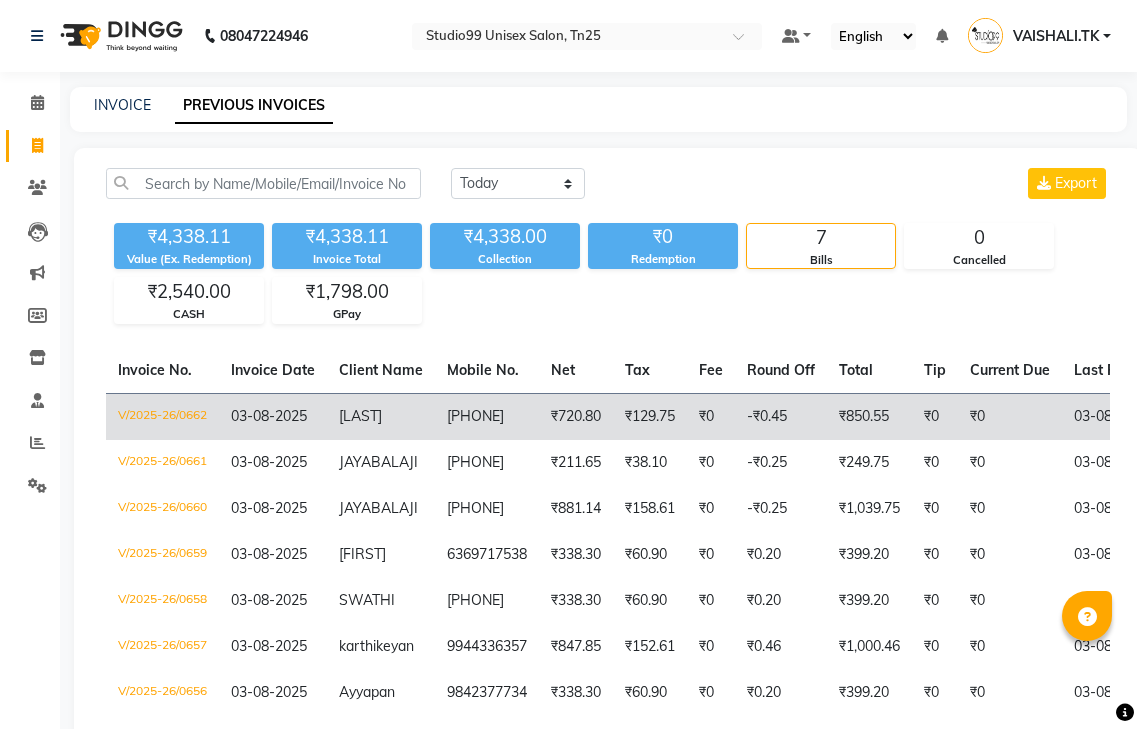 scroll, scrollTop: 0, scrollLeft: 0, axis: both 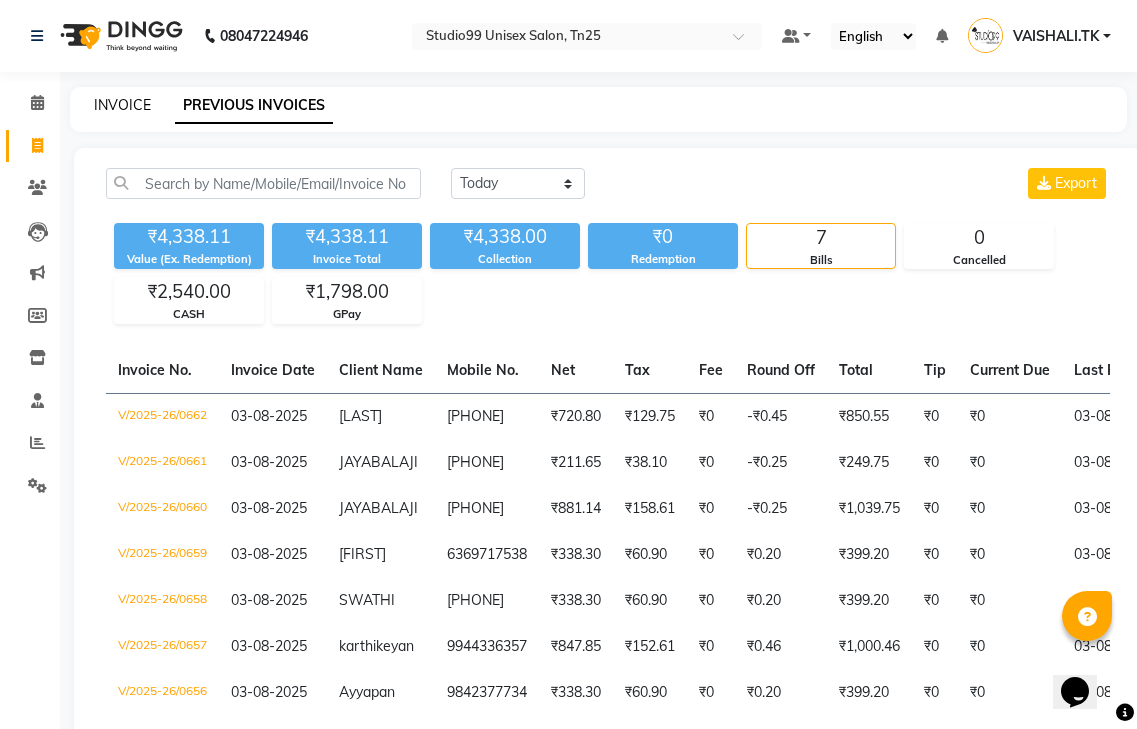 click on "INVOICE" 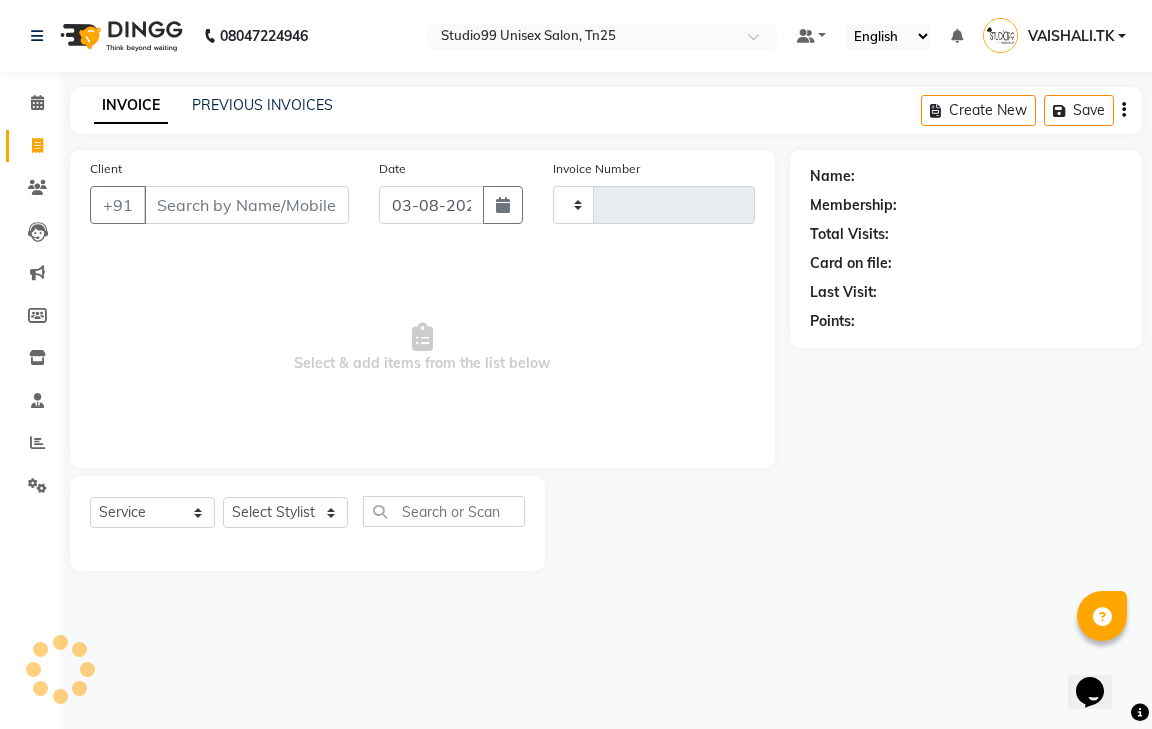 type on "0664" 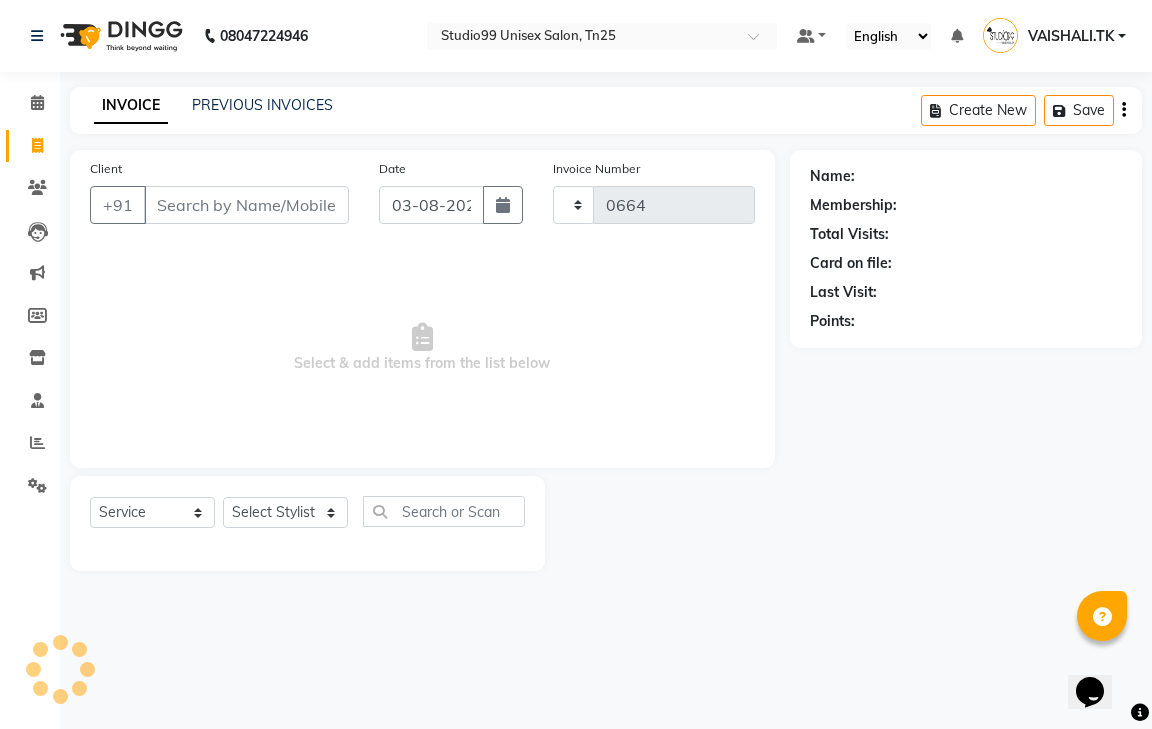 select on "8331" 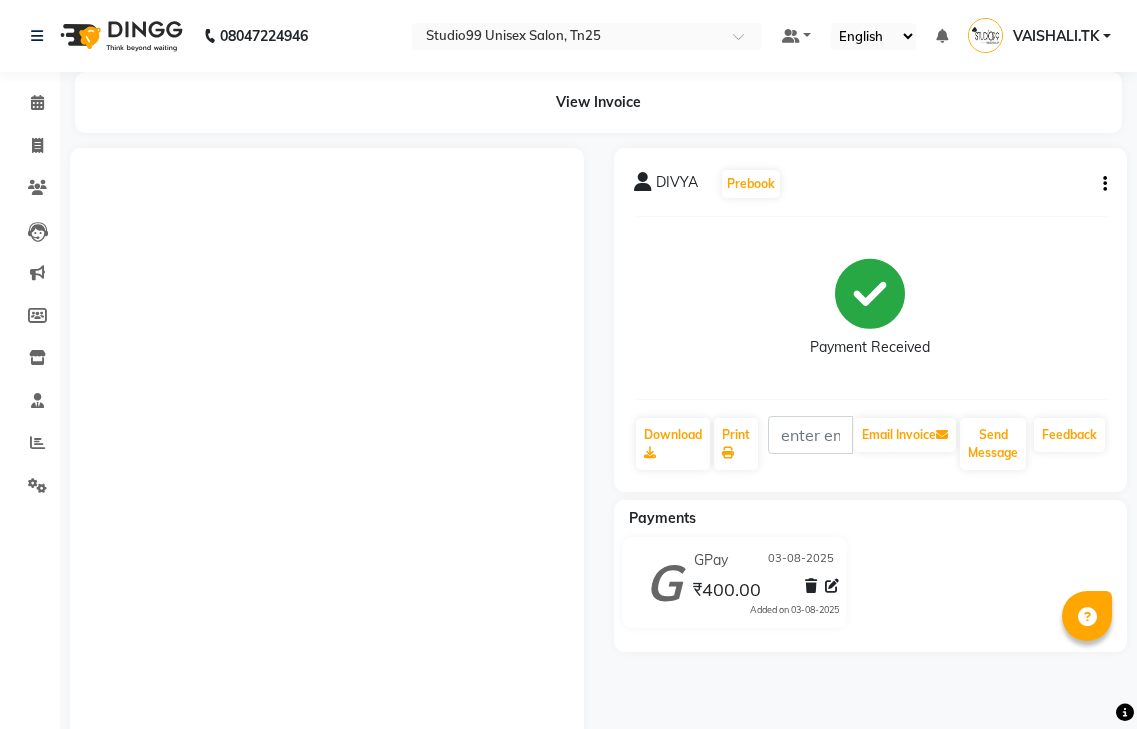 scroll, scrollTop: 212, scrollLeft: 0, axis: vertical 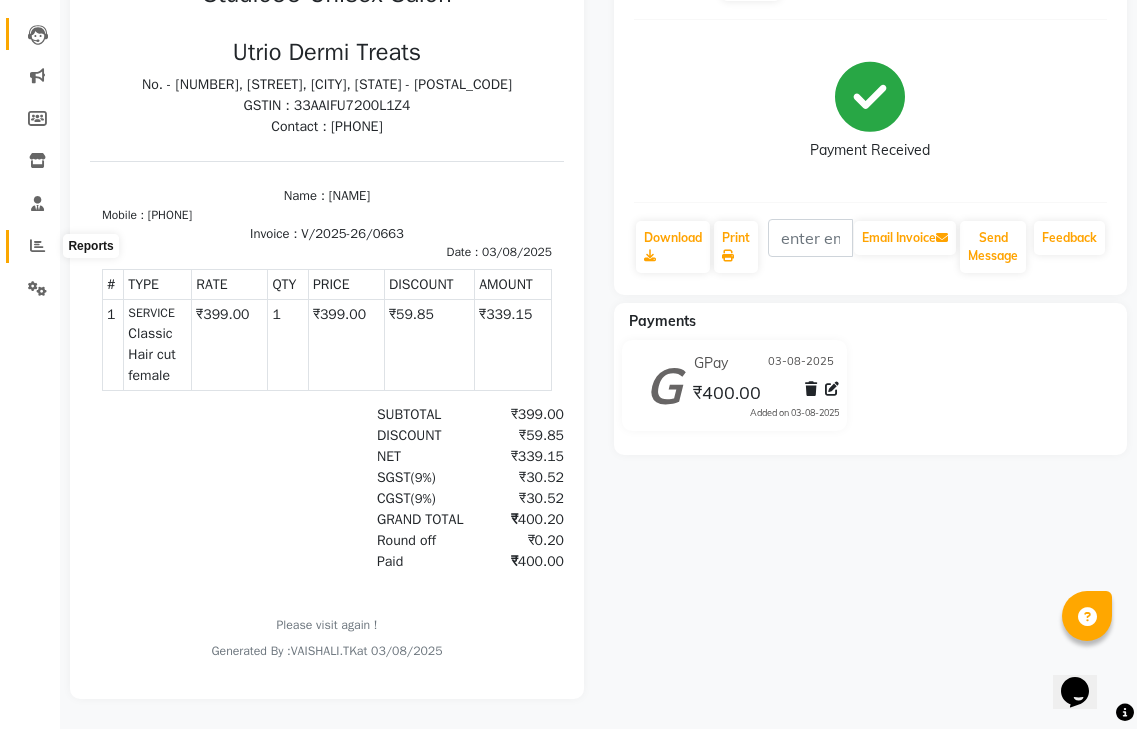 click 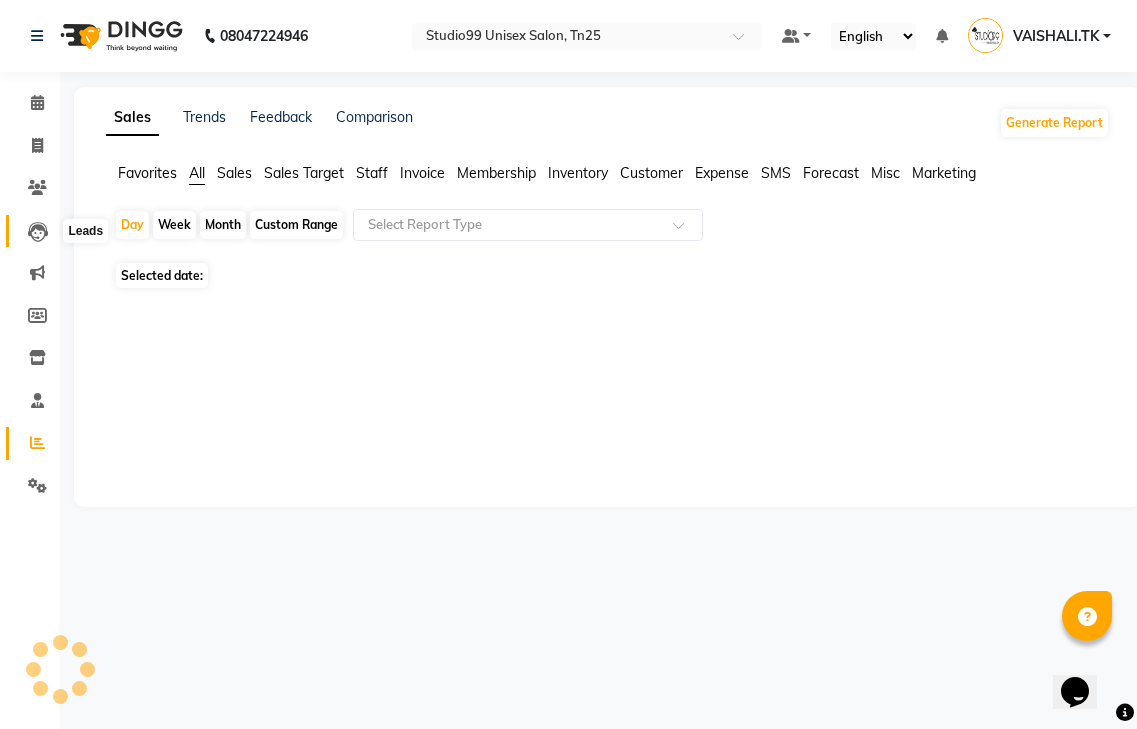 scroll, scrollTop: 0, scrollLeft: 0, axis: both 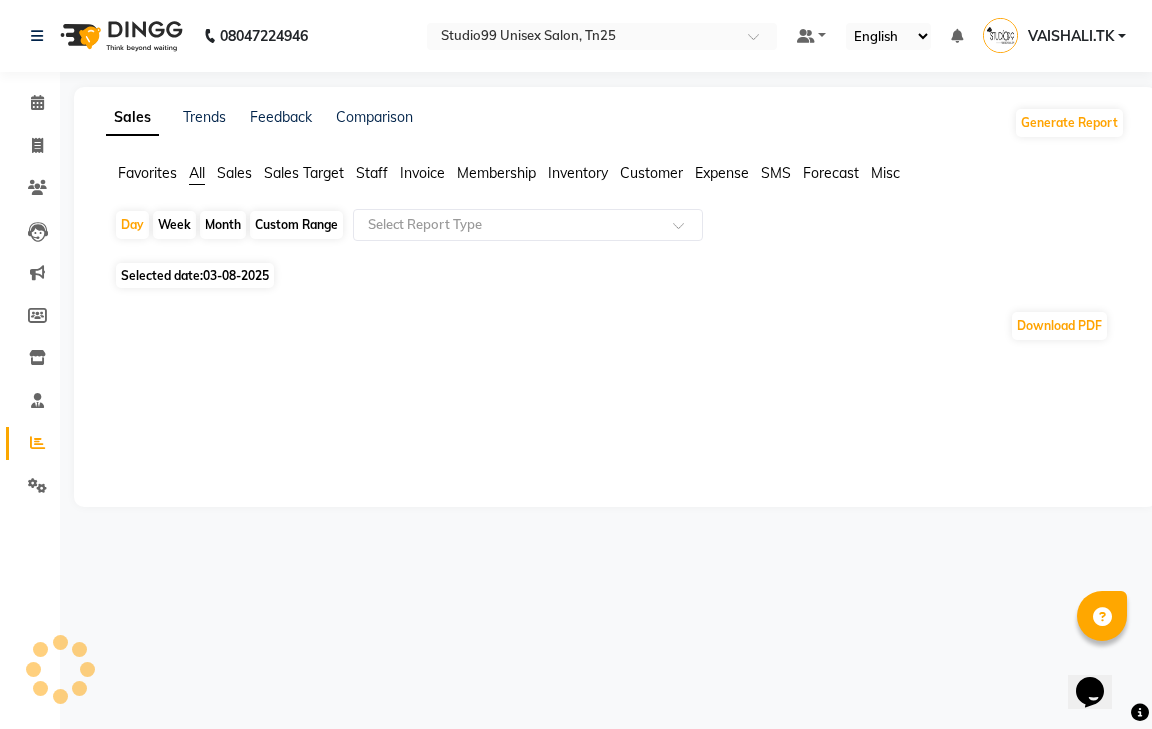 click on "Month" 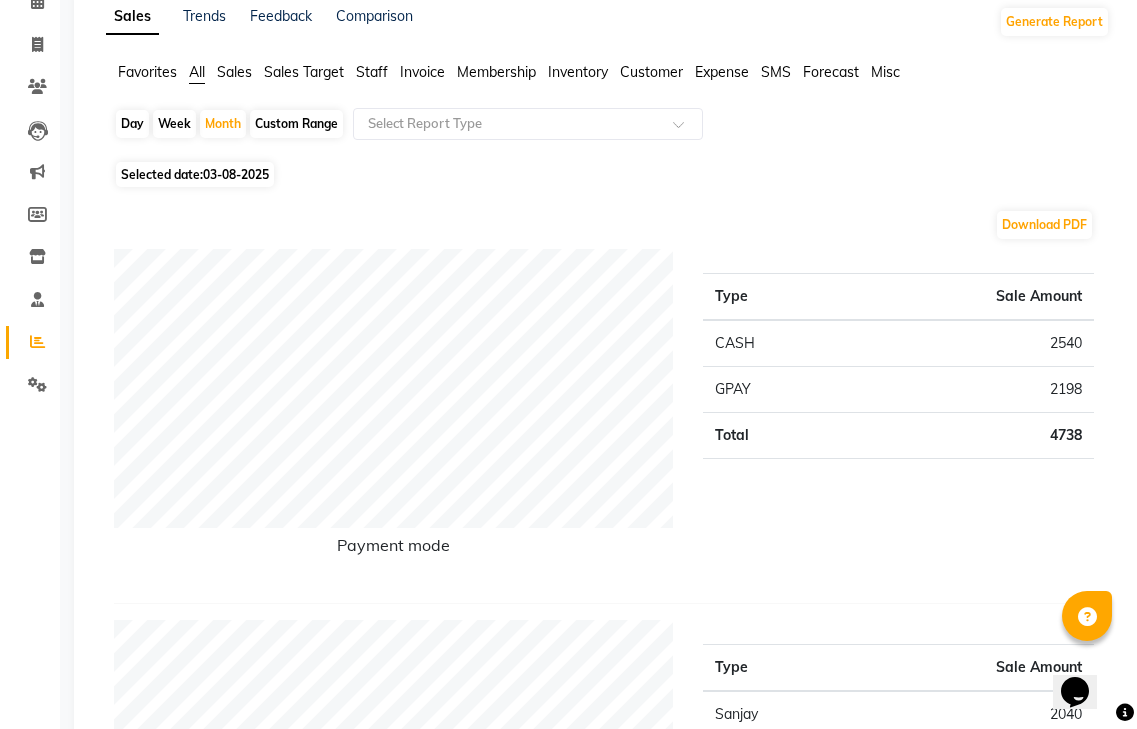 scroll, scrollTop: 100, scrollLeft: 0, axis: vertical 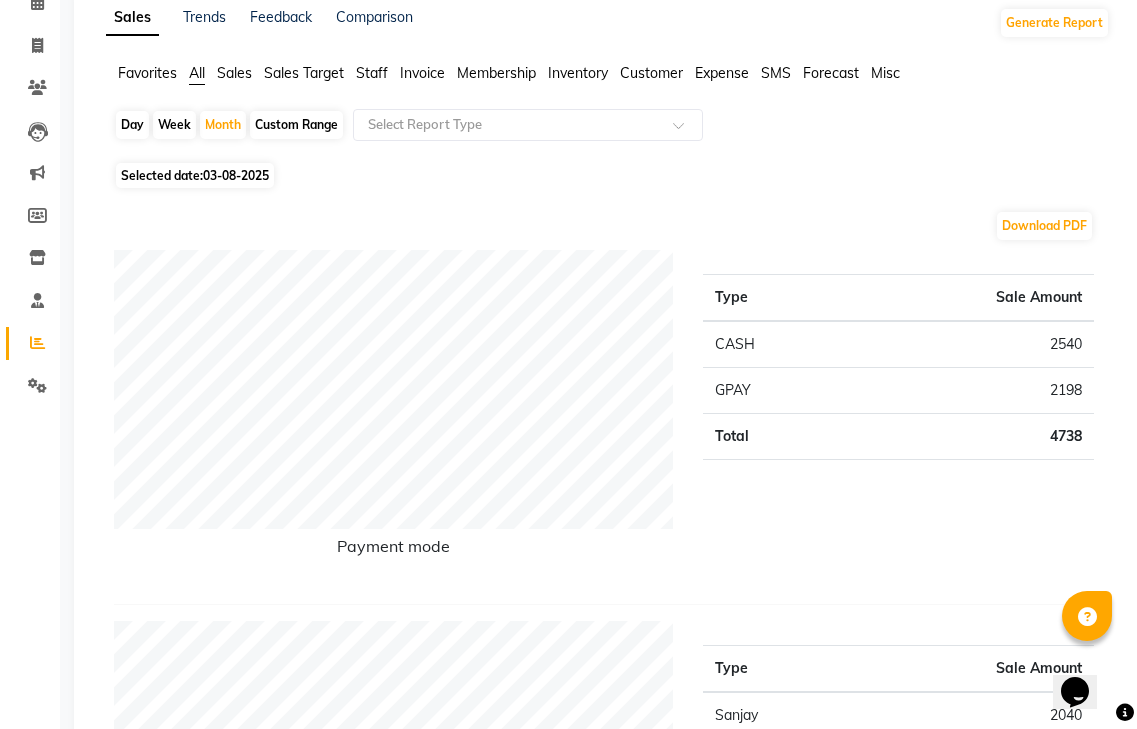 click on "Week" 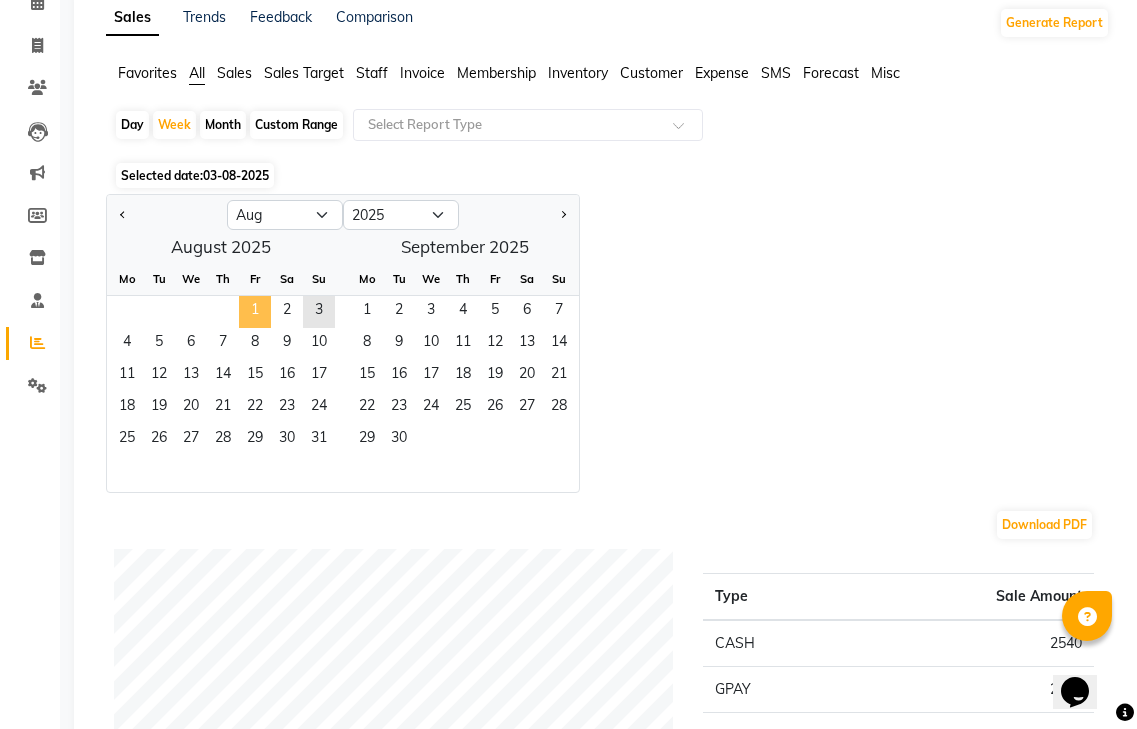 click on "1" 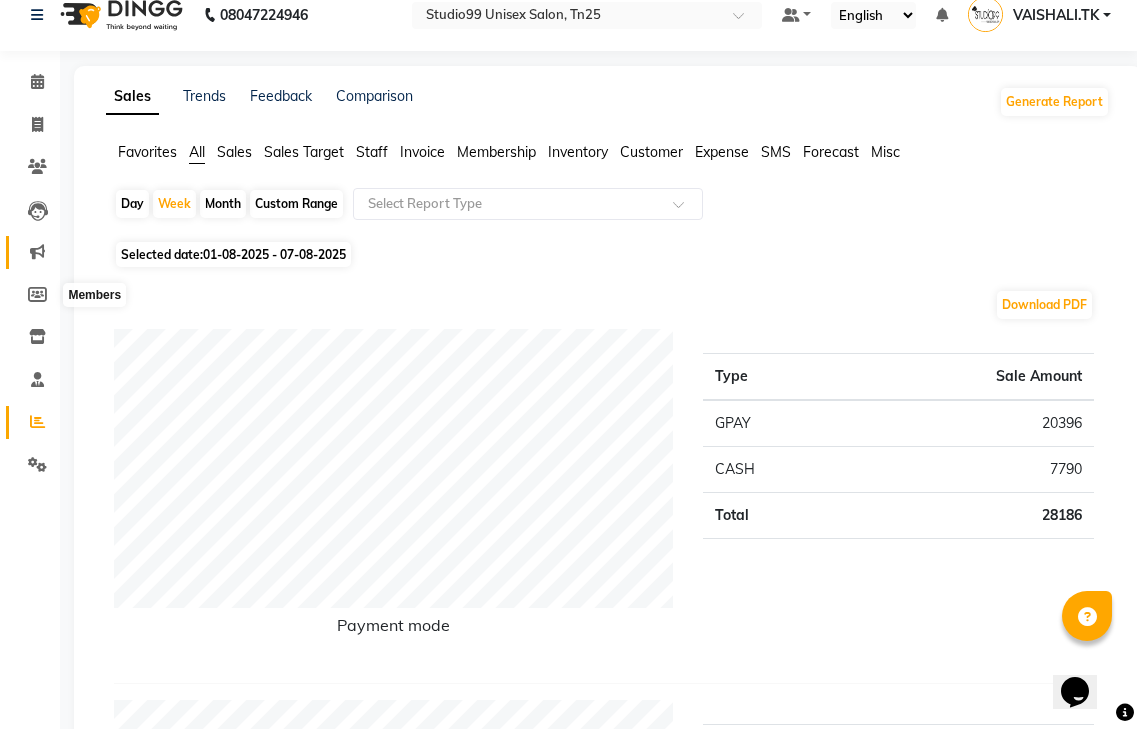 scroll, scrollTop: 0, scrollLeft: 0, axis: both 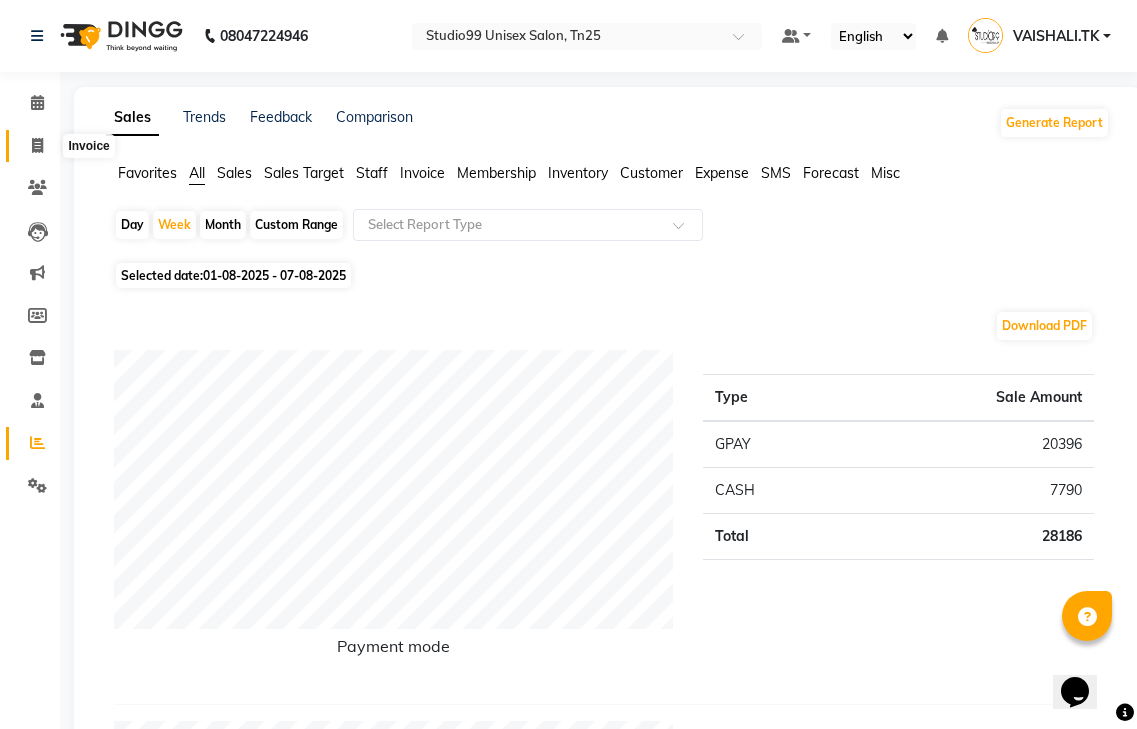 click 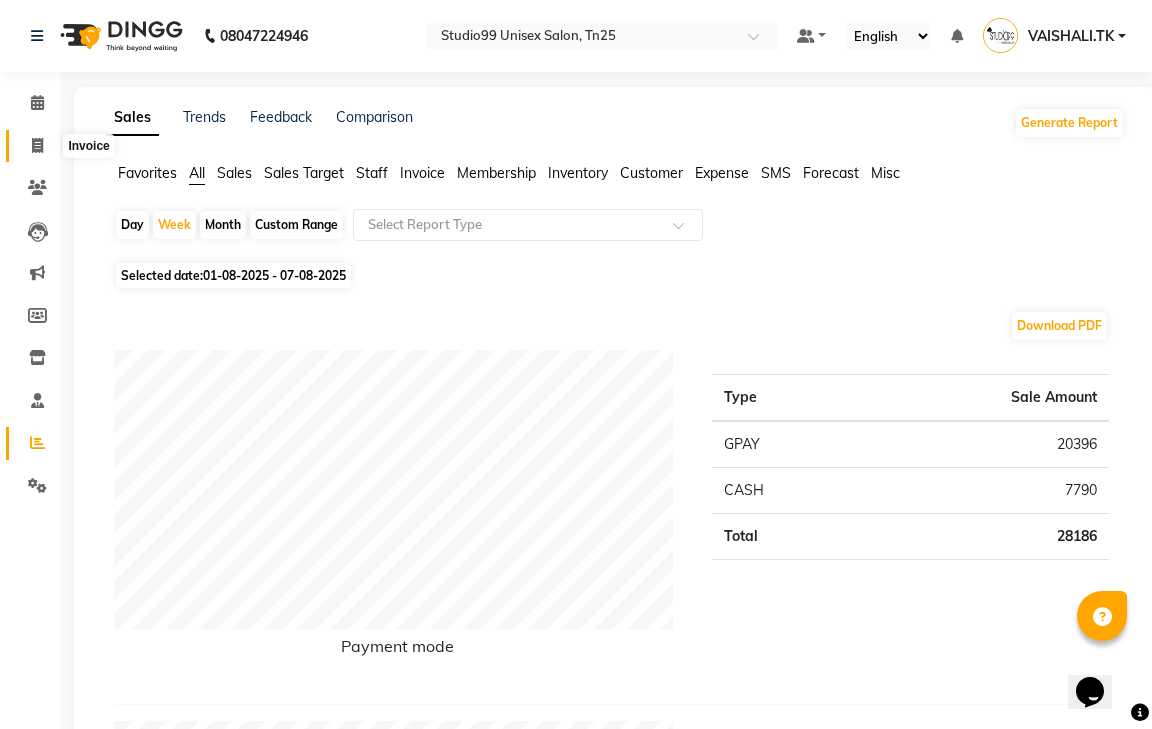 select on "service" 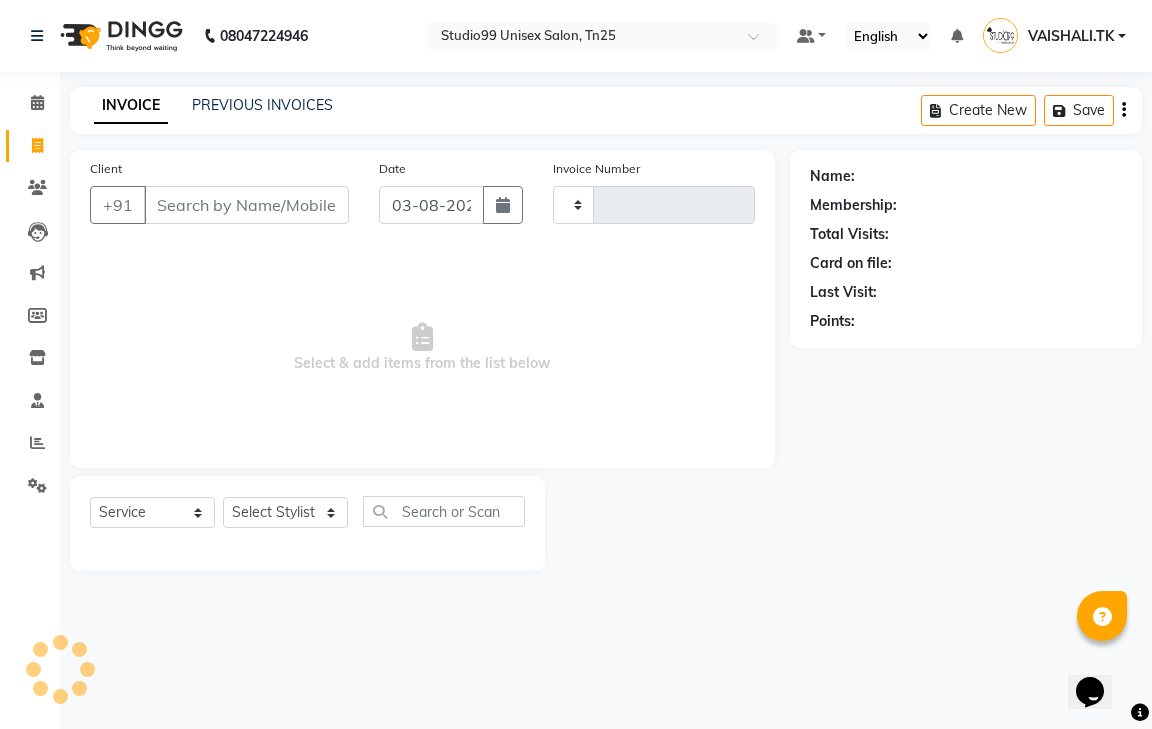 type on "0664" 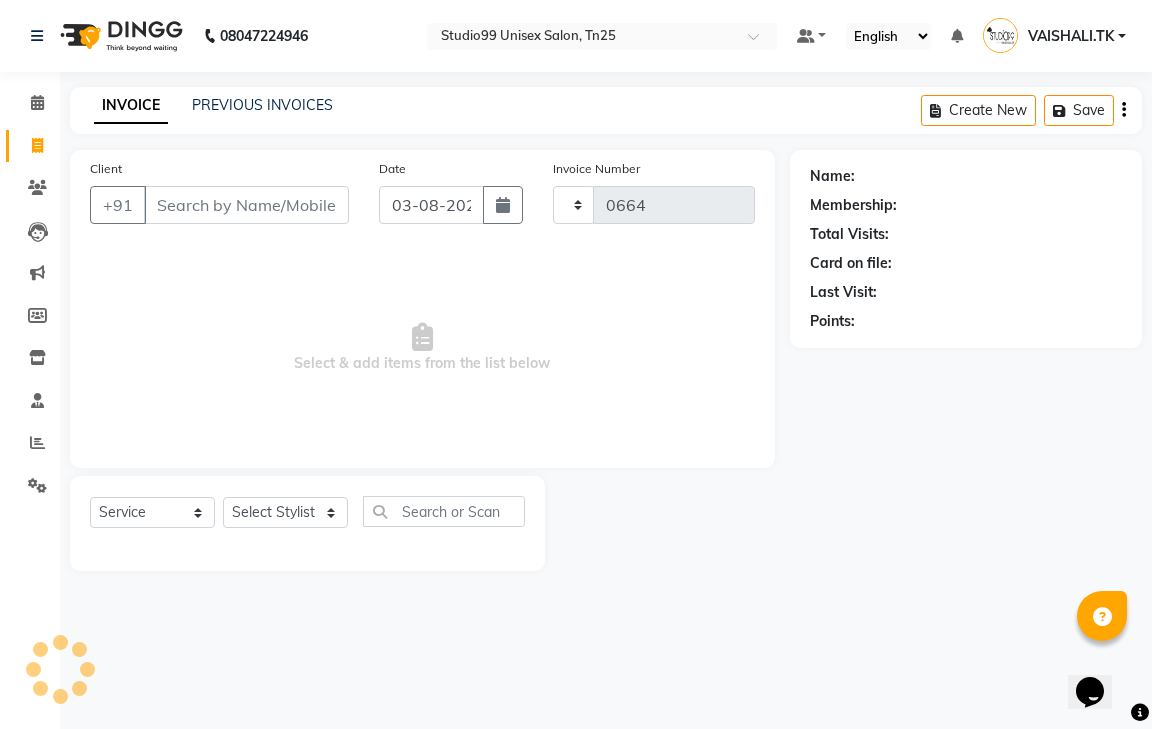 select on "8331" 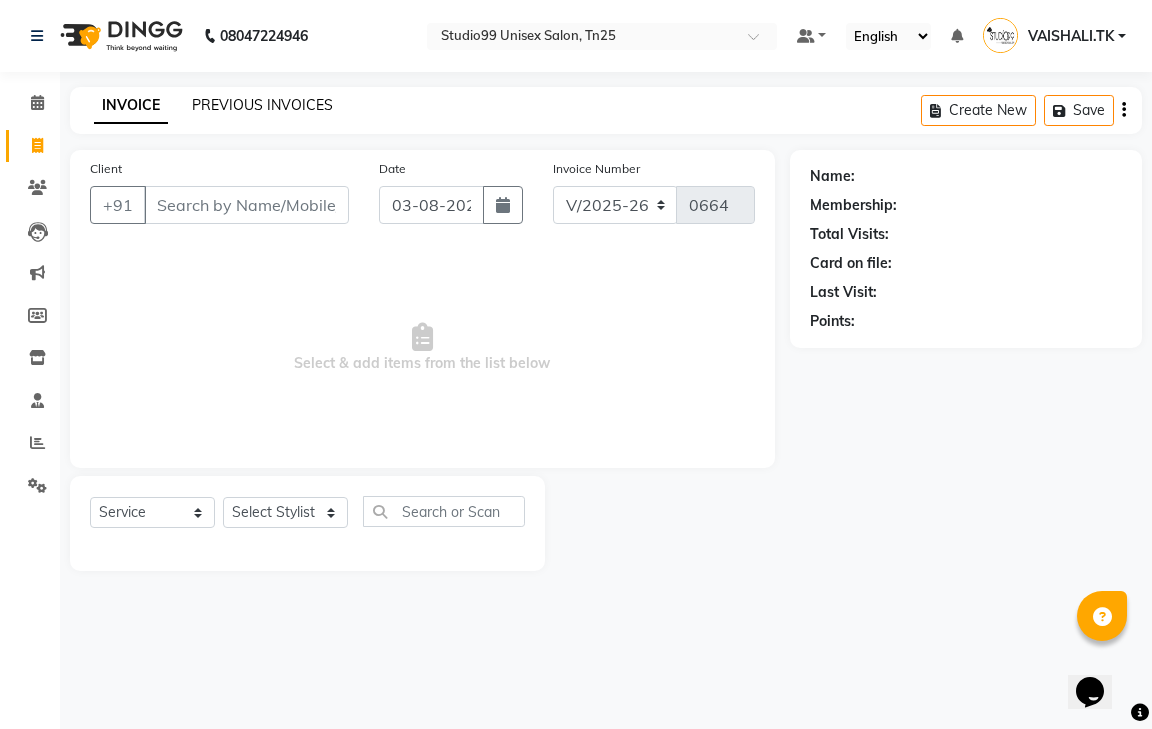 click on "PREVIOUS INVOICES" 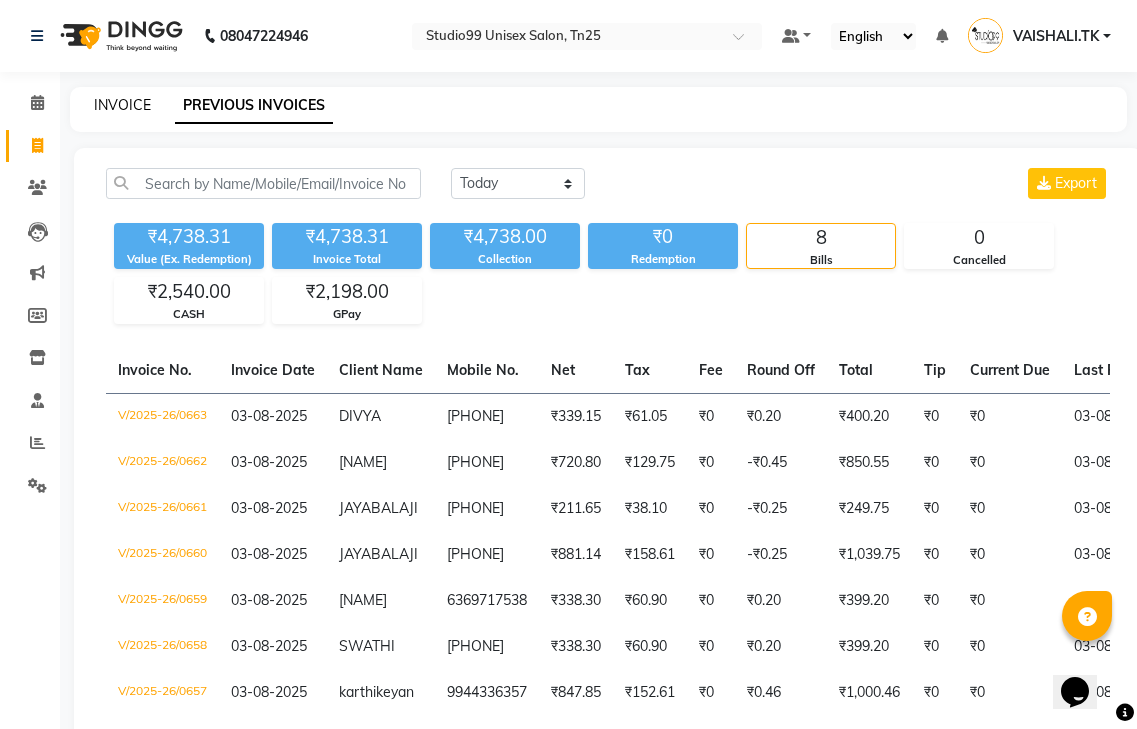 click on "INVOICE" 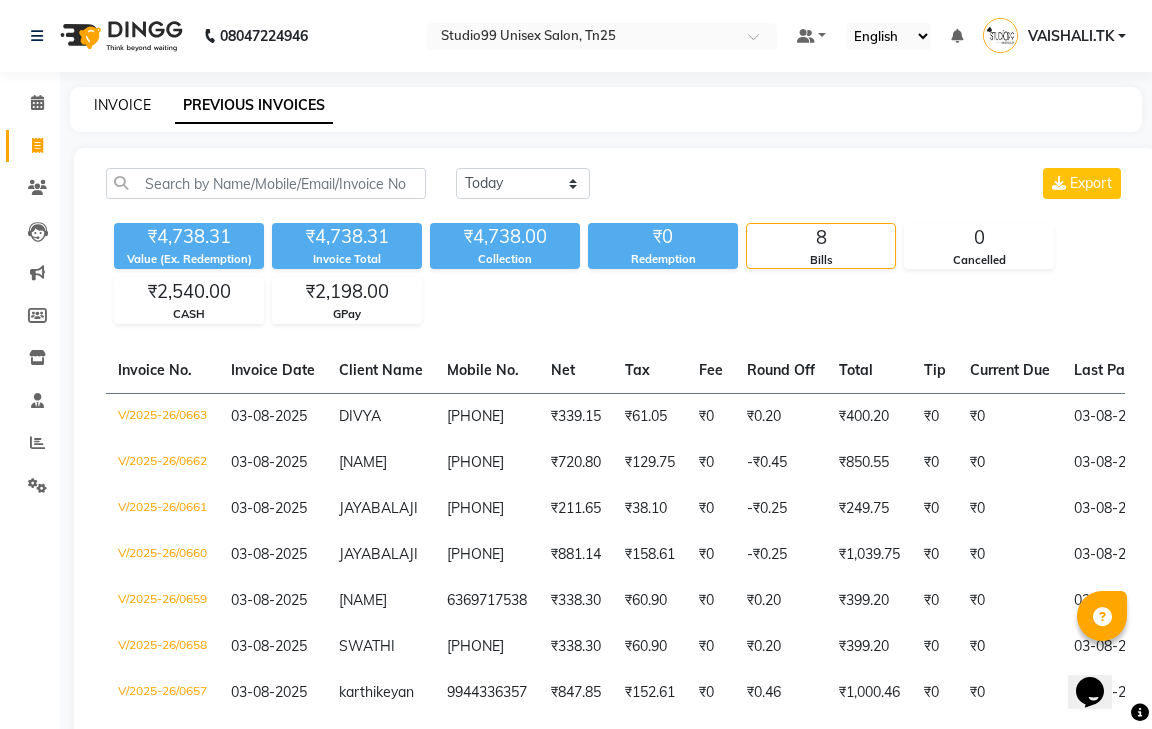 select on "service" 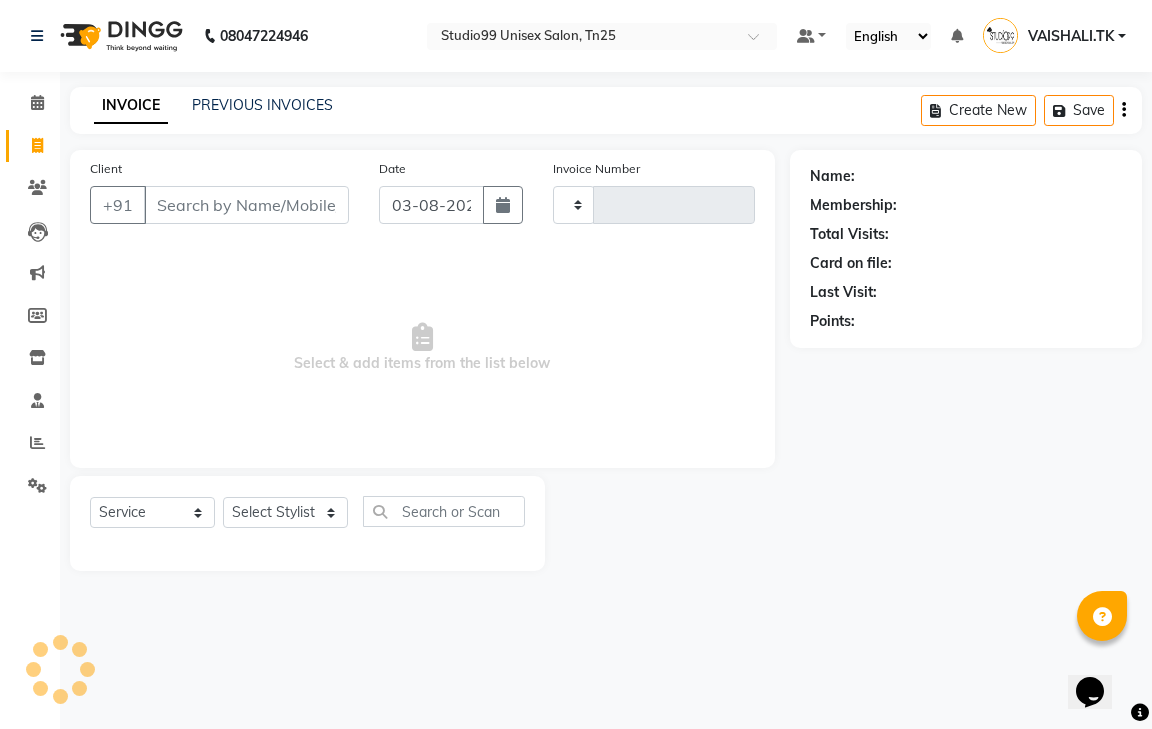 type on "0664" 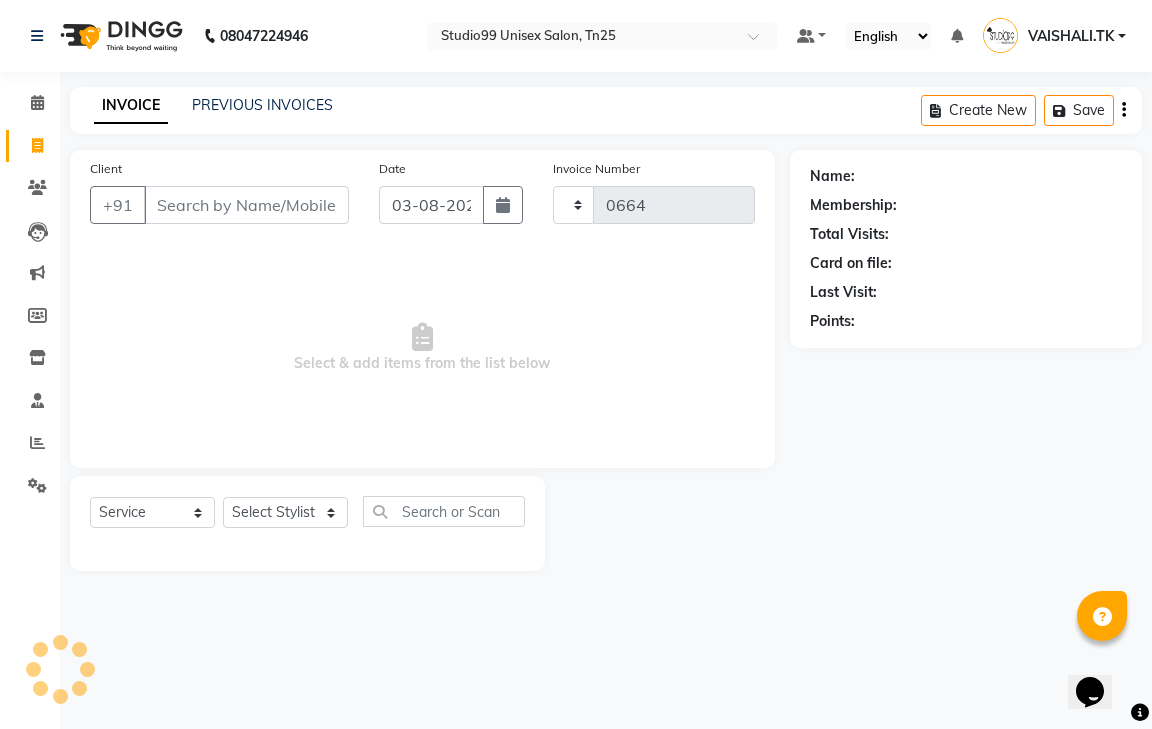 select on "8331" 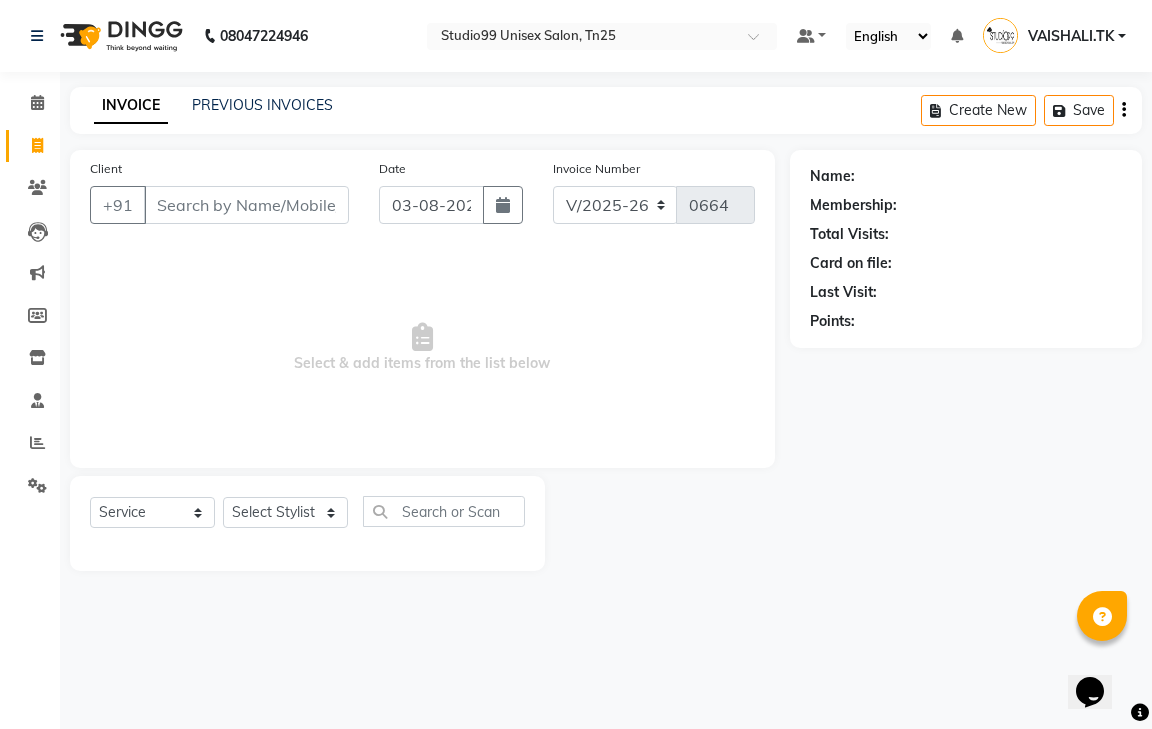 click on "PREVIOUS INVOICES" 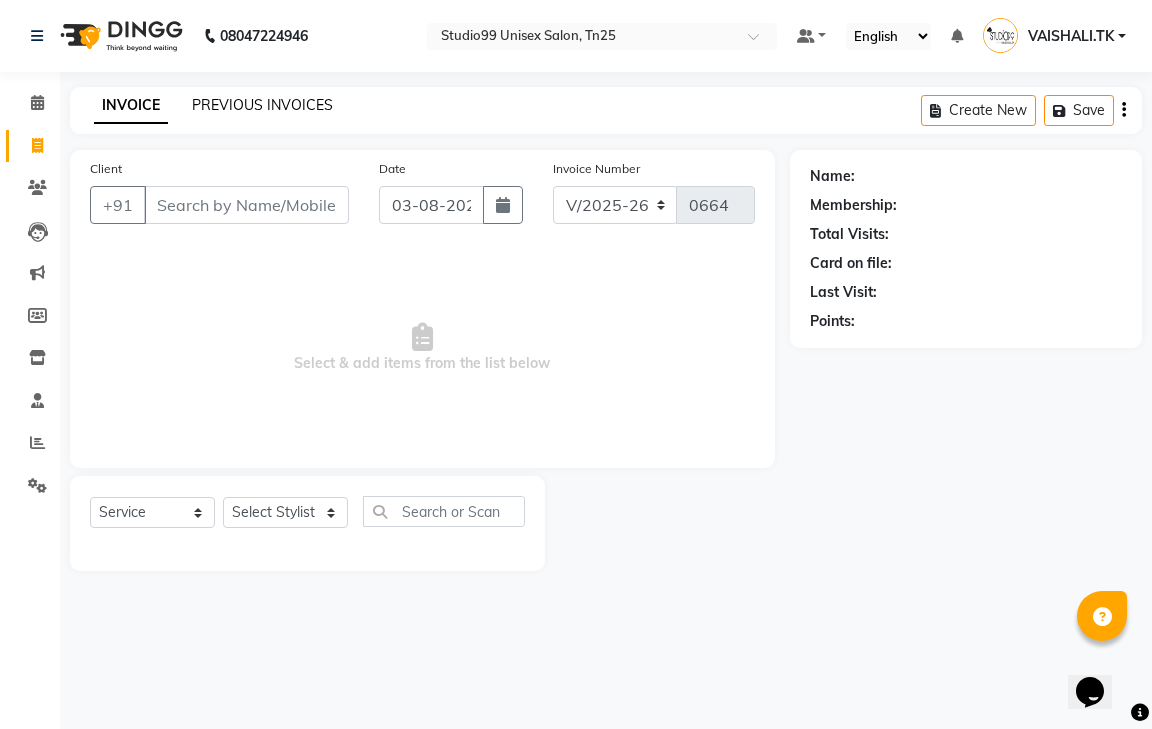 click on "PREVIOUS INVOICES" 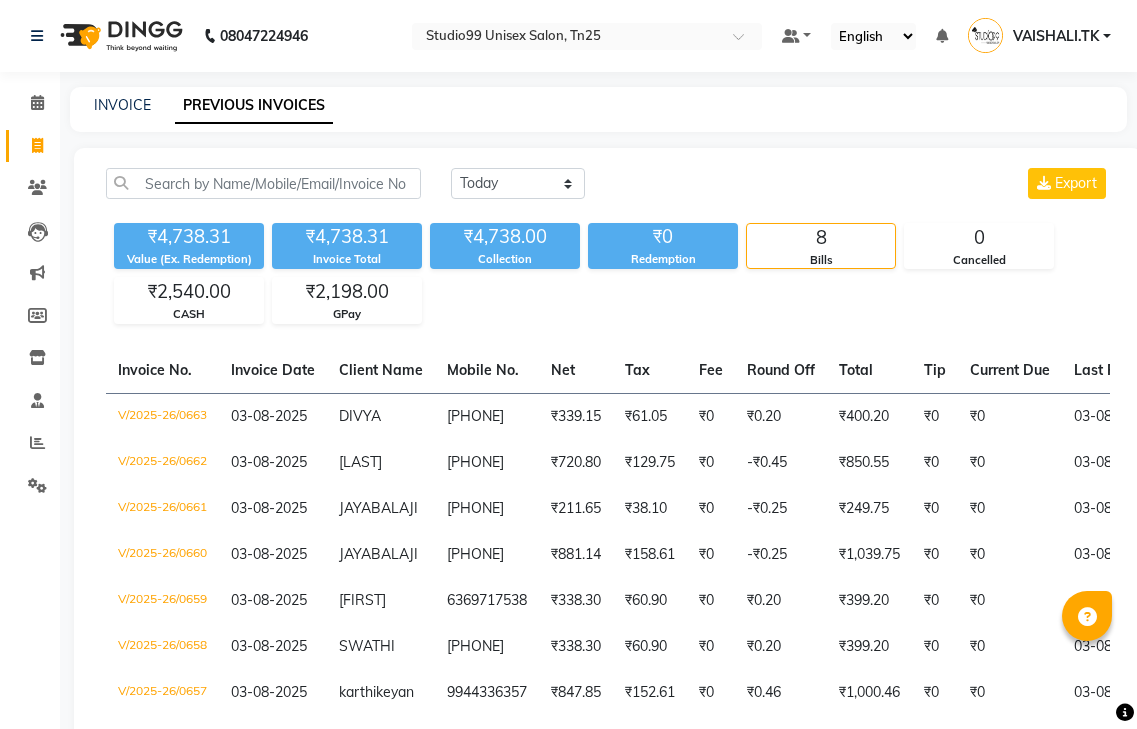 scroll, scrollTop: 0, scrollLeft: 0, axis: both 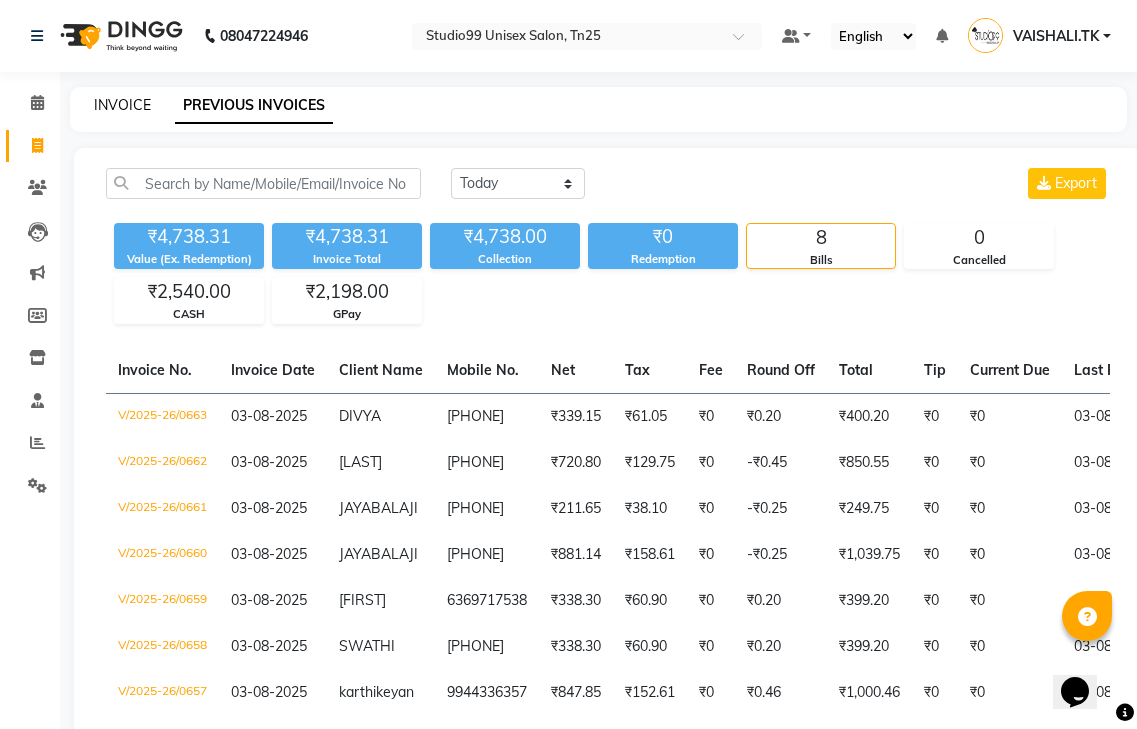 click on "INVOICE" 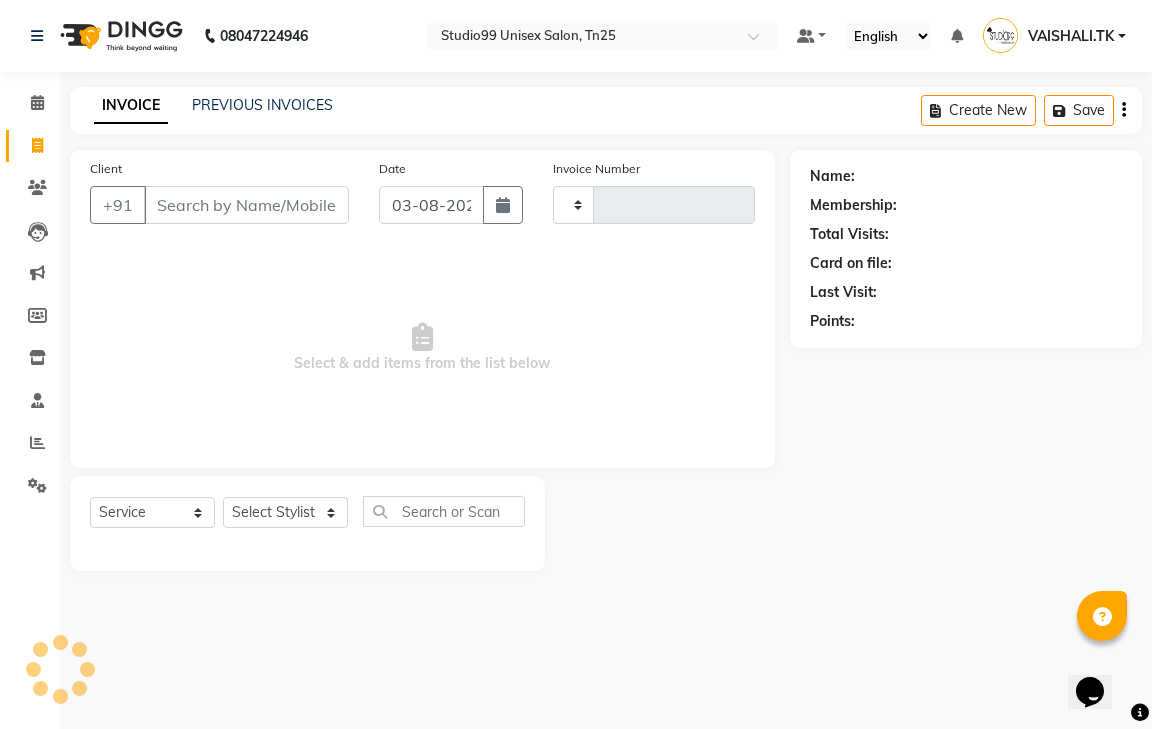 type on "0664" 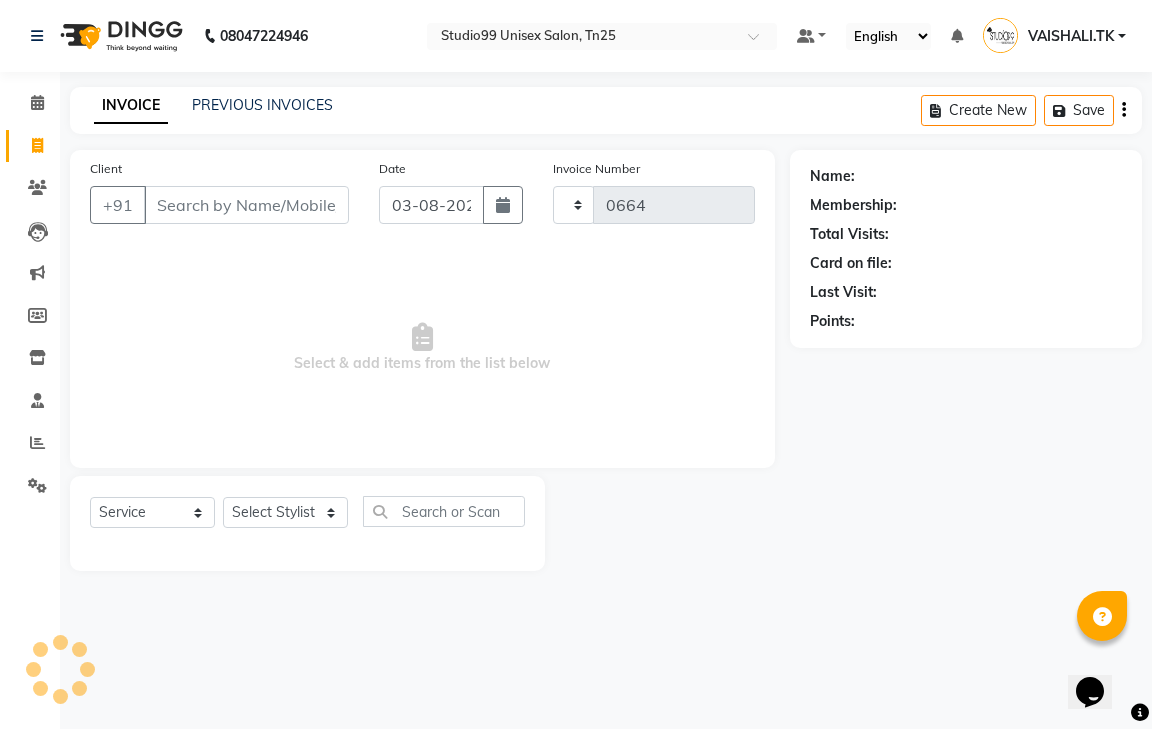 select on "8331" 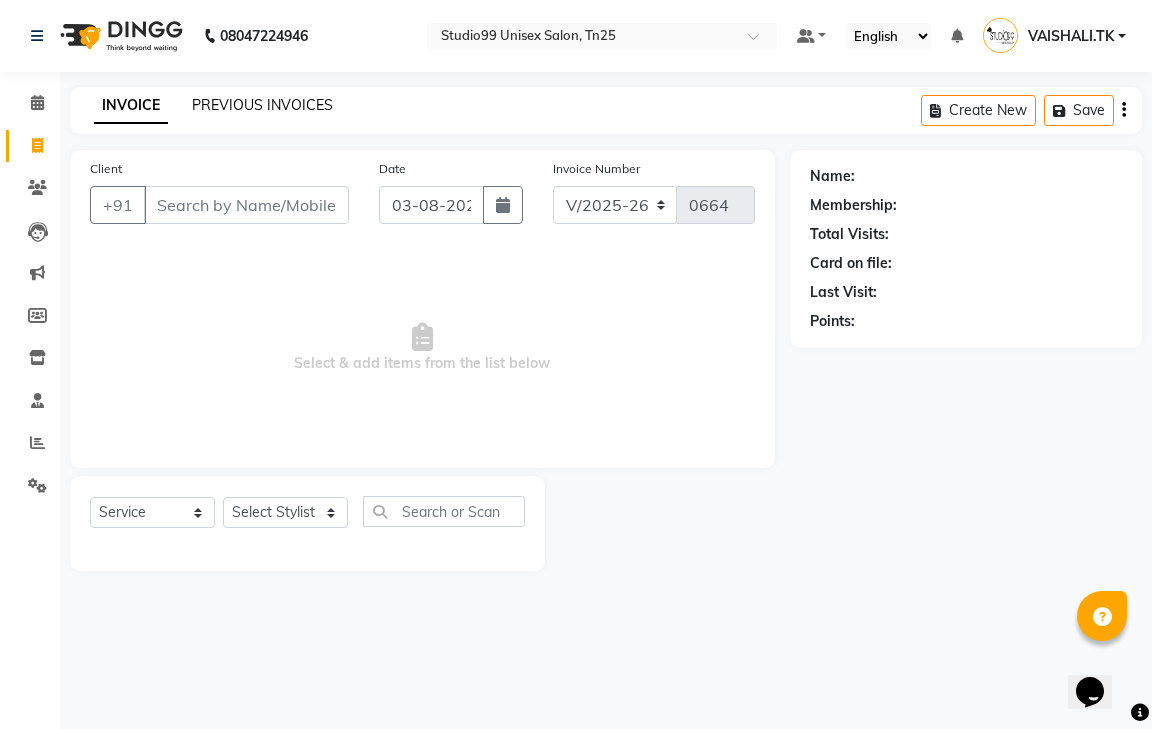 click on "PREVIOUS INVOICES" 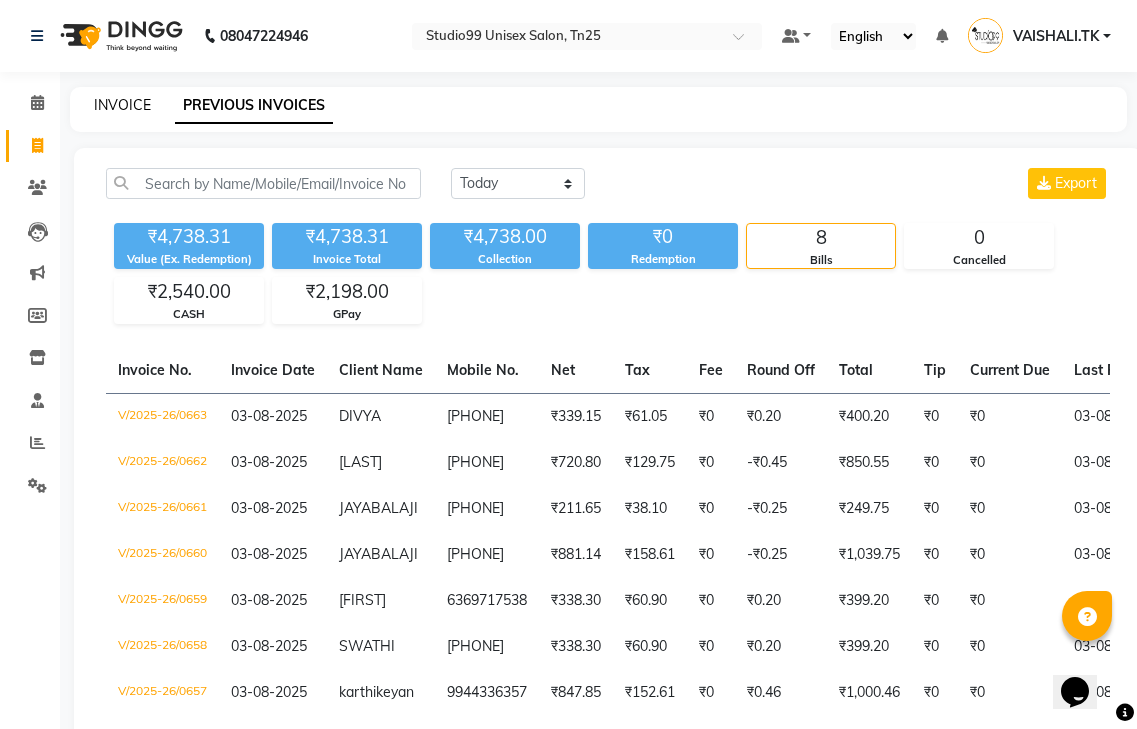 click on "INVOICE" 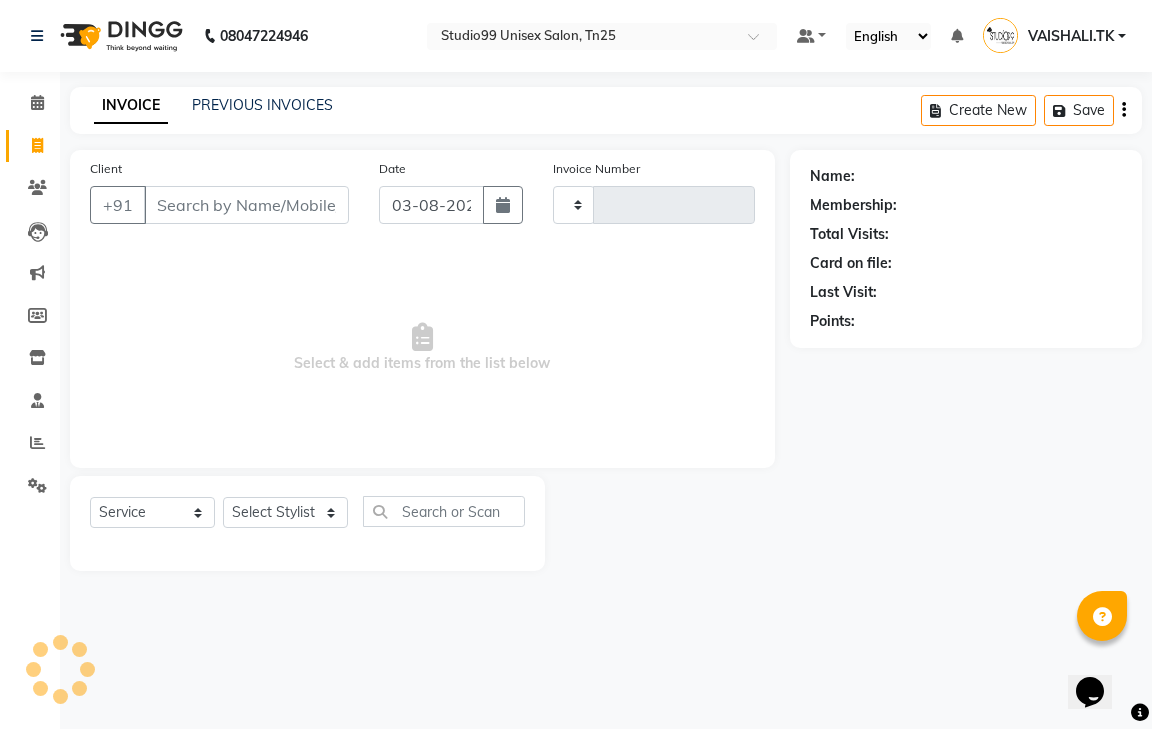 type on "0664" 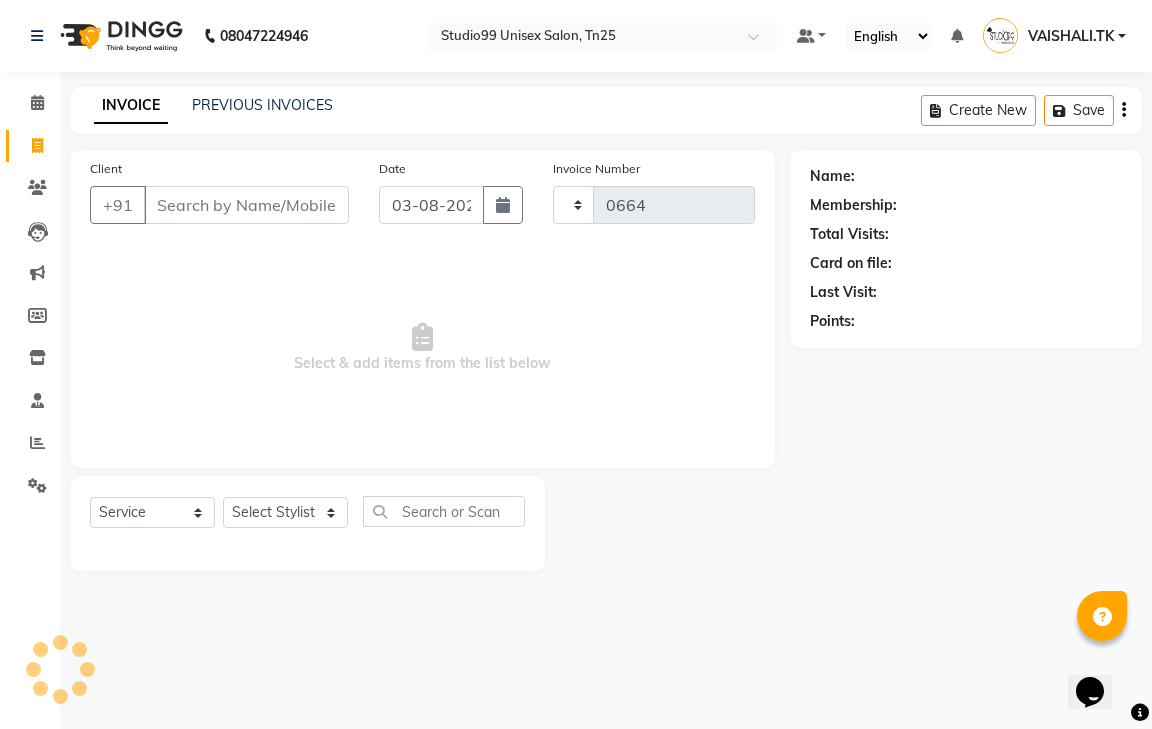 select on "8331" 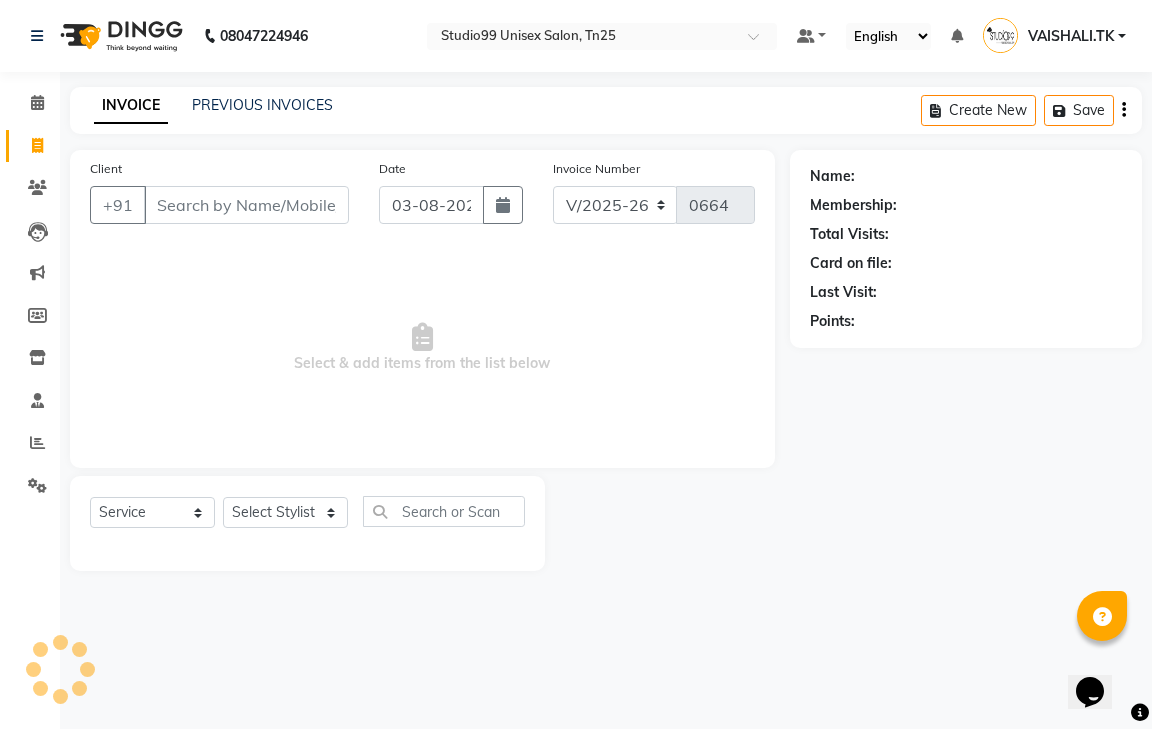click on "INVOICE PREVIOUS INVOICES Create New   Save" 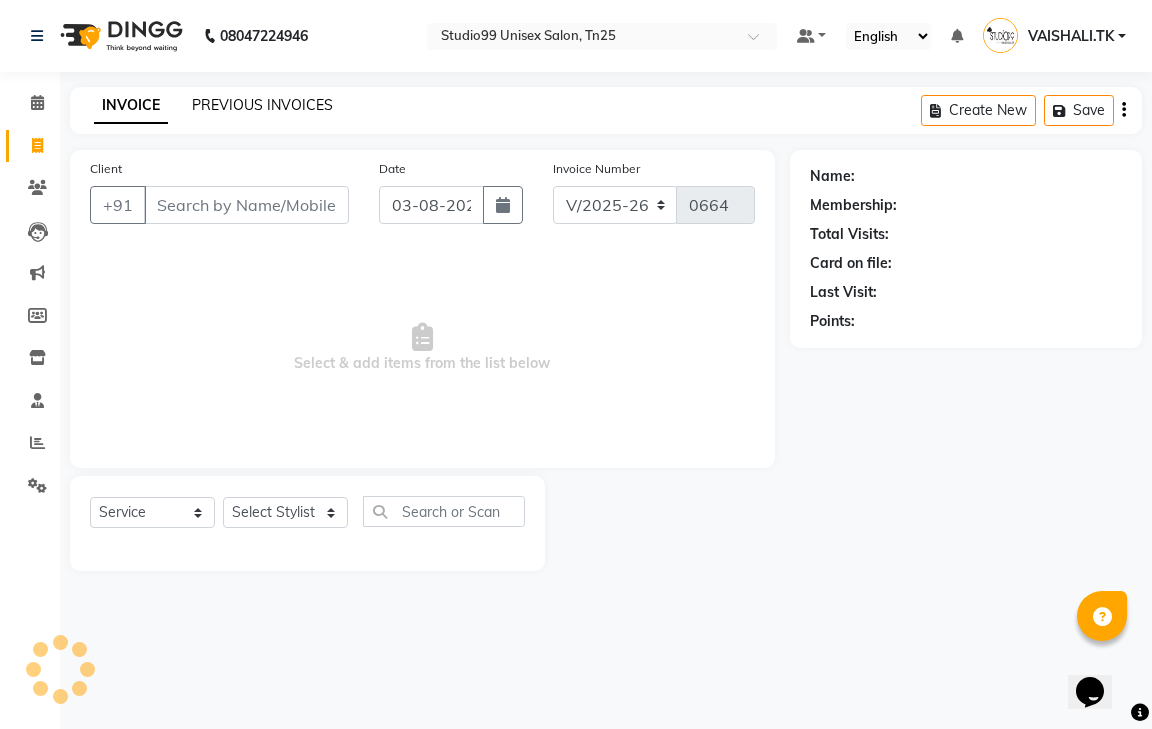 click on "PREVIOUS INVOICES" 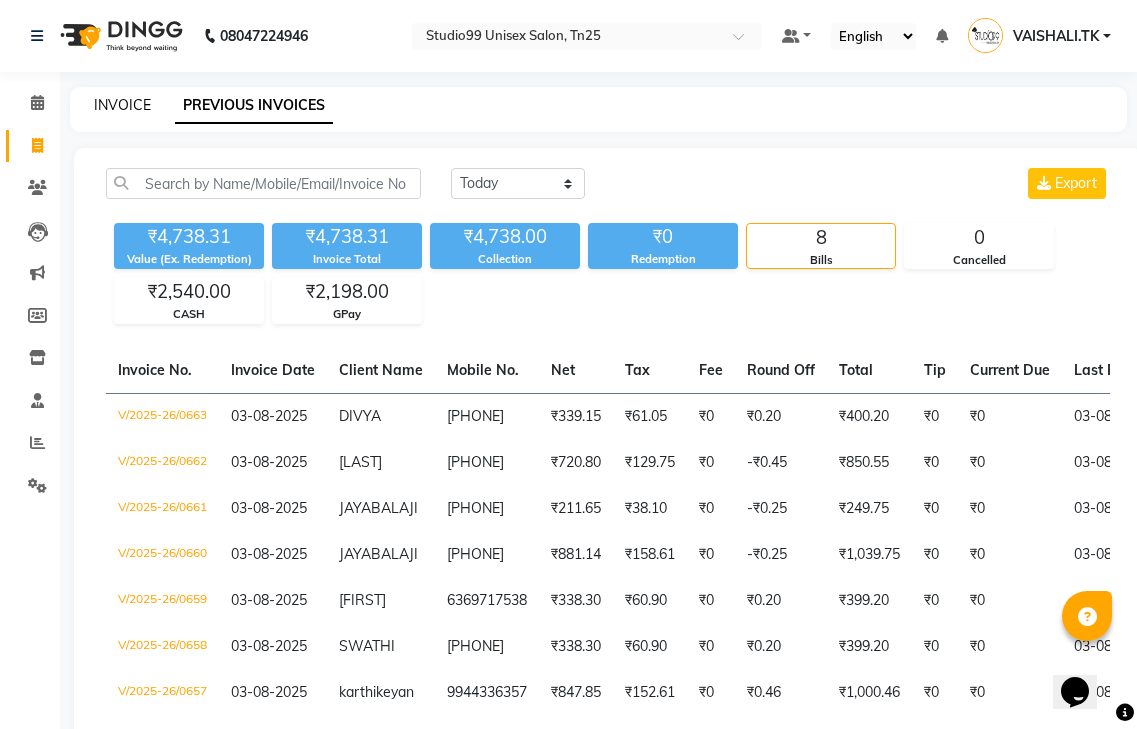 click on "INVOICE" 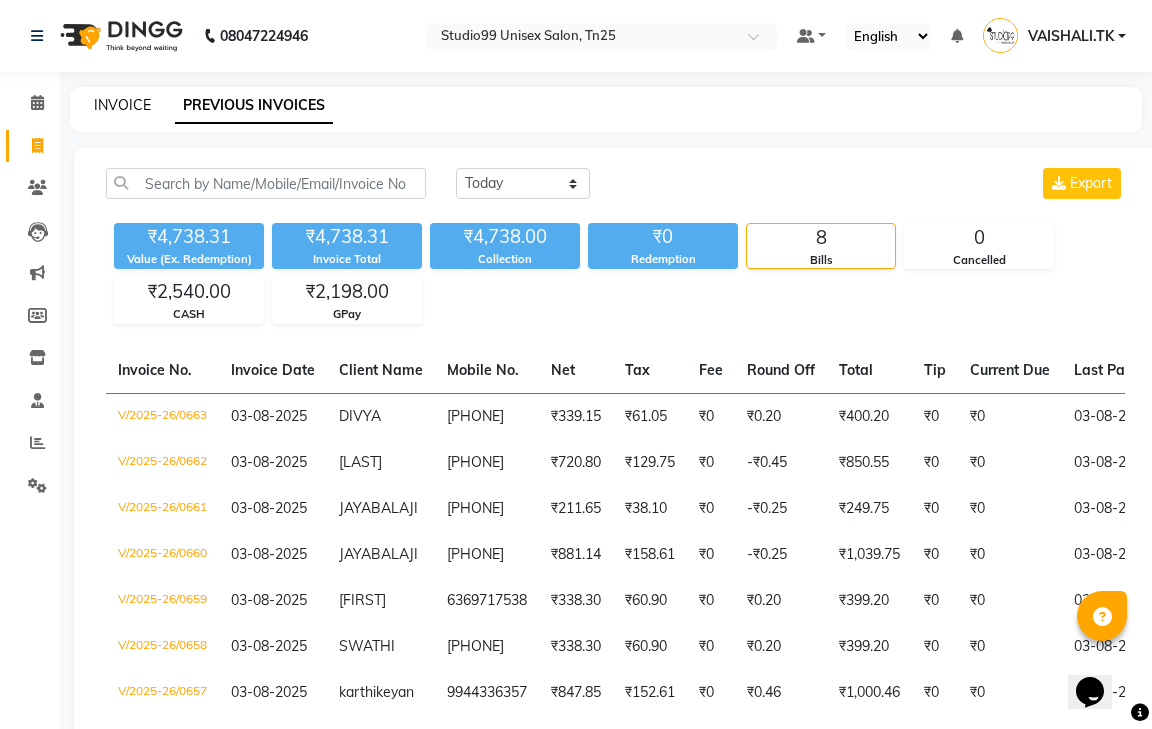 select on "8331" 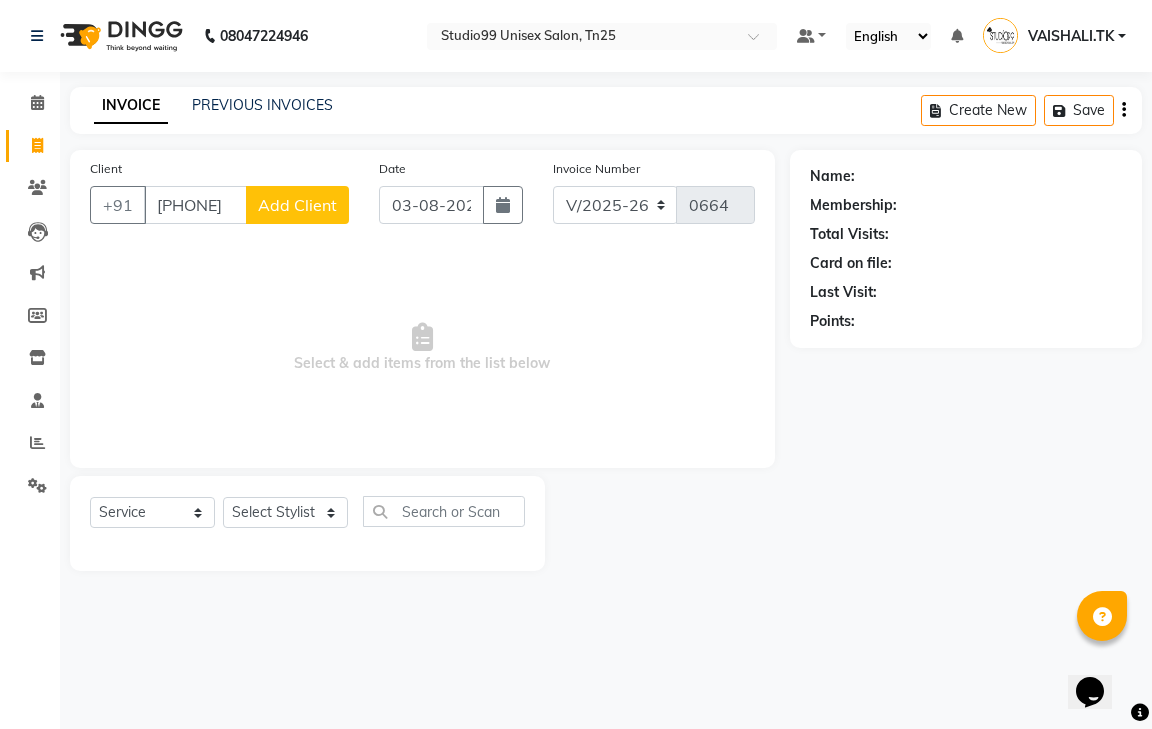 type on "9566542517" 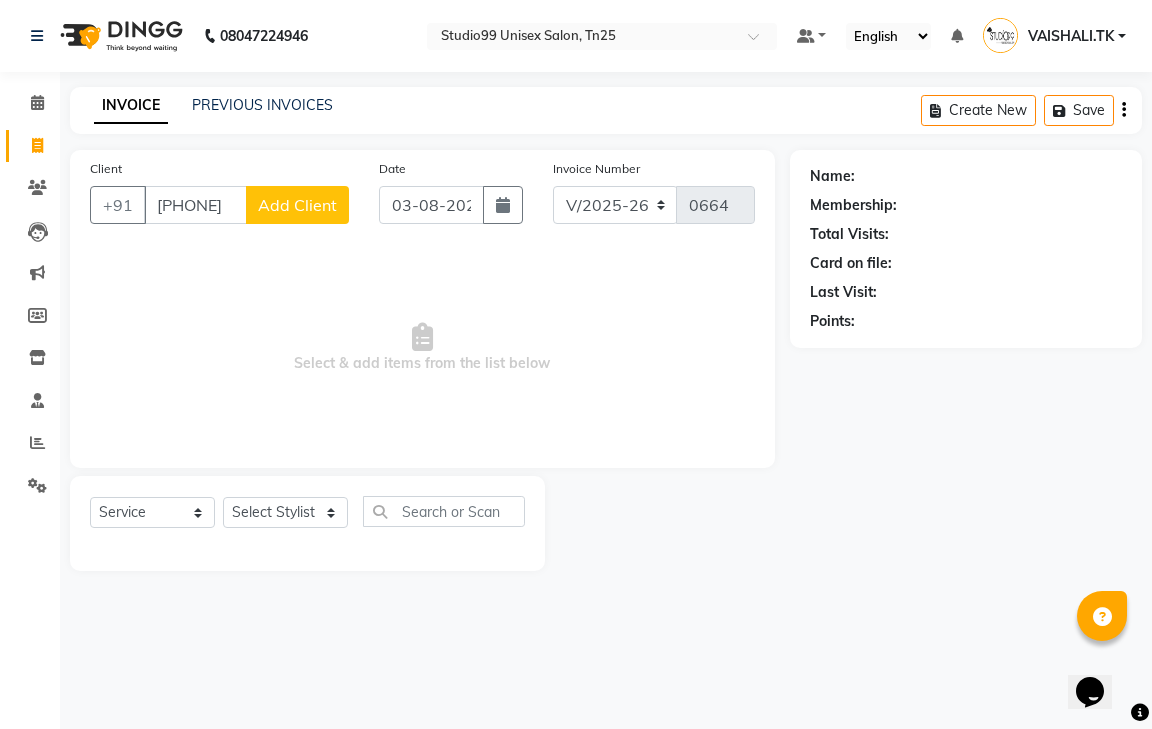 click on "Add Client" 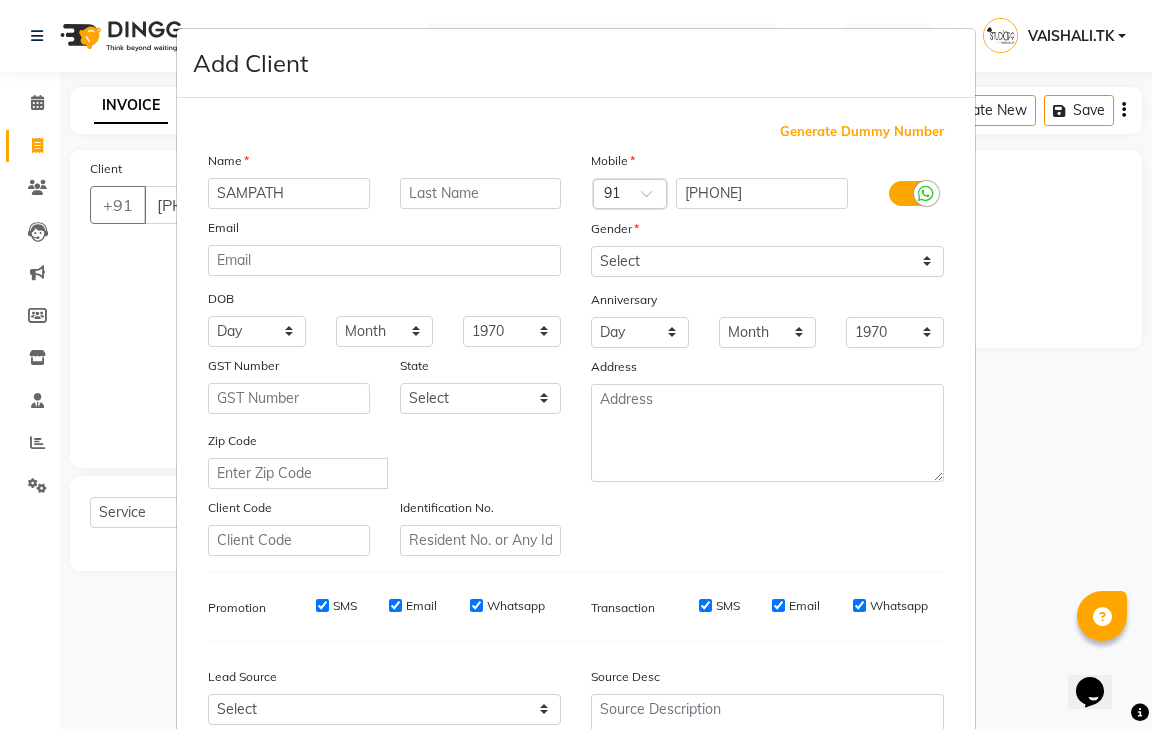type on "SAMPATH" 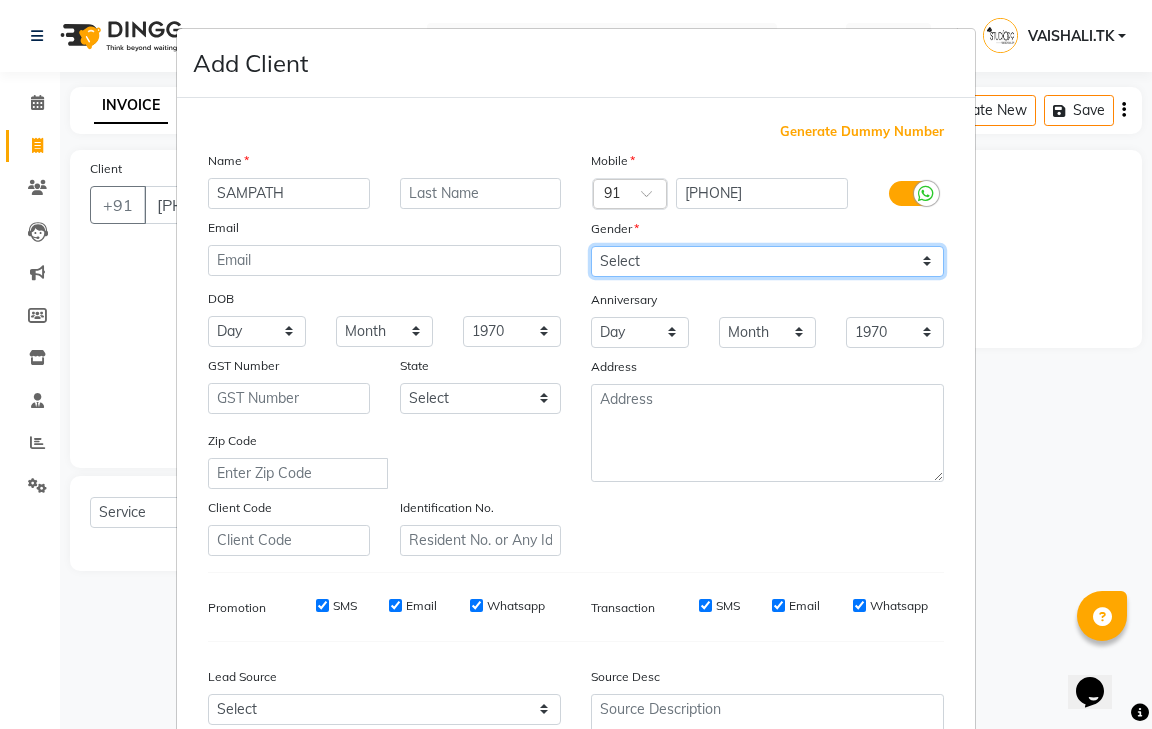 click on "Select Male Female Other Prefer Not To Say" at bounding box center [767, 261] 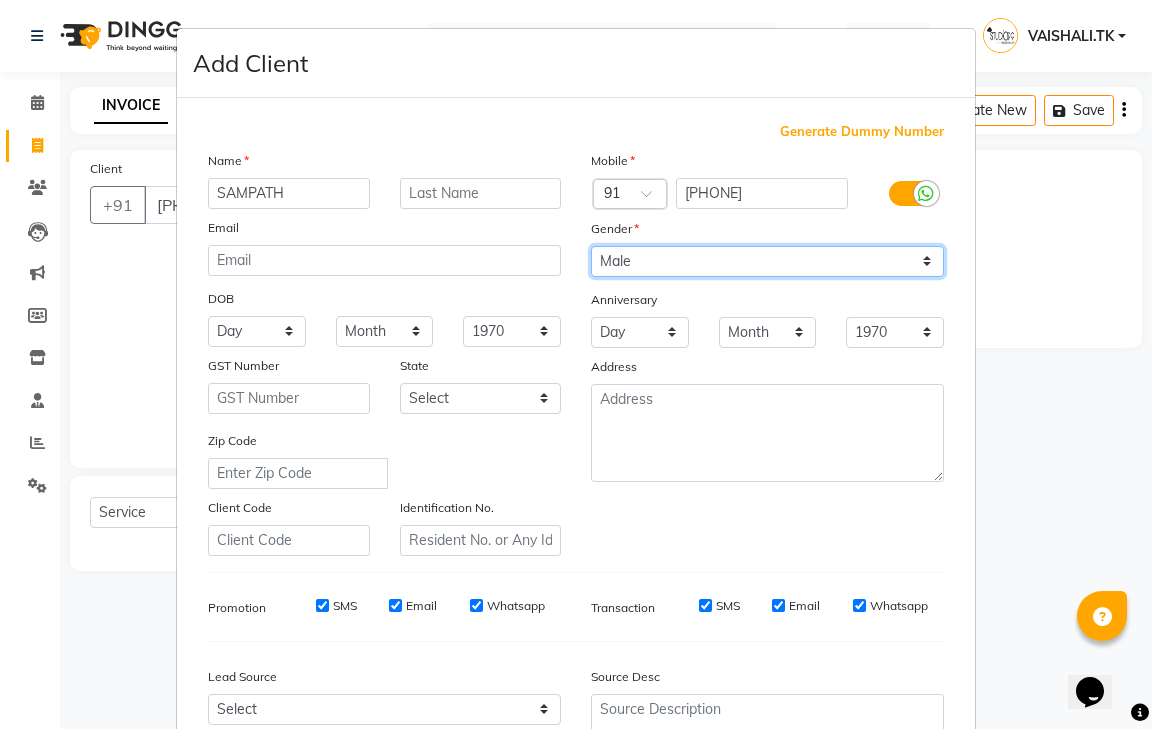 click on "Select Male Female Other Prefer Not To Say" at bounding box center [767, 261] 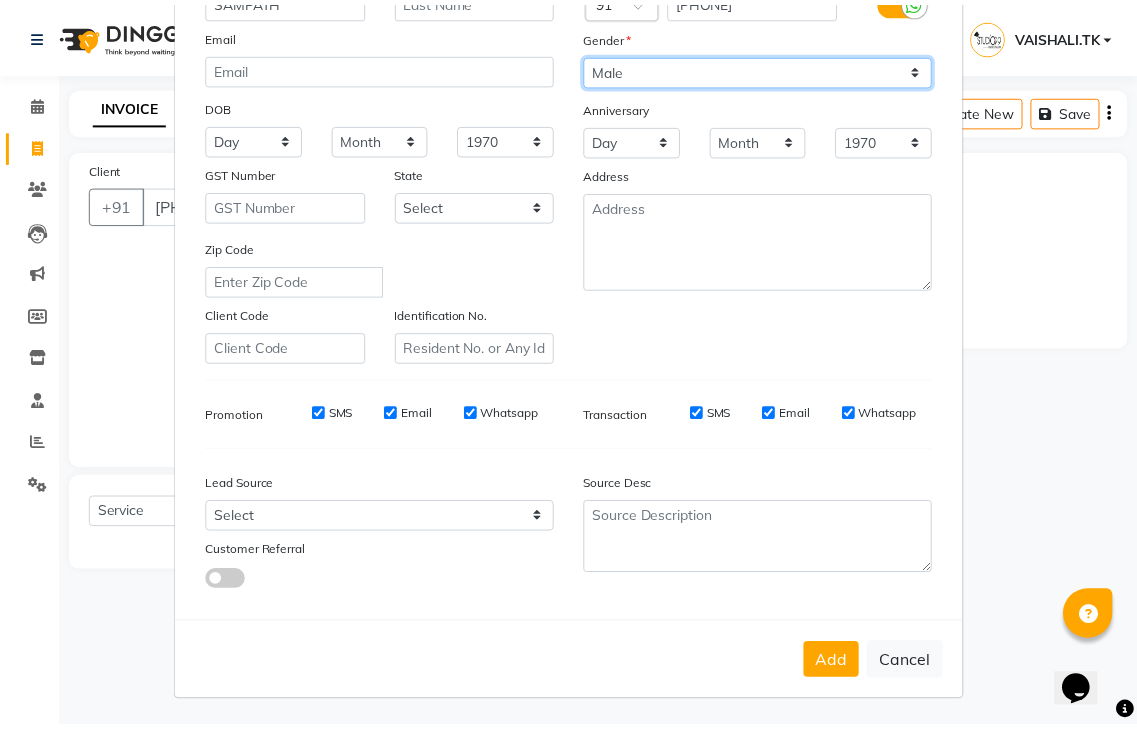 scroll, scrollTop: 194, scrollLeft: 0, axis: vertical 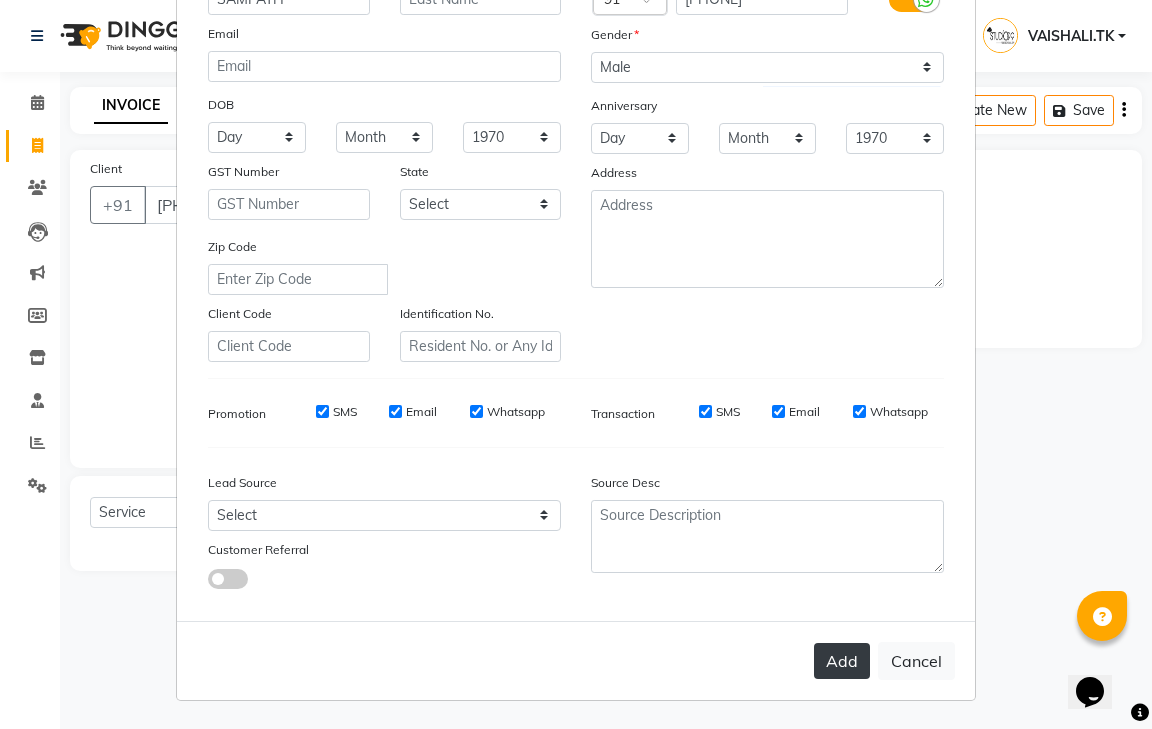 click on "Add" at bounding box center (842, 661) 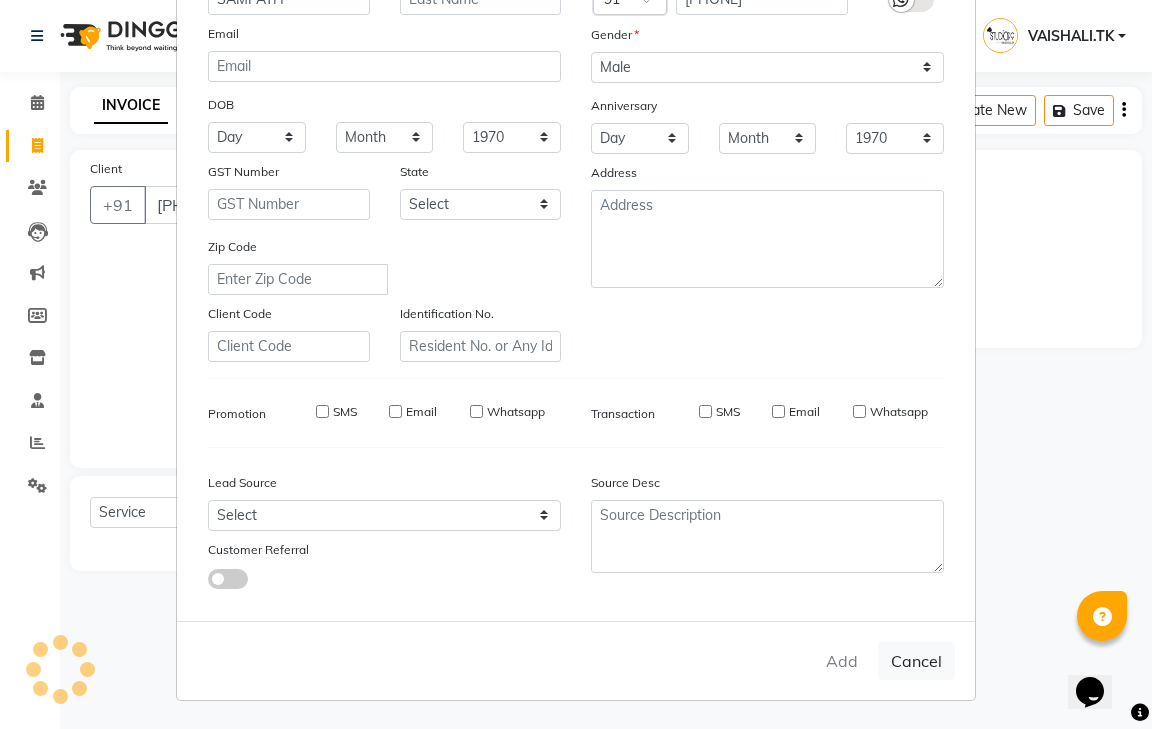 type 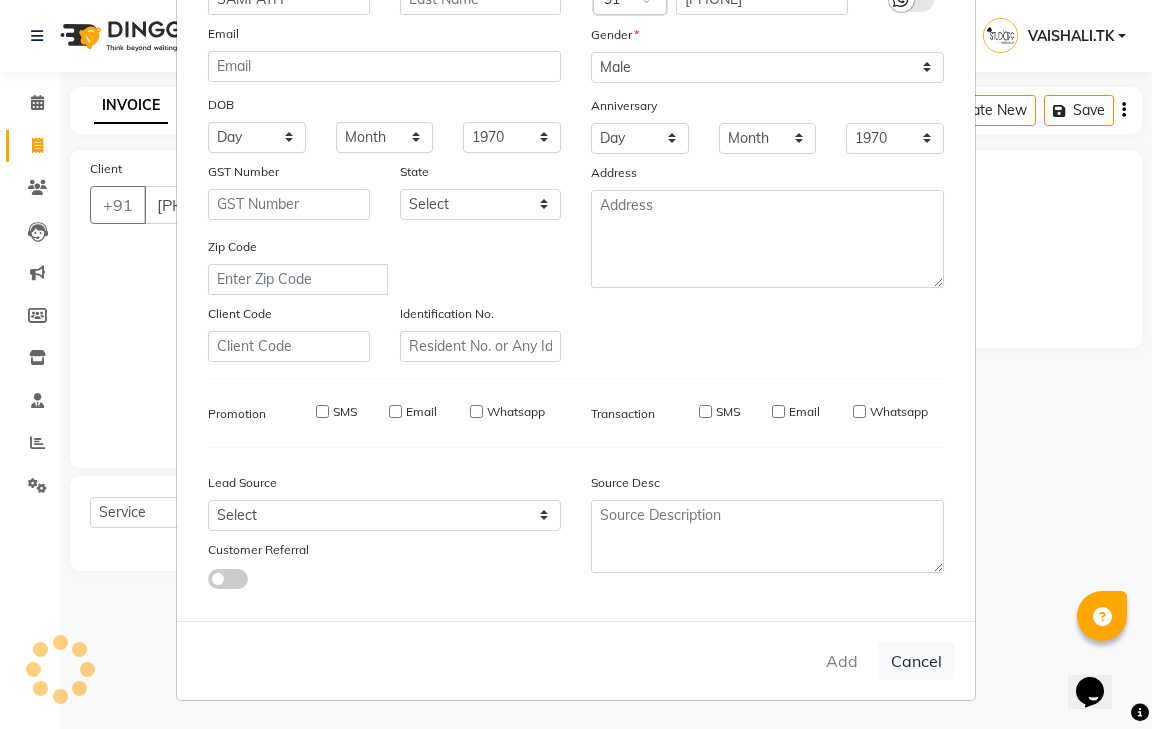 select 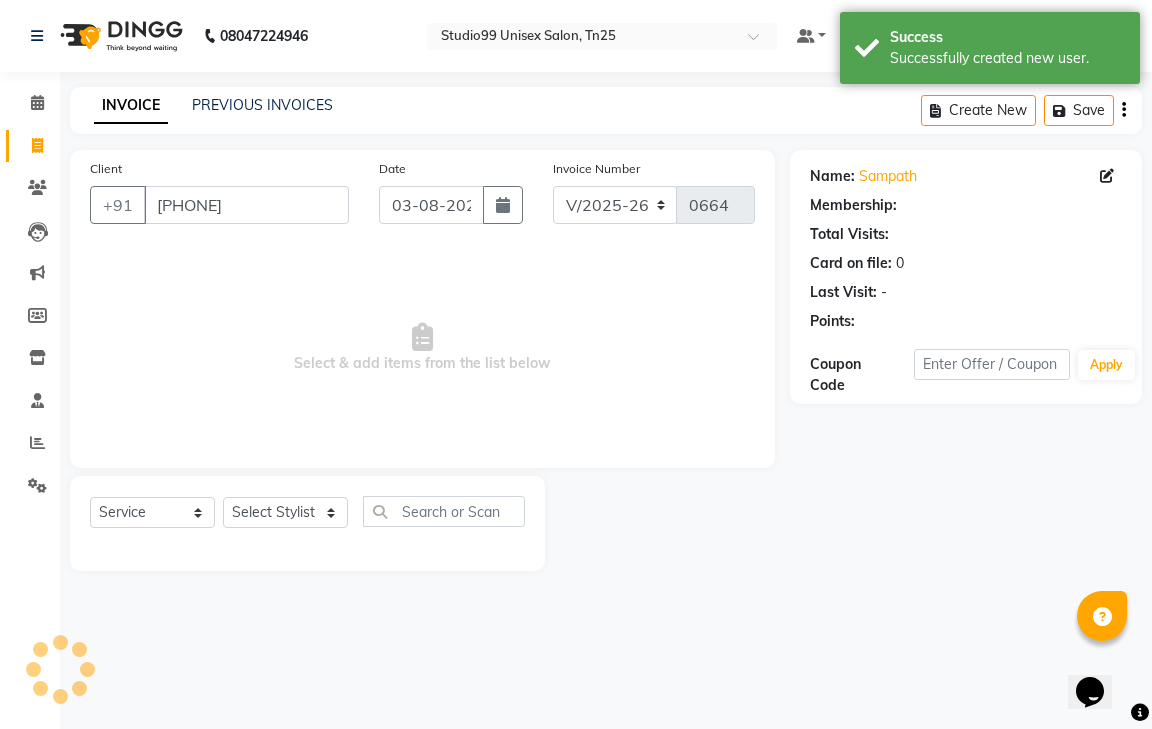 select on "1: Object" 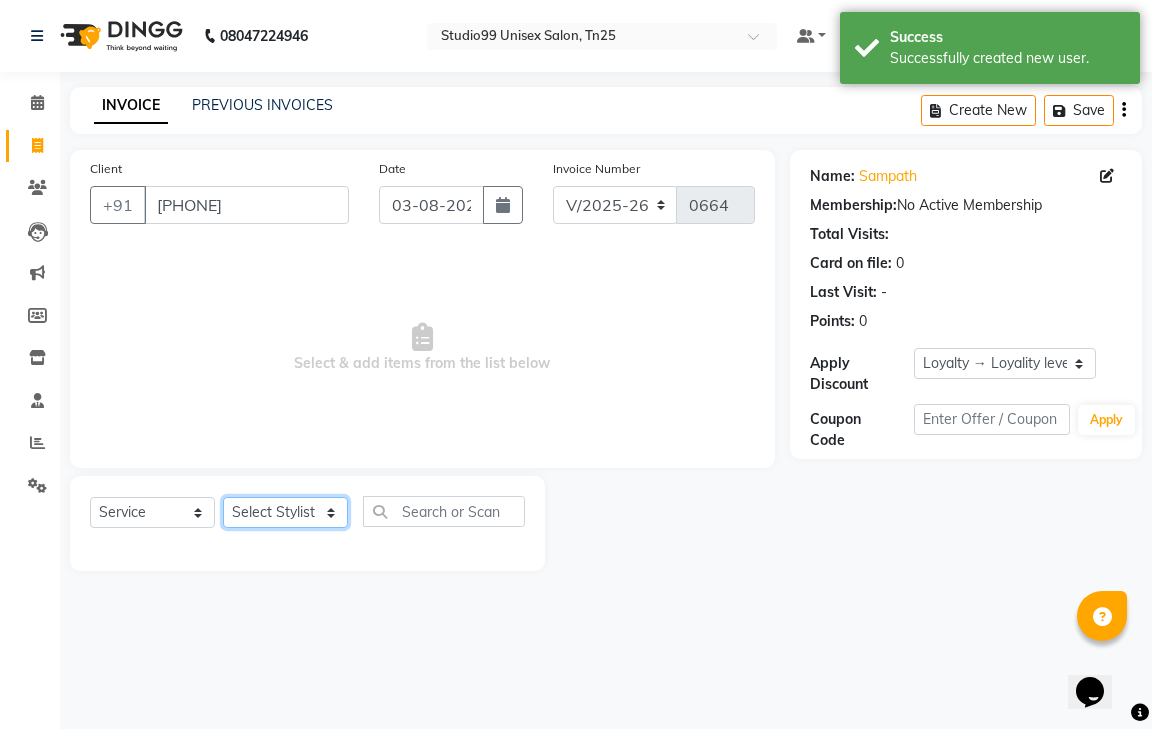 click on "Select Stylist gendral giri-ja  jaya priya kothai TK raja sanjay santhosh VAISHALI.TK" 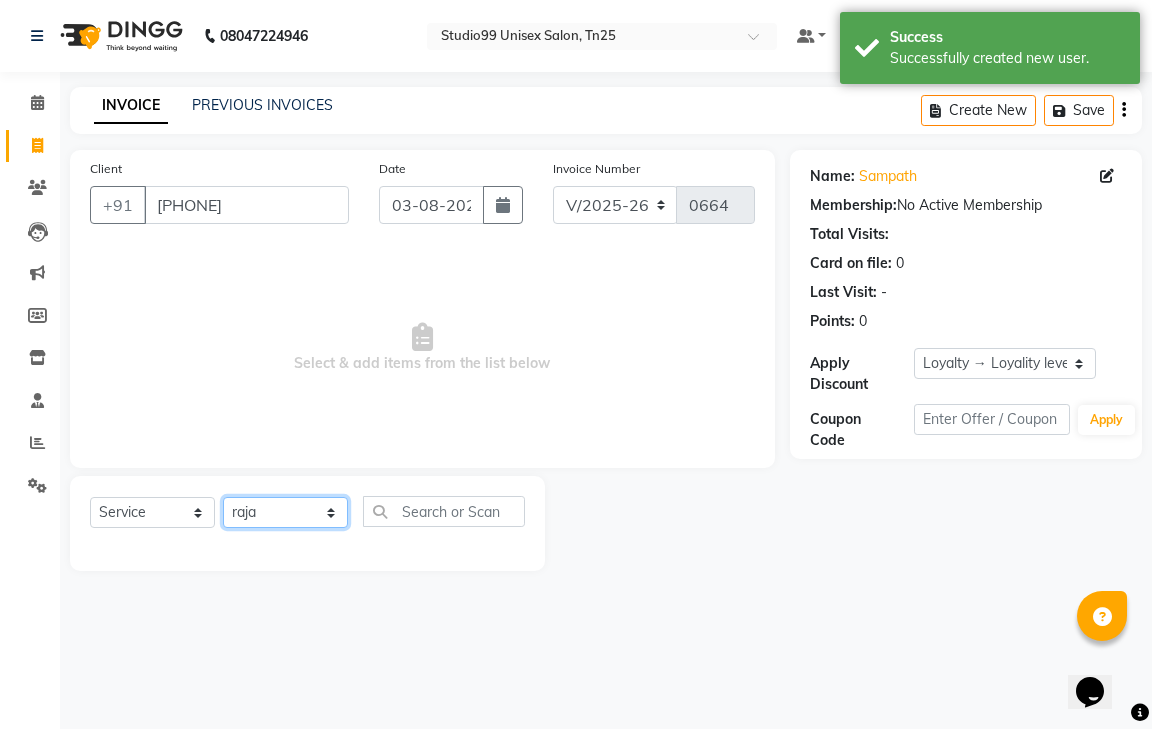 click on "Select Stylist gendral giri-ja  jaya priya kothai TK raja sanjay santhosh VAISHALI.TK" 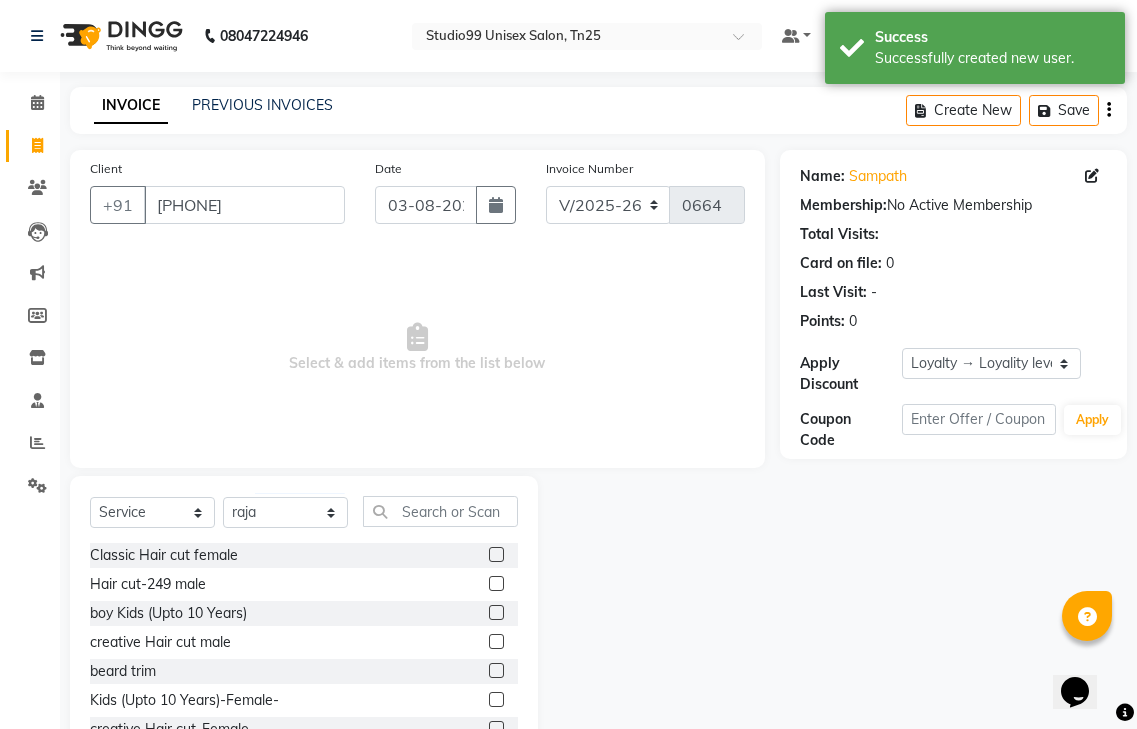 click 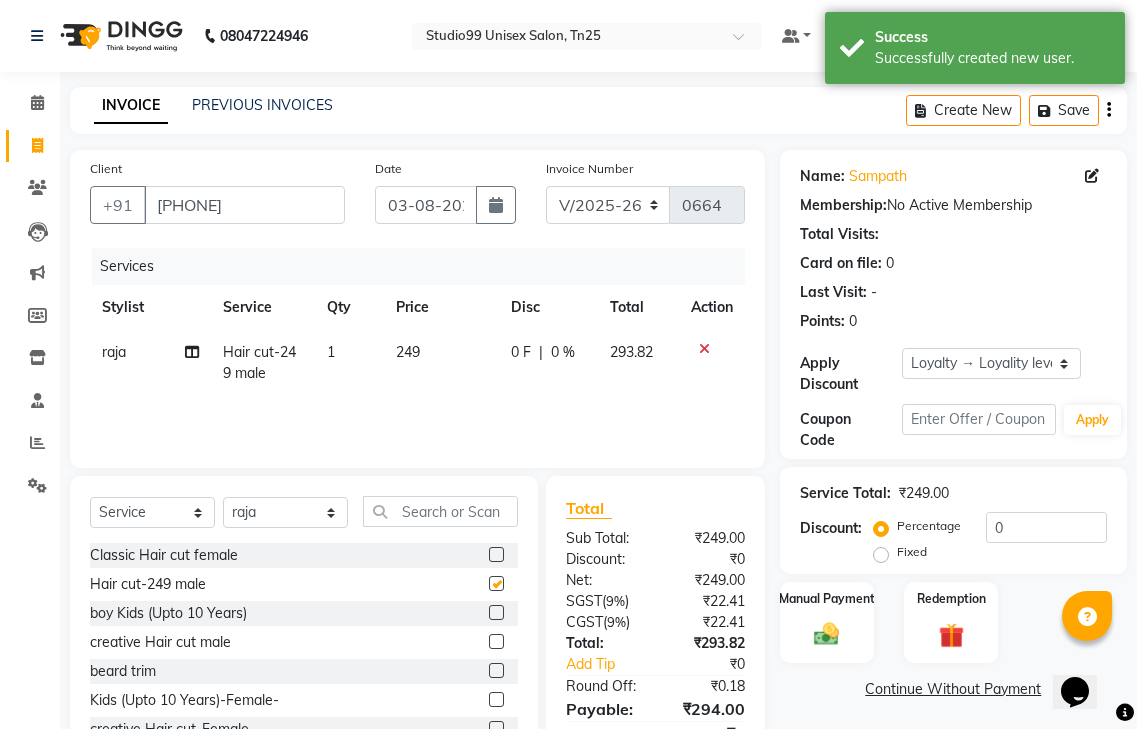 checkbox on "false" 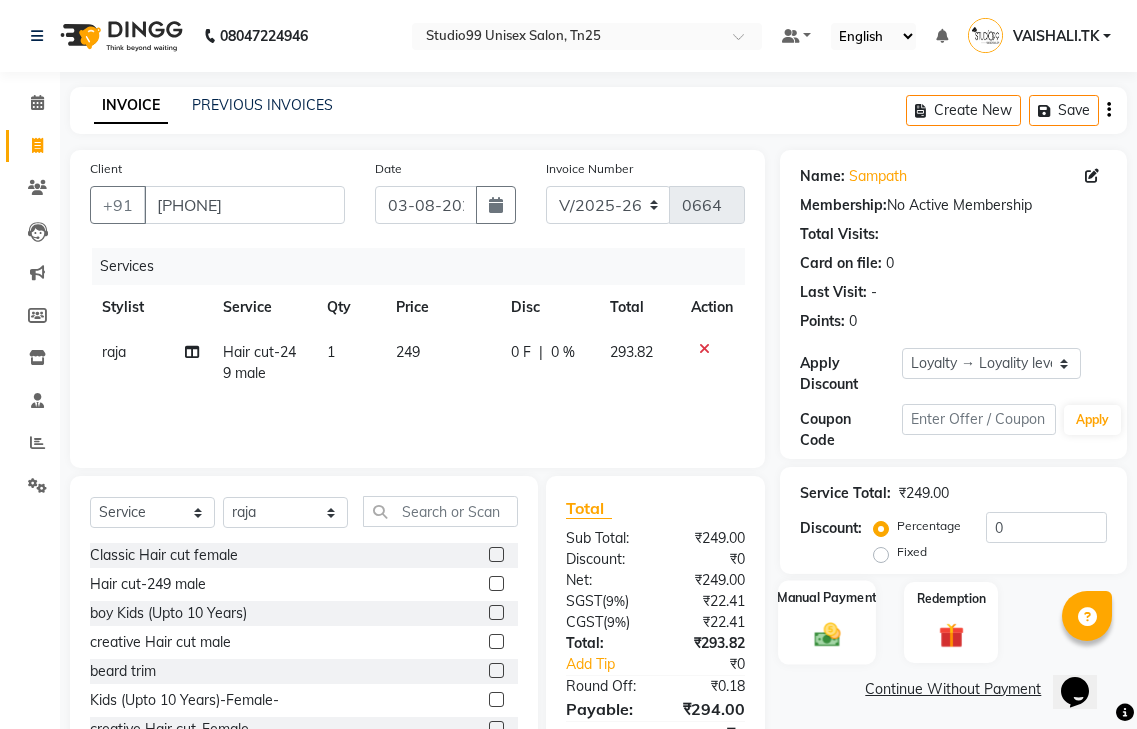 scroll, scrollTop: 92, scrollLeft: 0, axis: vertical 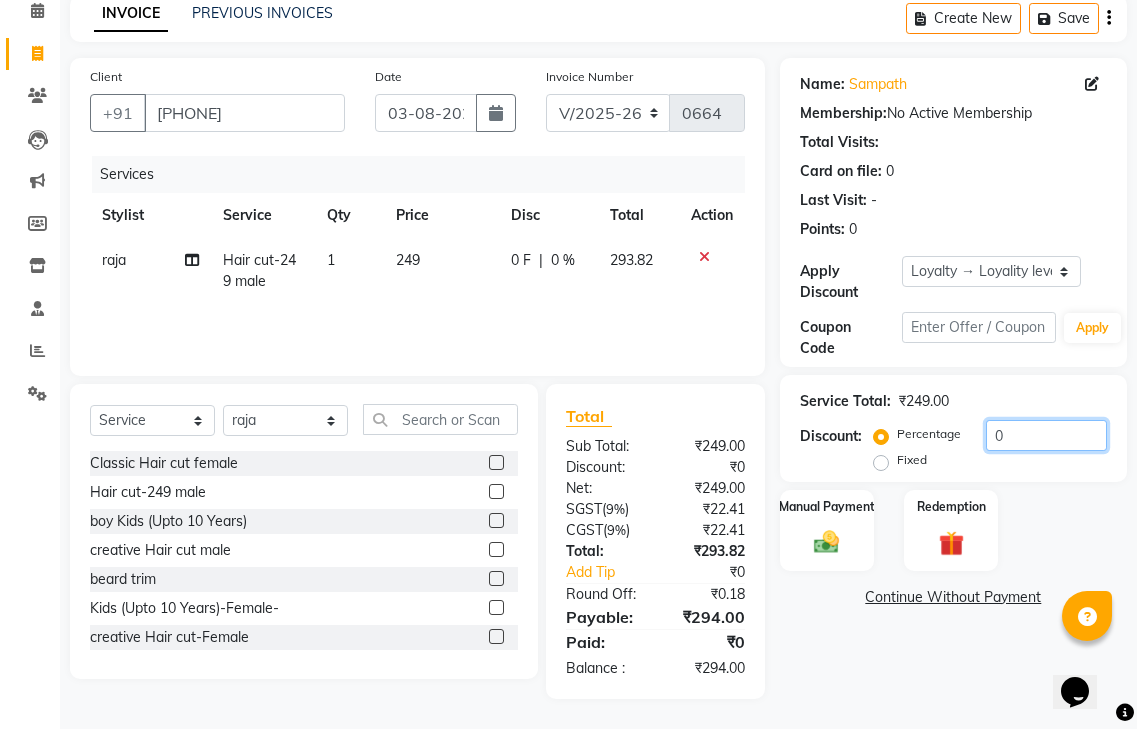 click on "0" 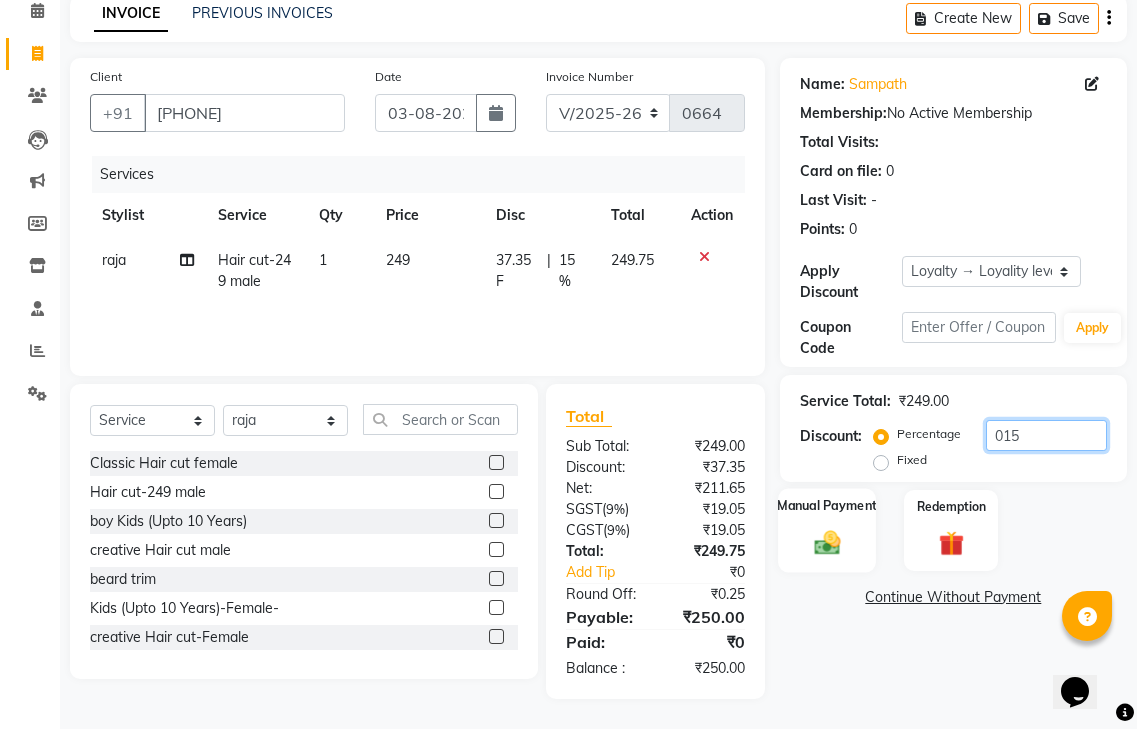 type on "015" 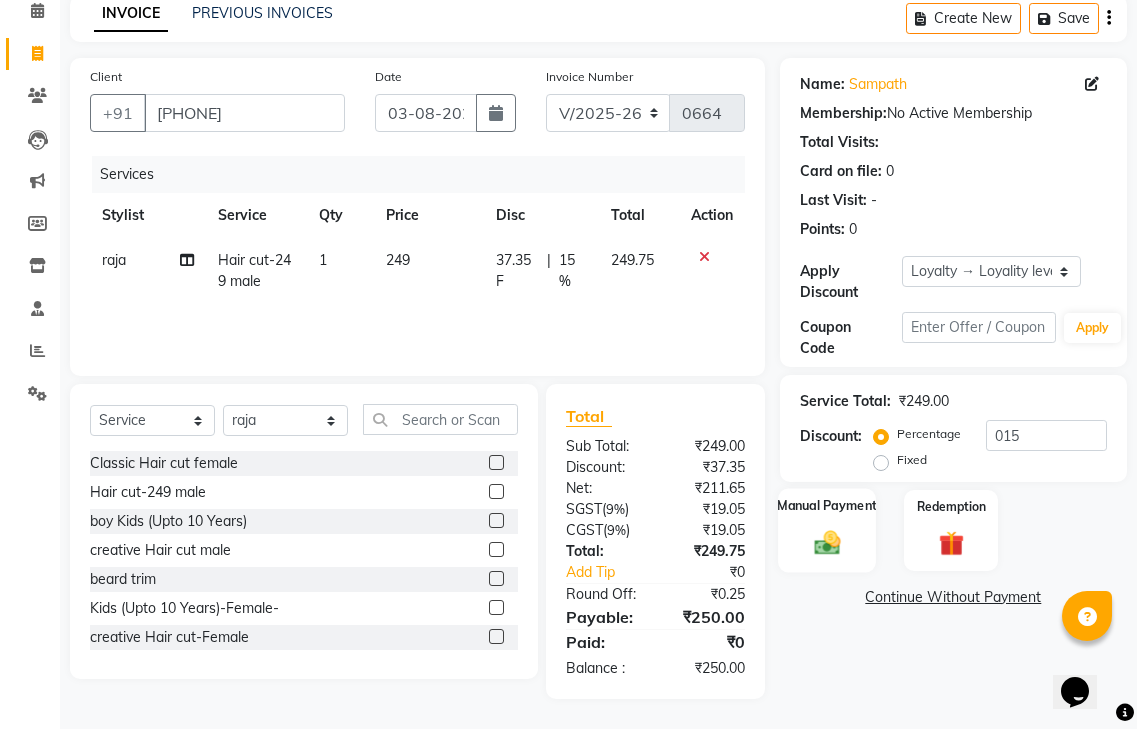 click on "Manual Payment" 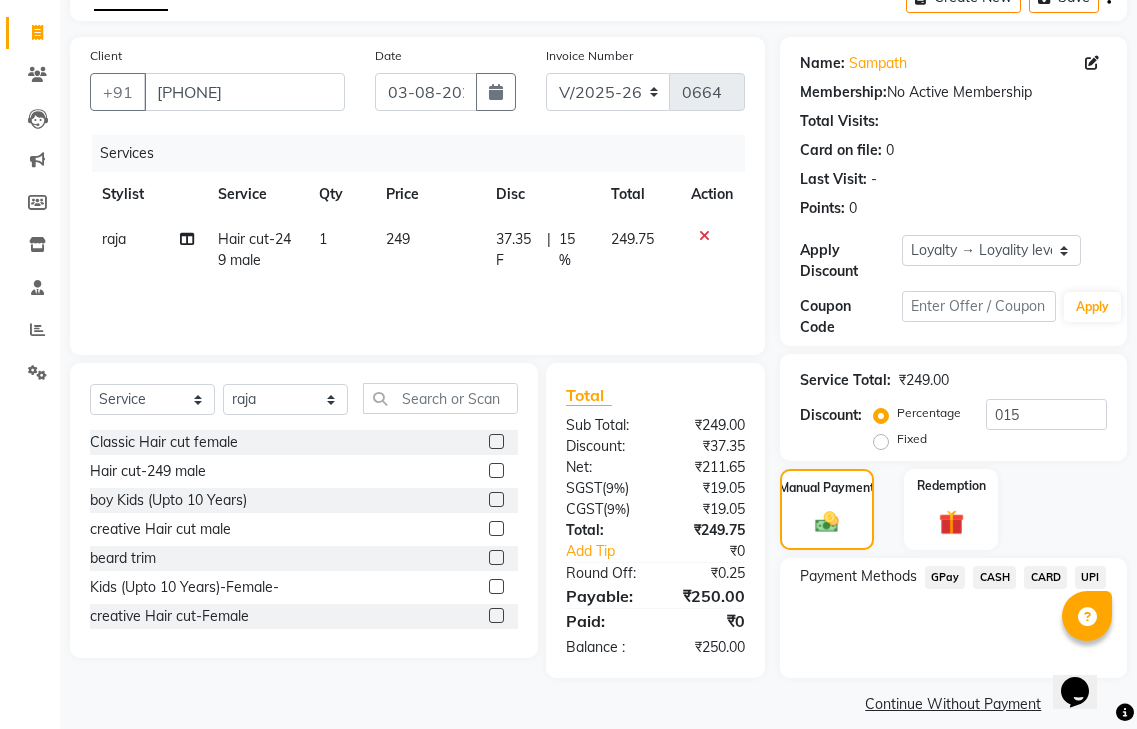scroll, scrollTop: 133, scrollLeft: 0, axis: vertical 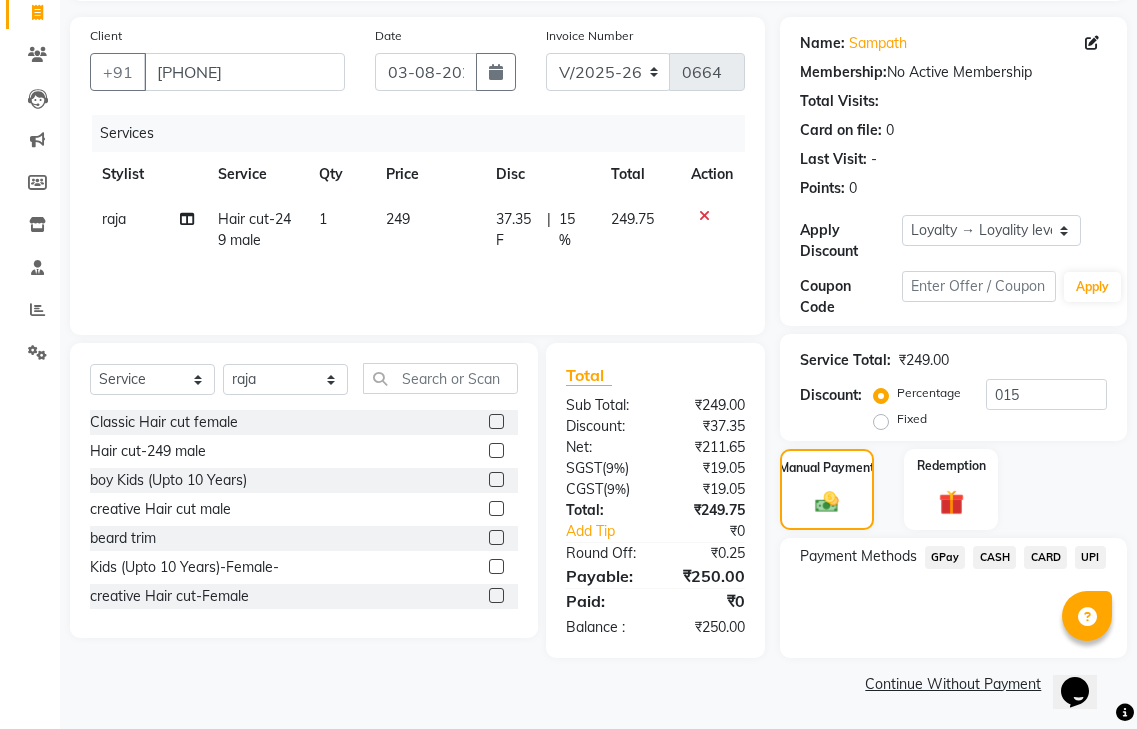 click on "GPay" 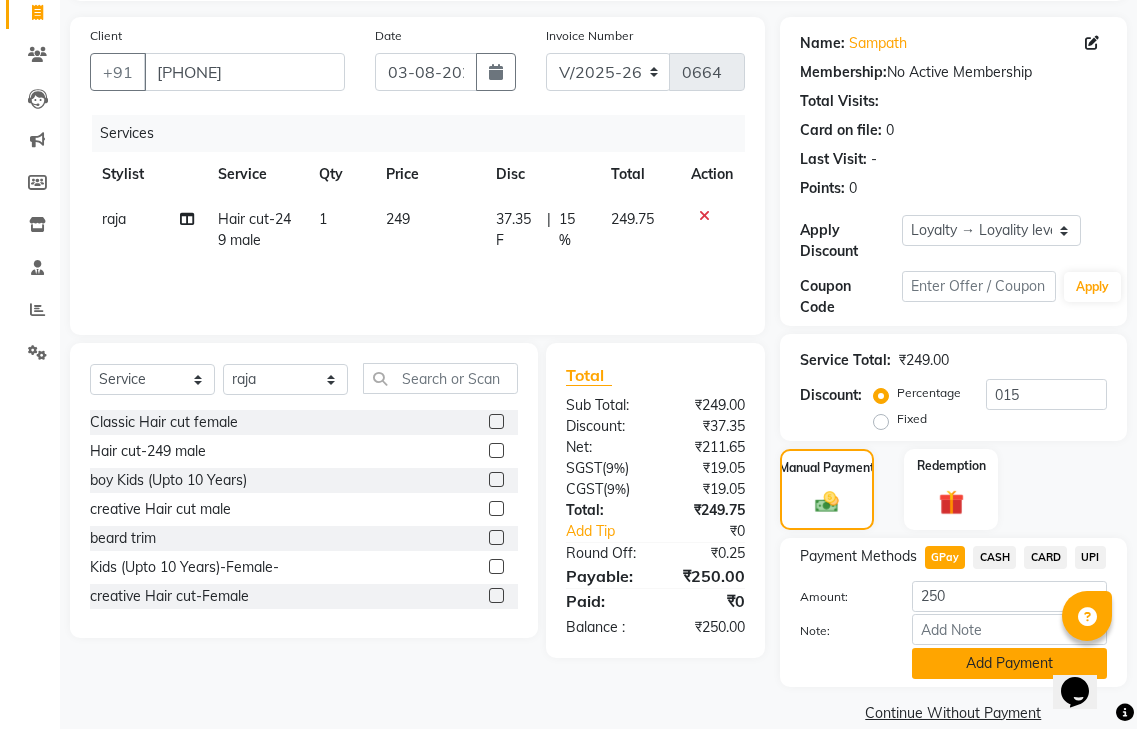 click on "Add Payment" 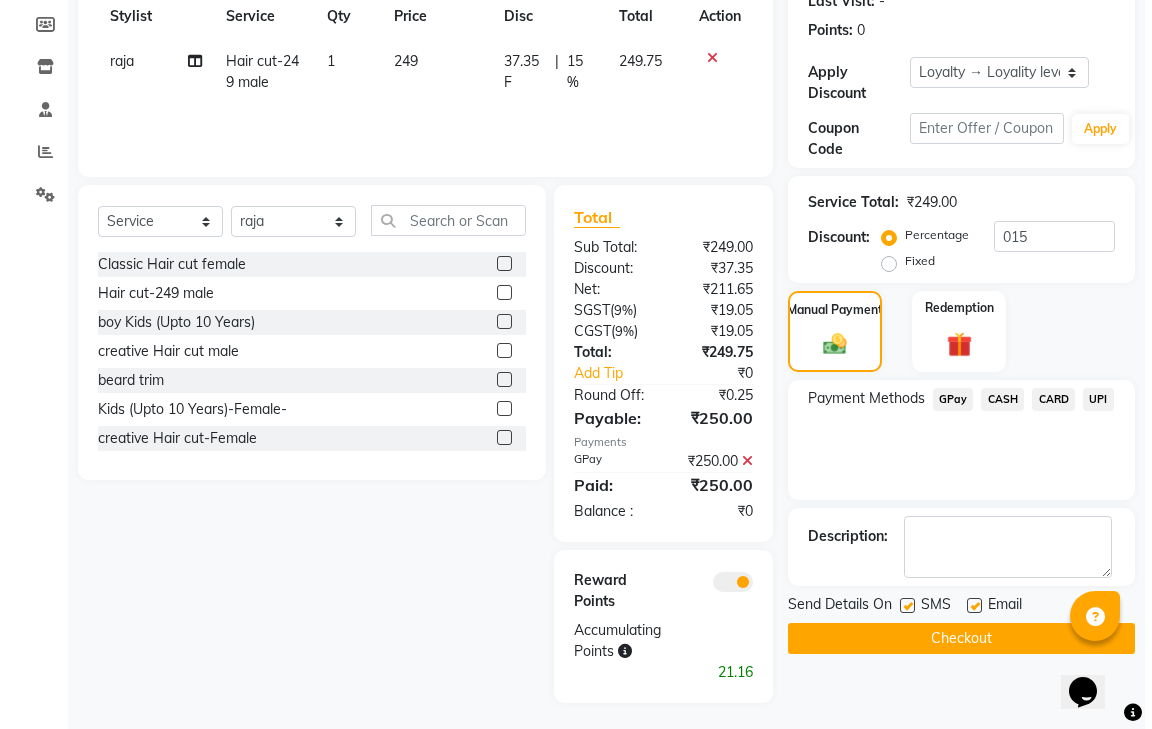 scroll, scrollTop: 295, scrollLeft: 0, axis: vertical 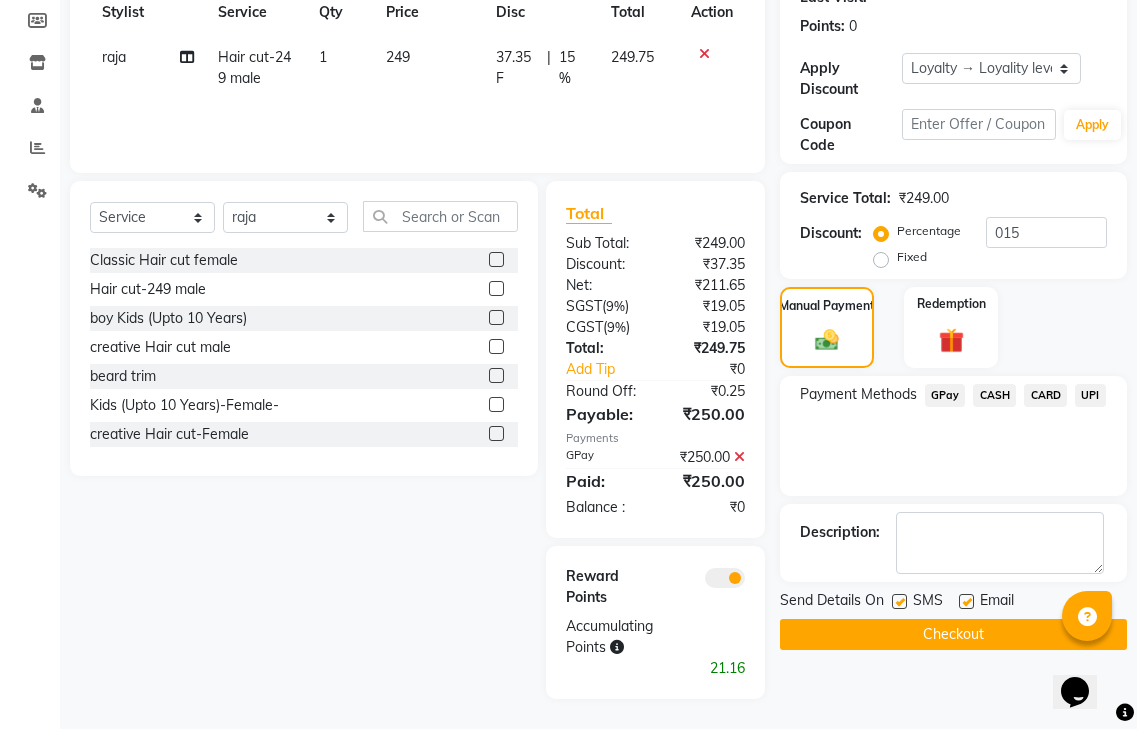 click 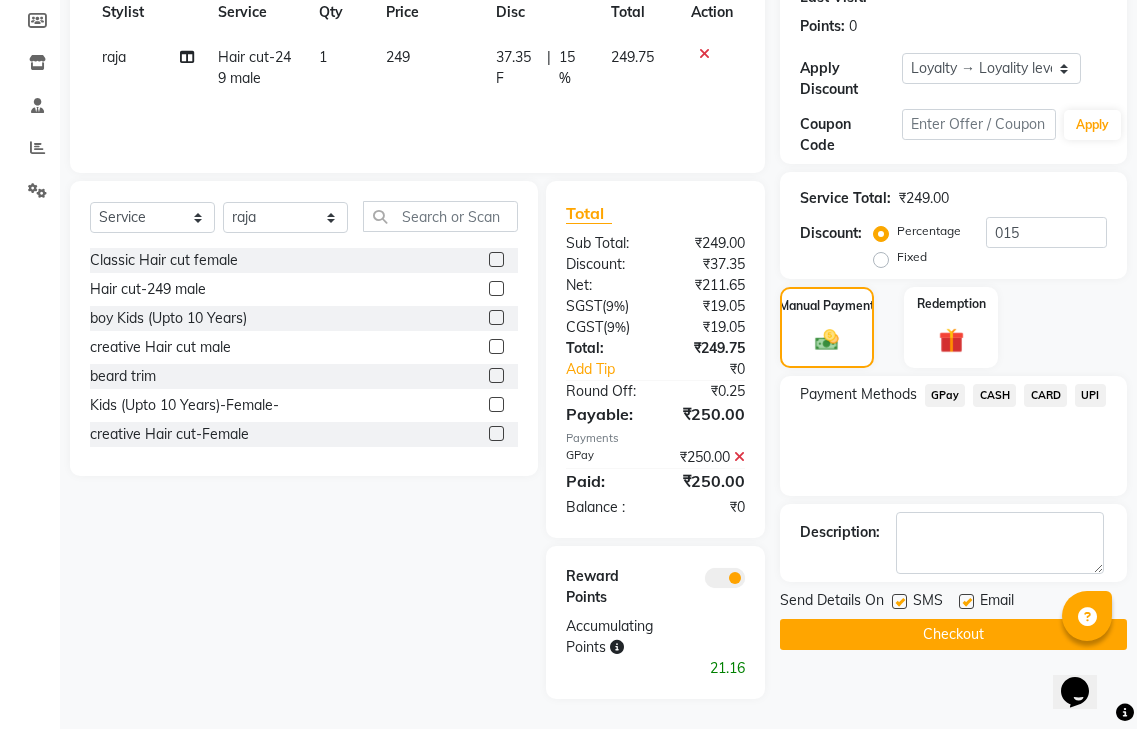 click 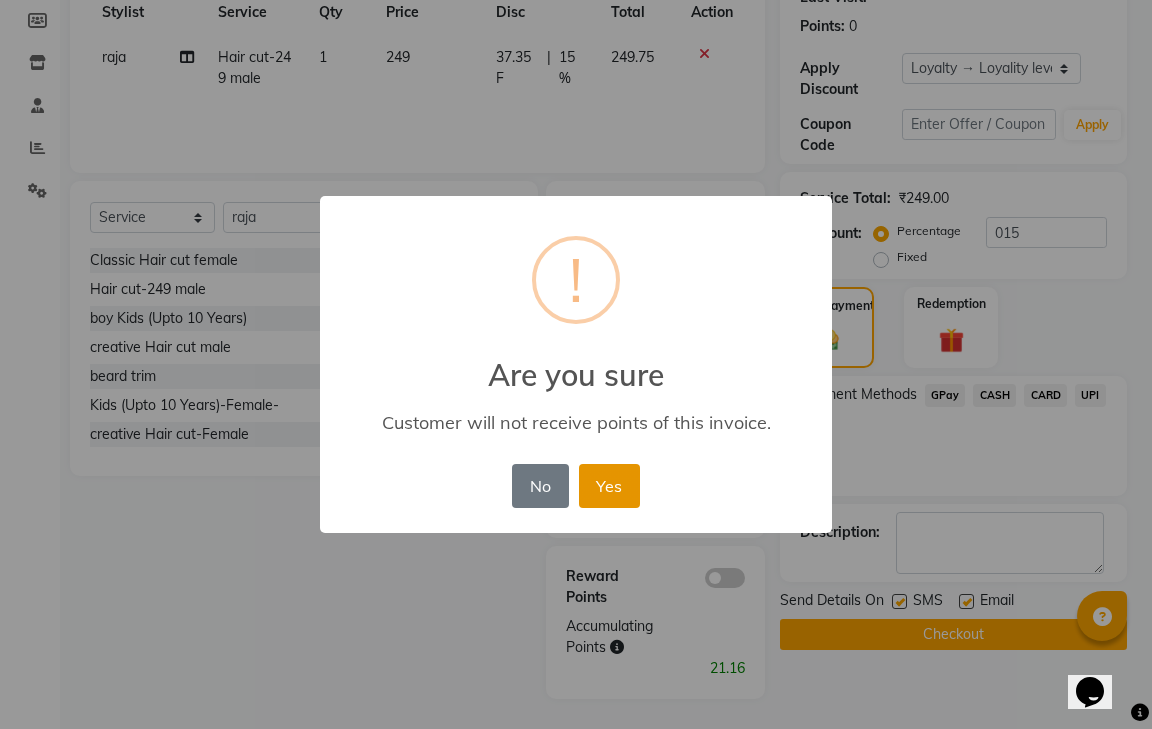 click on "Yes" at bounding box center [609, 486] 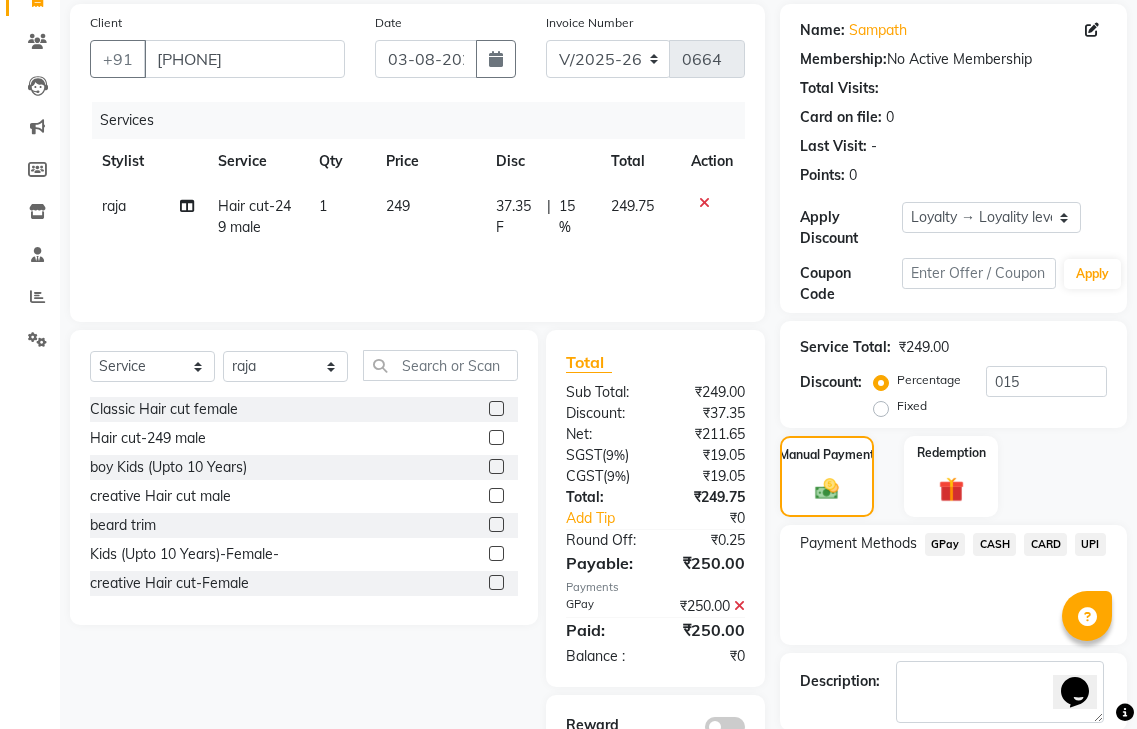 scroll, scrollTop: 246, scrollLeft: 0, axis: vertical 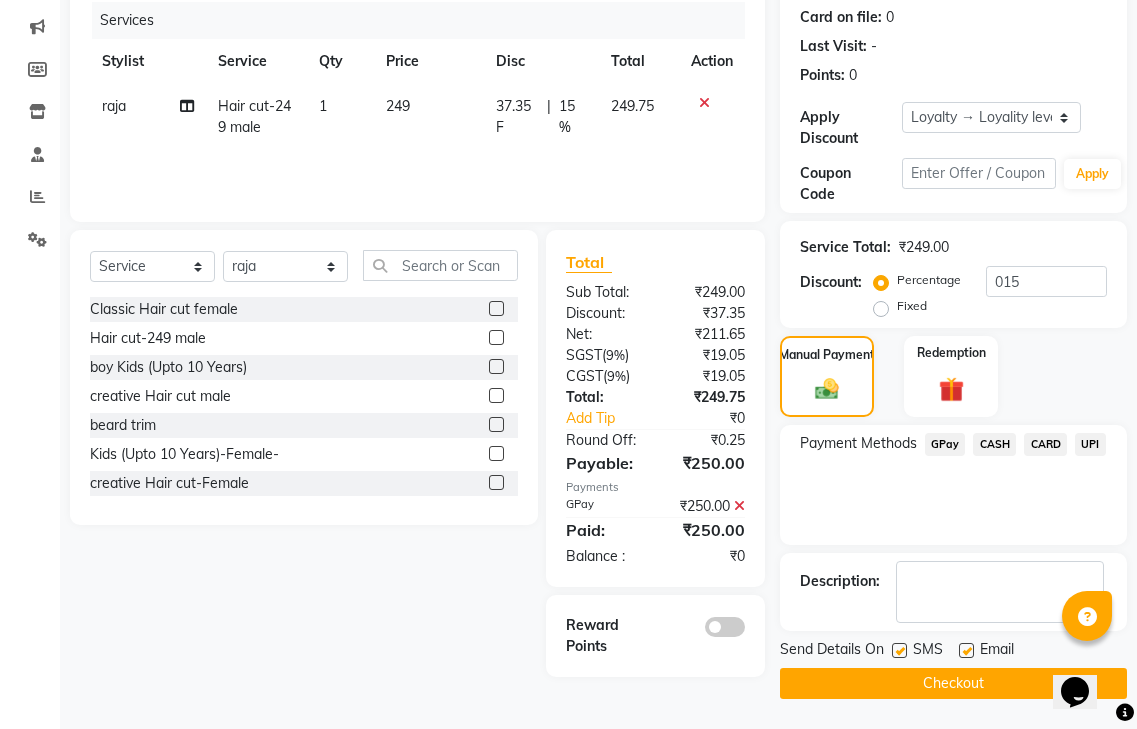 click on "Checkout" 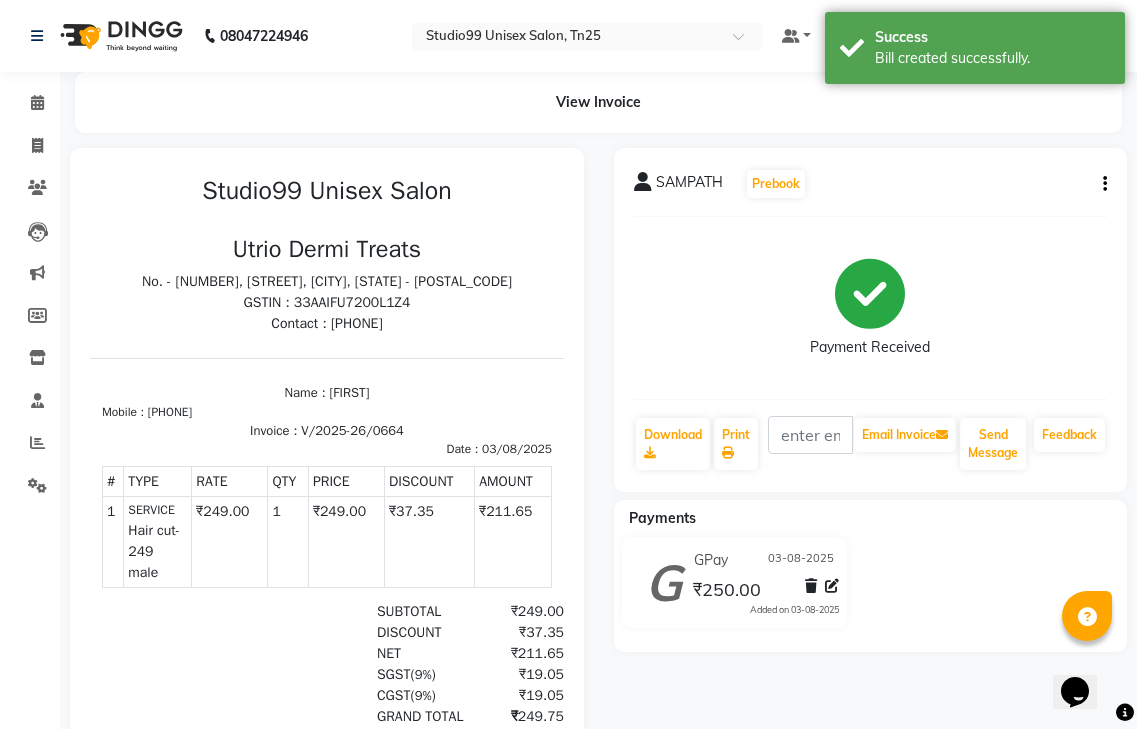 scroll, scrollTop: 0, scrollLeft: 0, axis: both 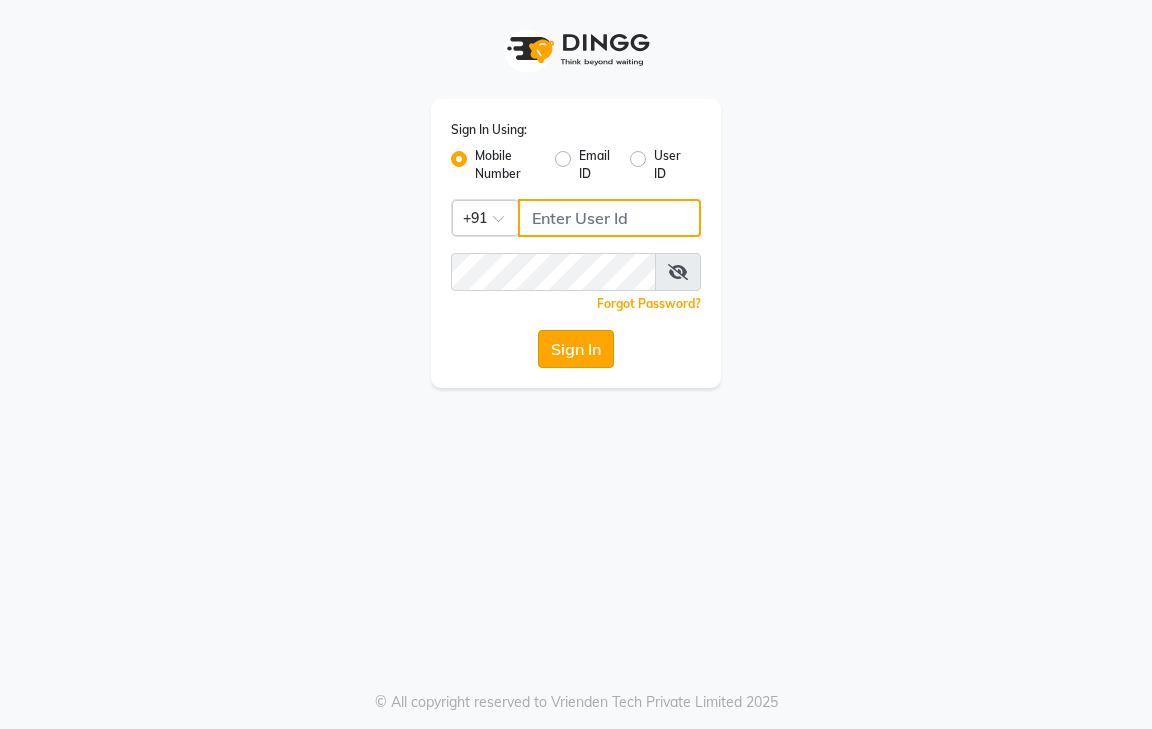 type on "9600622338" 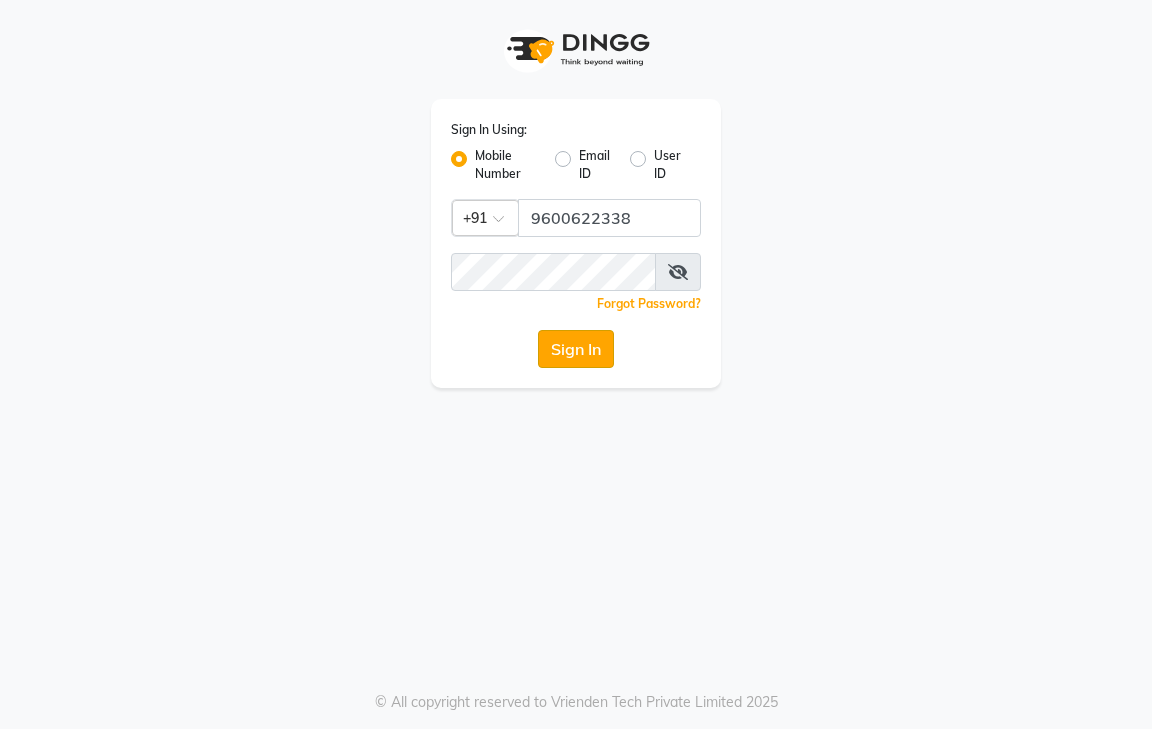 click on "Sign In" 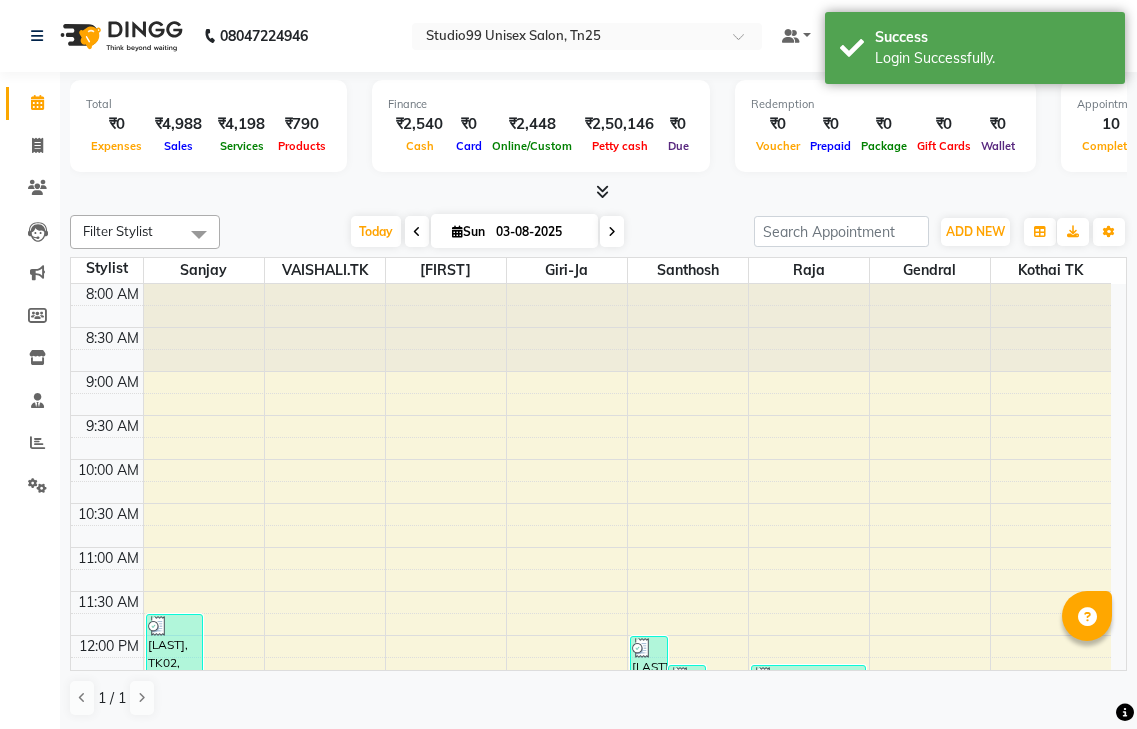 scroll, scrollTop: 0, scrollLeft: 0, axis: both 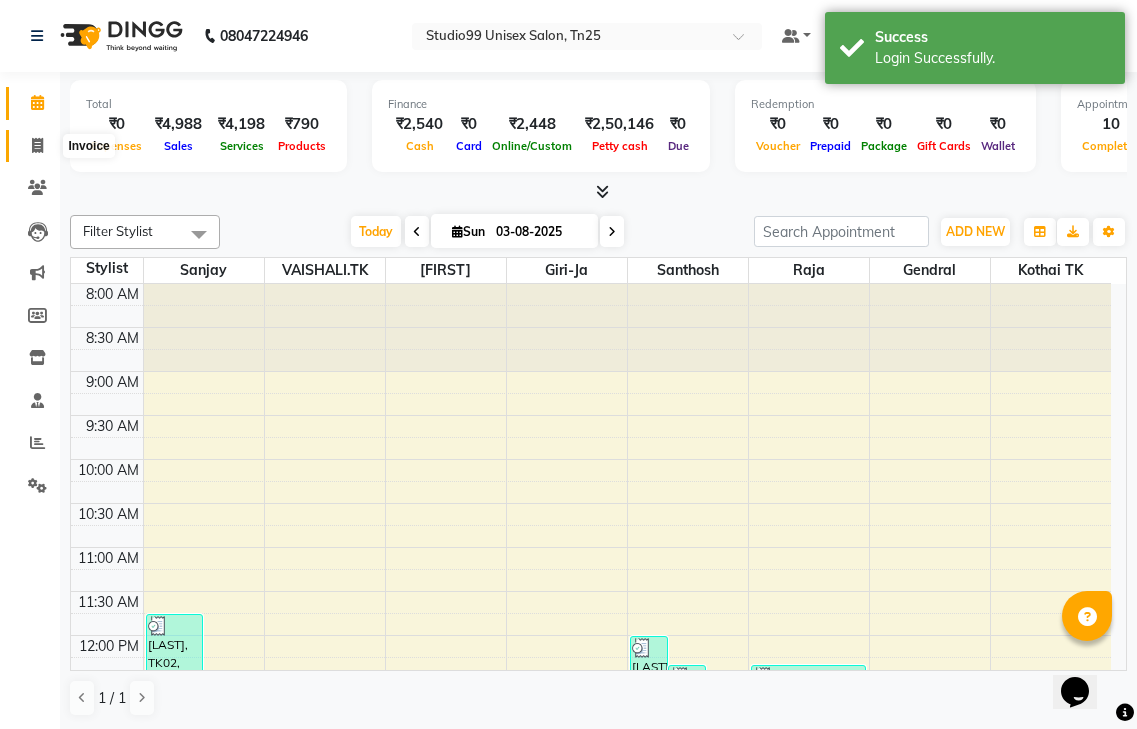 click 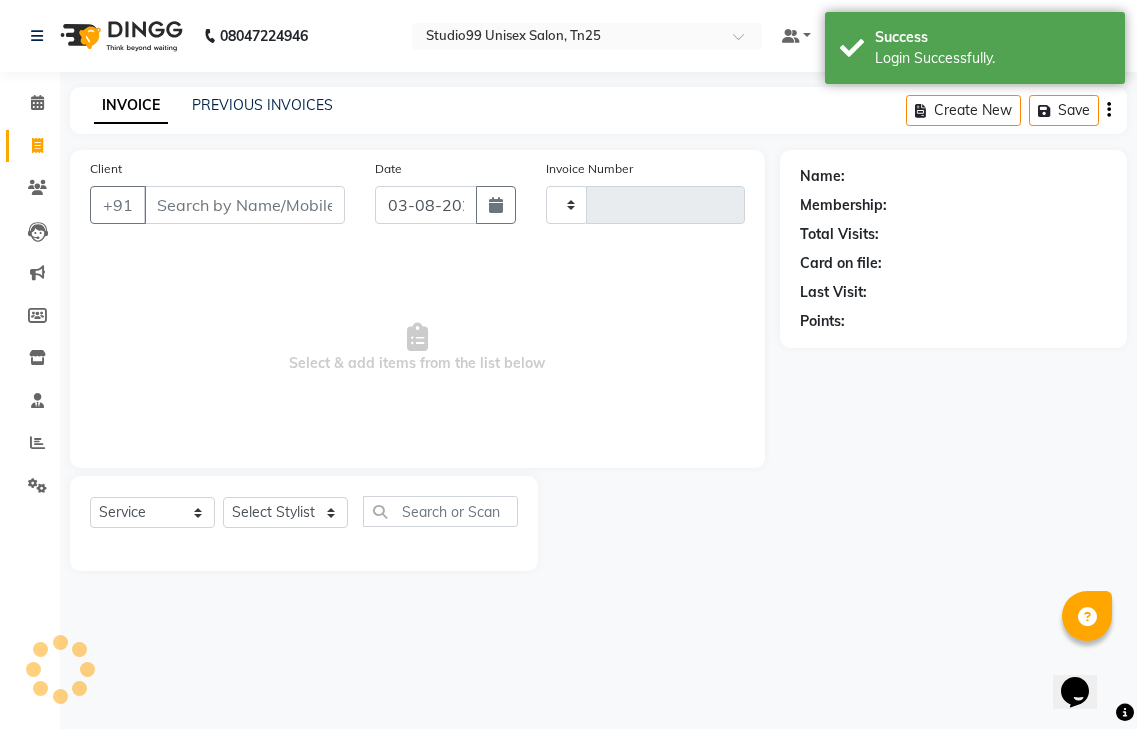 type on "0665" 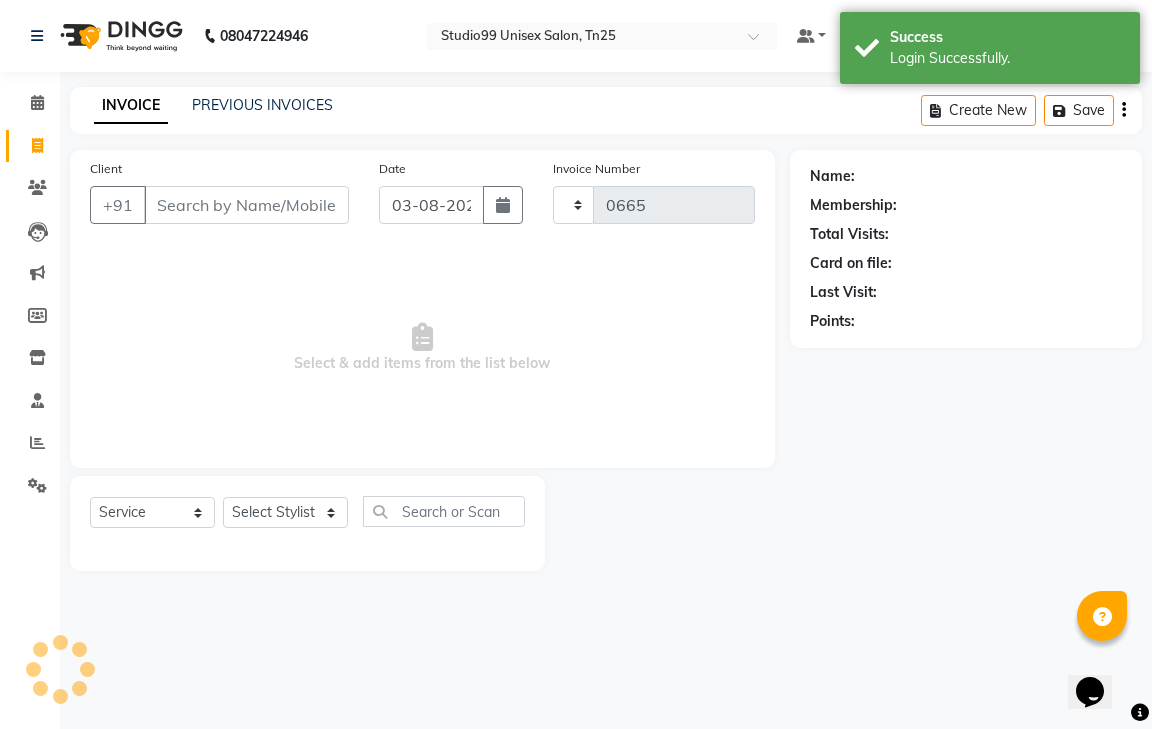 select on "8331" 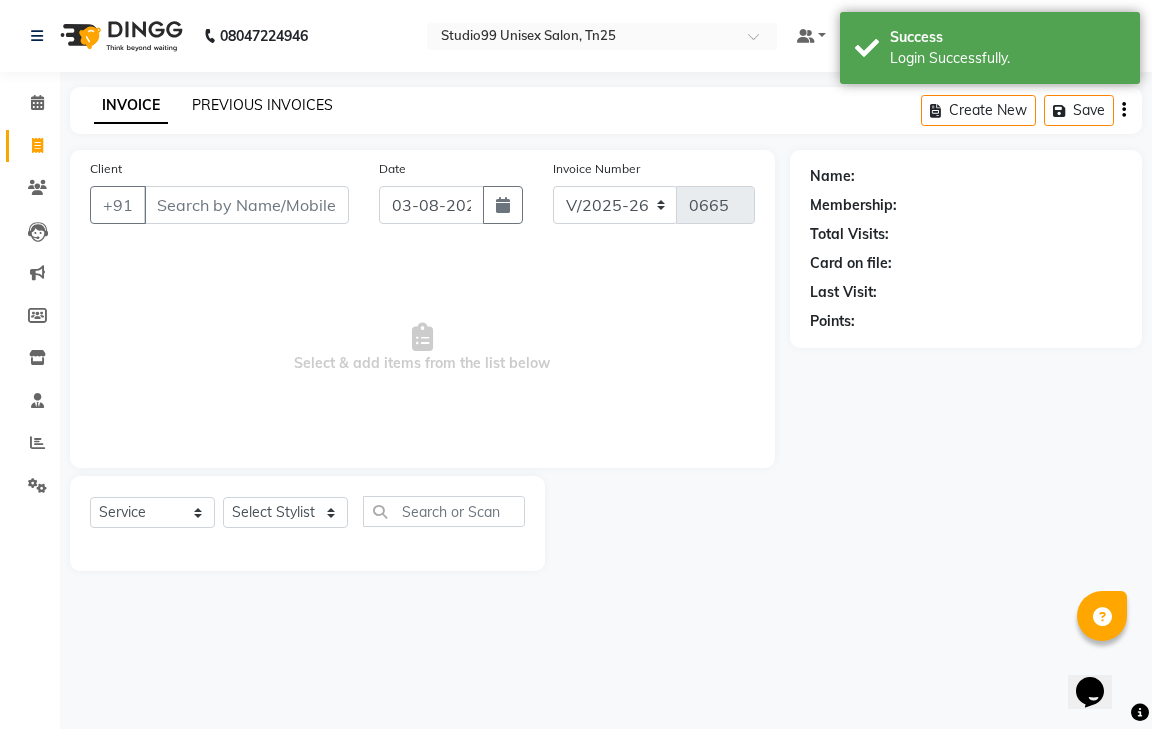 click on "PREVIOUS INVOICES" 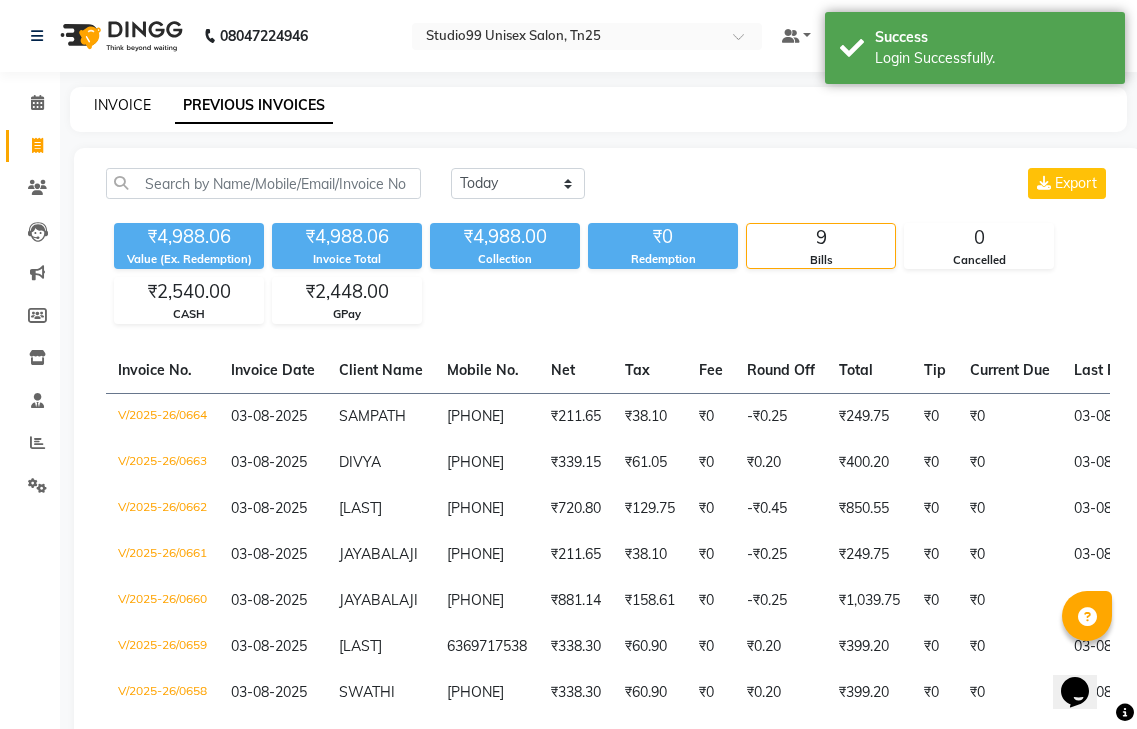 click on "INVOICE" 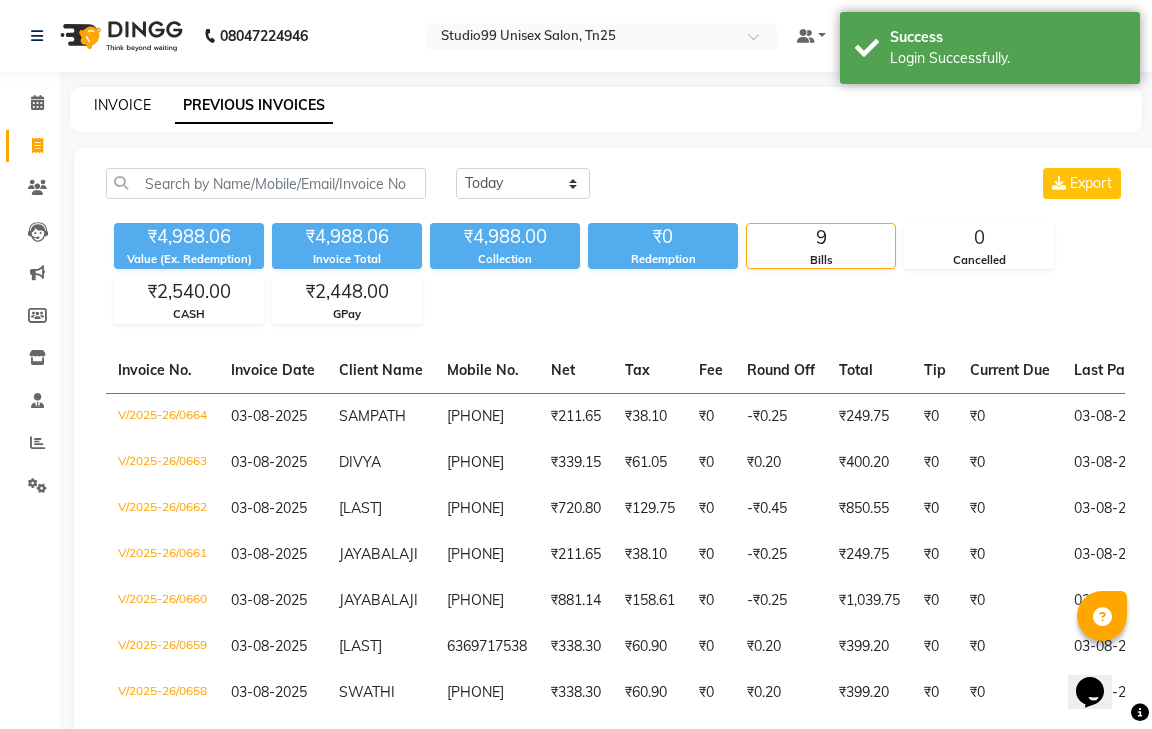 select on "8331" 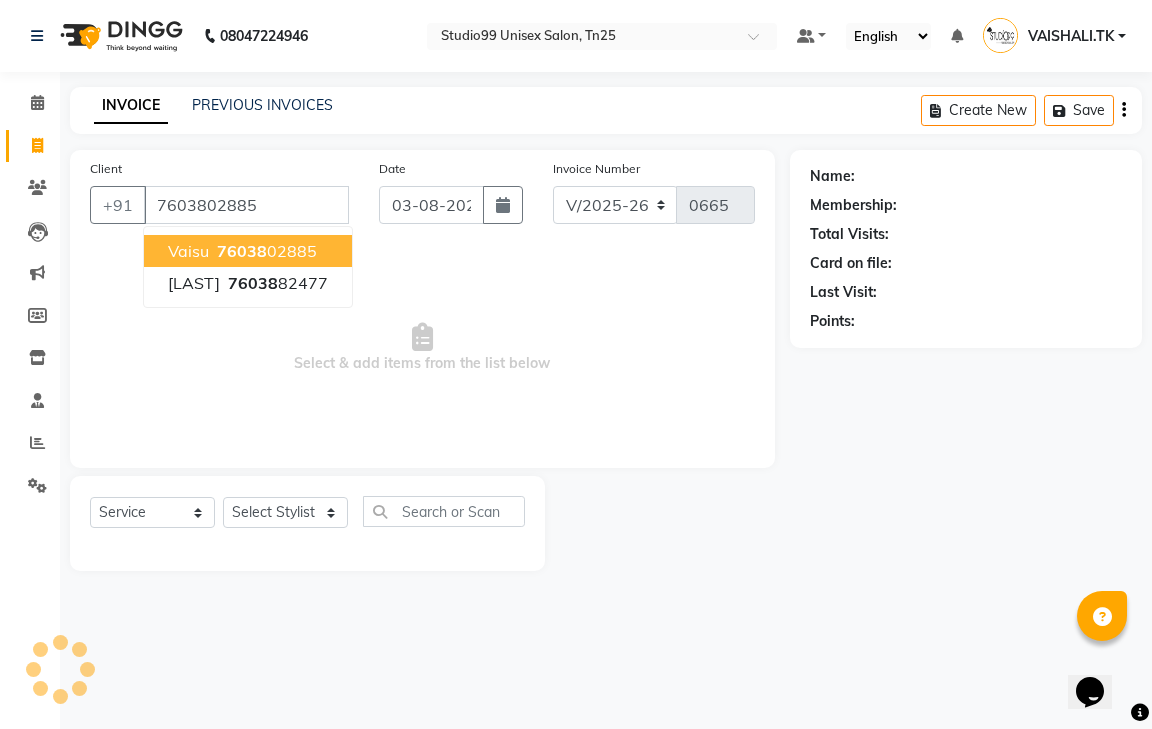 type on "7603802885" 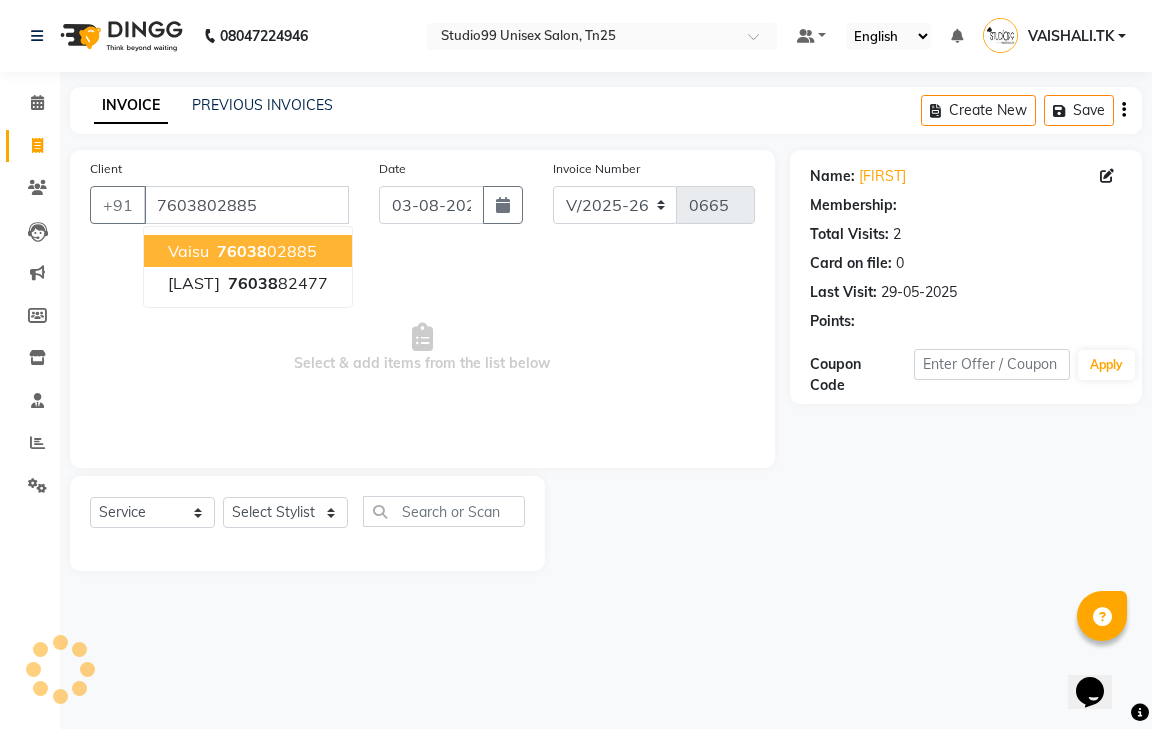 select on "1: Object" 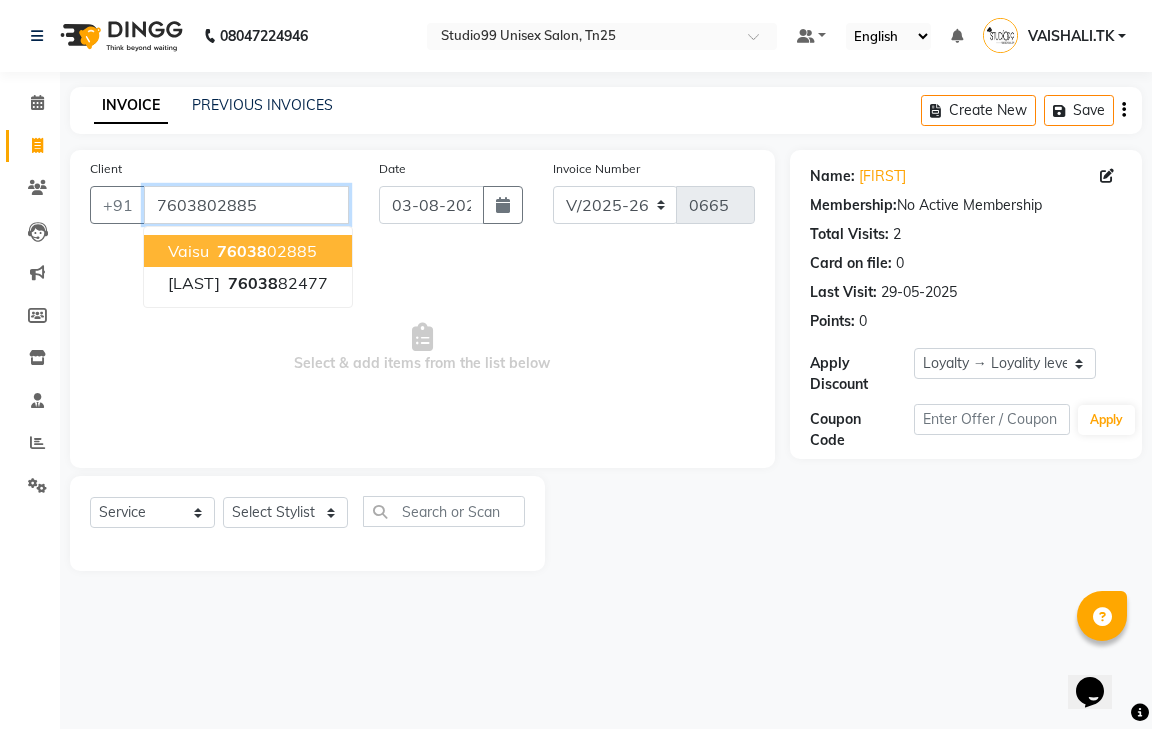 click on "7603802885" at bounding box center [246, 205] 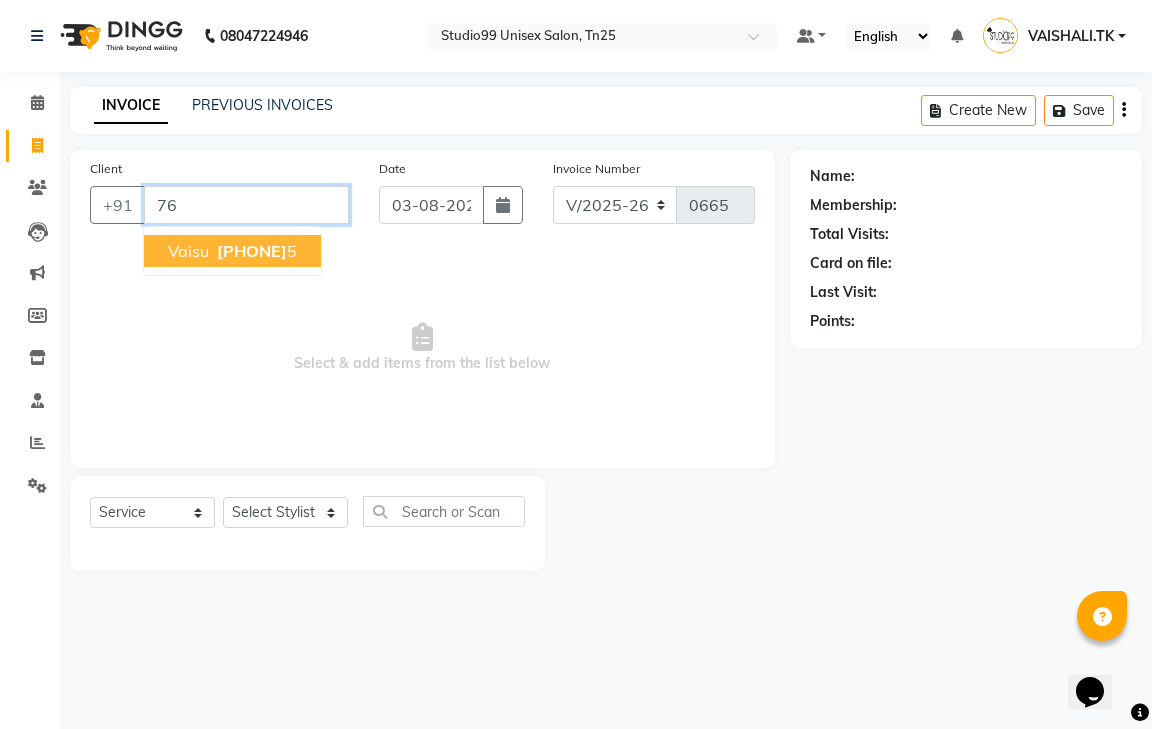 type on "7" 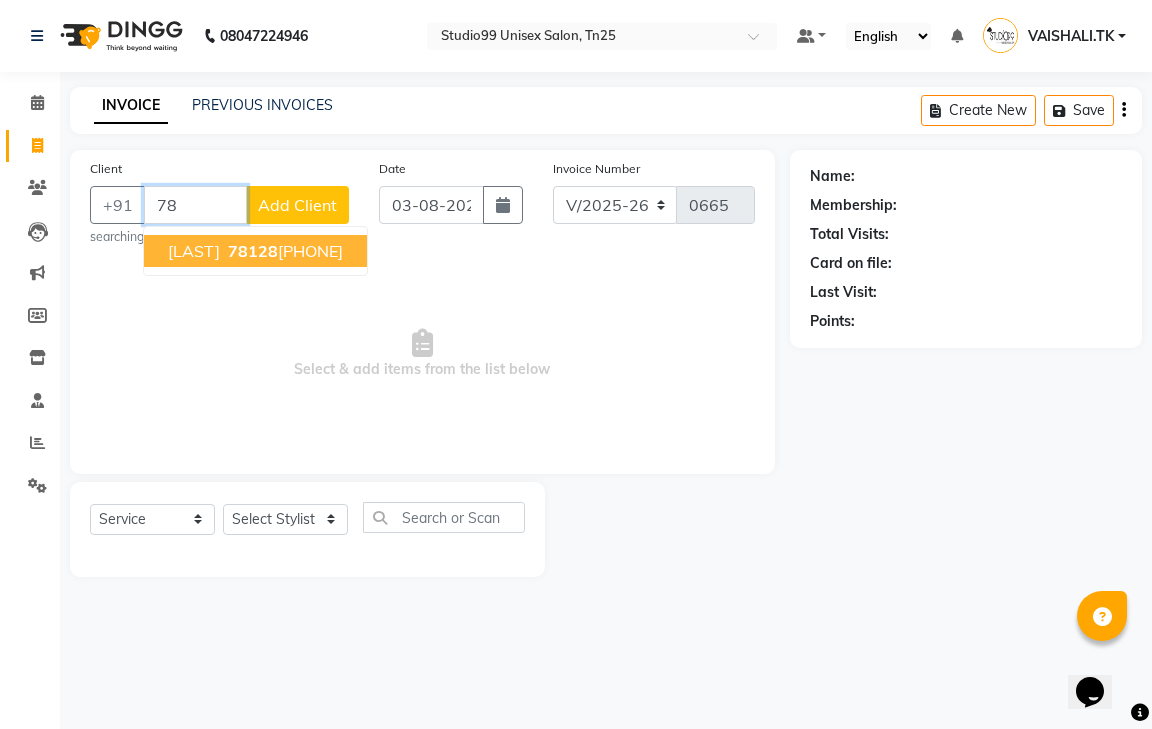 type on "7" 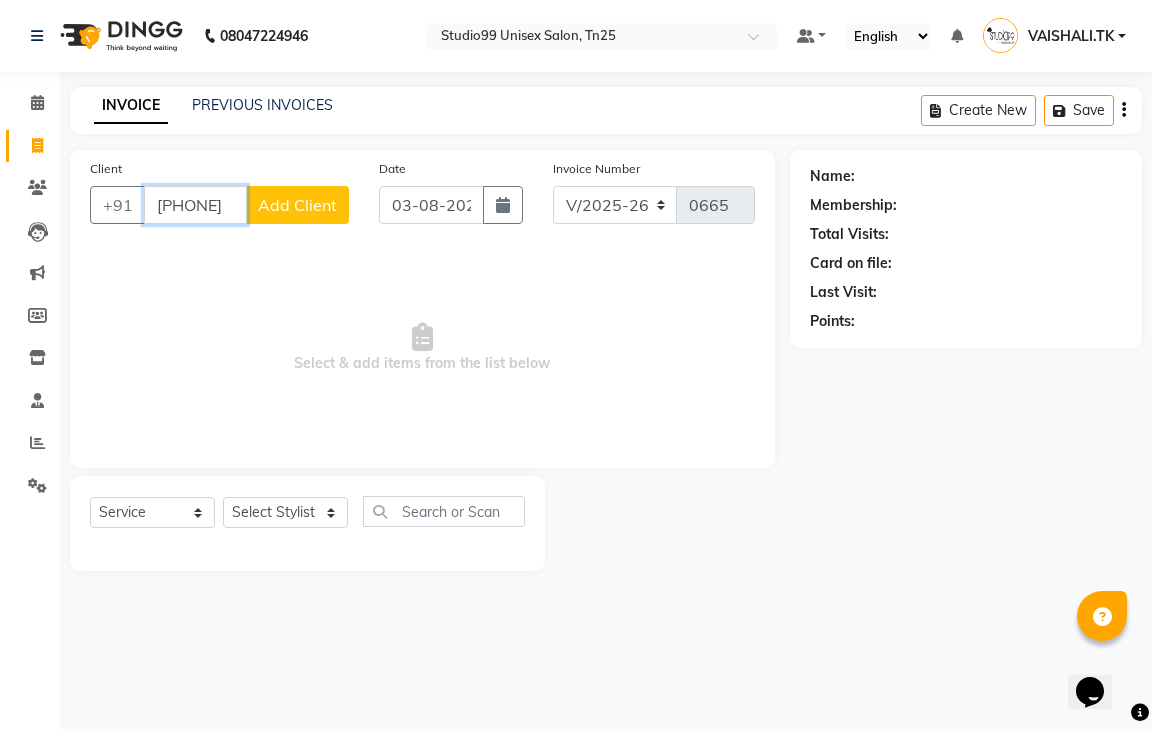 type on "992354785" 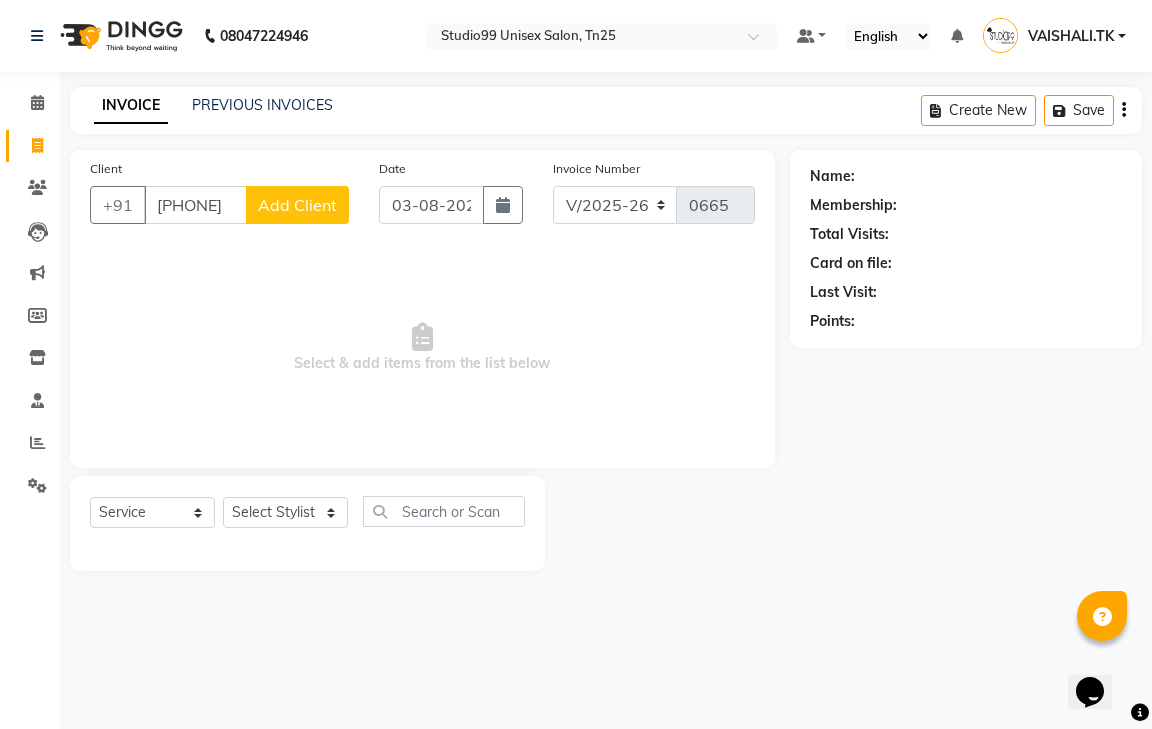 click on "Add Client" 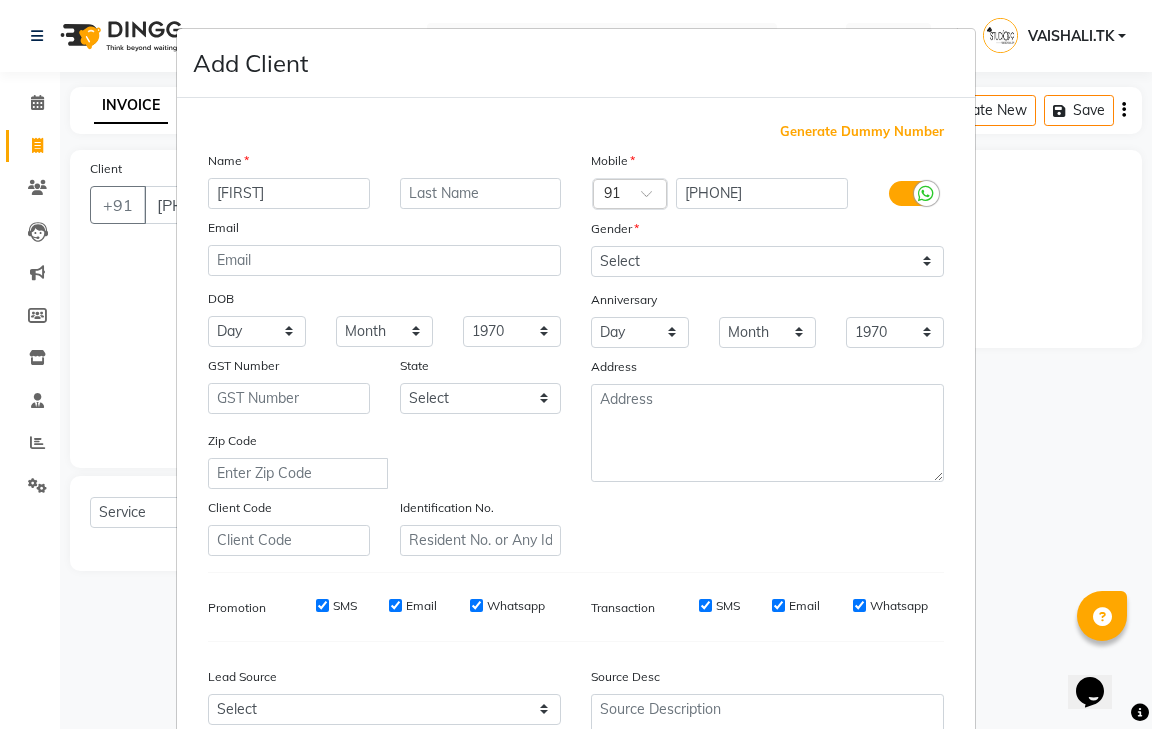 type on "VAISHU" 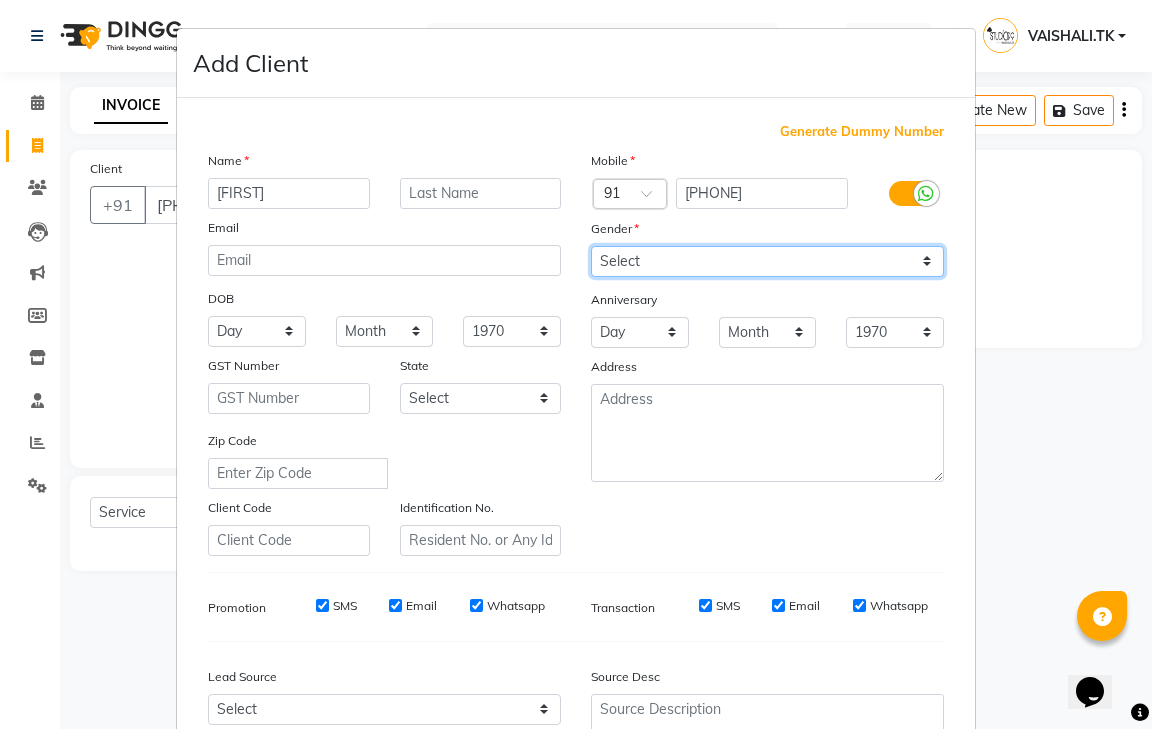 click on "Select Male Female Other Prefer Not To Say" at bounding box center (767, 261) 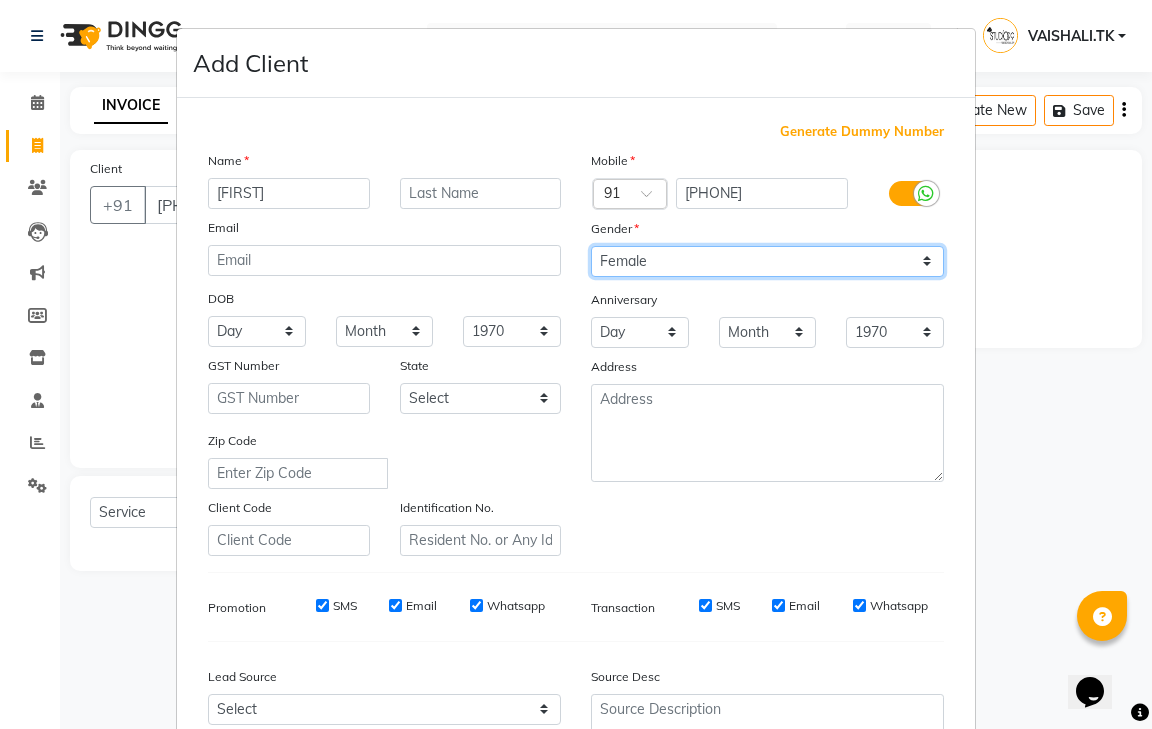 click on "Select Male Female Other Prefer Not To Say" at bounding box center [767, 261] 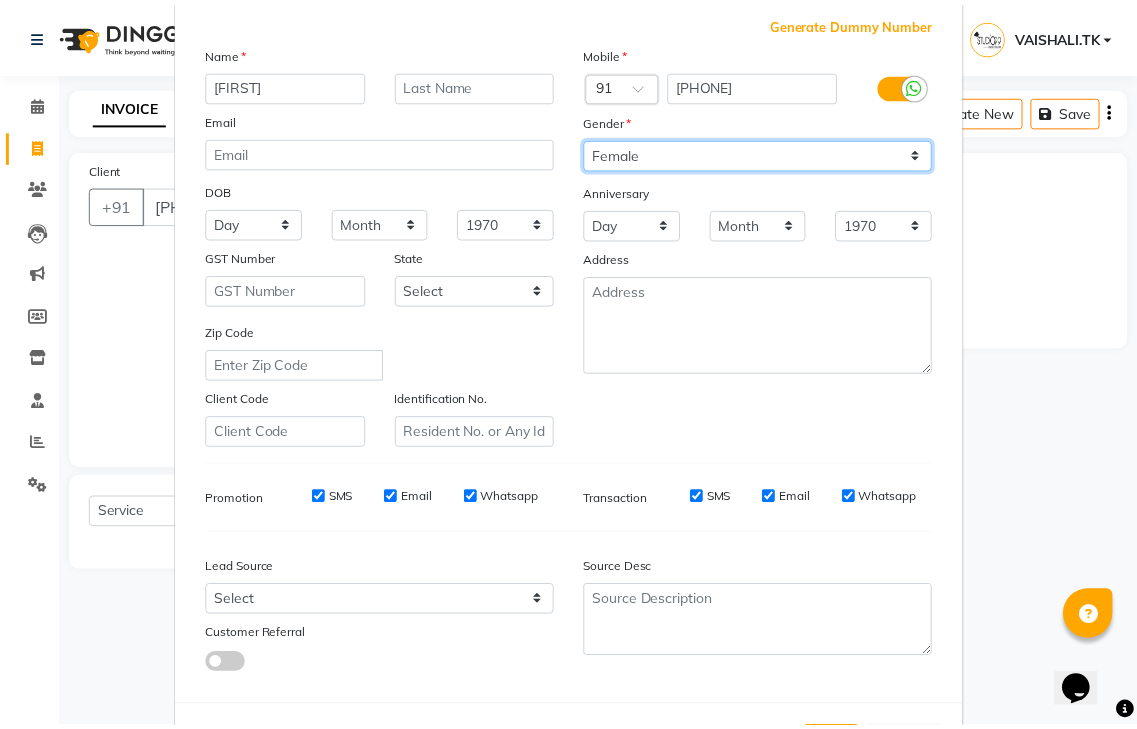 scroll, scrollTop: 194, scrollLeft: 0, axis: vertical 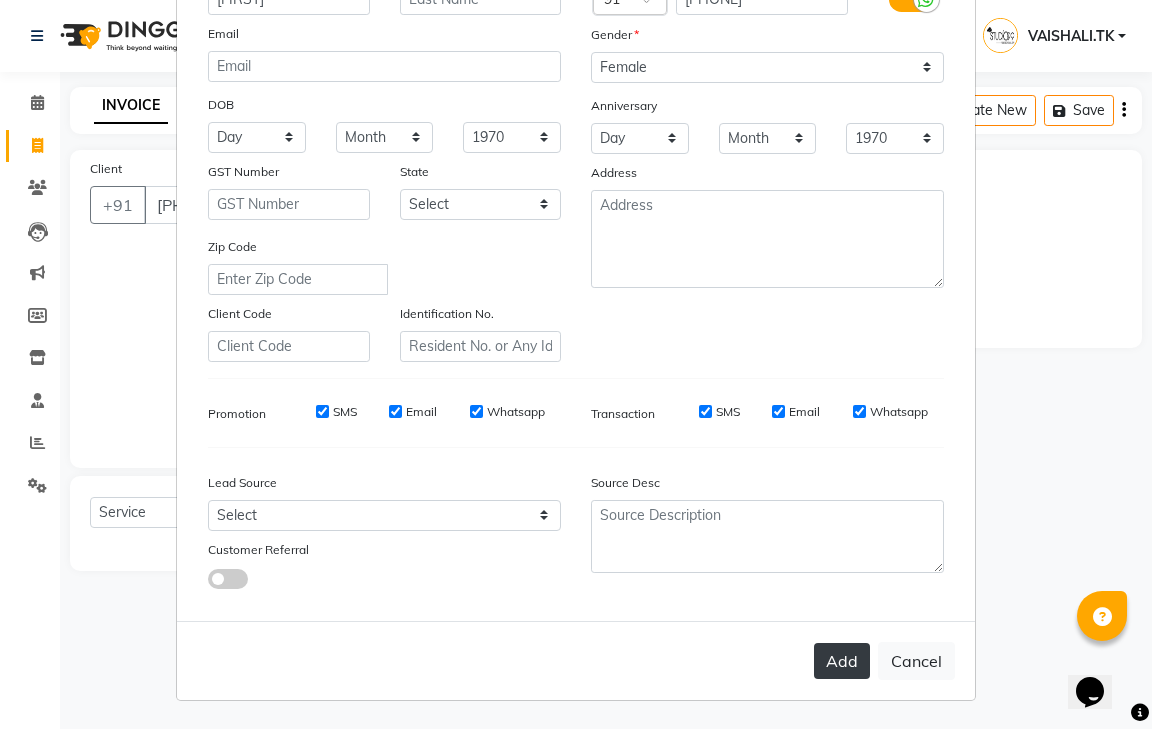 click on "Add" at bounding box center (842, 661) 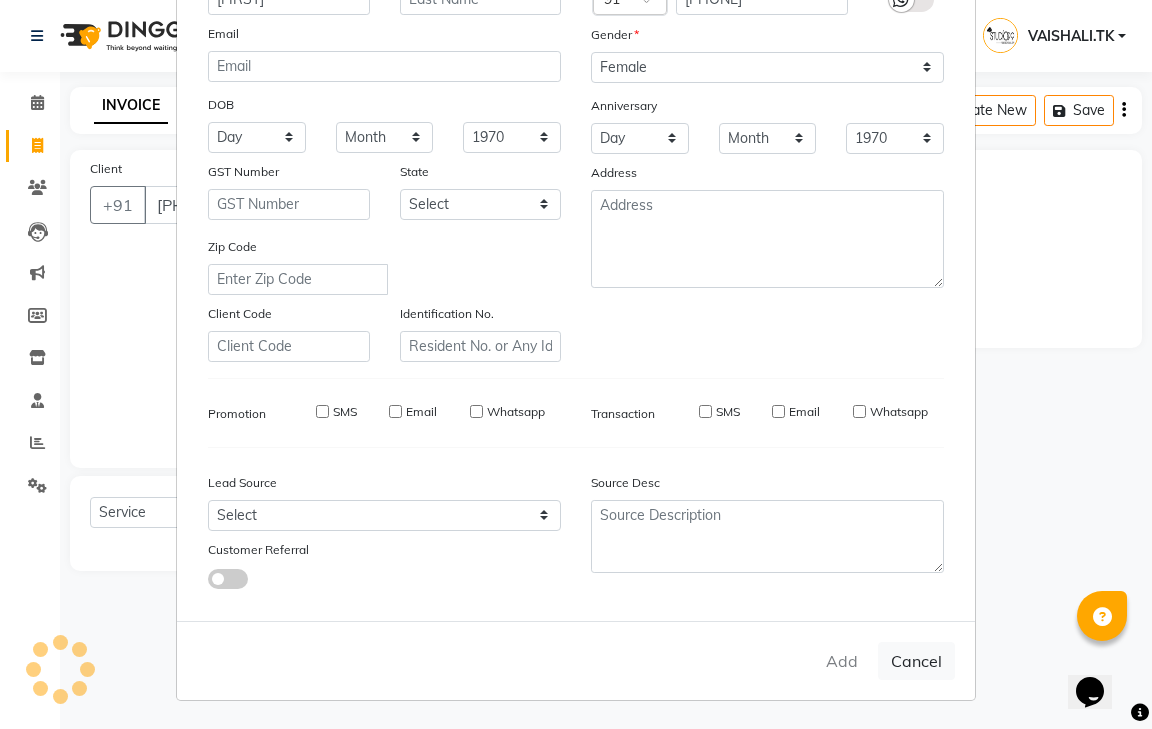 type 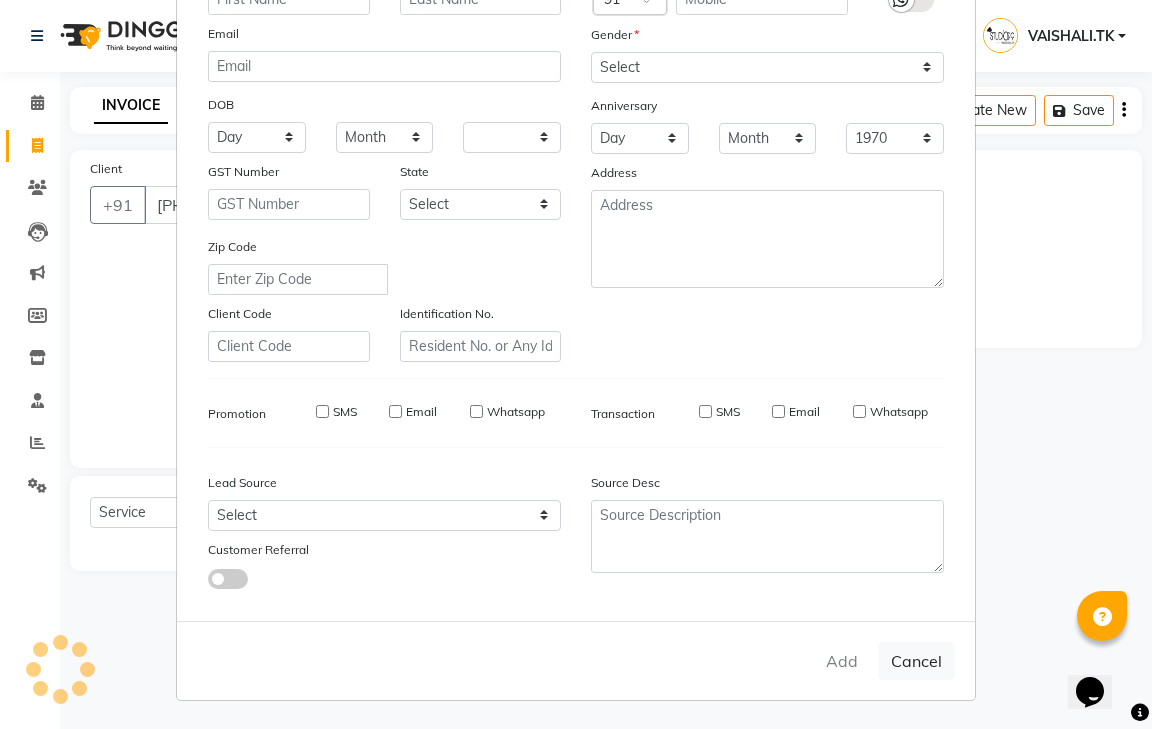 select 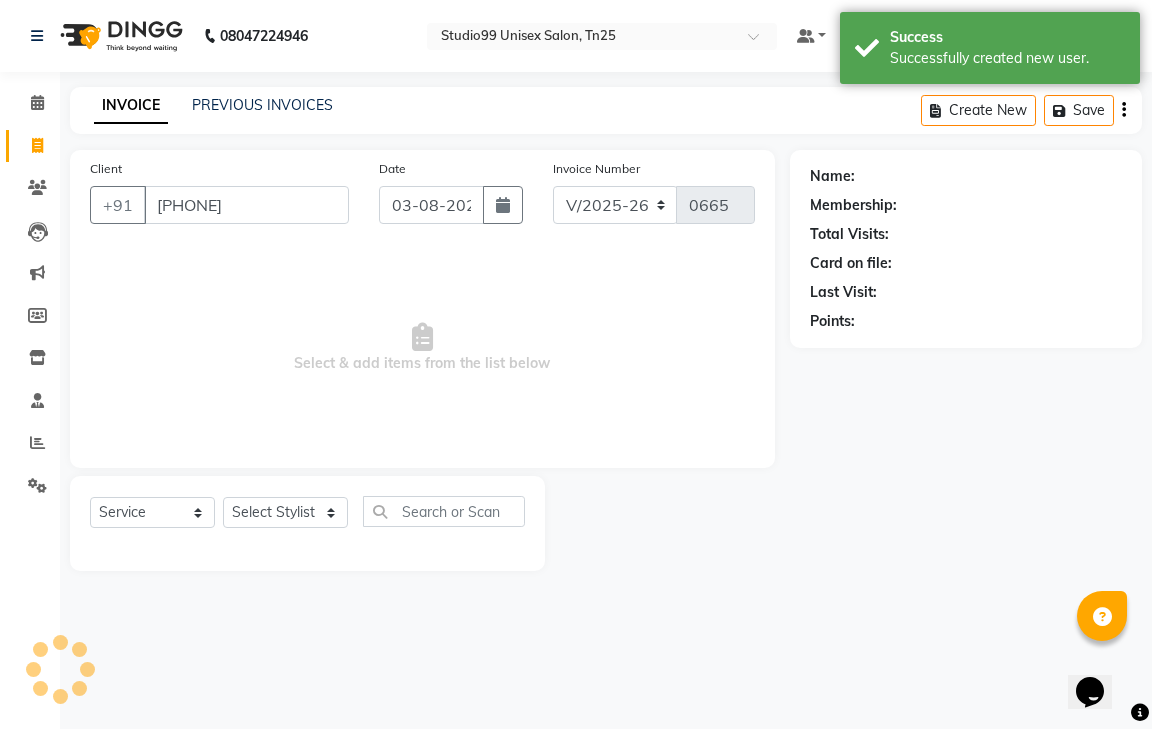select on "1: Object" 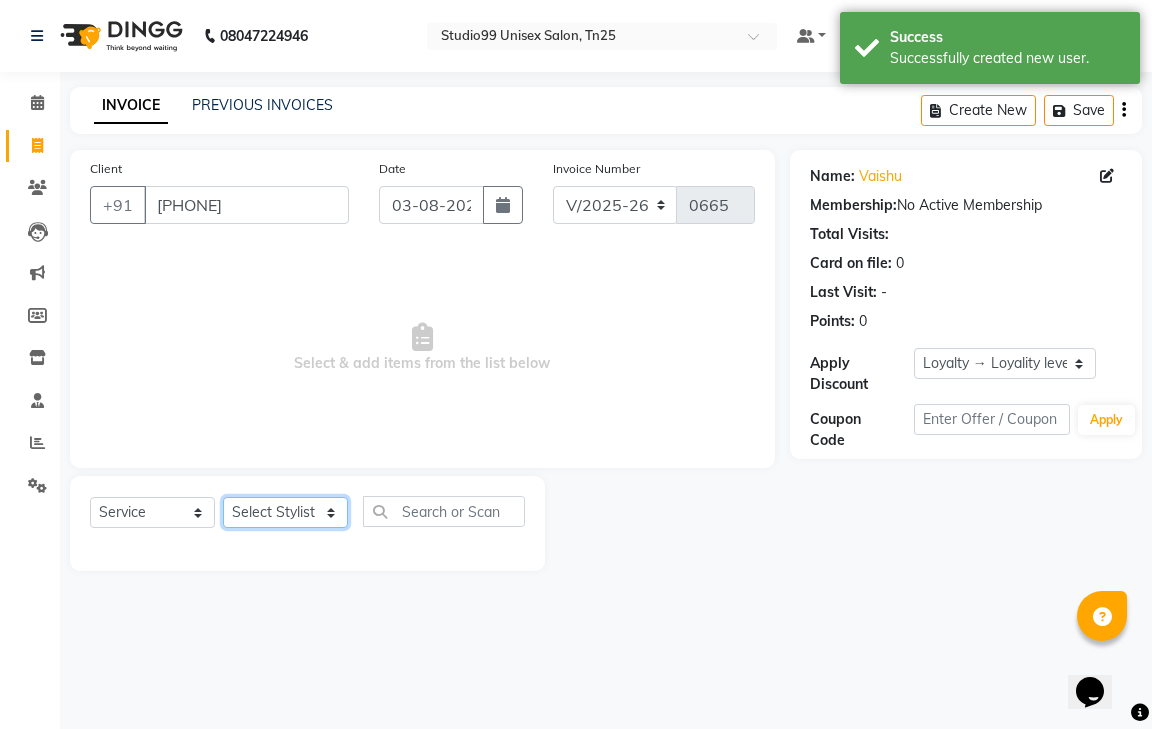 click on "Select Stylist gendral giri-ja  jaya priya kothai TK raja sanjay santhosh VAISHALI.TK" 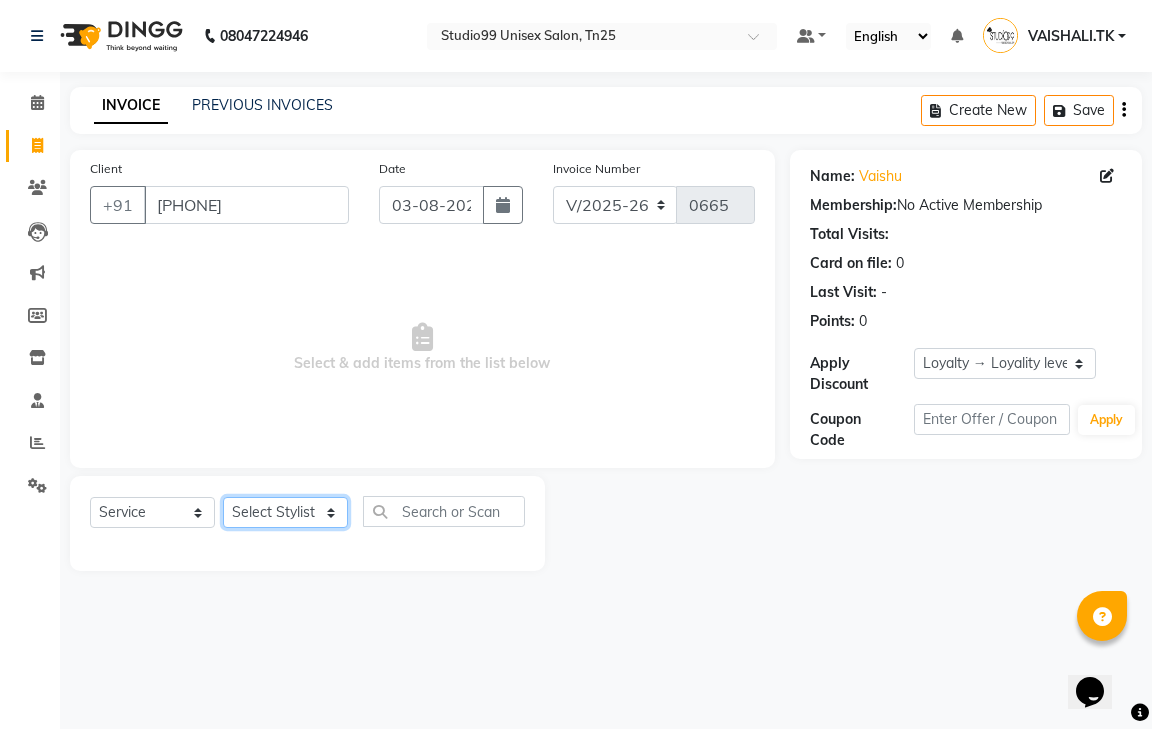 select on "80760" 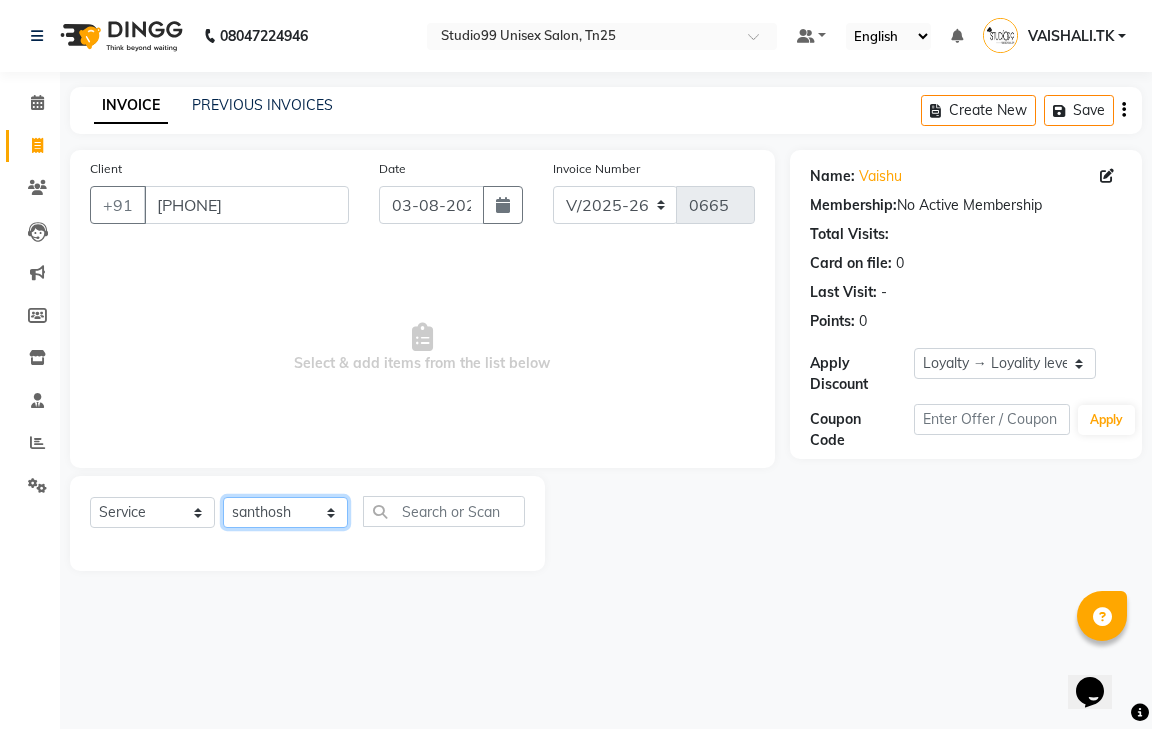 click on "Select Stylist gendral giri-ja  jaya priya kothai TK raja sanjay santhosh VAISHALI.TK" 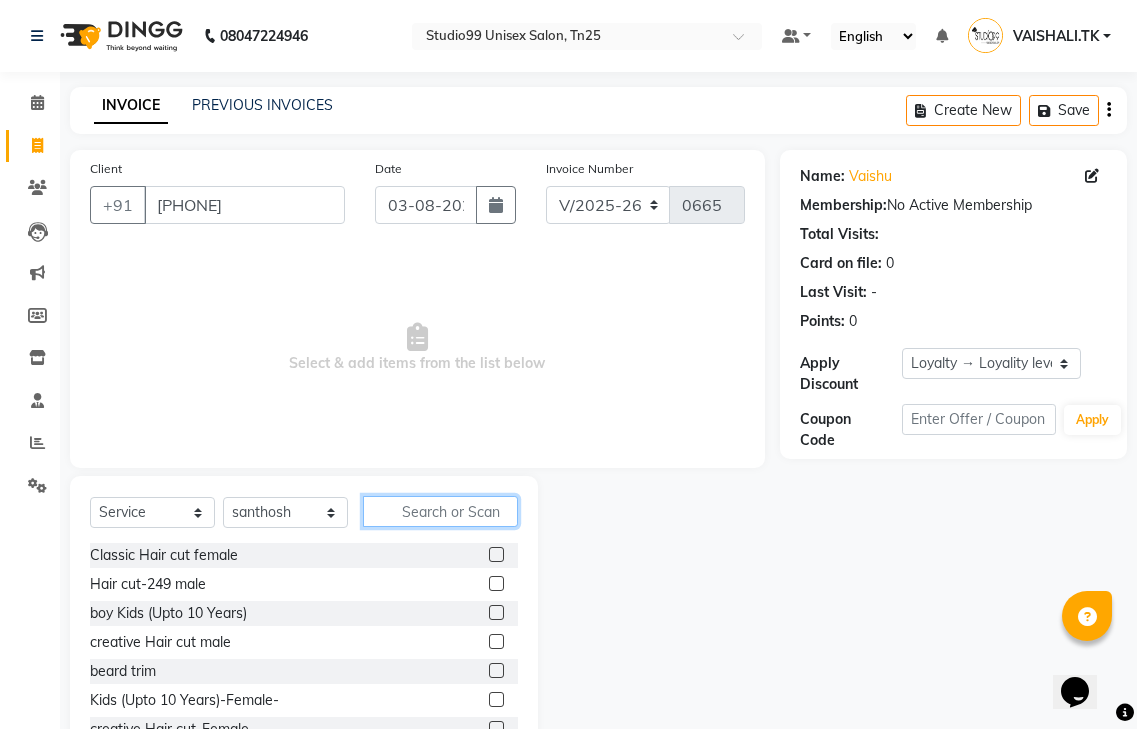 click 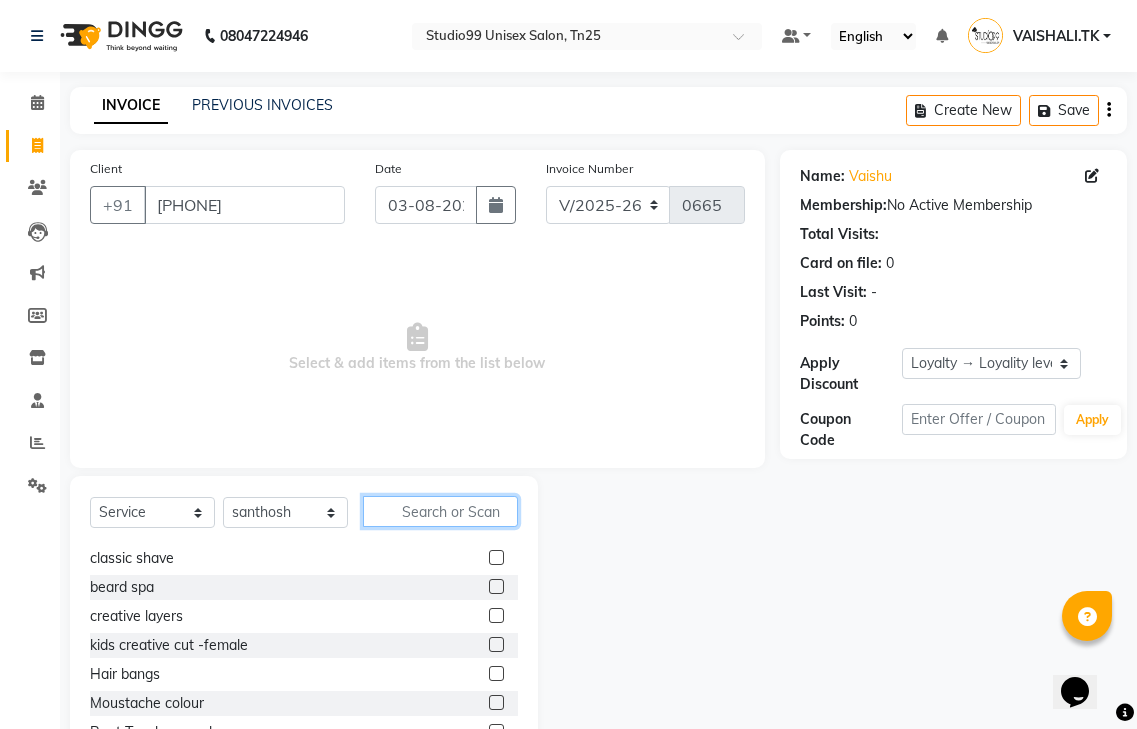scroll, scrollTop: 0, scrollLeft: 0, axis: both 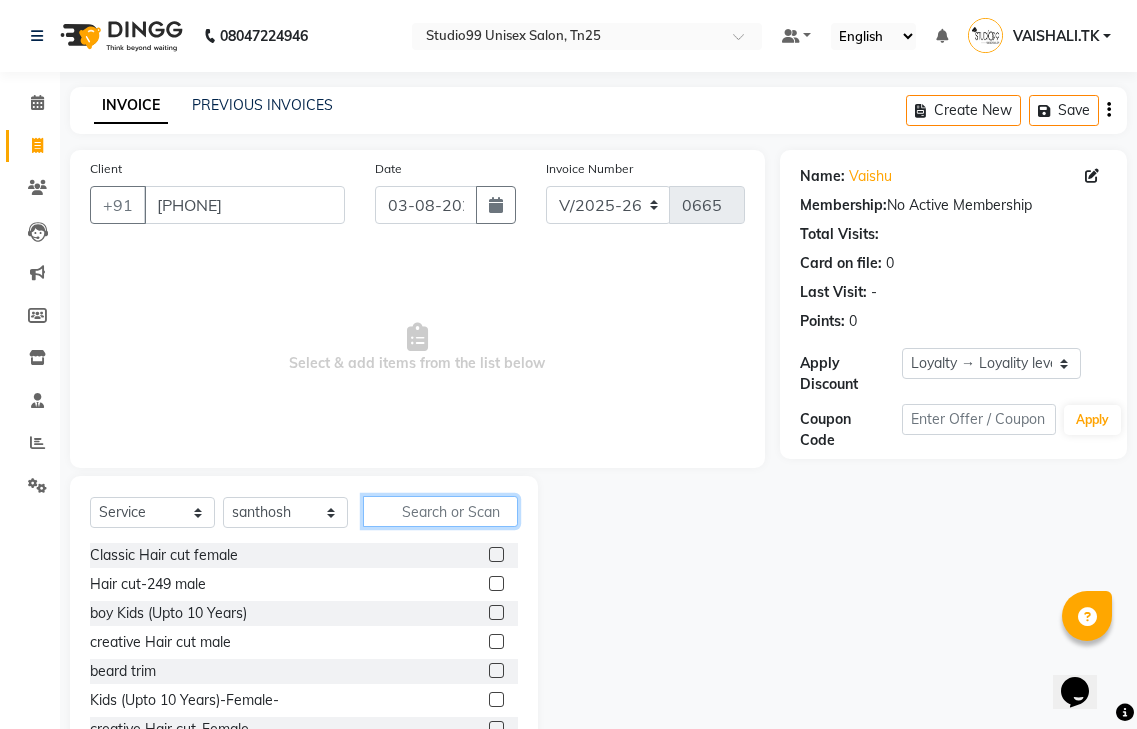 click 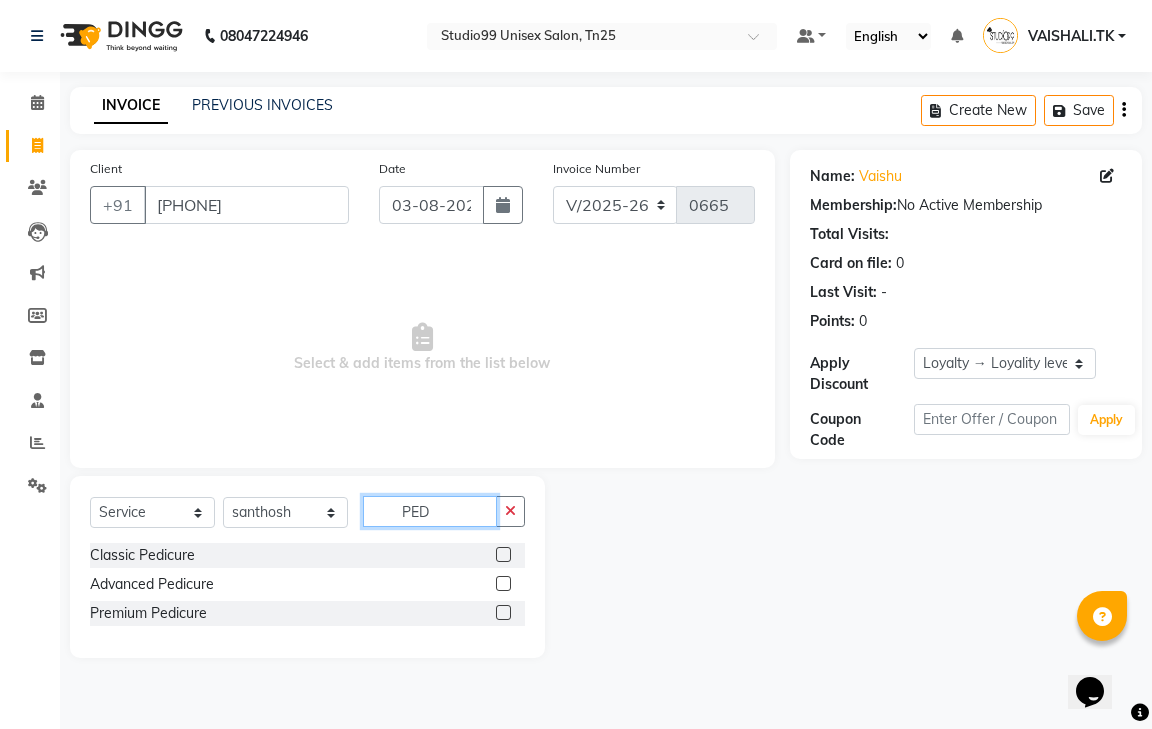 type on "PED" 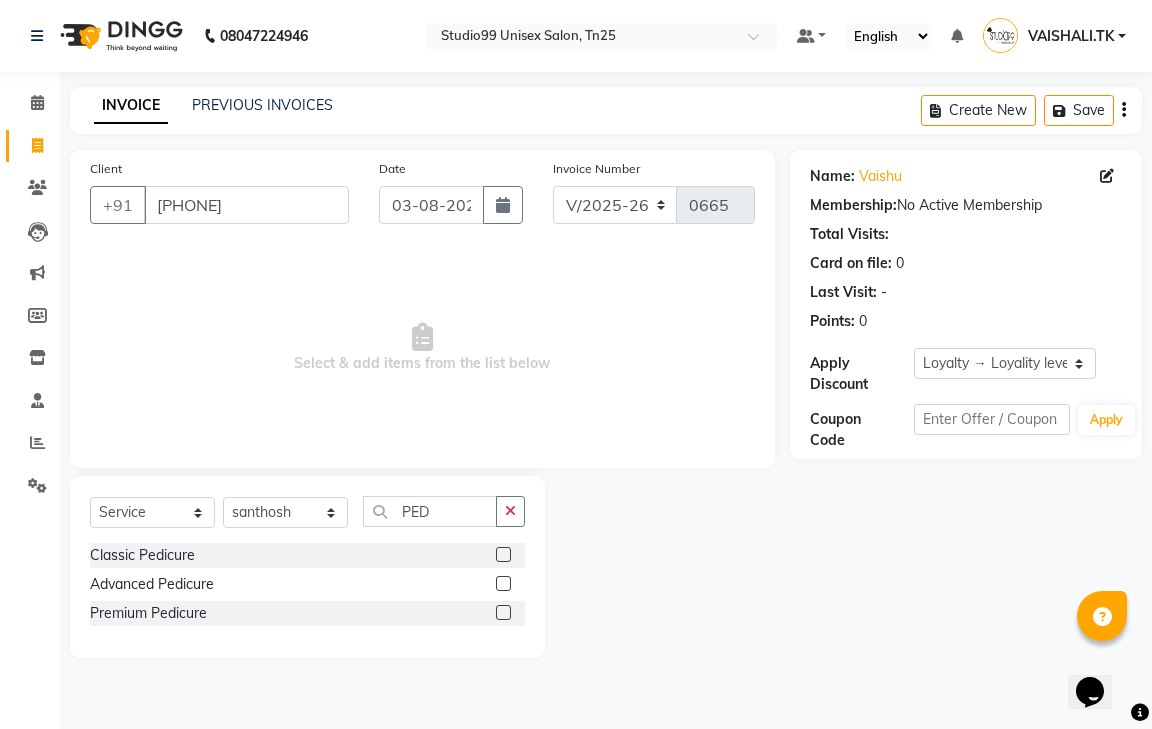 click 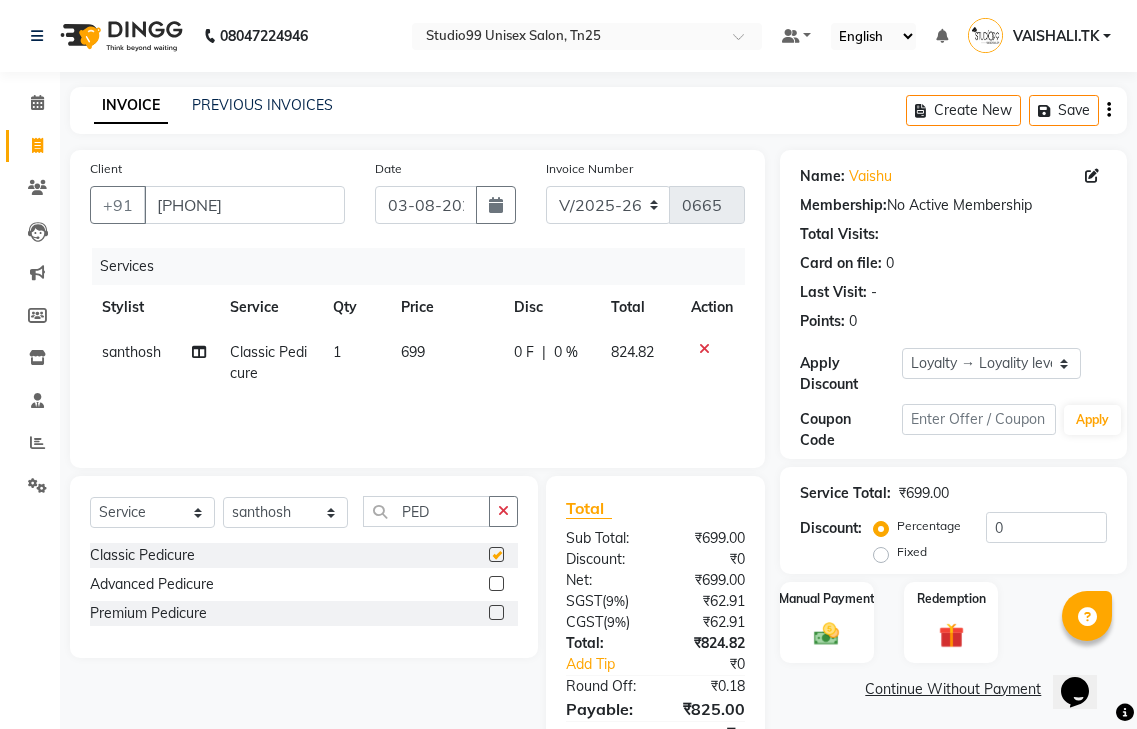 checkbox on "false" 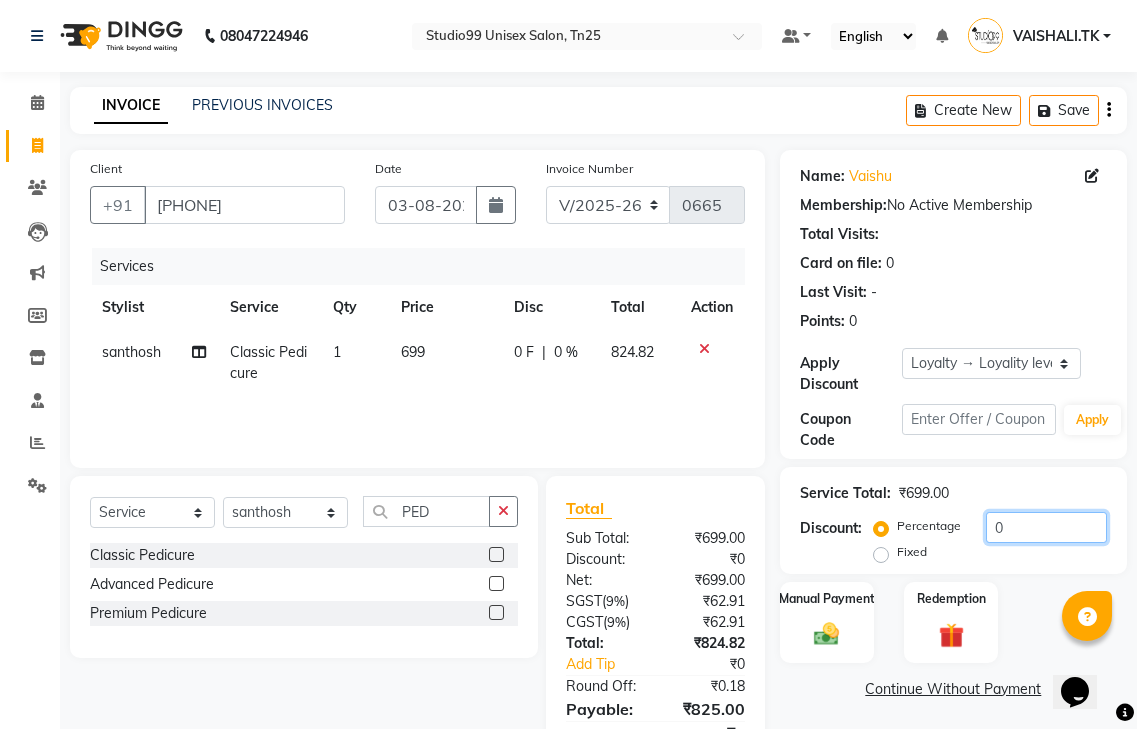 click on "0" 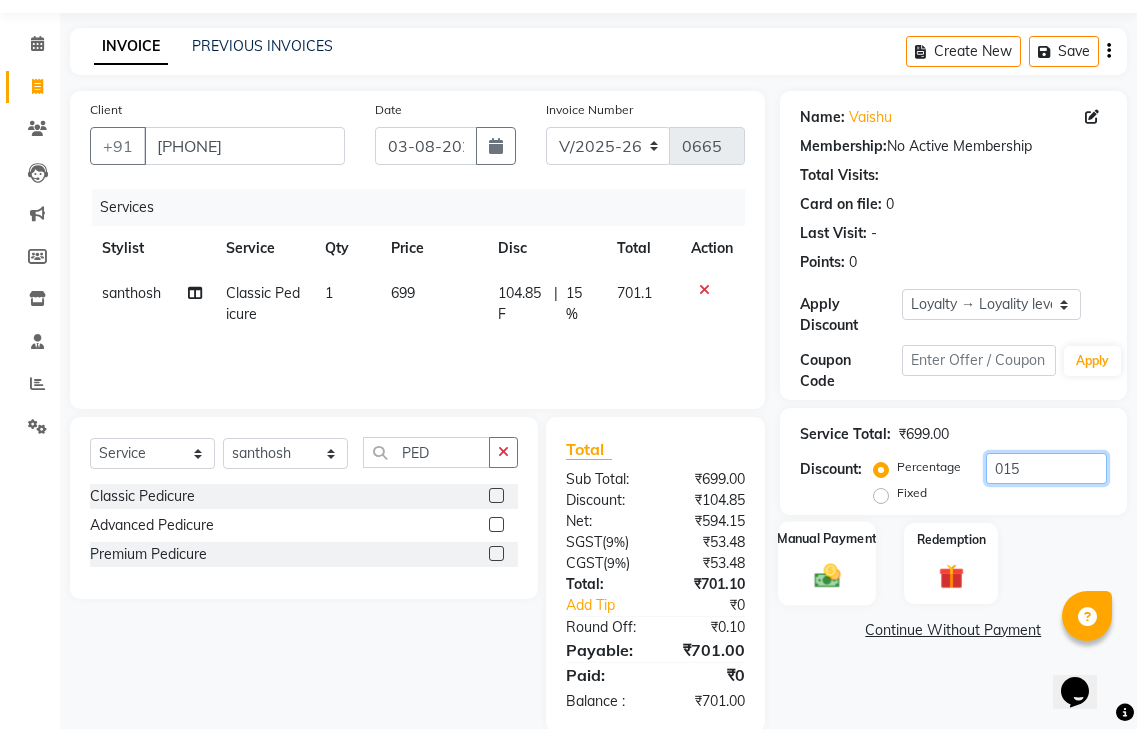 scroll, scrollTop: 92, scrollLeft: 0, axis: vertical 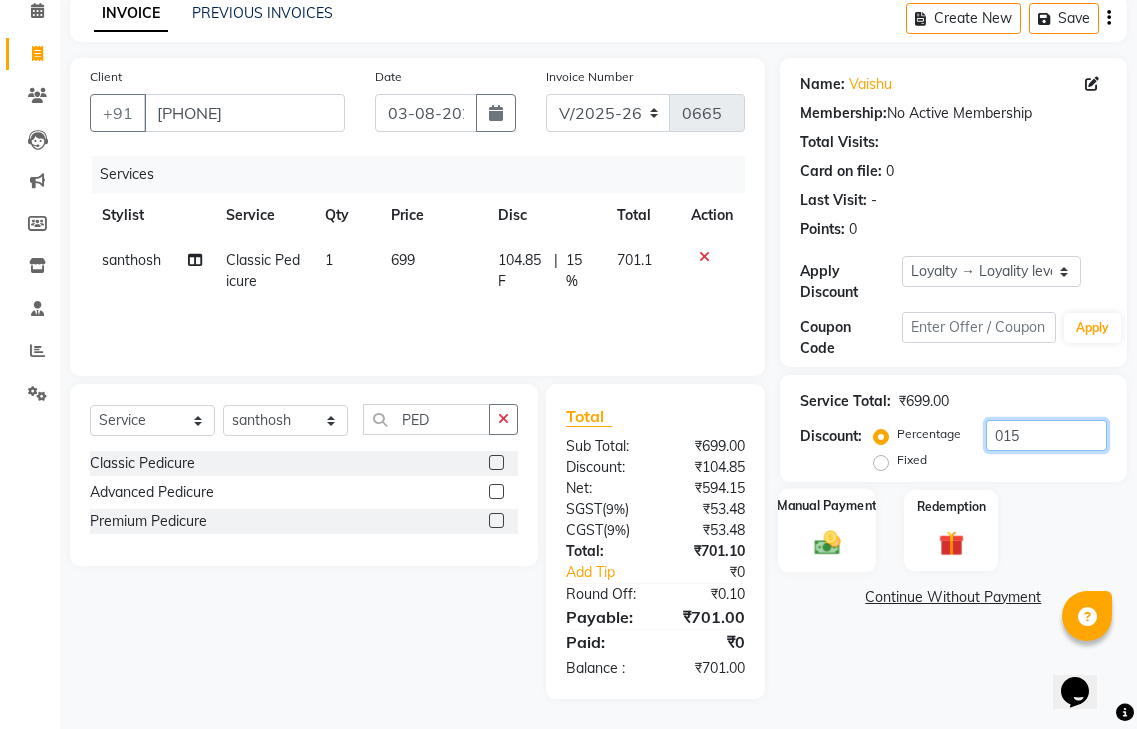 type on "015" 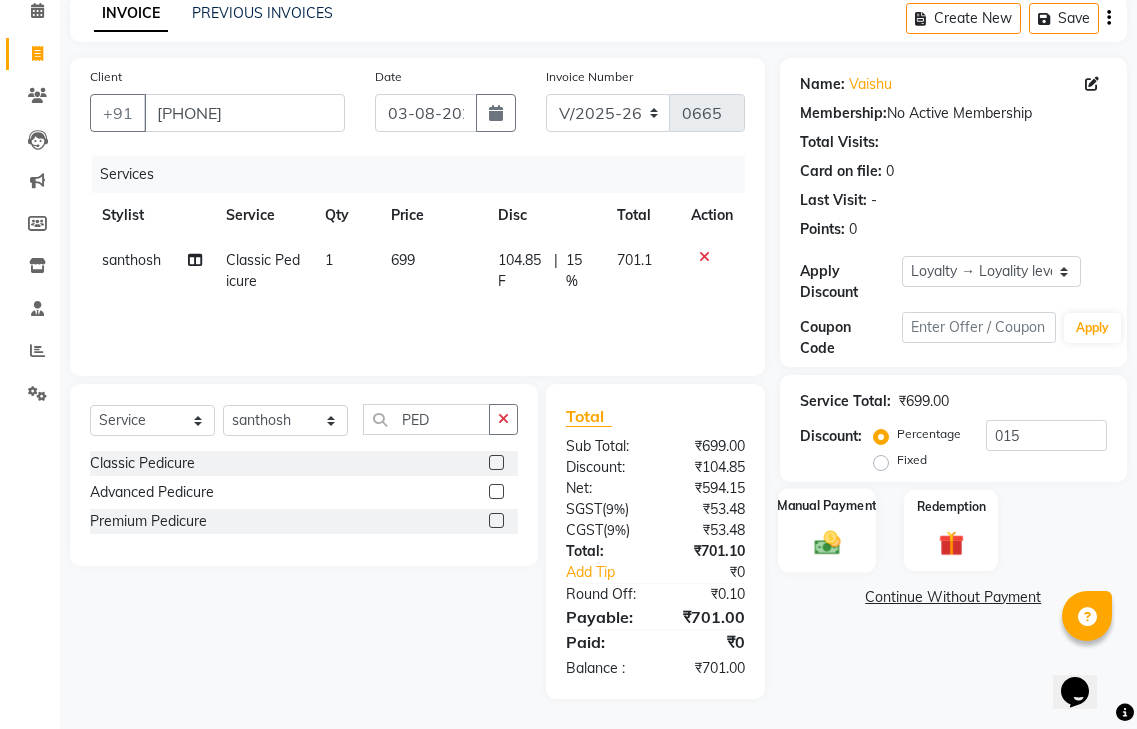 click on "Manual Payment" 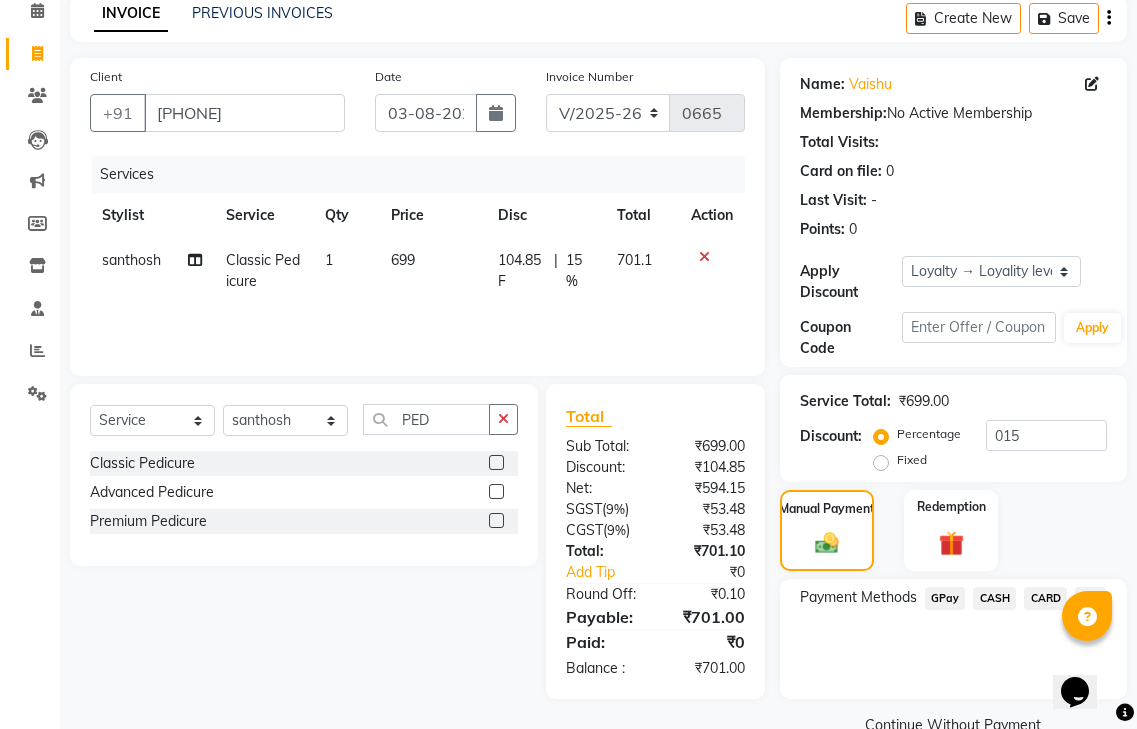 click on "GPay" 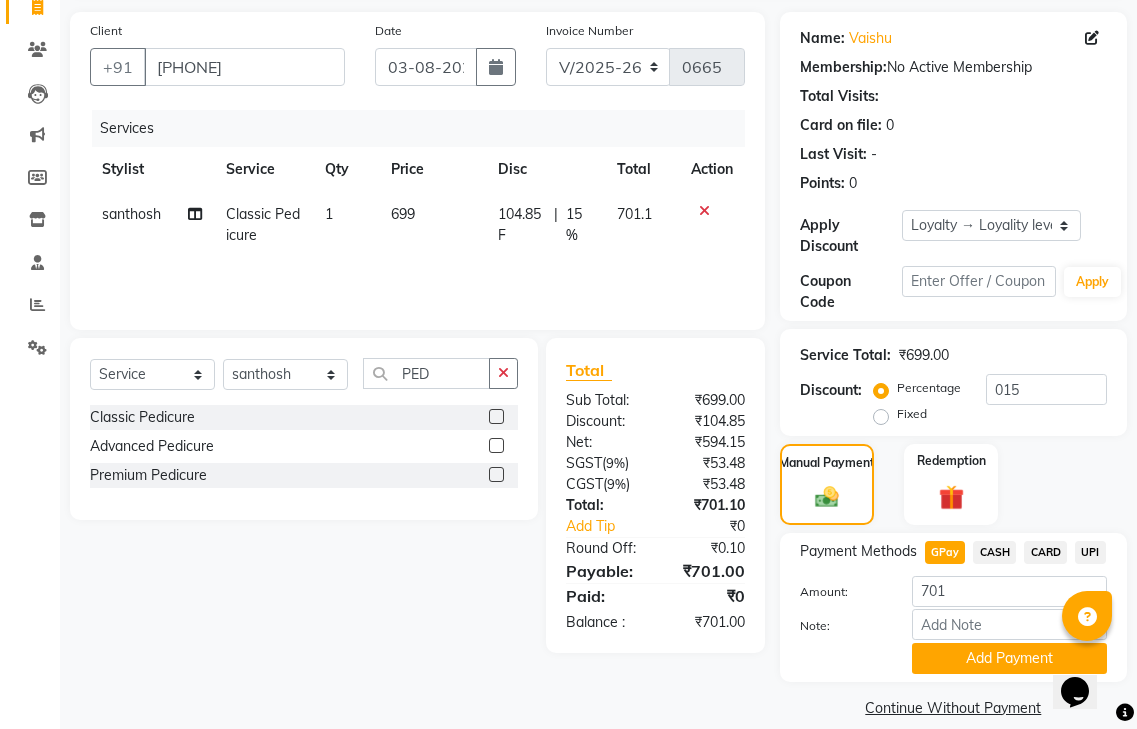 scroll, scrollTop: 162, scrollLeft: 0, axis: vertical 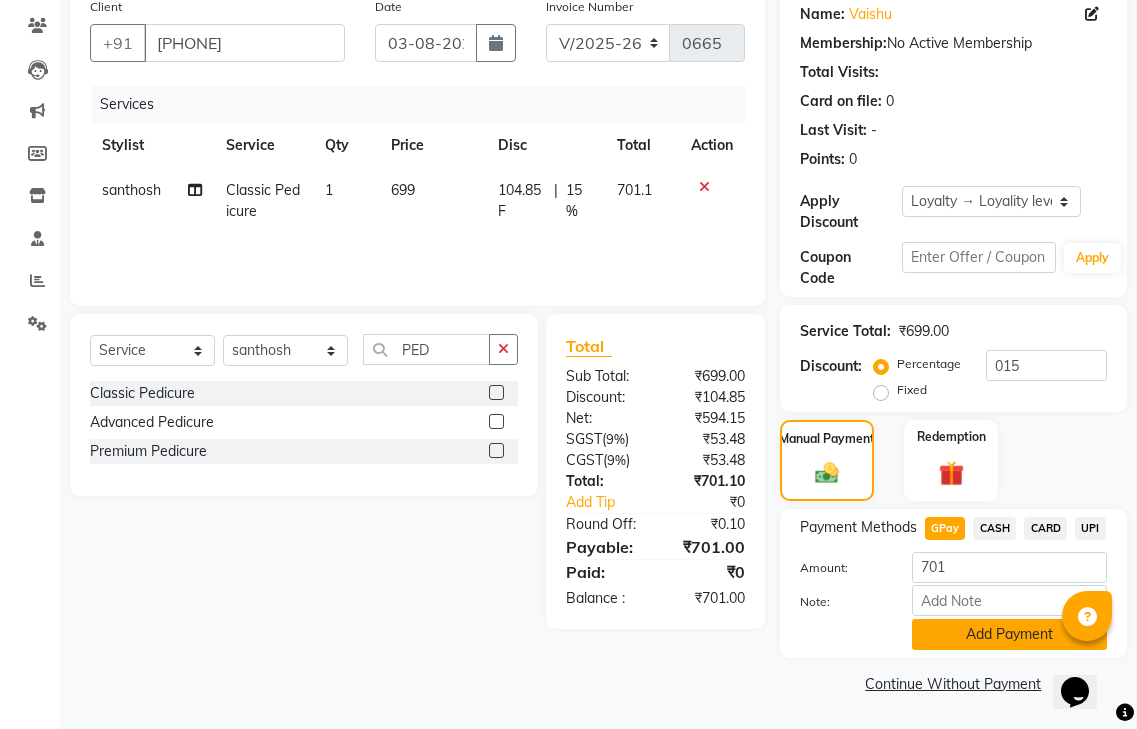 click on "Add Payment" 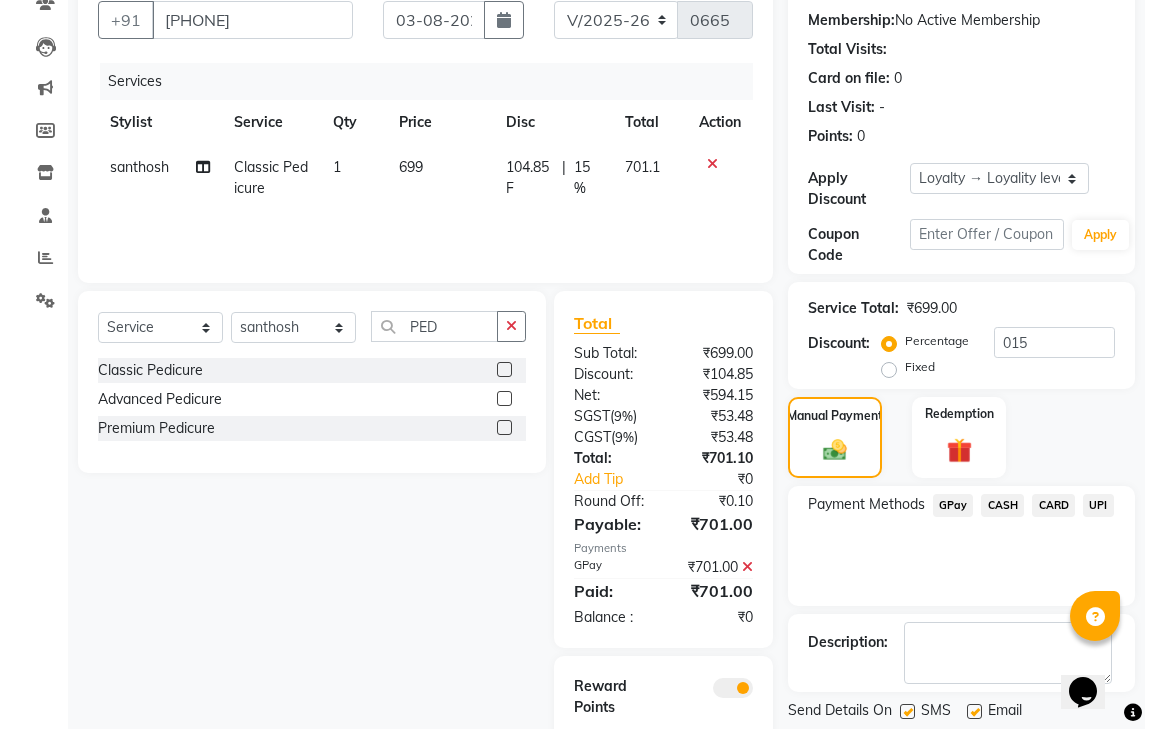 scroll, scrollTop: 295, scrollLeft: 0, axis: vertical 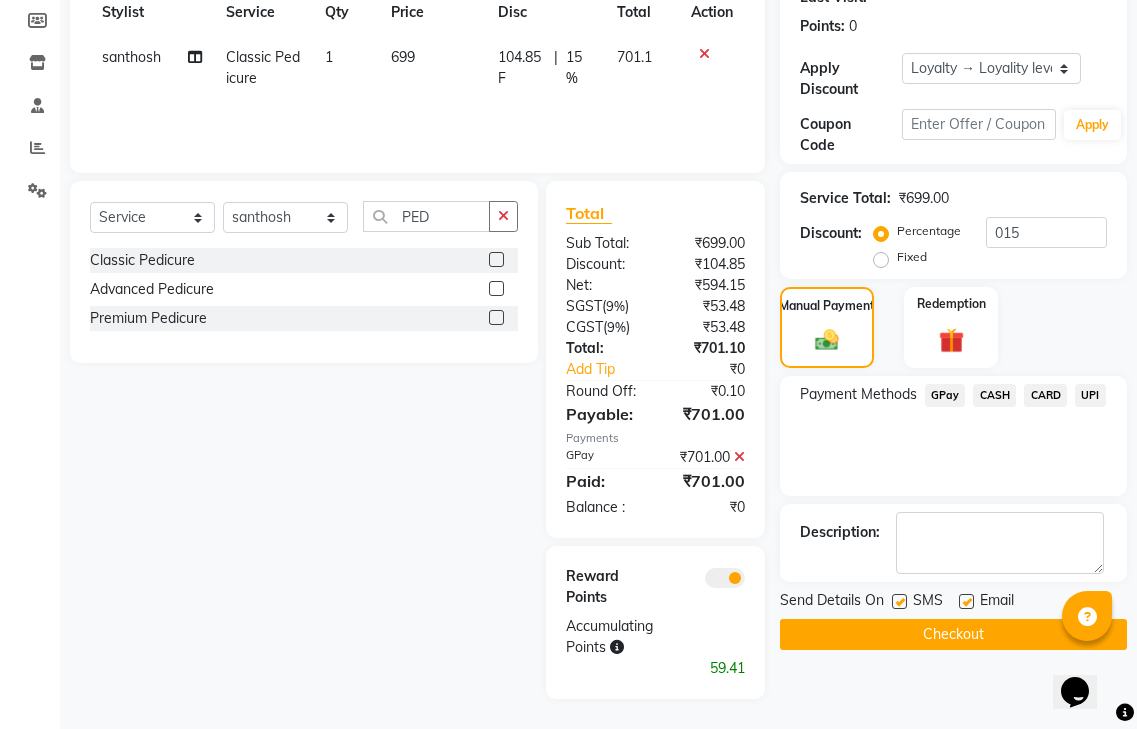 click 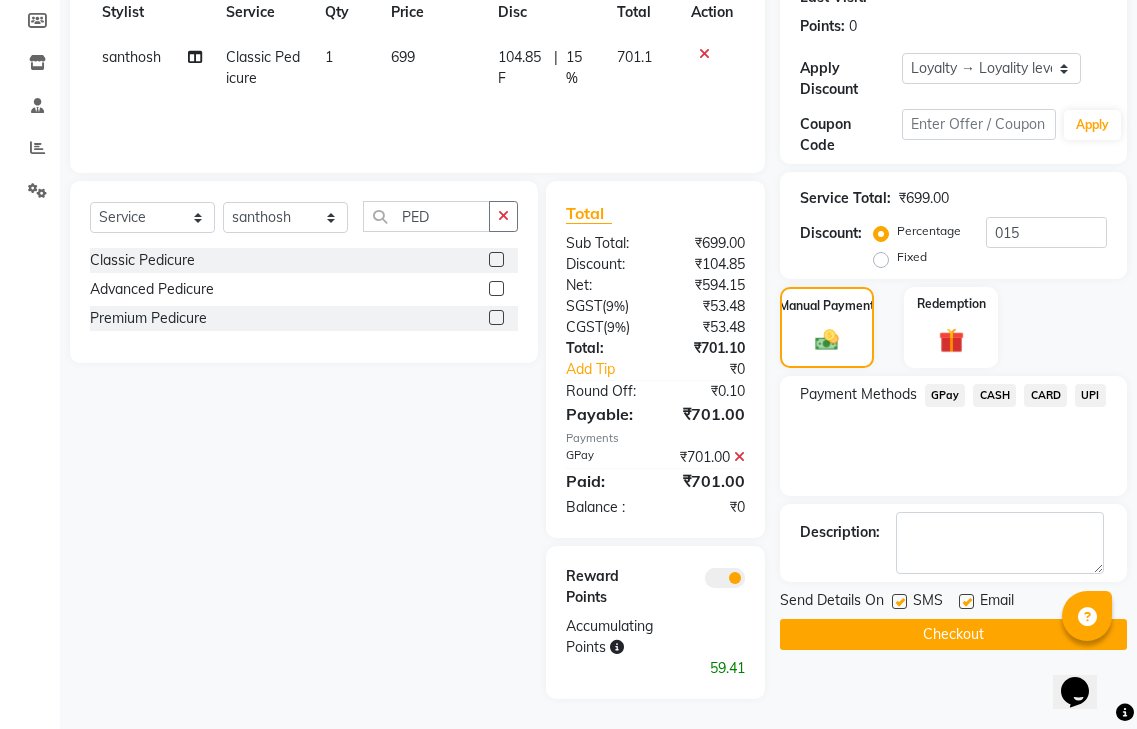 click 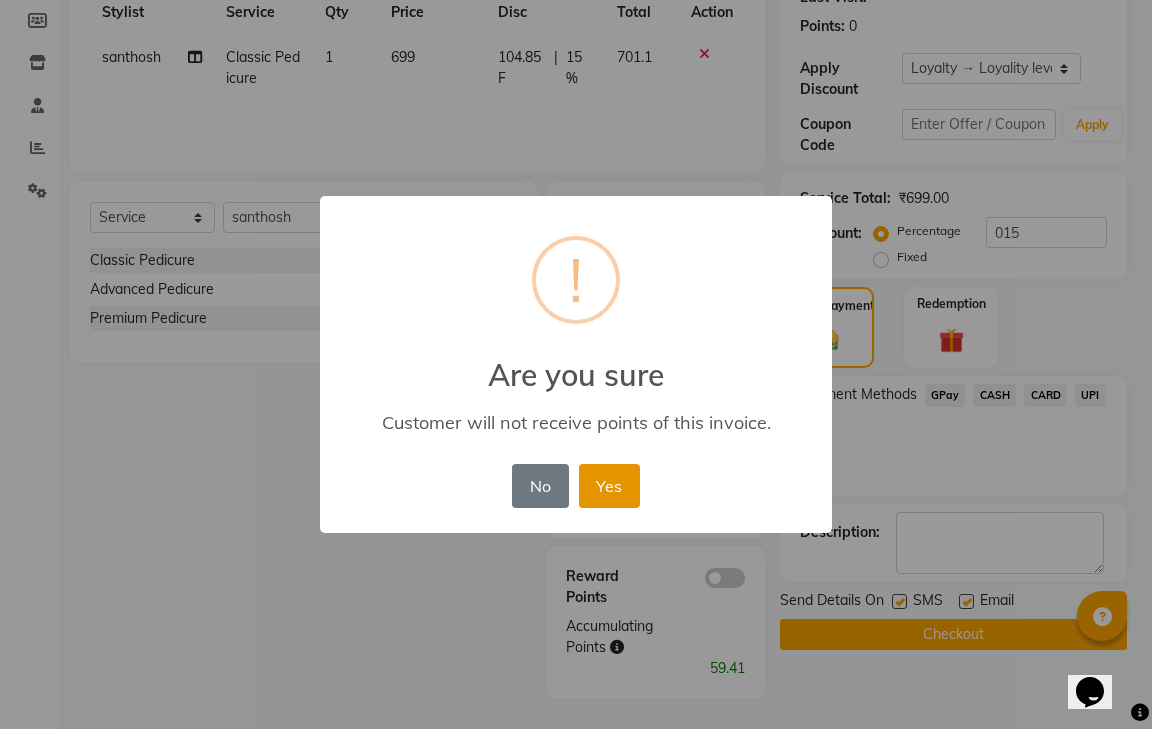click on "Yes" at bounding box center [609, 486] 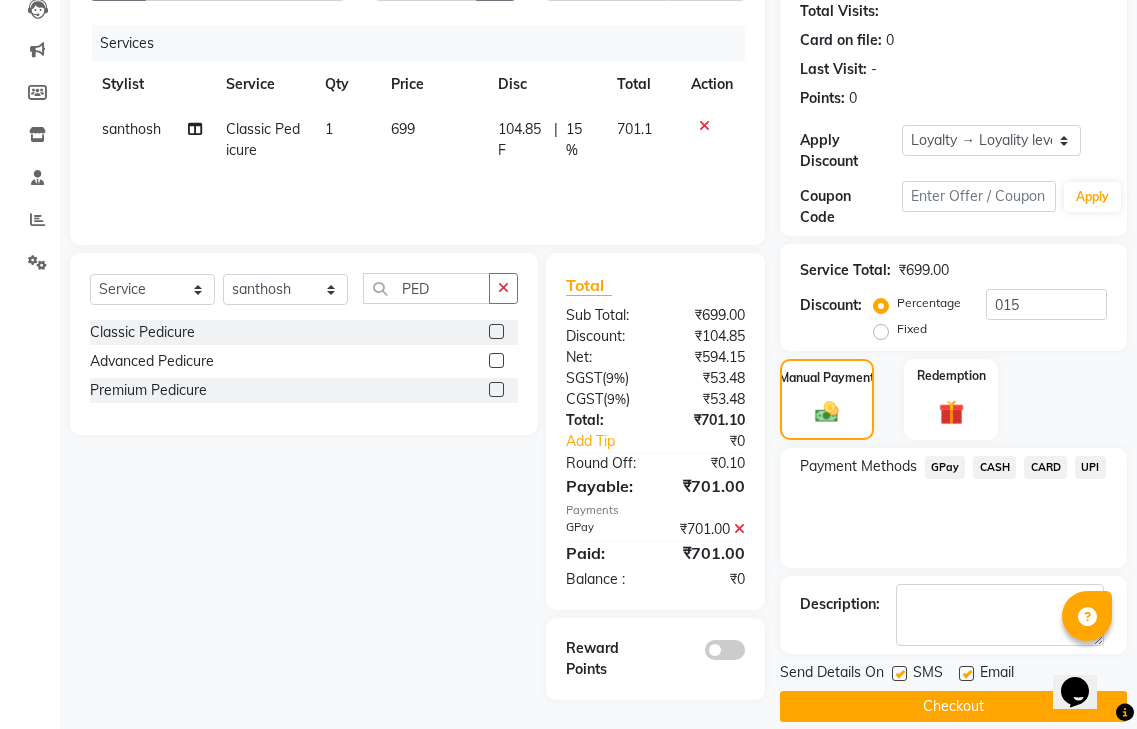 scroll, scrollTop: 246, scrollLeft: 0, axis: vertical 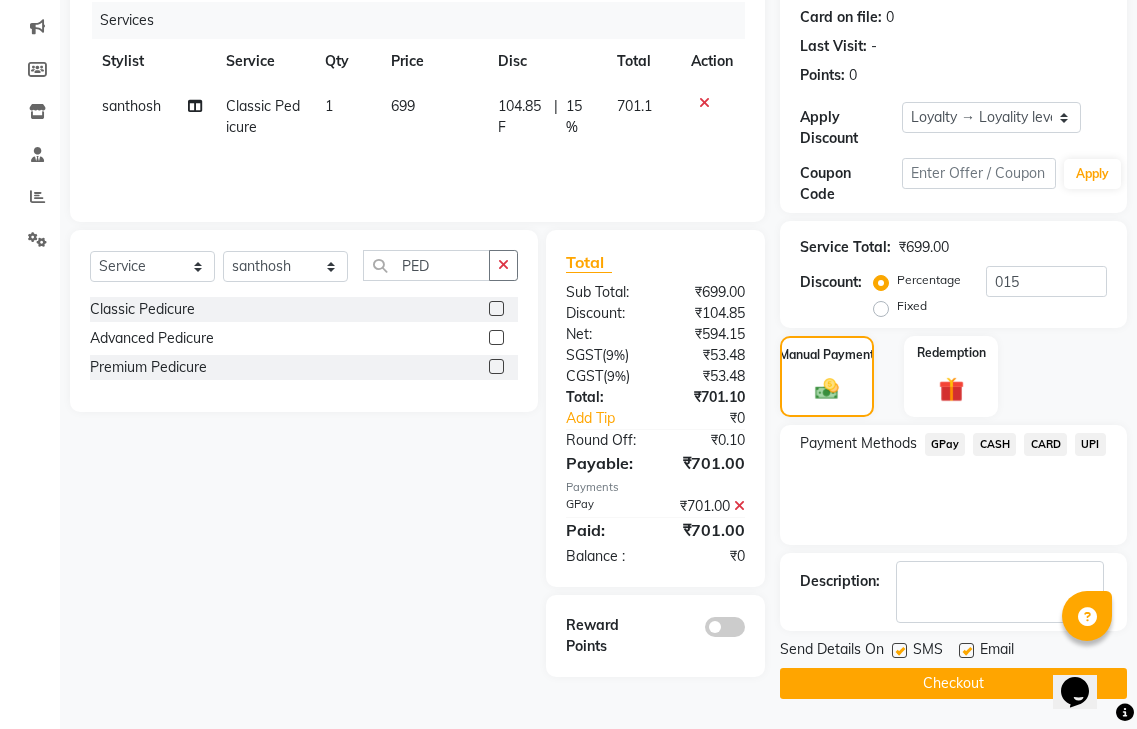 click 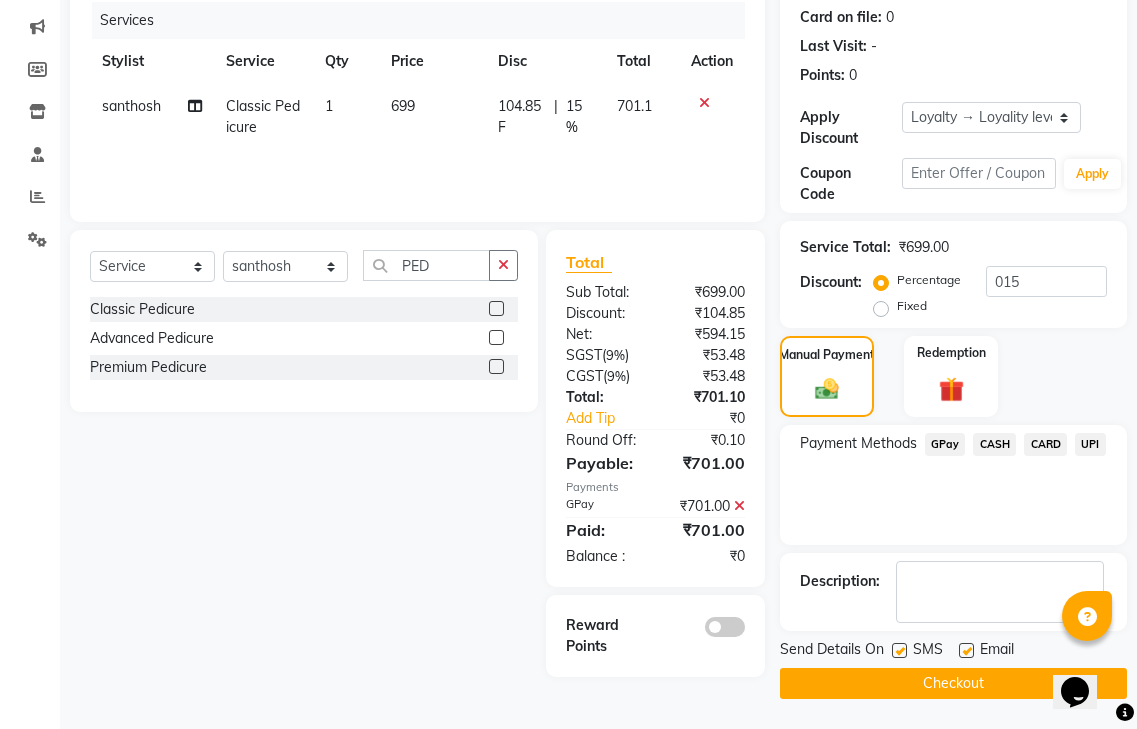 click 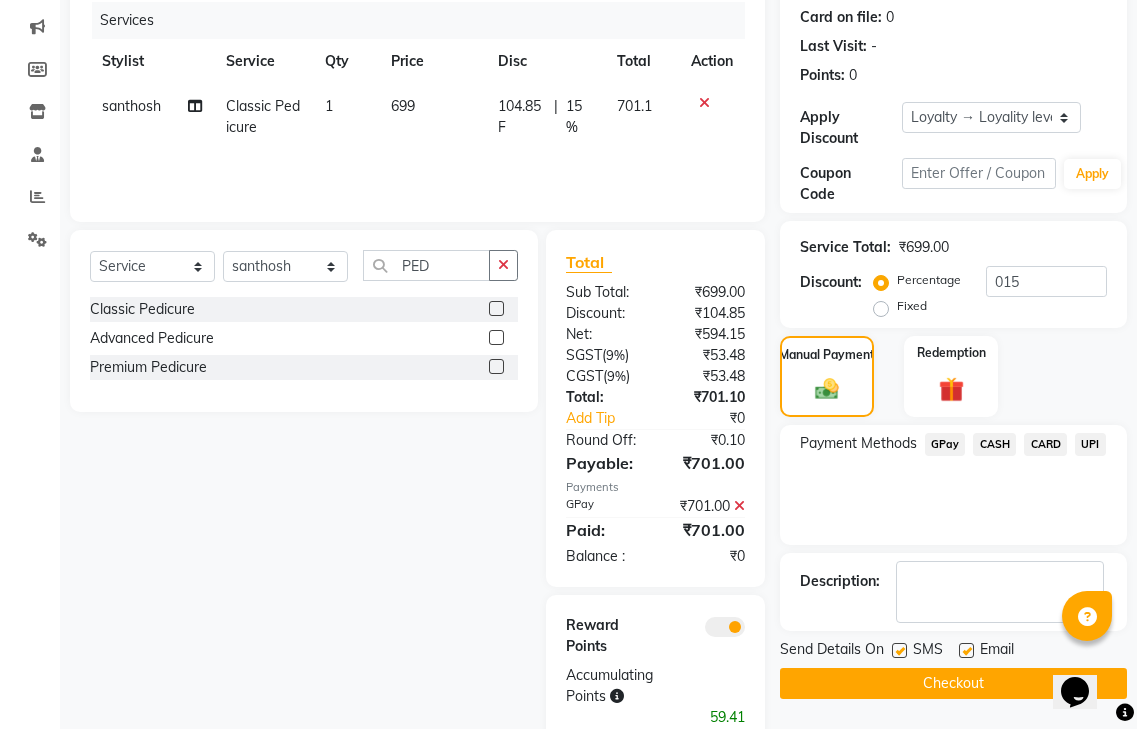 click 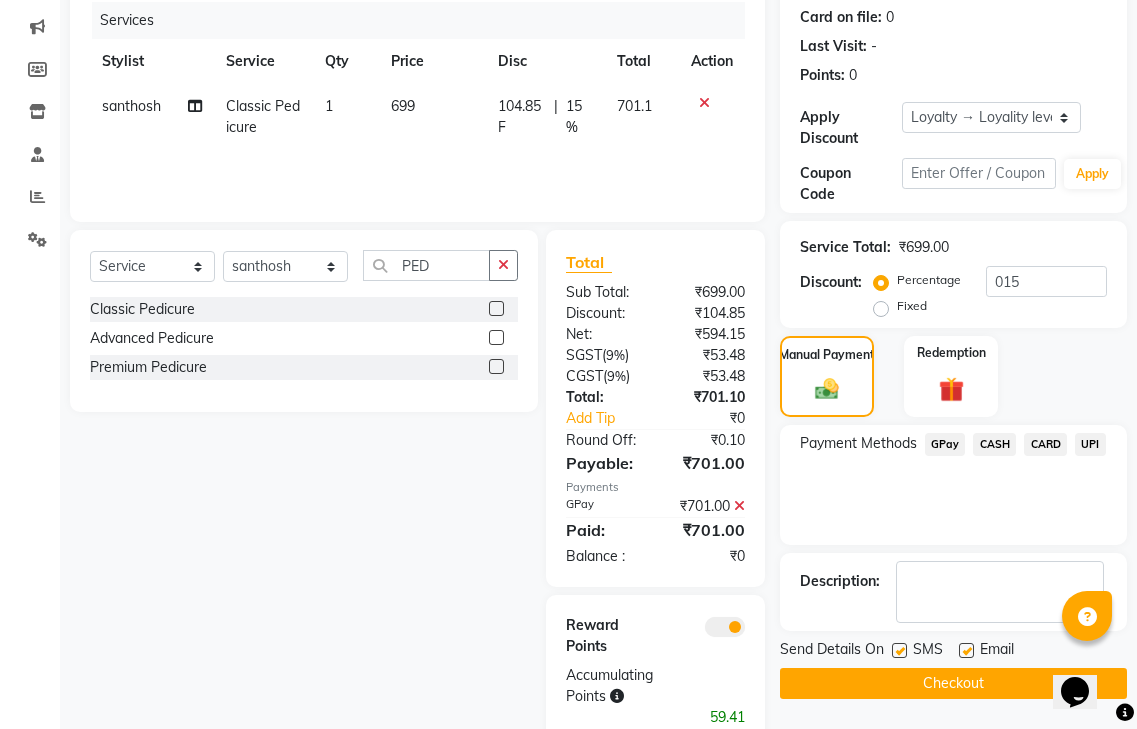 click 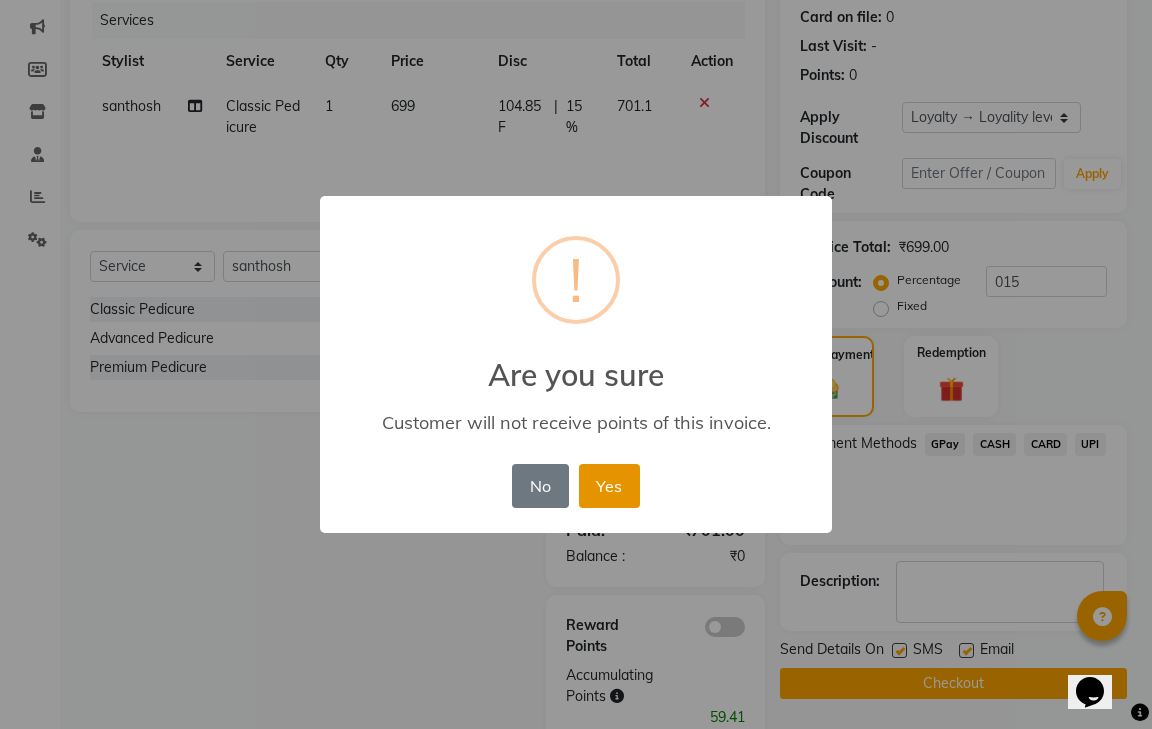 click on "Yes" at bounding box center [609, 486] 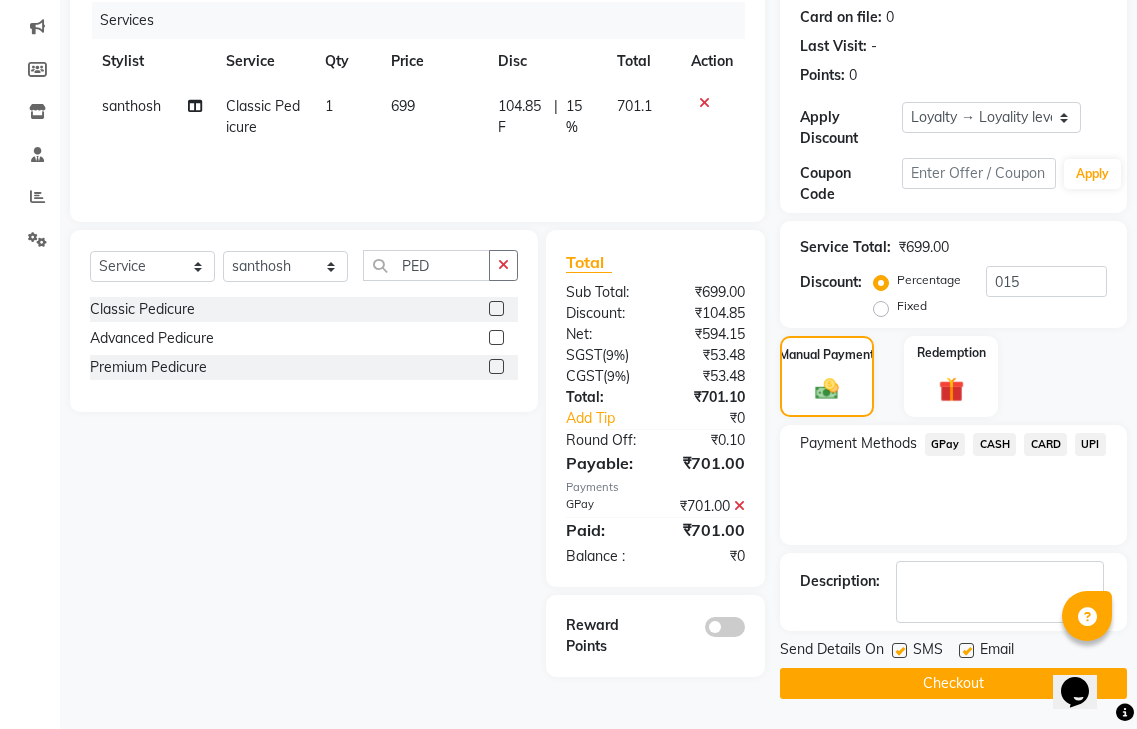 click 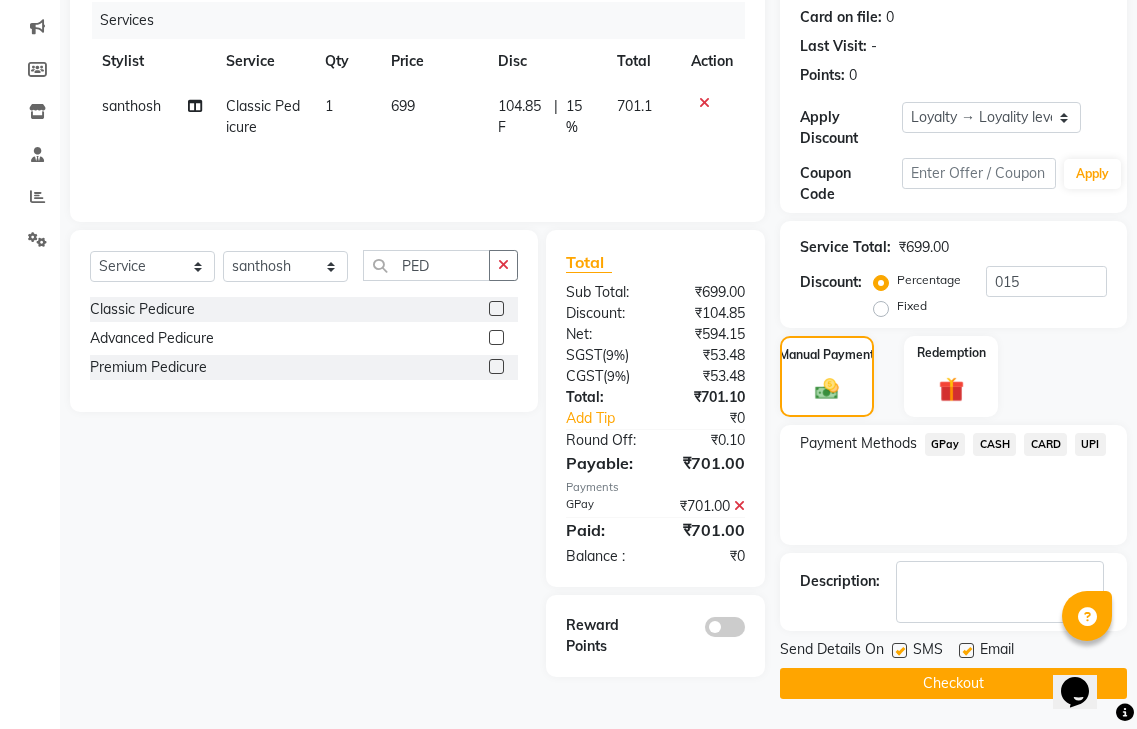 click 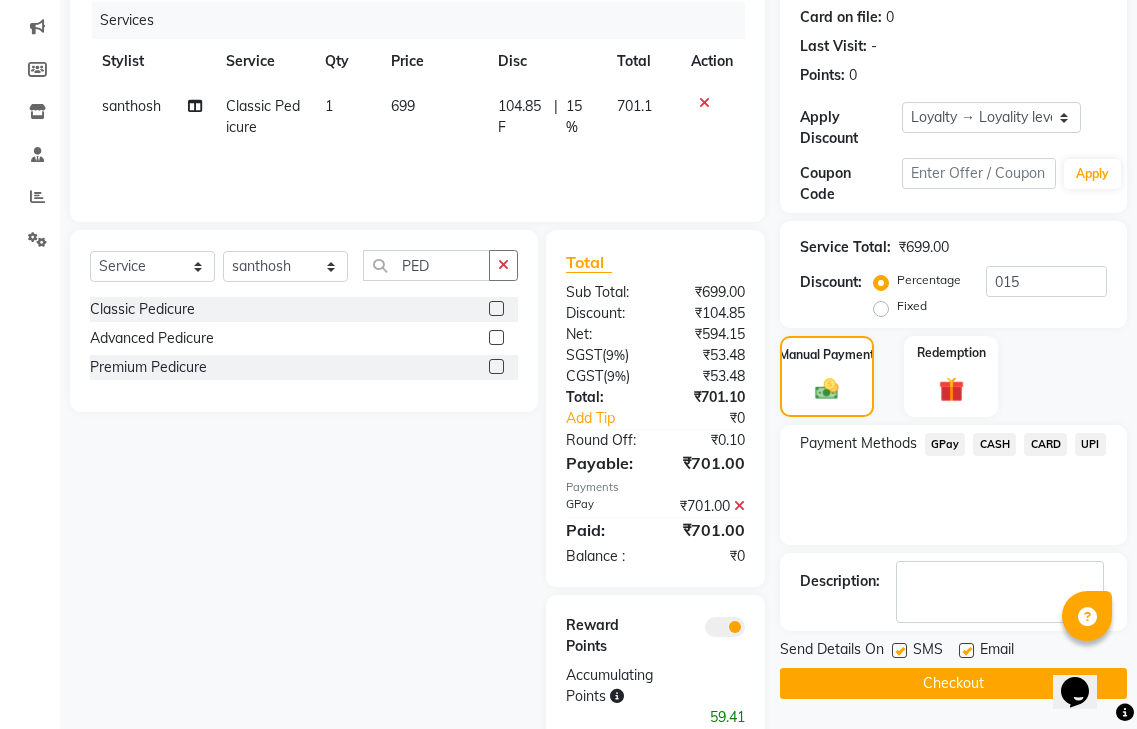 click 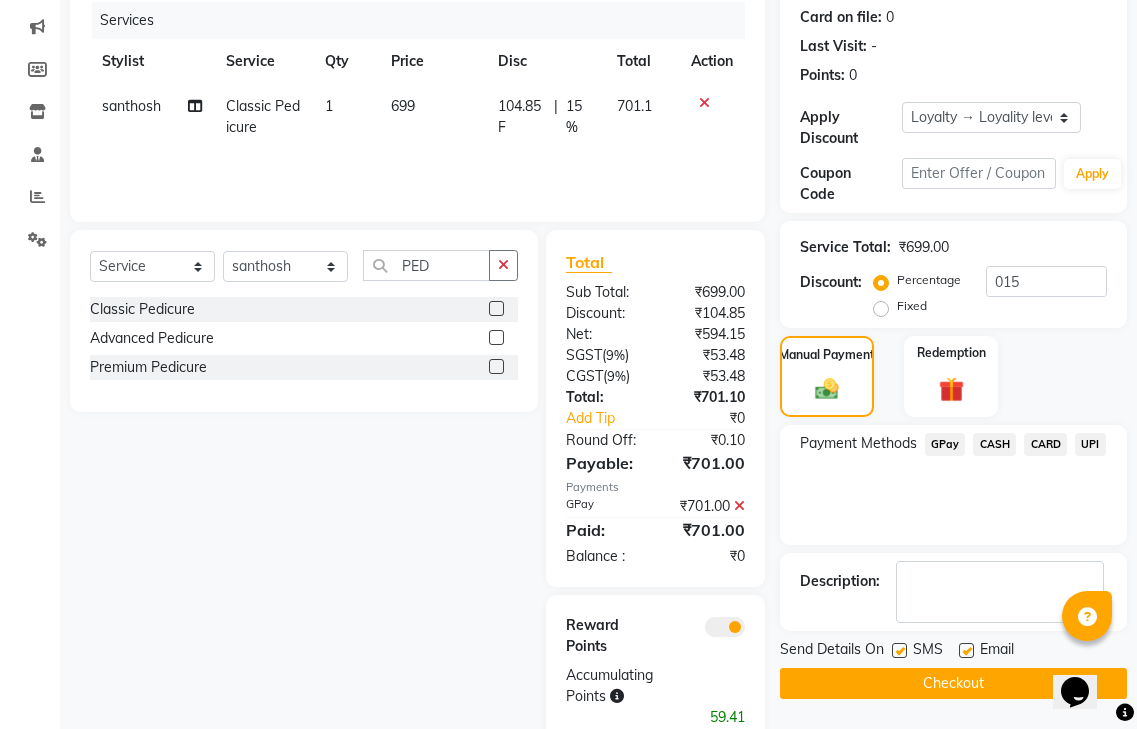 click 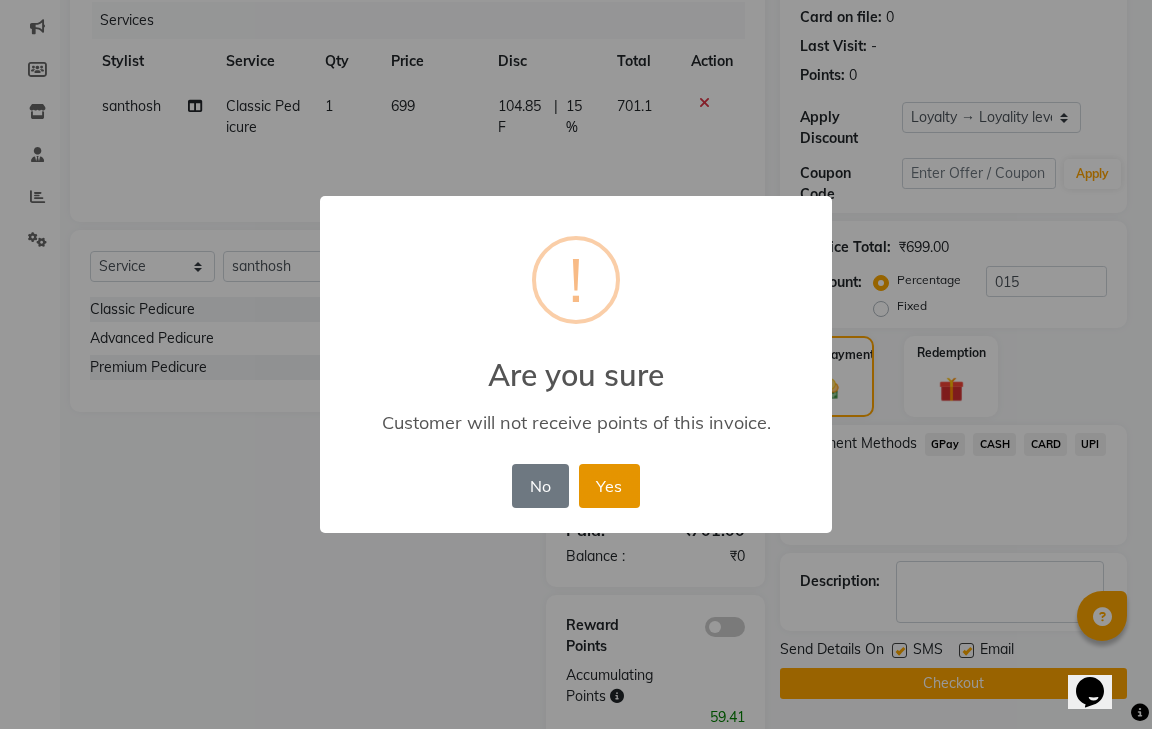 click on "Yes" at bounding box center [609, 486] 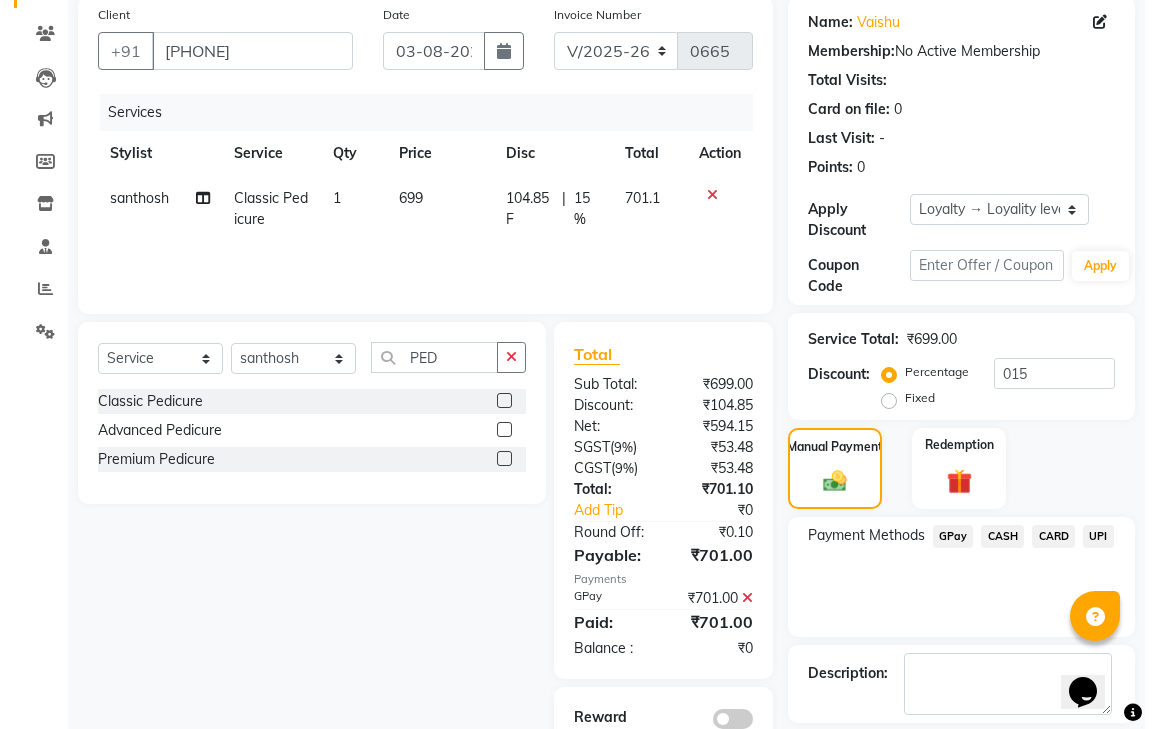 scroll, scrollTop: 0, scrollLeft: 0, axis: both 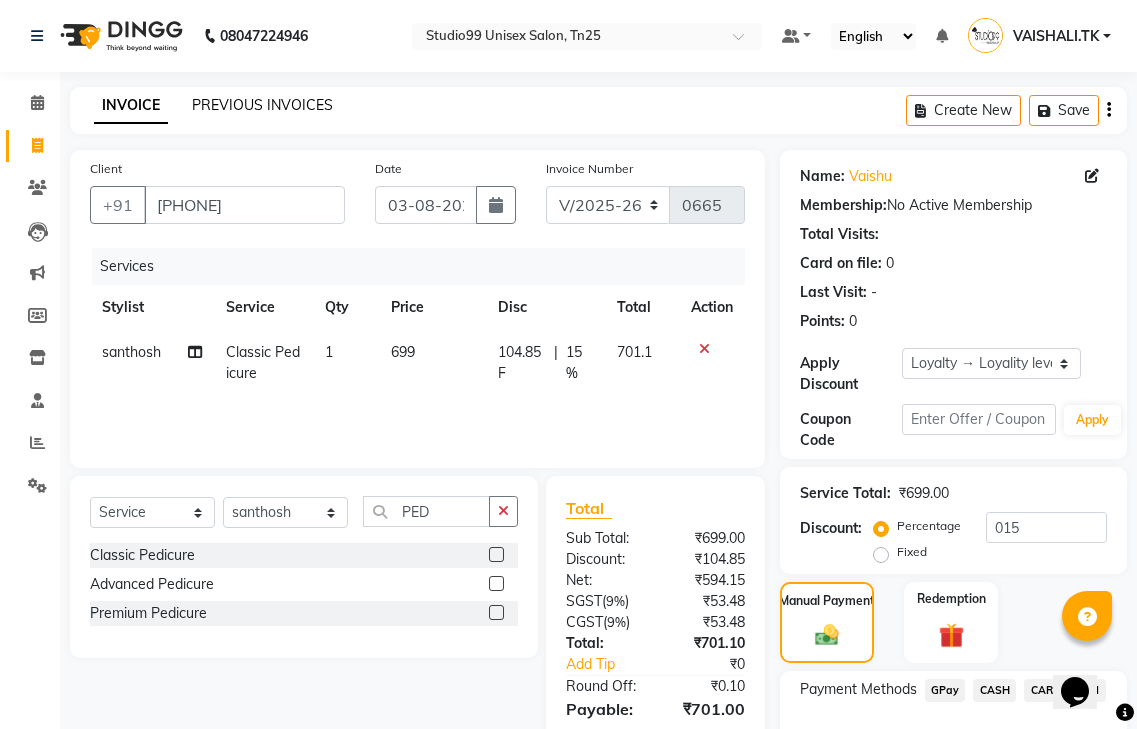 click on "PREVIOUS INVOICES" 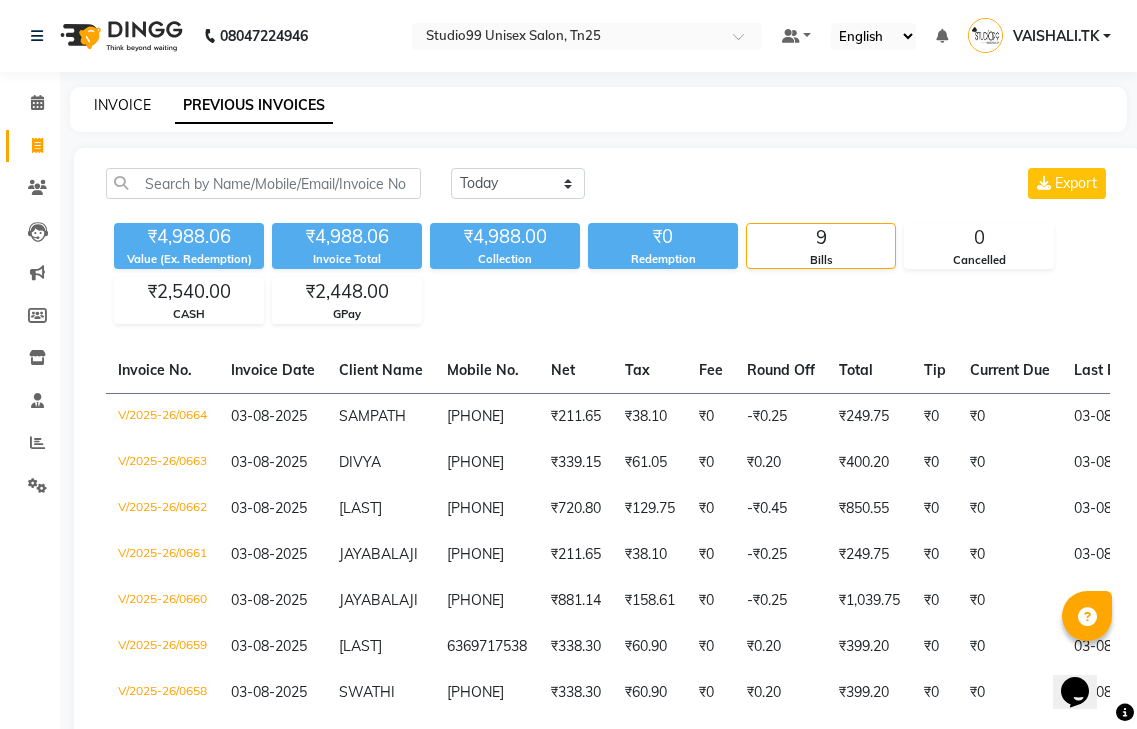 click on "INVOICE" 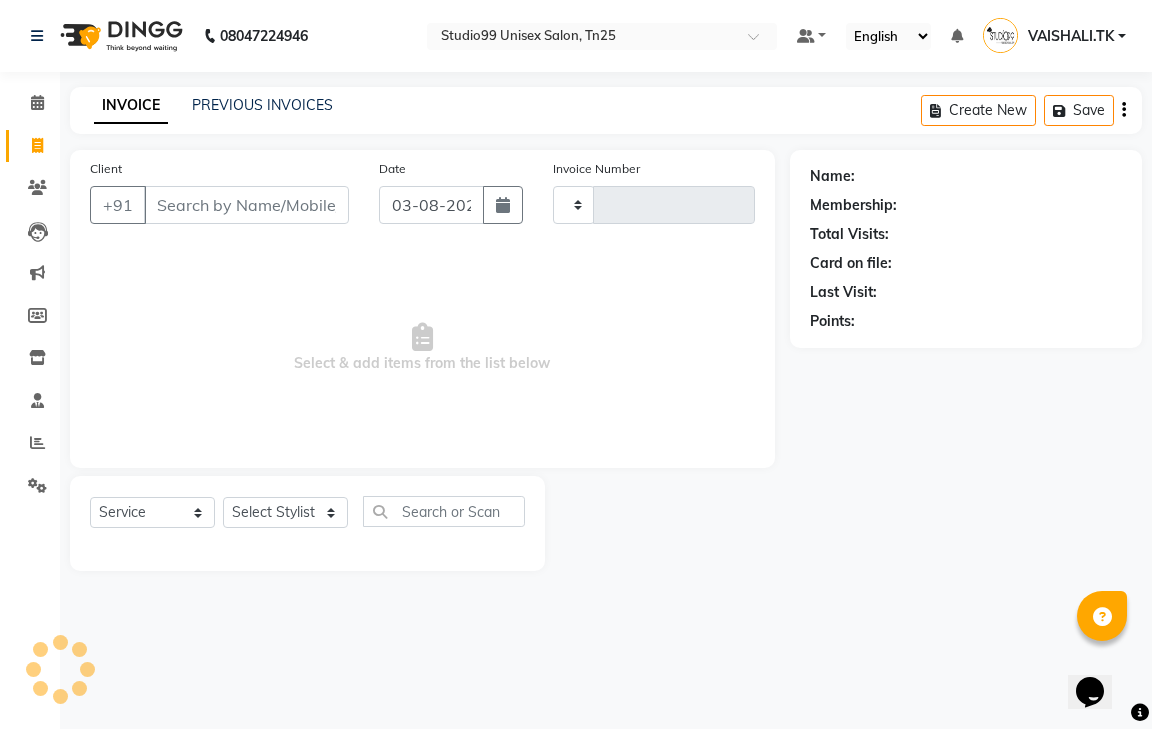 type on "0665" 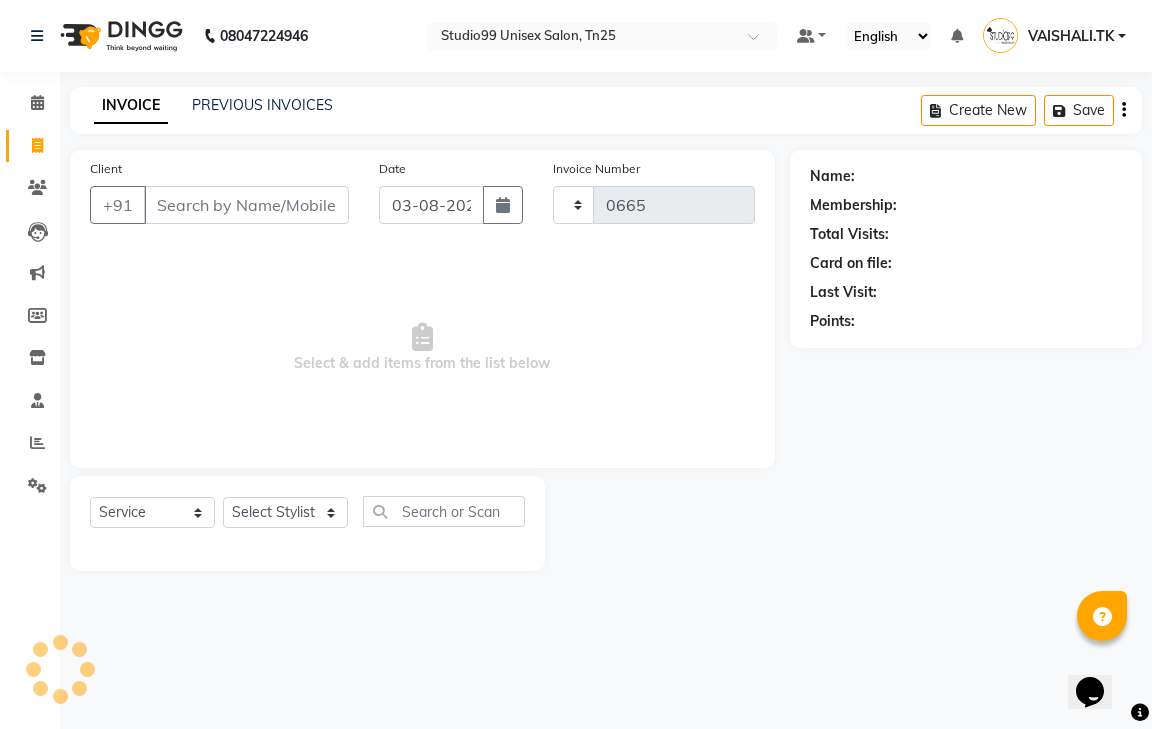 select on "8331" 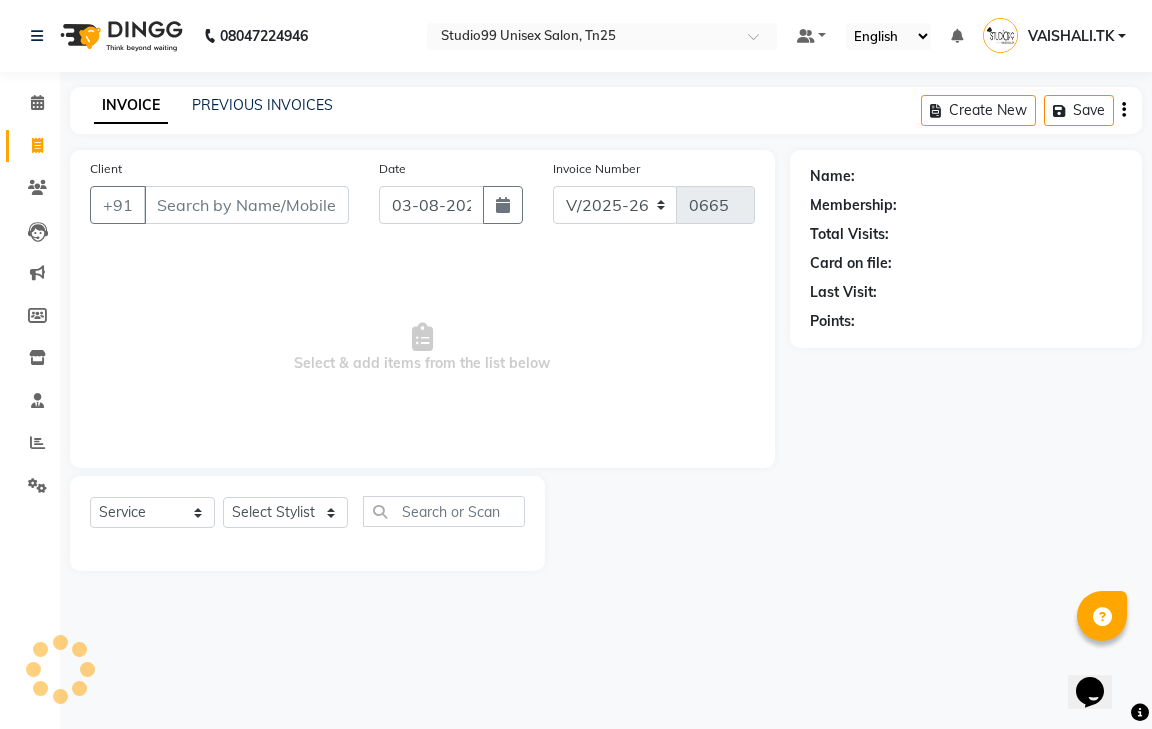 click on "Client" at bounding box center (246, 205) 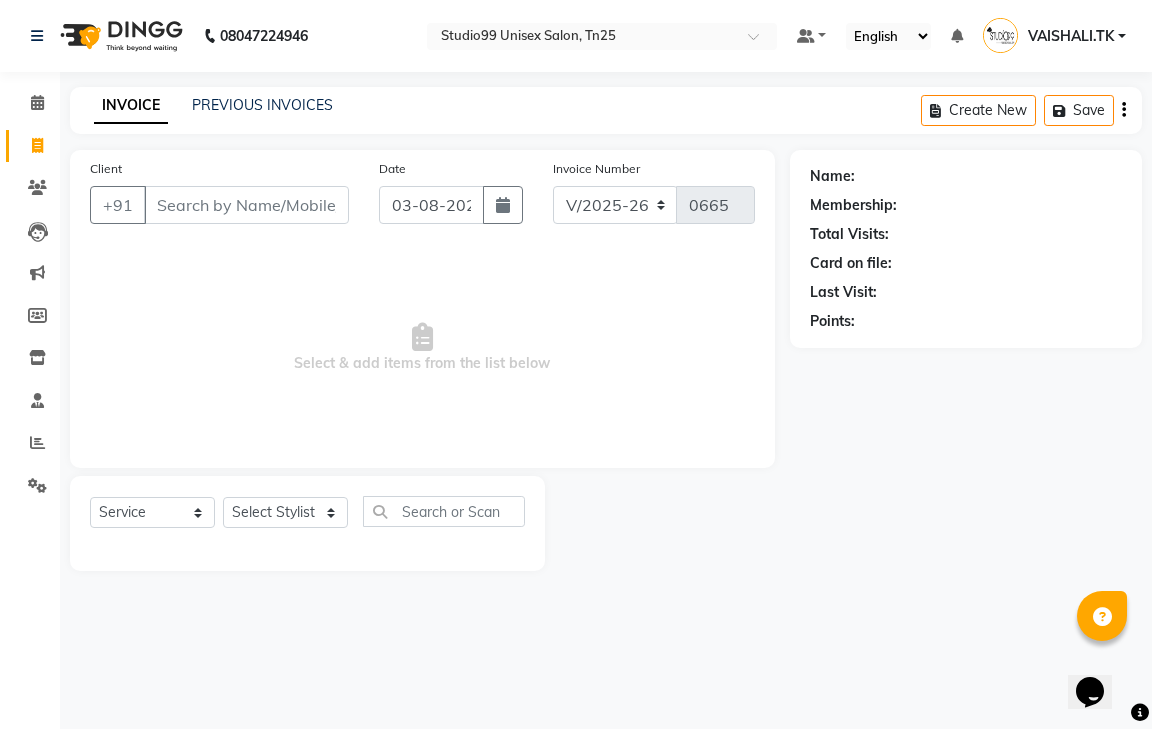 type on "1" 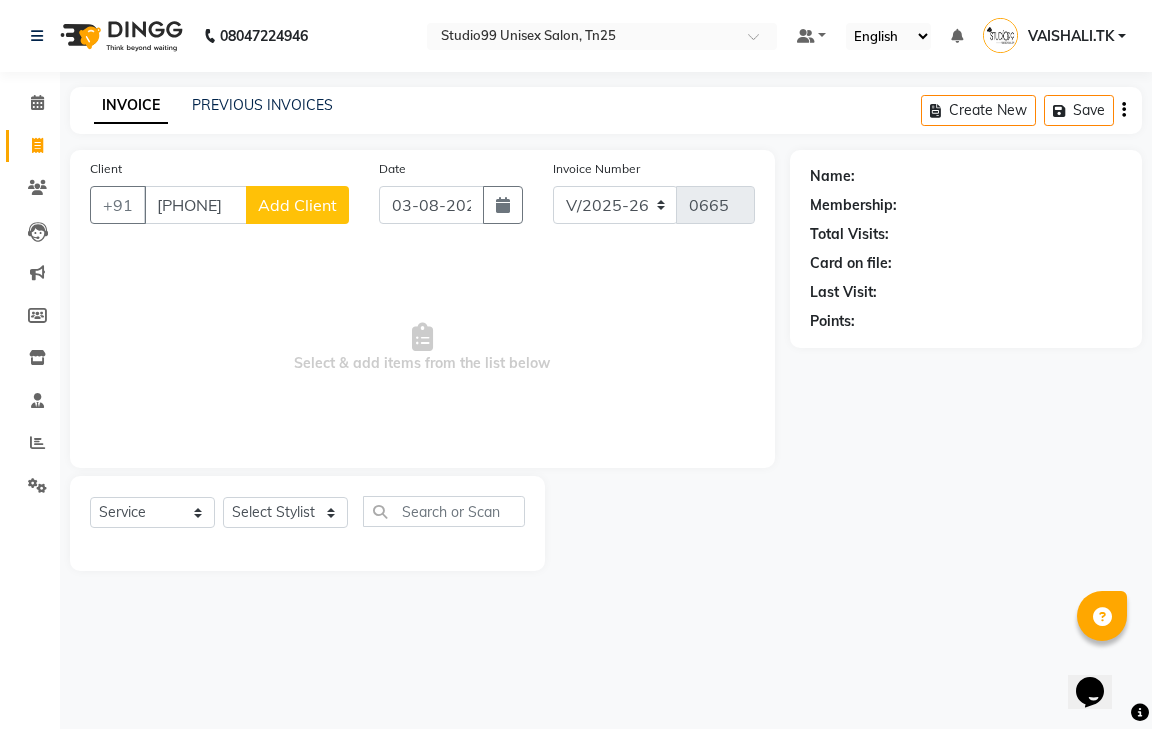 type on "7812578963" 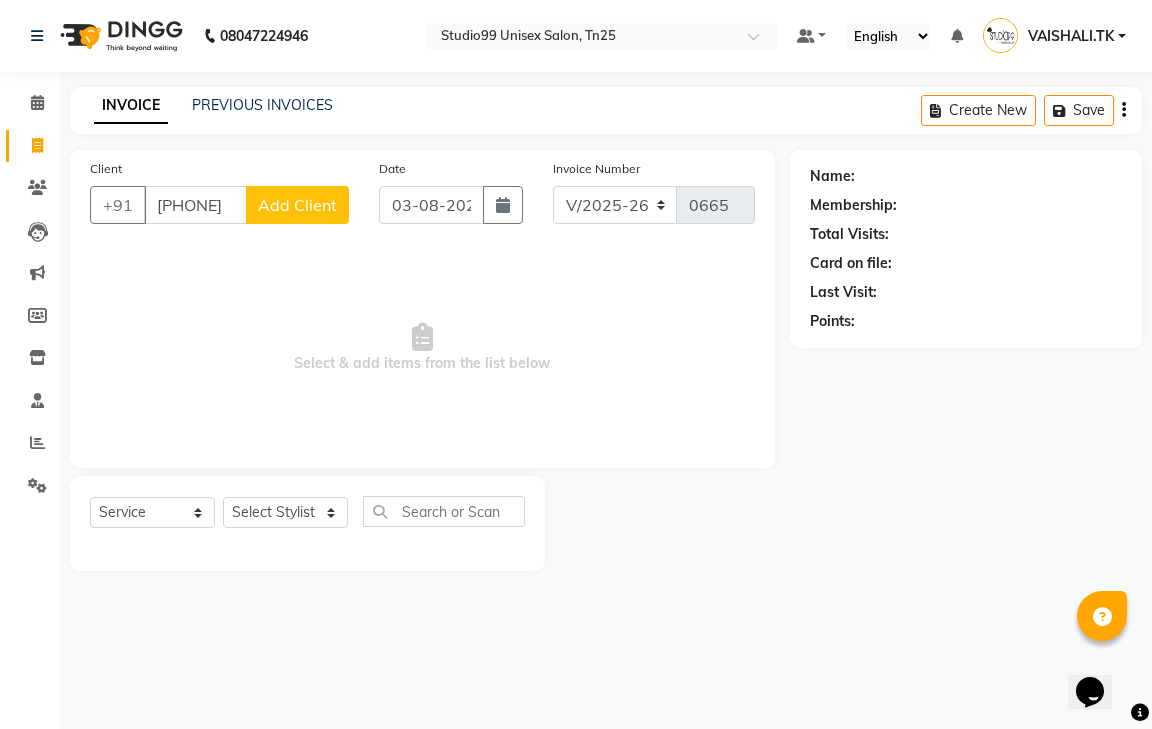 click on "Add Client" 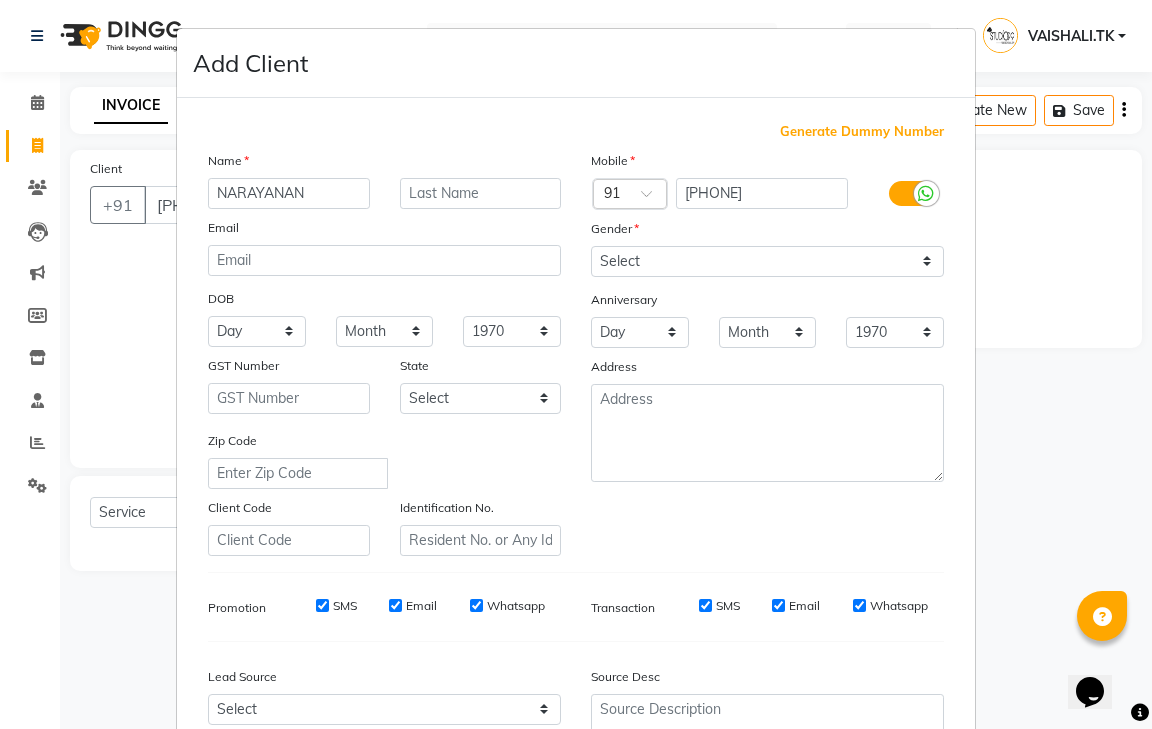 type on "NARAYANAN" 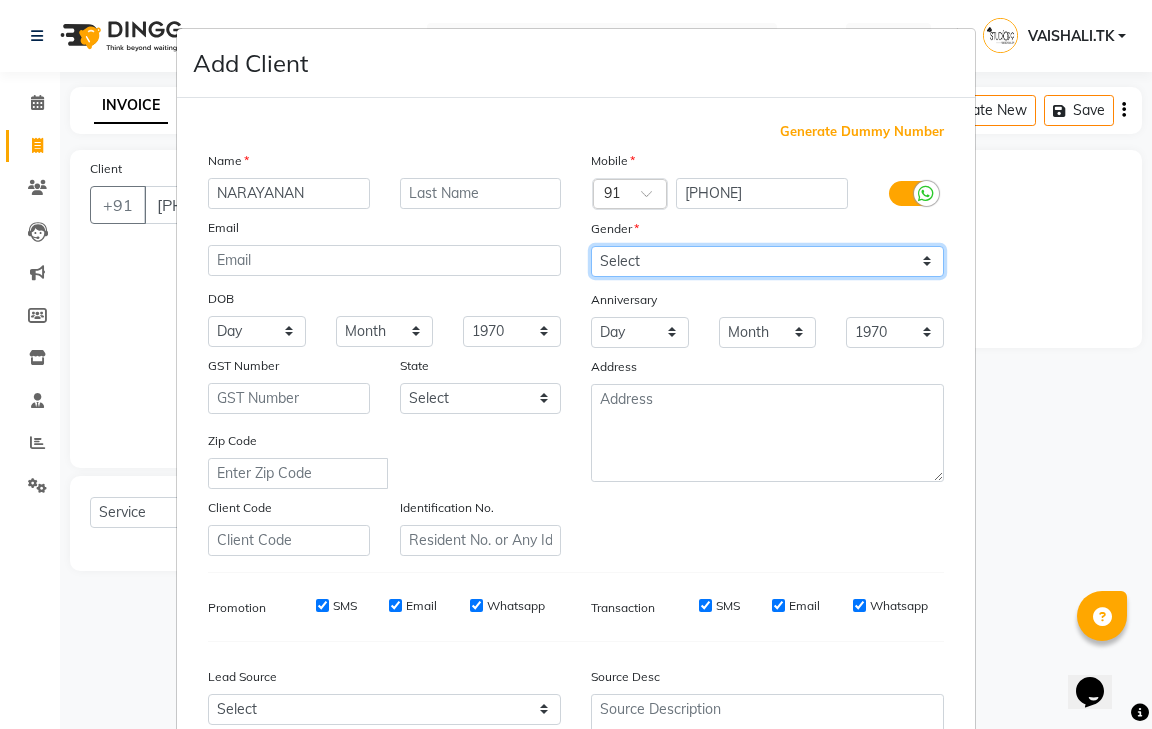 click on "Select Male Female Other Prefer Not To Say" at bounding box center [767, 261] 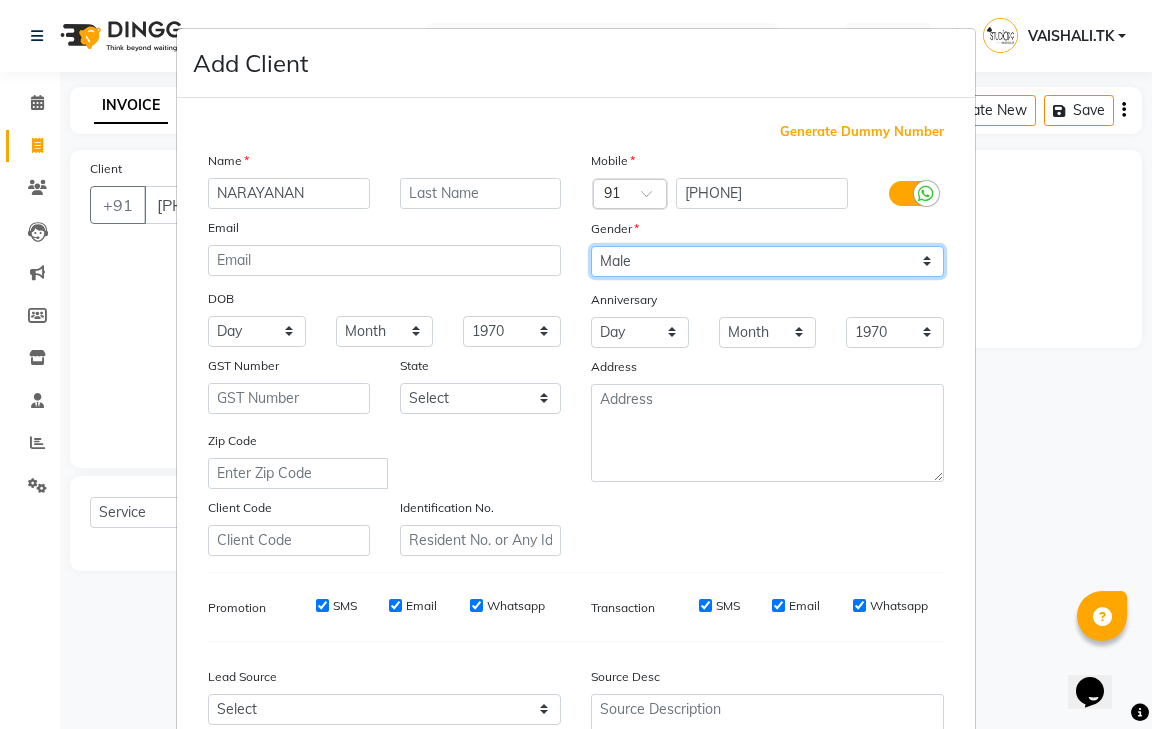 click on "Select Male Female Other Prefer Not To Say" at bounding box center (767, 261) 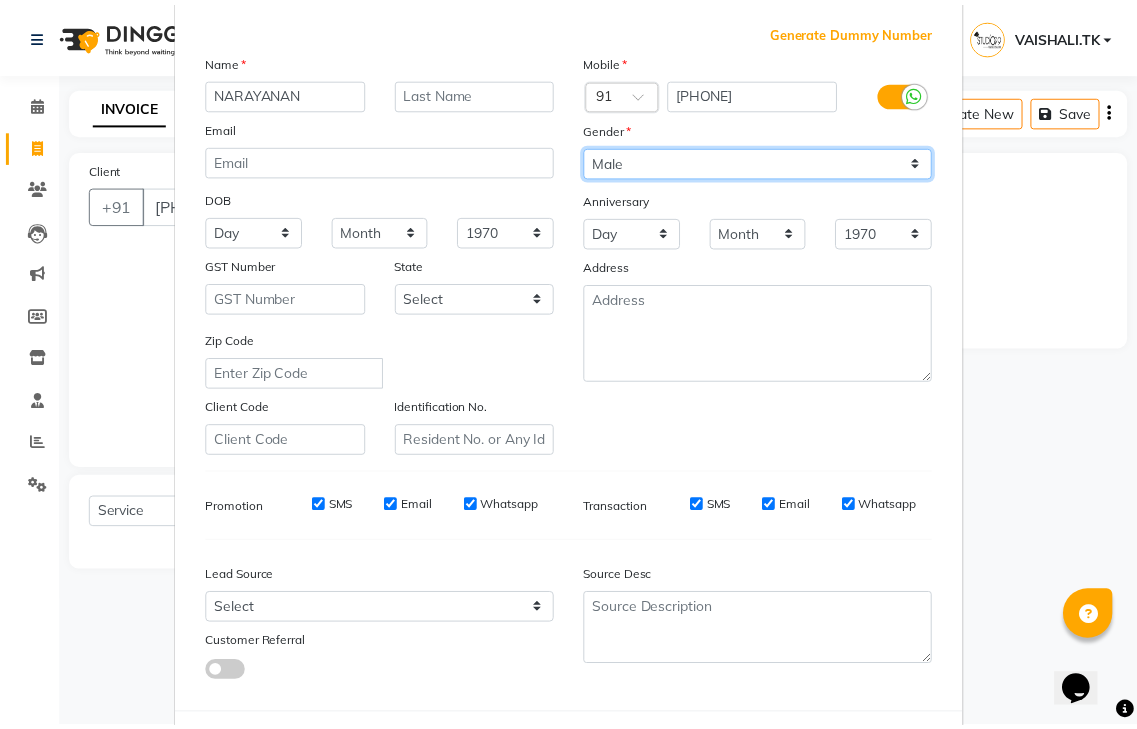 scroll, scrollTop: 194, scrollLeft: 0, axis: vertical 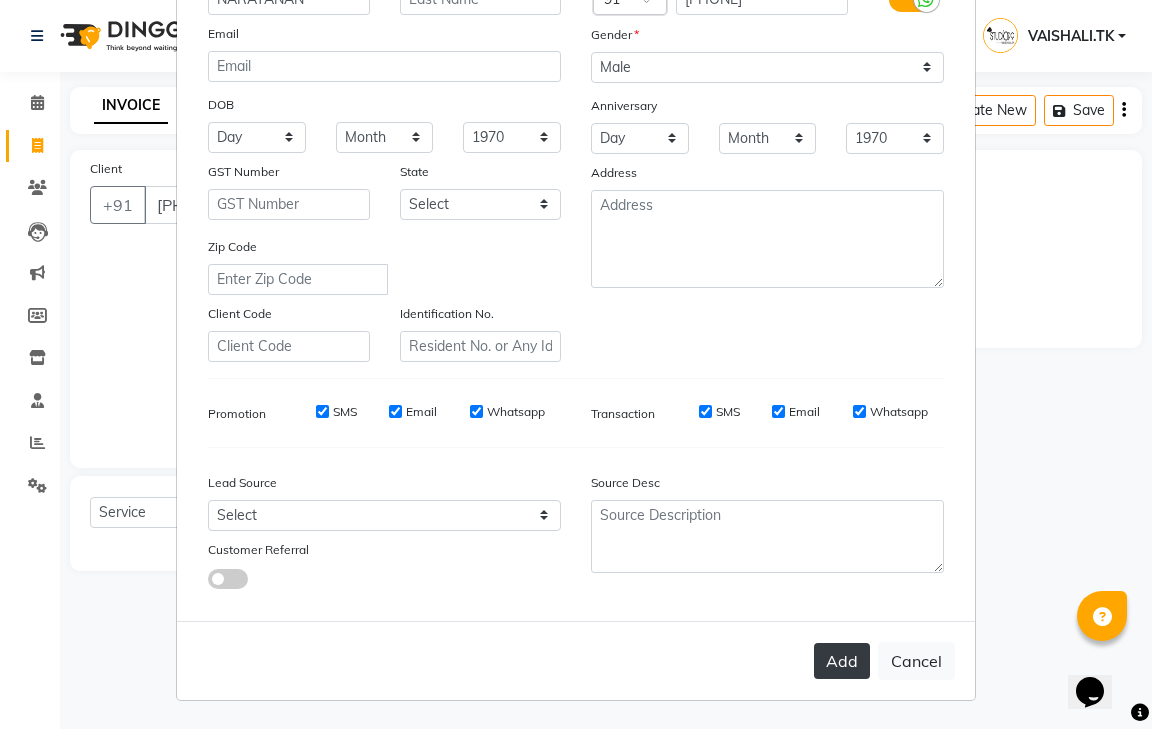 click on "Add" at bounding box center (842, 661) 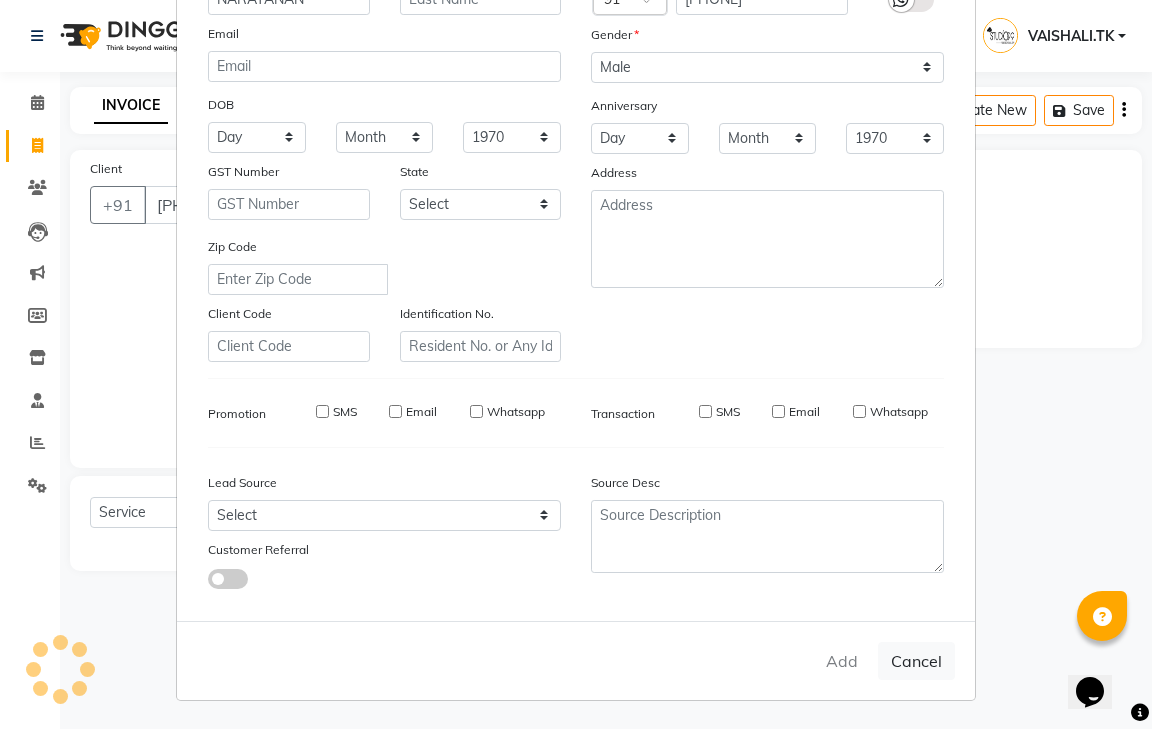 type 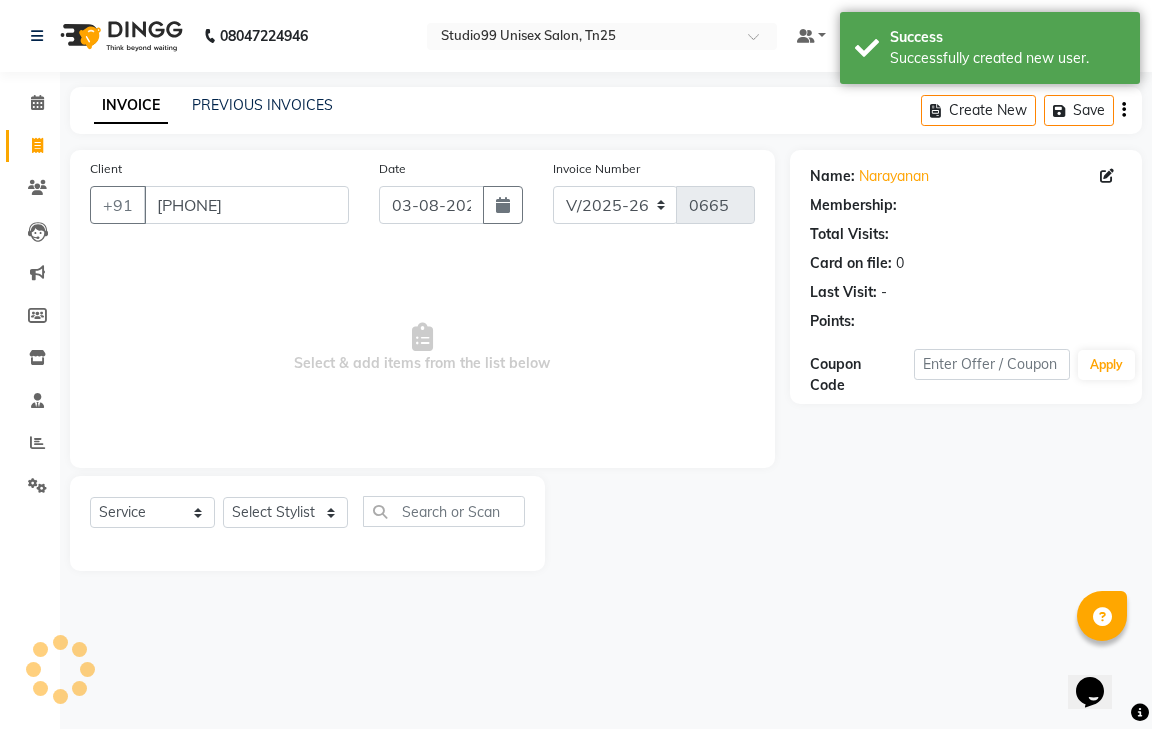select on "1: Object" 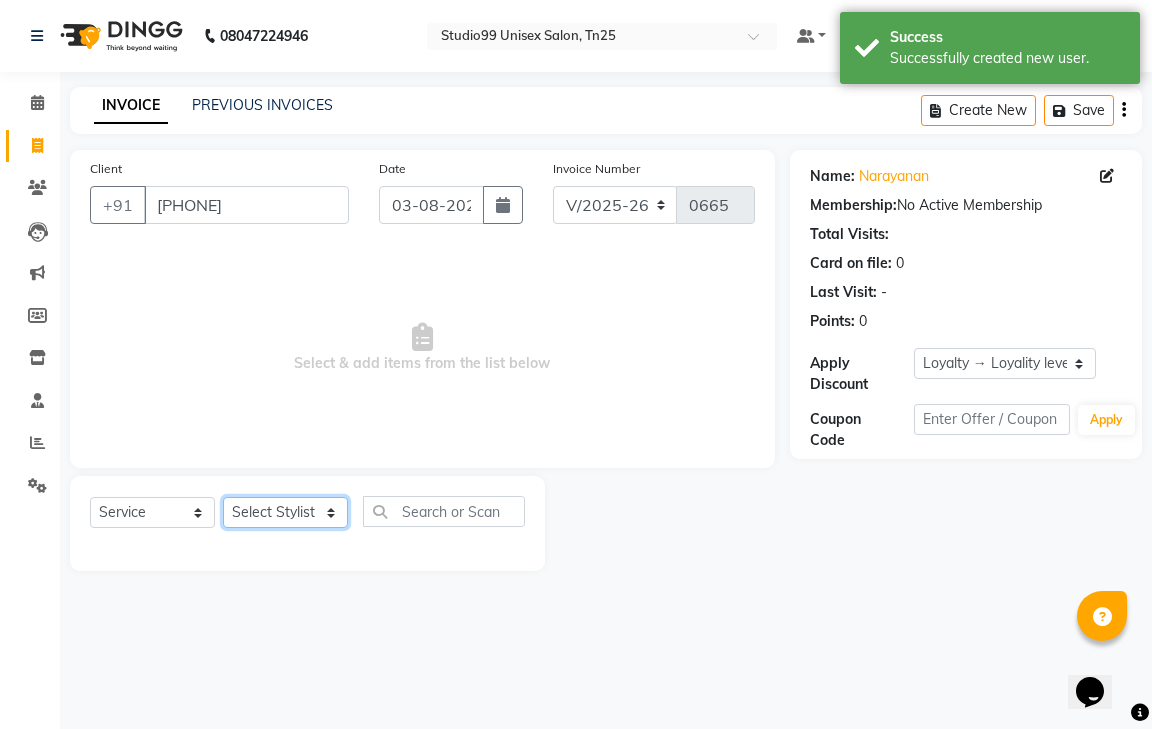 click on "Select Stylist gendral giri-ja  jaya priya kothai TK raja sanjay santhosh VAISHALI.TK" 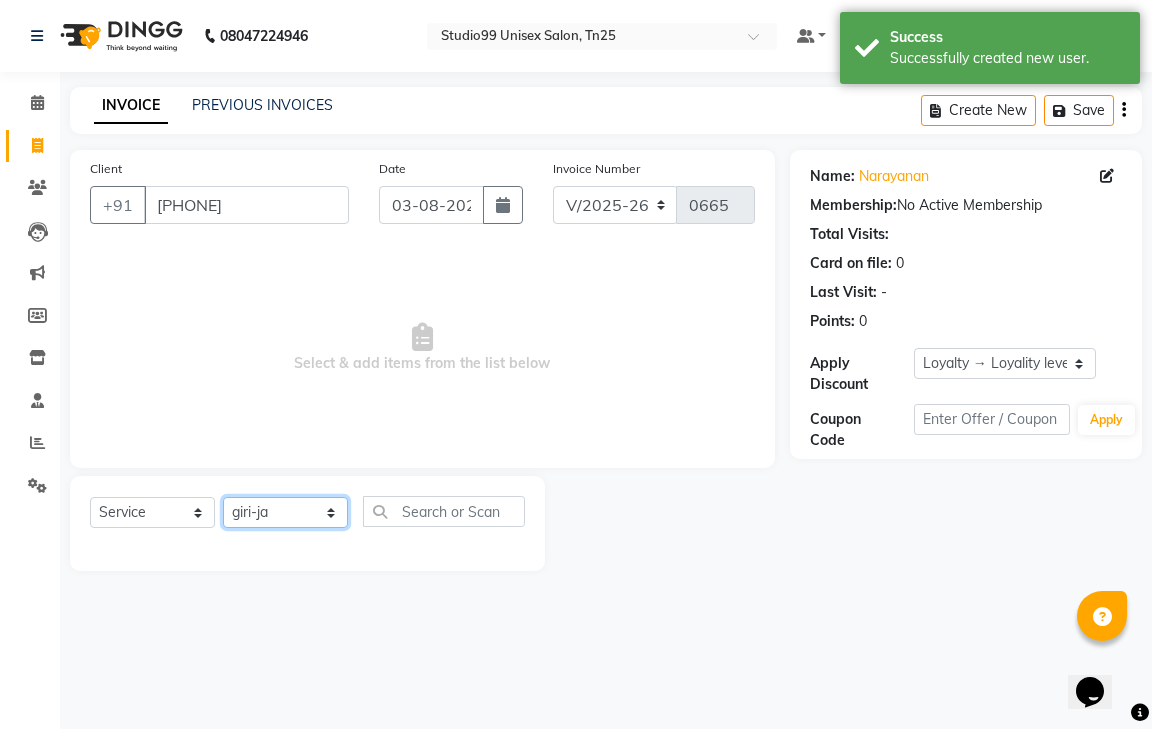 click on "Select Stylist gendral giri-ja  jaya priya kothai TK raja sanjay santhosh VAISHALI.TK" 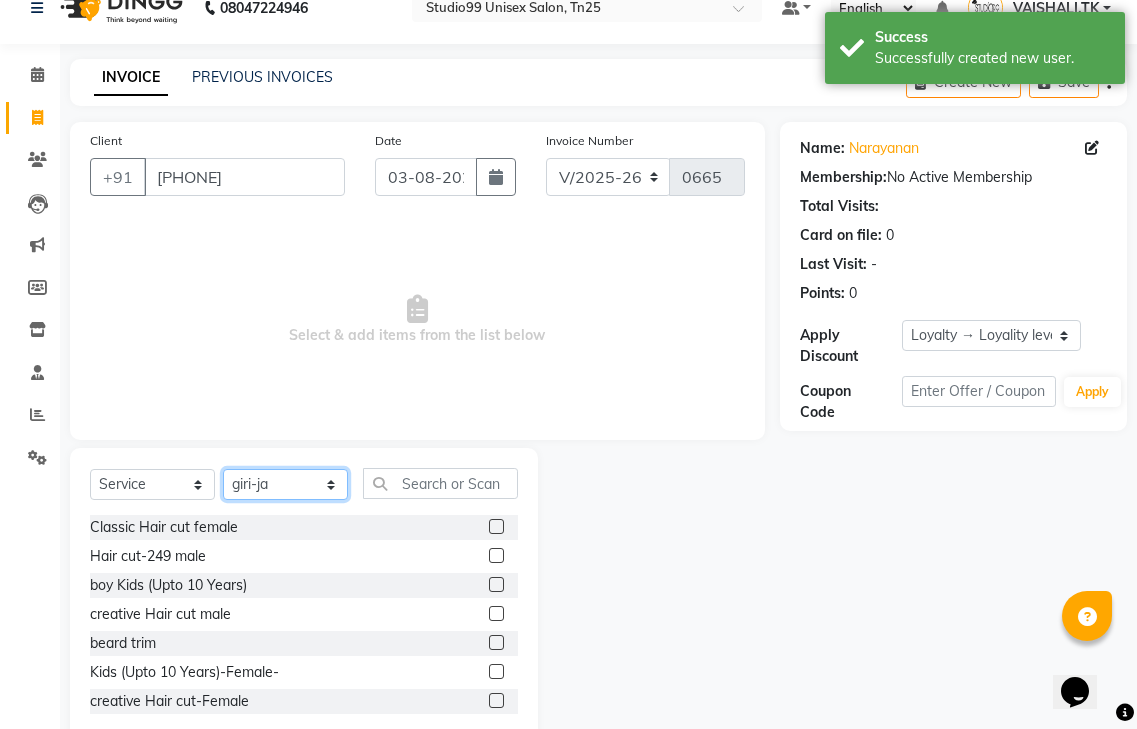 scroll, scrollTop: 72, scrollLeft: 0, axis: vertical 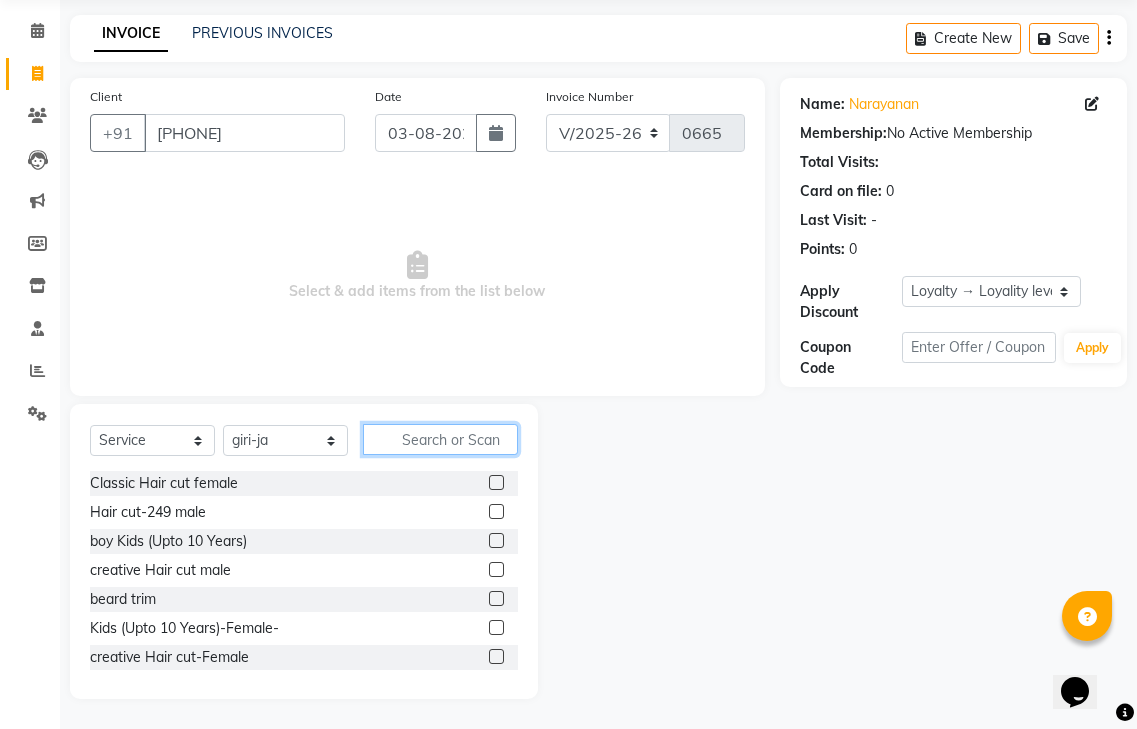 click 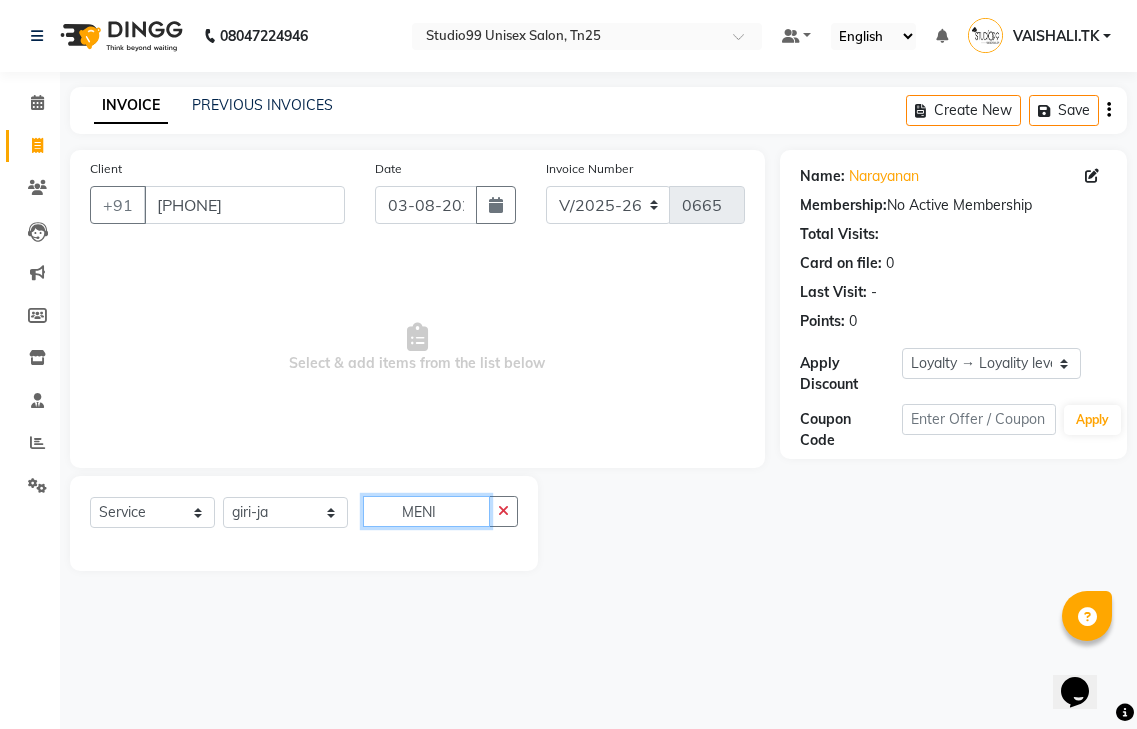 scroll, scrollTop: 0, scrollLeft: 0, axis: both 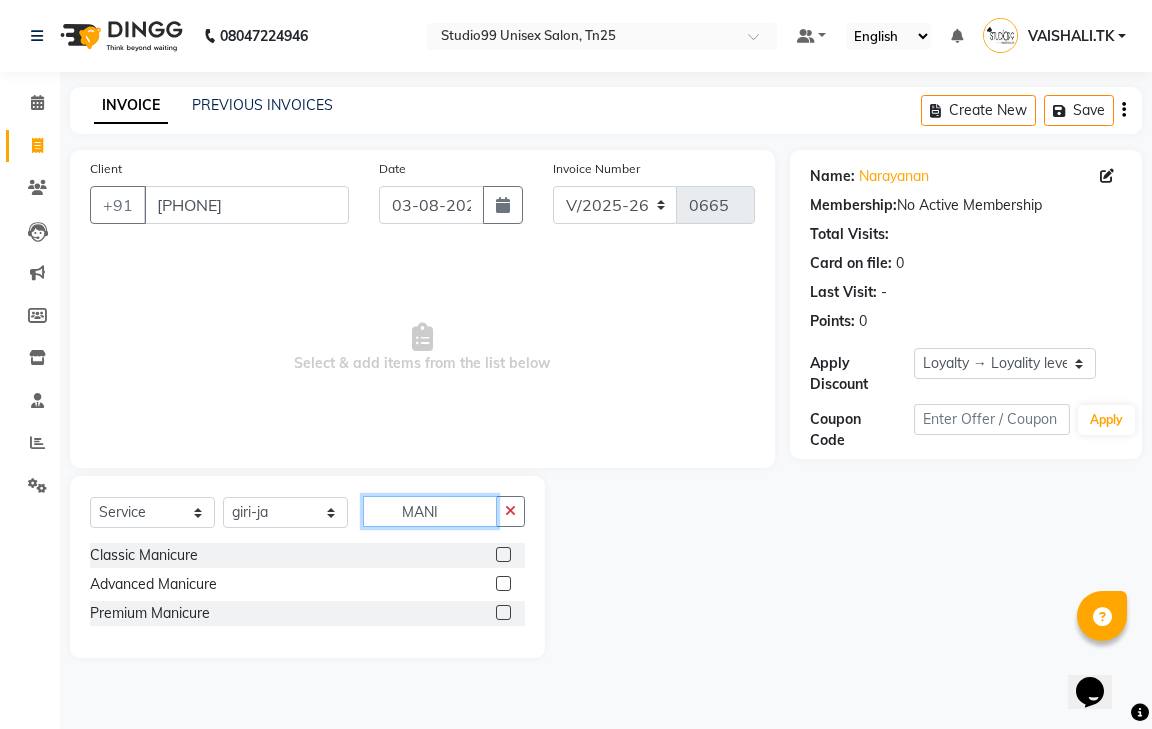 type on "MANI" 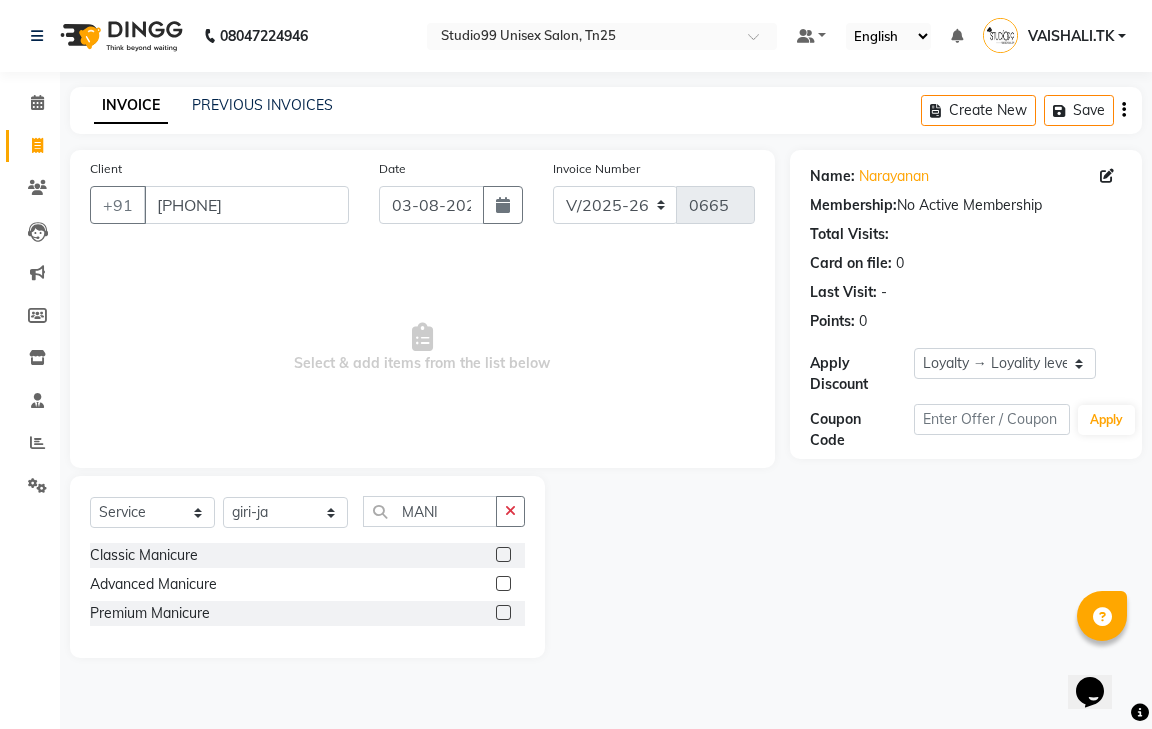 click on "Classic Manicure" 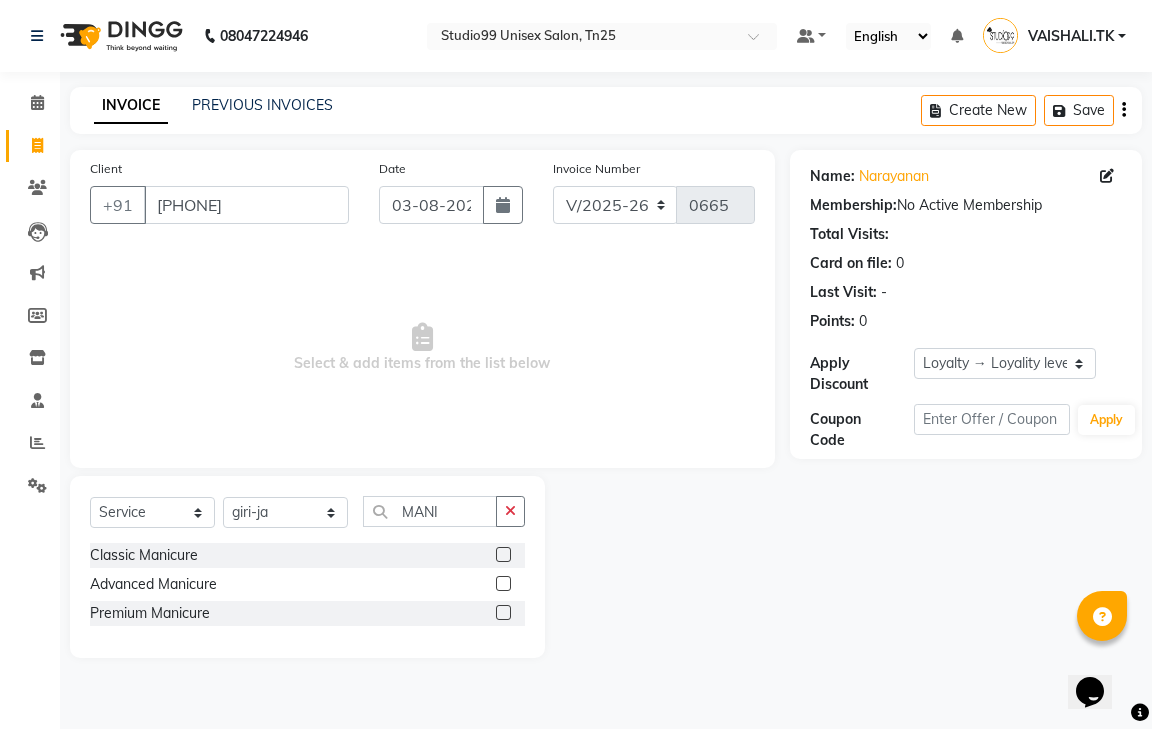 click 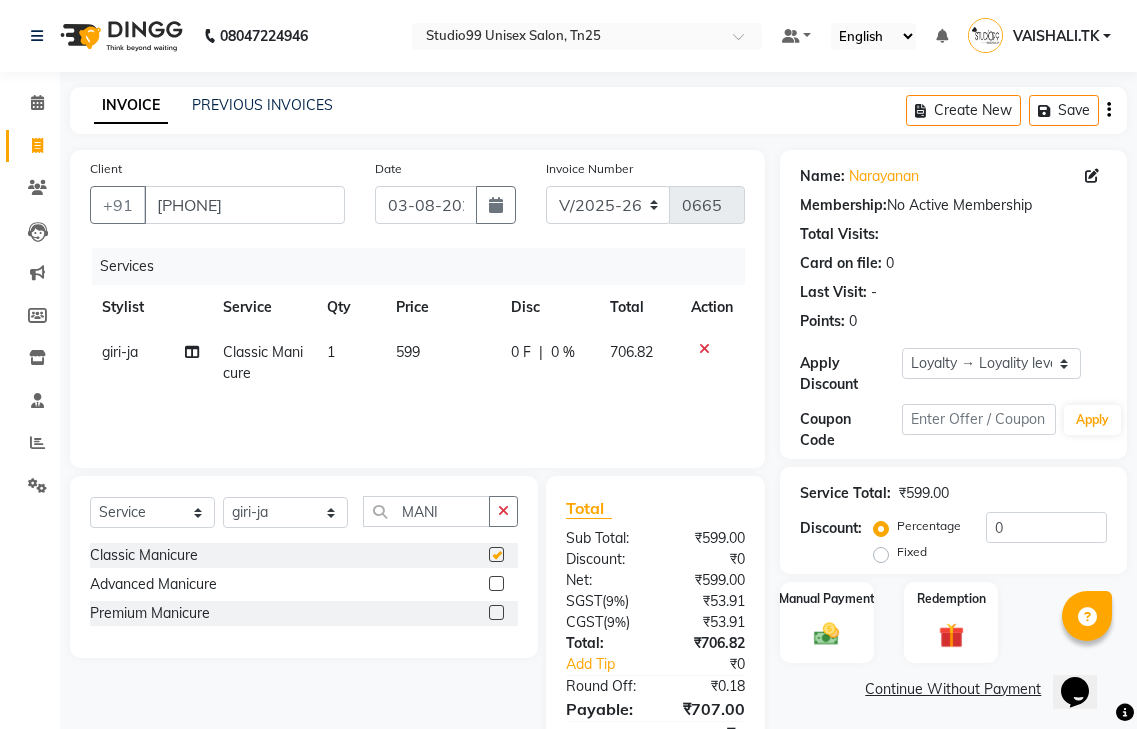 checkbox on "false" 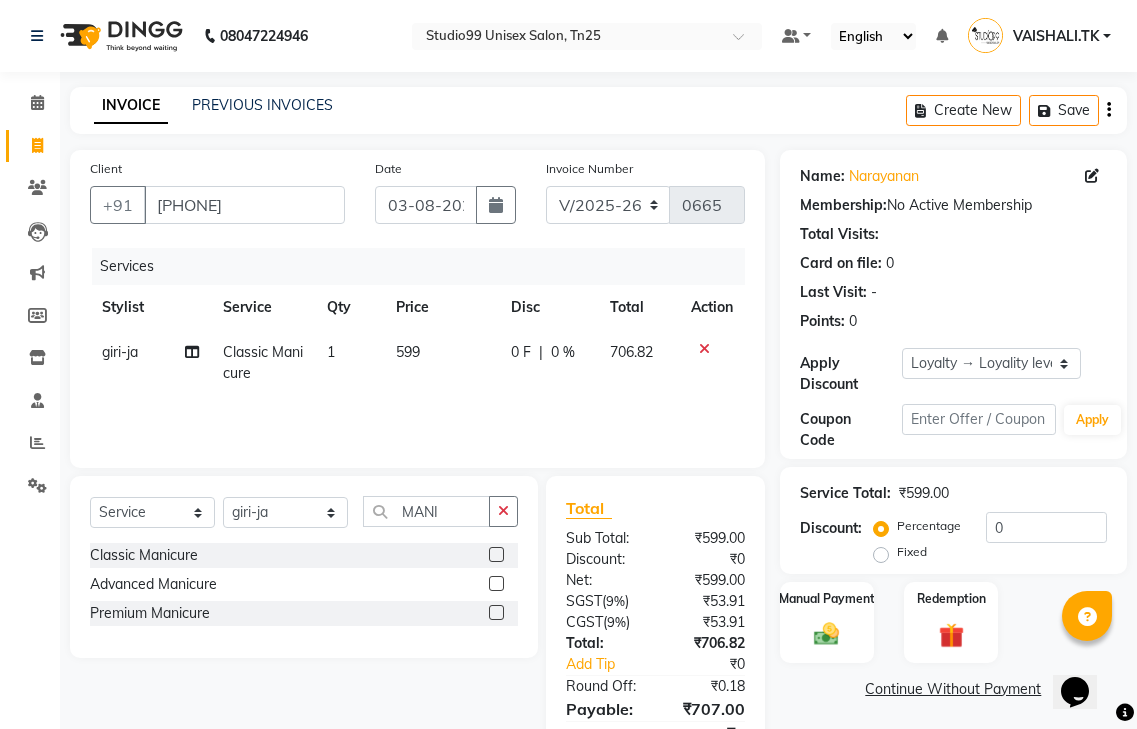 scroll, scrollTop: 92, scrollLeft: 0, axis: vertical 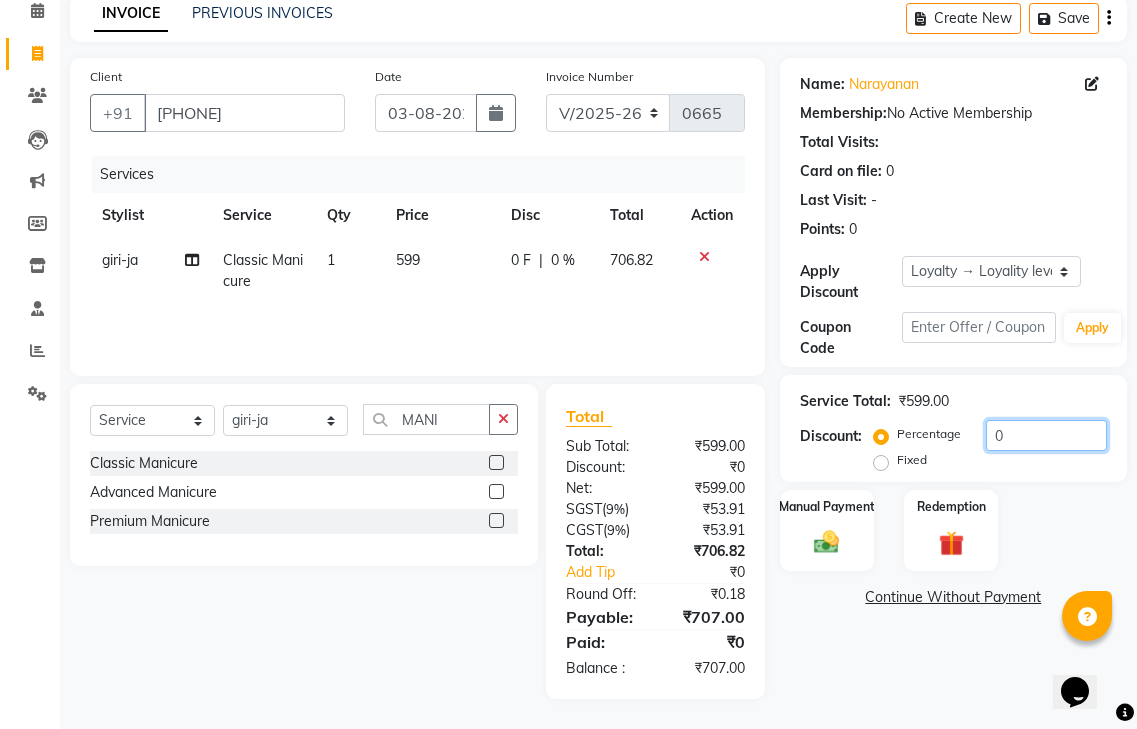 click on "0" 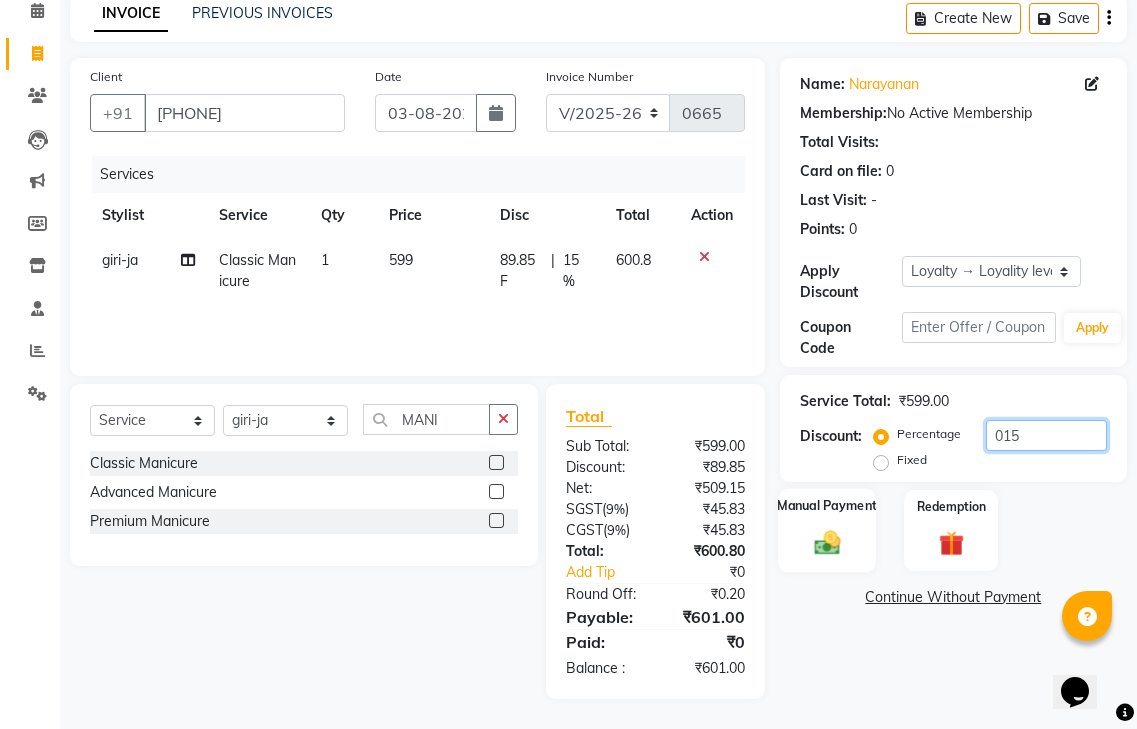 type on "015" 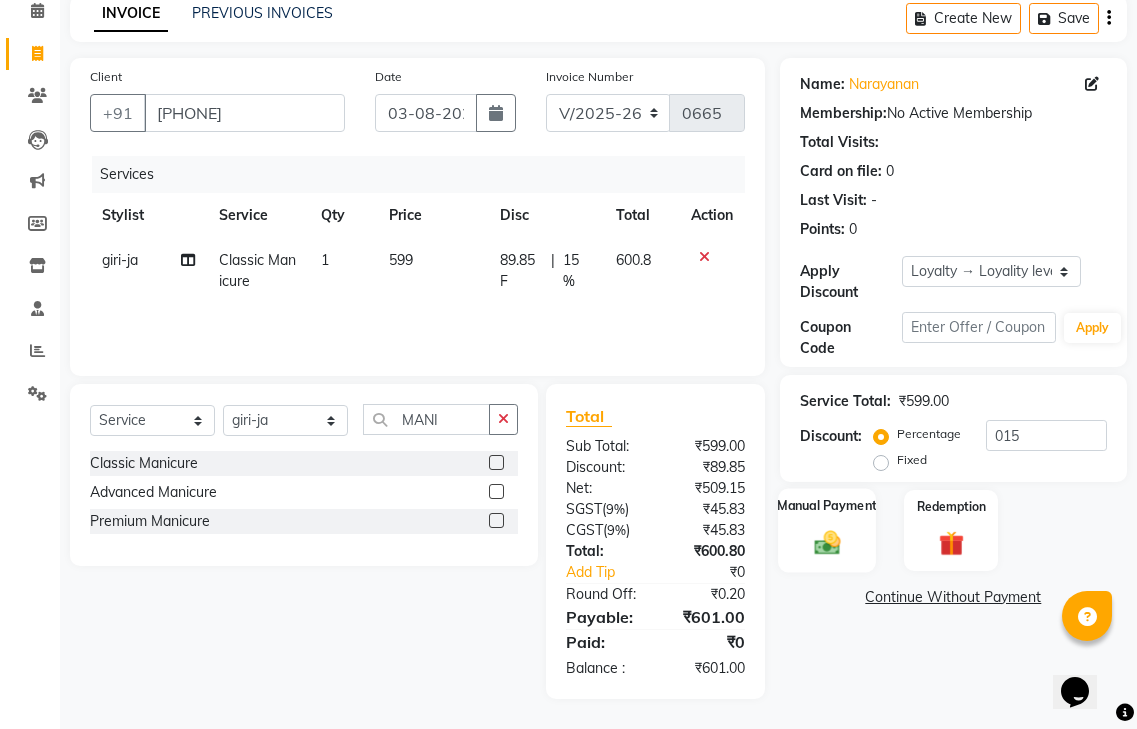 click 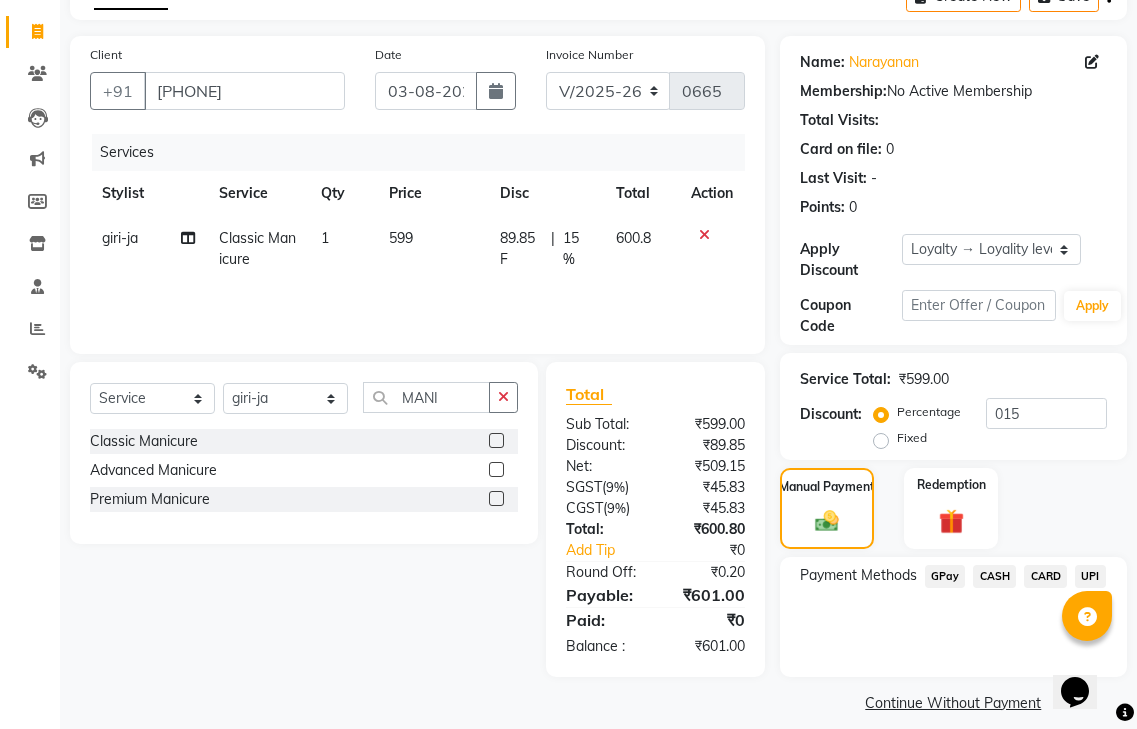 scroll, scrollTop: 133, scrollLeft: 0, axis: vertical 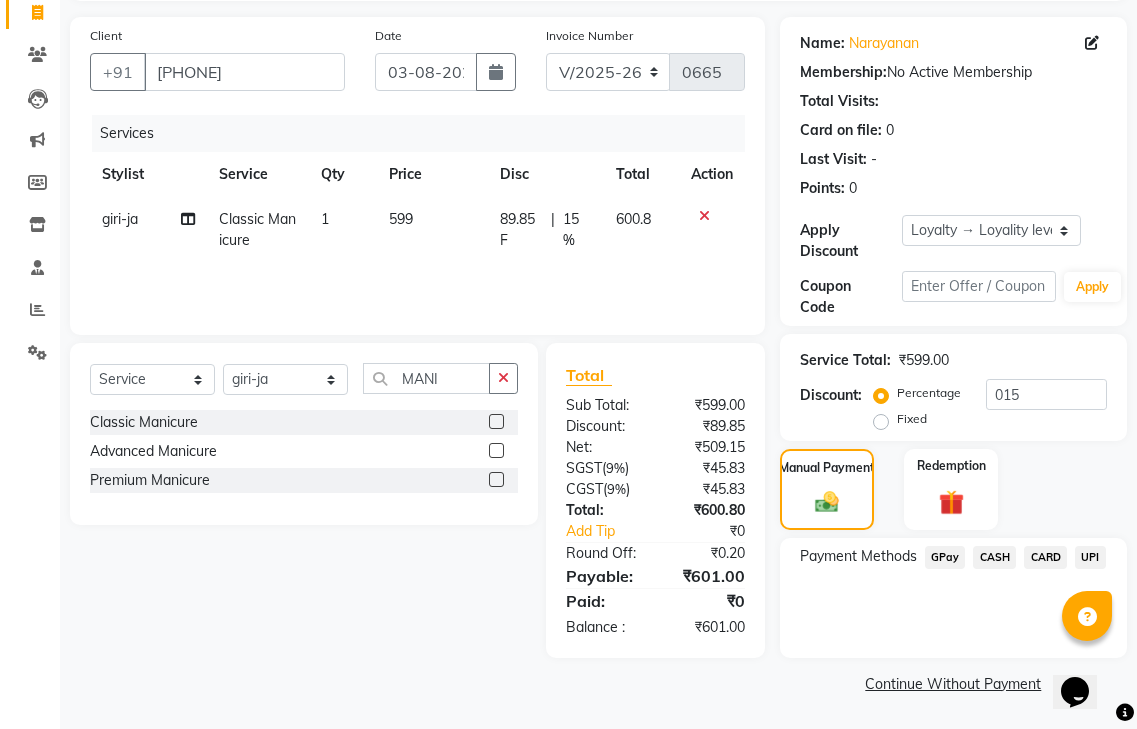 click on "CASH" 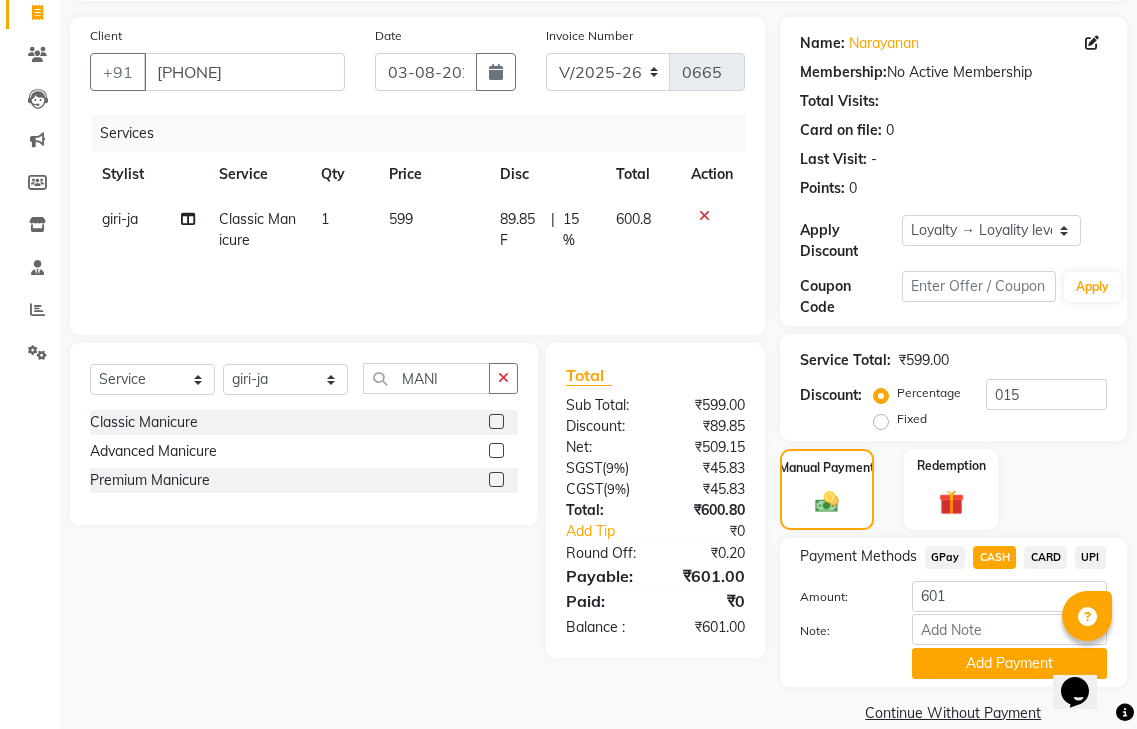 scroll, scrollTop: 162, scrollLeft: 0, axis: vertical 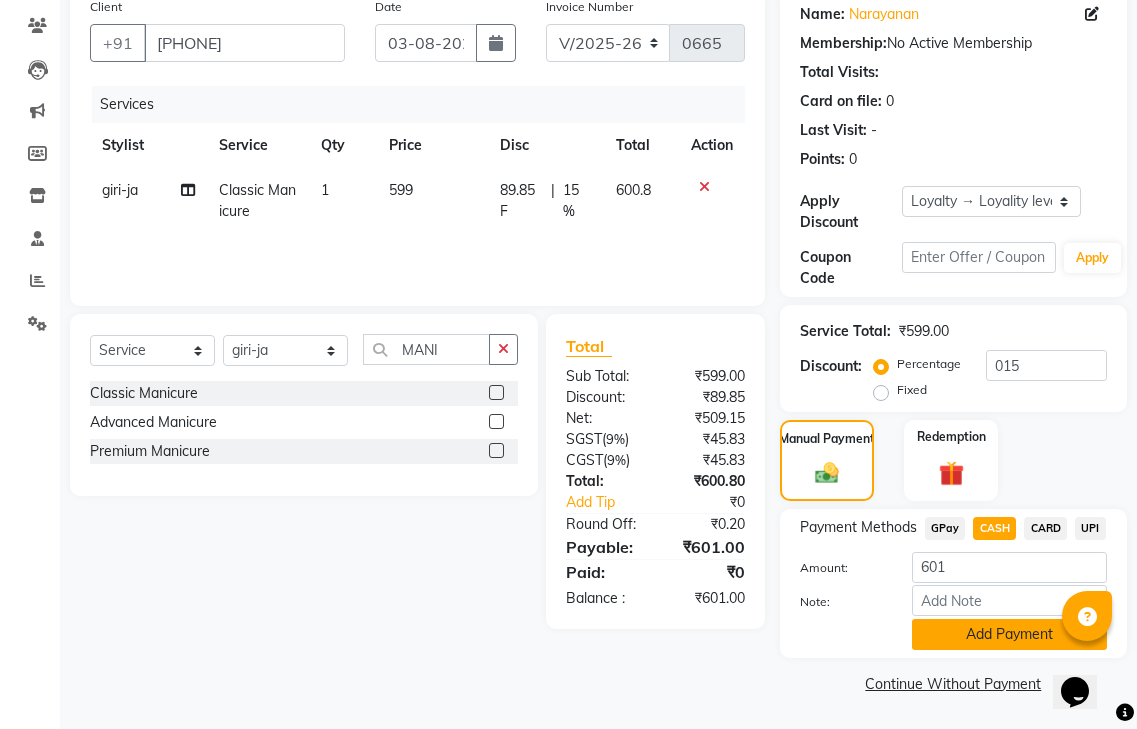 click on "Add Payment" 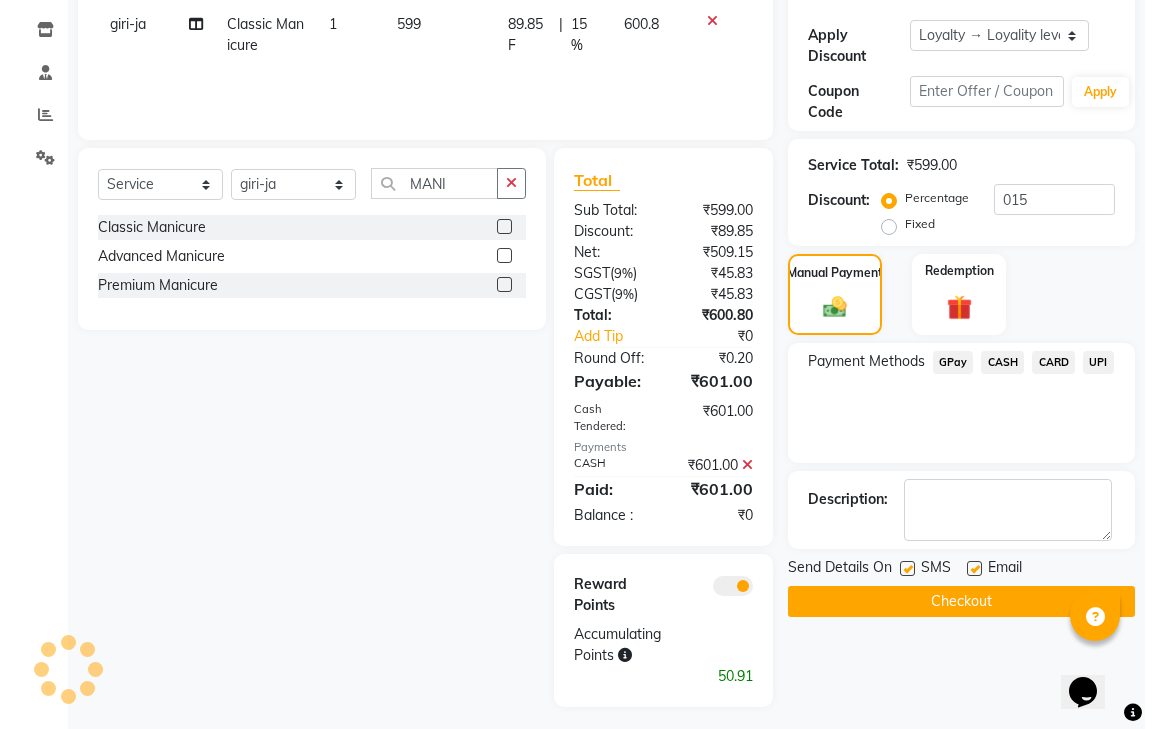 scroll, scrollTop: 336, scrollLeft: 0, axis: vertical 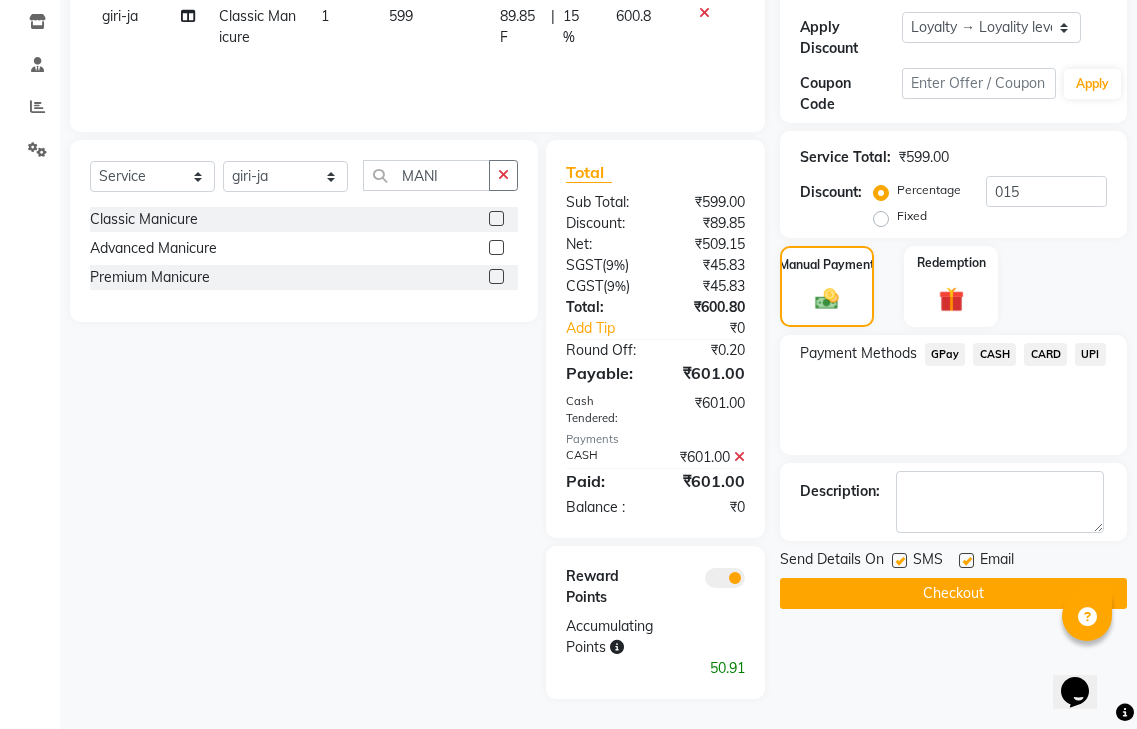 click 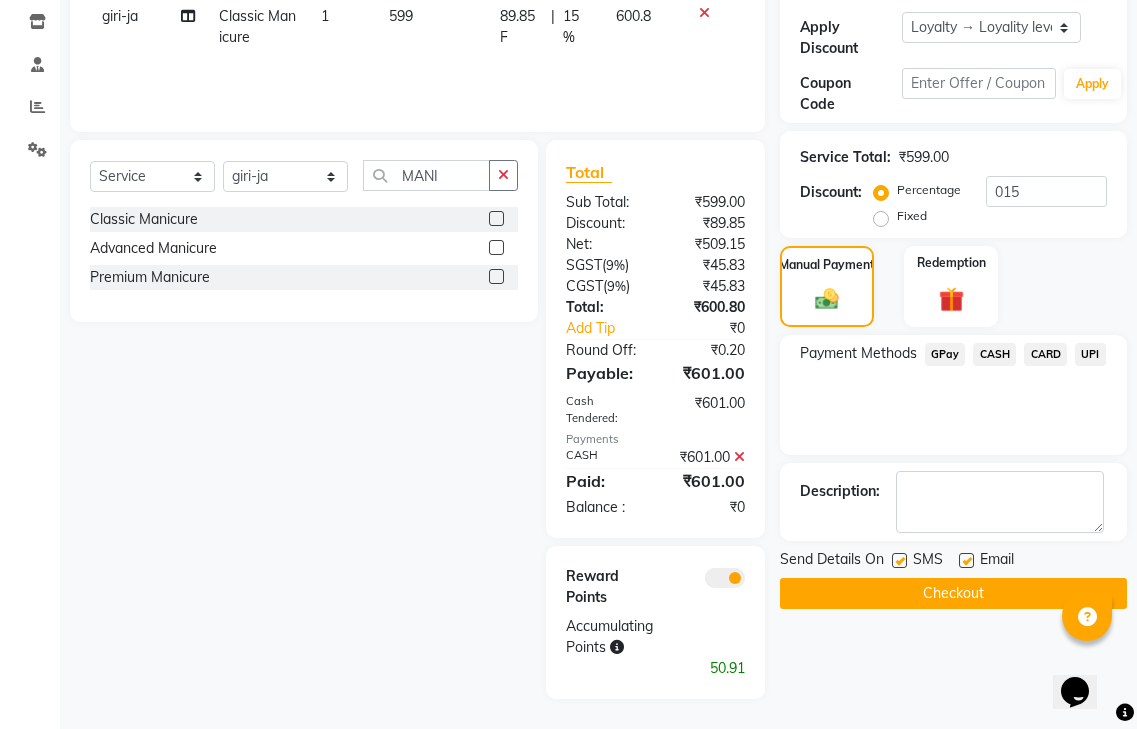 click 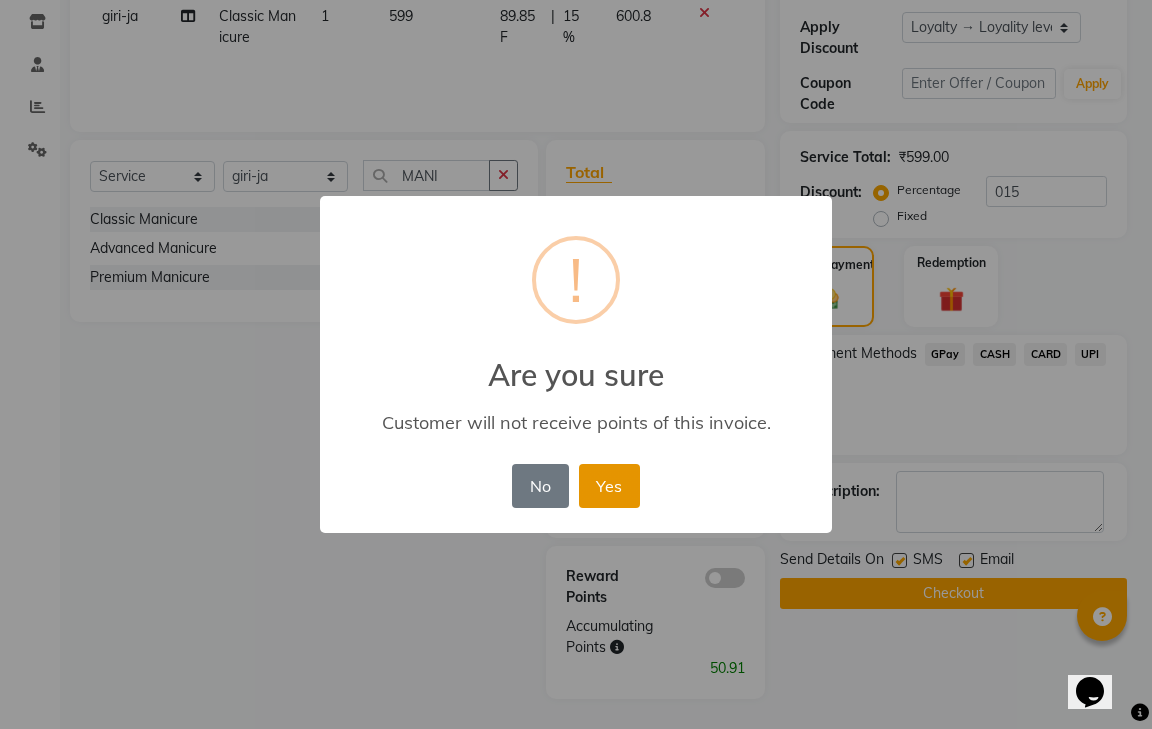 click on "Yes" at bounding box center (609, 486) 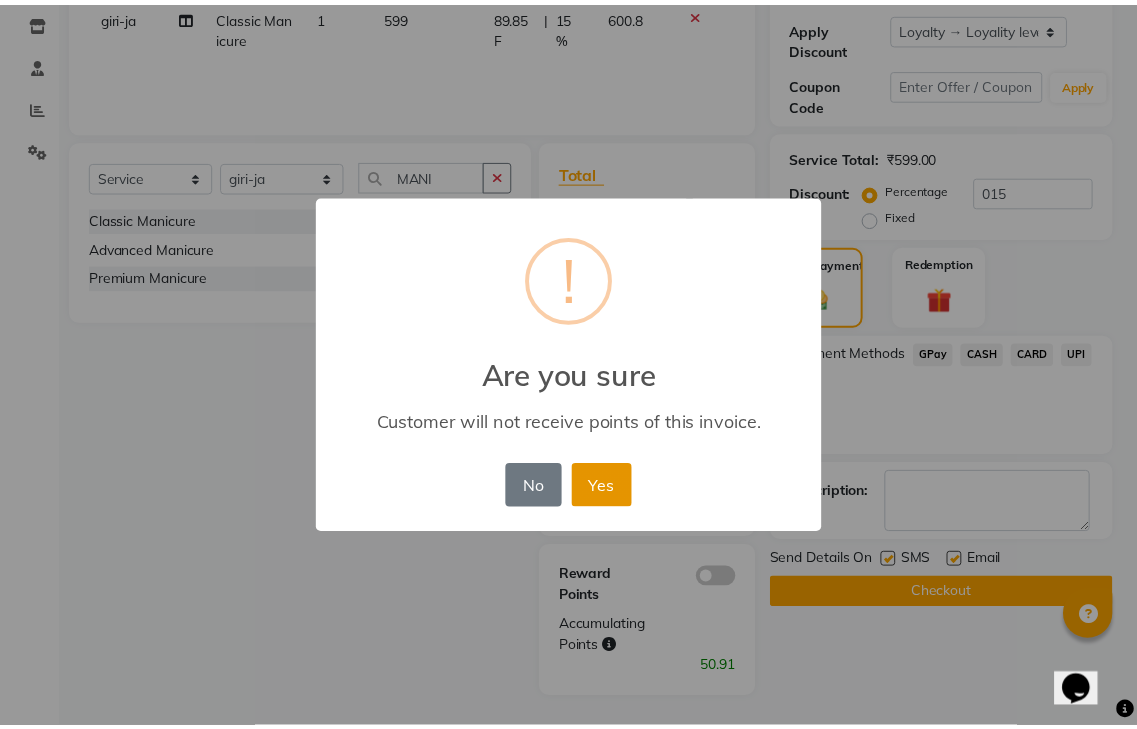 scroll, scrollTop: 265, scrollLeft: 0, axis: vertical 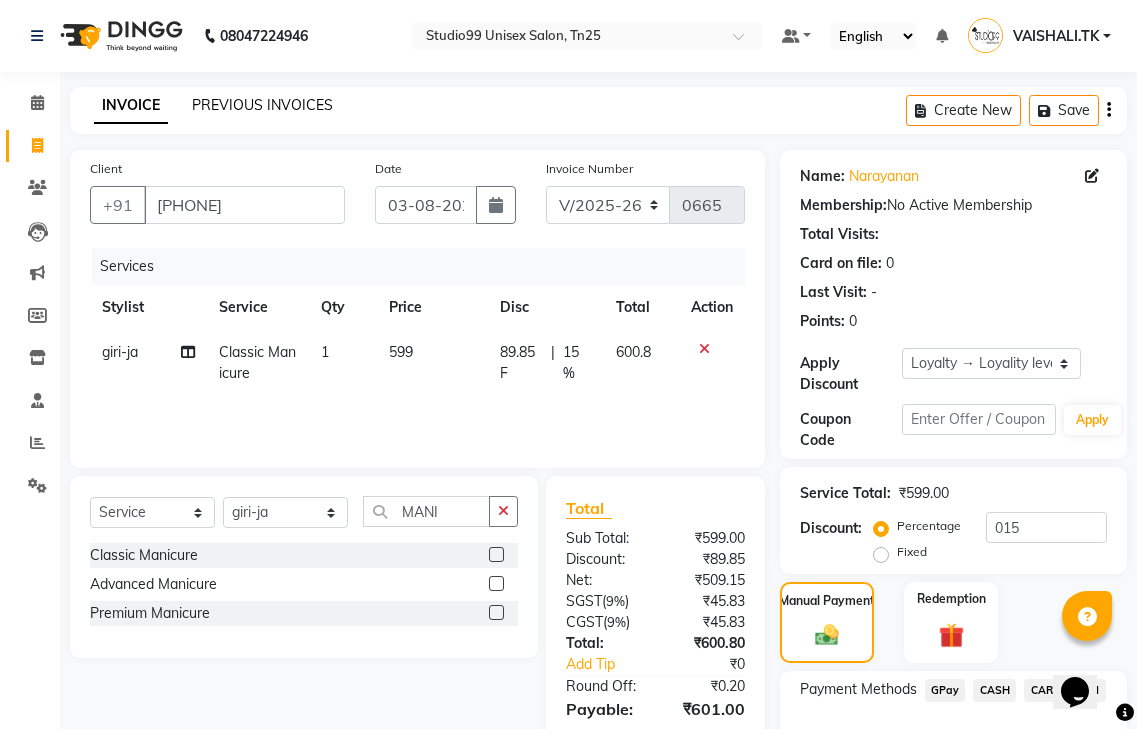 click on "PREVIOUS INVOICES" 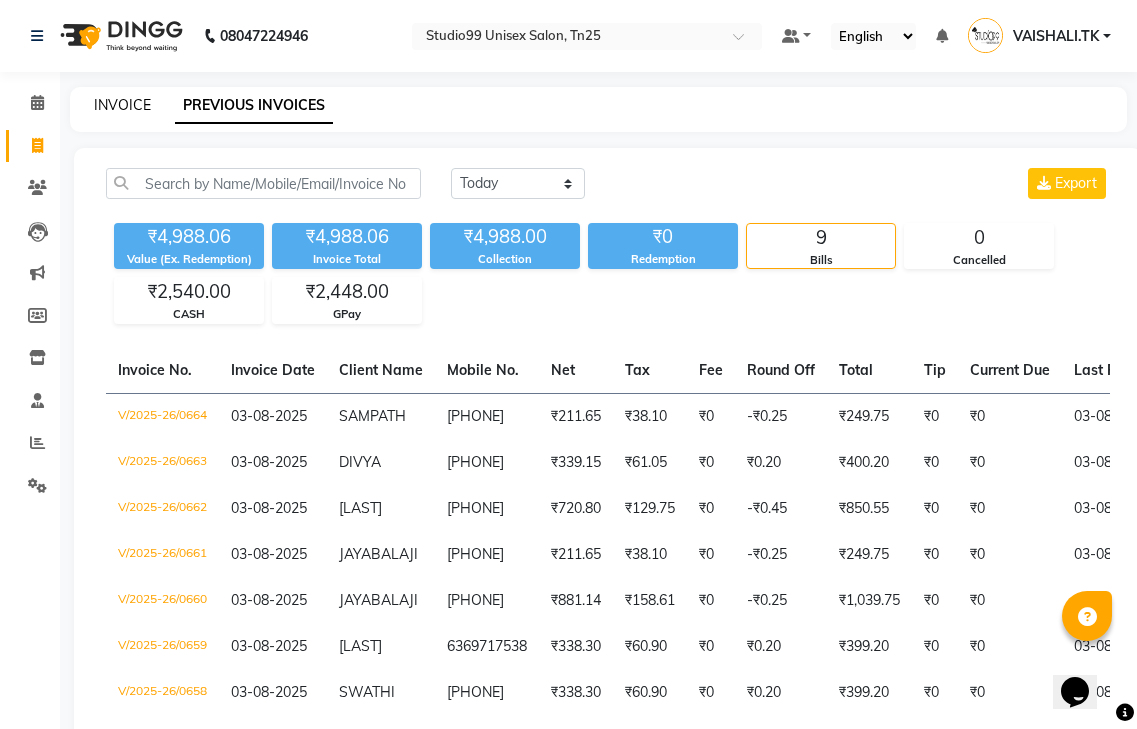 click on "INVOICE" 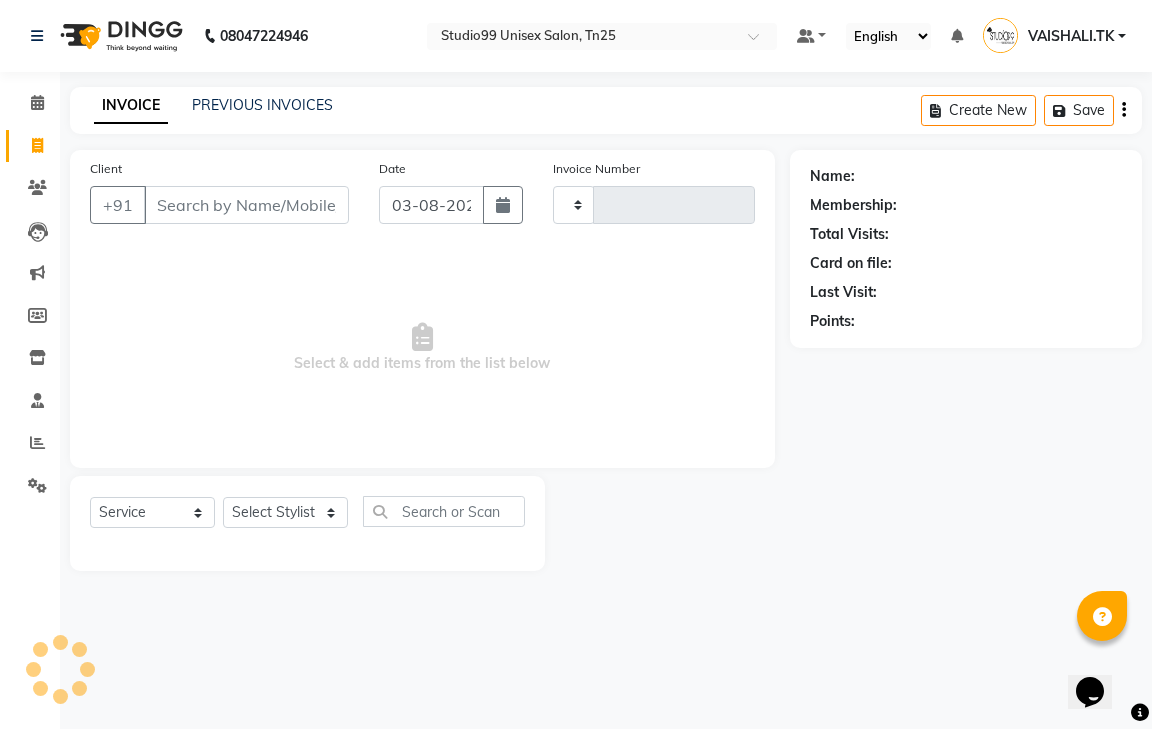 type on "0665" 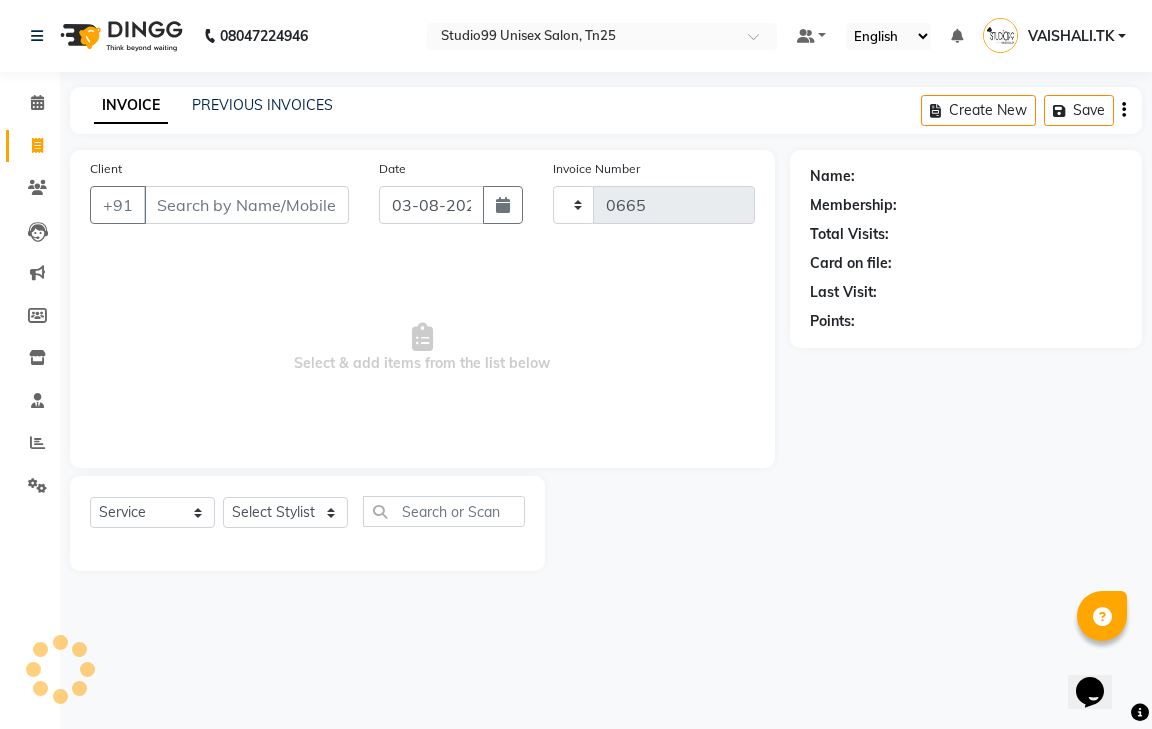 select on "8331" 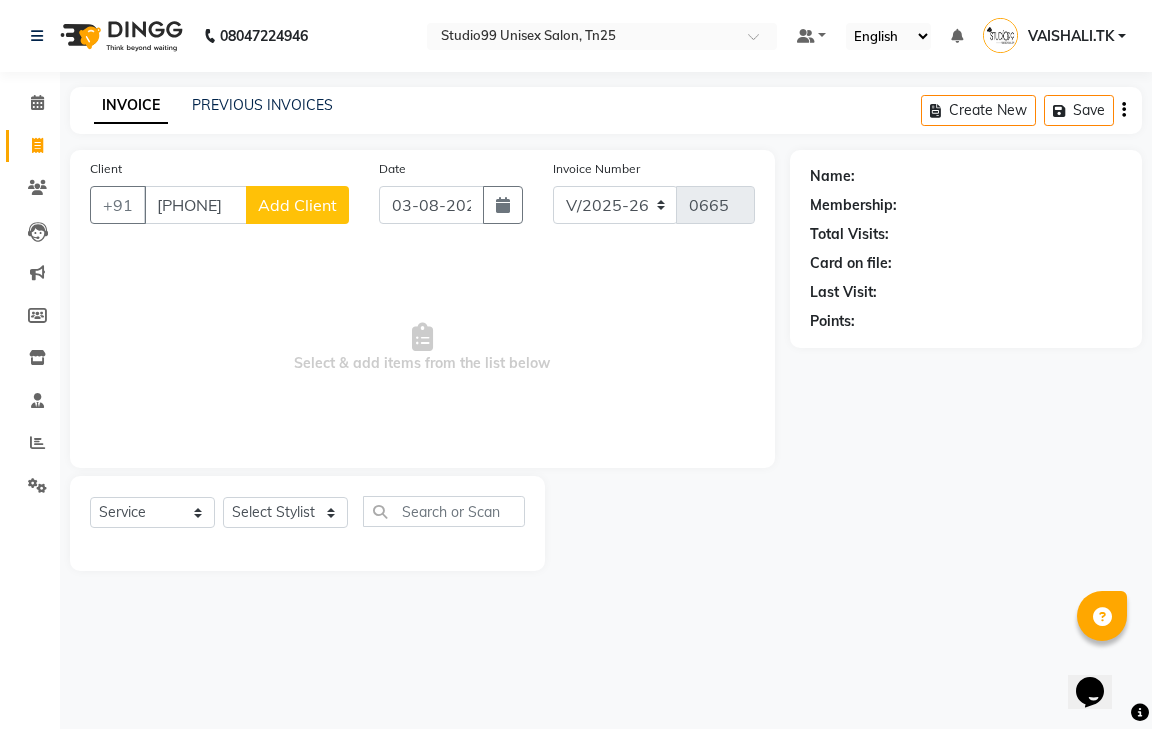 type on "96006339720" 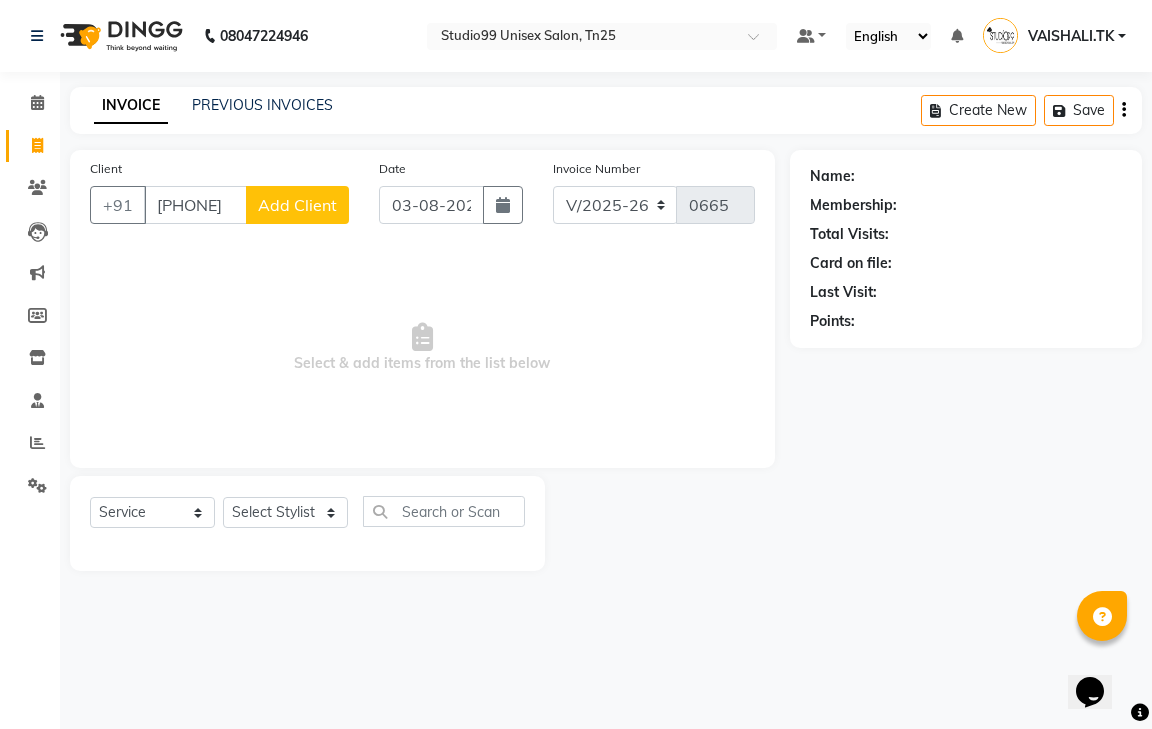 click on "Add Client" 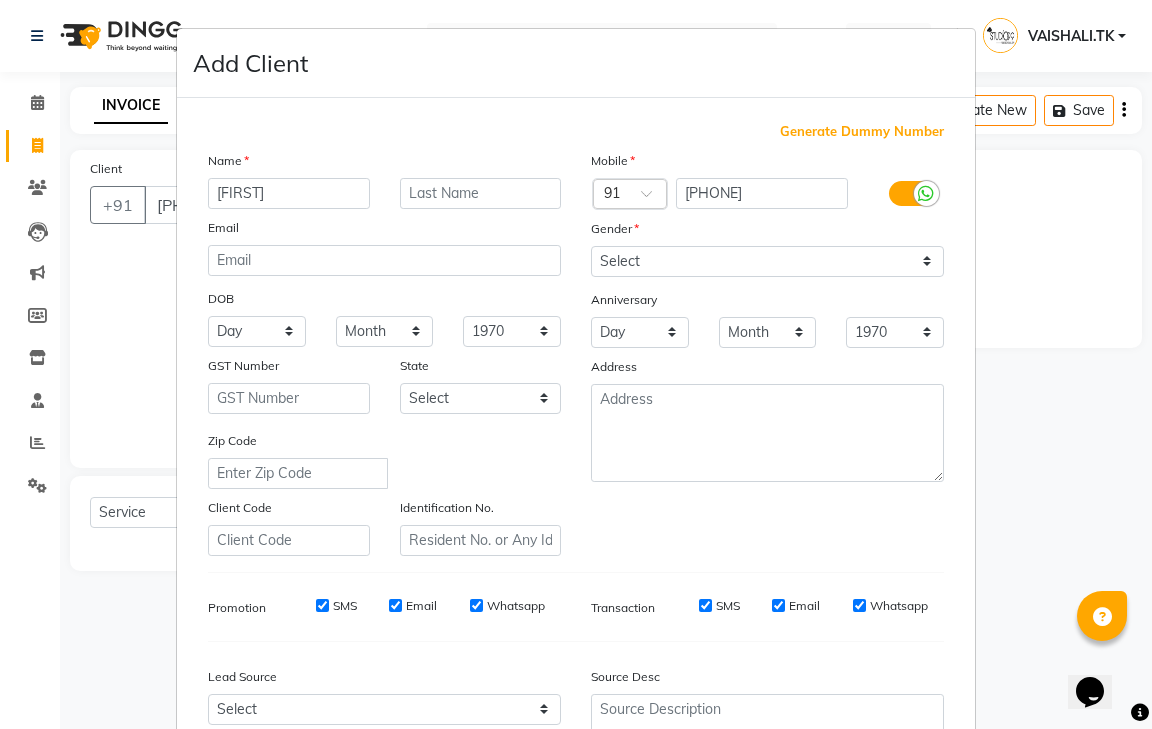 type on "SOFIYA" 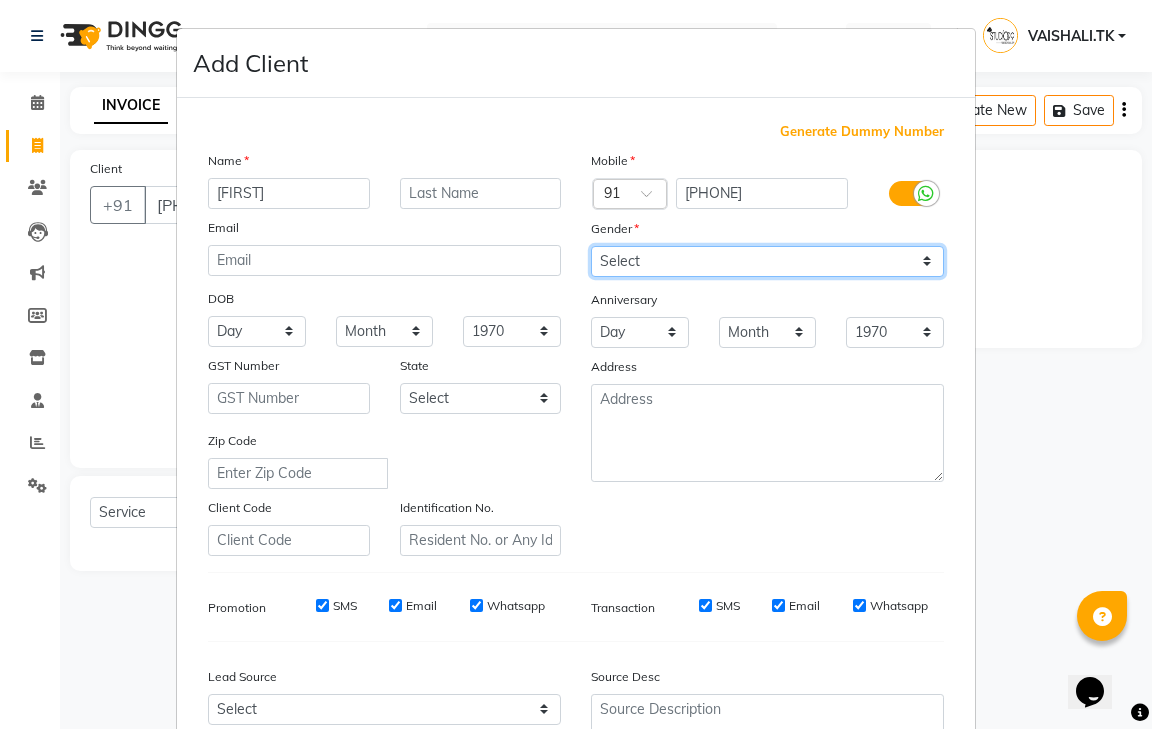 drag, startPoint x: 757, startPoint y: 263, endPoint x: 757, endPoint y: 276, distance: 13 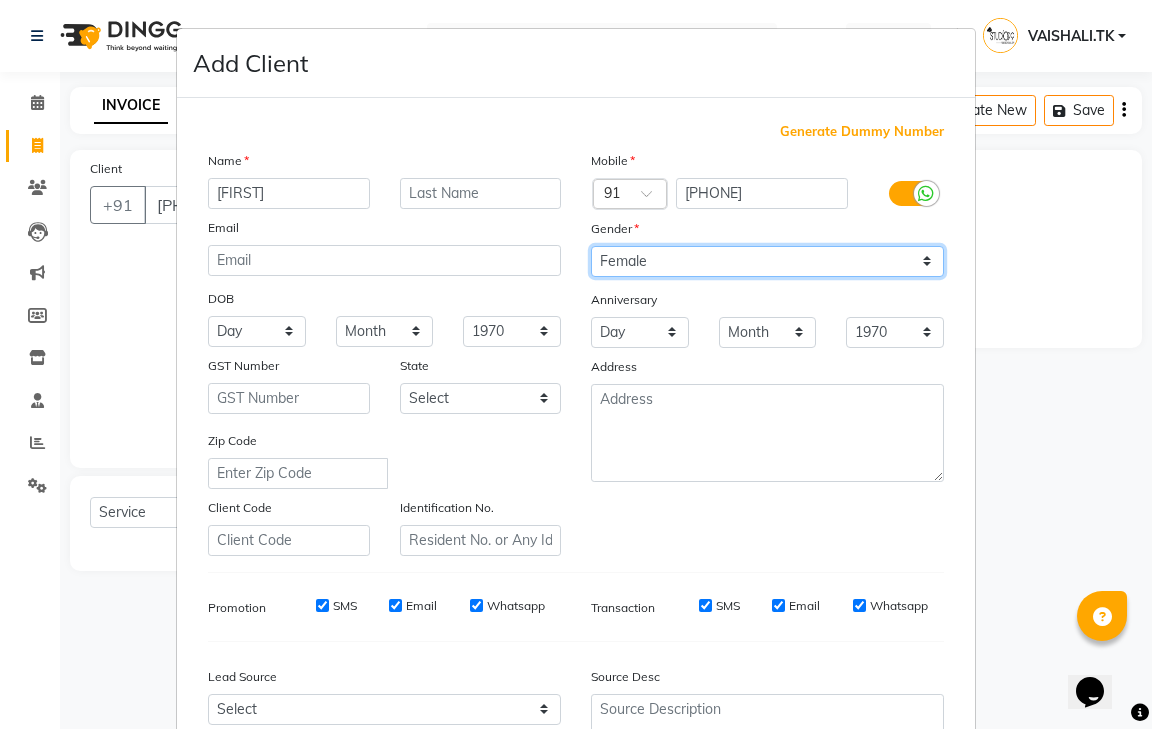 click on "Select Male Female Other Prefer Not To Say" at bounding box center [767, 261] 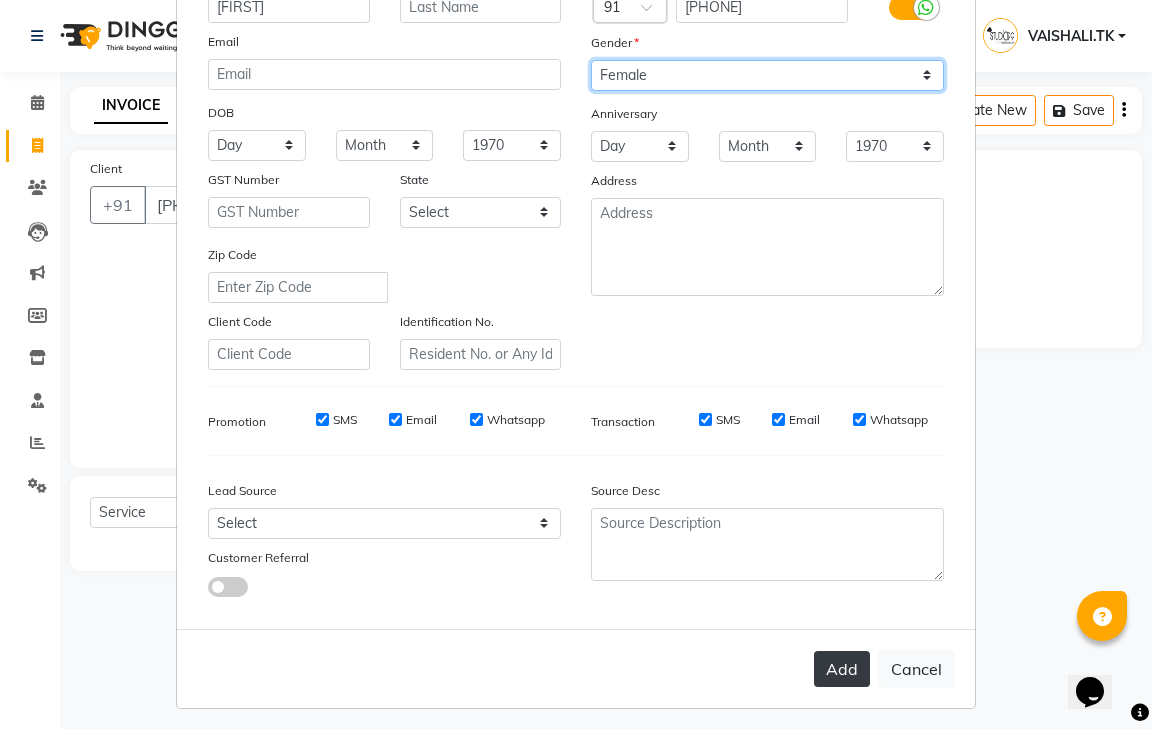 scroll, scrollTop: 194, scrollLeft: 0, axis: vertical 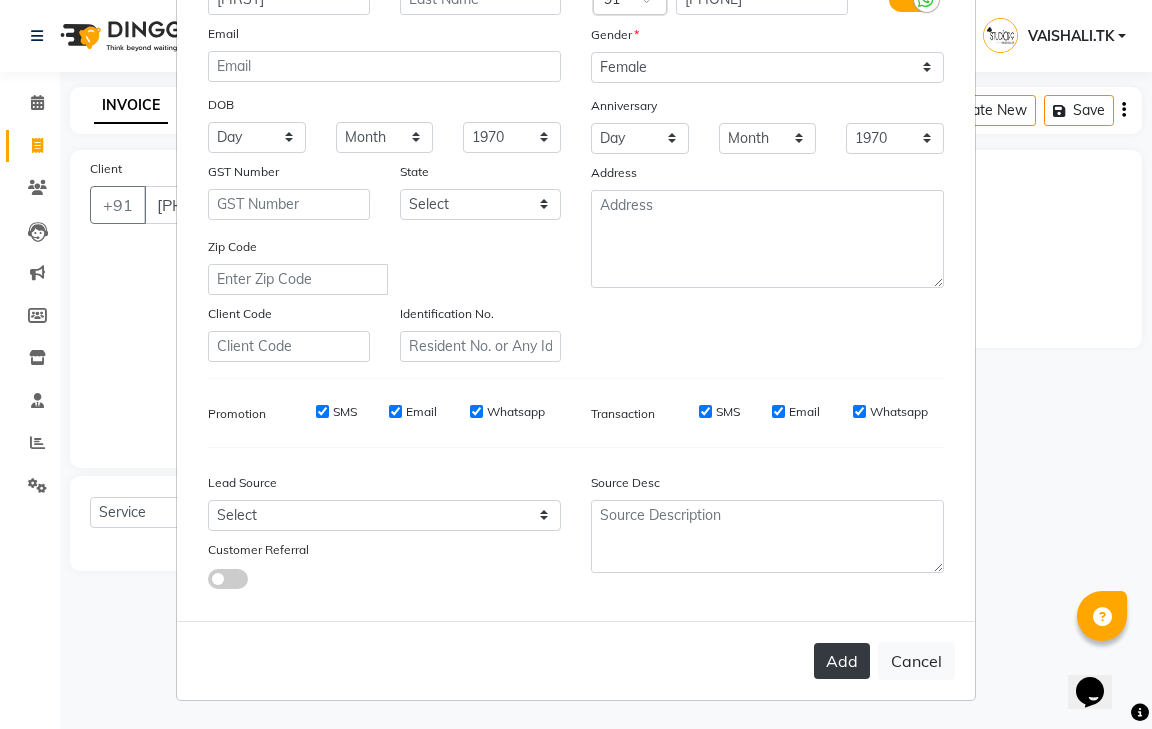 click on "Add" at bounding box center (842, 661) 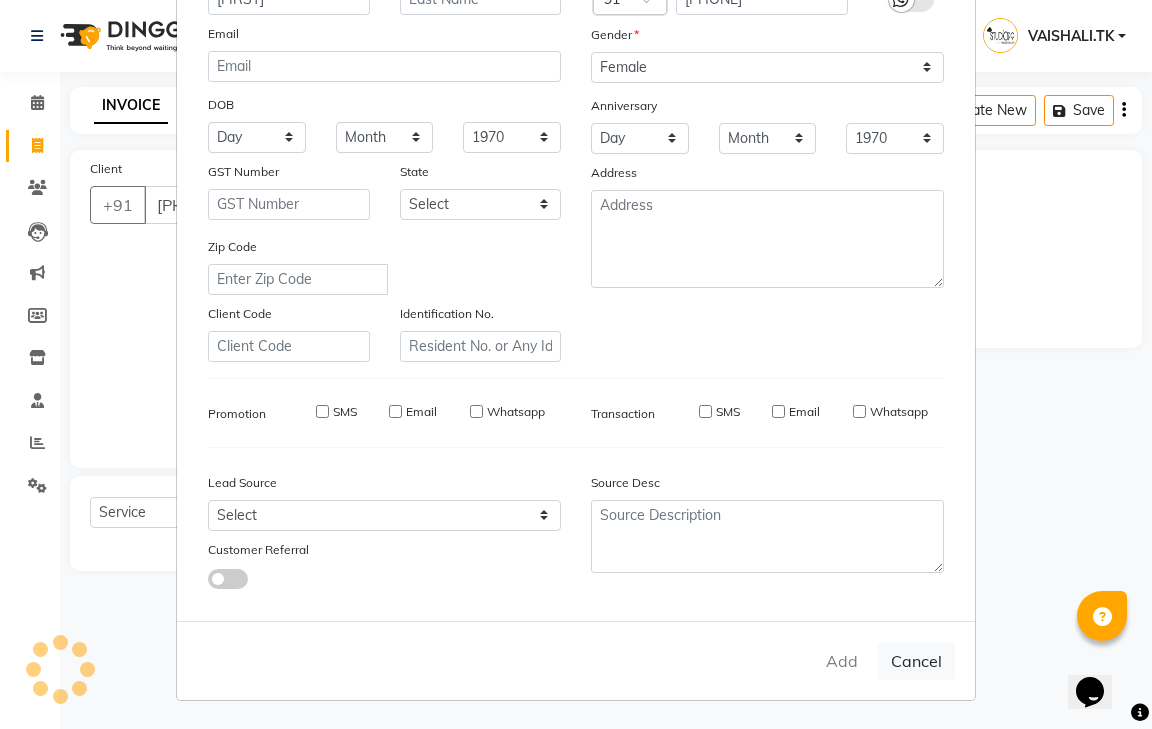 type 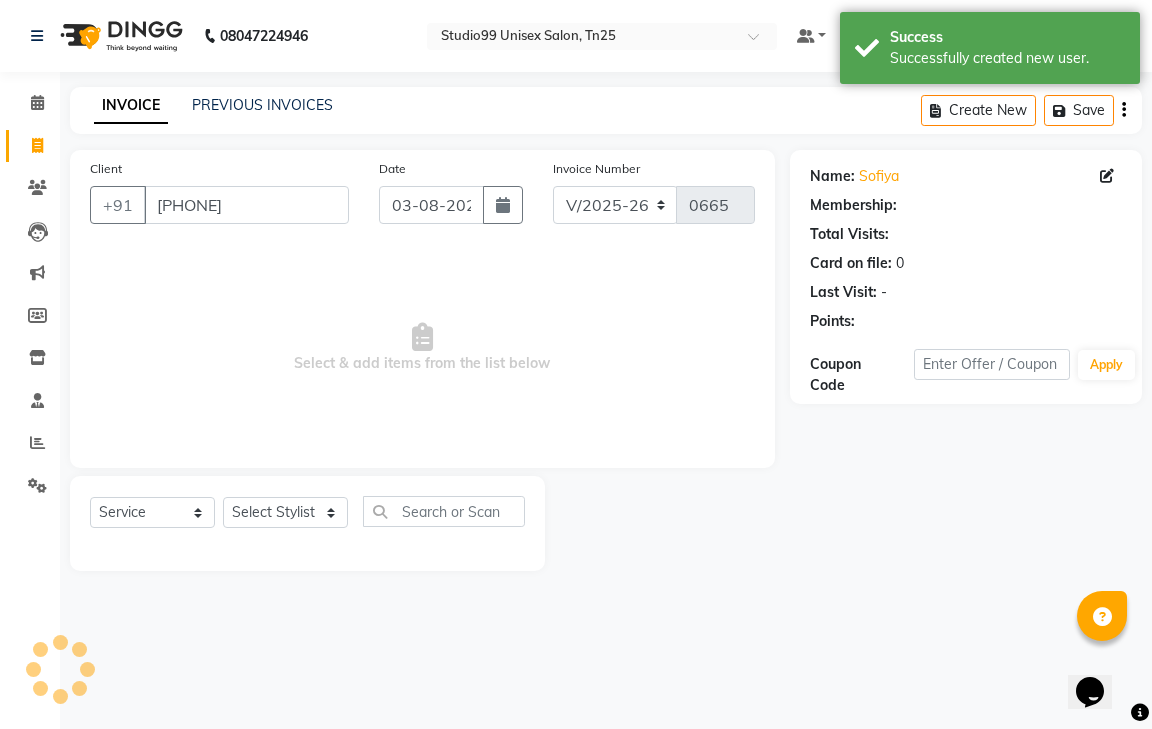 select on "1: Object" 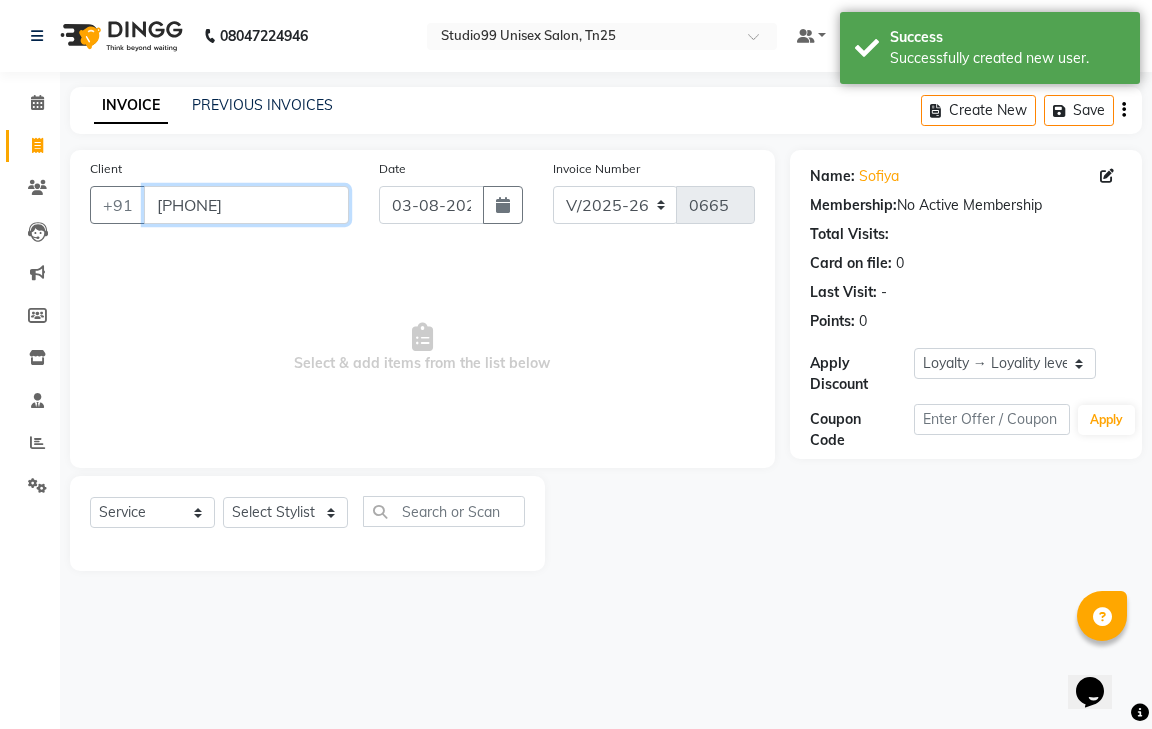 click on "96006339720" at bounding box center [246, 205] 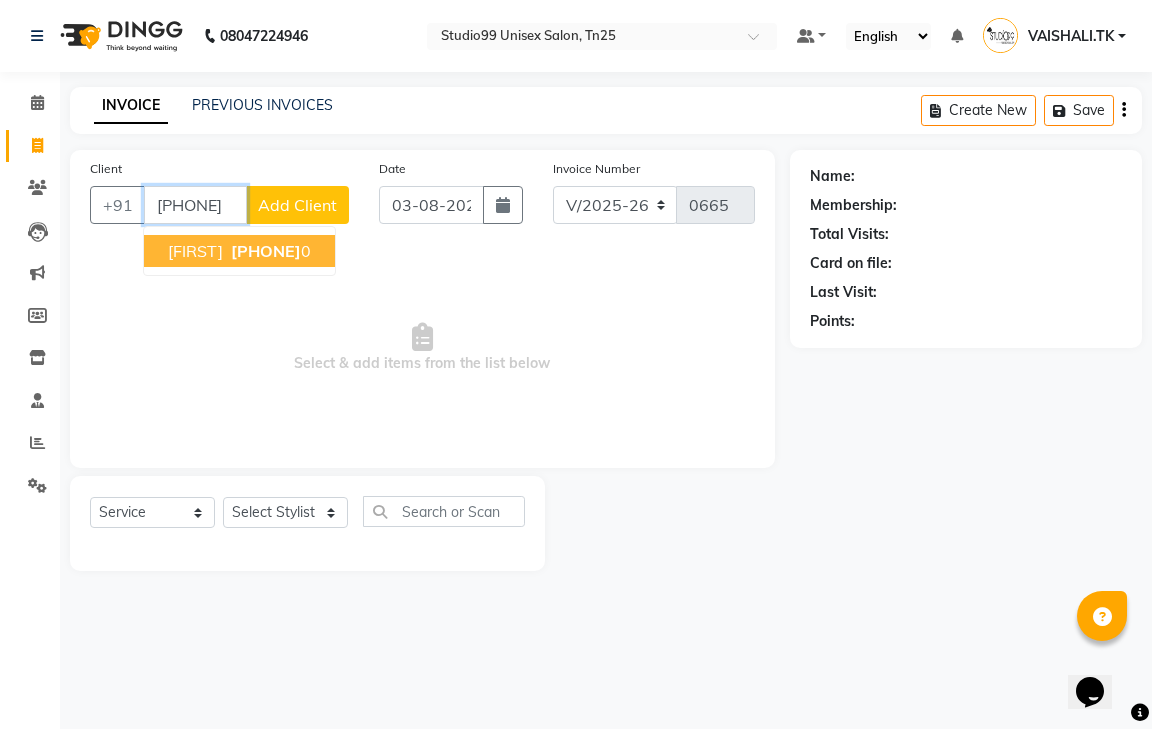 click on "9600633972" at bounding box center (266, 251) 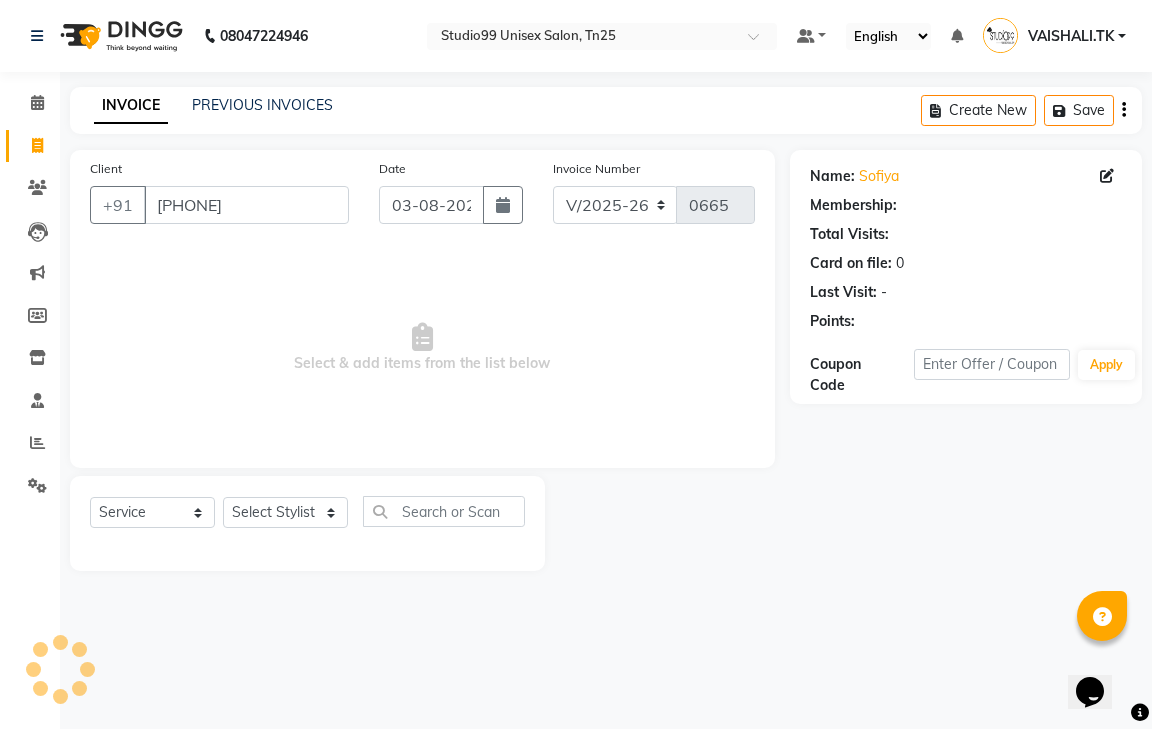 select on "1: Object" 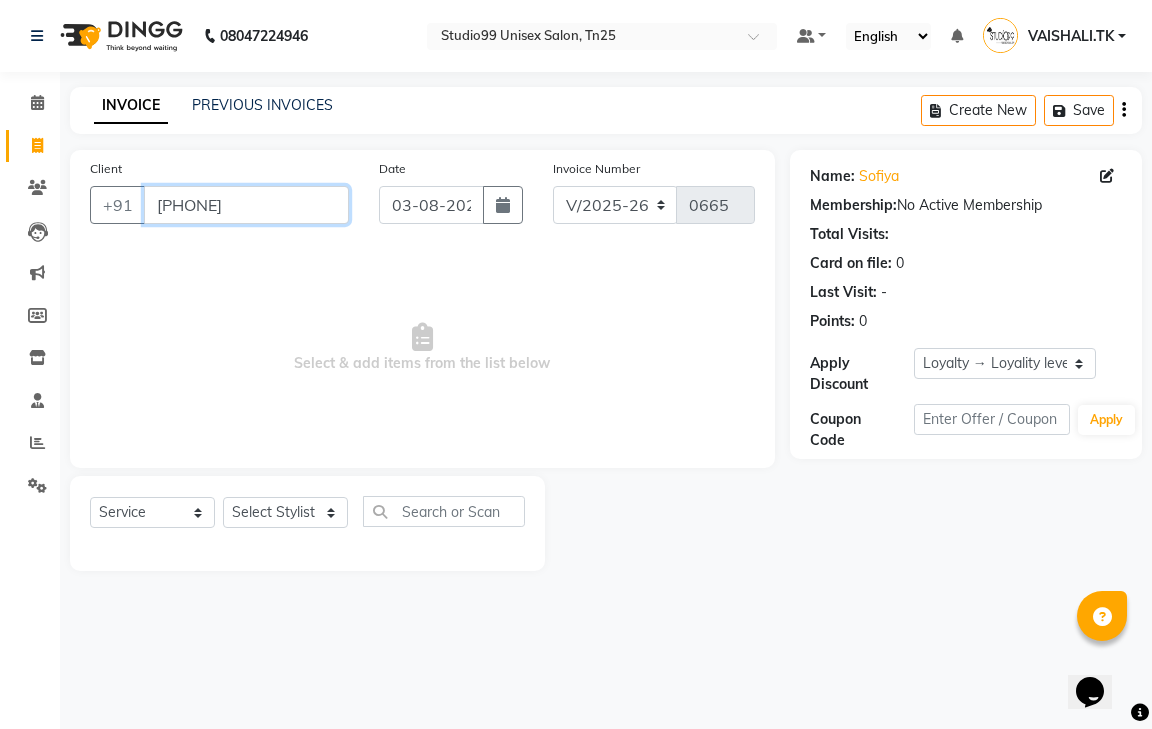 click on "96006339720" at bounding box center (246, 205) 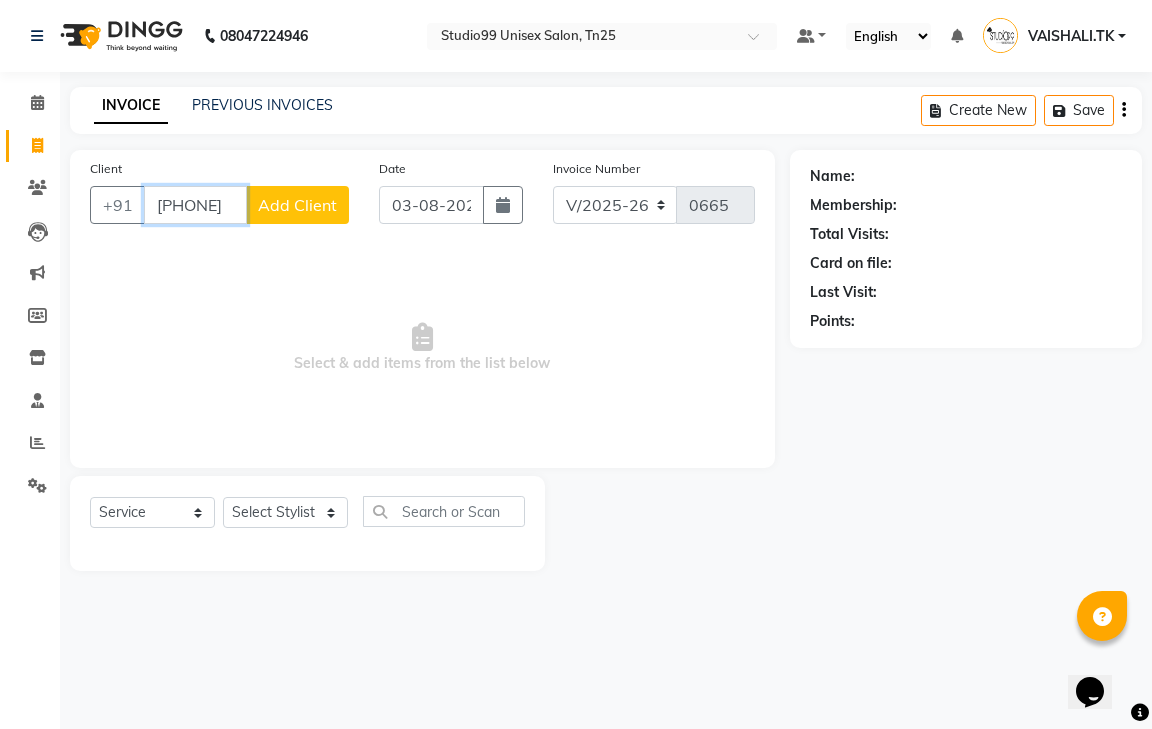 type on "9600633970" 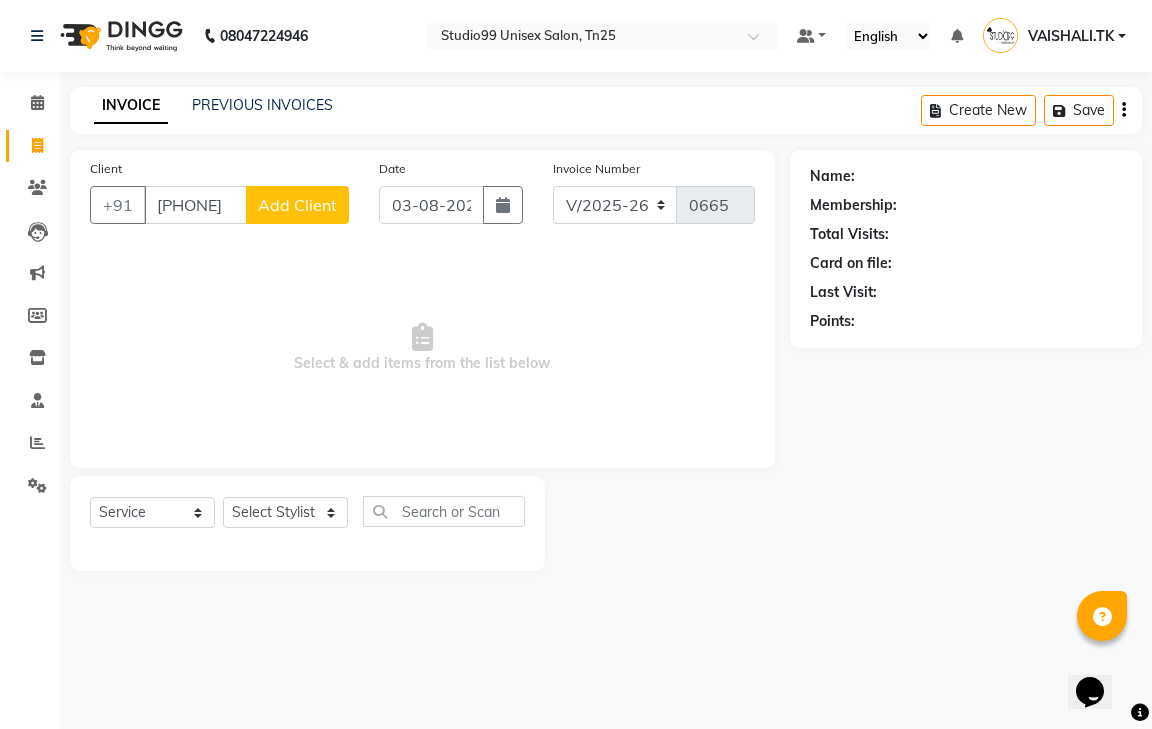 click on "Add Client" 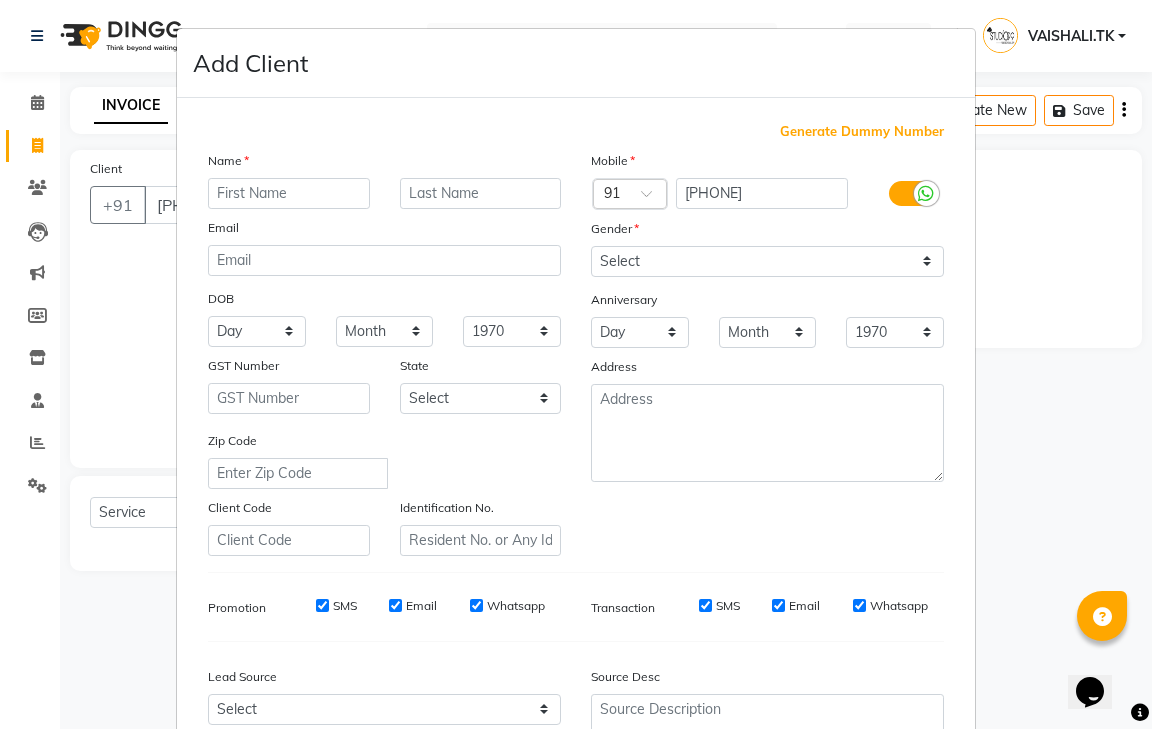 click on "Add Client Generate Dummy Number Name Email DOB Day 01 02 03 04 05 06 07 08 09 10 11 12 13 14 15 16 17 18 19 20 21 22 23 24 25 26 27 28 29 30 31 Month January February March April May June July August September October November December 1940 1941 1942 1943 1944 1945 1946 1947 1948 1949 1950 1951 1952 1953 1954 1955 1956 1957 1958 1959 1960 1961 1962 1963 1964 1965 1966 1967 1968 1969 1970 1971 1972 1973 1974 1975 1976 1977 1978 1979 1980 1981 1982 1983 1984 1985 1986 1987 1988 1989 1990 1991 1992 1993 1994 1995 1996 1997 1998 1999 2000 2001 2002 2003 2004 2005 2006 2007 2008 2009 2010 2011 2012 2013 2014 2015 2016 2017 2018 2019 2020 2021 2022 2023 2024 GST Number State Select Andaman and Nicobar Islands Andhra Pradesh Arunachal Pradesh Assam Bihar Chandigarh Chhattisgarh Dadra and Nagar Haveli Daman and Diu Delhi Goa Gujarat Haryana Himachal Pradesh Jammu and Kashmir Jharkhand Karnataka Kerala Lakshadweep Madhya Pradesh Maharashtra Manipur Meghalaya Mizoram Nagaland Odisha Pondicherry Punjab Rajasthan Sikkim" at bounding box center (576, 364) 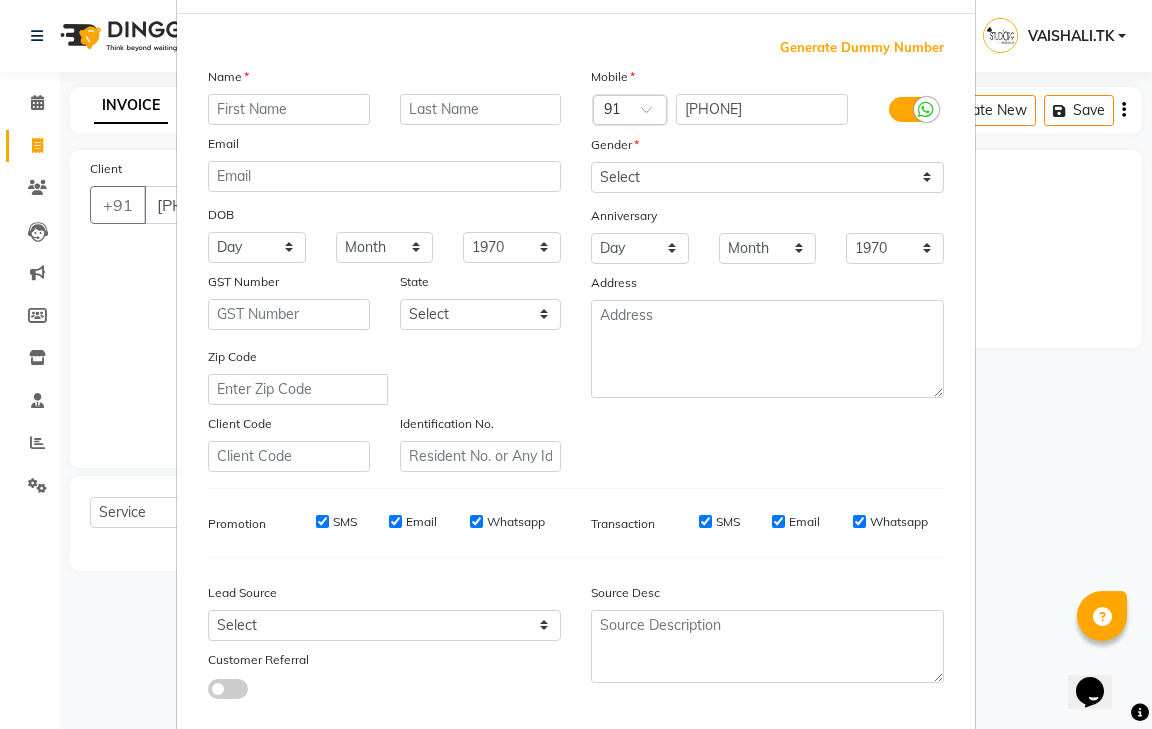 scroll, scrollTop: 194, scrollLeft: 0, axis: vertical 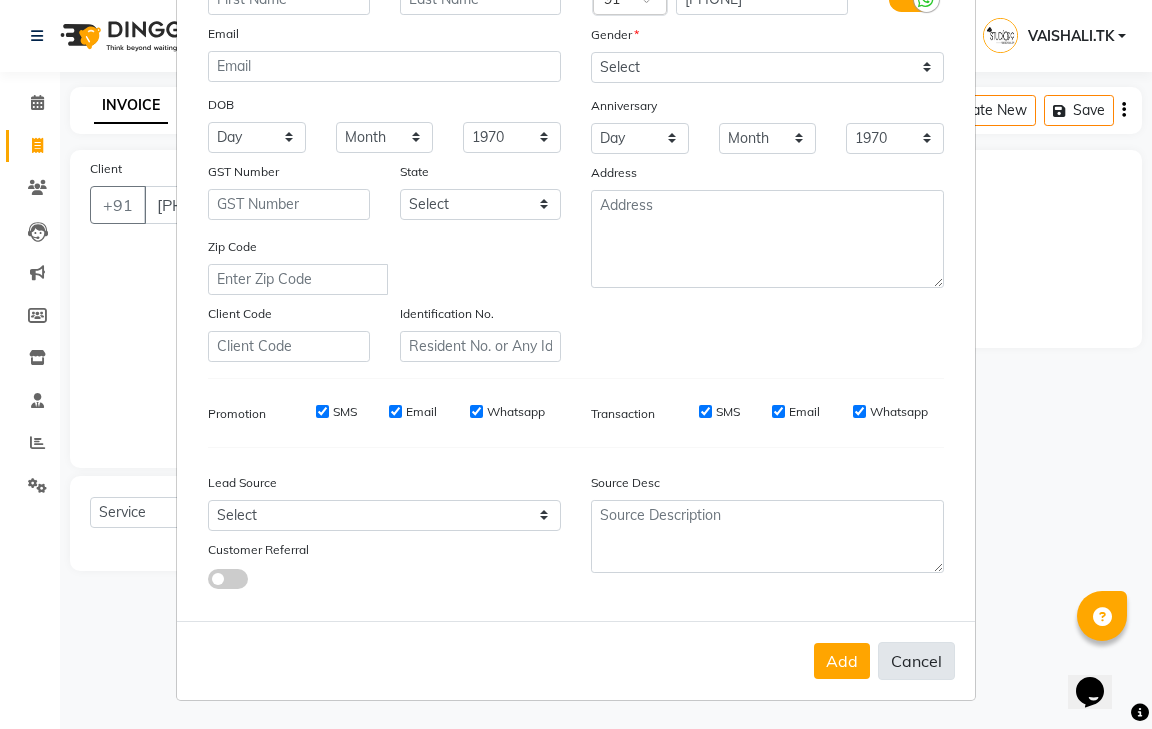 click on "Cancel" at bounding box center (916, 661) 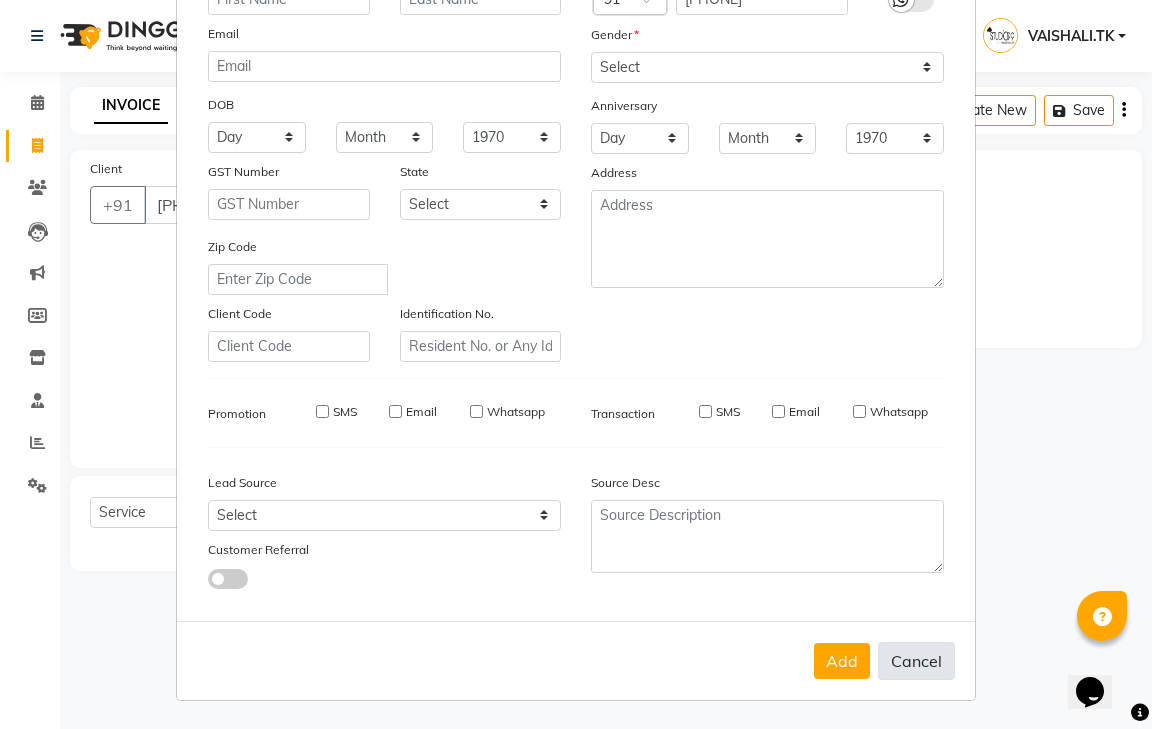 select 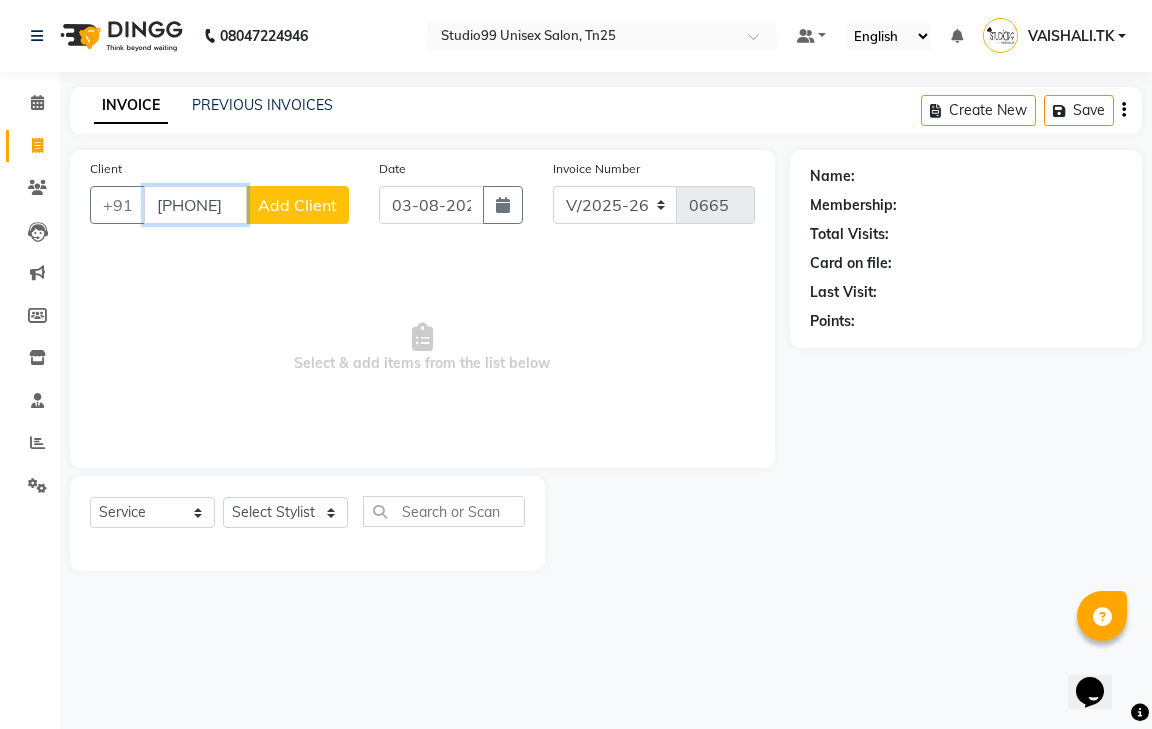 click on "9600633970" at bounding box center [195, 205] 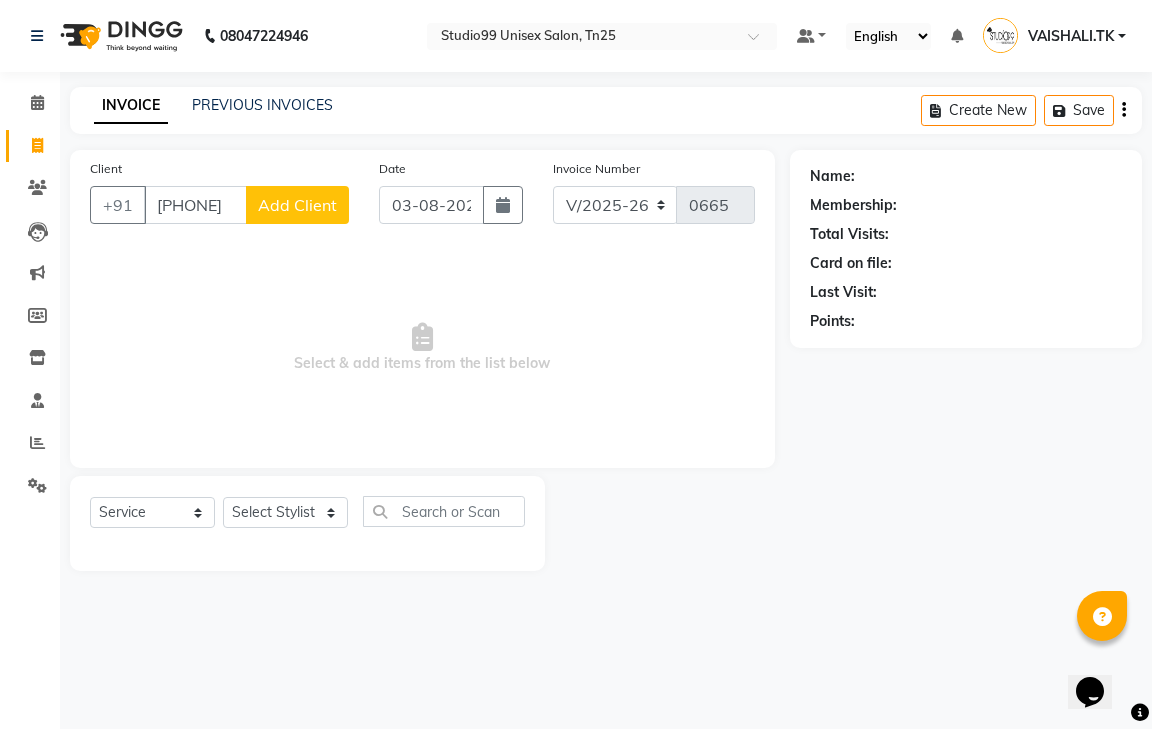 click on "Add Client" 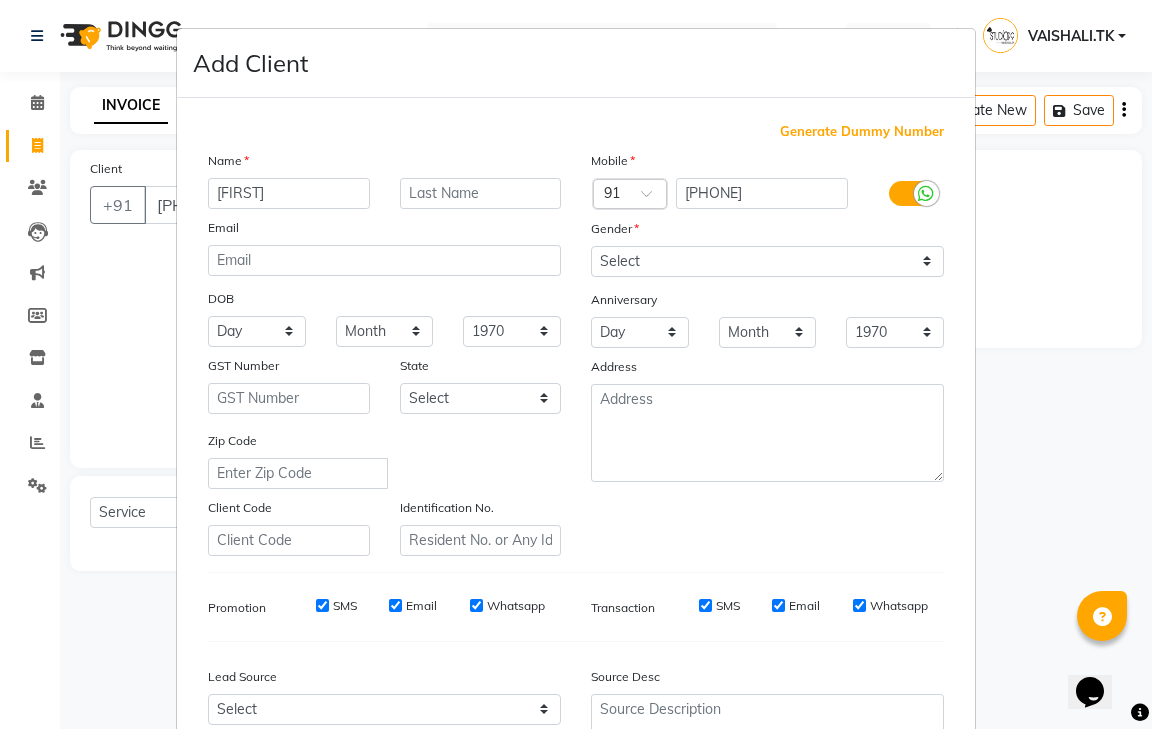 type on "SOFIYA" 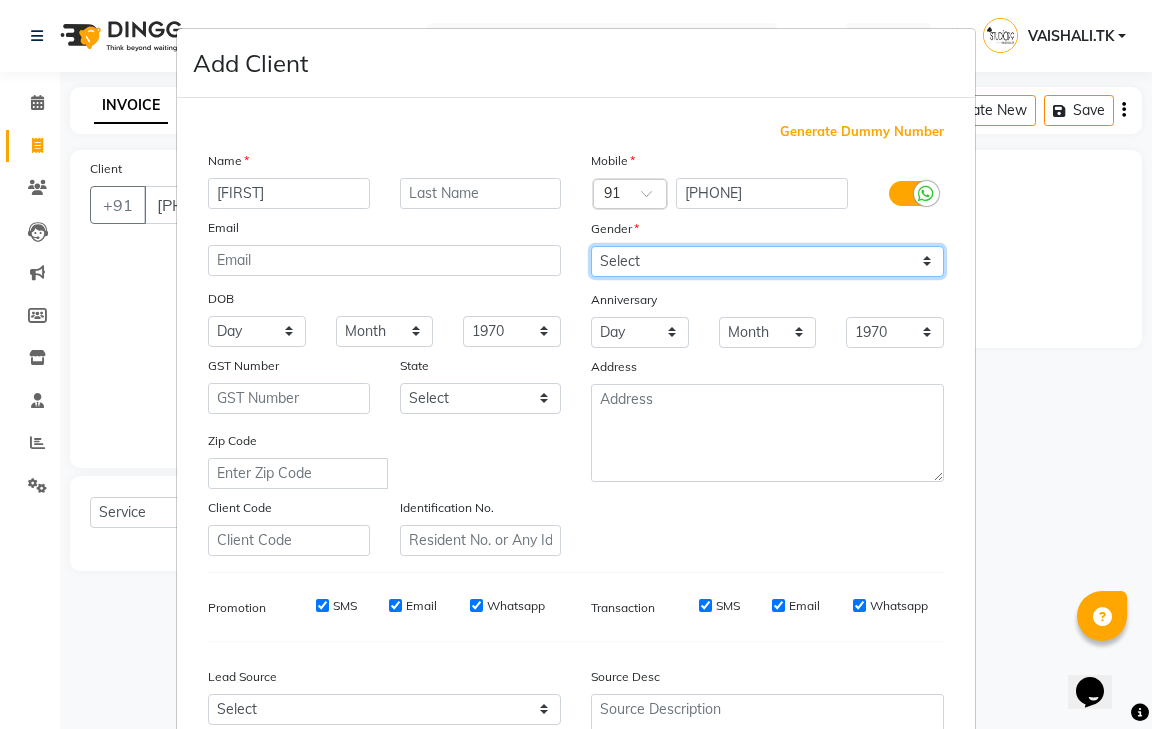 click on "Select Male Female Other Prefer Not To Say" at bounding box center (767, 261) 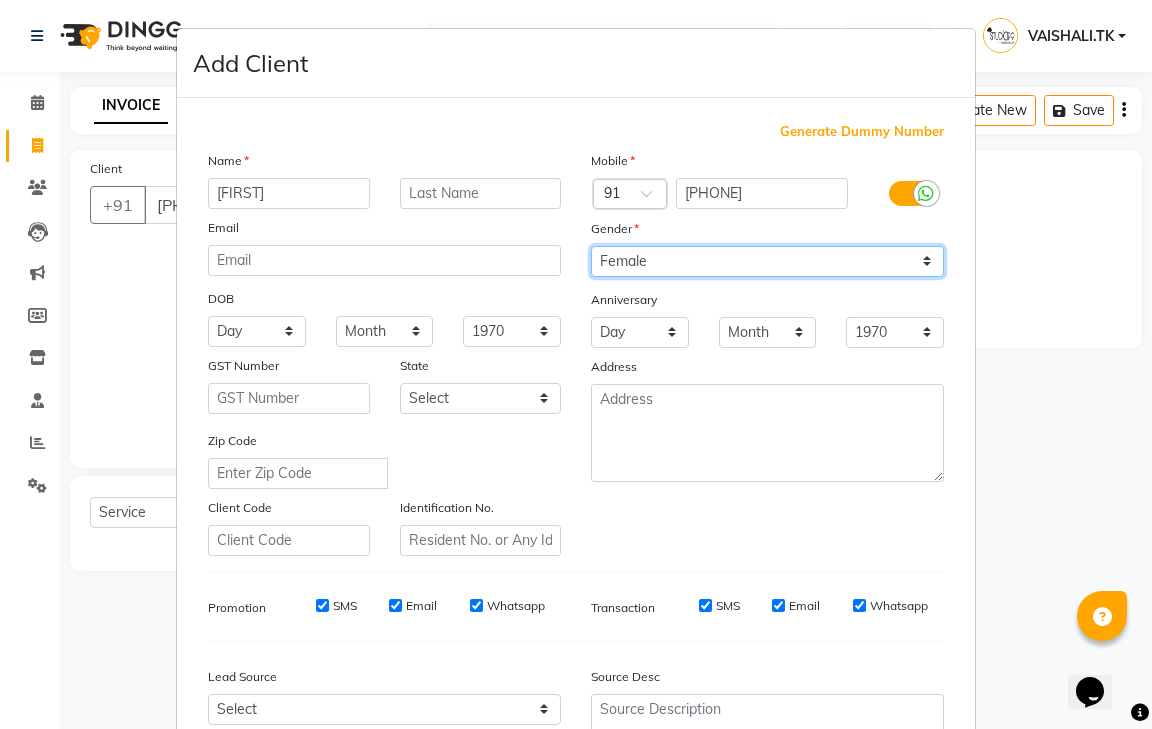 click on "Select Male Female Other Prefer Not To Say" at bounding box center [767, 261] 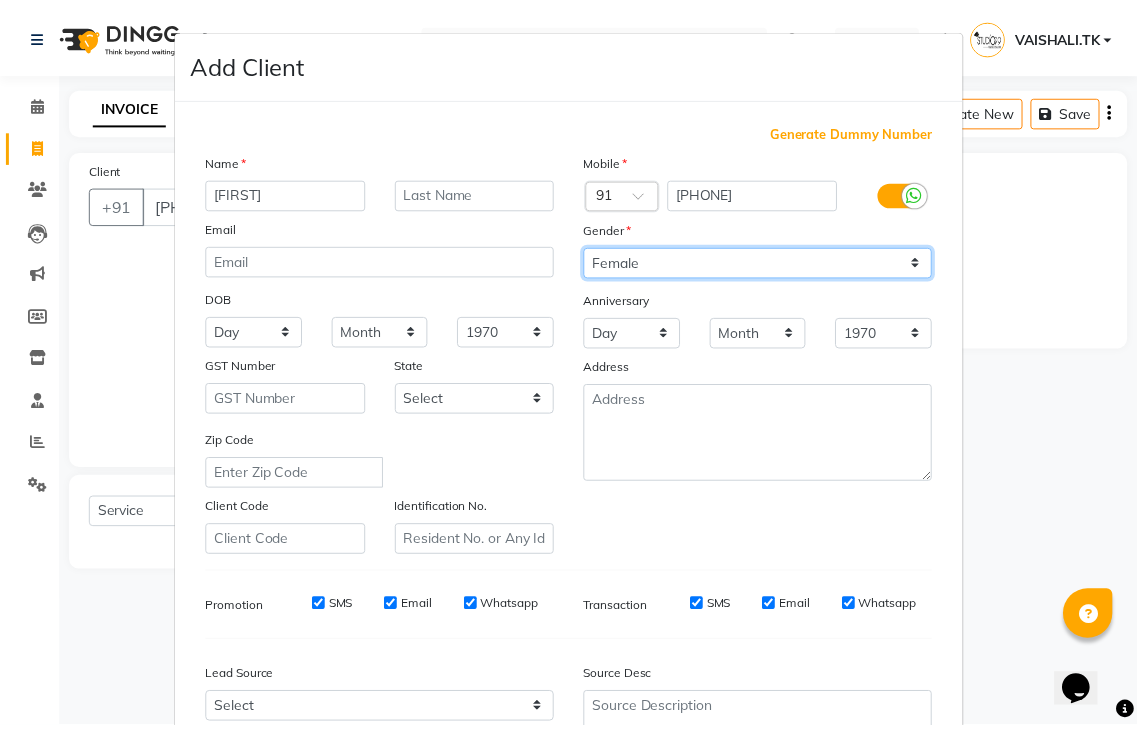 scroll, scrollTop: 194, scrollLeft: 0, axis: vertical 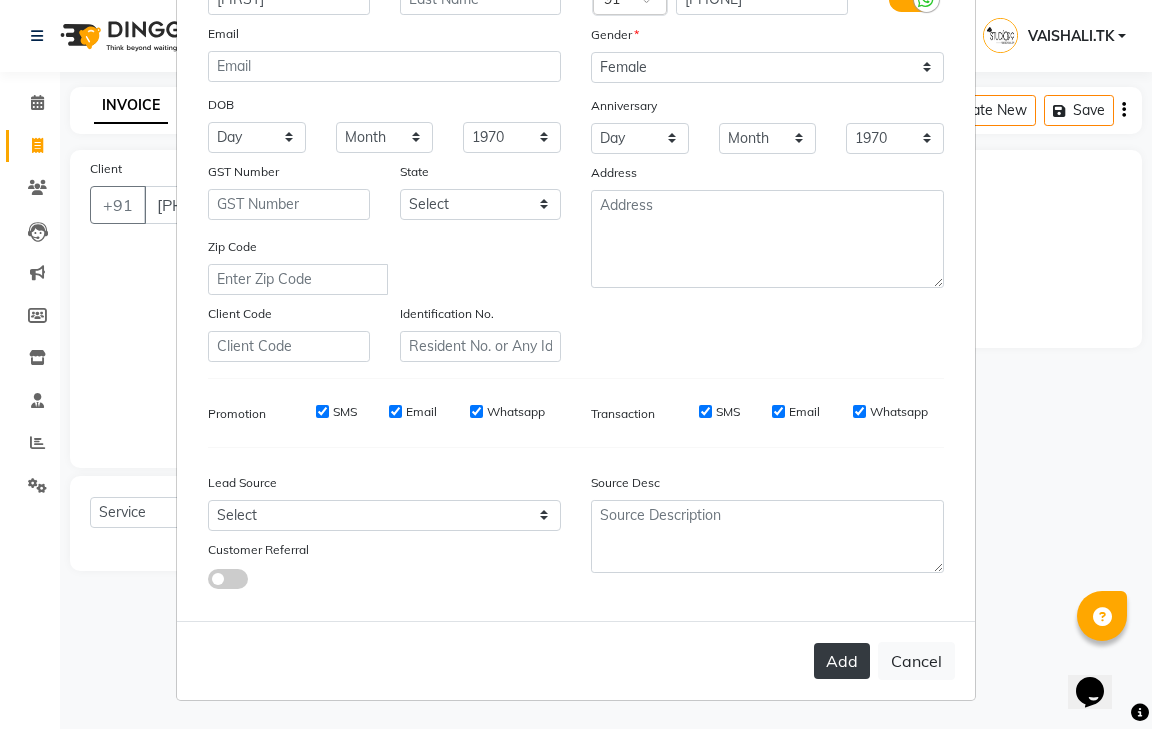 click on "Add" at bounding box center (842, 661) 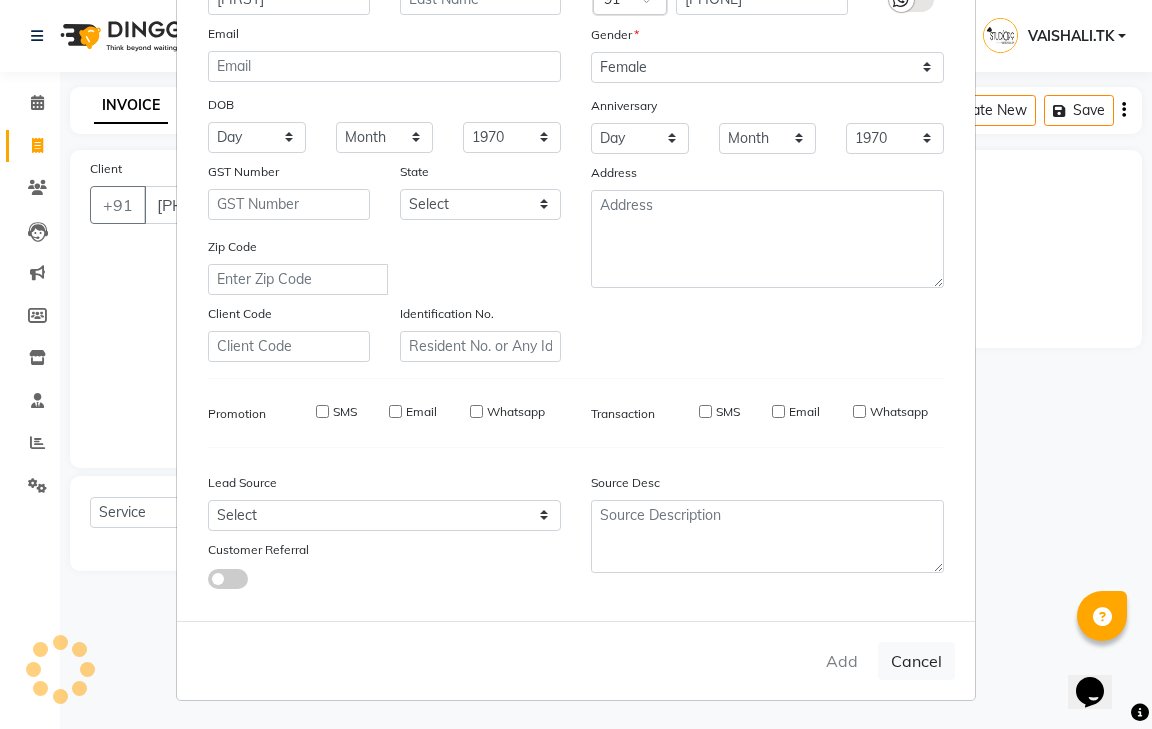 type 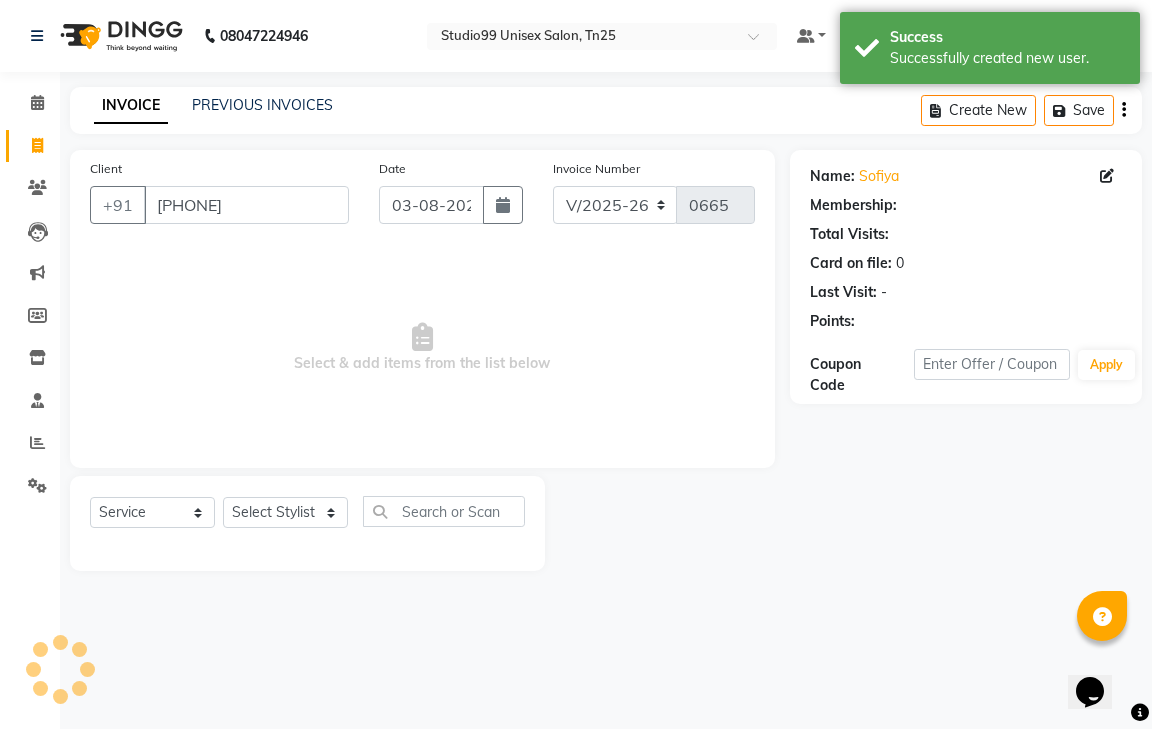 select on "1: Object" 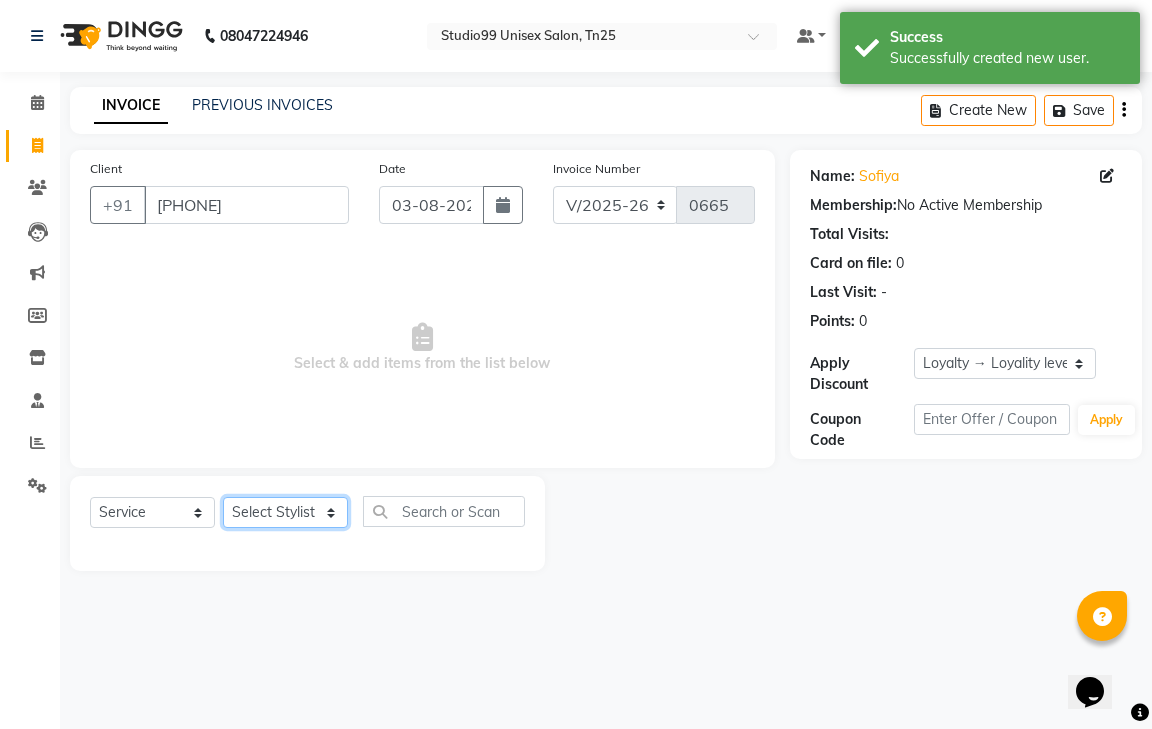 click on "Select Stylist gendral giri-ja  jaya priya kothai TK raja sanjay santhosh VAISHALI.TK" 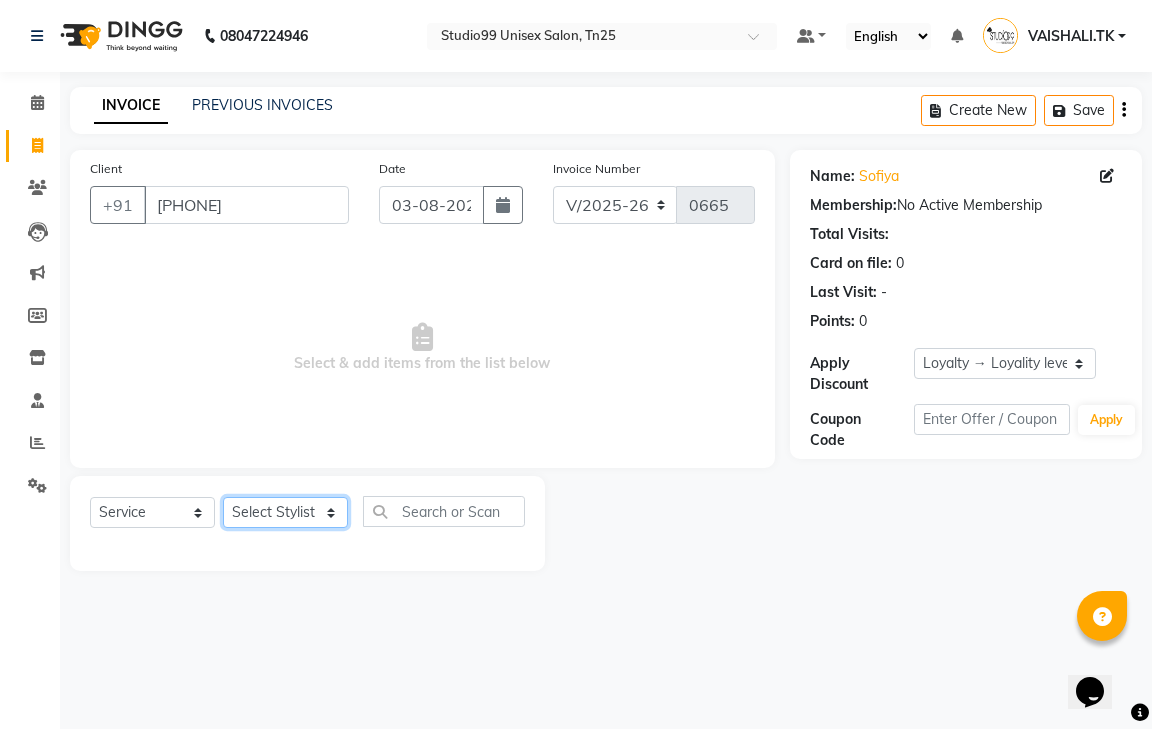 select on "80760" 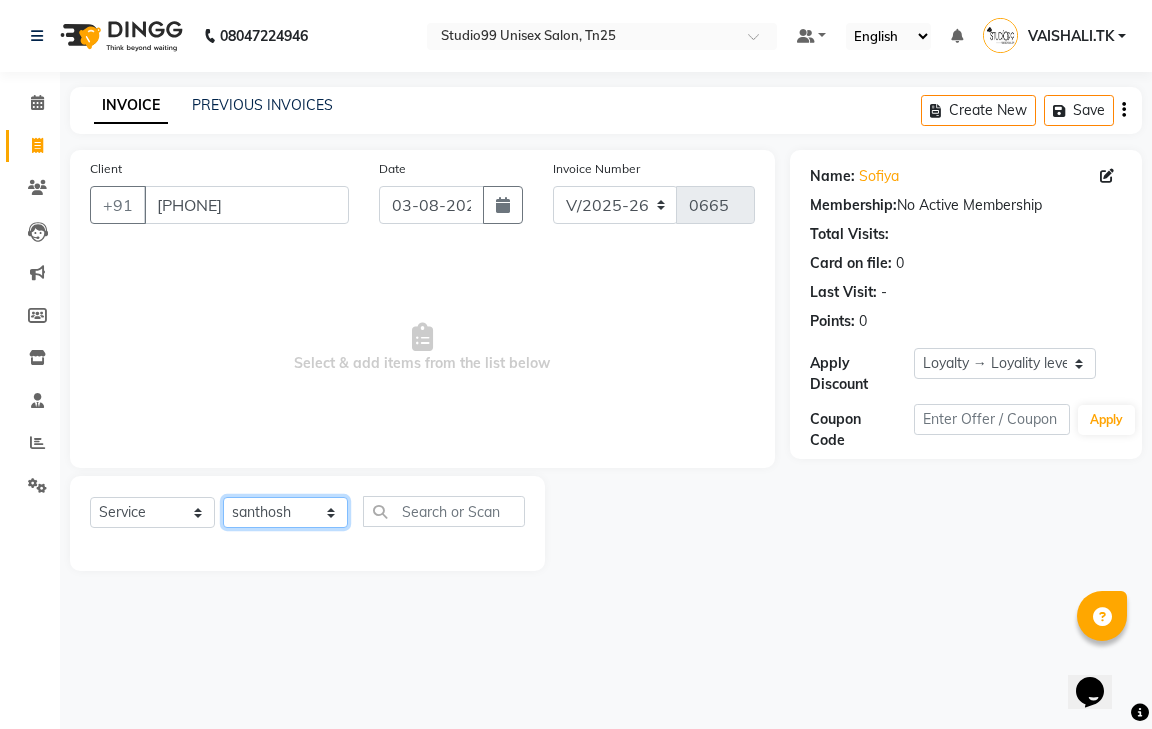 click on "Select Stylist gendral giri-ja  jaya priya kothai TK raja sanjay santhosh VAISHALI.TK" 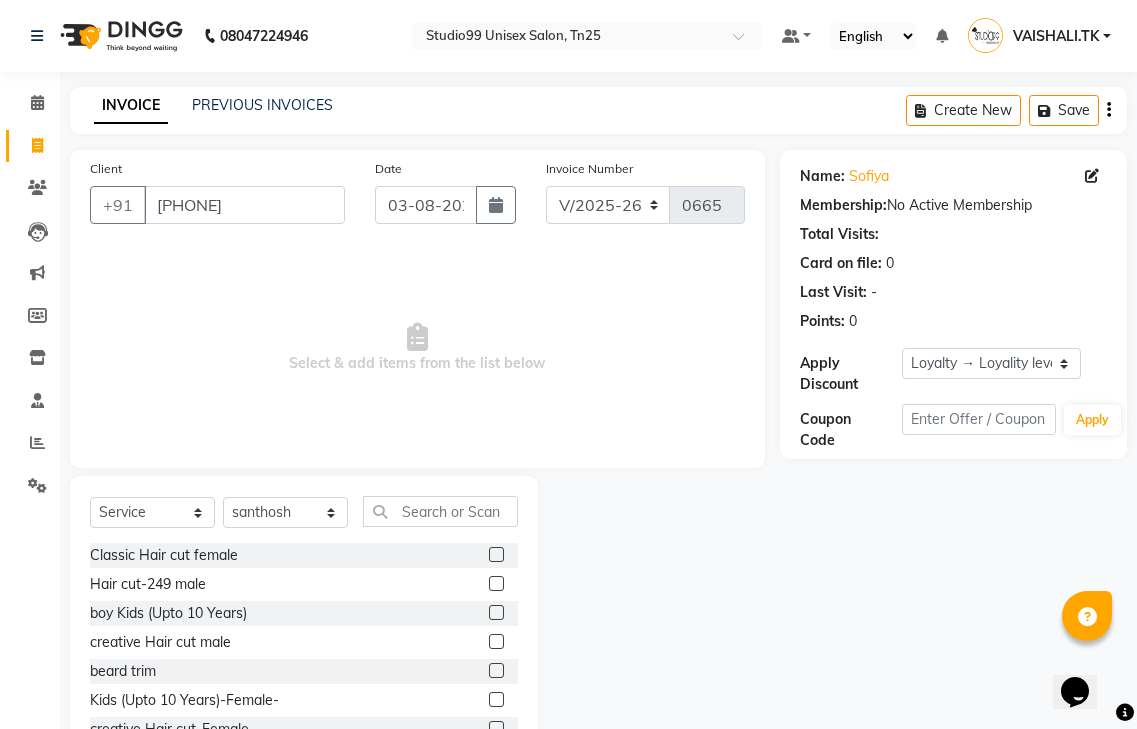 click 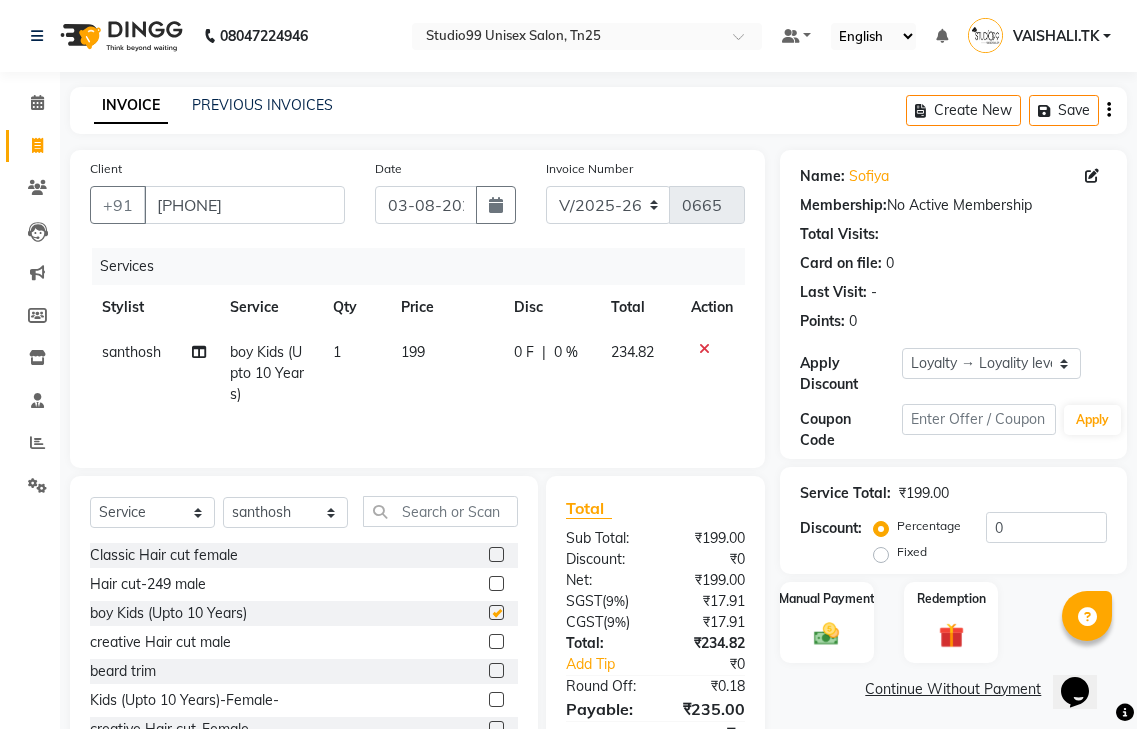 checkbox on "false" 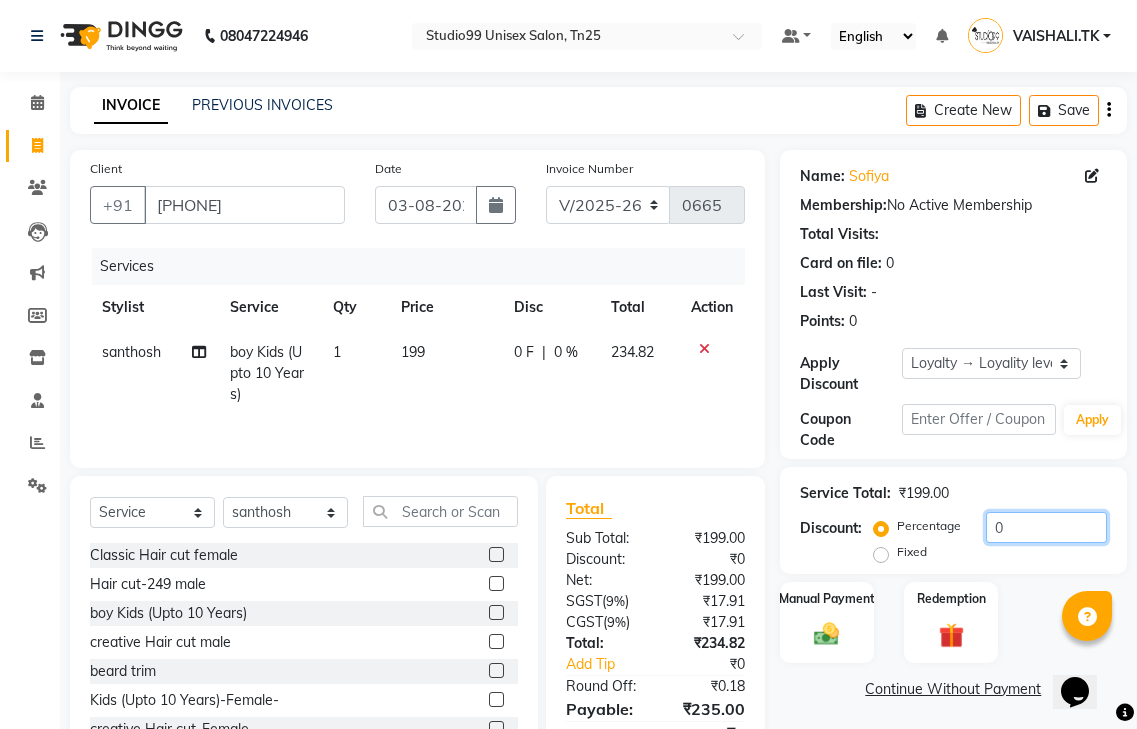 click on "0" 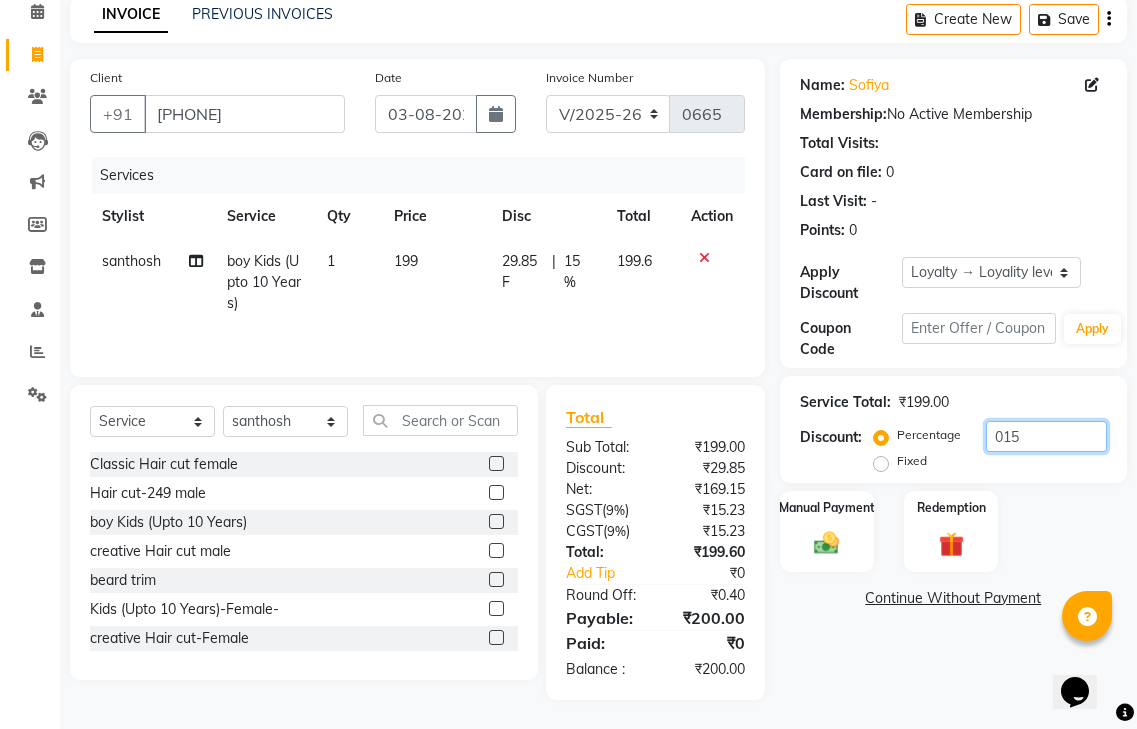 scroll, scrollTop: 92, scrollLeft: 0, axis: vertical 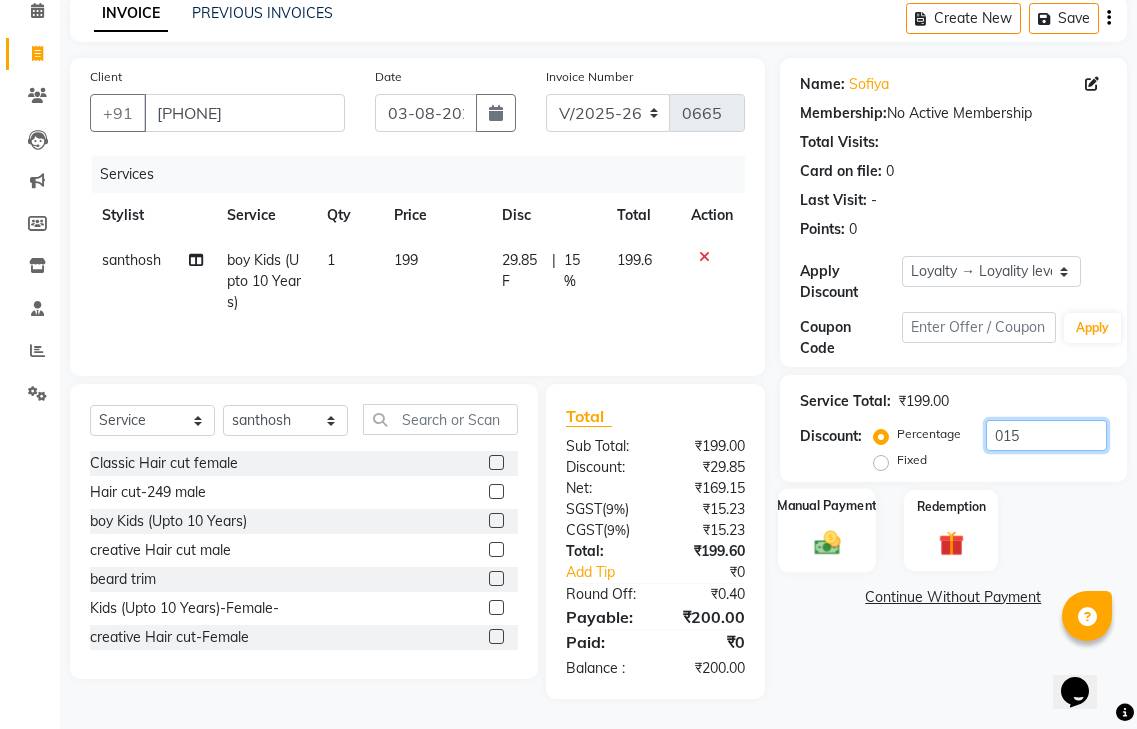 type on "015" 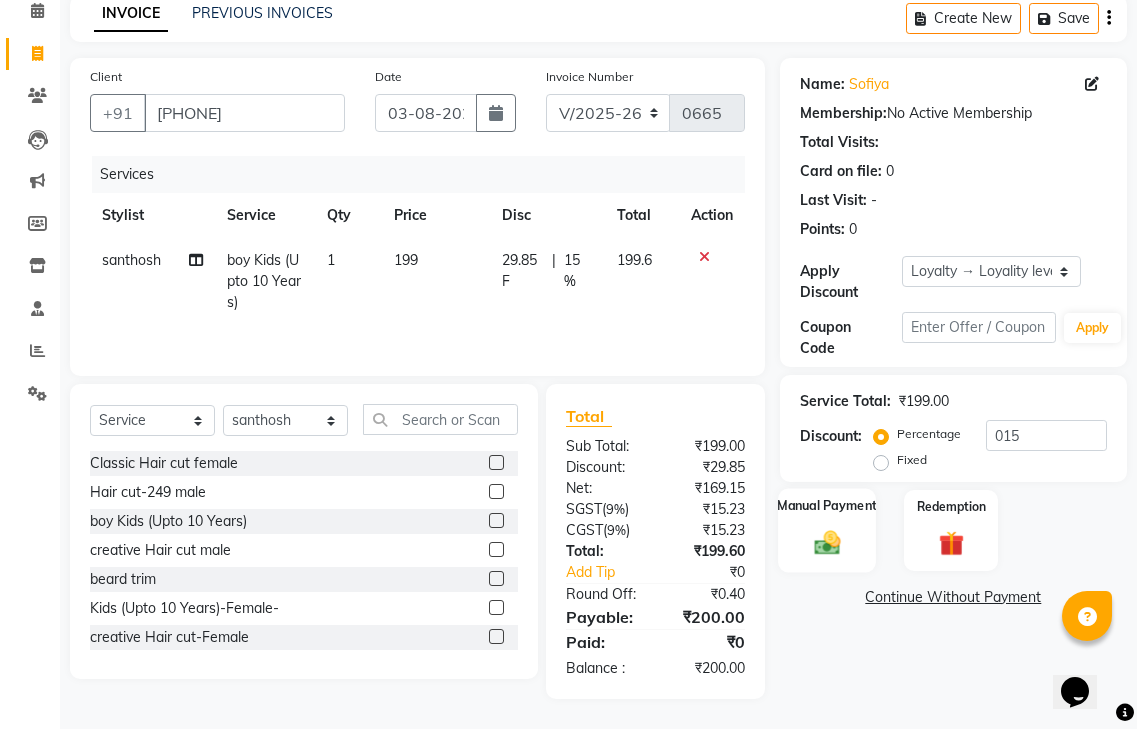 click on "Manual Payment" 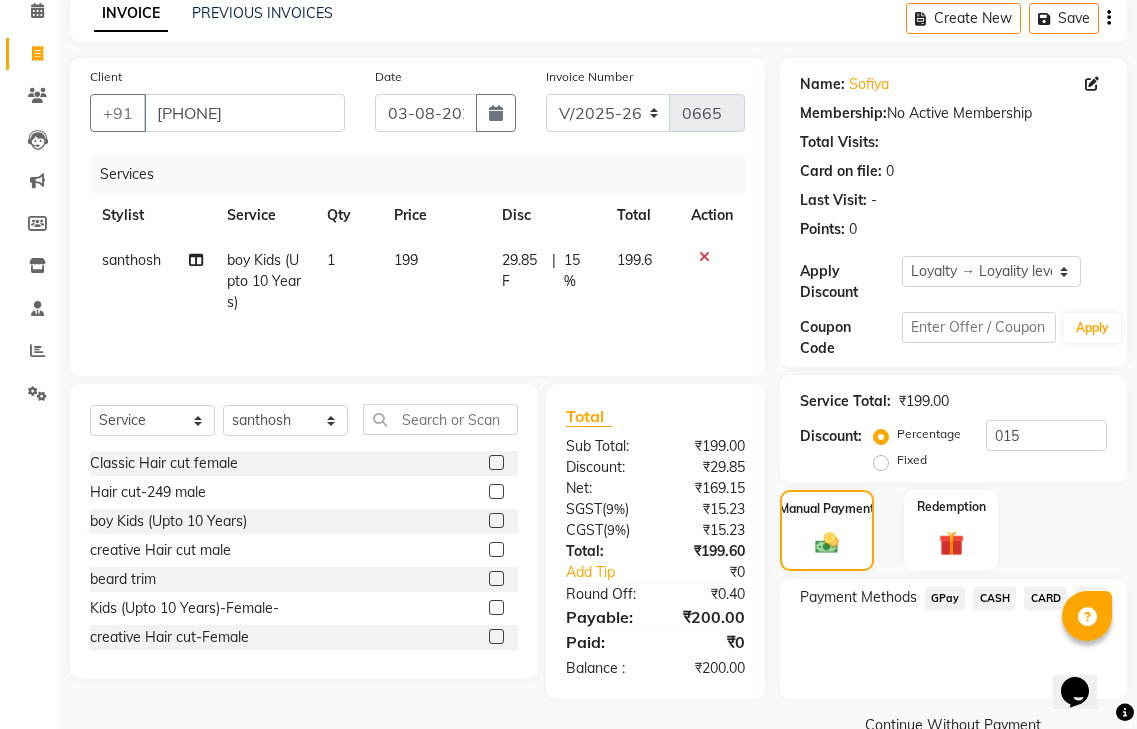 click on "GPay" 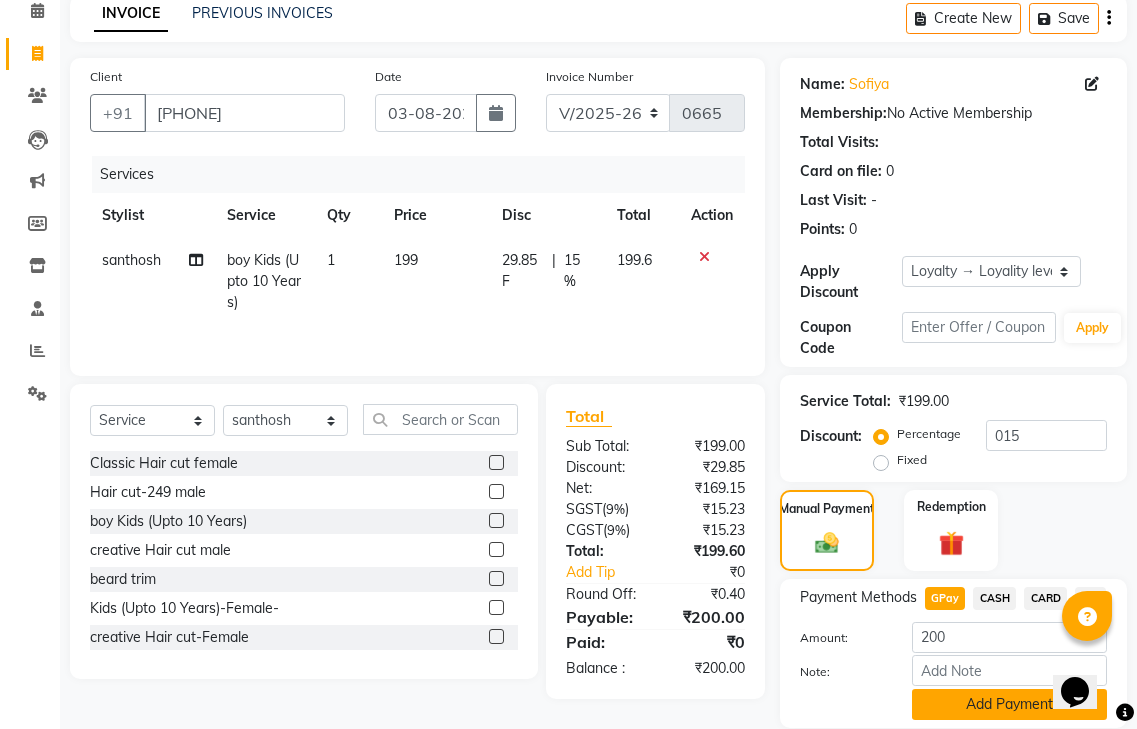 click on "Add Payment" 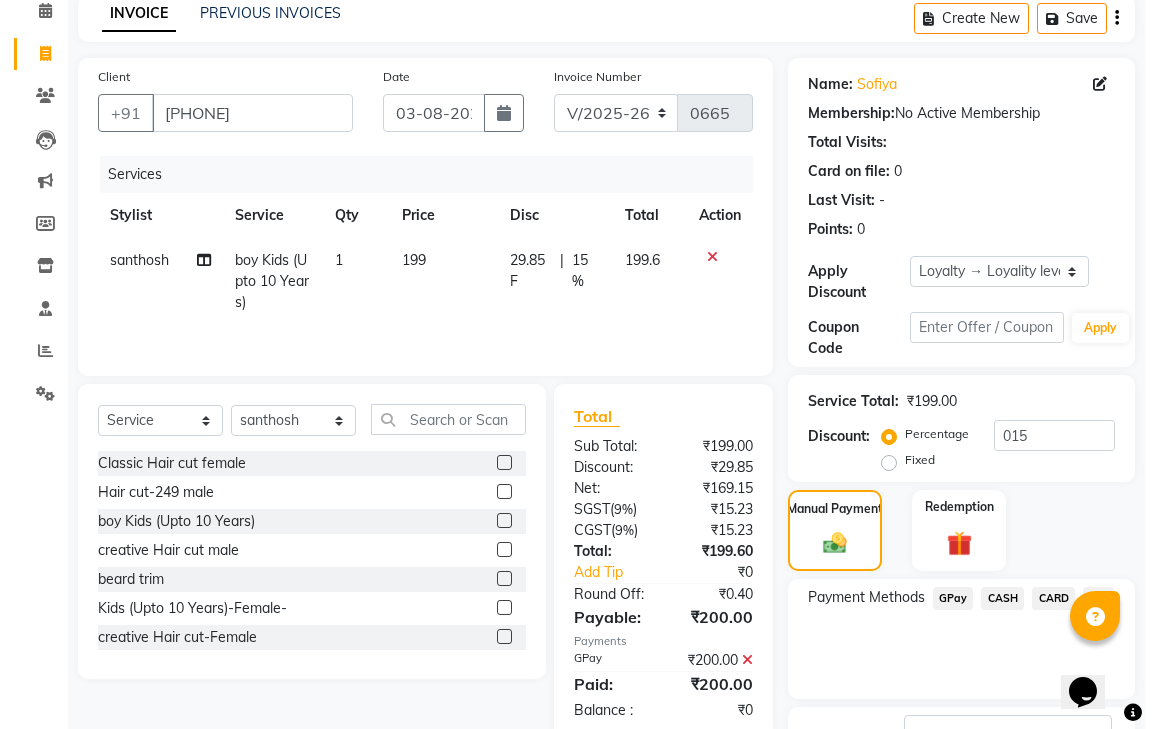 scroll, scrollTop: 295, scrollLeft: 0, axis: vertical 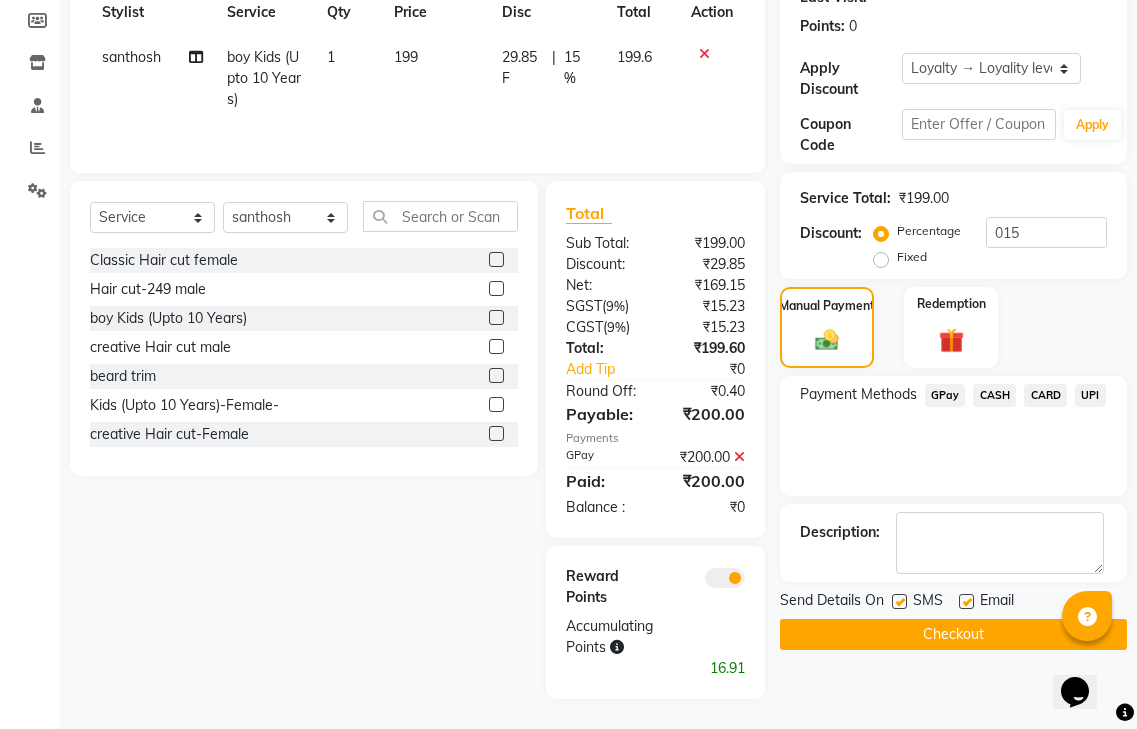 click 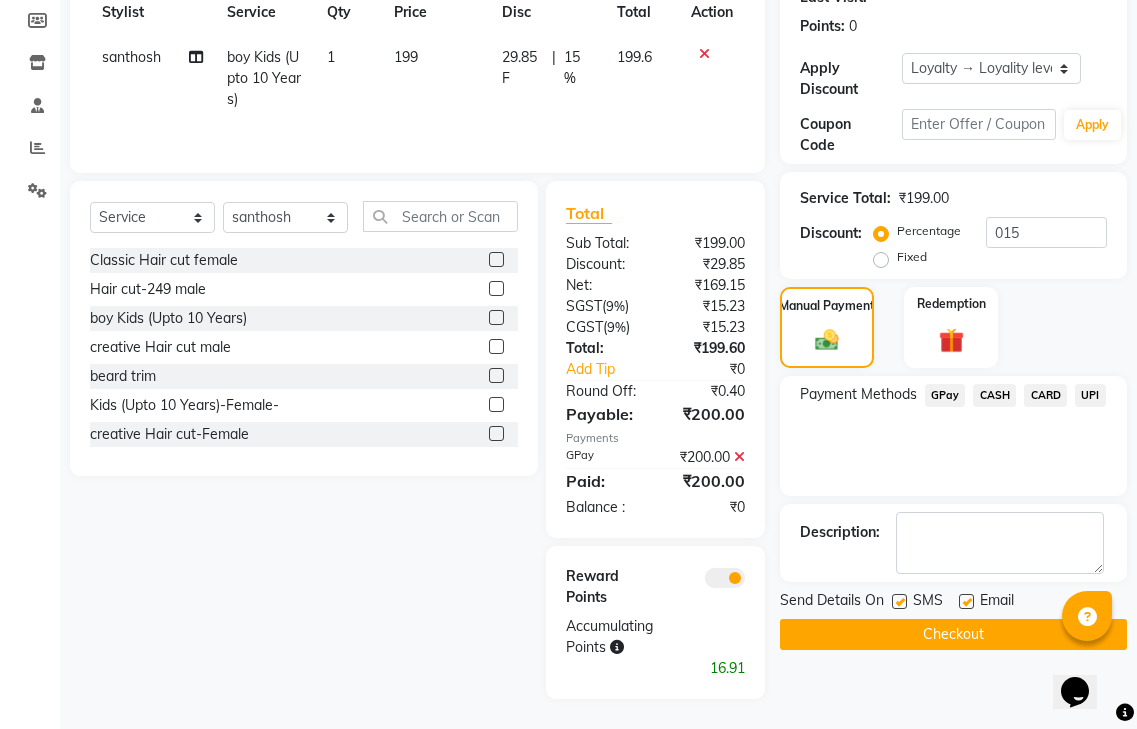 click 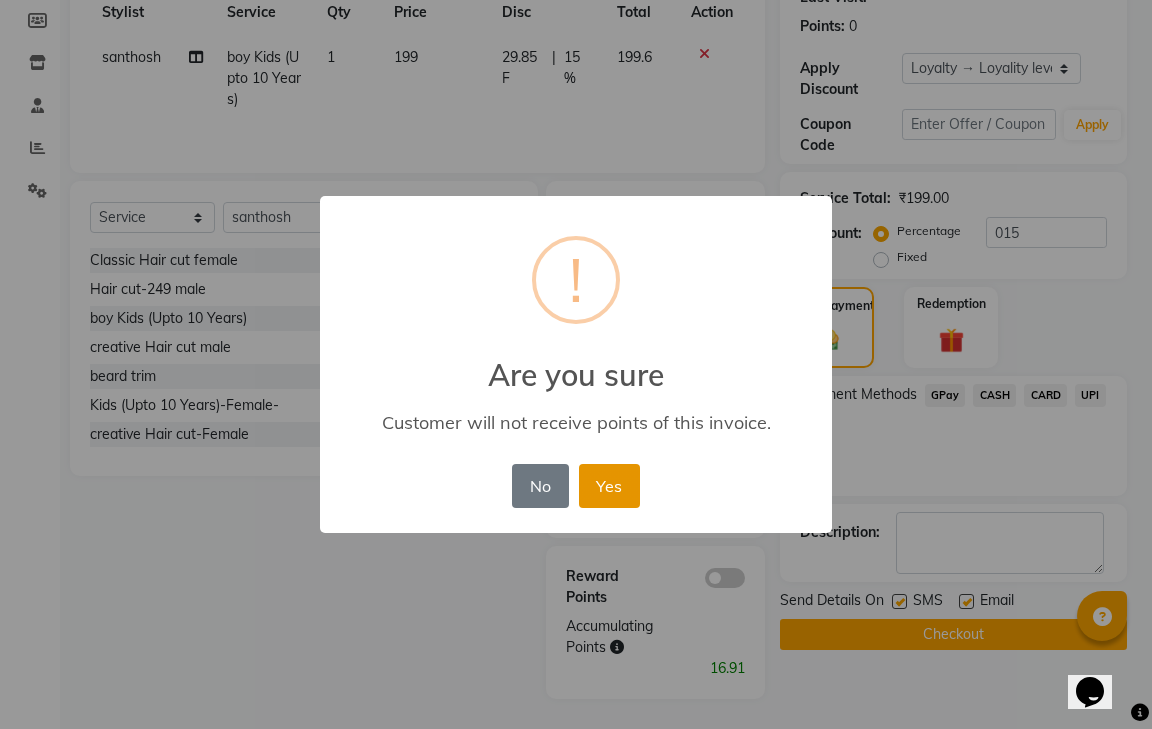 click on "Yes" at bounding box center [609, 486] 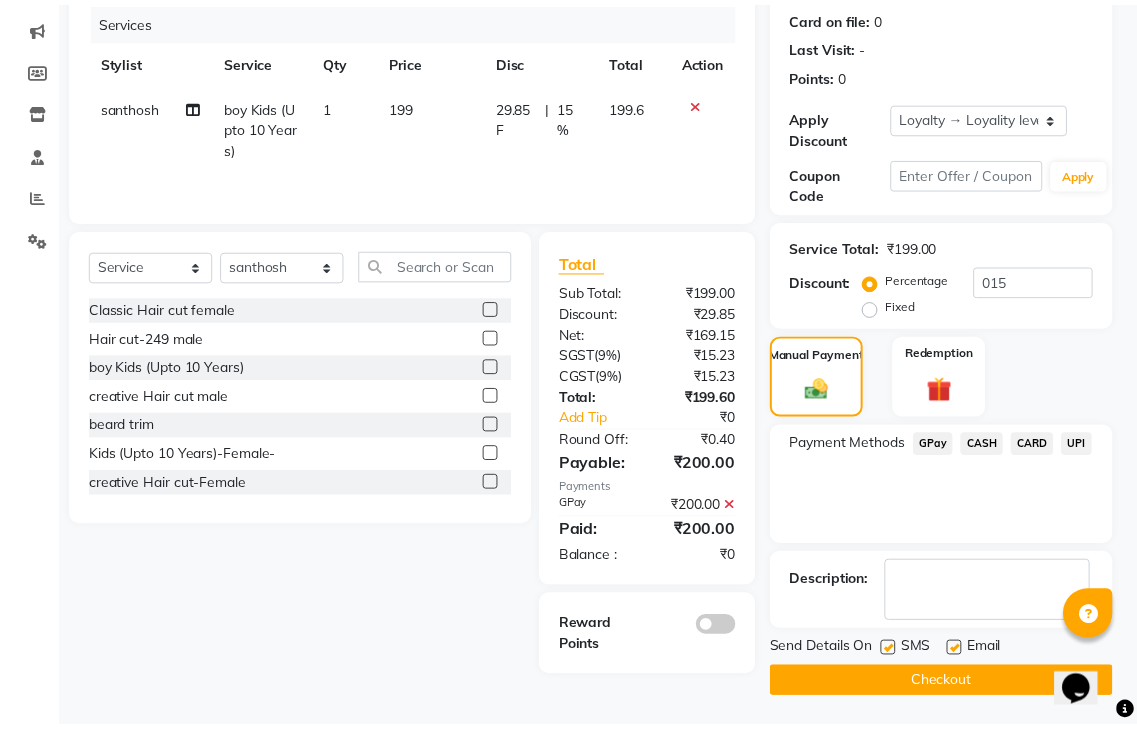 scroll, scrollTop: 246, scrollLeft: 0, axis: vertical 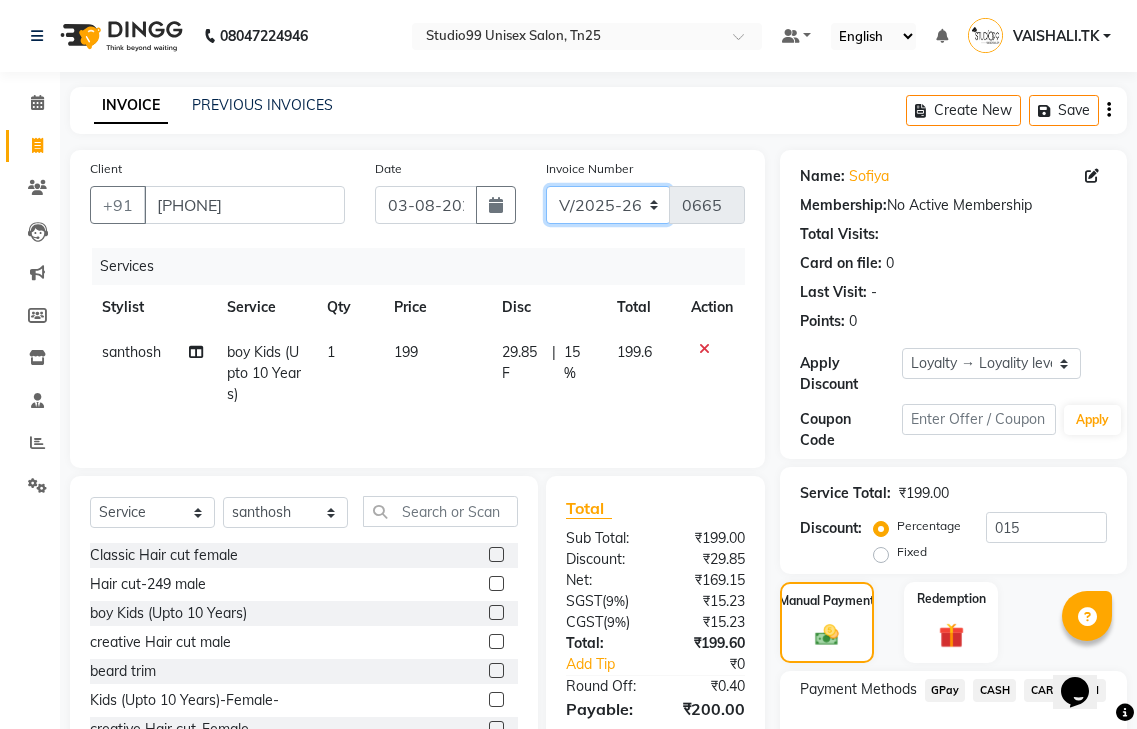 drag, startPoint x: 649, startPoint y: 189, endPoint x: 378, endPoint y: 336, distance: 308.3018 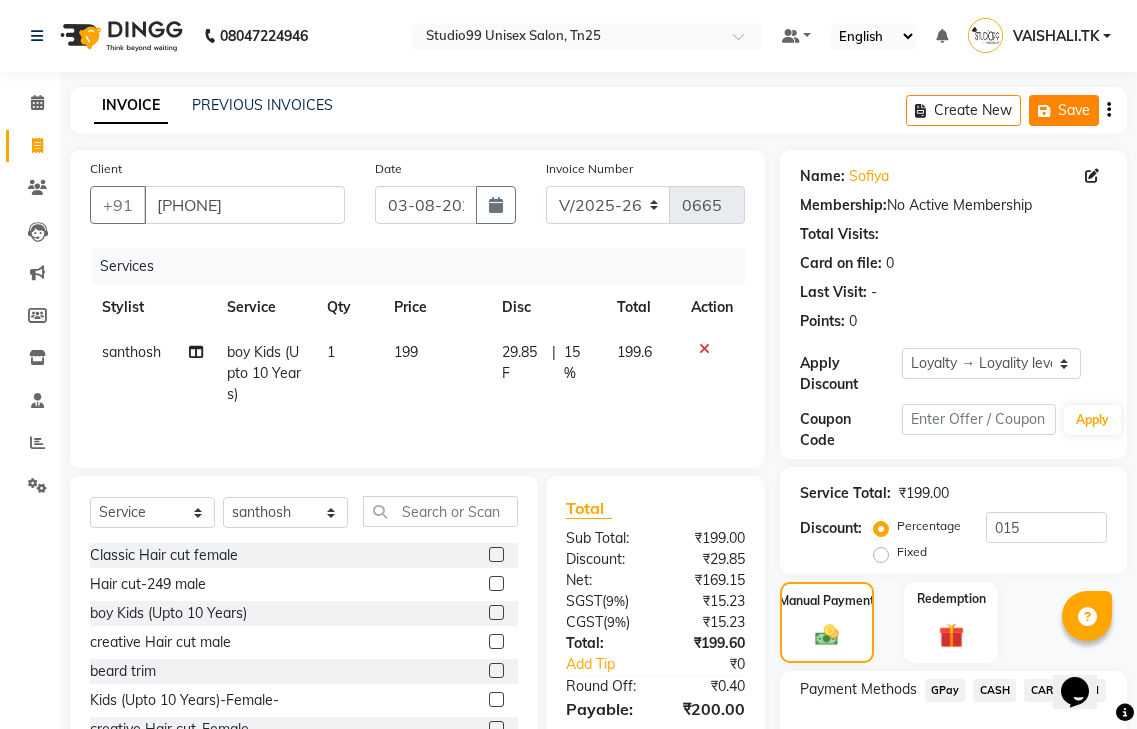 click on "Save" 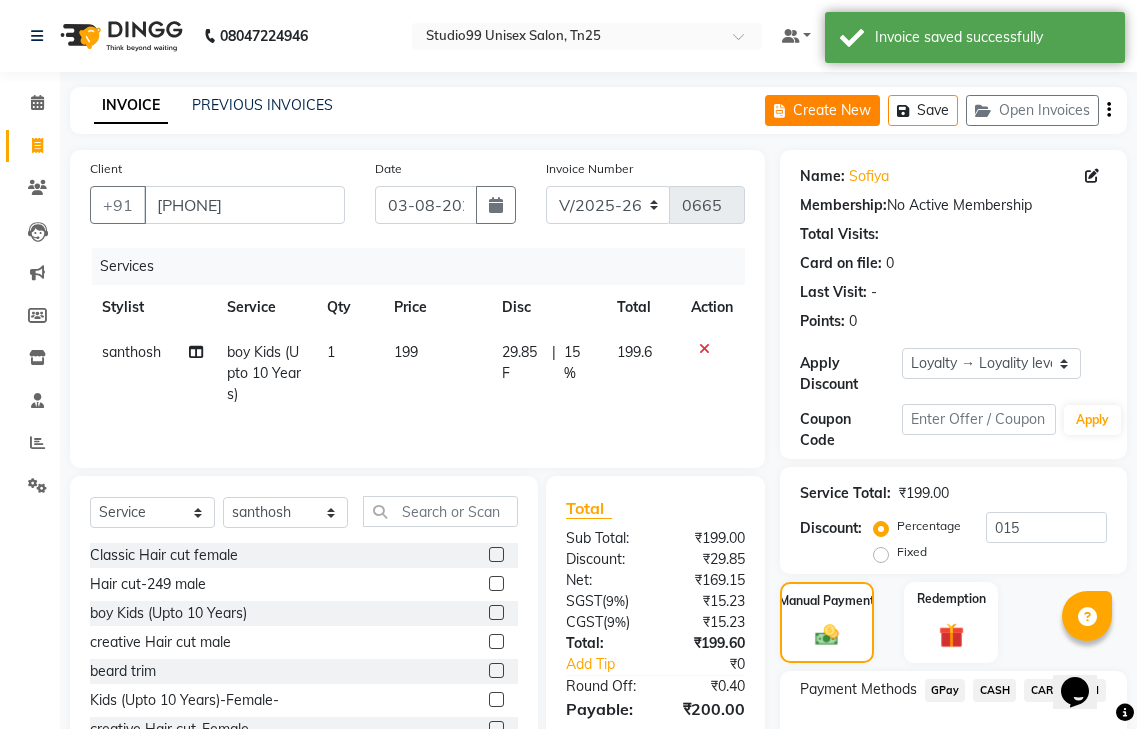 click on "Create New" 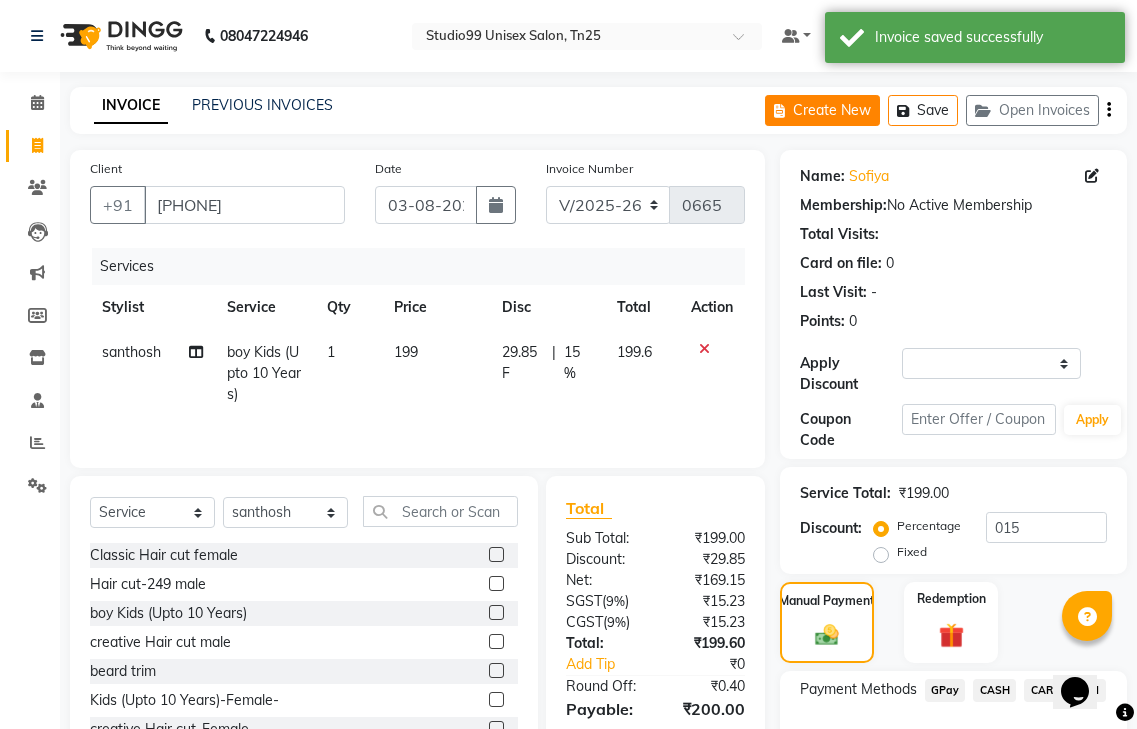 select on "service" 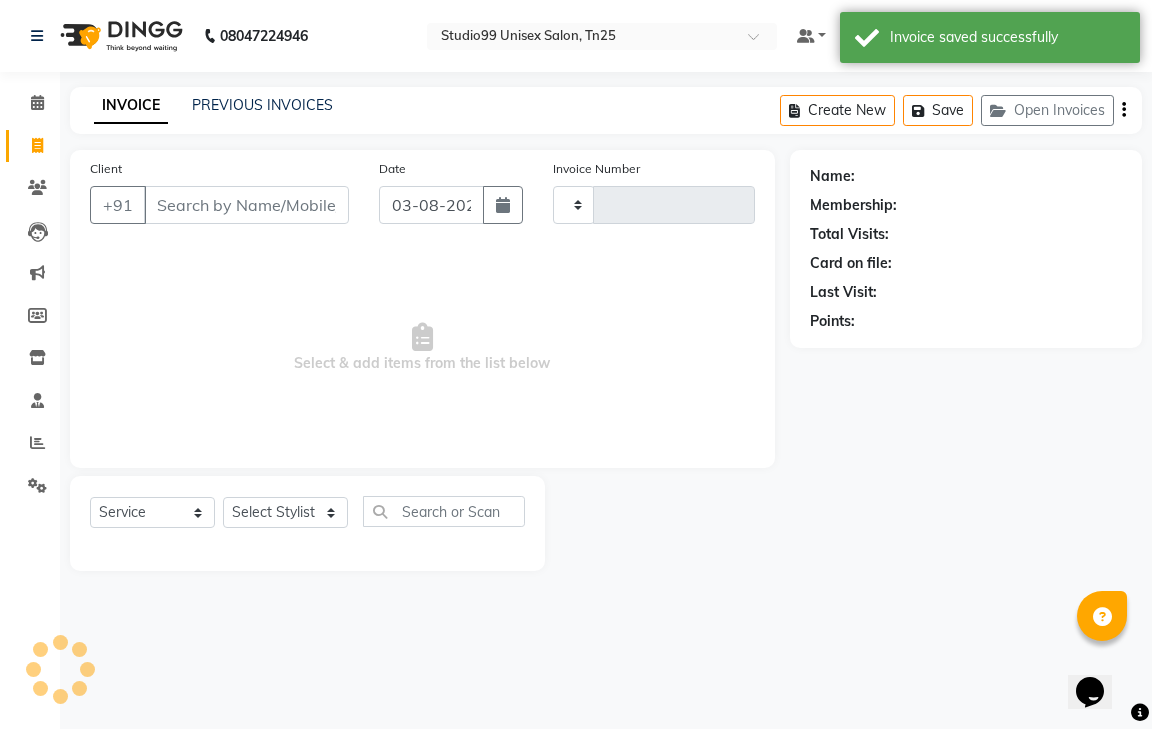 type on "0665" 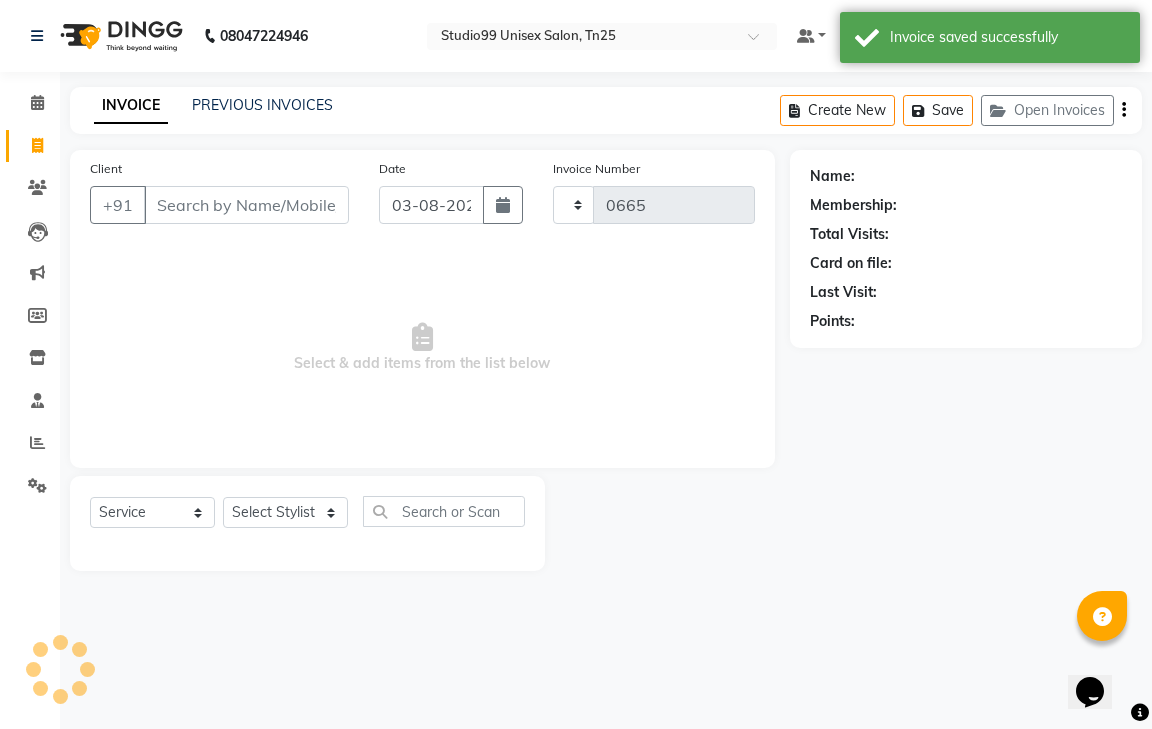 select on "8331" 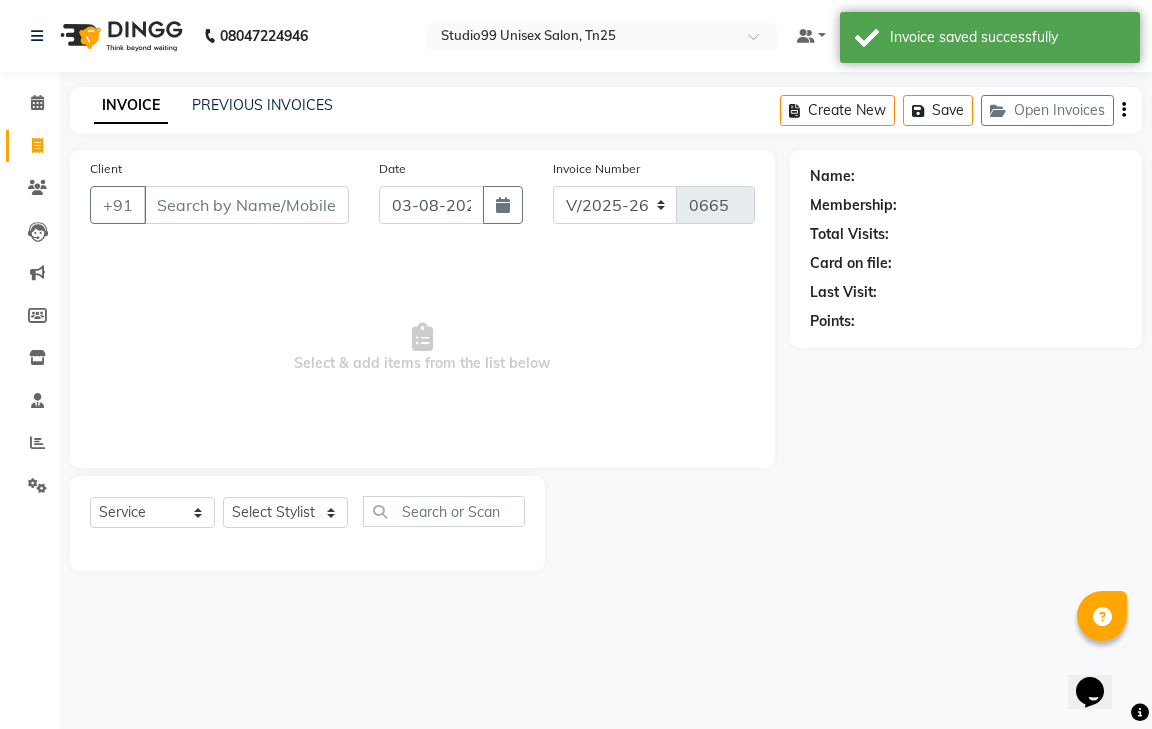 click on "Create New   Save   Open Invoices" 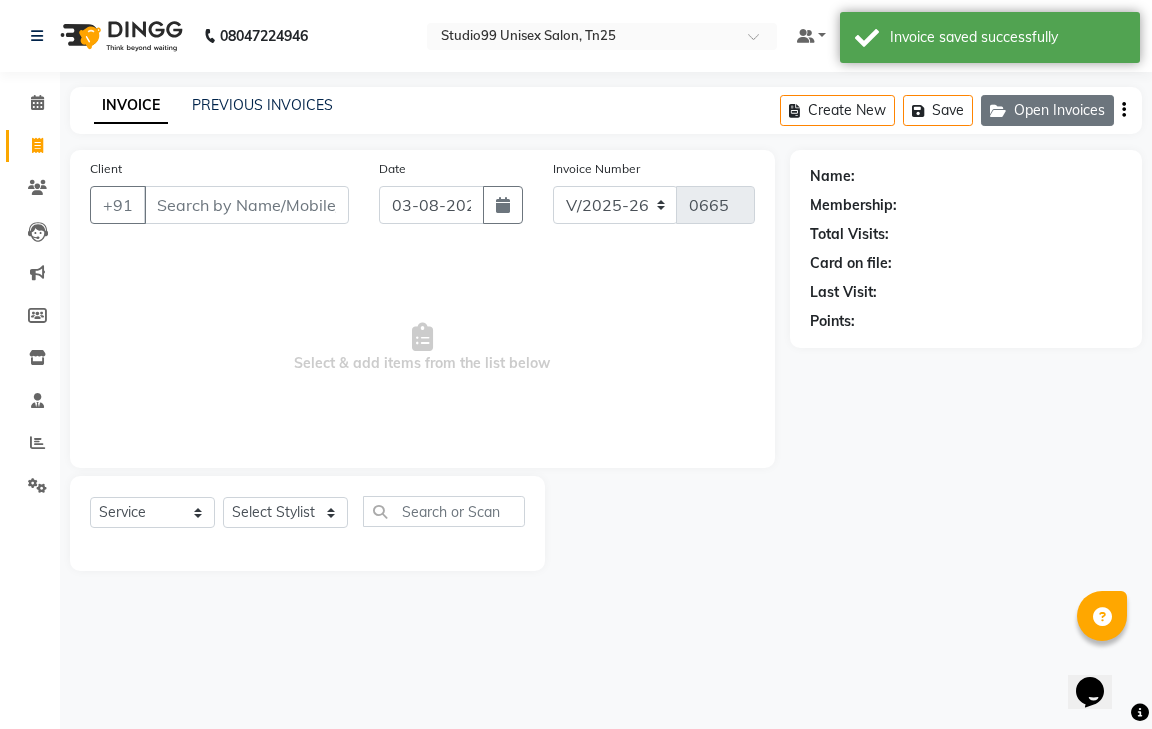 click on "Open Invoices" 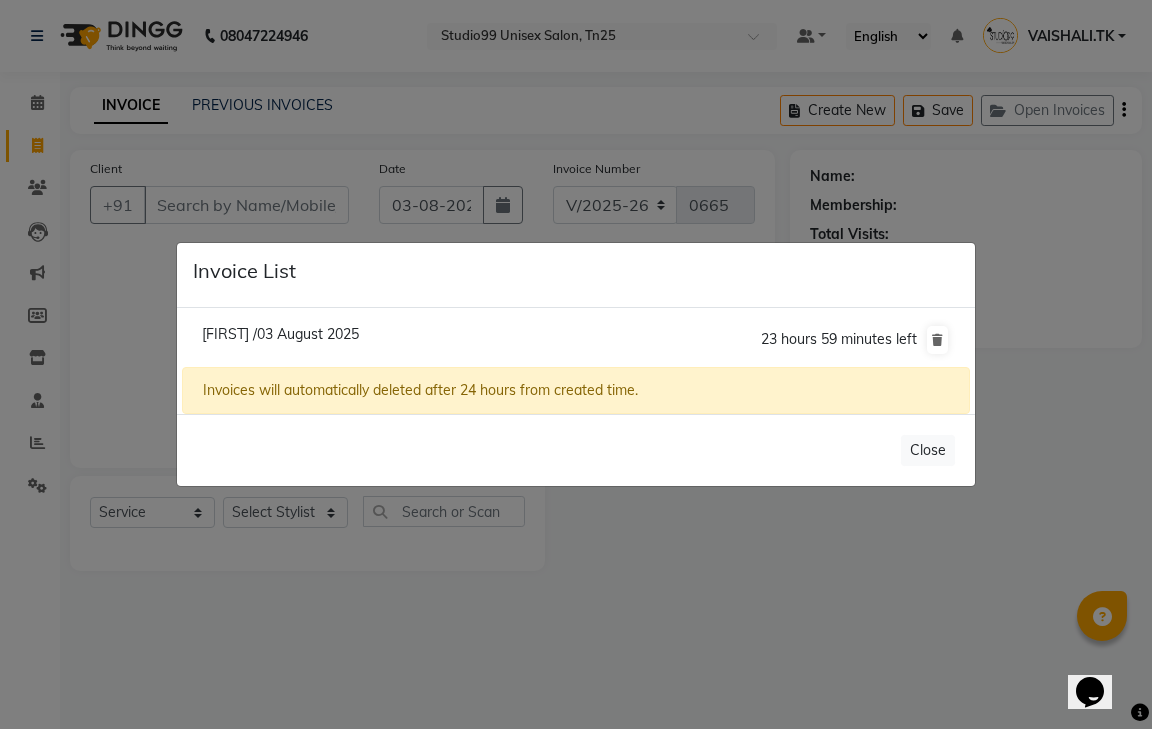 click on "Sofiya /03 August 2025" 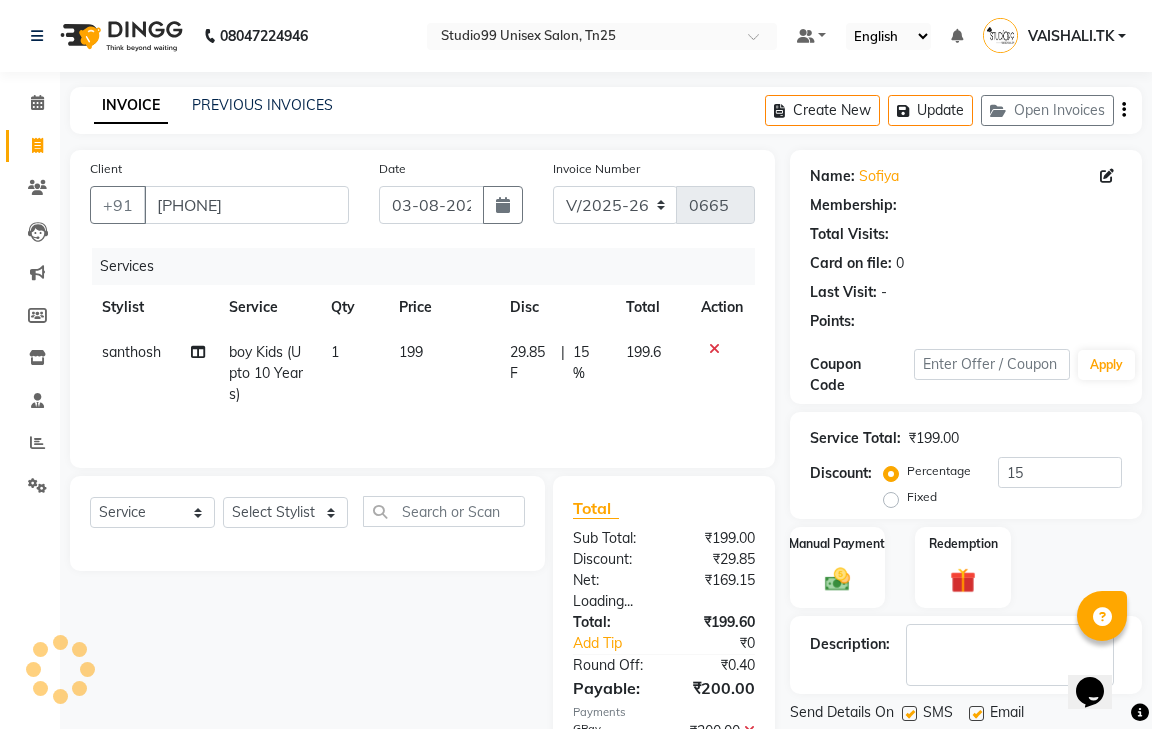 type on "0" 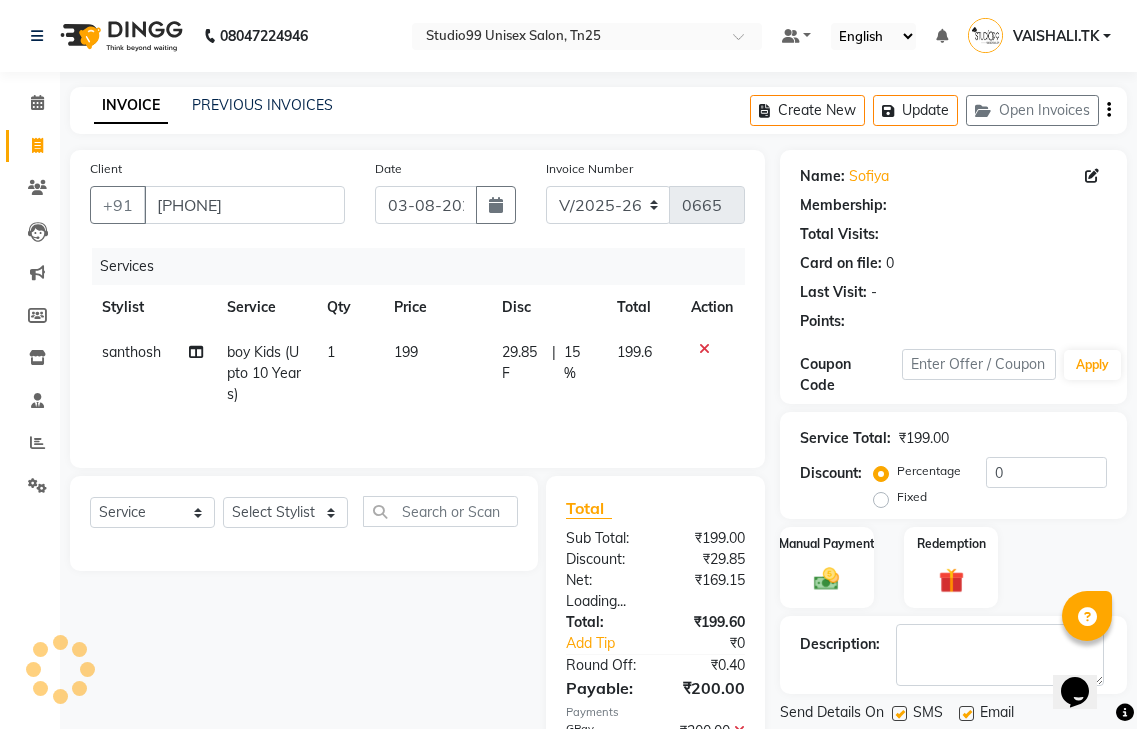 select on "1: Object" 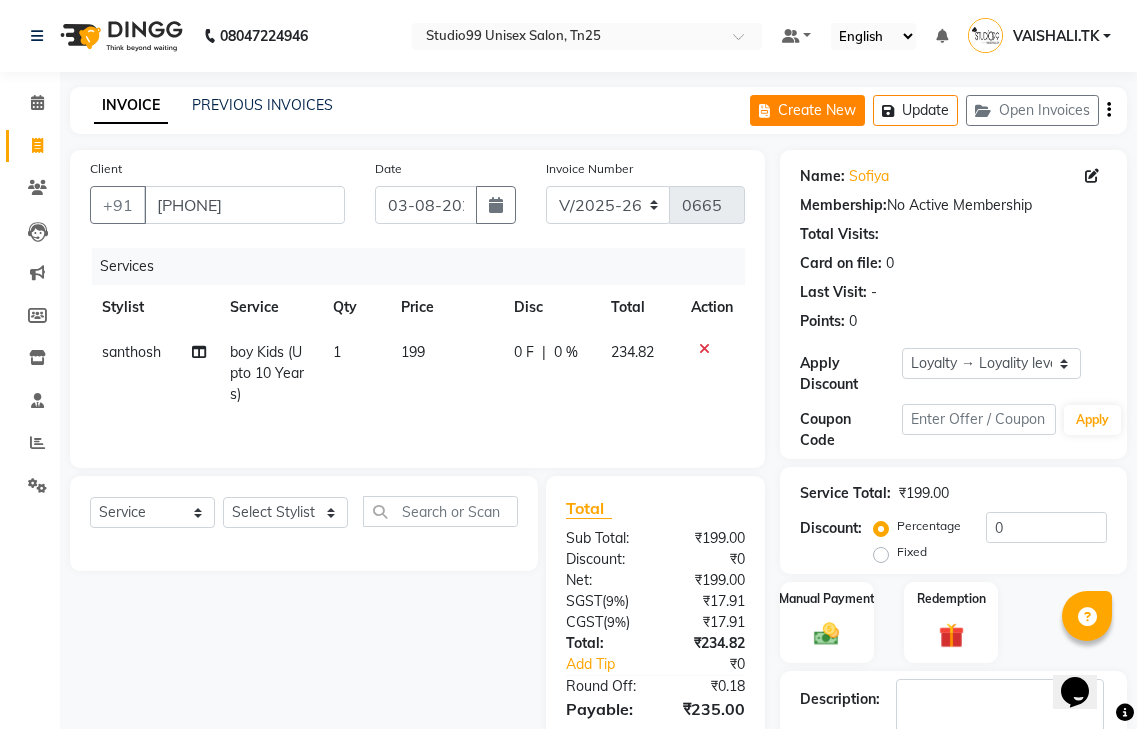 click on "Create New" 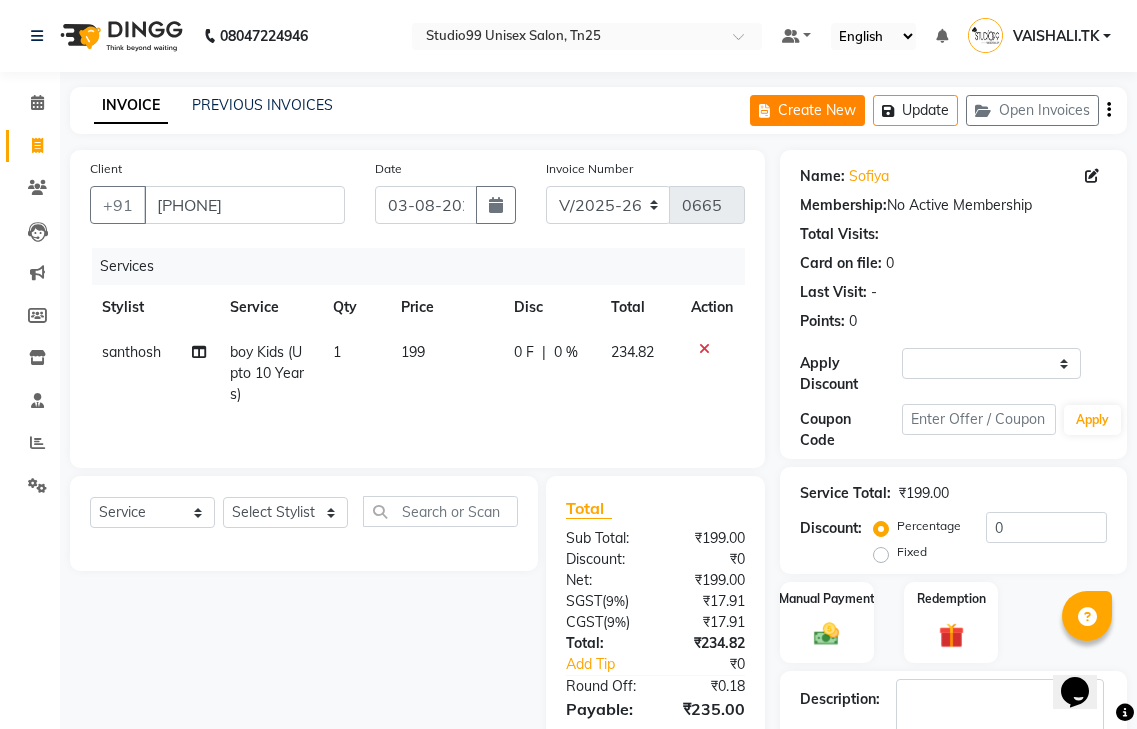 select on "service" 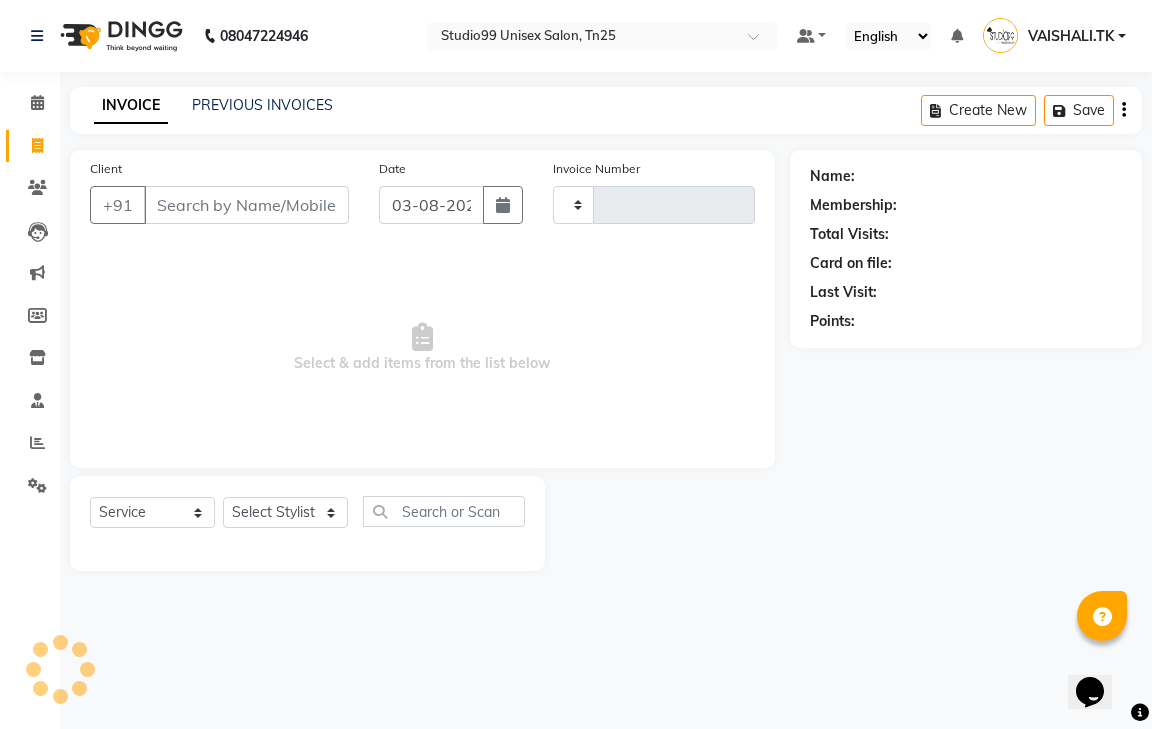 type on "0665" 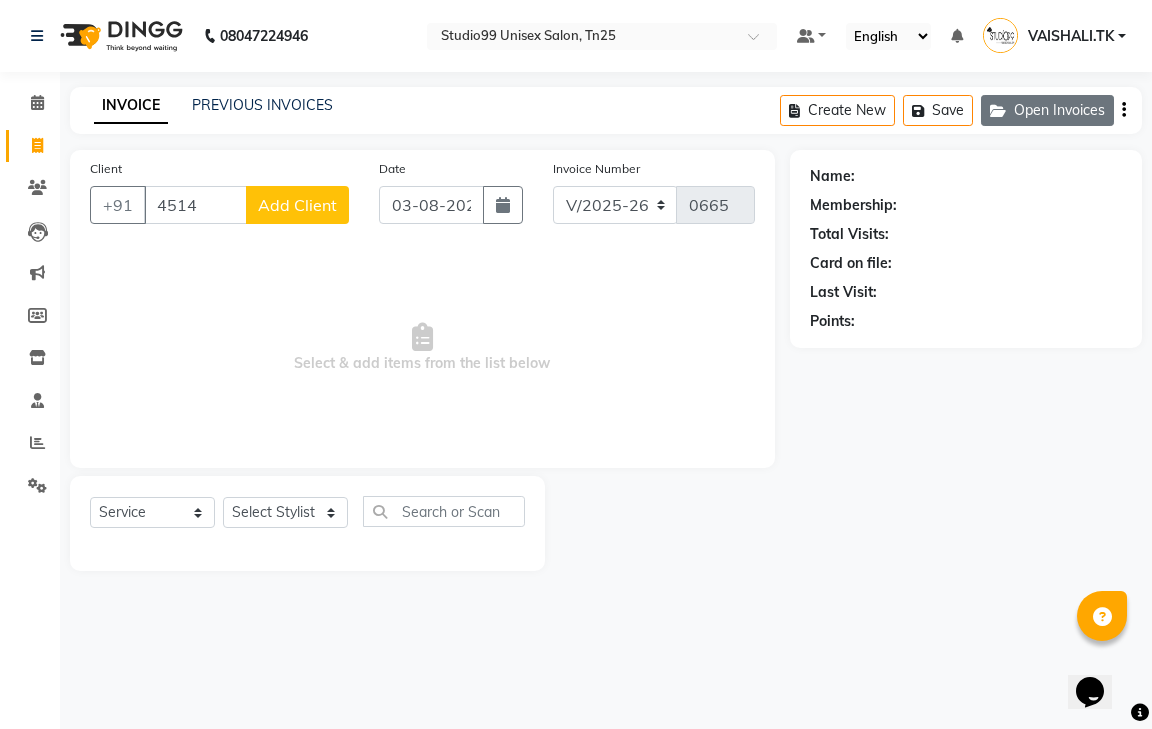 click on "Open Invoices" 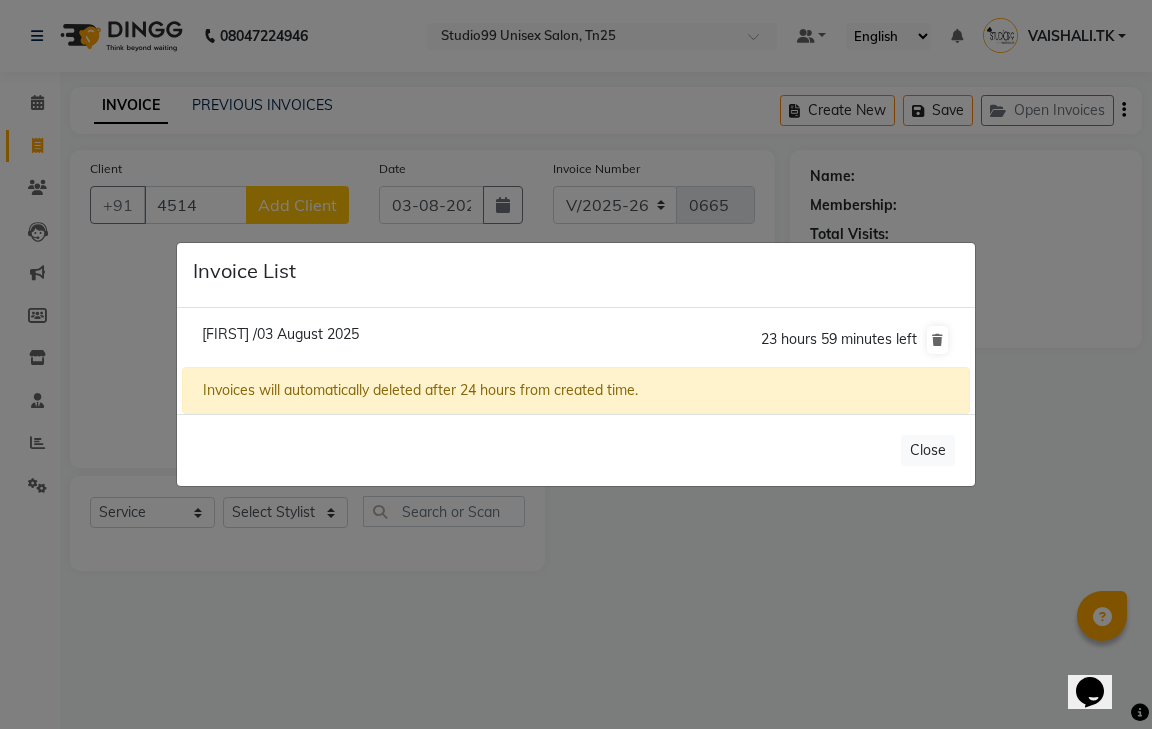 click on "Sofiya /03 August 2025" 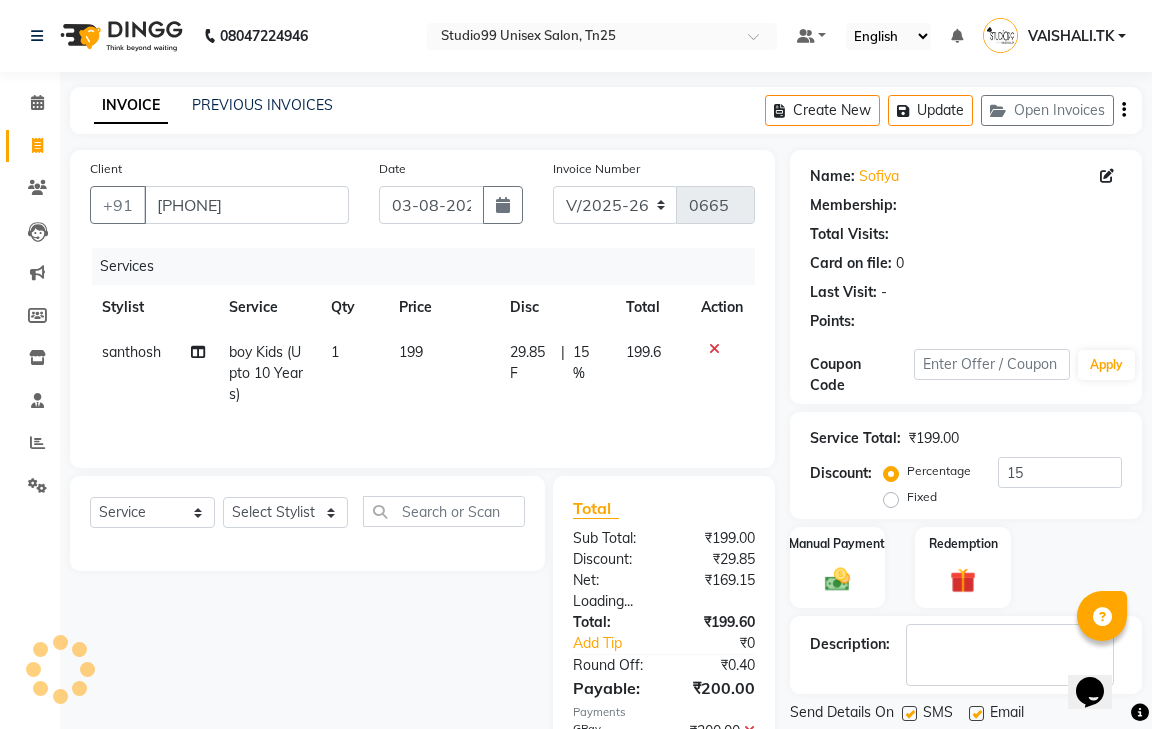 type on "0" 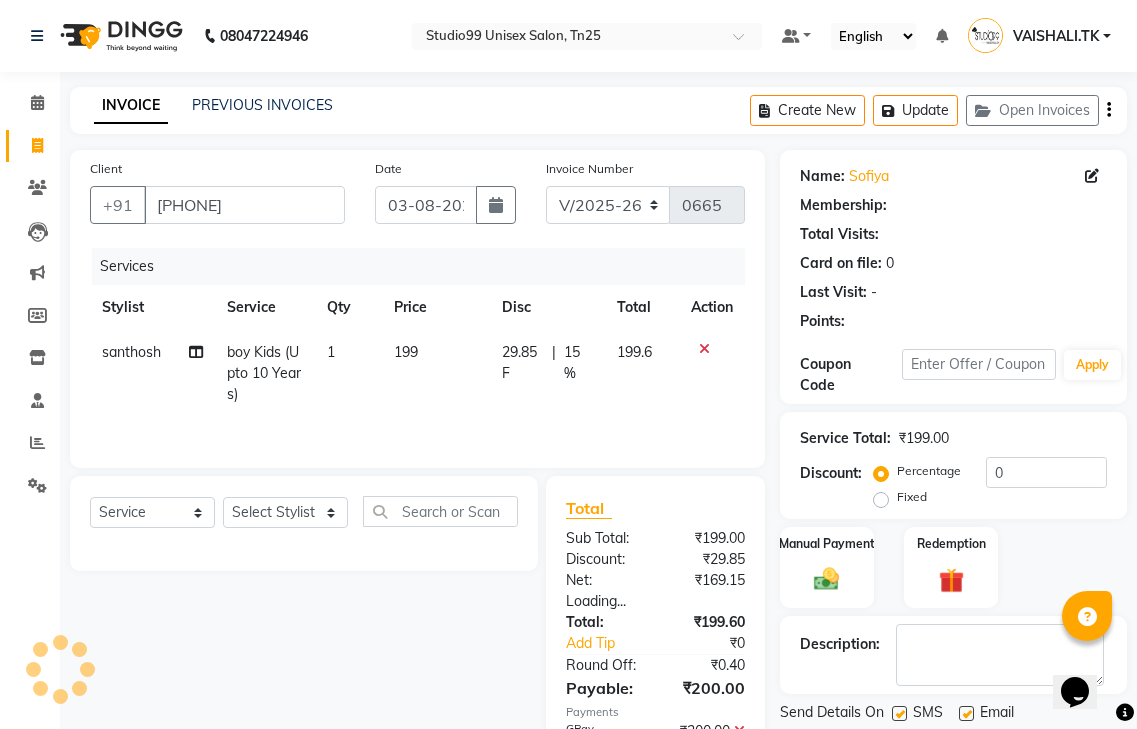 select on "1: Object" 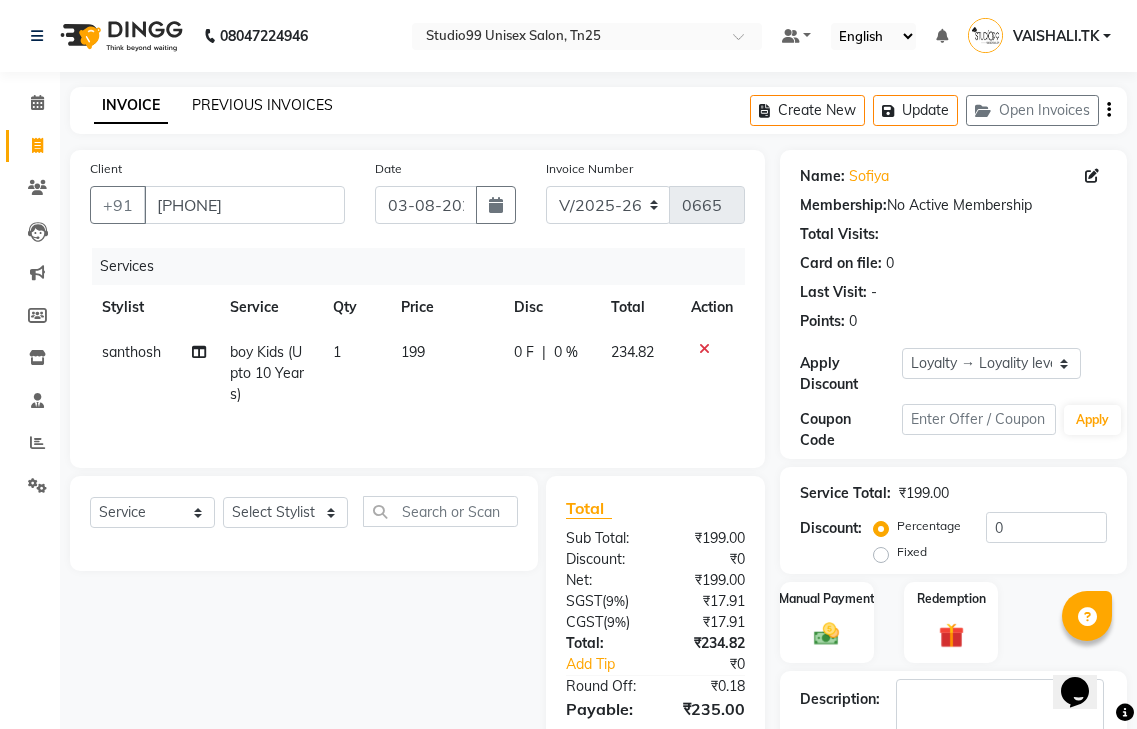 drag, startPoint x: 228, startPoint y: 104, endPoint x: 746, endPoint y: 131, distance: 518.7032 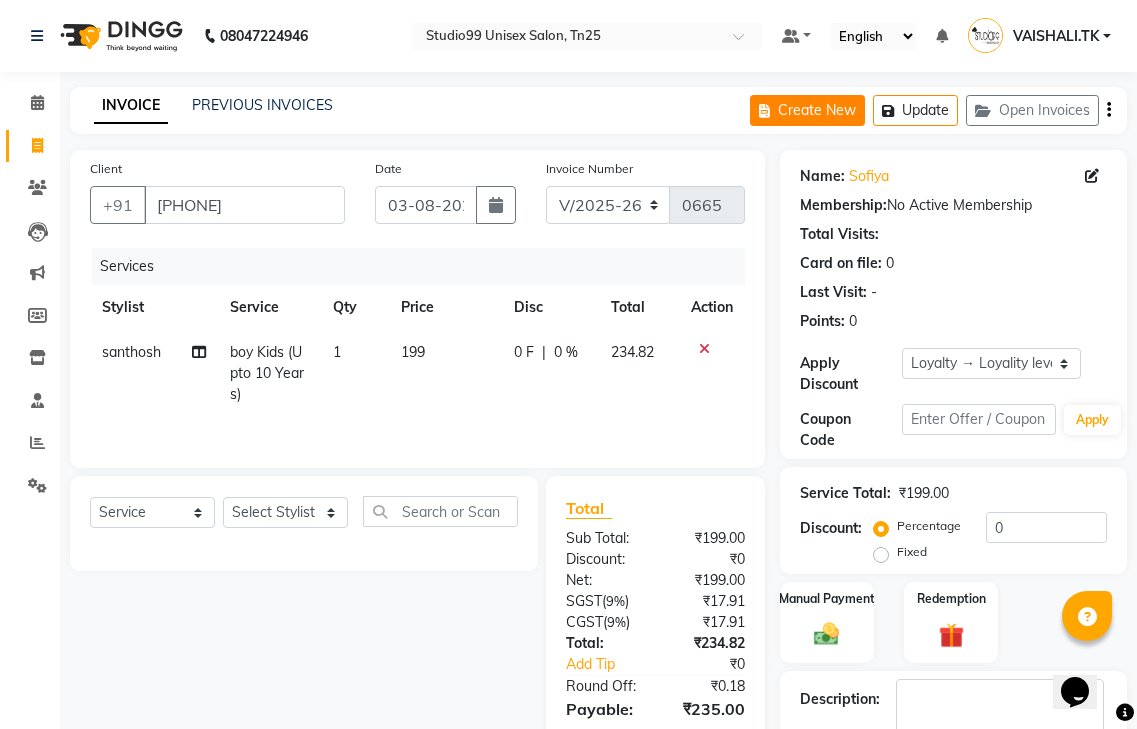 click on "Create New" 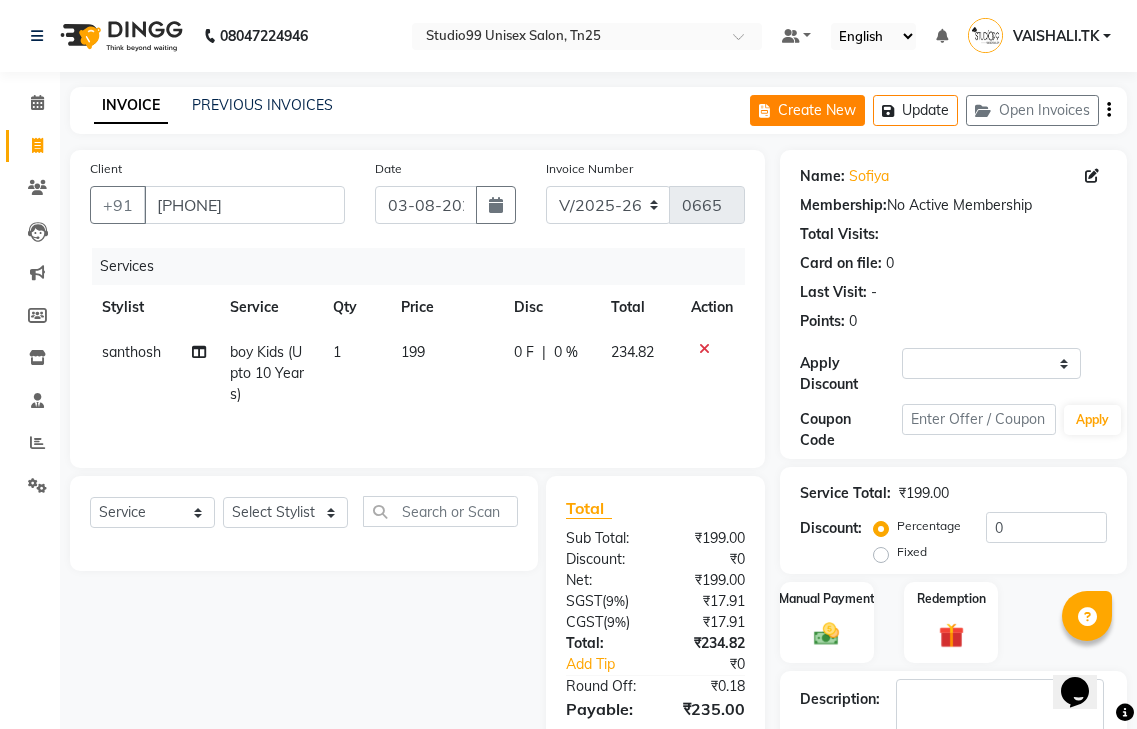 select on "service" 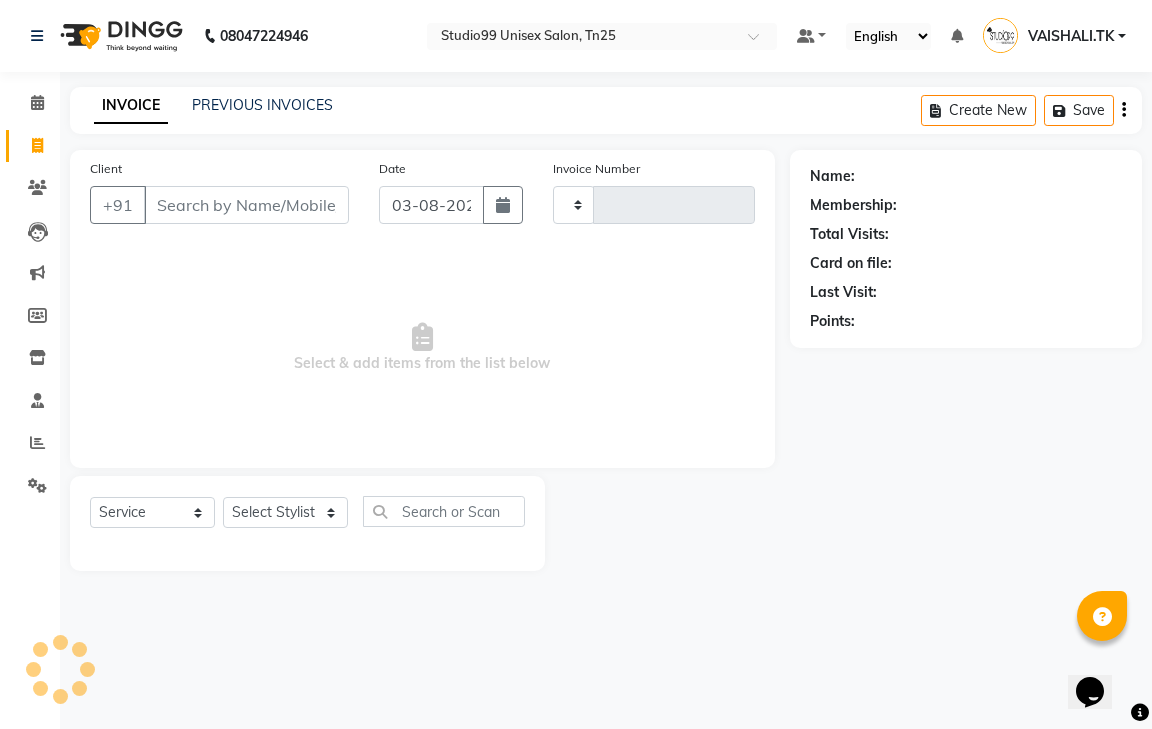 type on "0665" 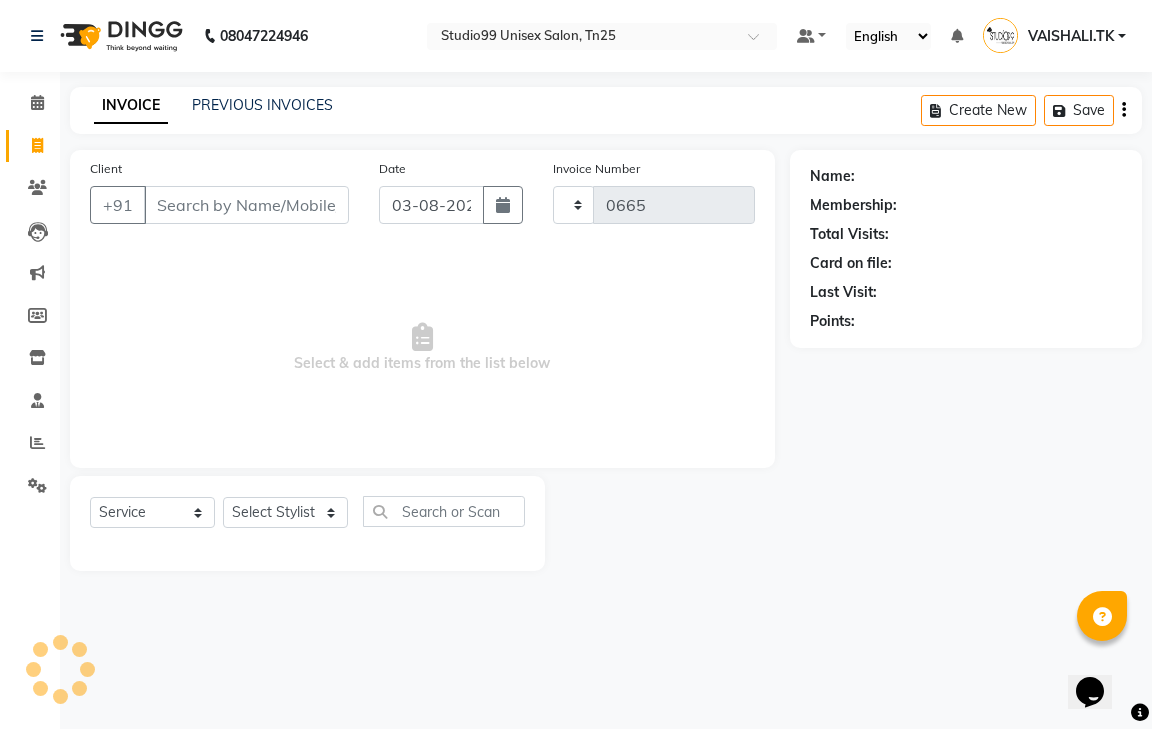 select on "8331" 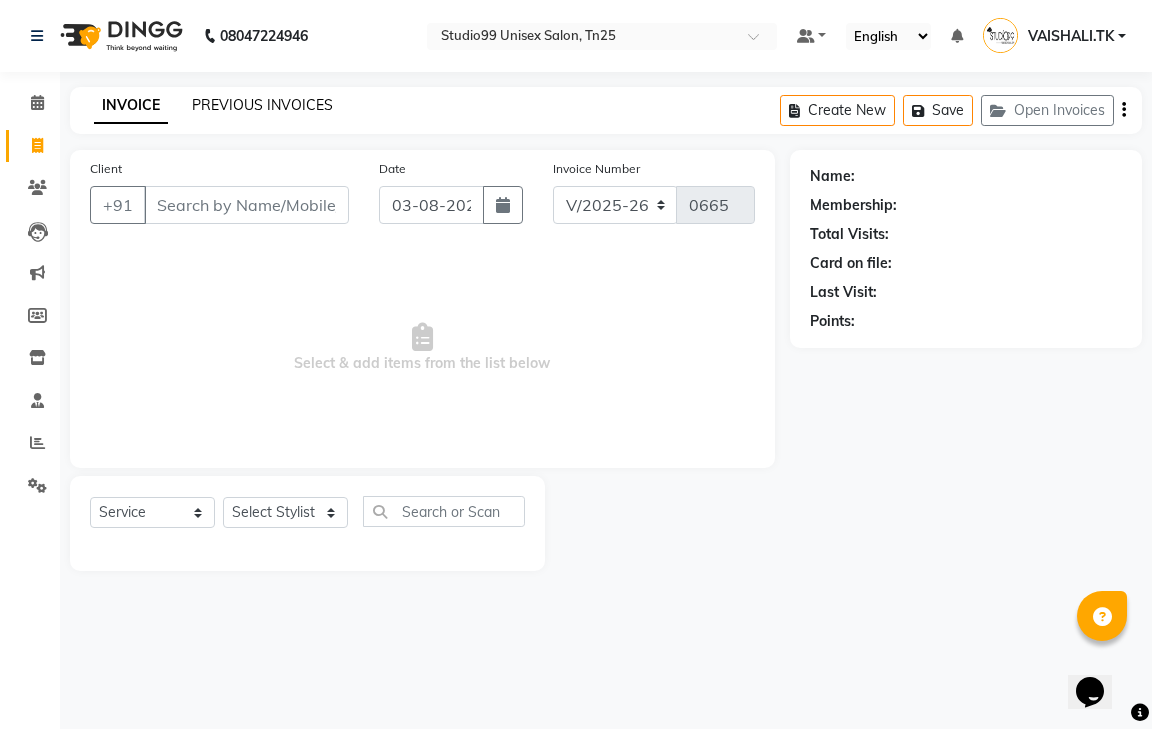 click on "PREVIOUS INVOICES" 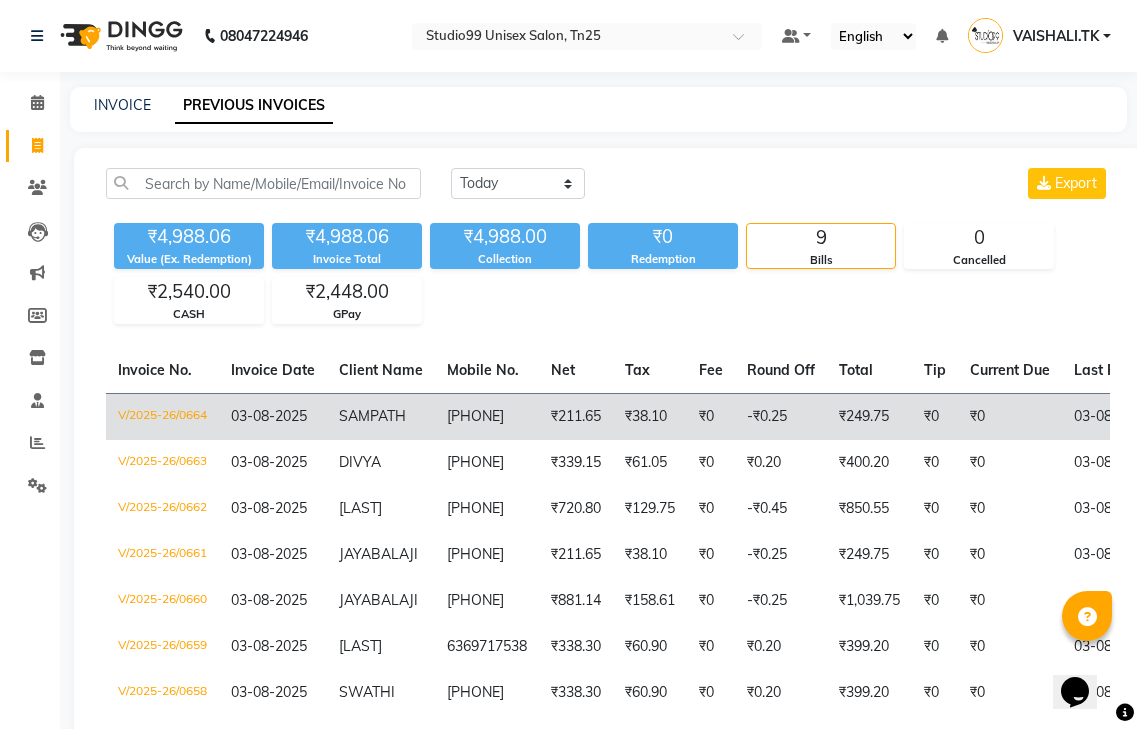 click on "SAMPATH" 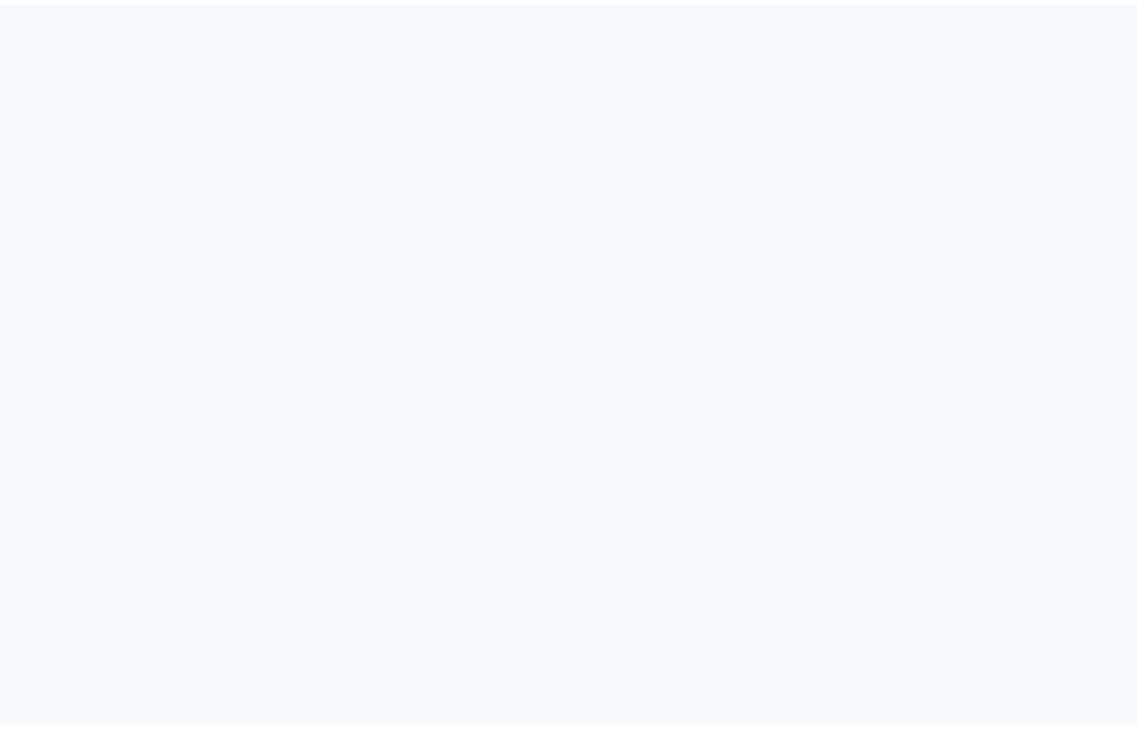 scroll, scrollTop: 0, scrollLeft: 0, axis: both 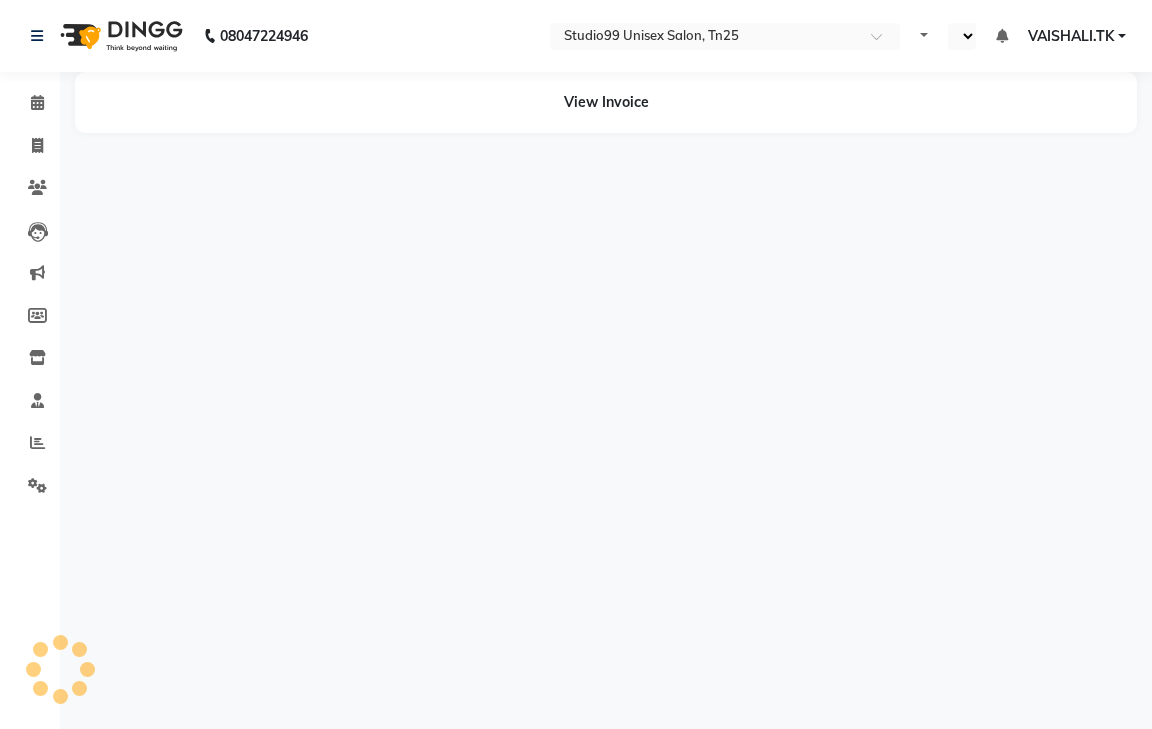 select on "en" 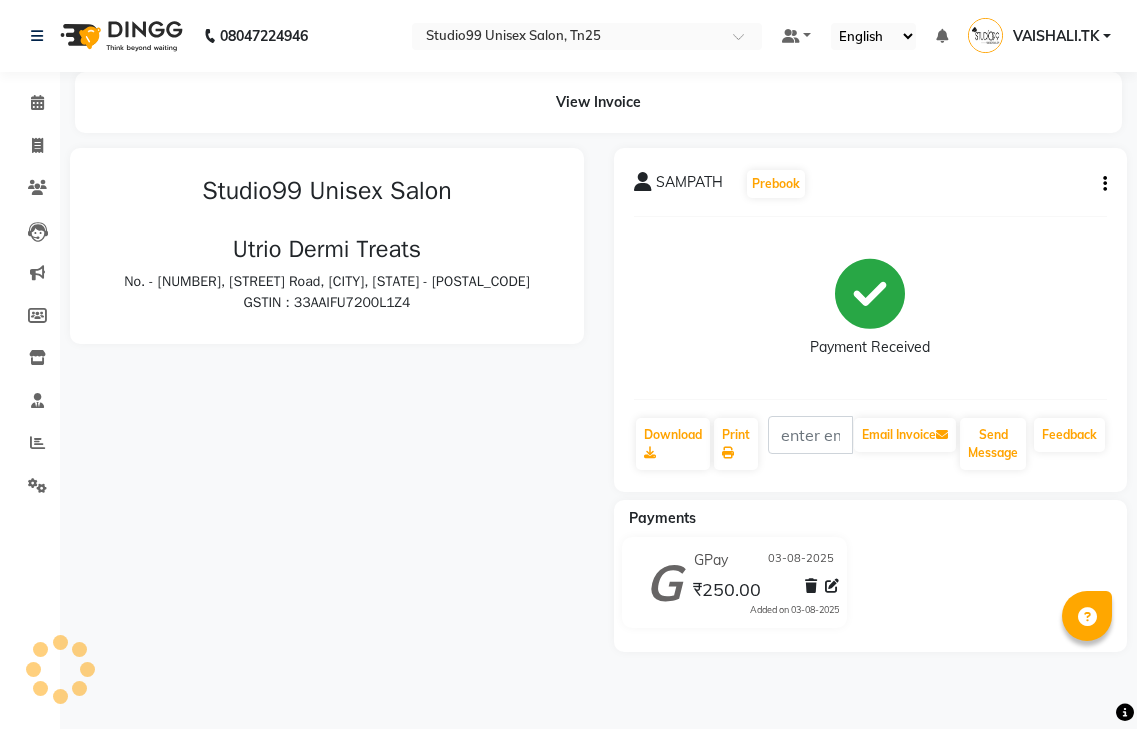 scroll, scrollTop: 0, scrollLeft: 0, axis: both 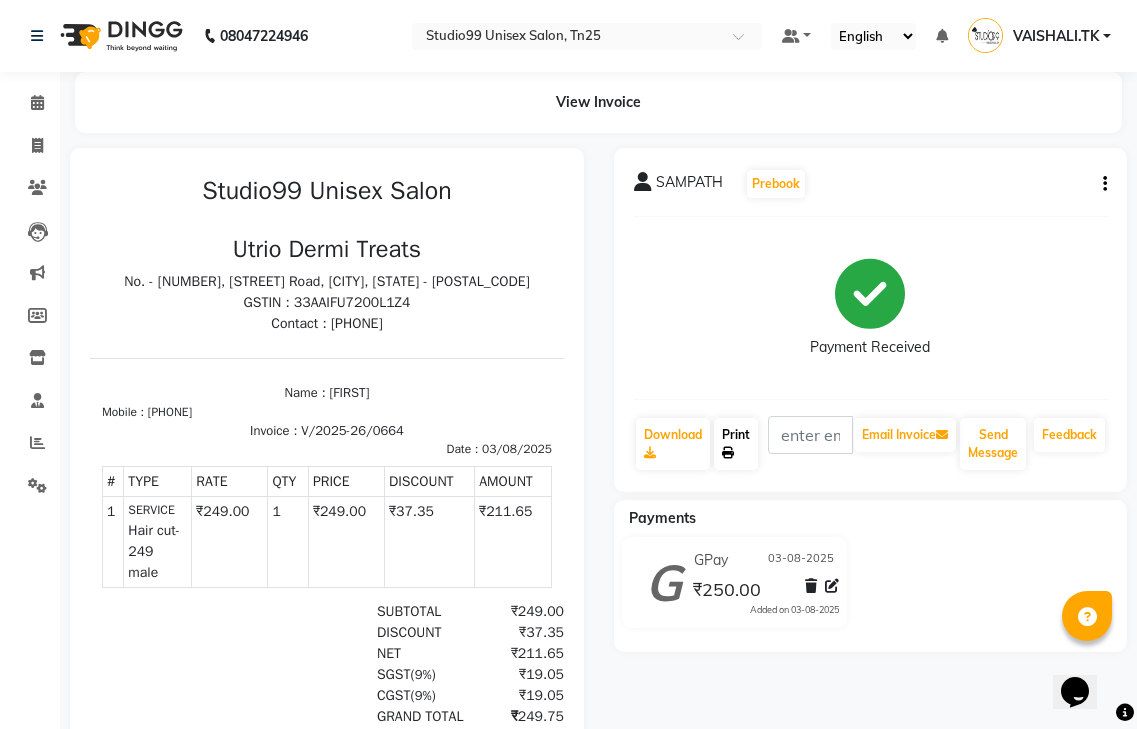 click on "Print" 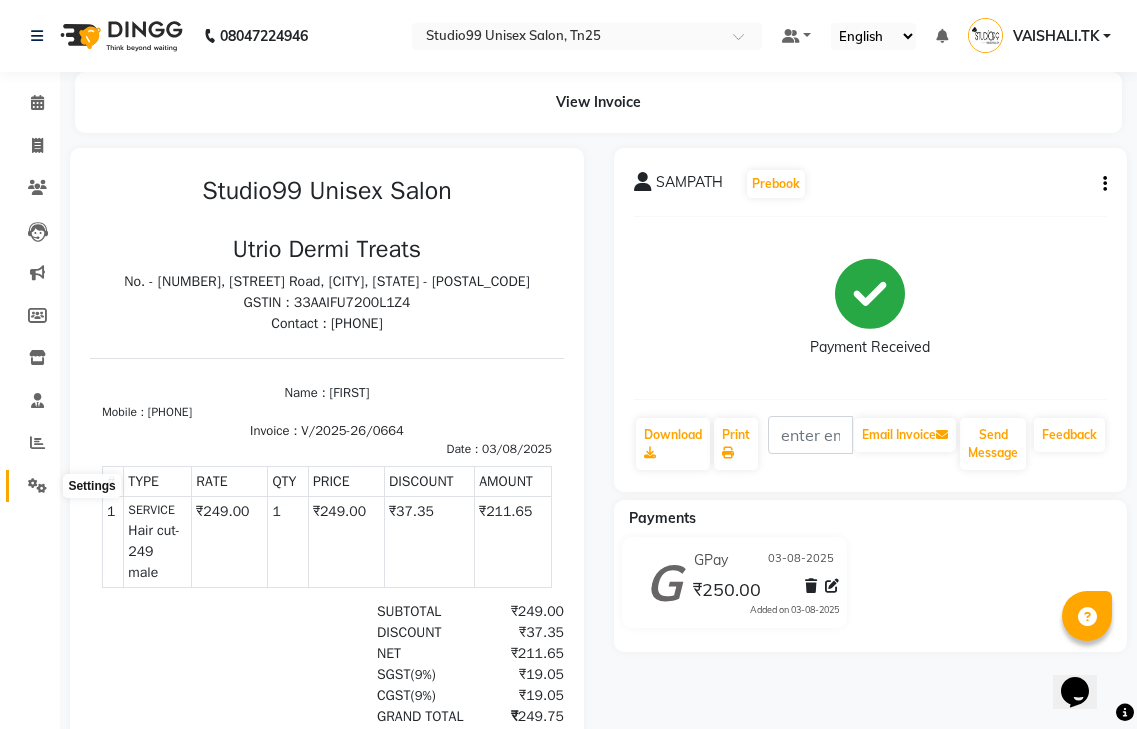 click 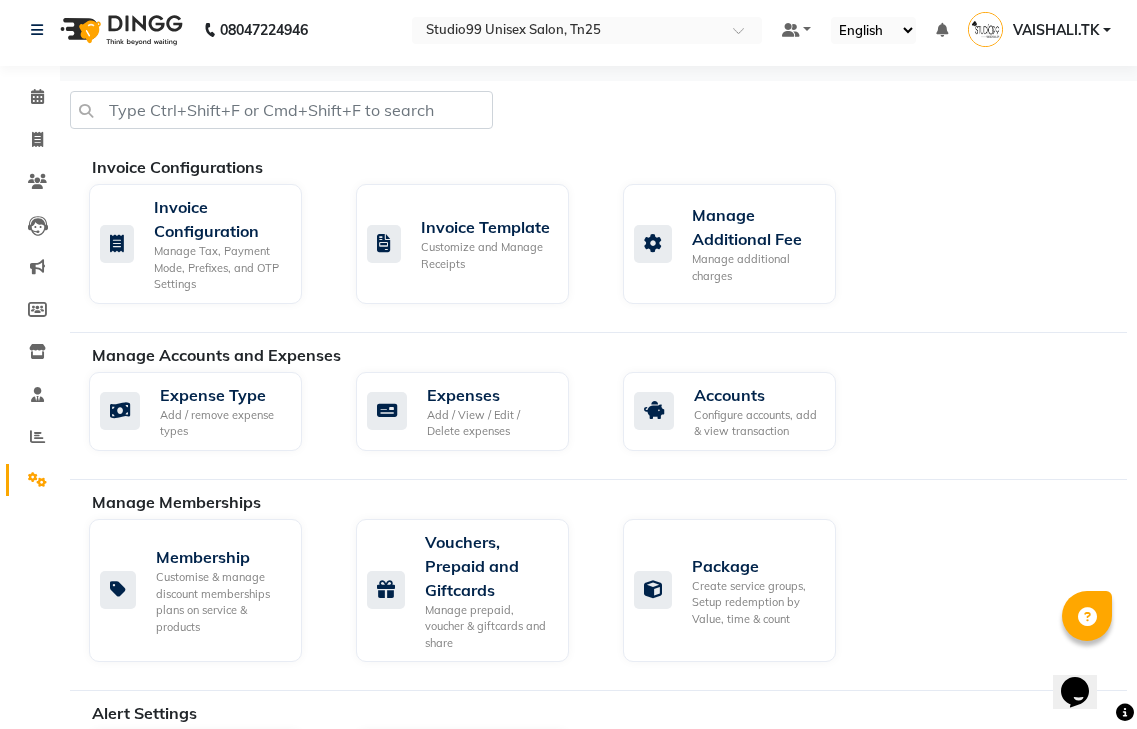 scroll, scrollTop: 0, scrollLeft: 0, axis: both 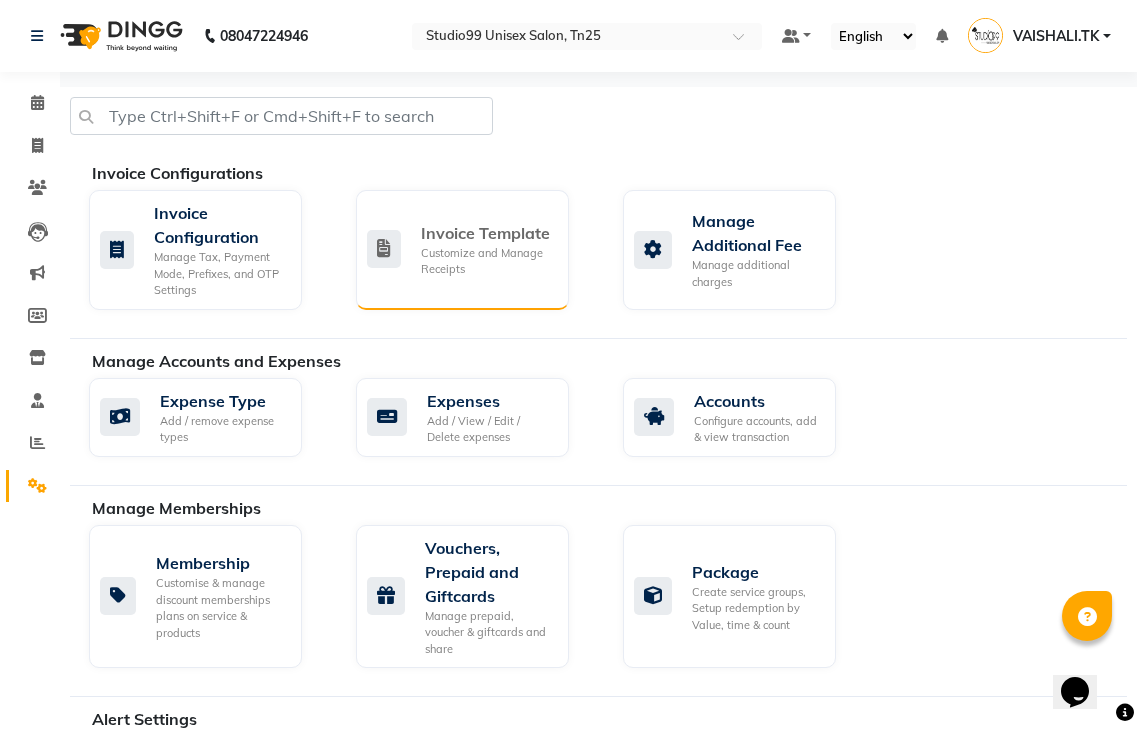 click on "Customize and Manage Receipts" 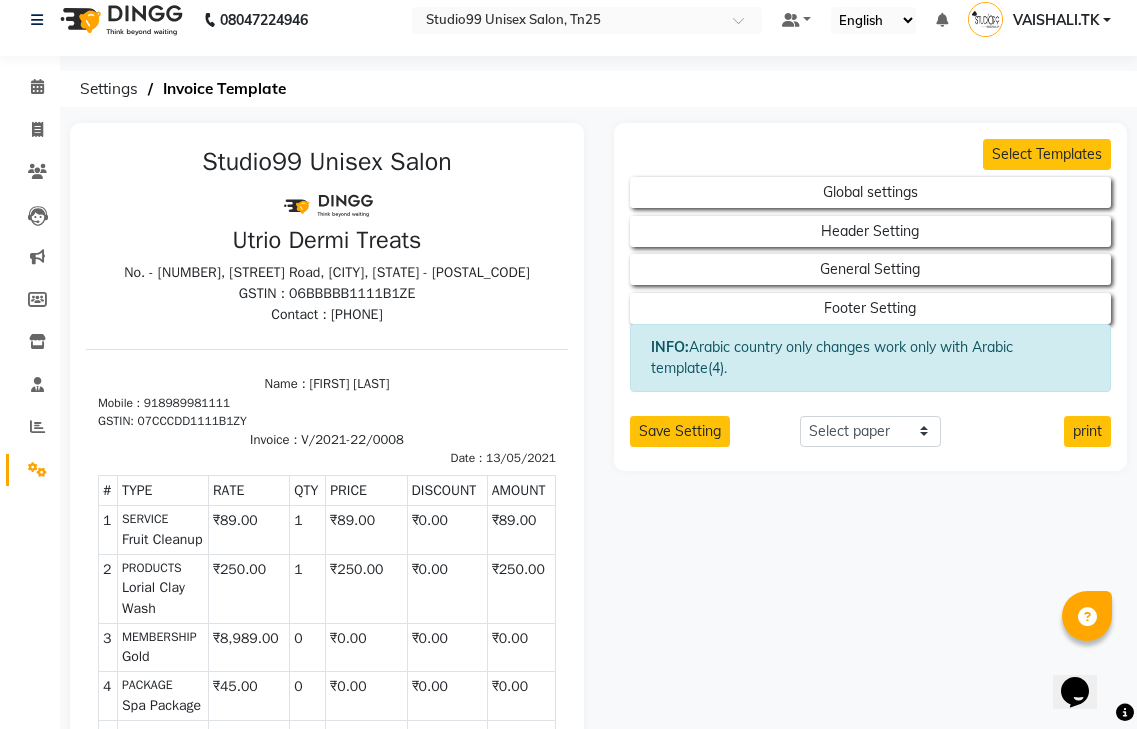 scroll, scrollTop: 0, scrollLeft: 0, axis: both 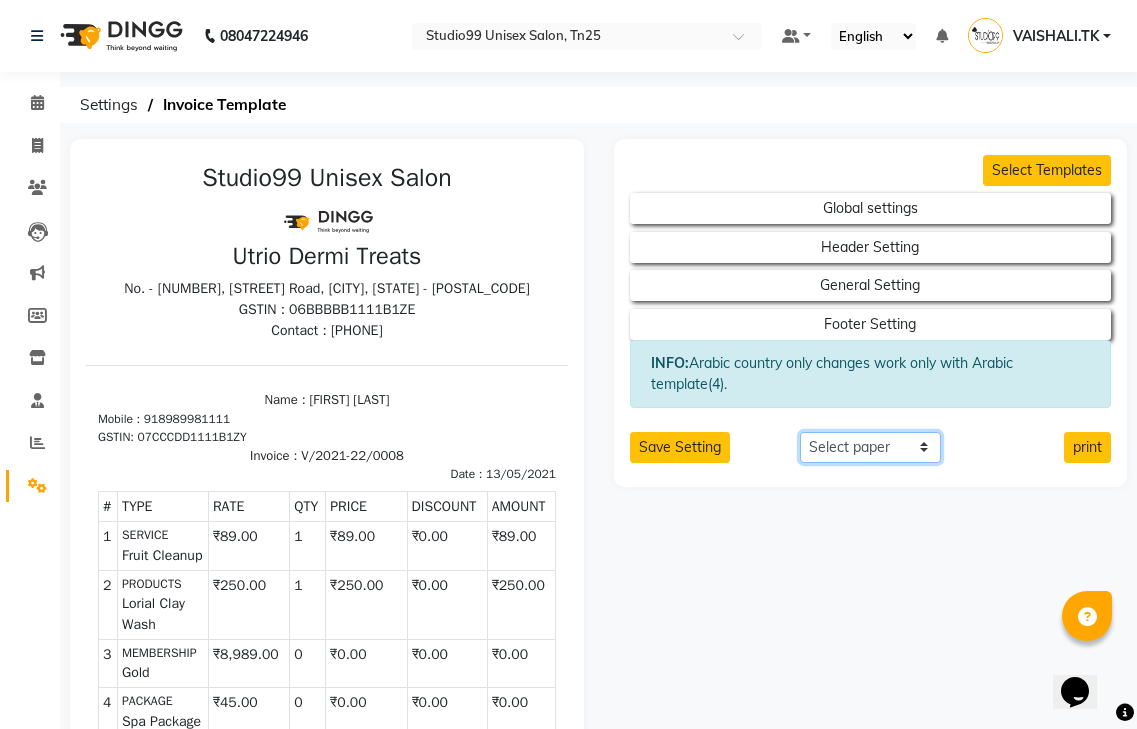 click on "Select paper A4 A5 A6 A7 Thermal Custom" 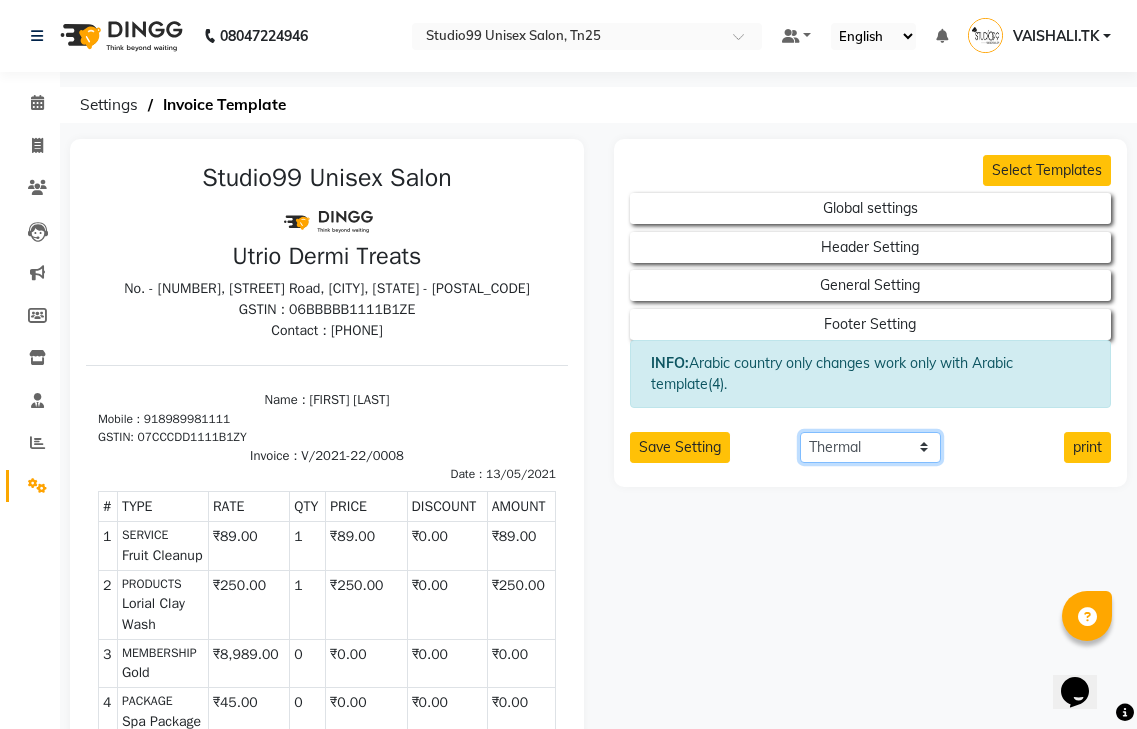 click on "Select paper A4 A5 A6 A7 Thermal Custom" 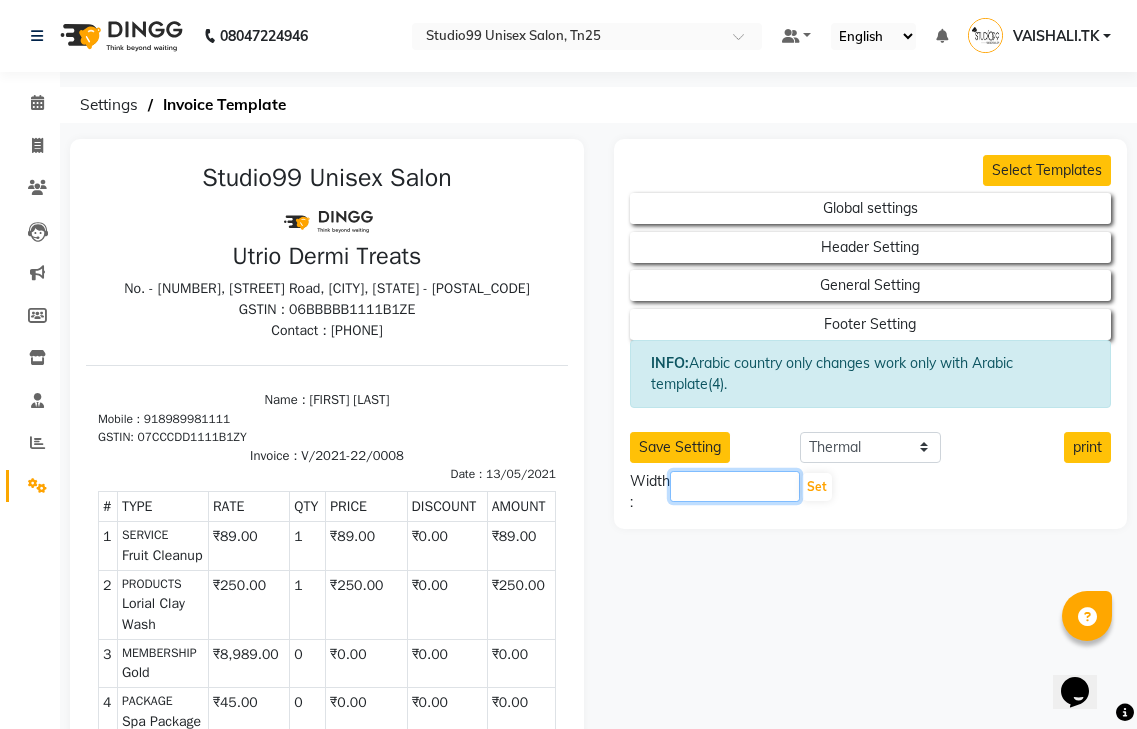 click 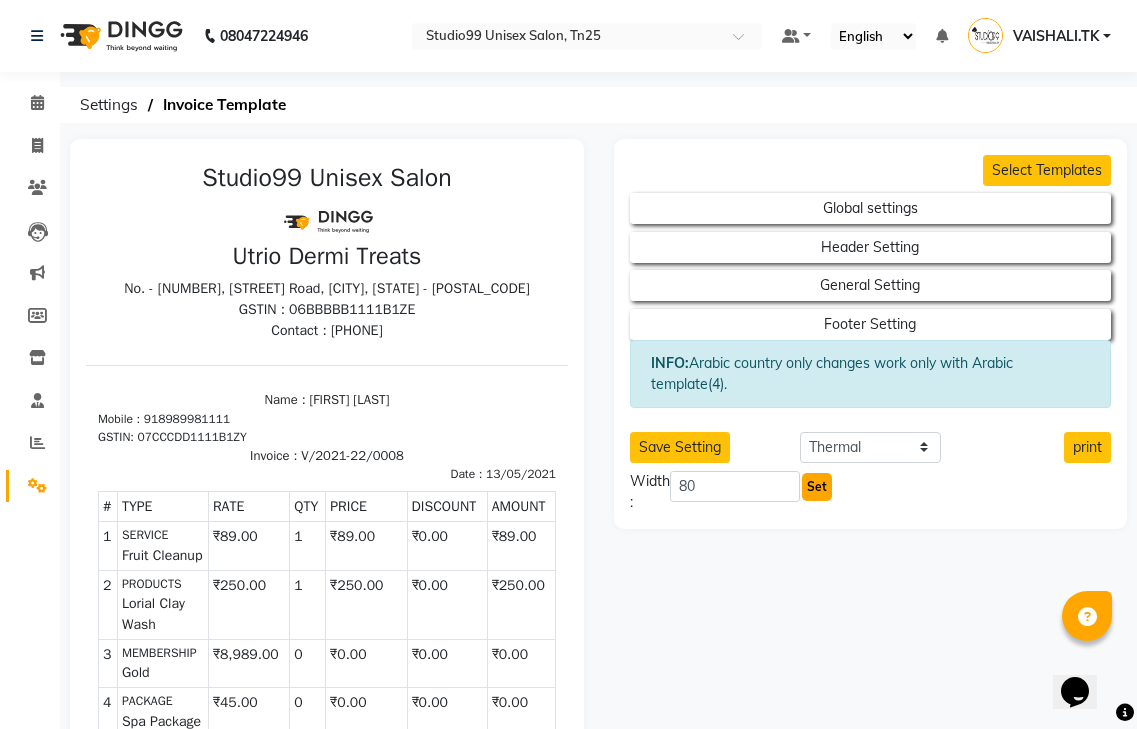 click on "Set" 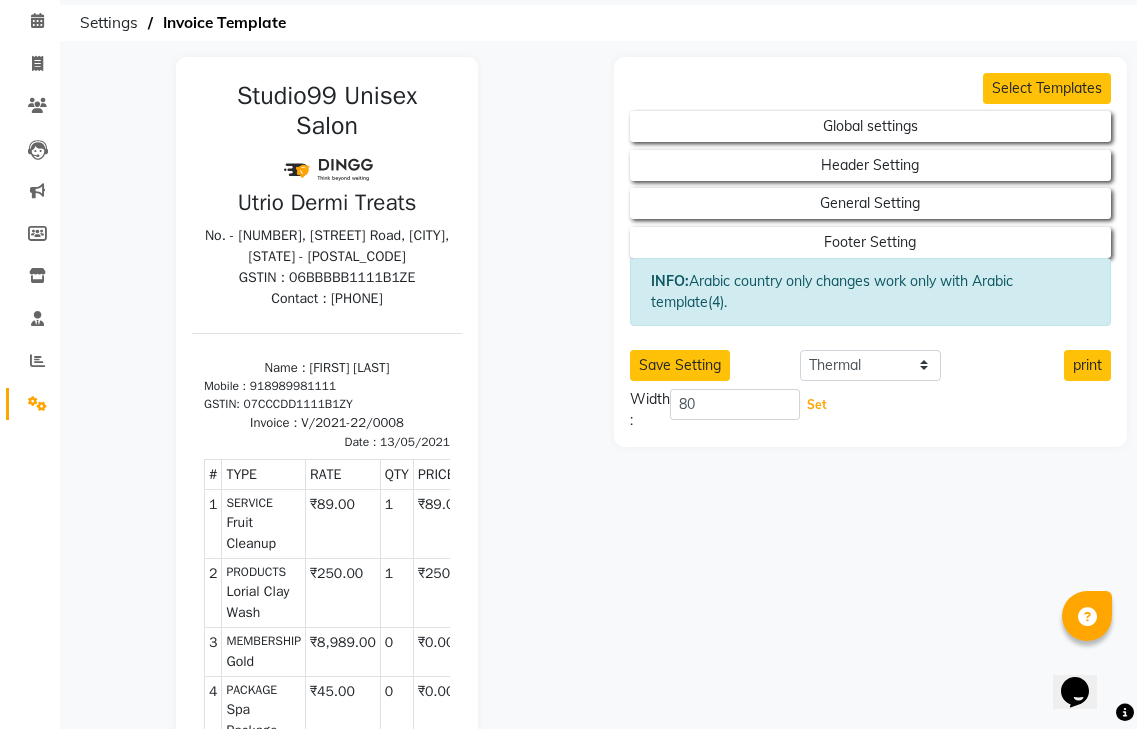 scroll, scrollTop: 0, scrollLeft: 0, axis: both 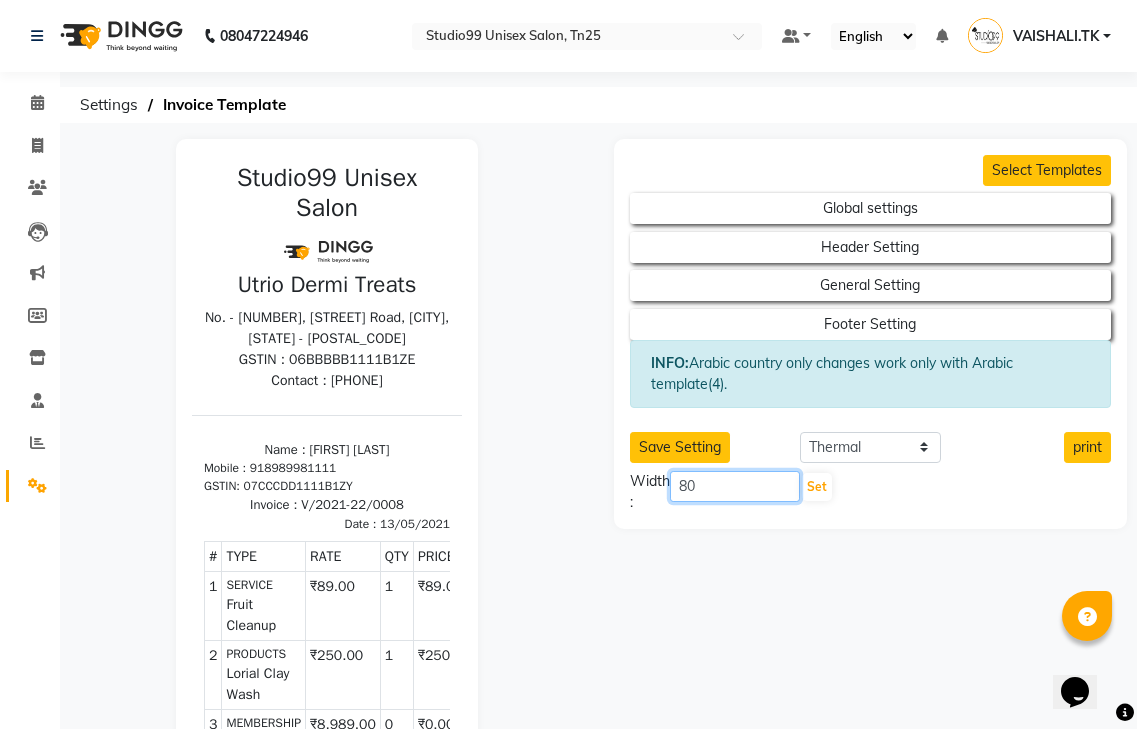 click on "80" 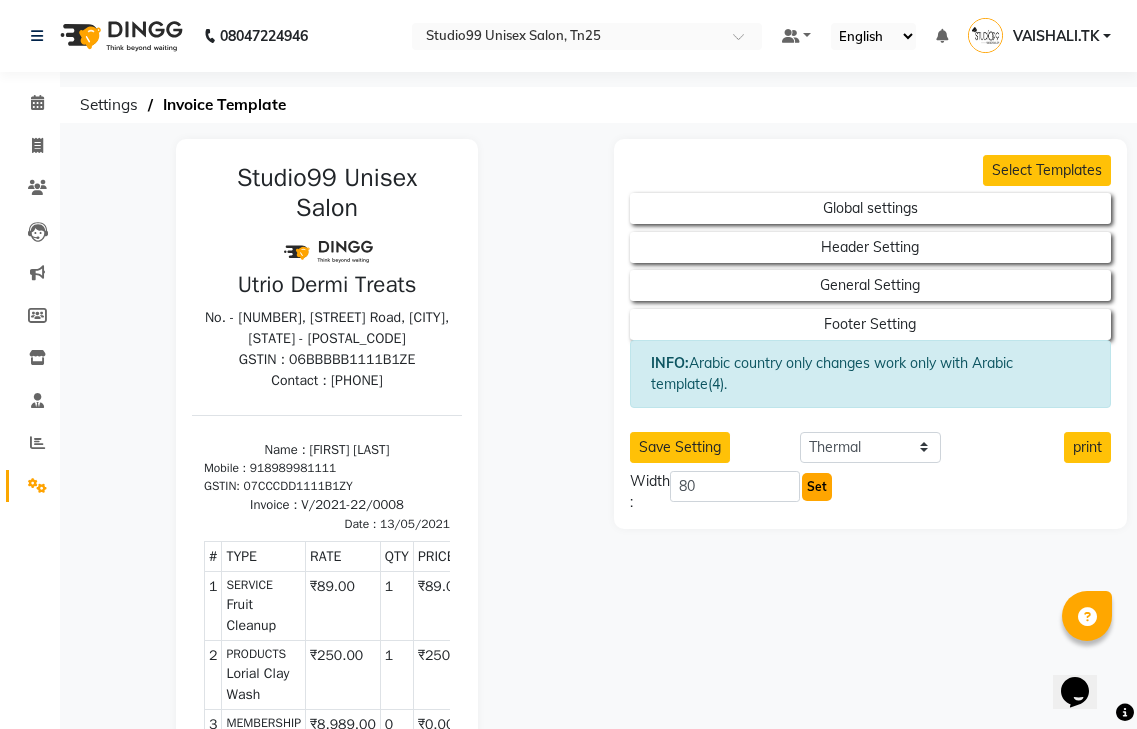 click on "Set" 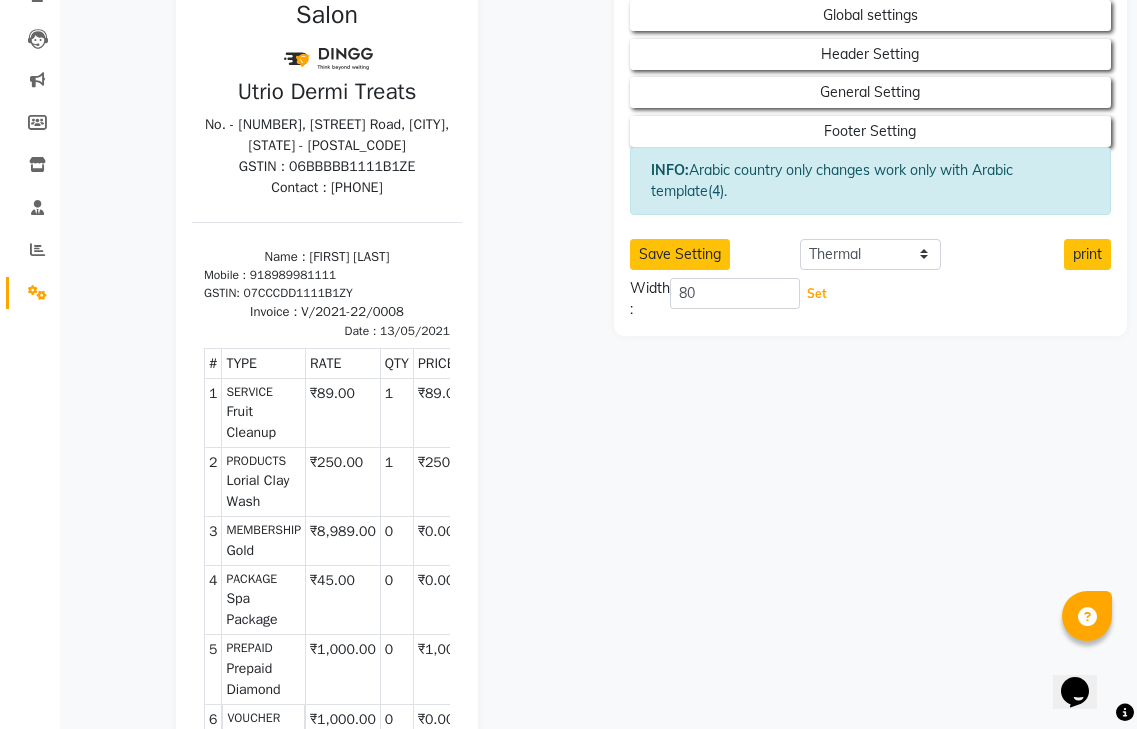 scroll, scrollTop: 200, scrollLeft: 0, axis: vertical 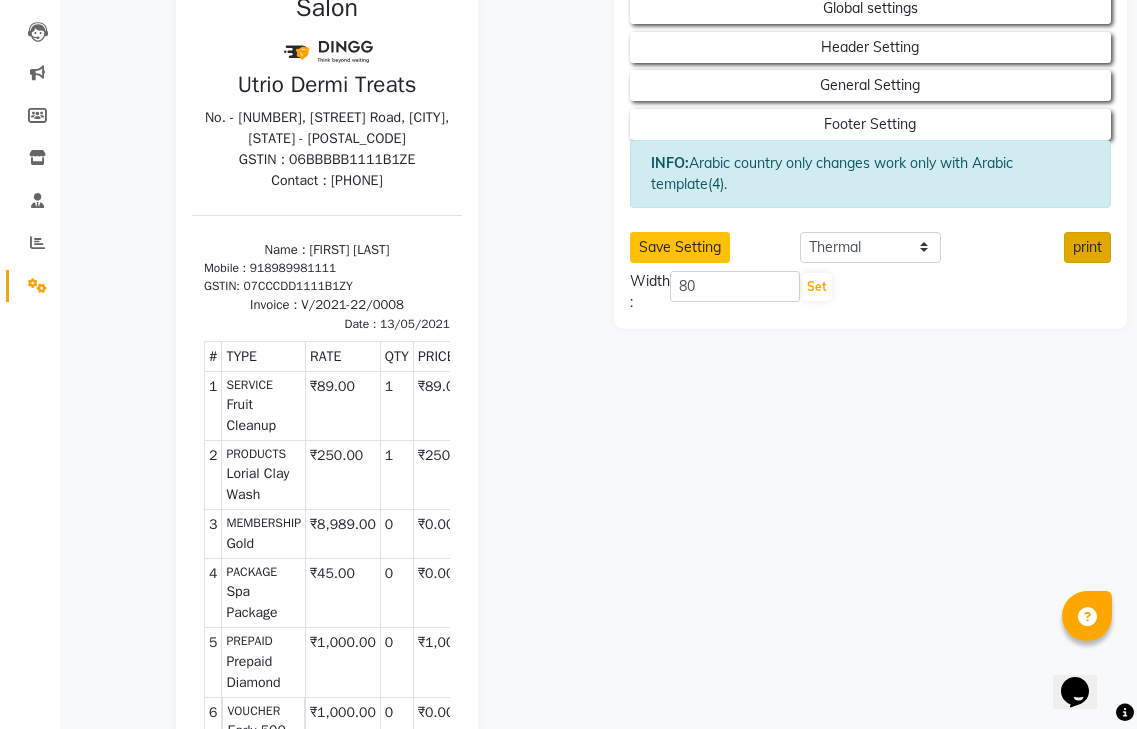 click on "print" 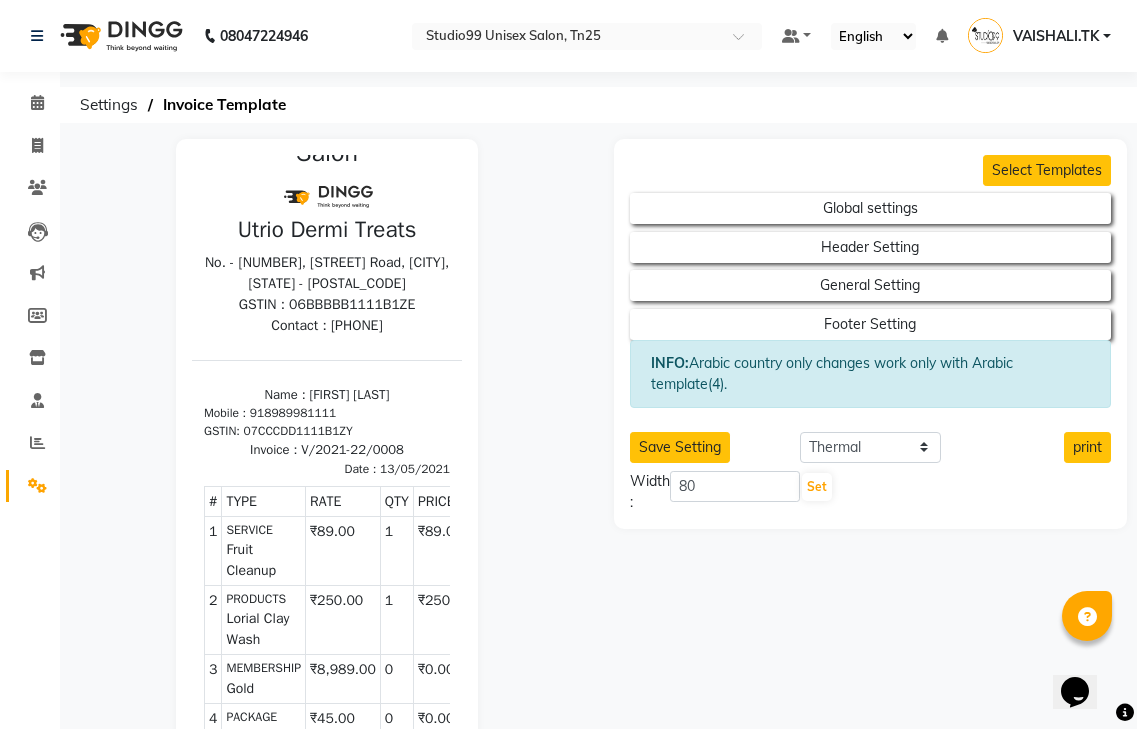 scroll, scrollTop: 100, scrollLeft: 0, axis: vertical 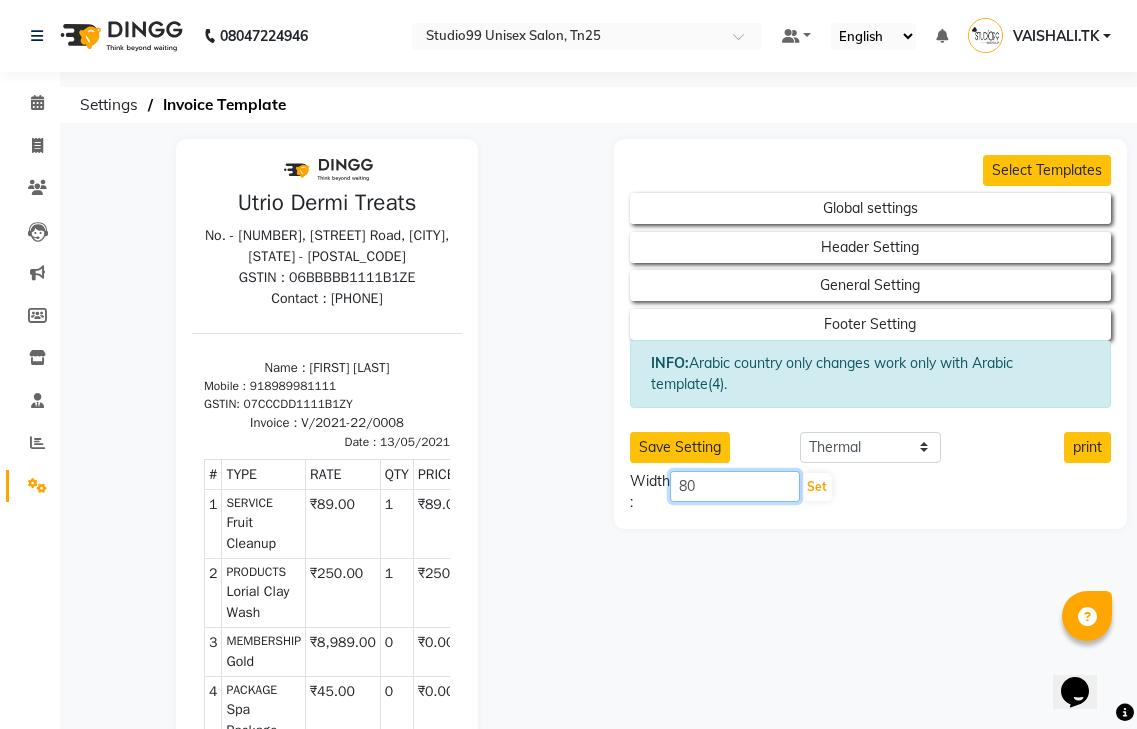 click on "80" 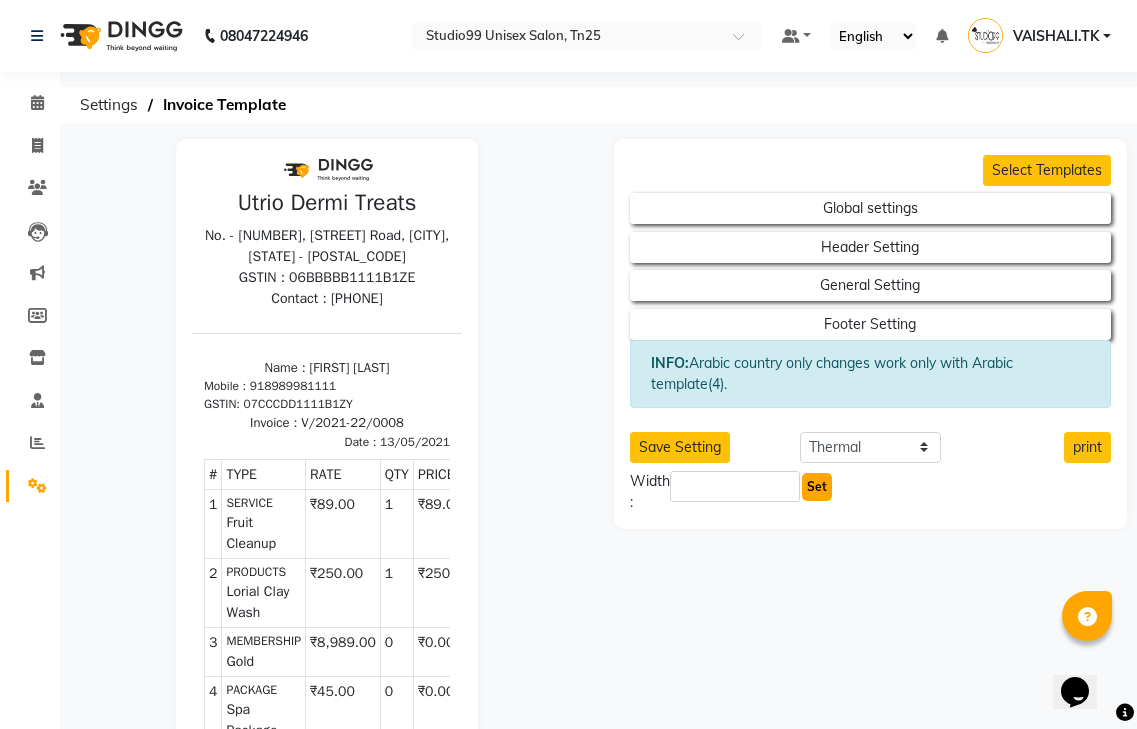 click on "Set" 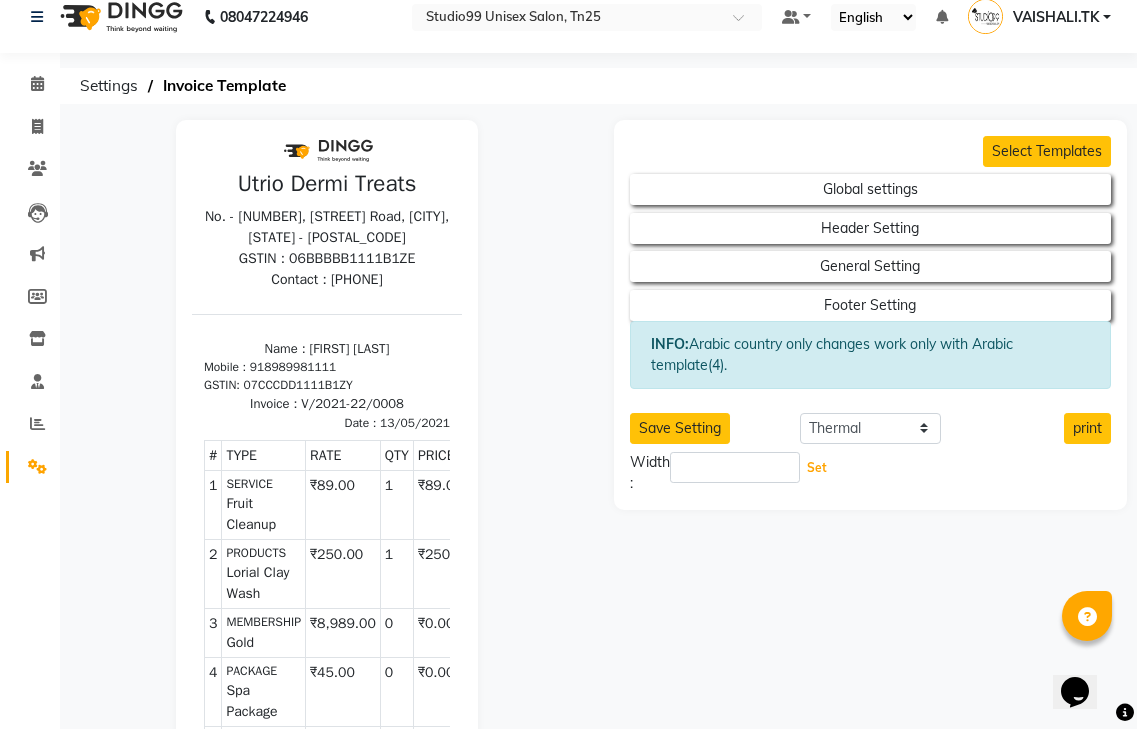 scroll, scrollTop: 0, scrollLeft: 0, axis: both 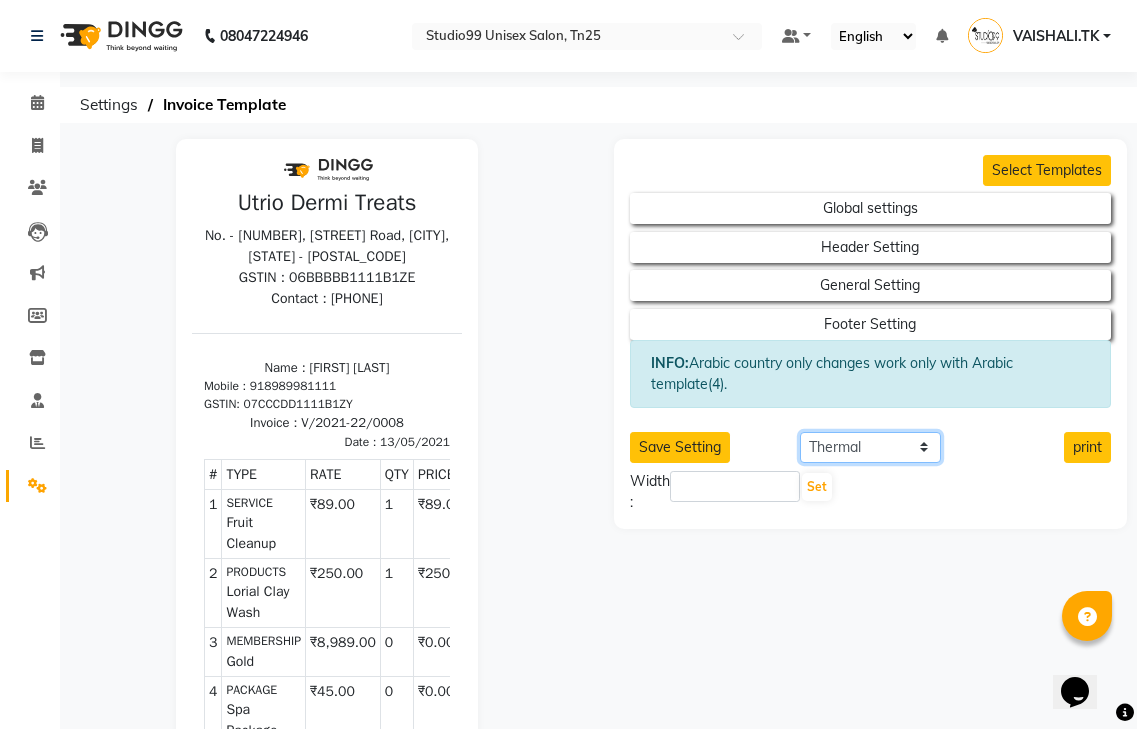 click on "Select paper A4 A5 A6 A7 Thermal Custom" 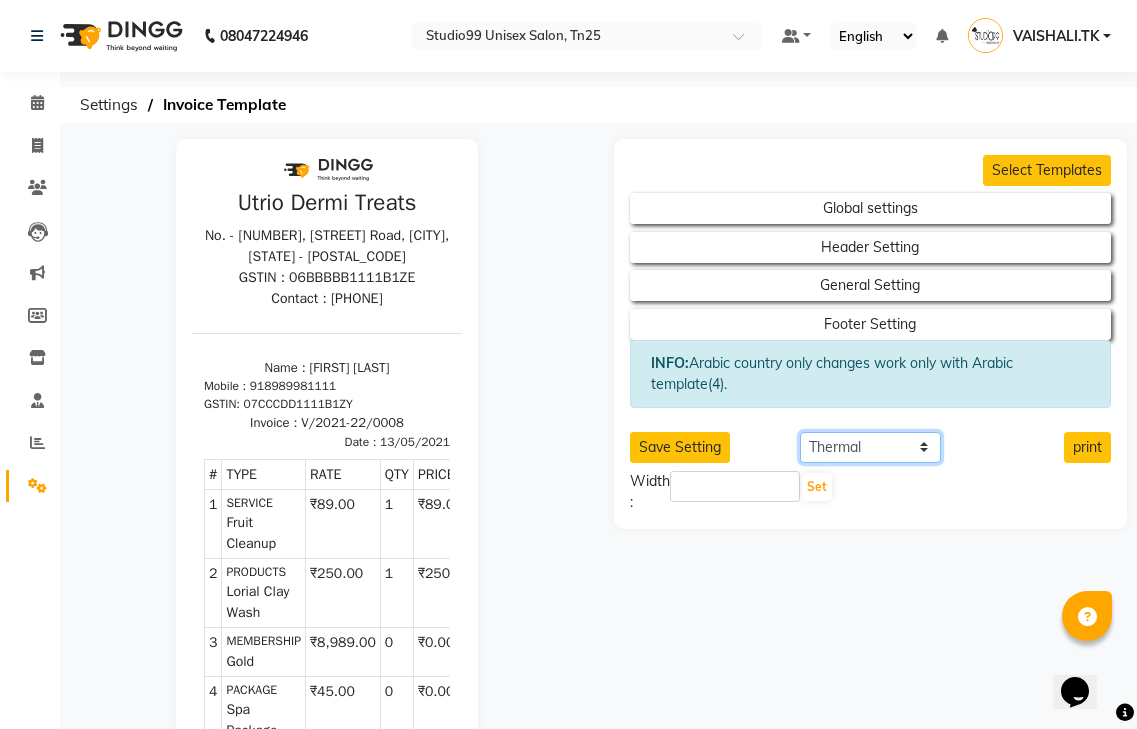 click on "Select paper A4 A5 A6 A7 Thermal Custom" 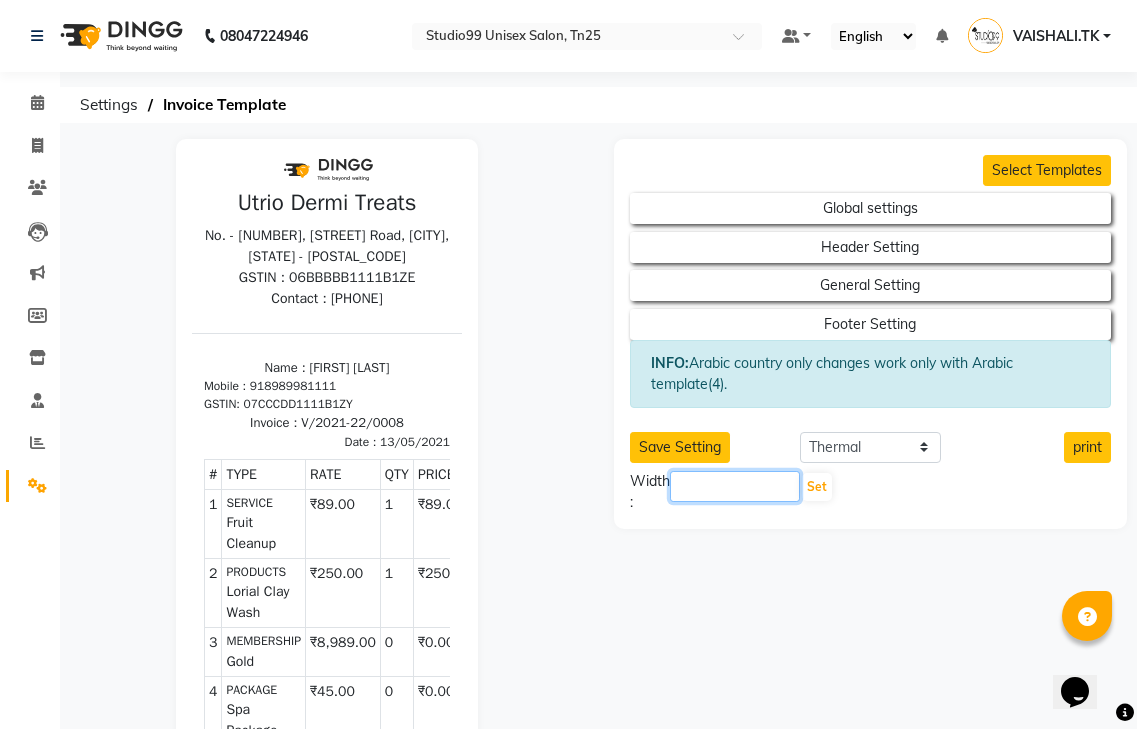 click 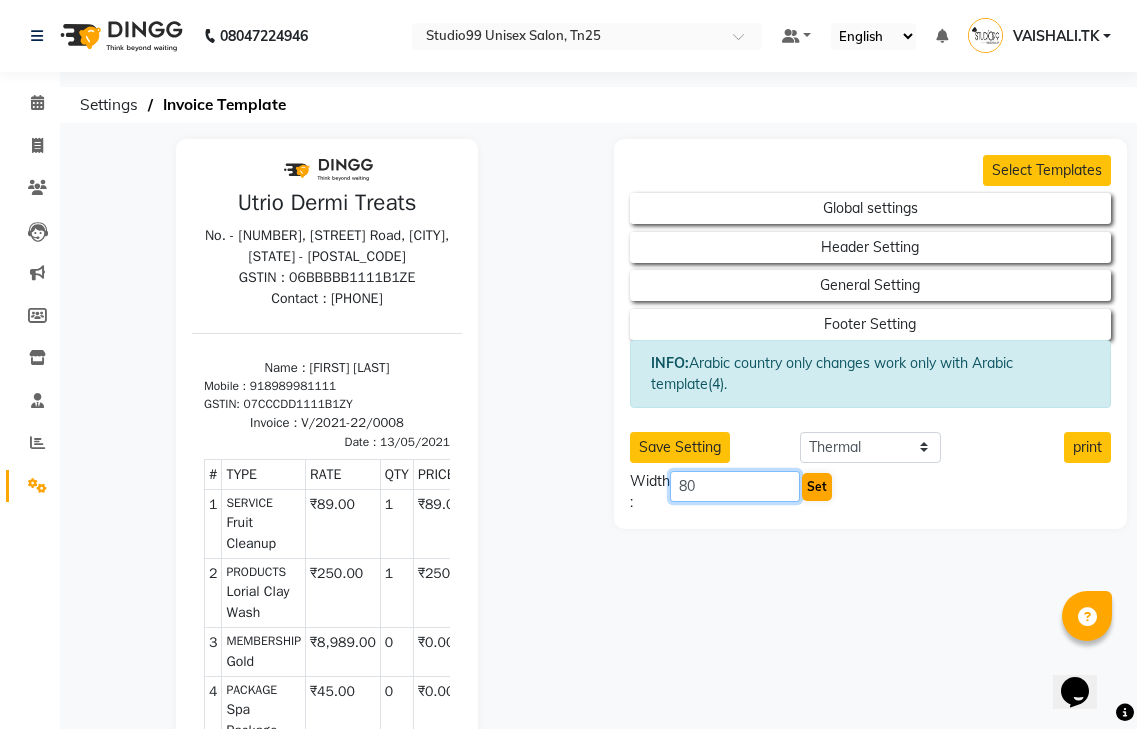 type on "80" 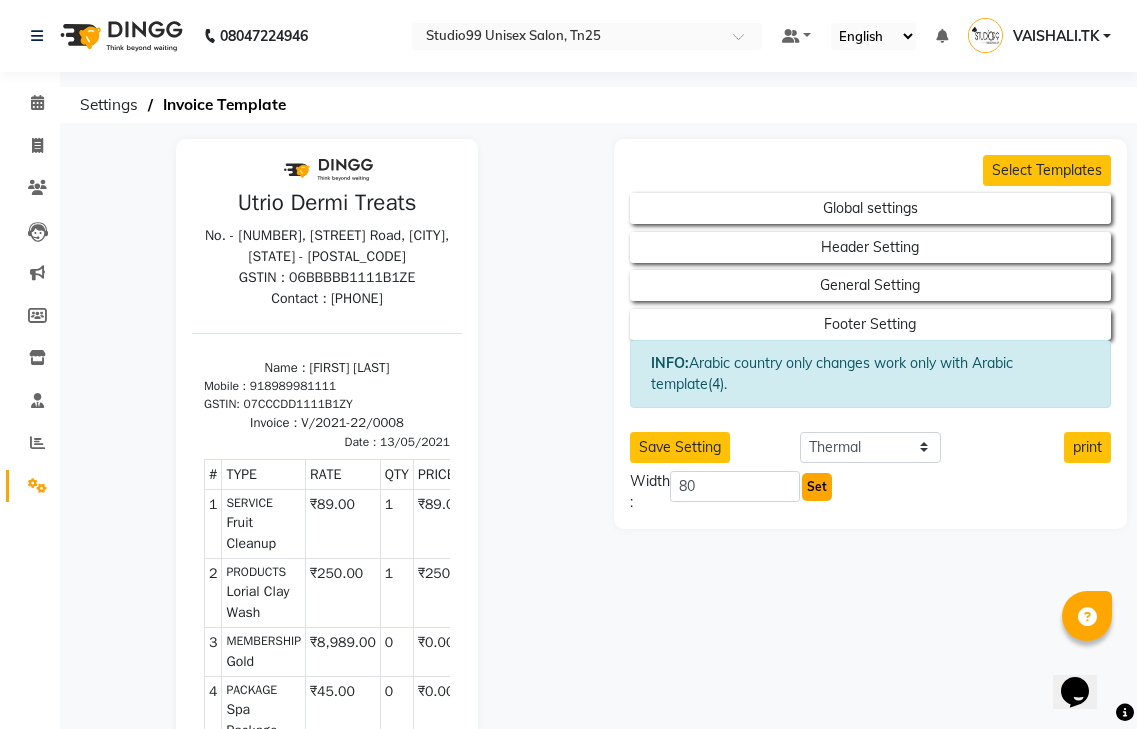 click on "Set" 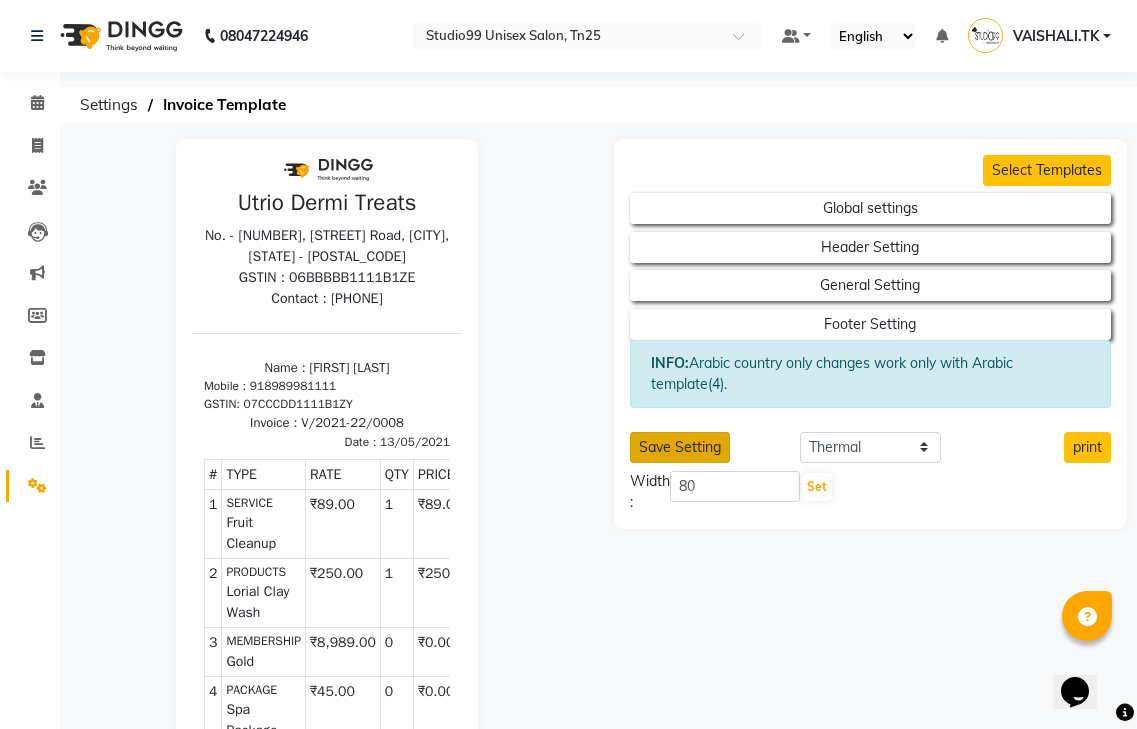 click on "Save Setting" 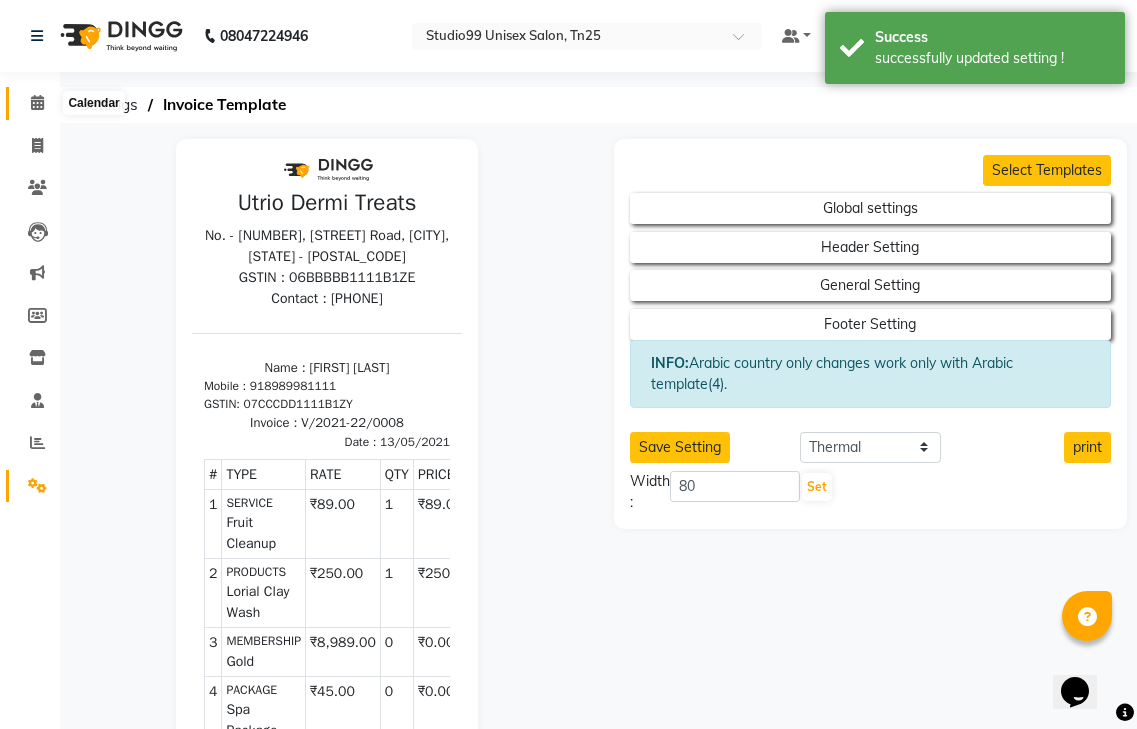 click 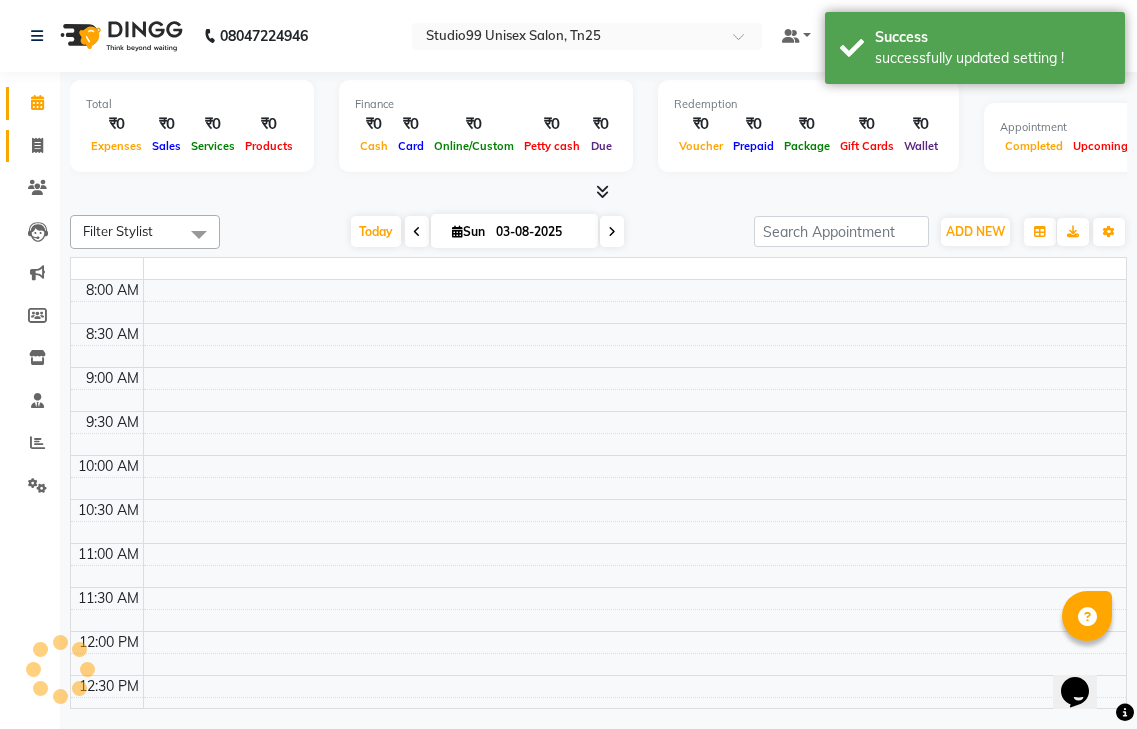 click 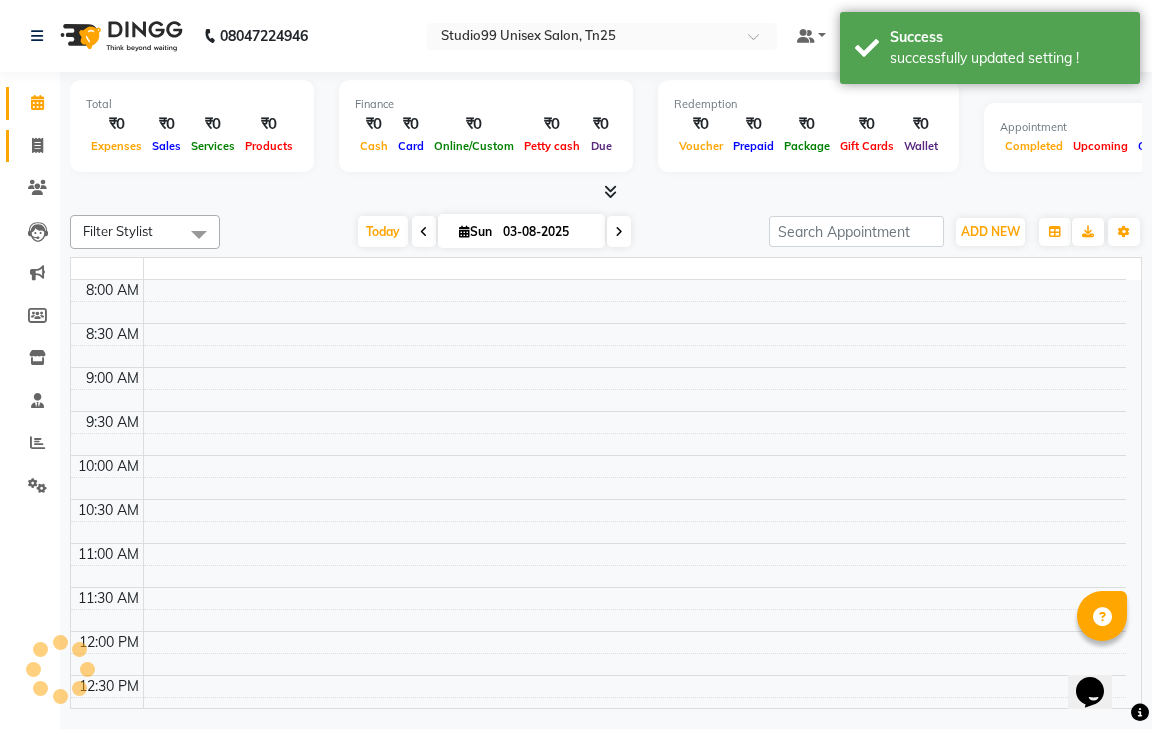 select on "service" 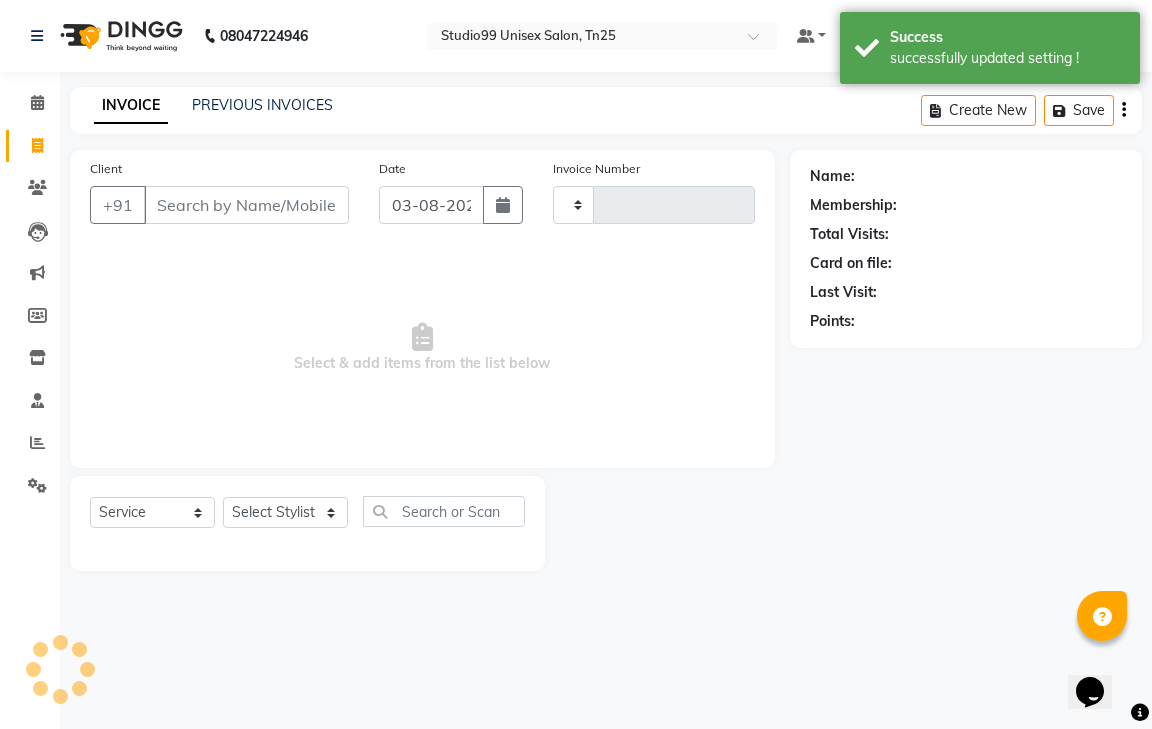 type on "0665" 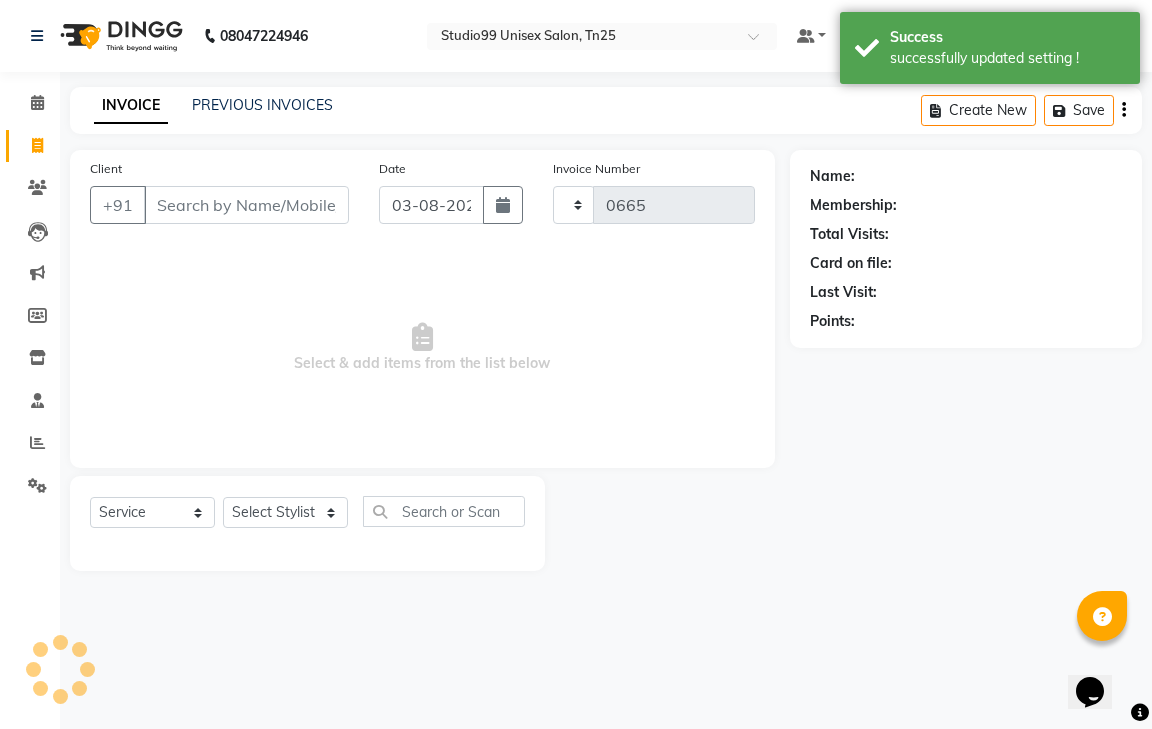 select on "8331" 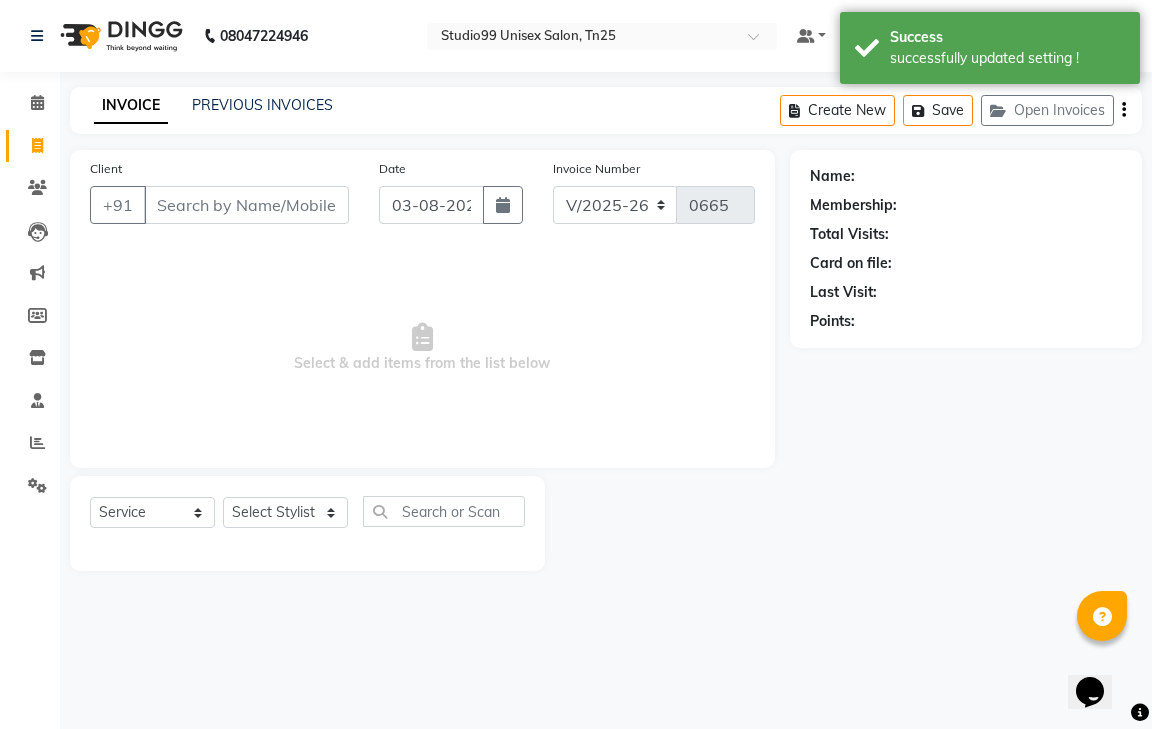 click on "INVOICE PREVIOUS INVOICES Create New   Save   Open Invoices" 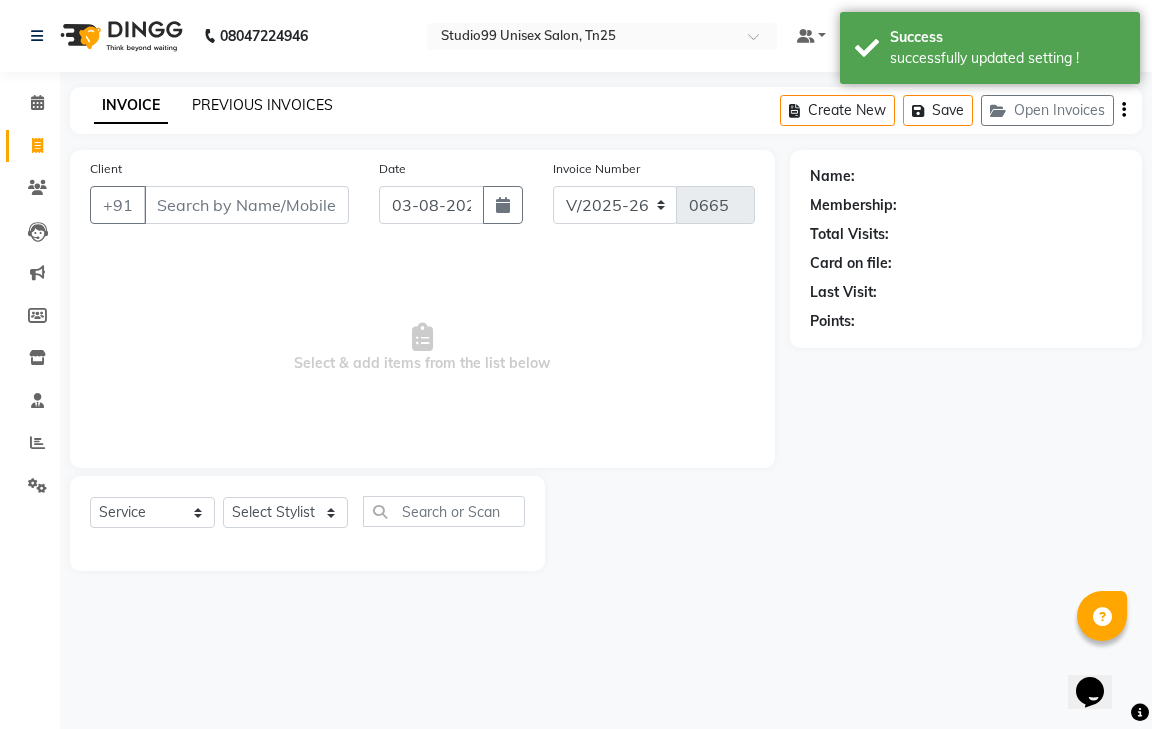 click on "PREVIOUS INVOICES" 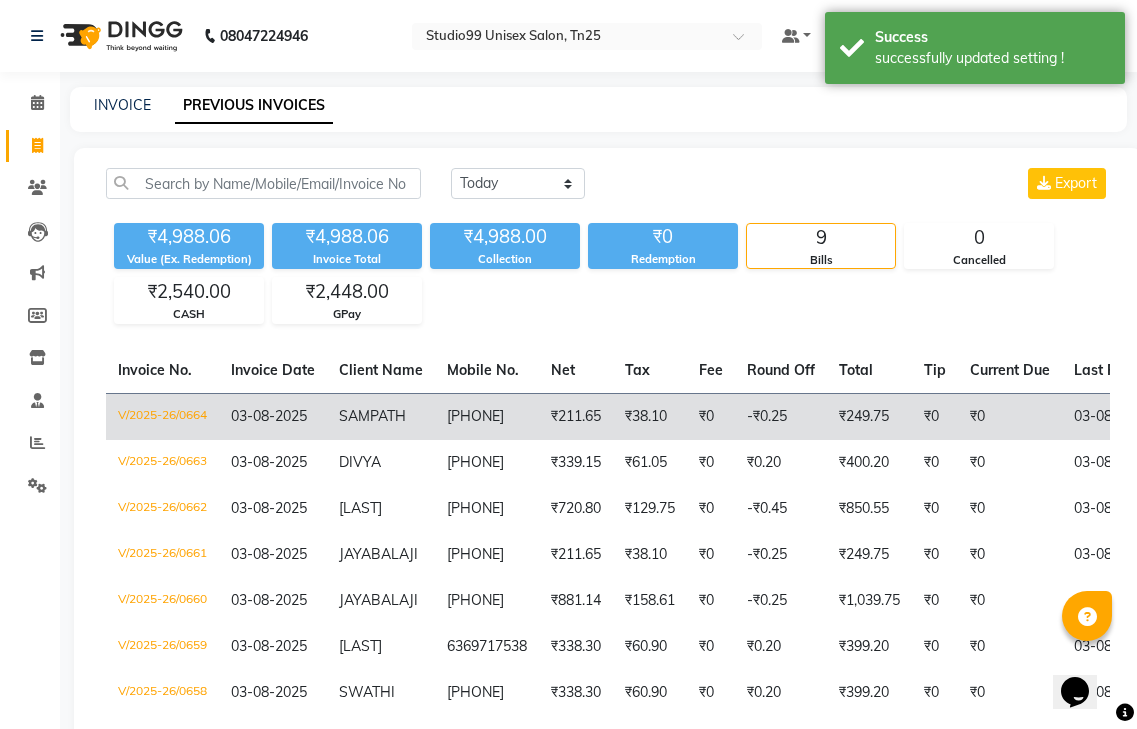 click on "03-08-2025" 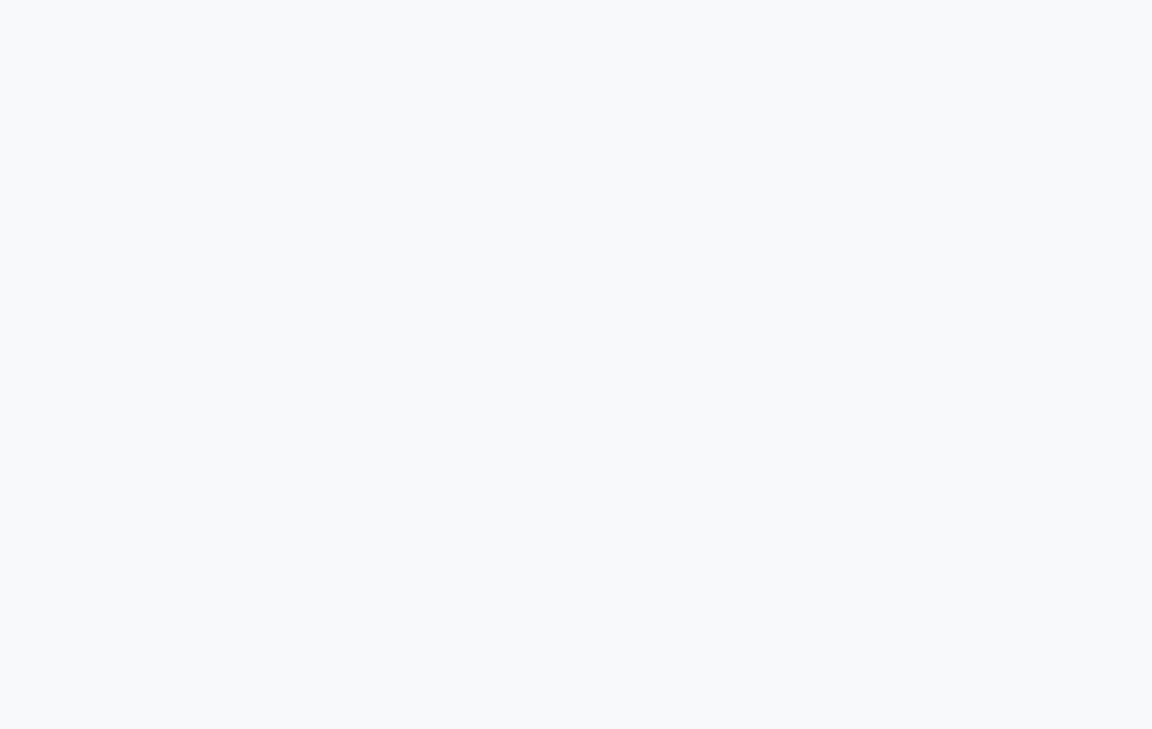 scroll, scrollTop: 0, scrollLeft: 0, axis: both 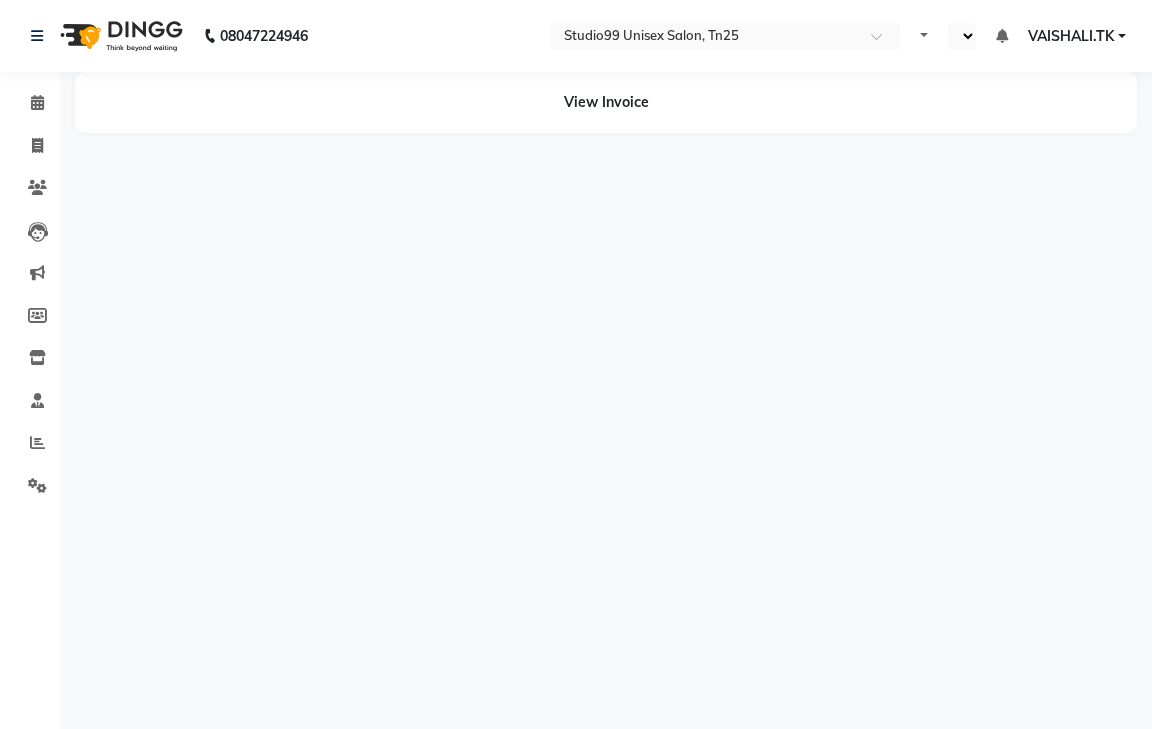 select on "en" 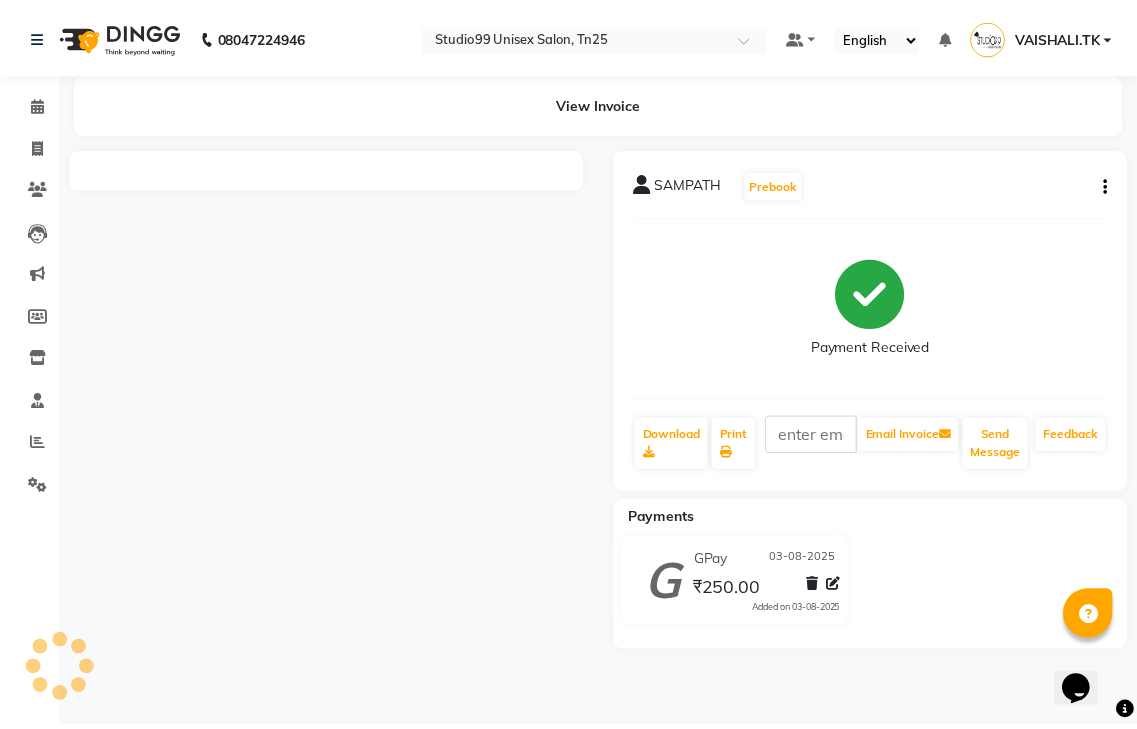 scroll, scrollTop: 0, scrollLeft: 0, axis: both 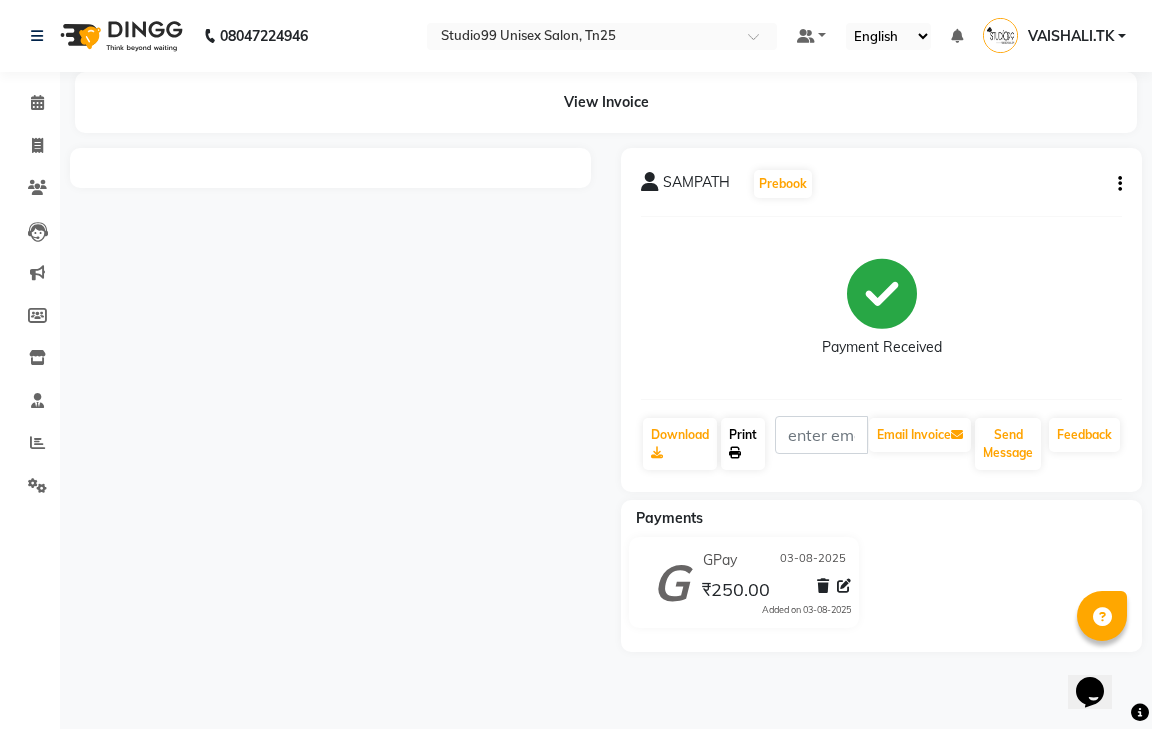 click 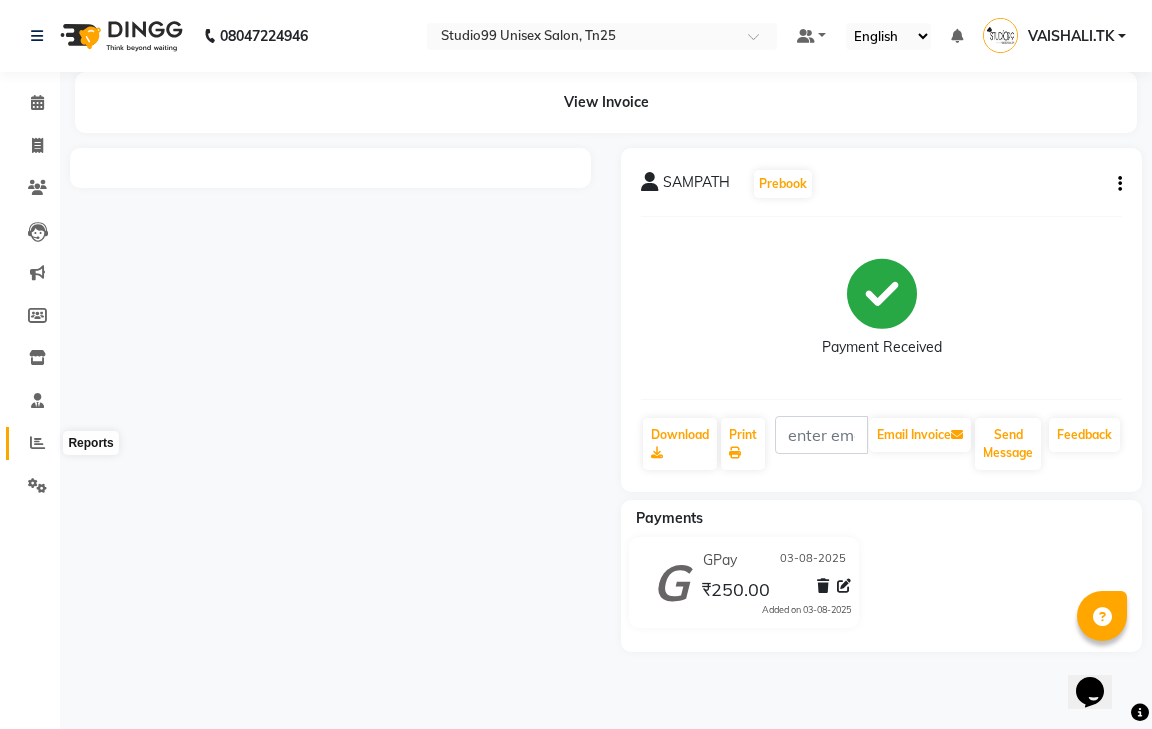 click 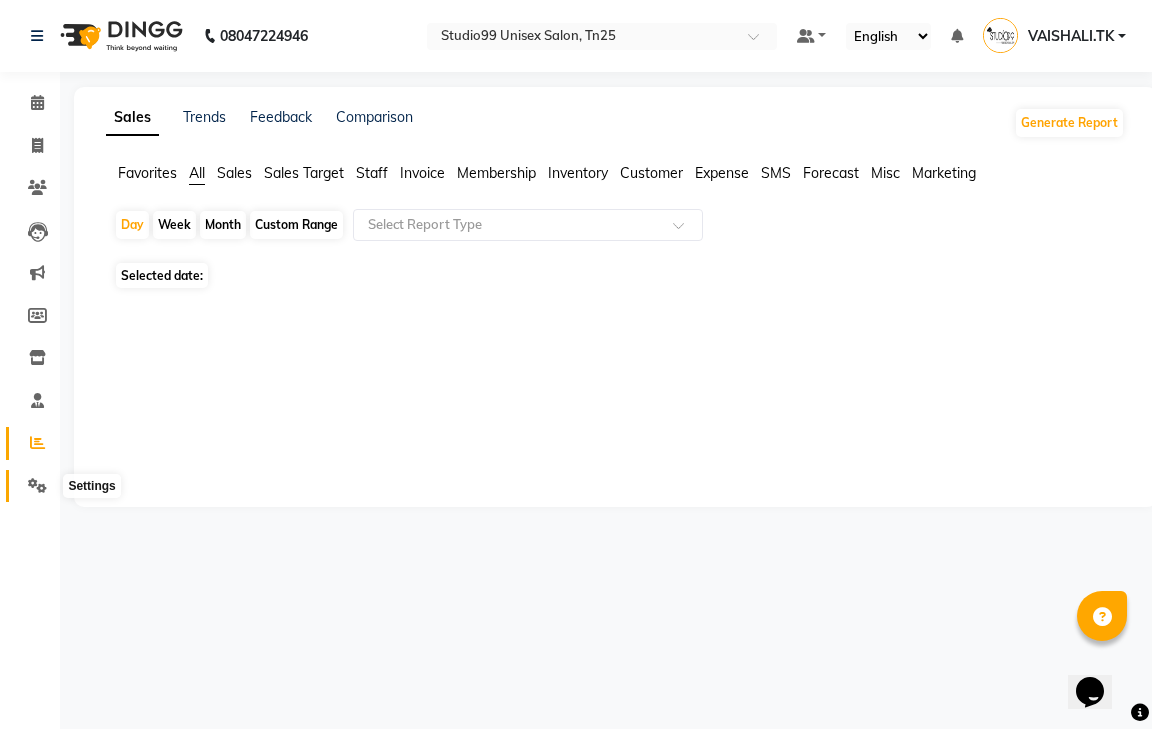 click 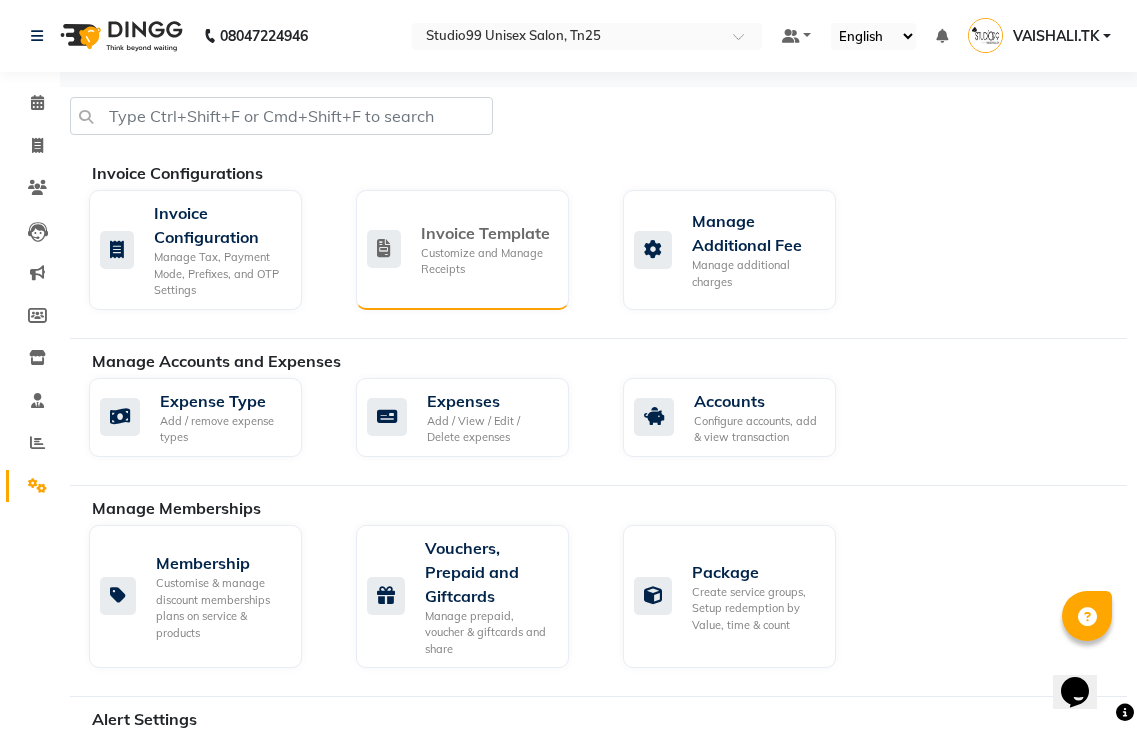 click on "Invoice Template" 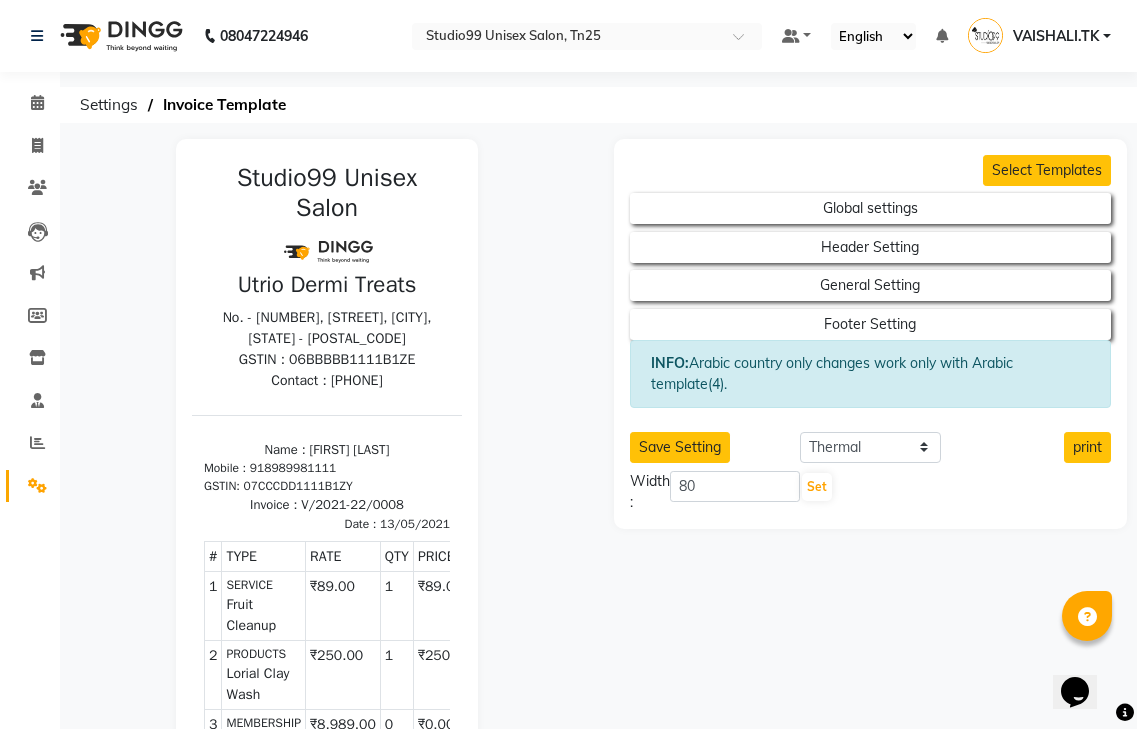 scroll, scrollTop: 0, scrollLeft: 0, axis: both 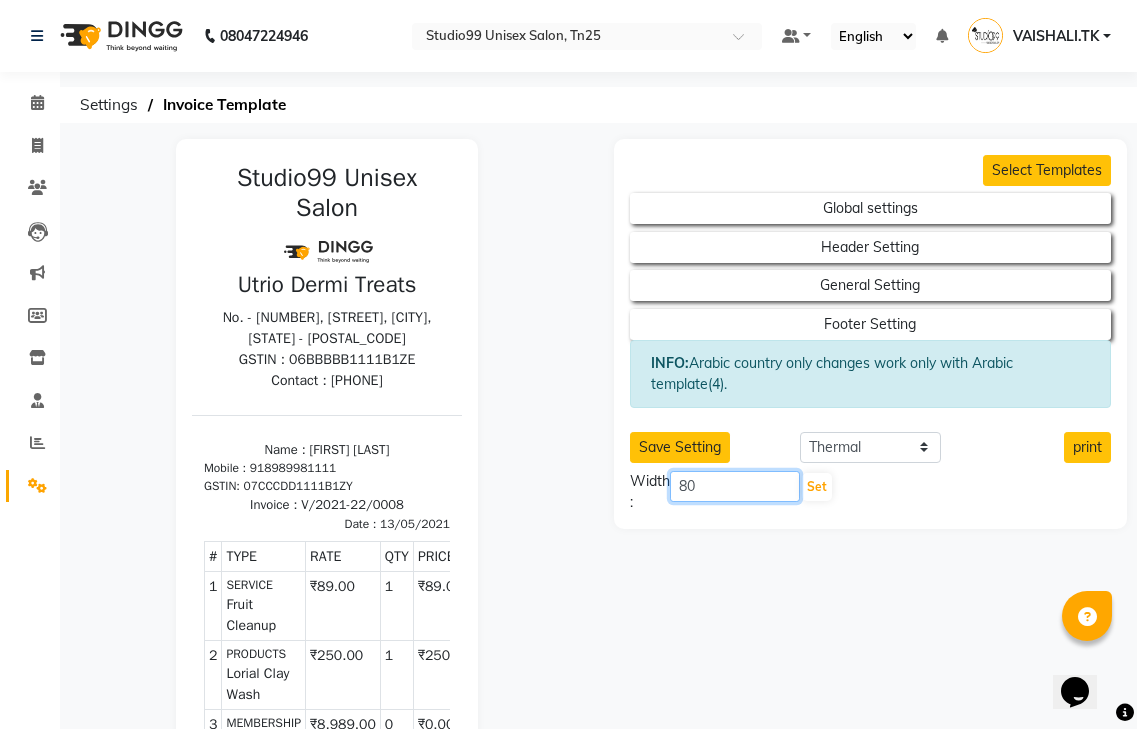 click on "80" 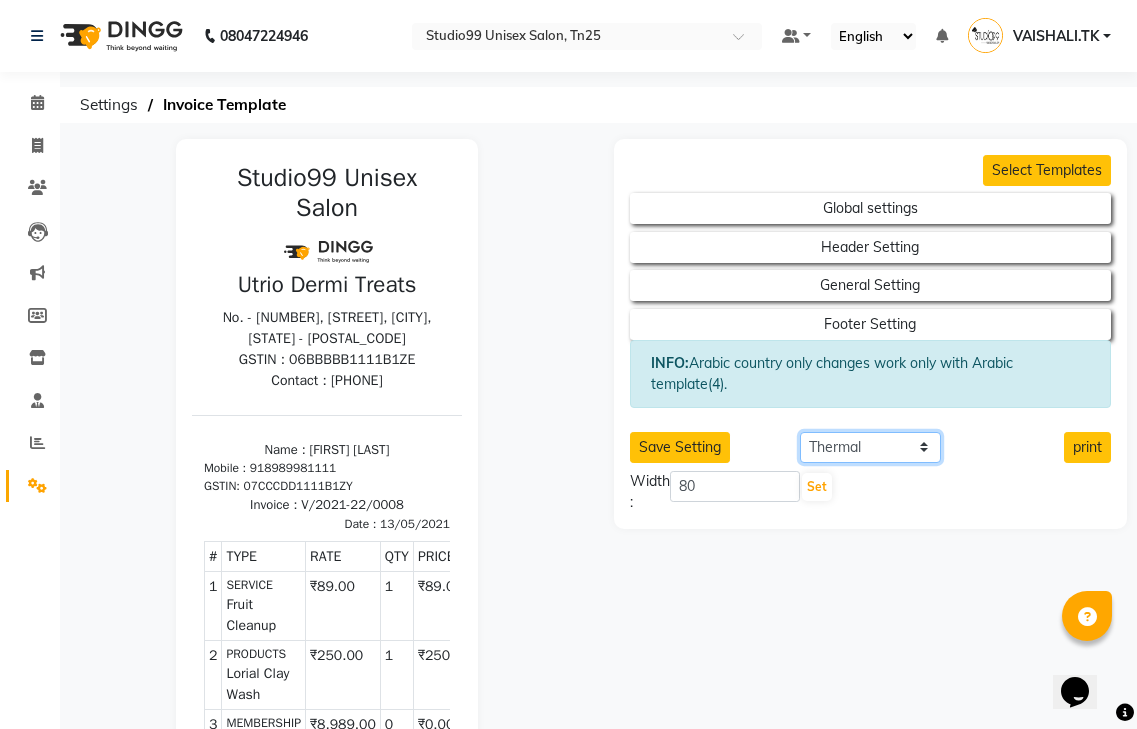 click on "Select paper A4 A5 A6 A7 Thermal Custom" 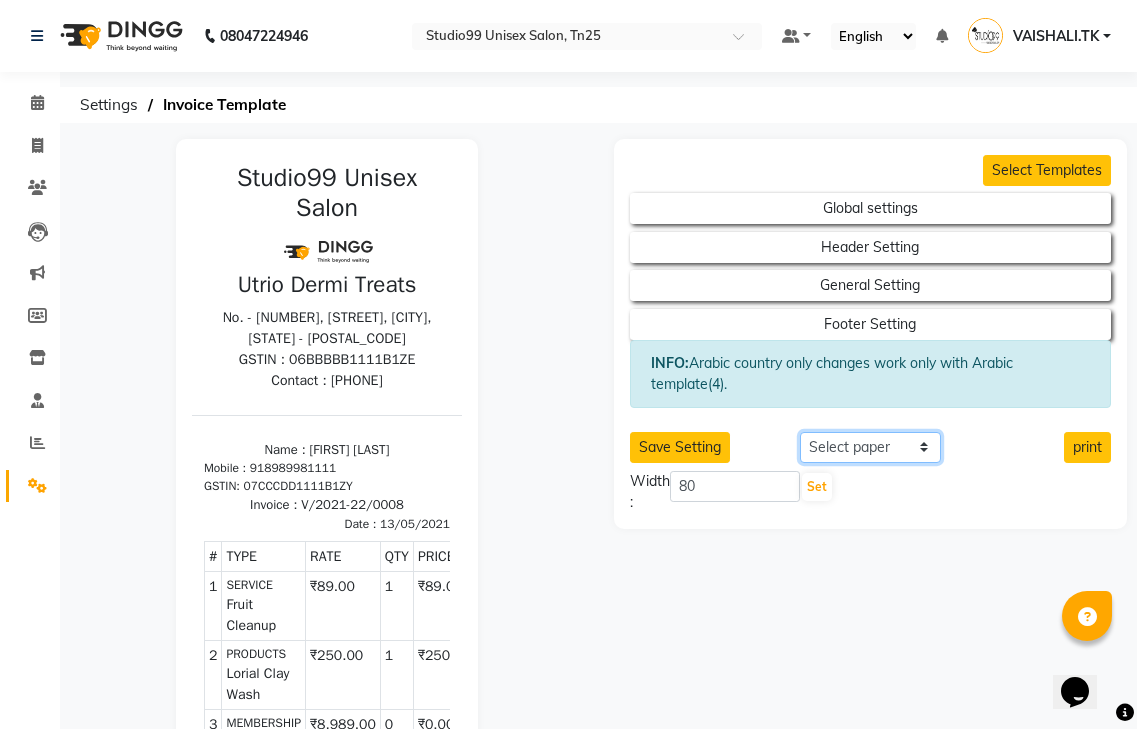 click on "Select paper A4 A5 A6 A7 Thermal Custom" 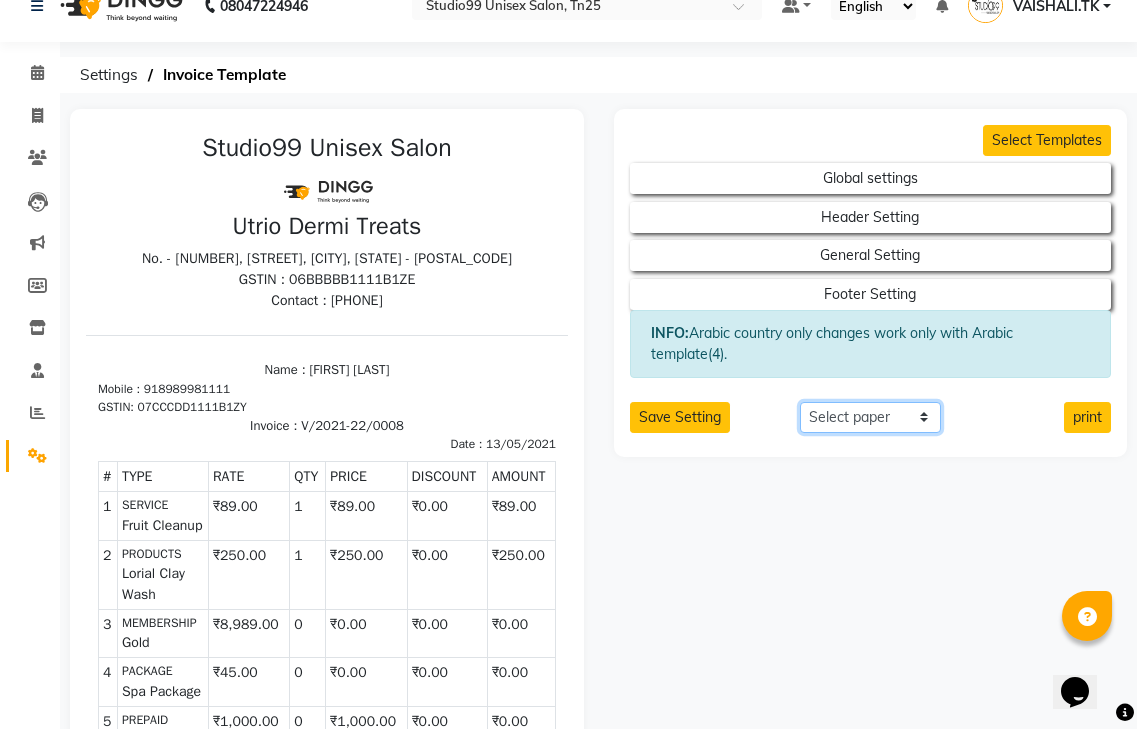 scroll, scrollTop: 0, scrollLeft: 0, axis: both 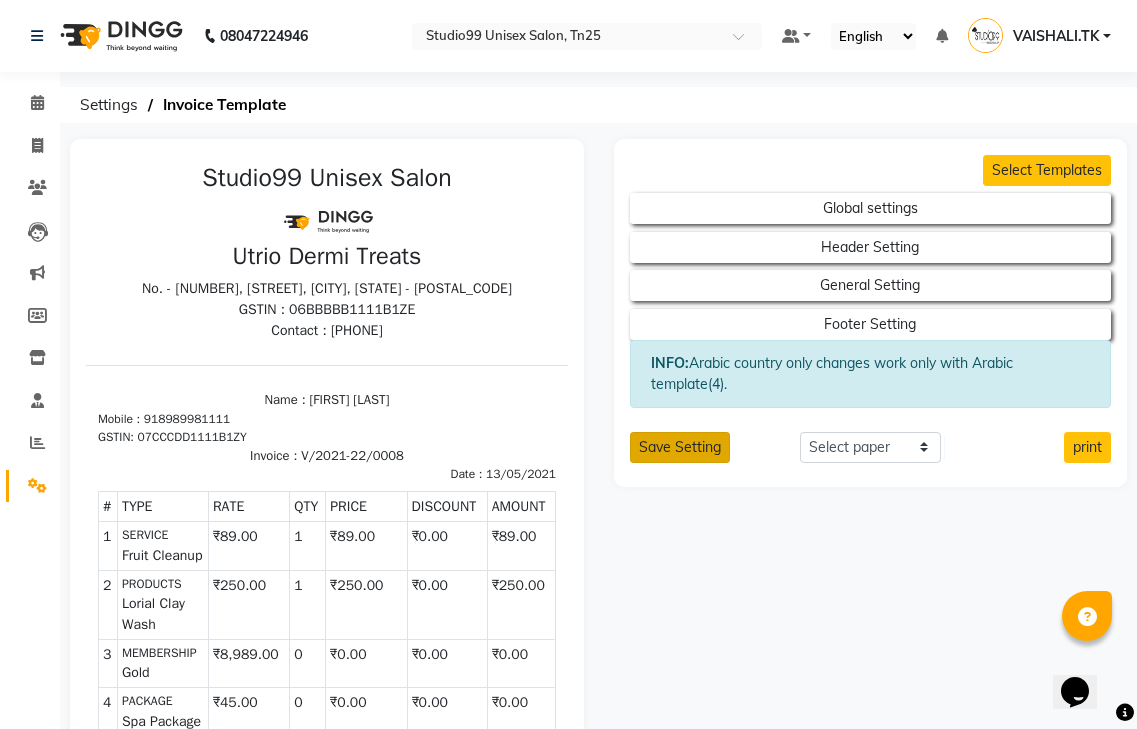 click on "Save Setting" 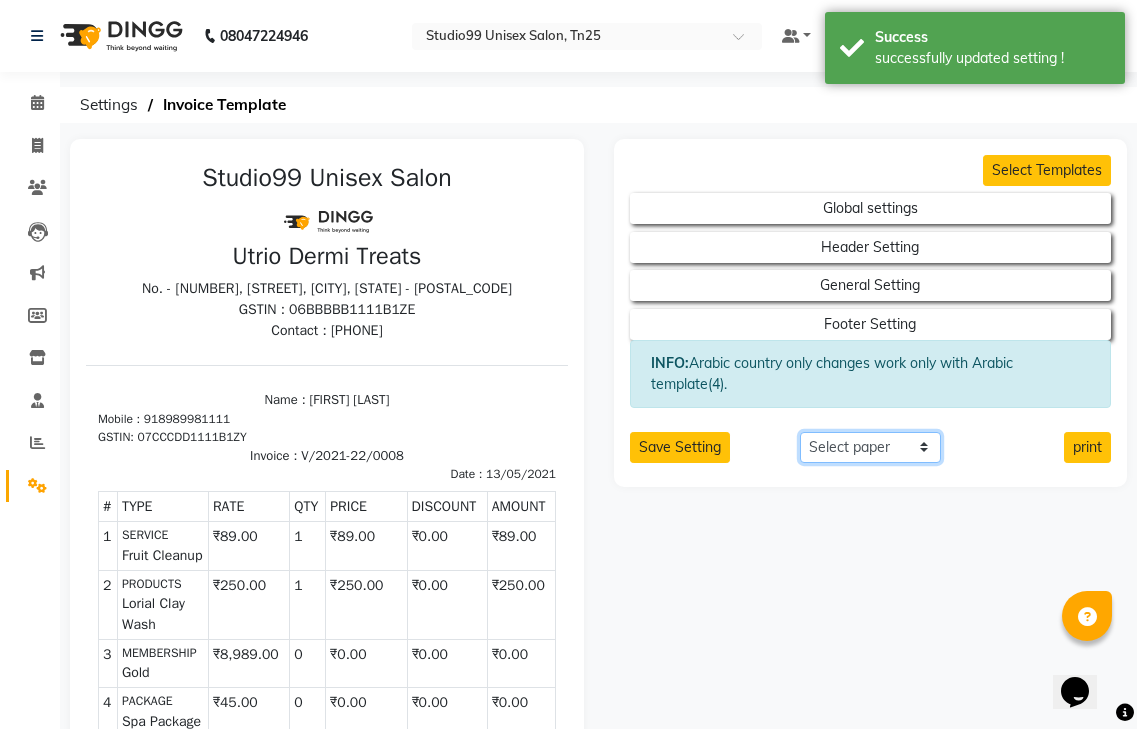 click on "Select paper A4 A5 A6 A7 Thermal Custom" 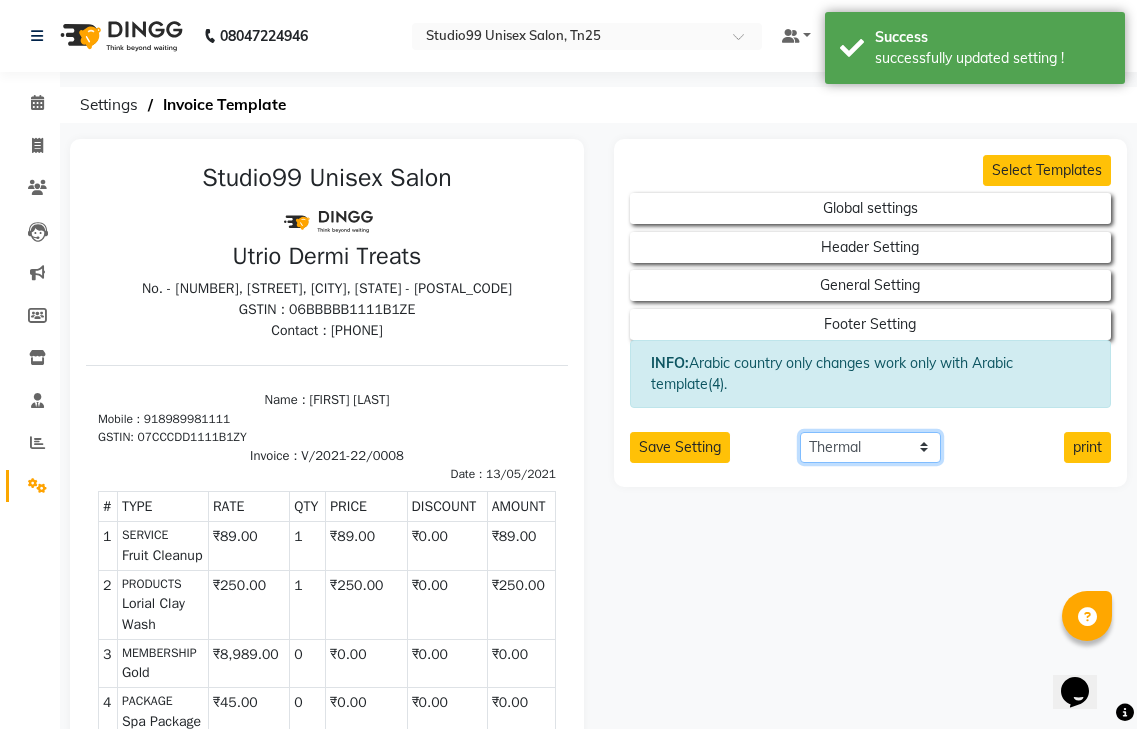 click on "Select paper A4 A5 A6 A7 Thermal Custom" 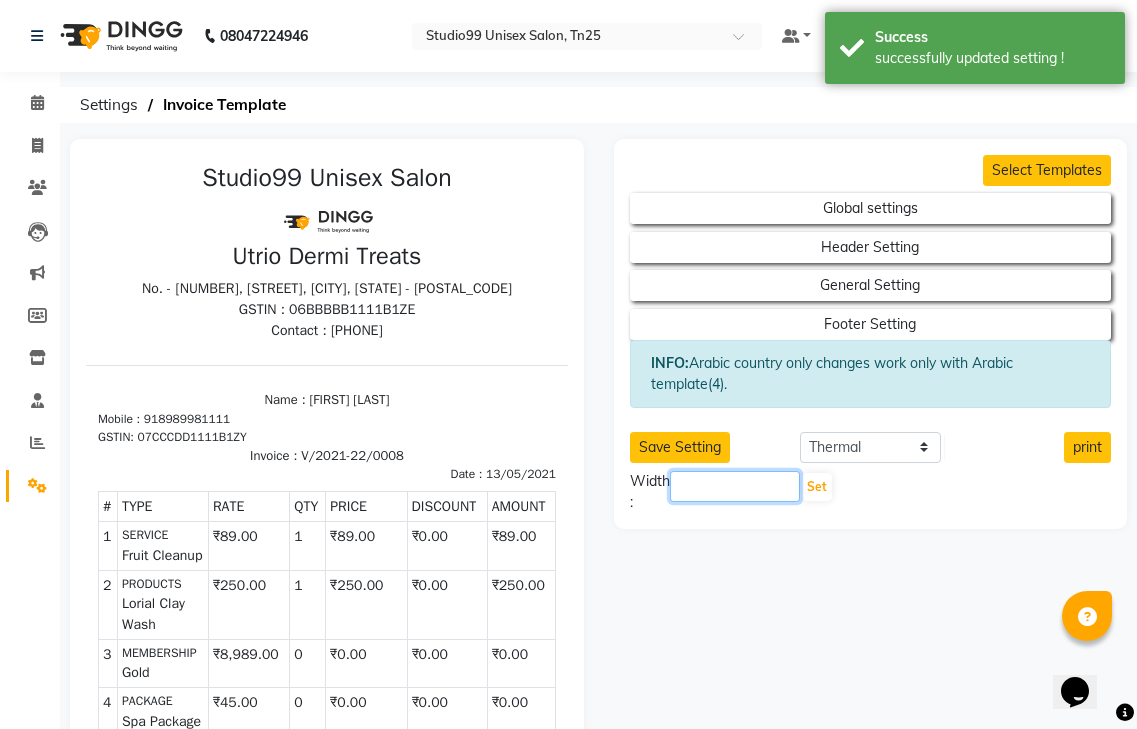click 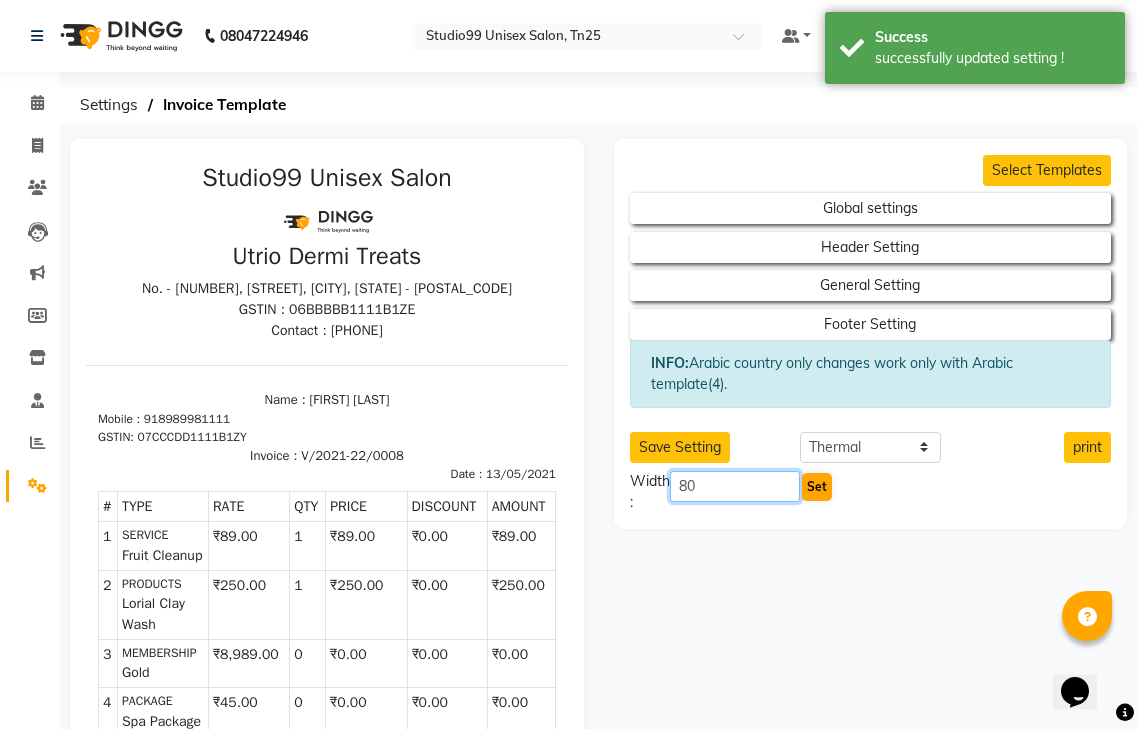 type on "80" 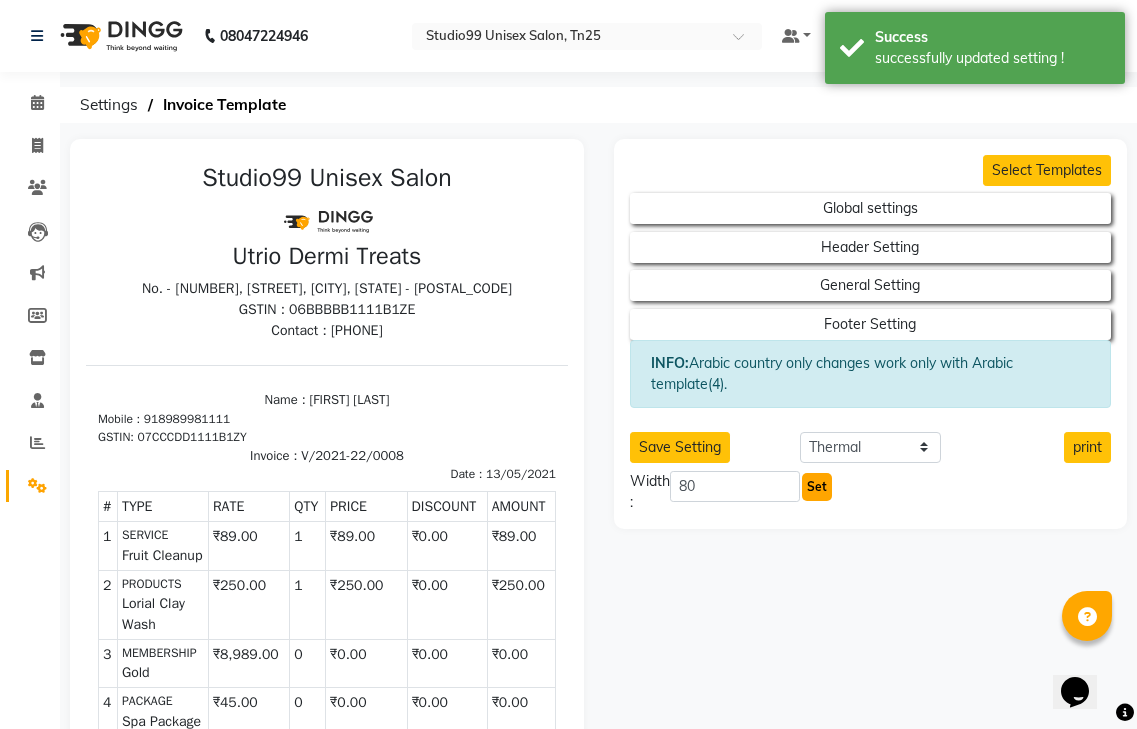 click on "Set" 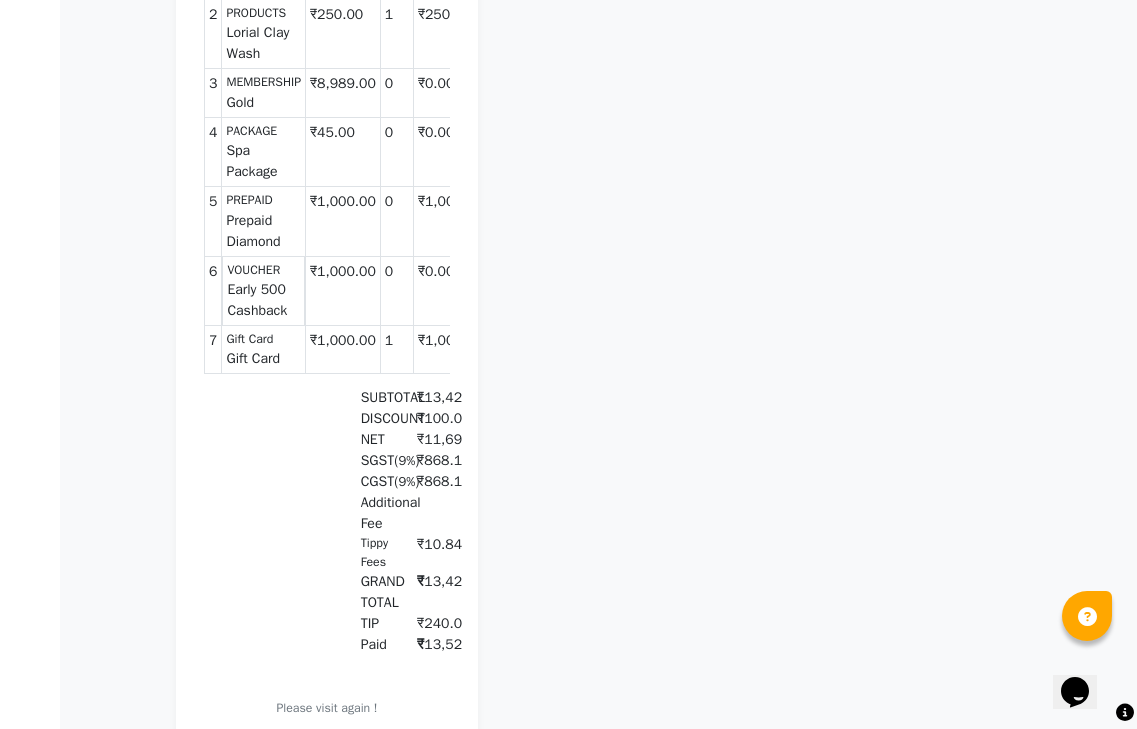 scroll, scrollTop: 793, scrollLeft: 0, axis: vertical 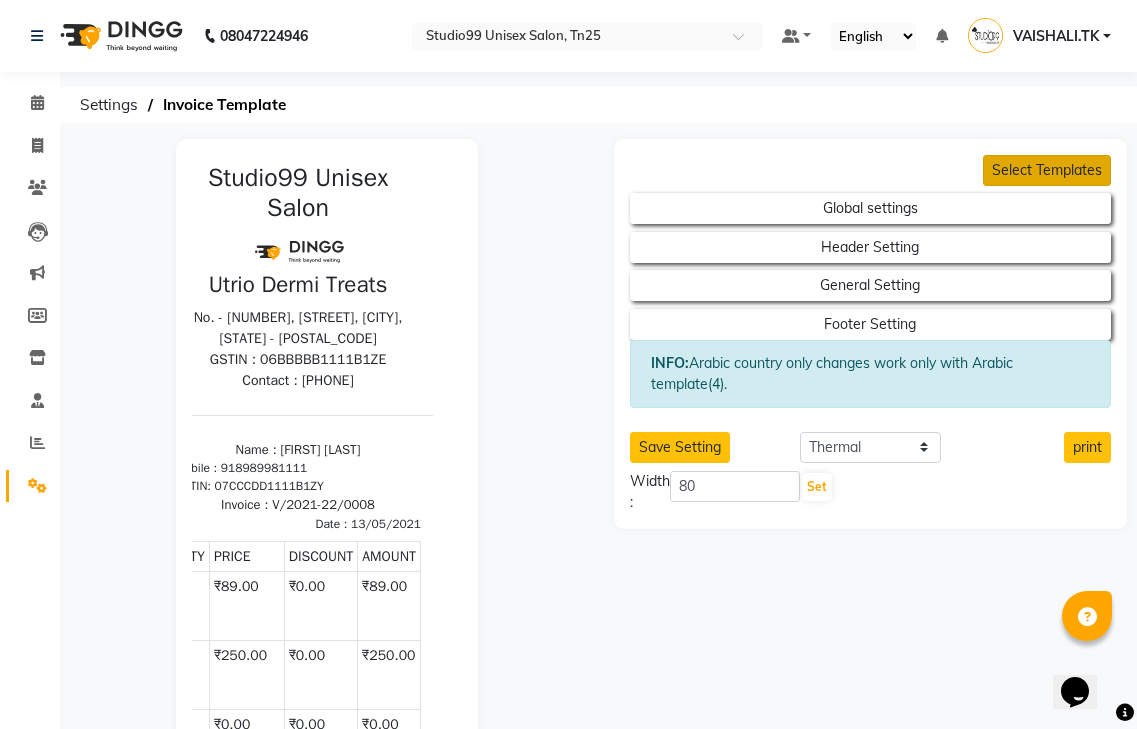 click on "Select Templates" 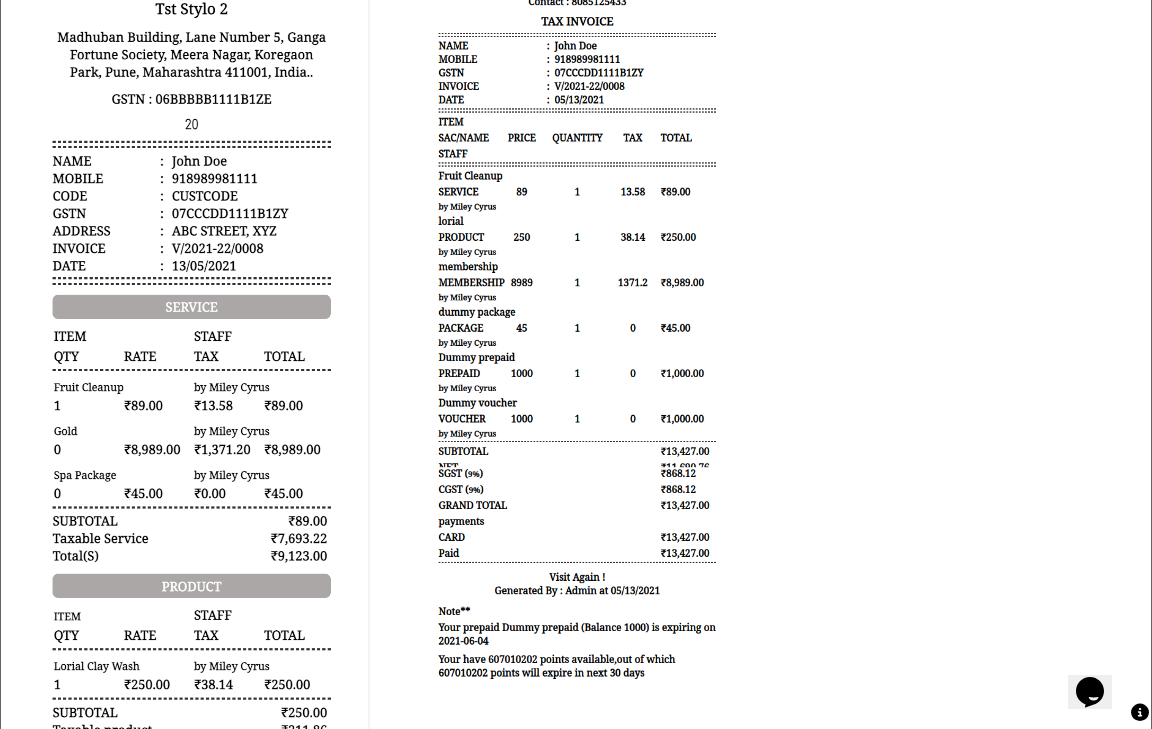 scroll, scrollTop: 1236, scrollLeft: 0, axis: vertical 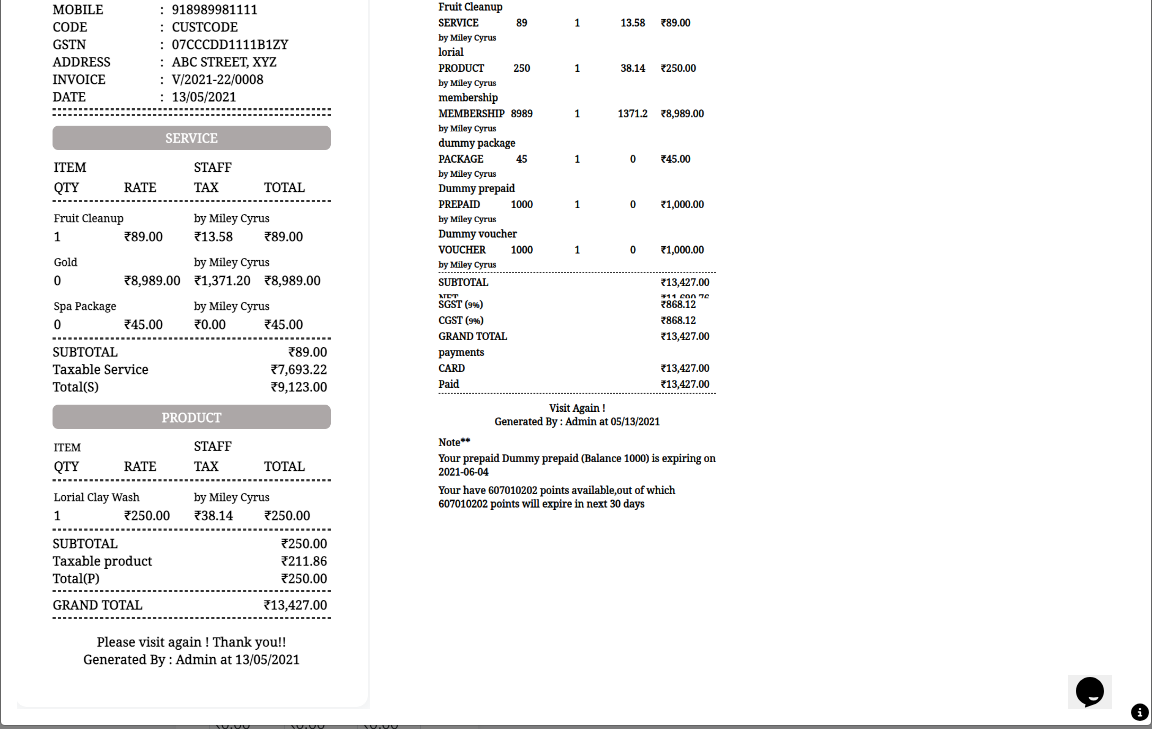 click 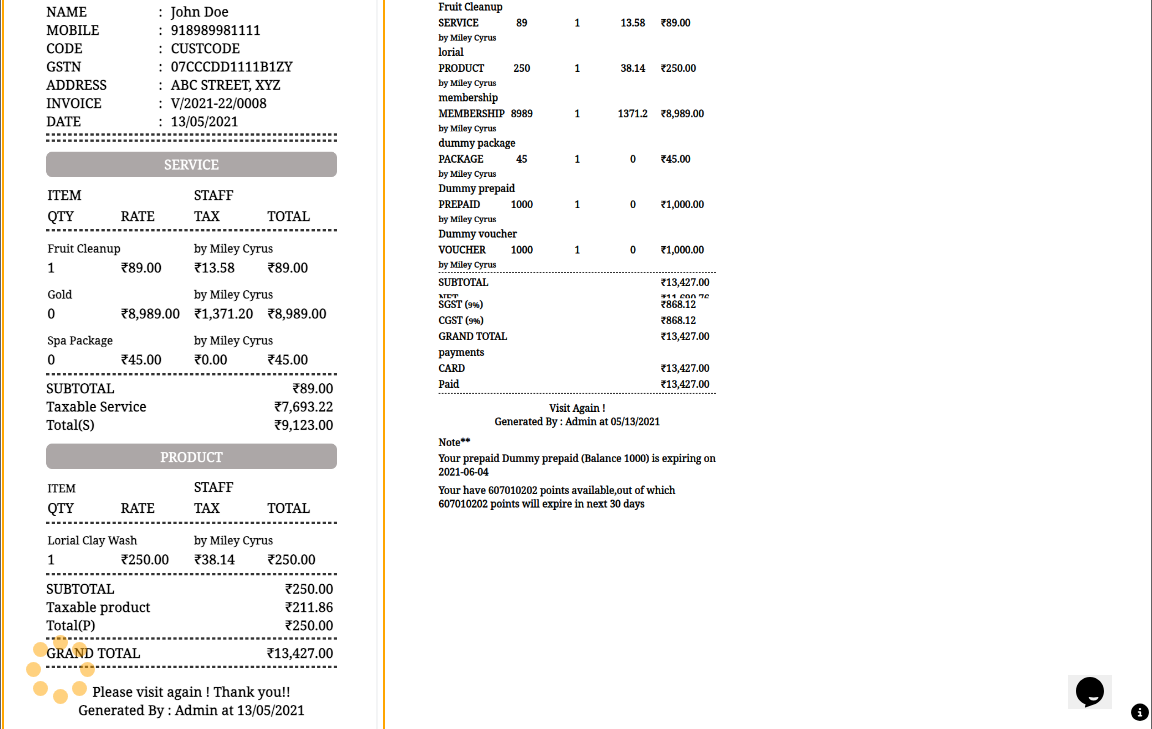 scroll, scrollTop: 0, scrollLeft: 0, axis: both 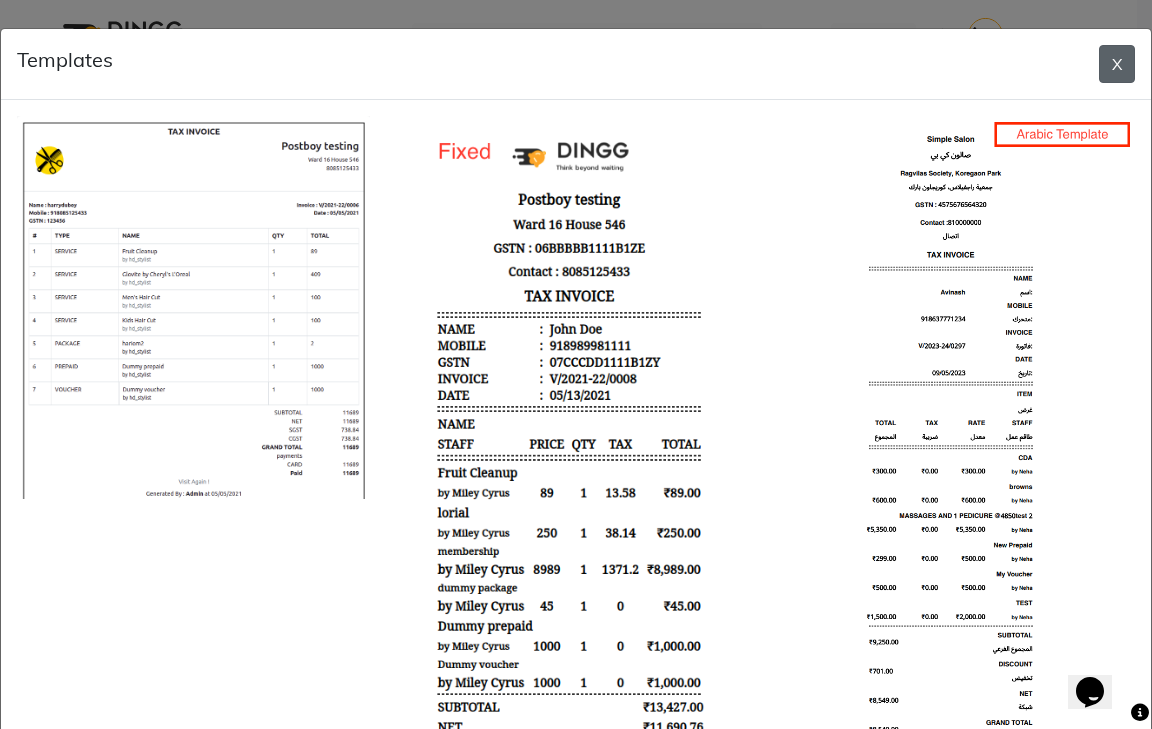 click on "X" 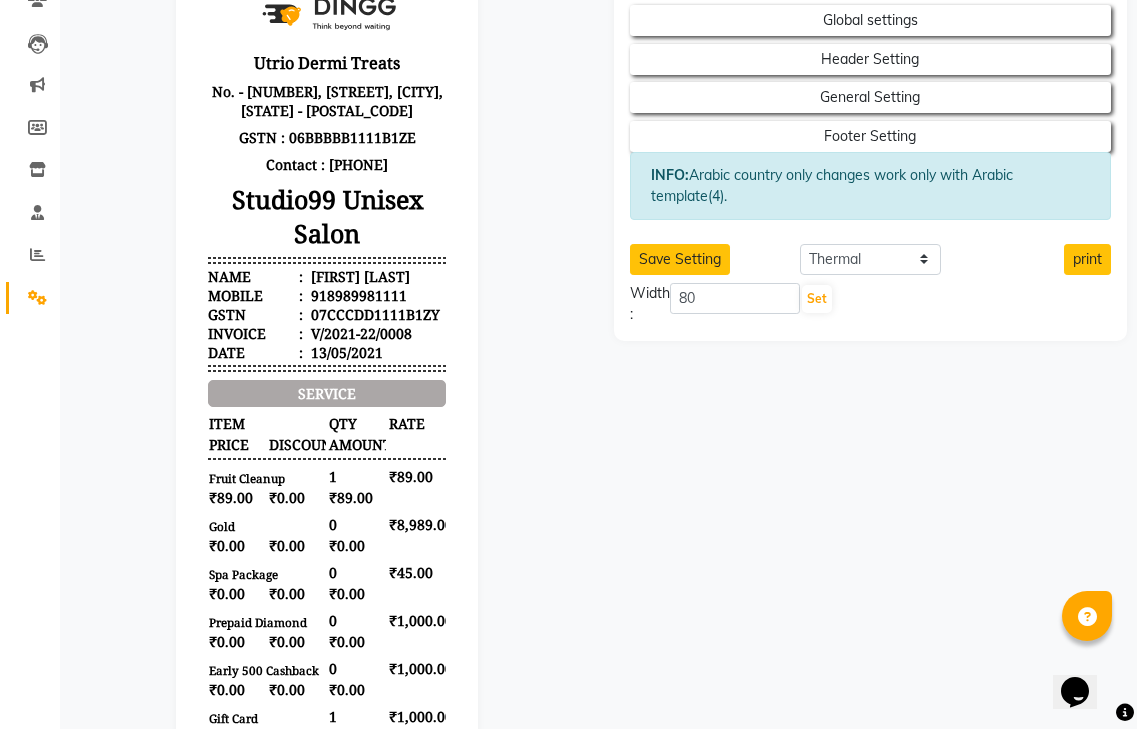 scroll, scrollTop: 300, scrollLeft: 0, axis: vertical 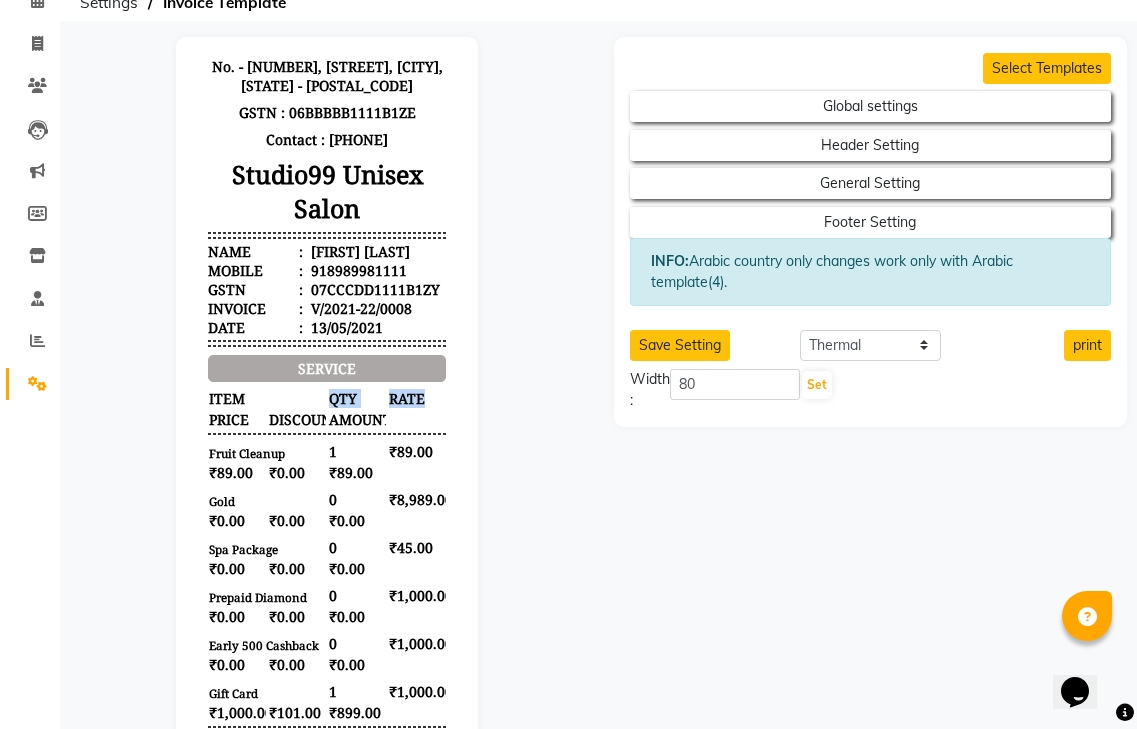 drag, startPoint x: 408, startPoint y: 452, endPoint x: 303, endPoint y: 426, distance: 108.17116 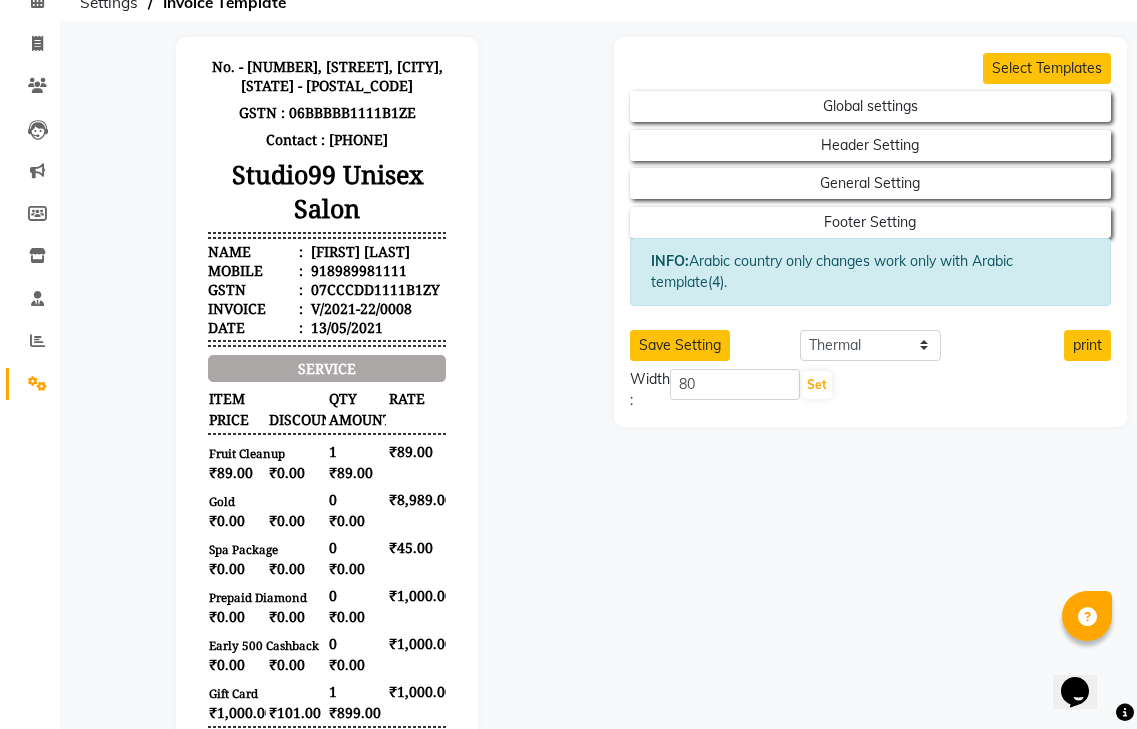 click on "₹45.00" at bounding box center (416, 547) 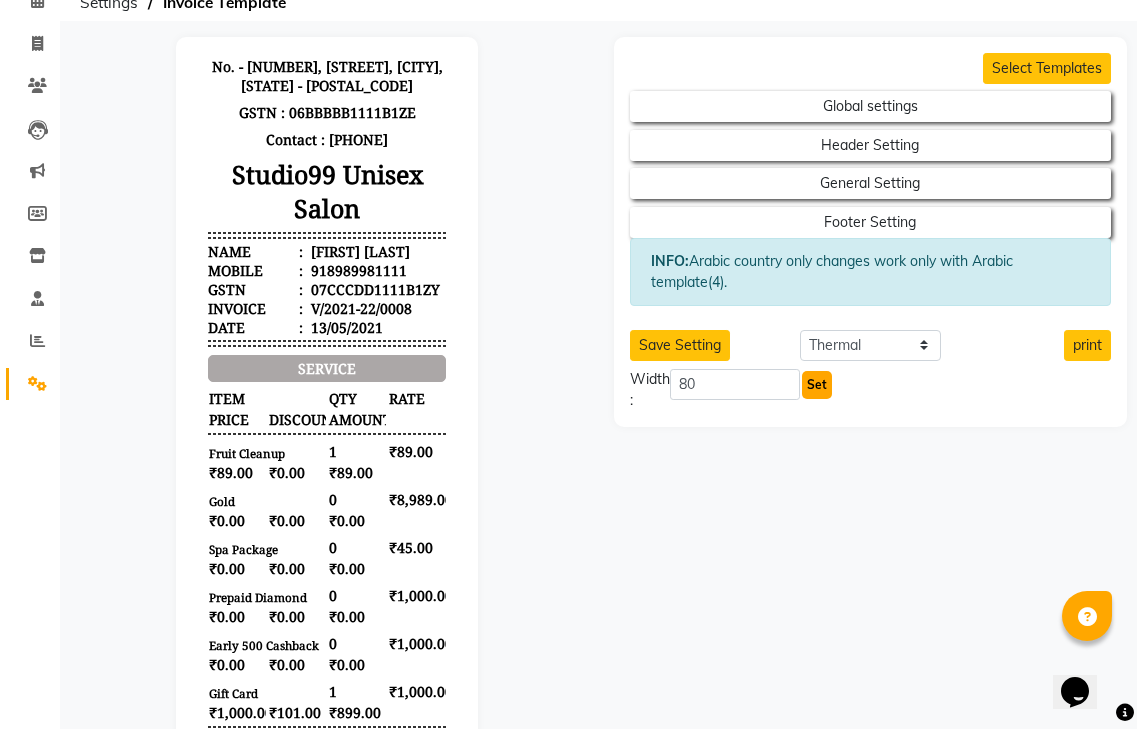 click on "Set" 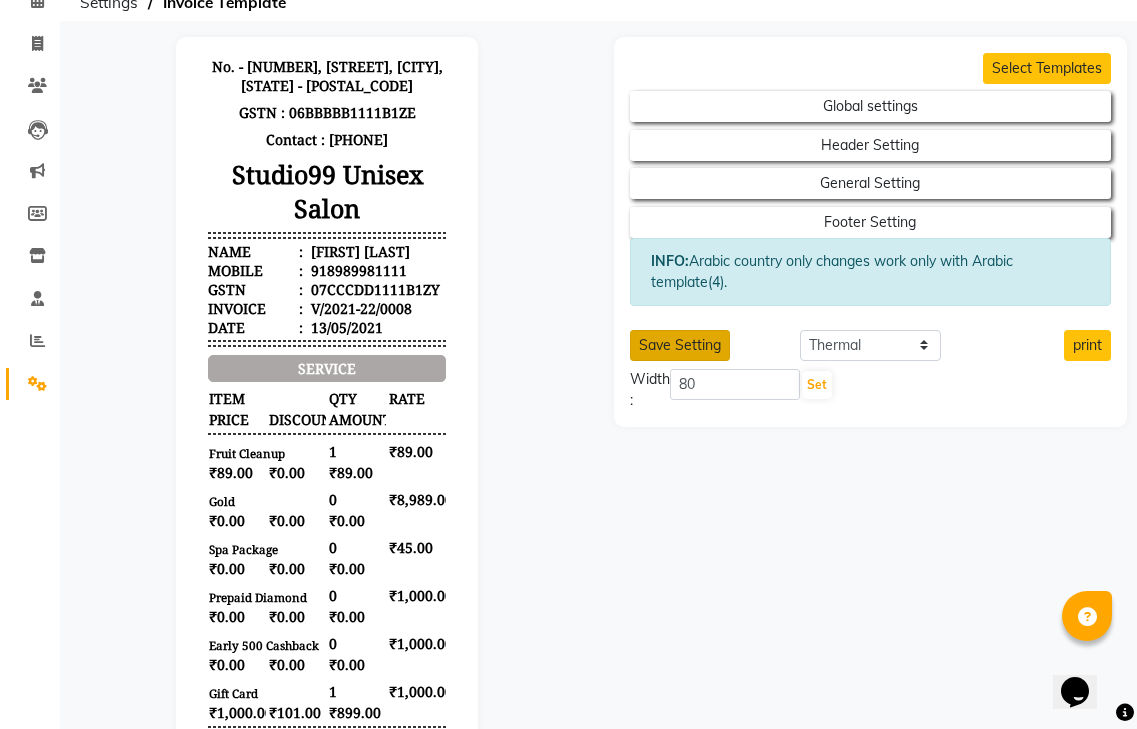 click on "Save Setting" 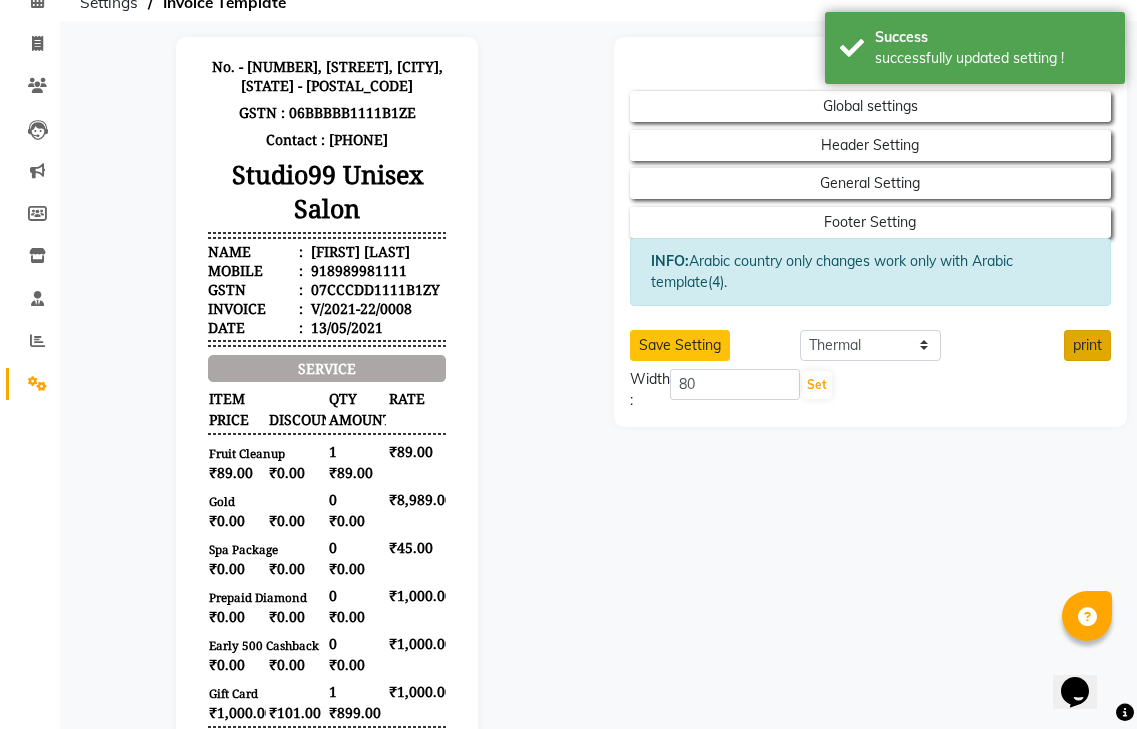 click on "print" 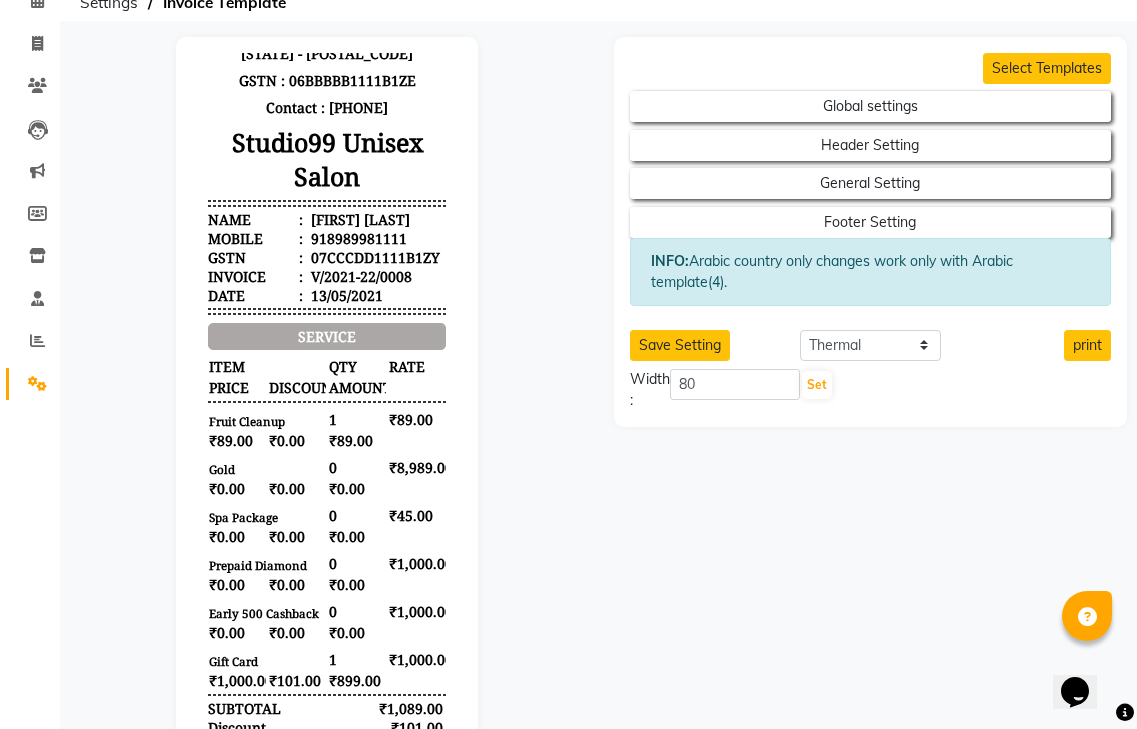 scroll, scrollTop: 211, scrollLeft: 0, axis: vertical 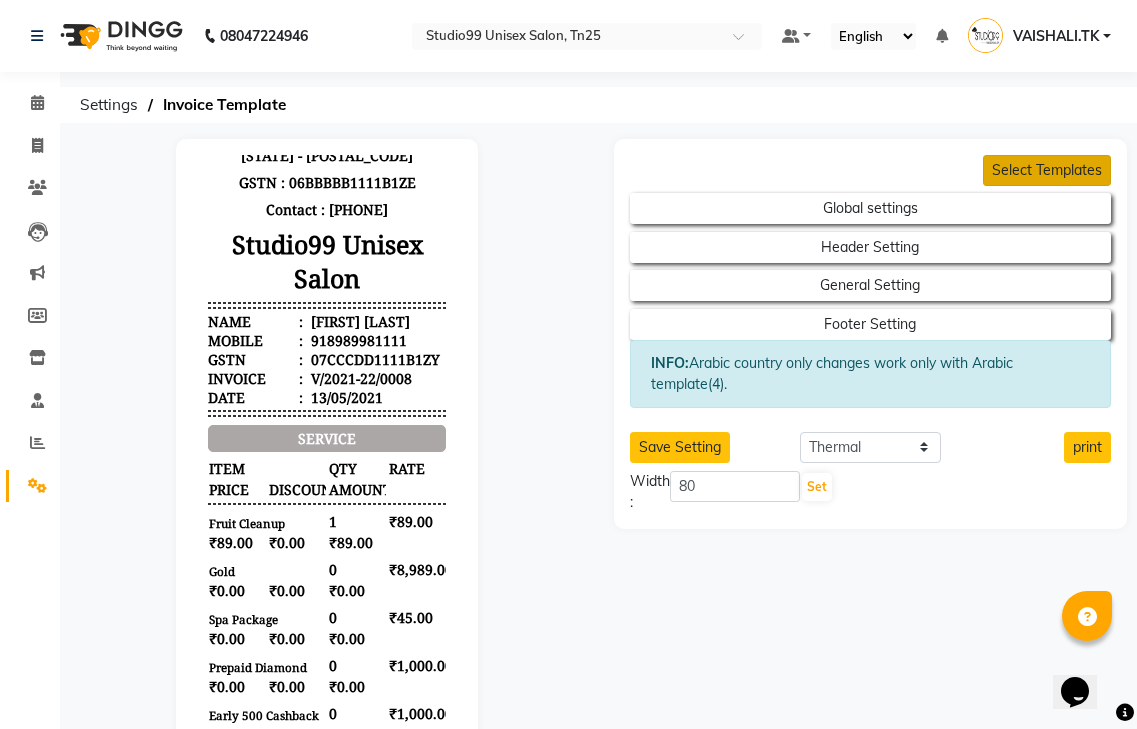 click on "Select Templates" 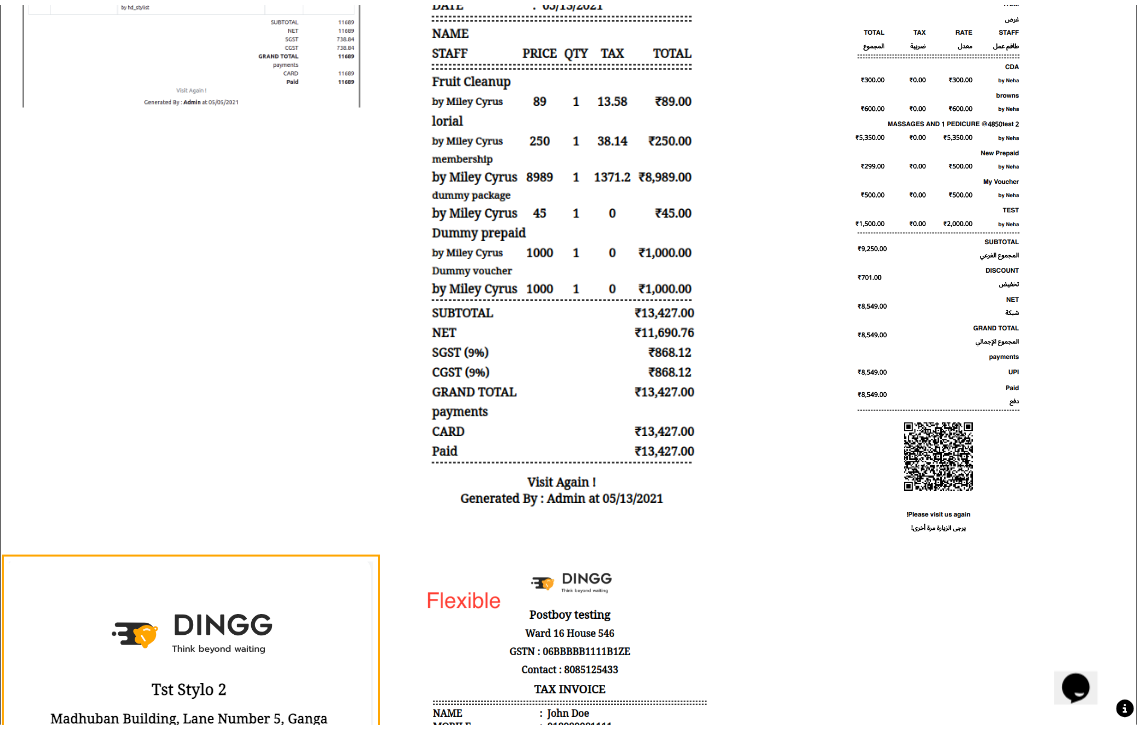 scroll, scrollTop: 0, scrollLeft: 0, axis: both 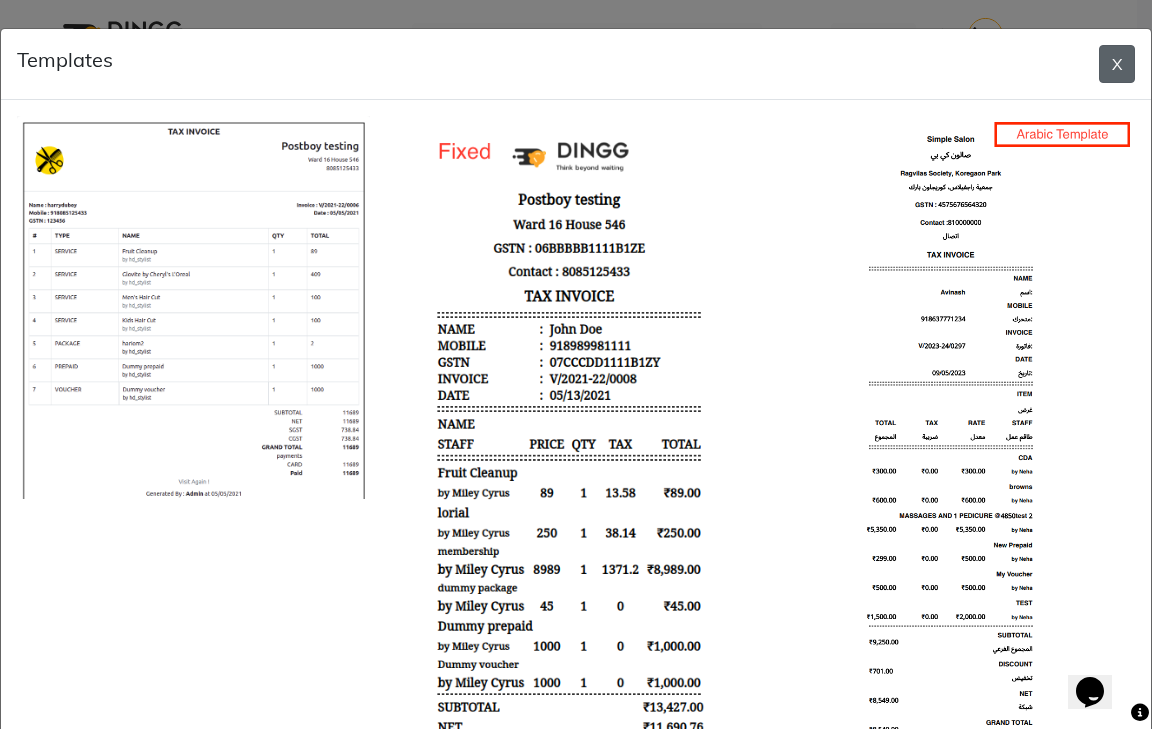 click on "X" 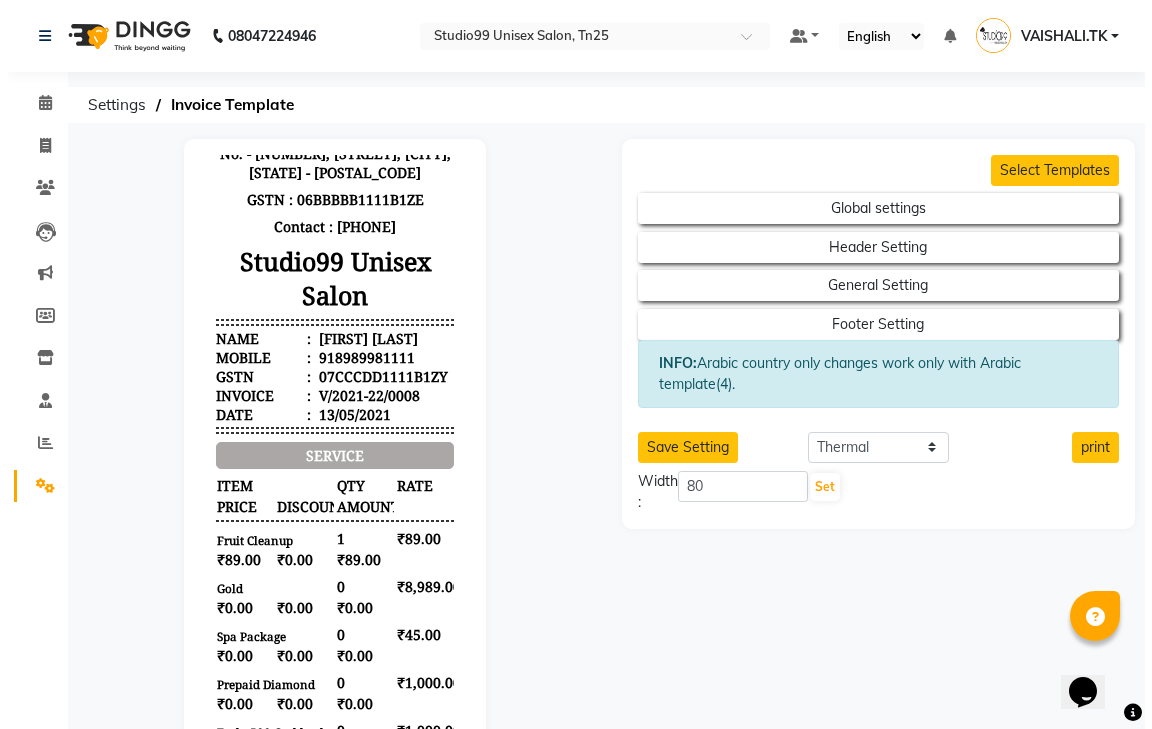 scroll, scrollTop: 0, scrollLeft: 0, axis: both 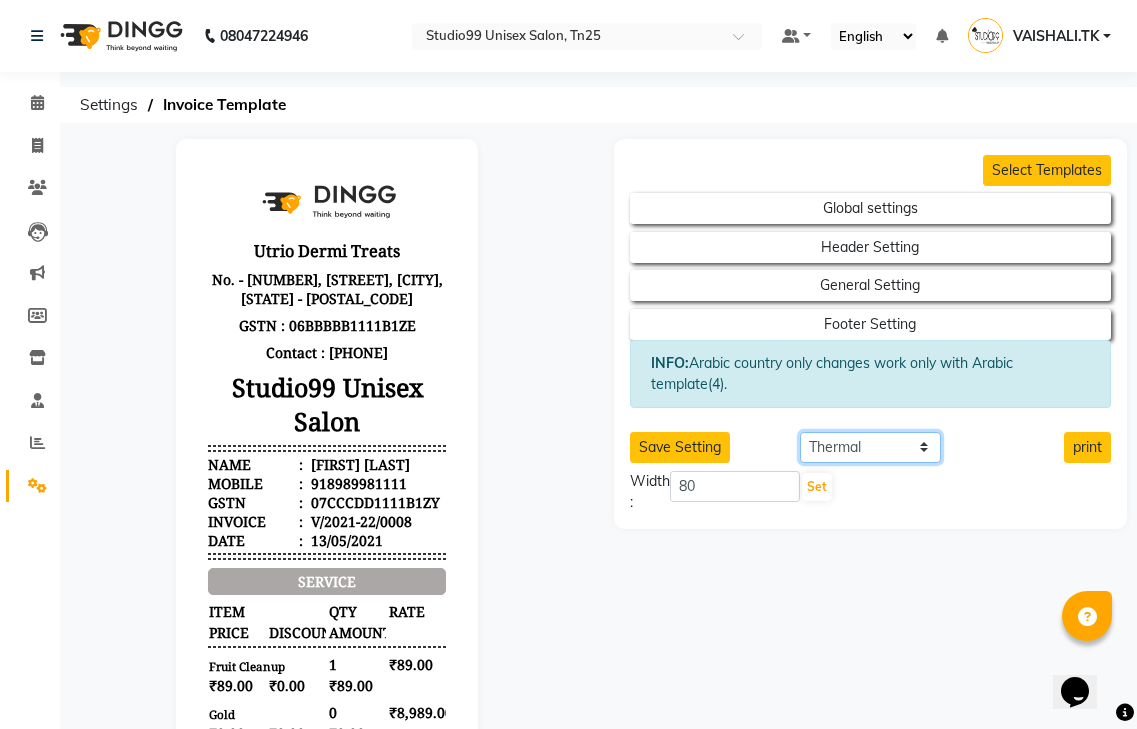 click on "Select paper A4 A5 A6 A7 Thermal Custom" 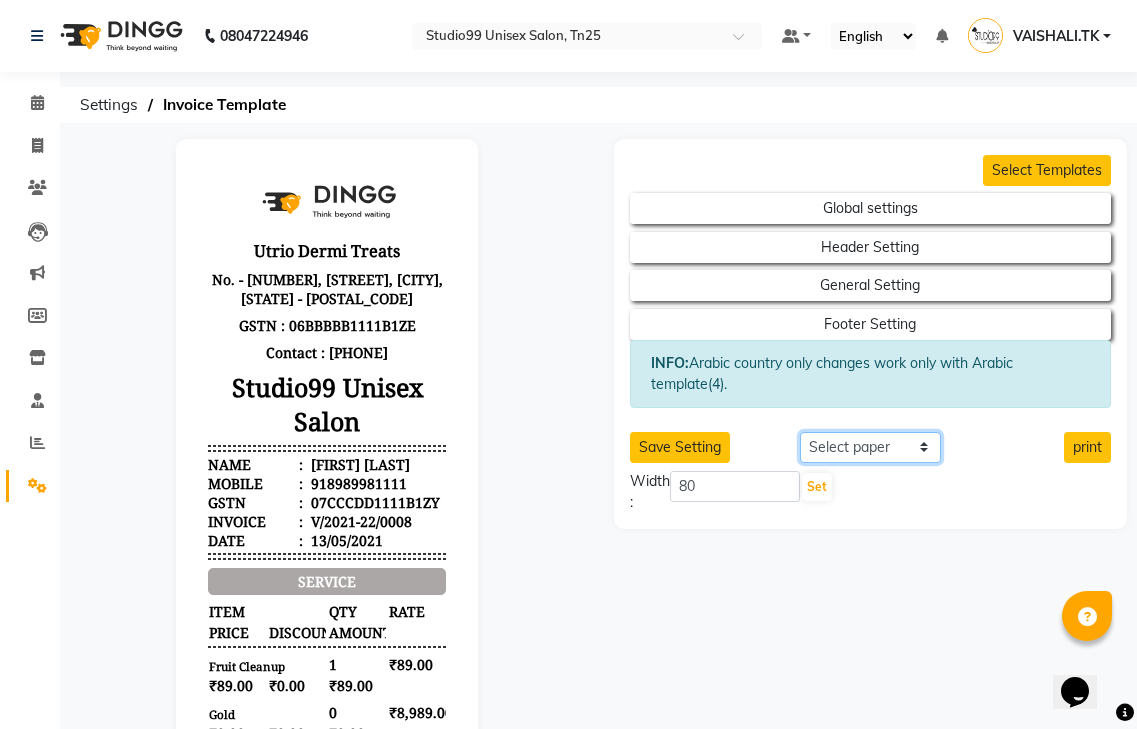 click on "Select paper A4 A5 A6 A7 Thermal Custom" 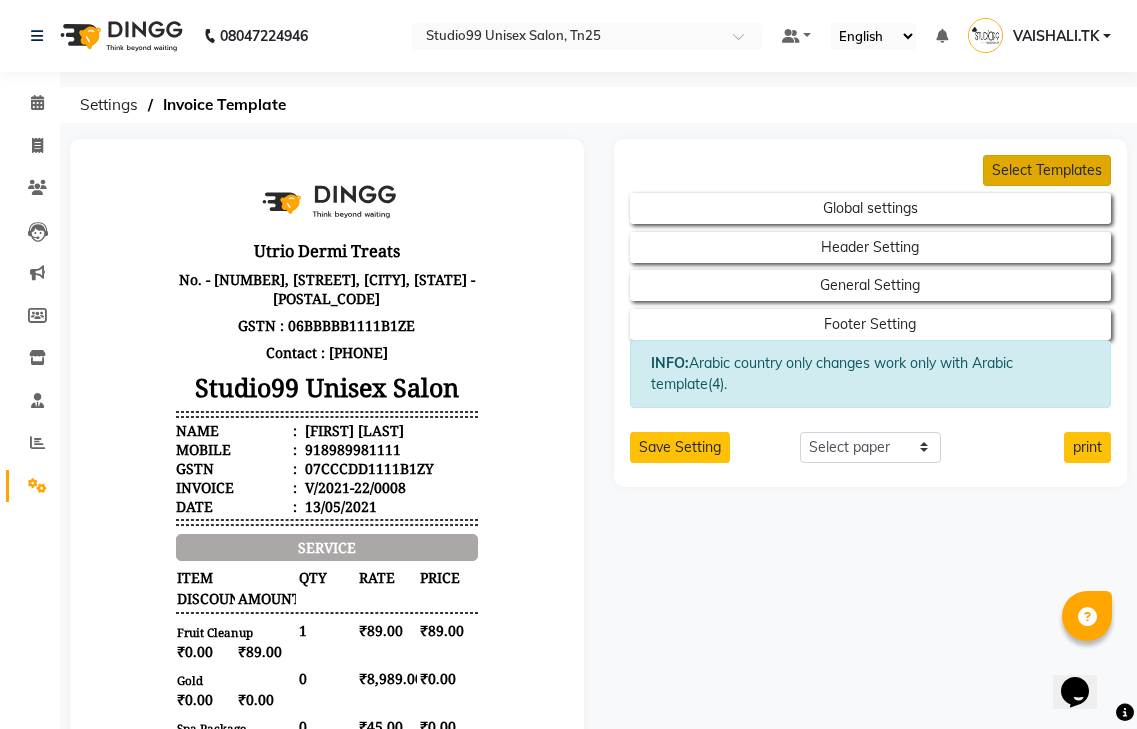 click on "Select Templates" 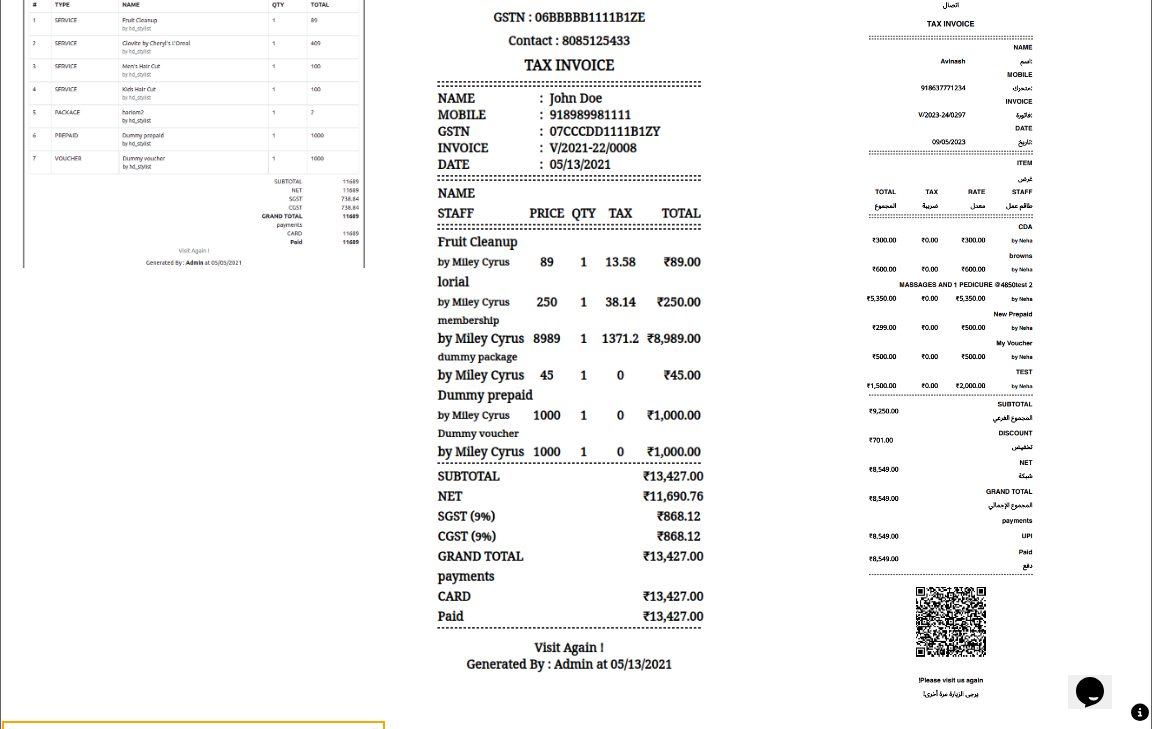 scroll, scrollTop: 0, scrollLeft: 0, axis: both 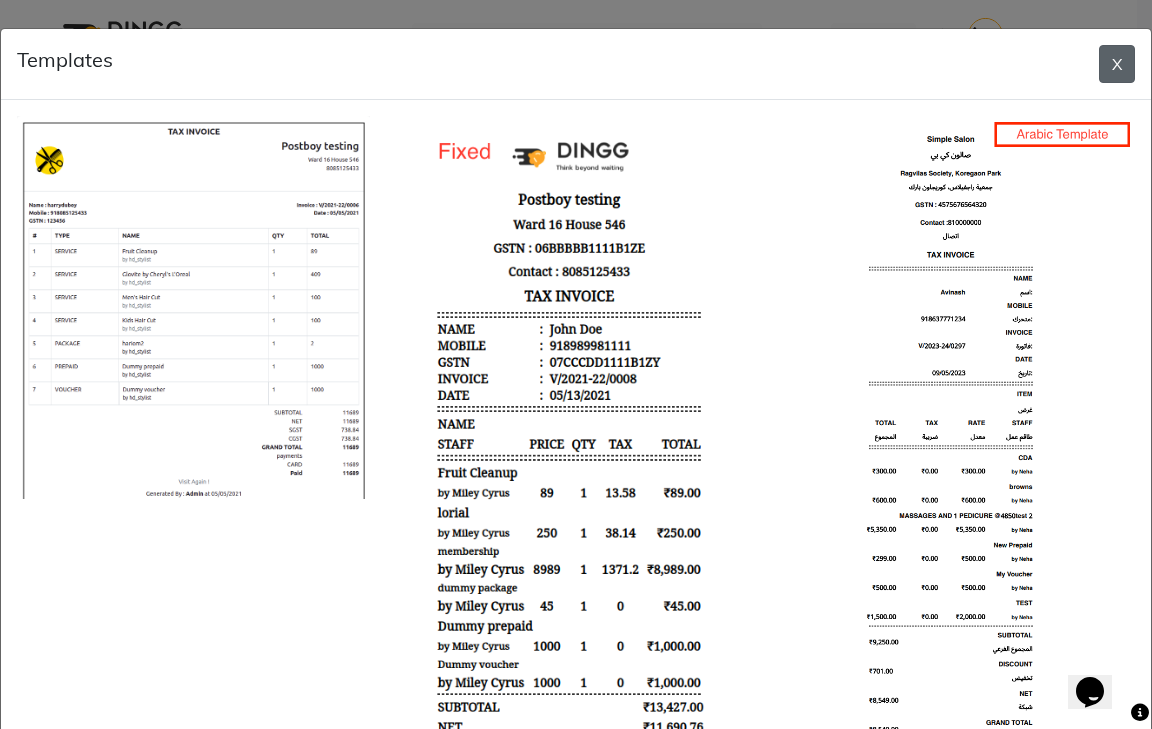 click on "X" 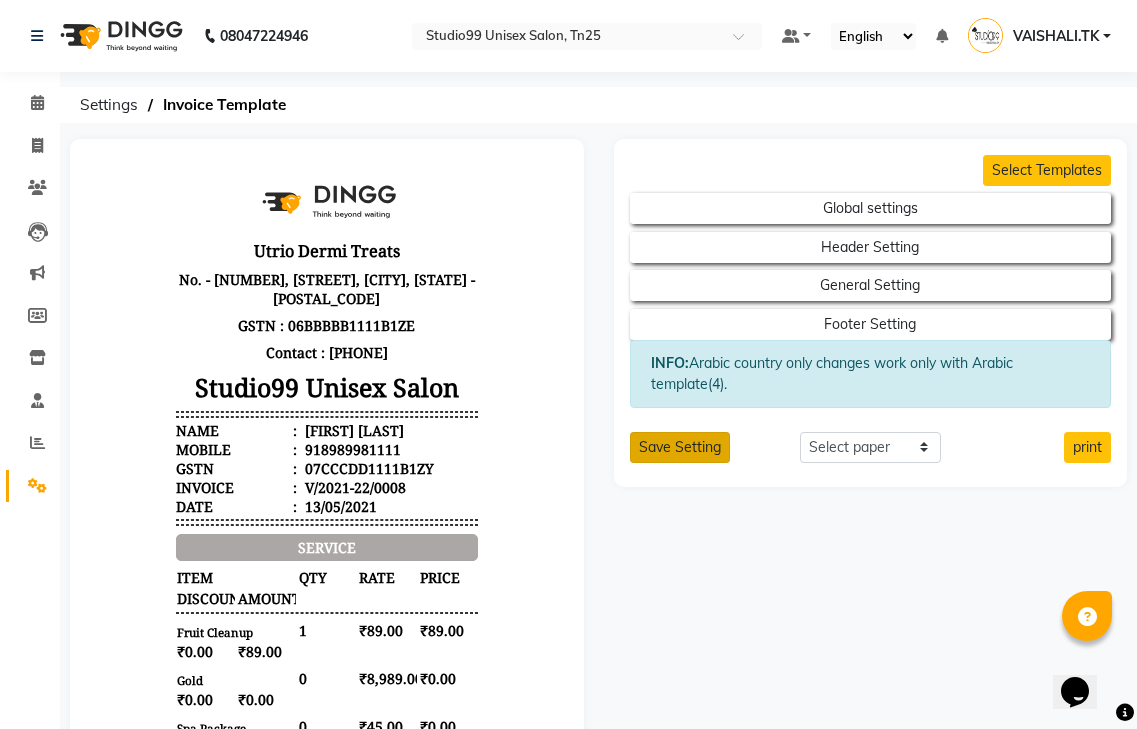click on "Save Setting" 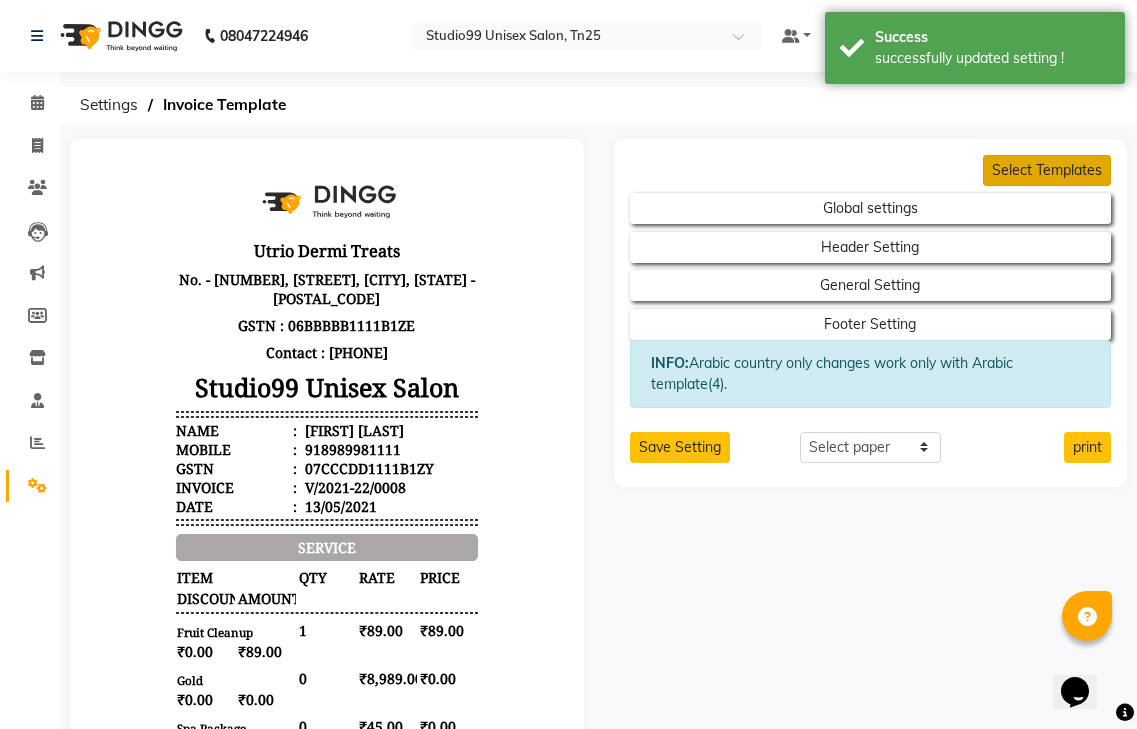 click on "Select Templates" 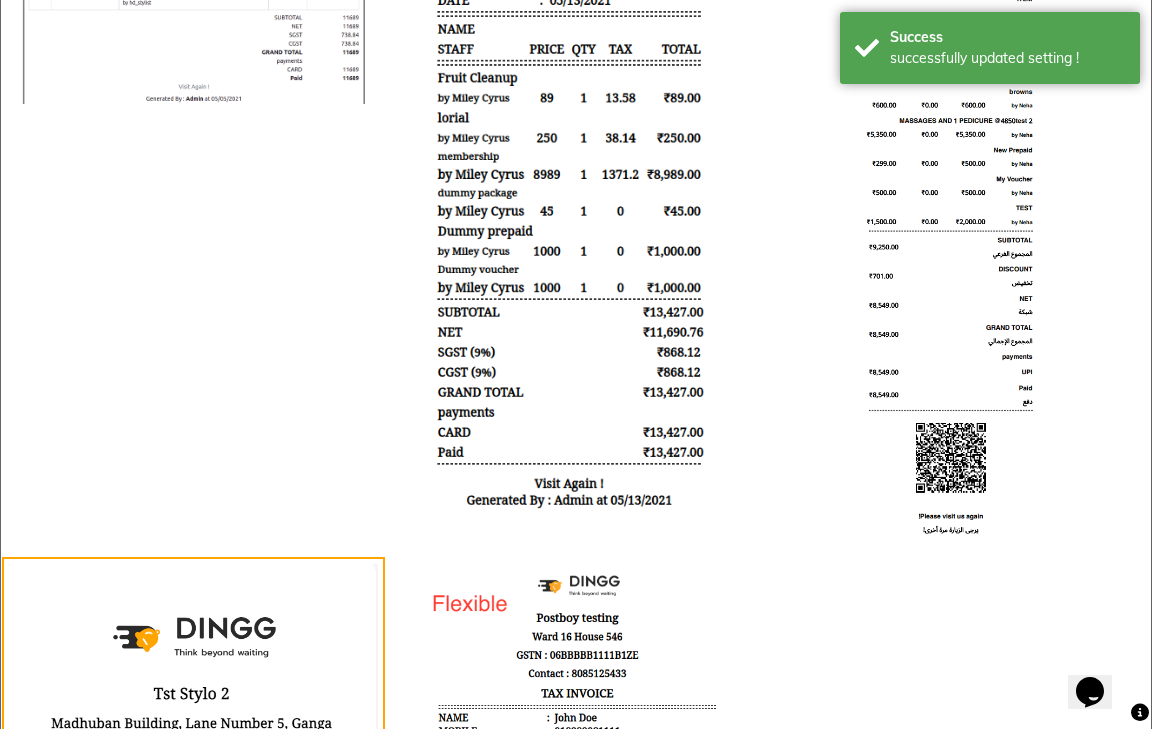 scroll, scrollTop: 0, scrollLeft: 0, axis: both 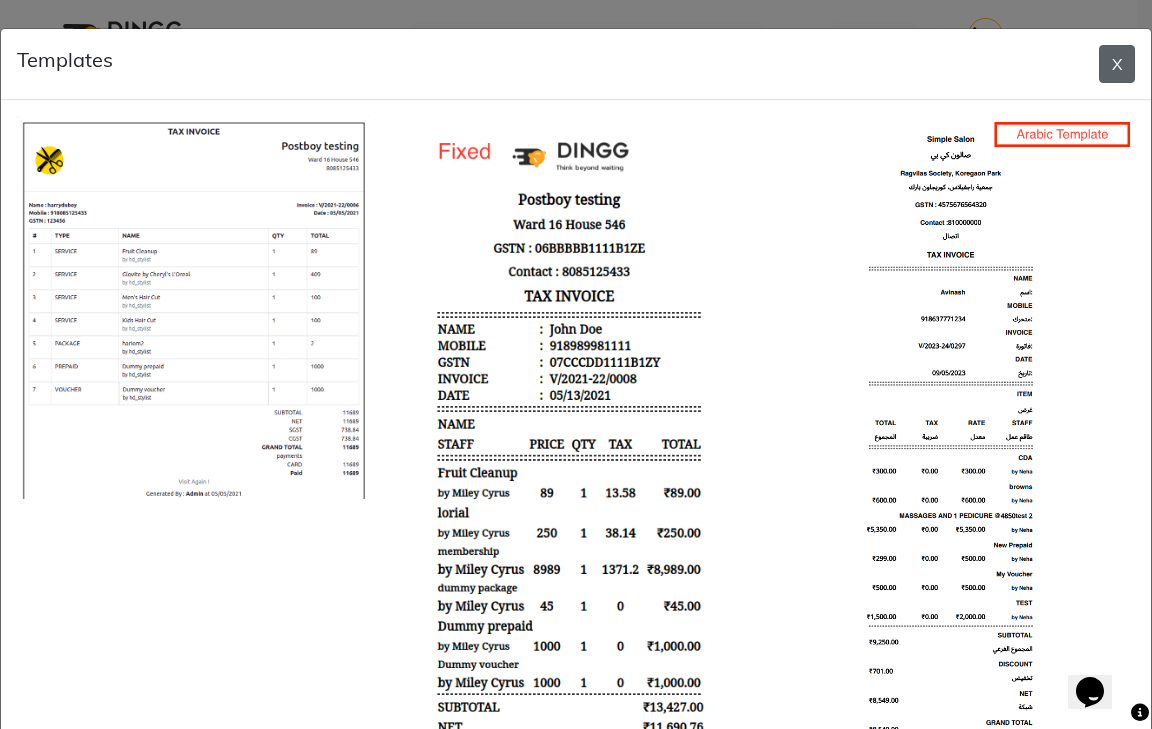 click on "X" 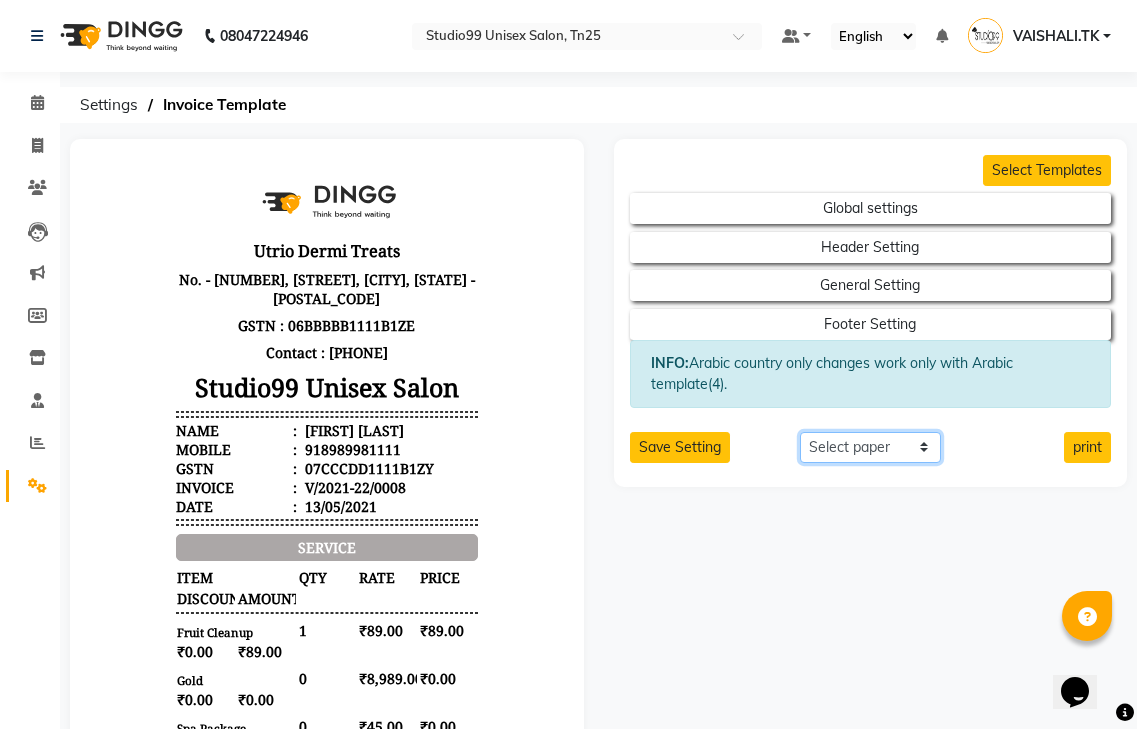 click on "Select paper A4 A5 A6 A7 Thermal Custom" 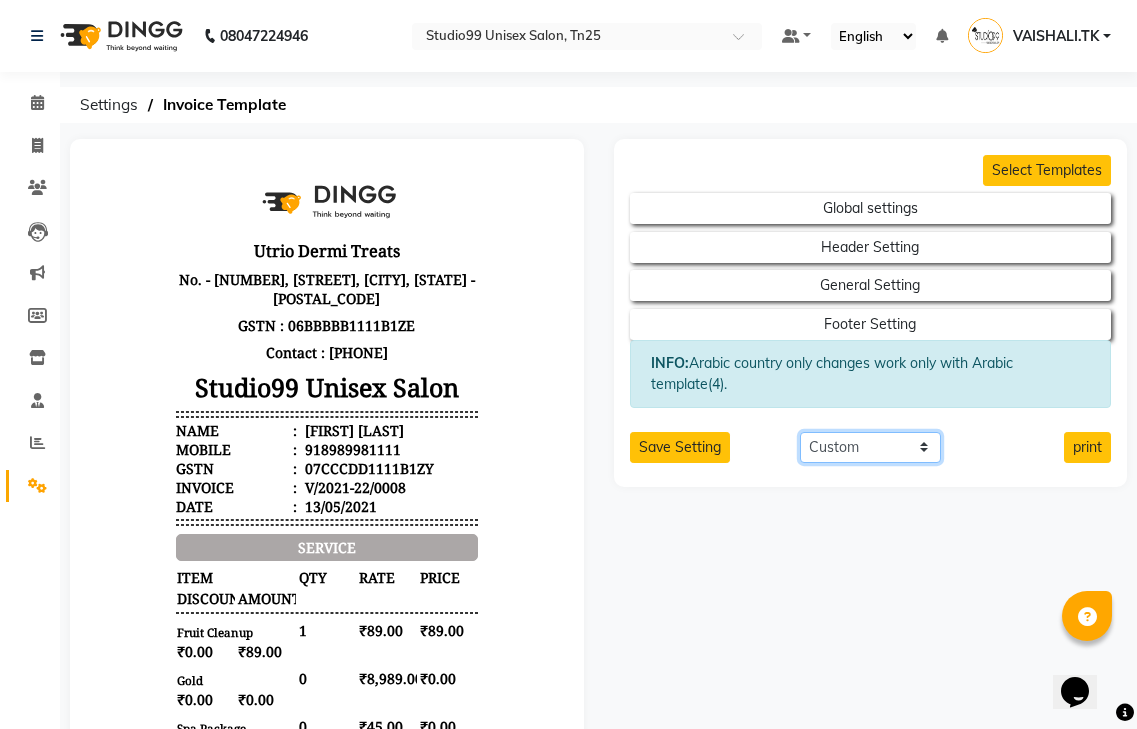 click on "Select paper A4 A5 A6 A7 Thermal Custom" 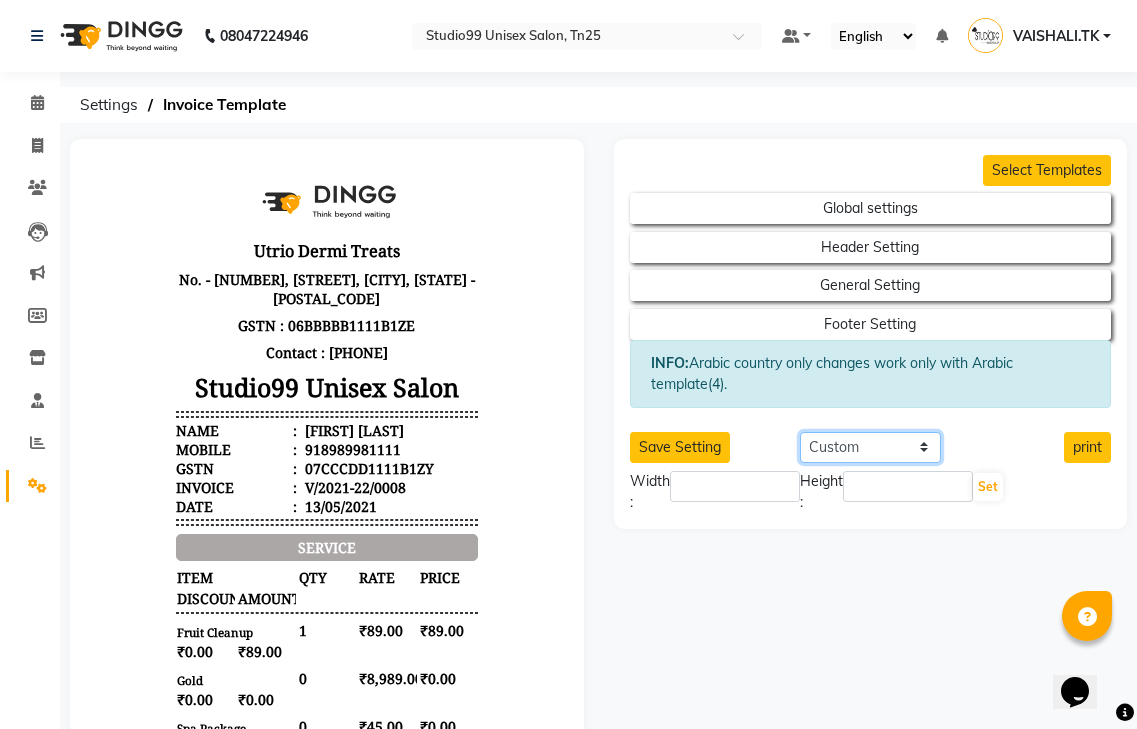 click on "Select paper A4 A5 A6 A7 Thermal Custom" 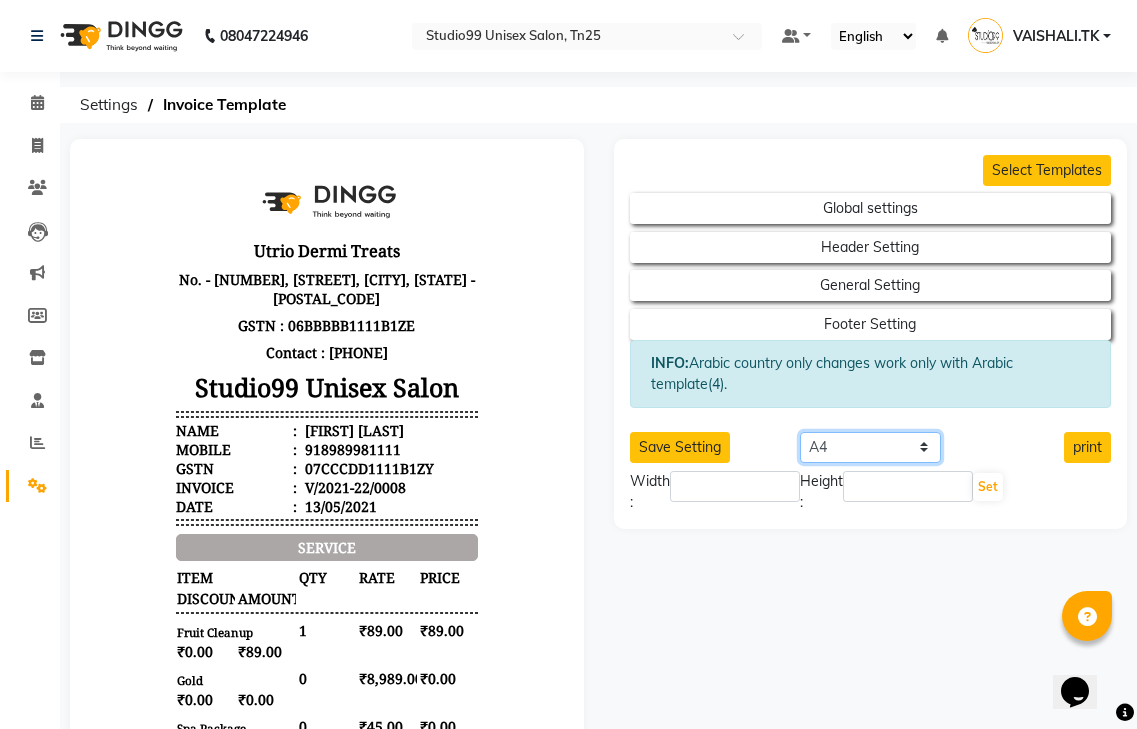 click on "Select paper A4 A5 A6 A7 Thermal Custom" 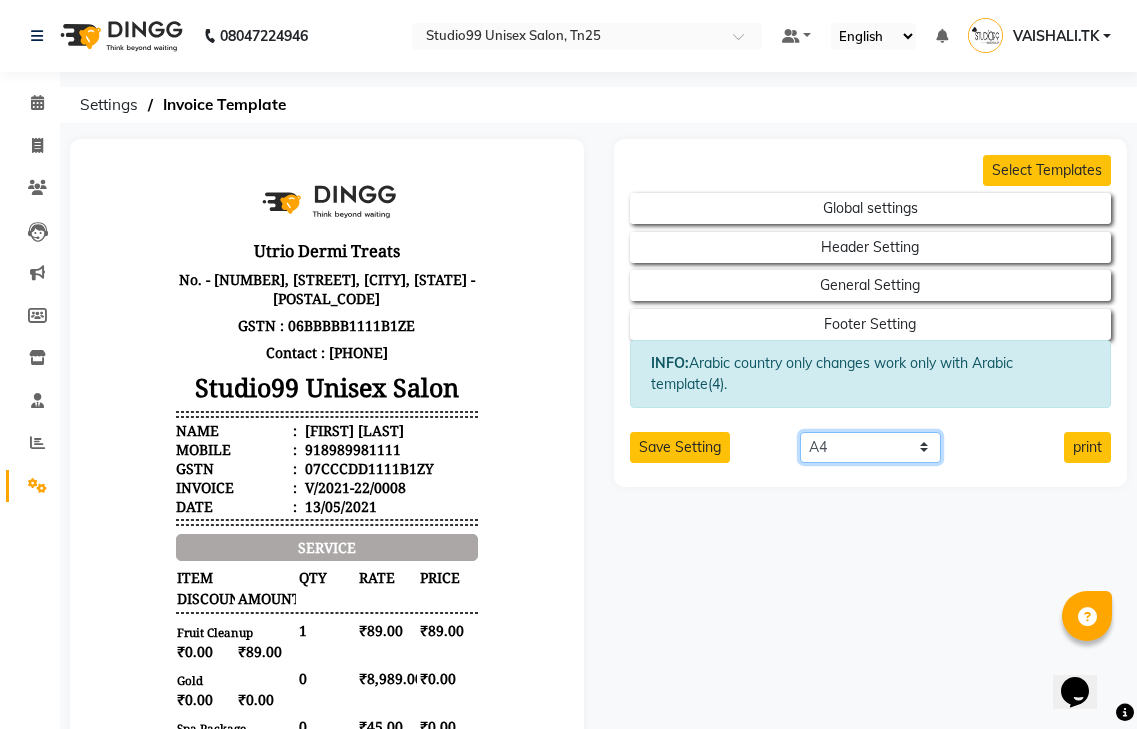 click on "Select paper A4 A5 A6 A7 Thermal Custom" 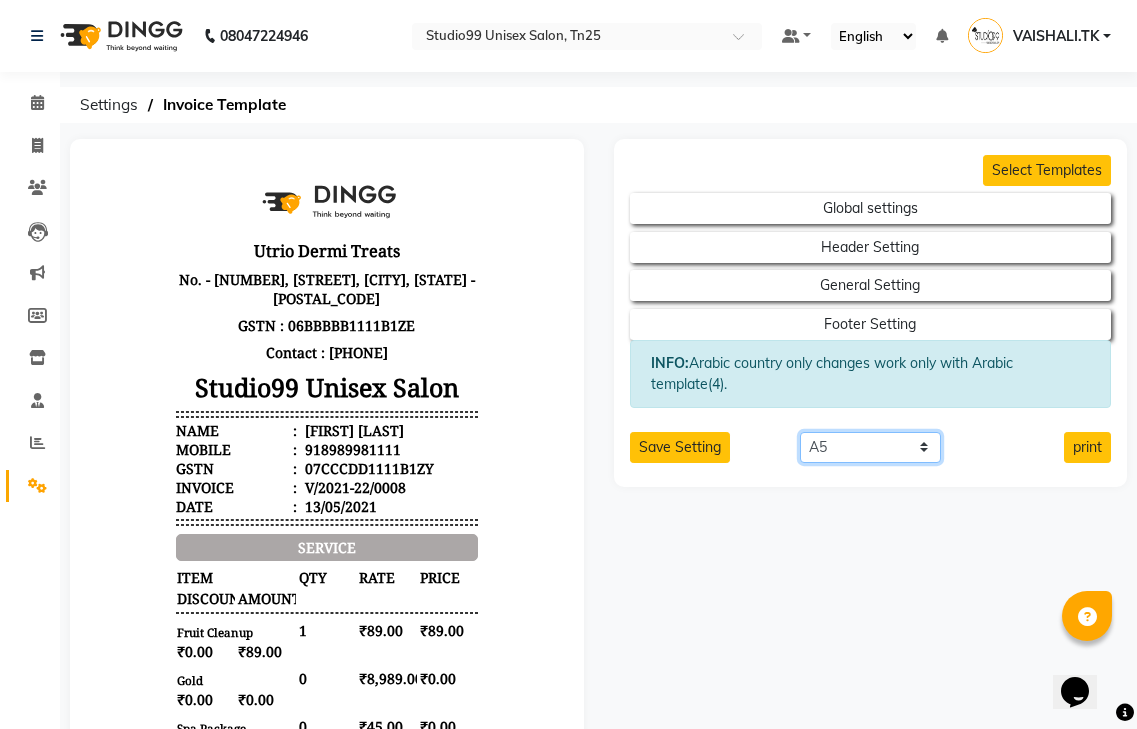 click on "Select paper A4 A5 A6 A7 Thermal Custom" 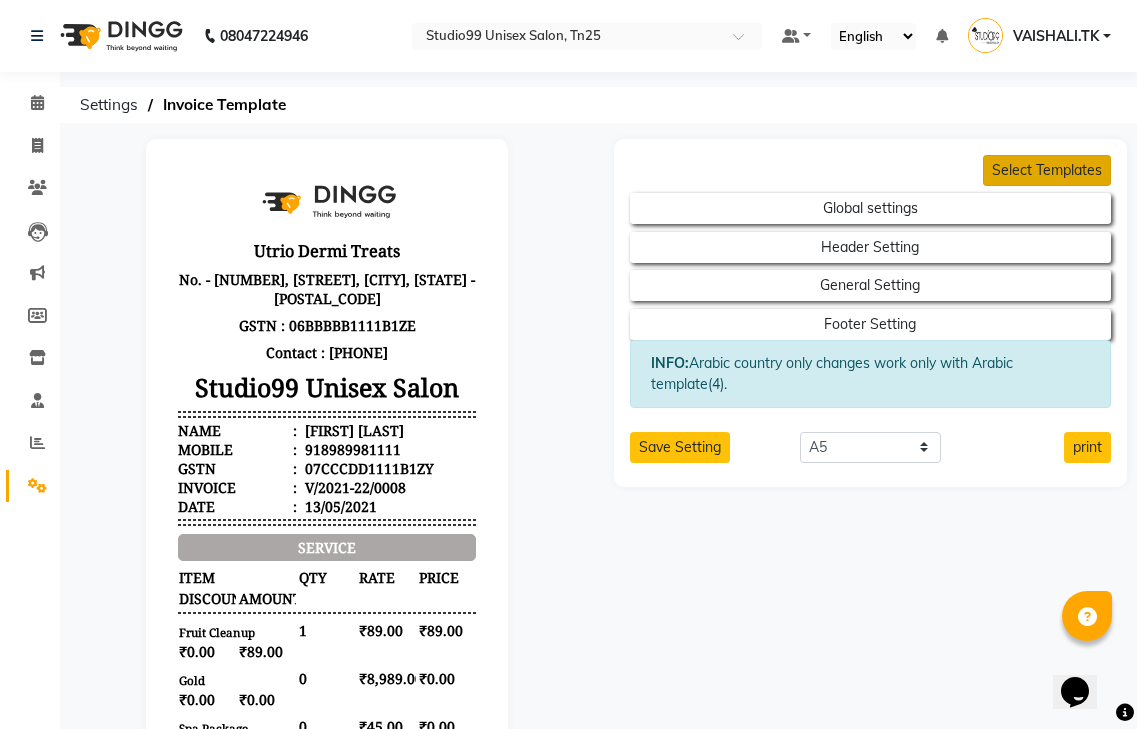click on "Select Templates" 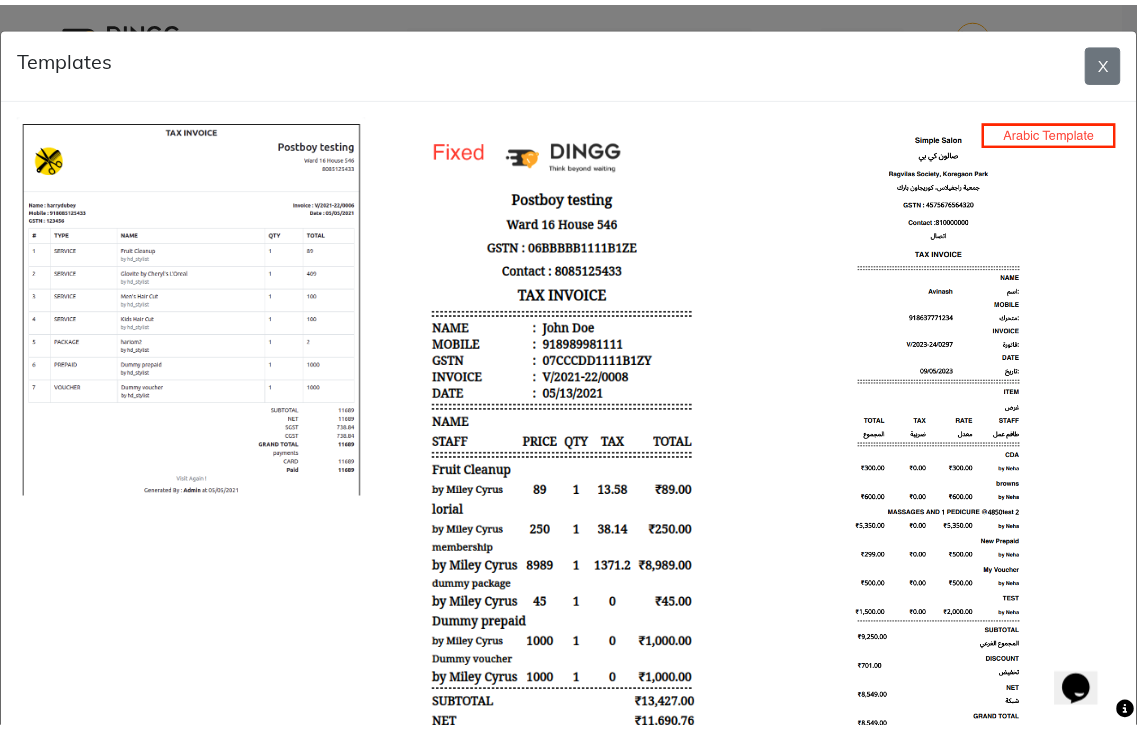scroll, scrollTop: 0, scrollLeft: 0, axis: both 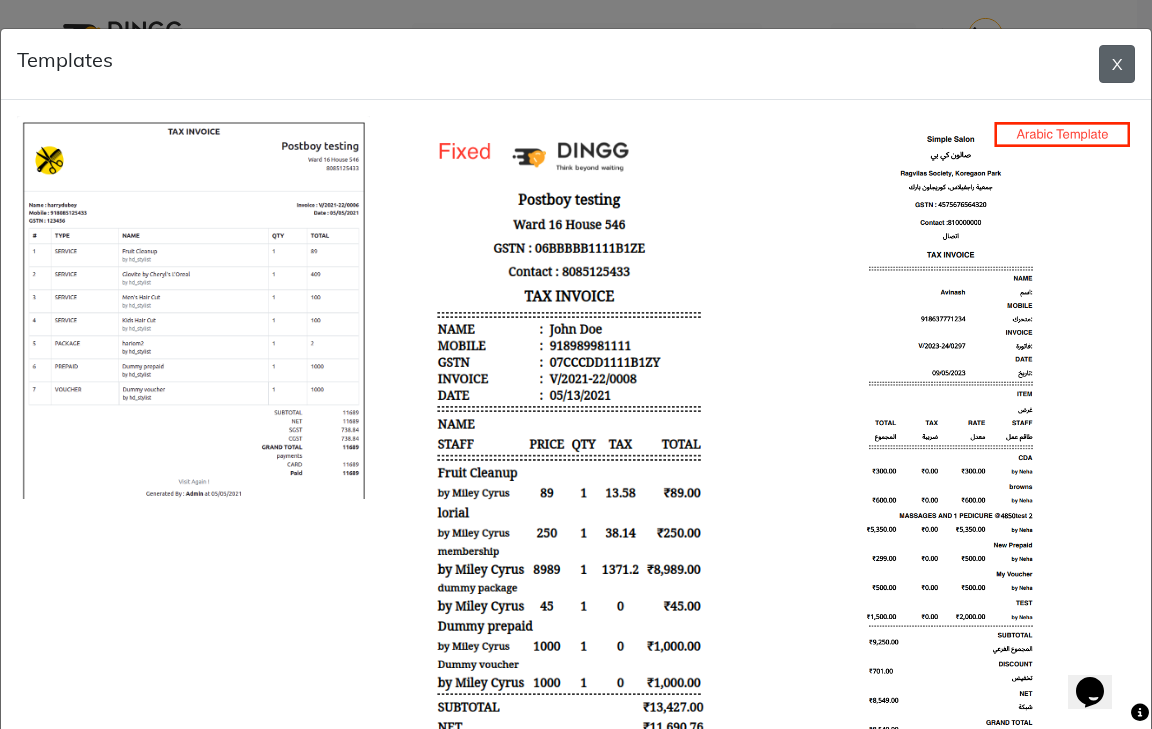 click on "X" 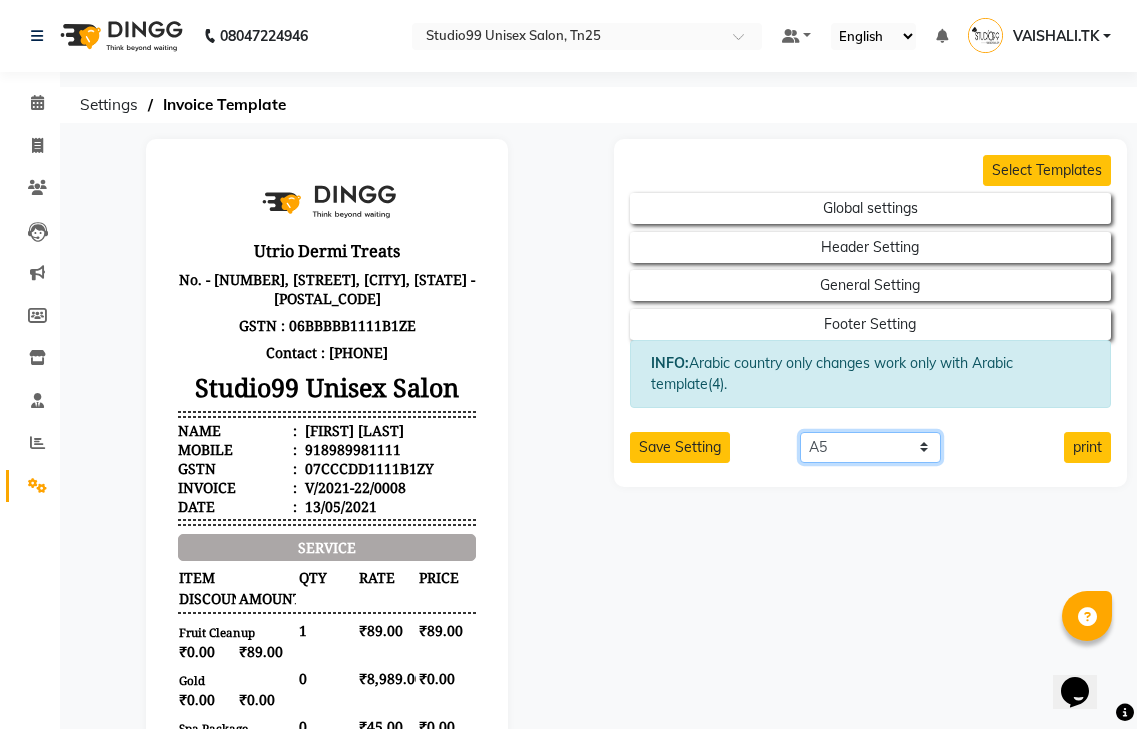 click on "Select paper A4 A5 A6 A7 Thermal Custom" 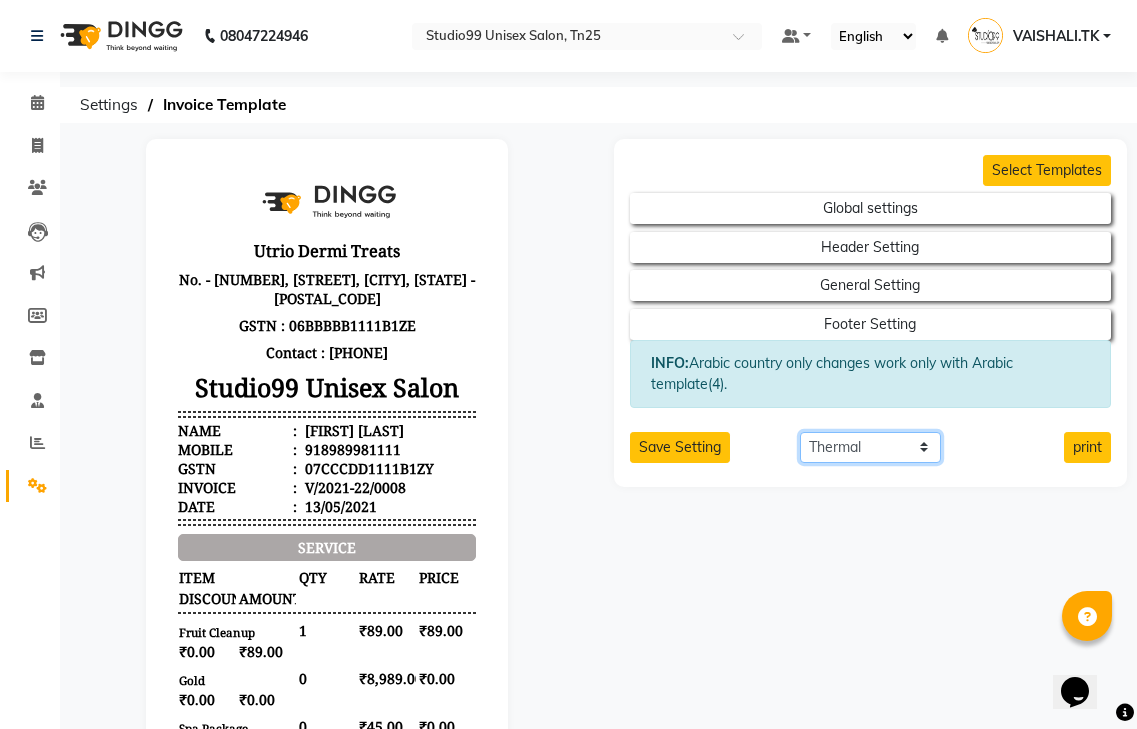 click on "Select paper A4 A5 A6 A7 Thermal Custom" 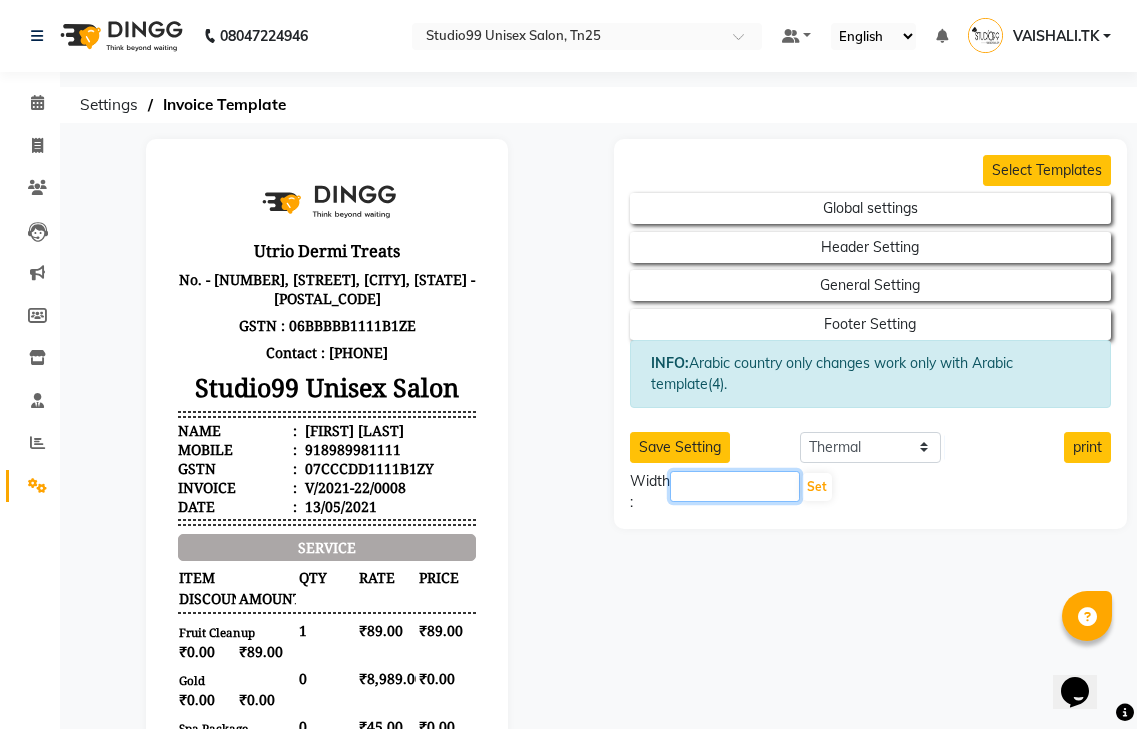 click 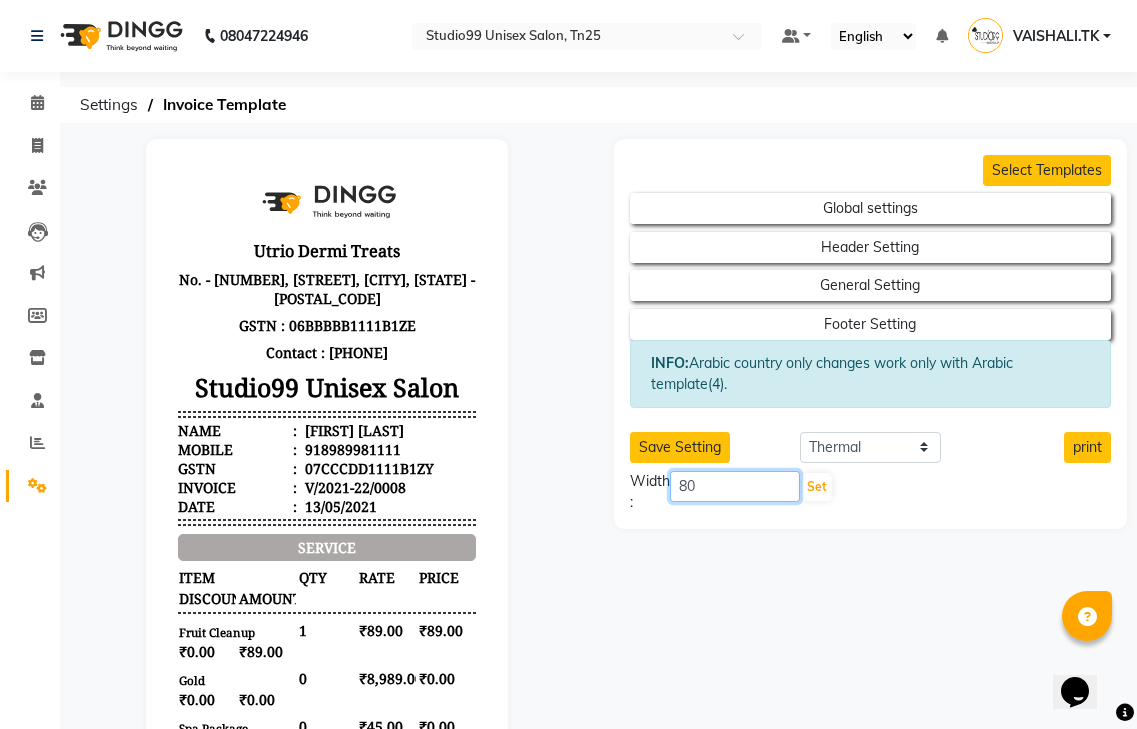 type on "80" 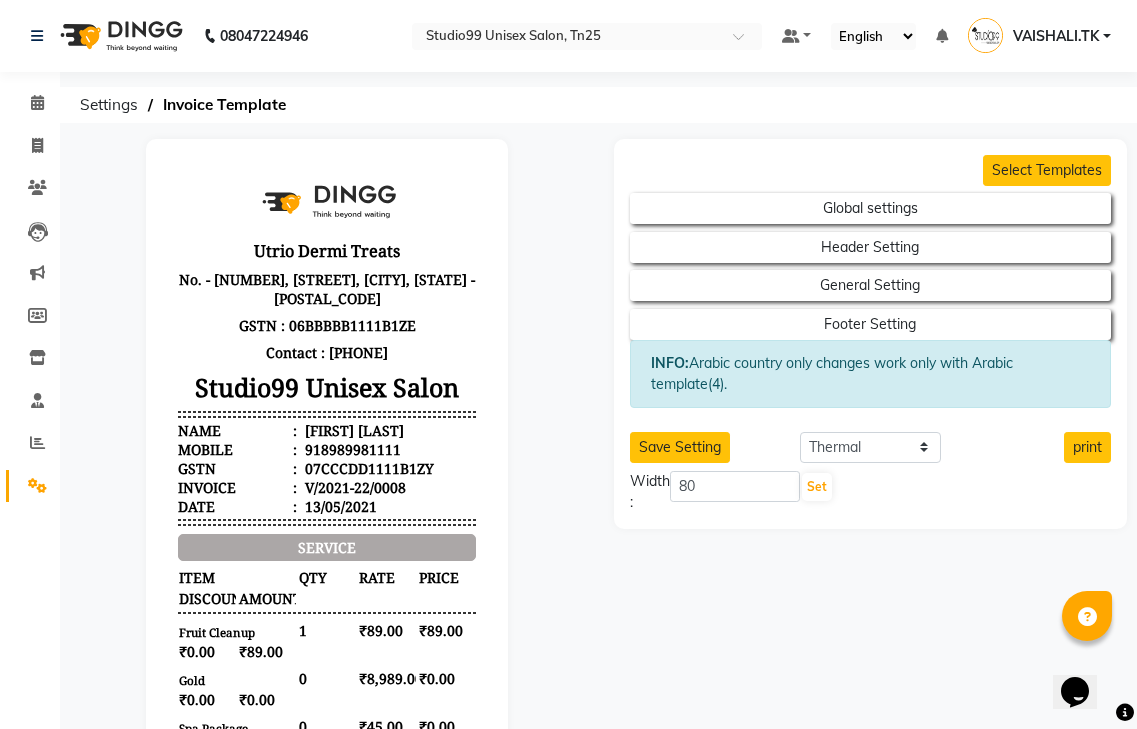 click on "Set" 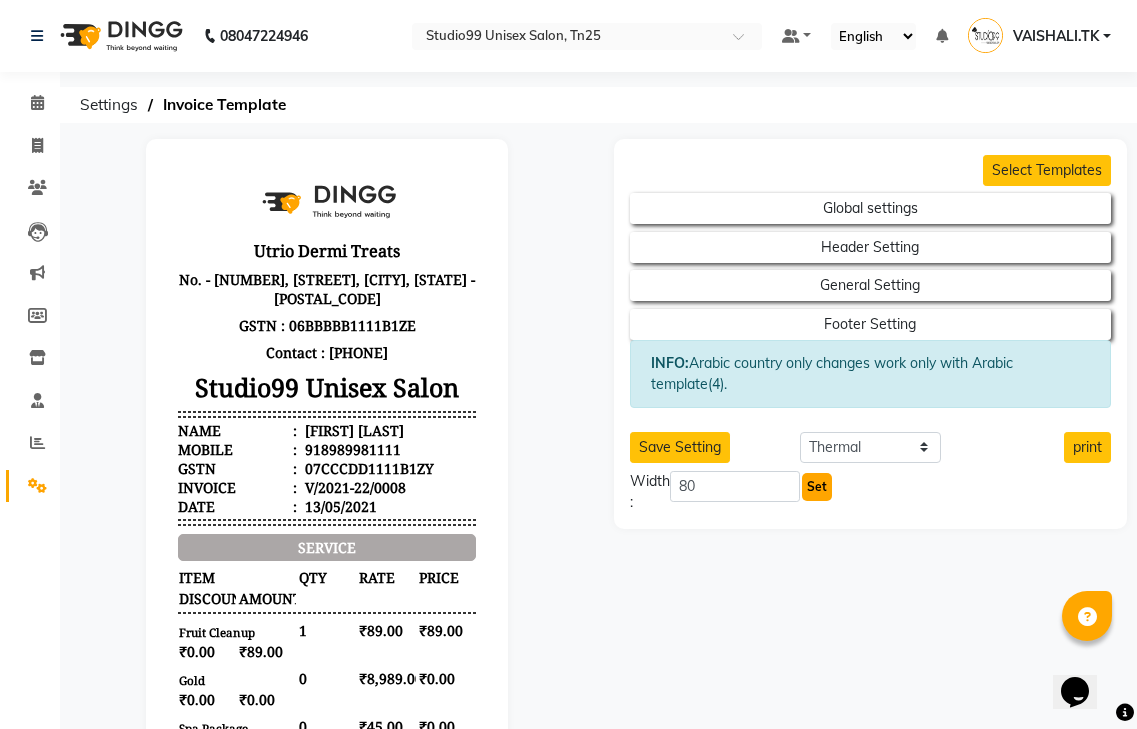 click on "Set" 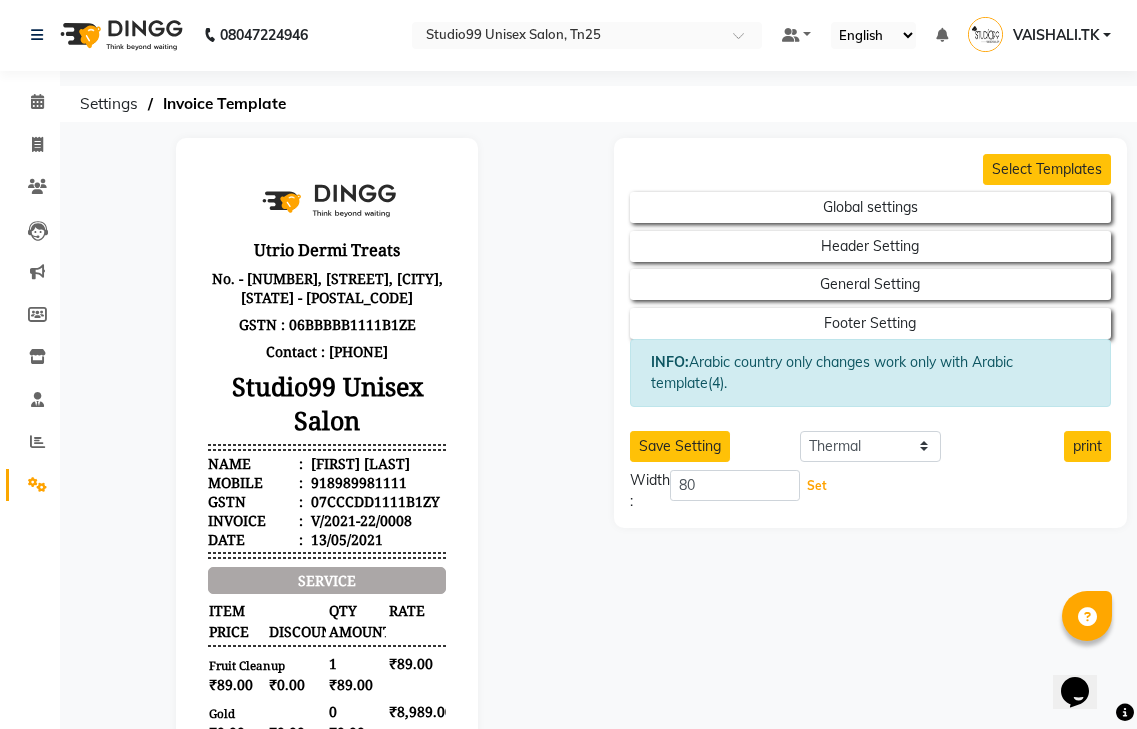 scroll, scrollTop: 0, scrollLeft: 0, axis: both 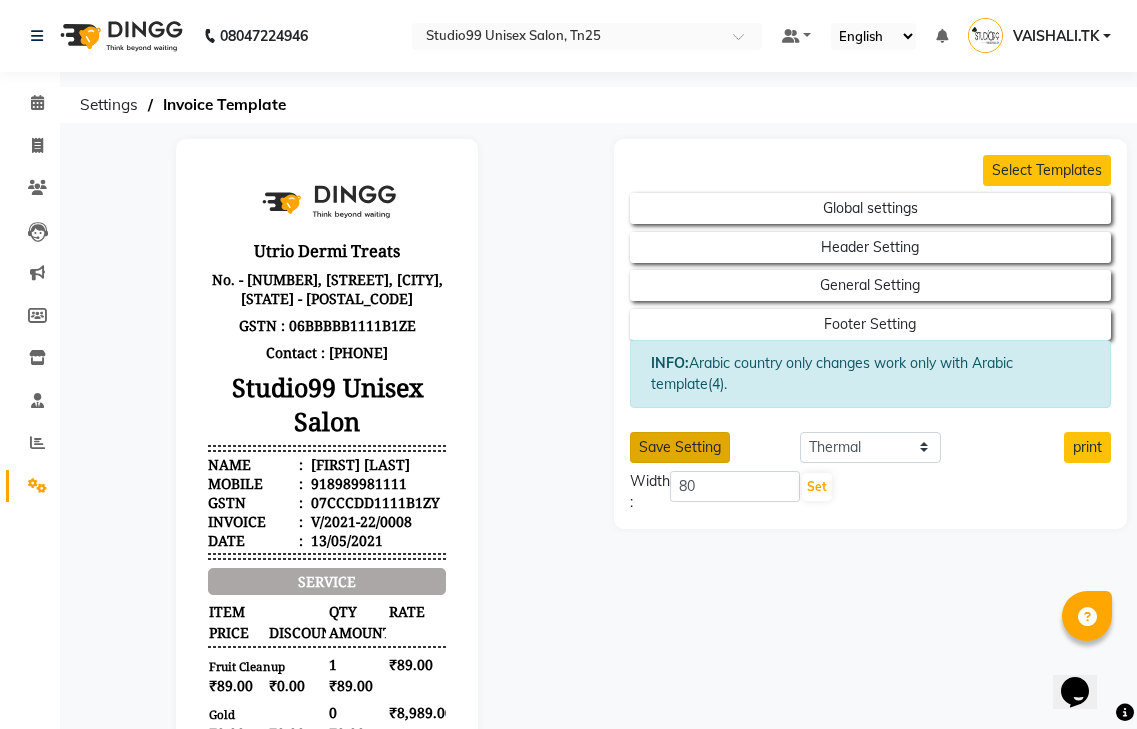 click on "Save Setting" 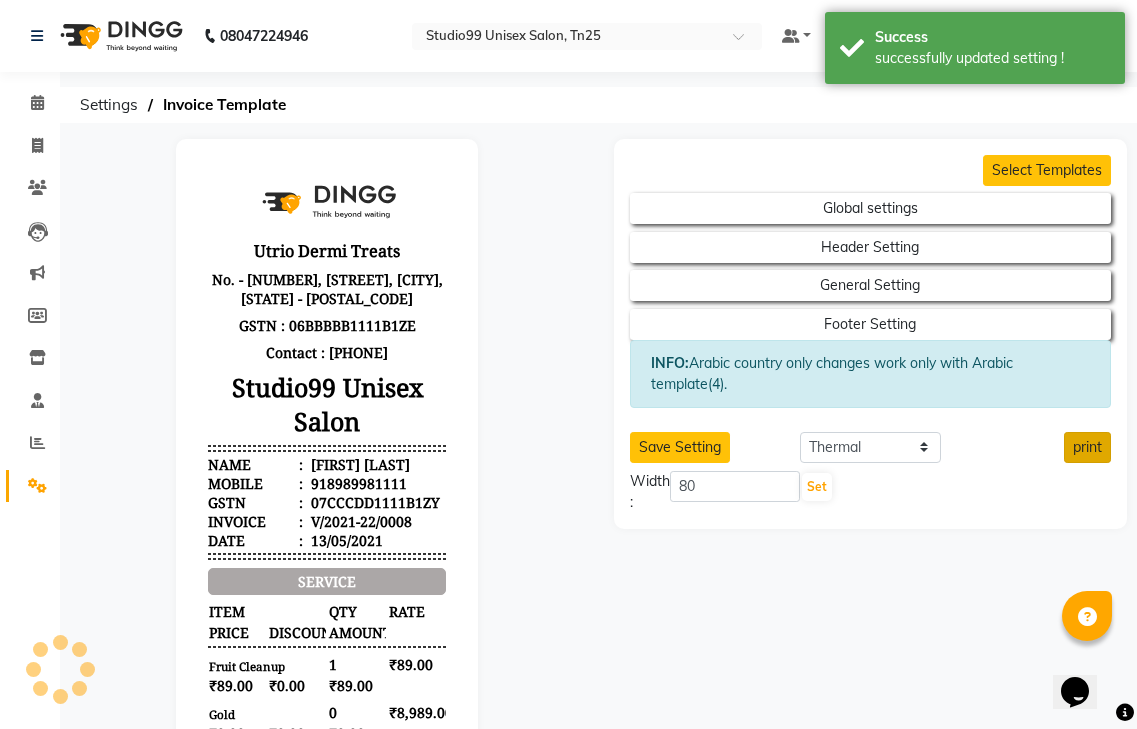 click on "print" 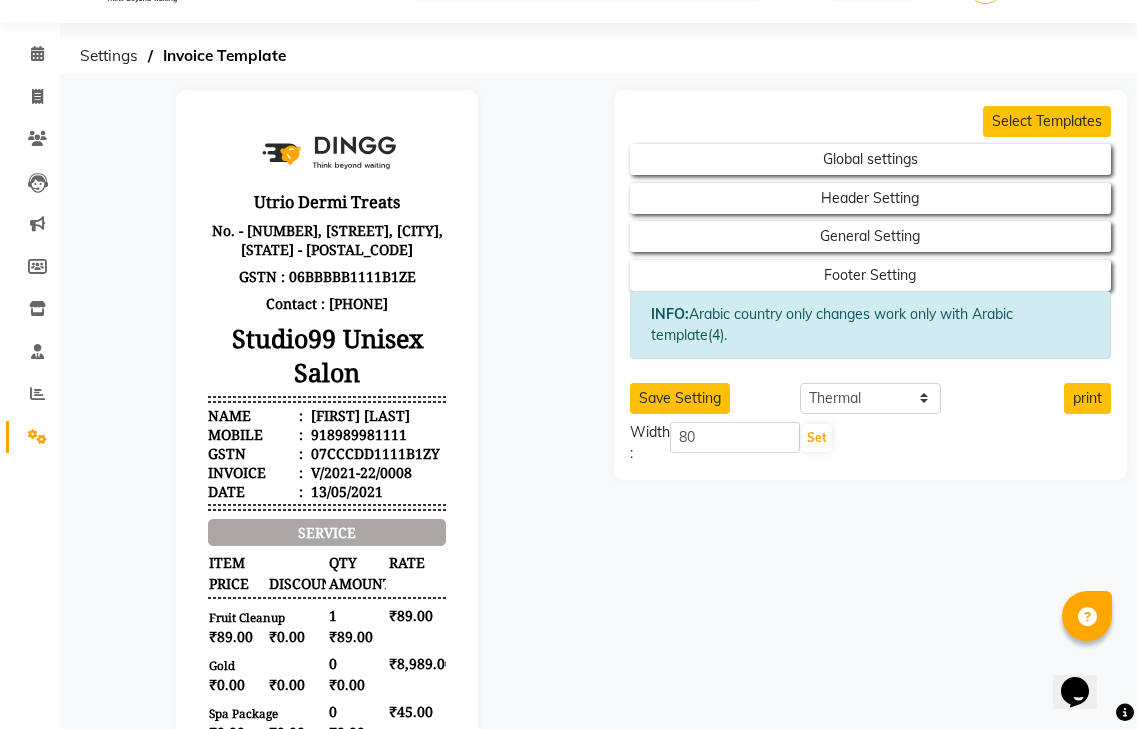 scroll, scrollTop: 0, scrollLeft: 0, axis: both 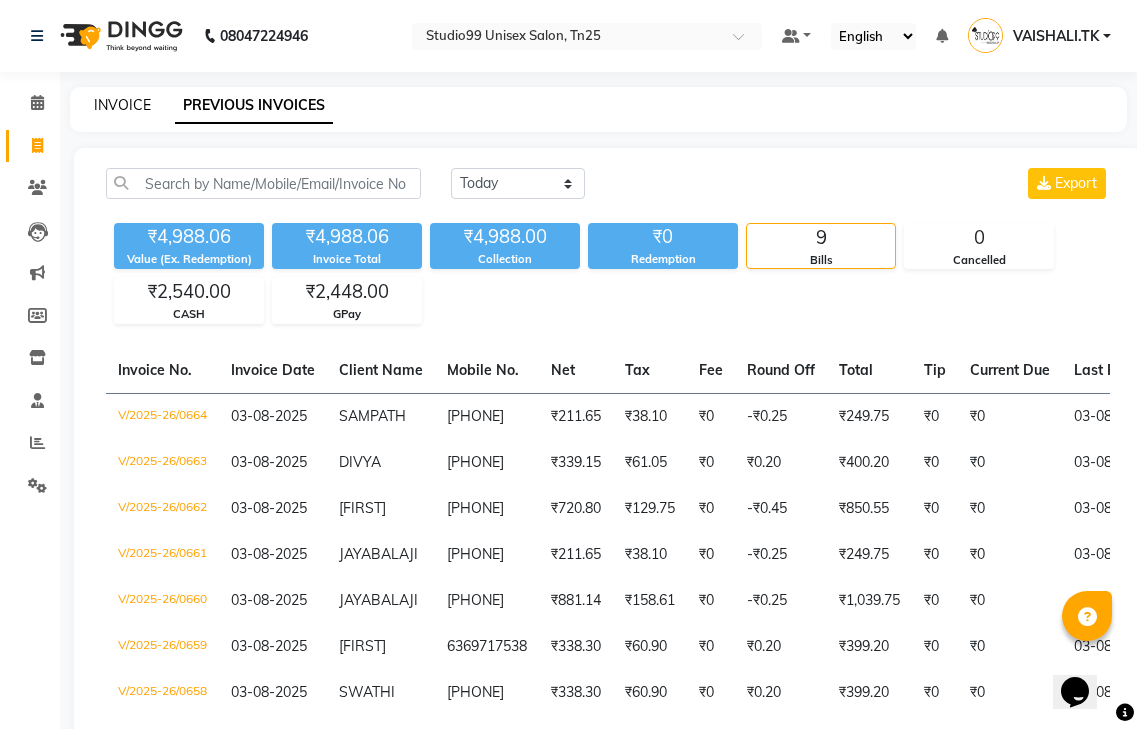 click on "INVOICE" 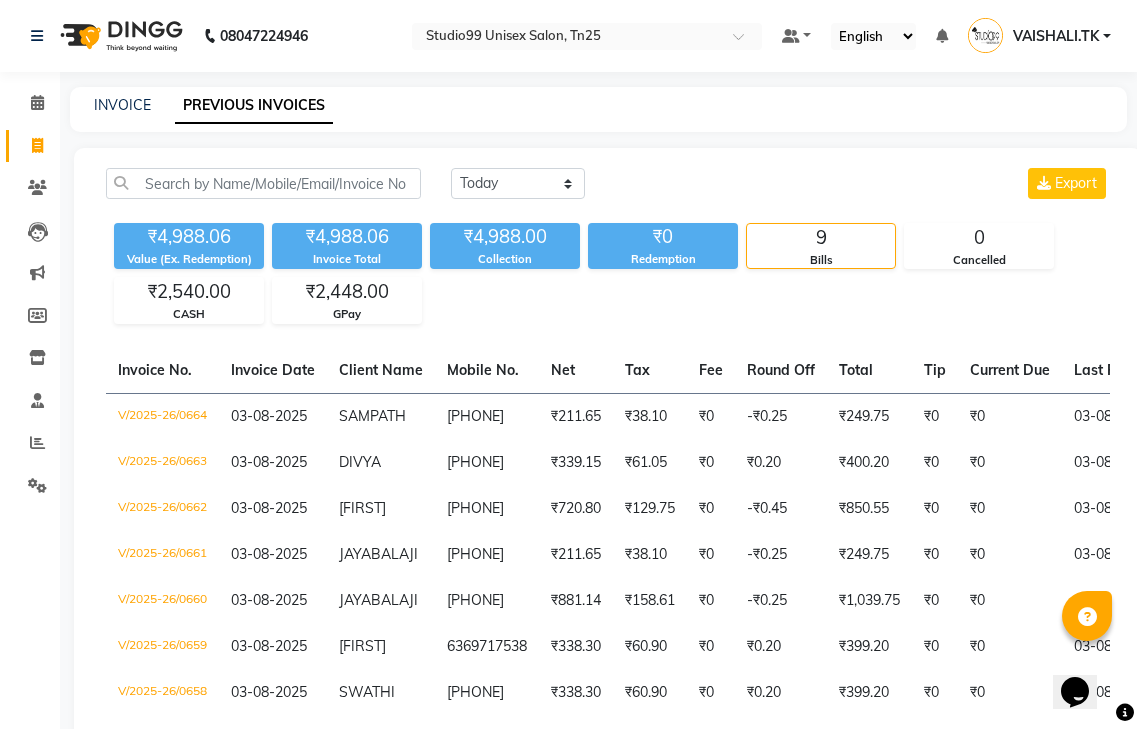 select on "service" 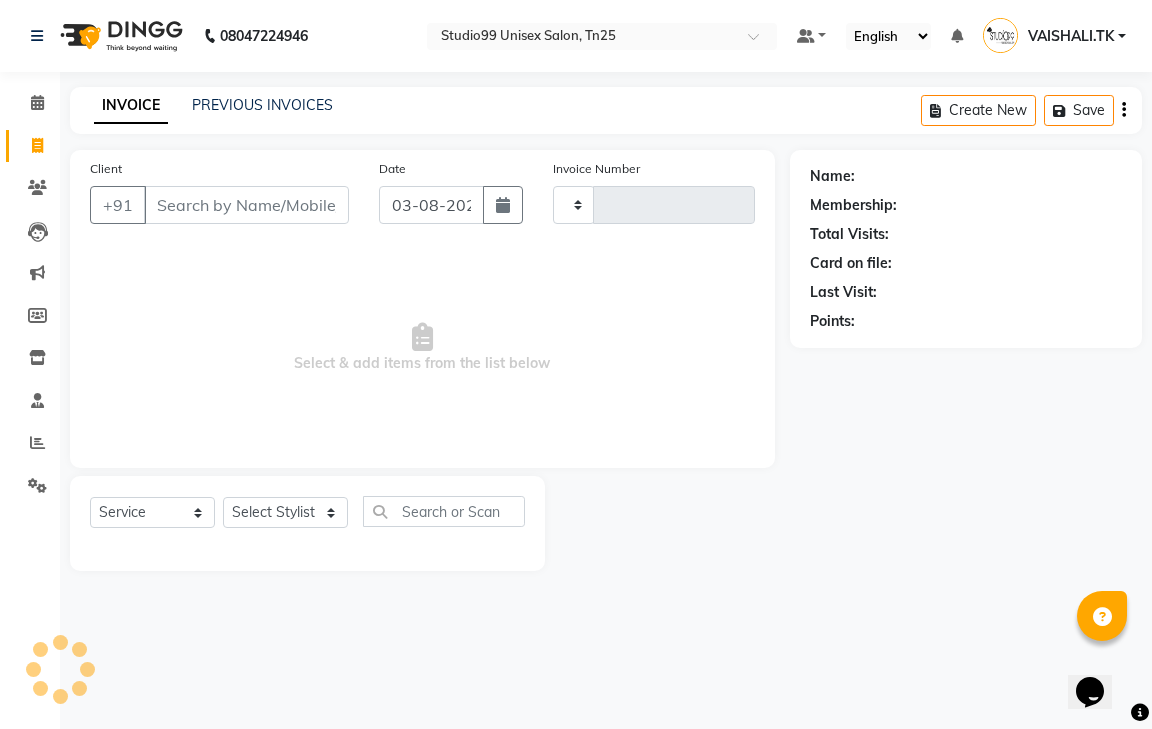 type on "0665" 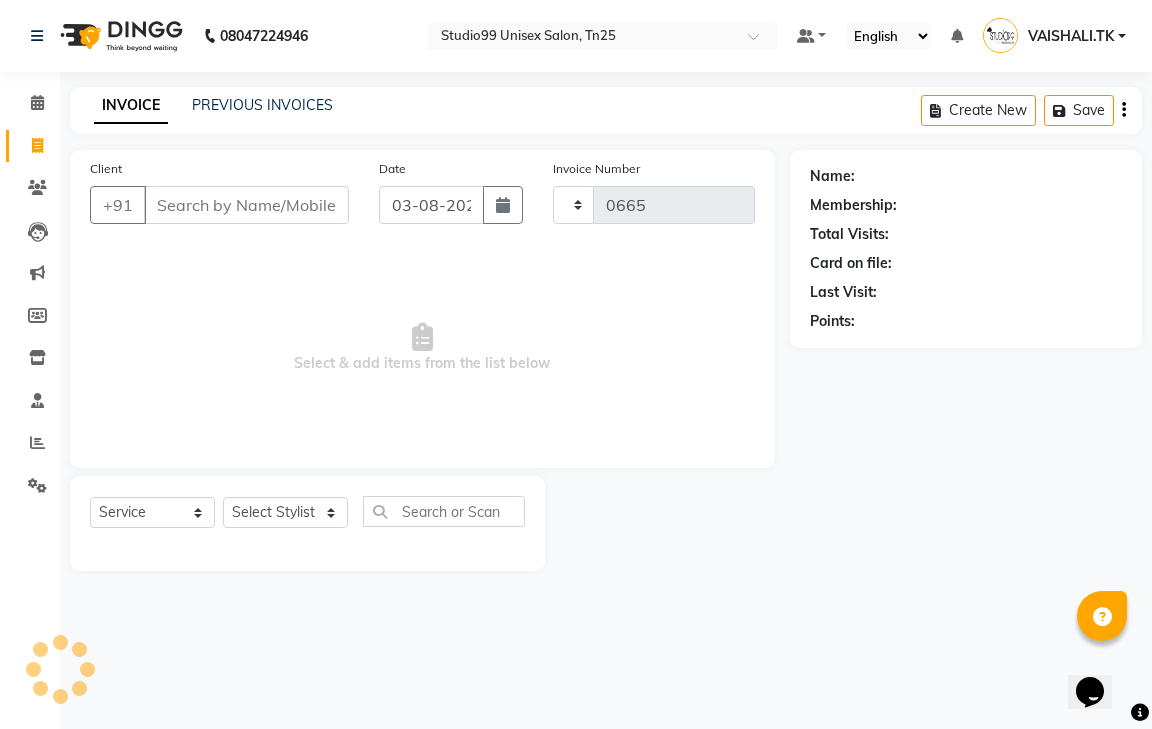select on "8331" 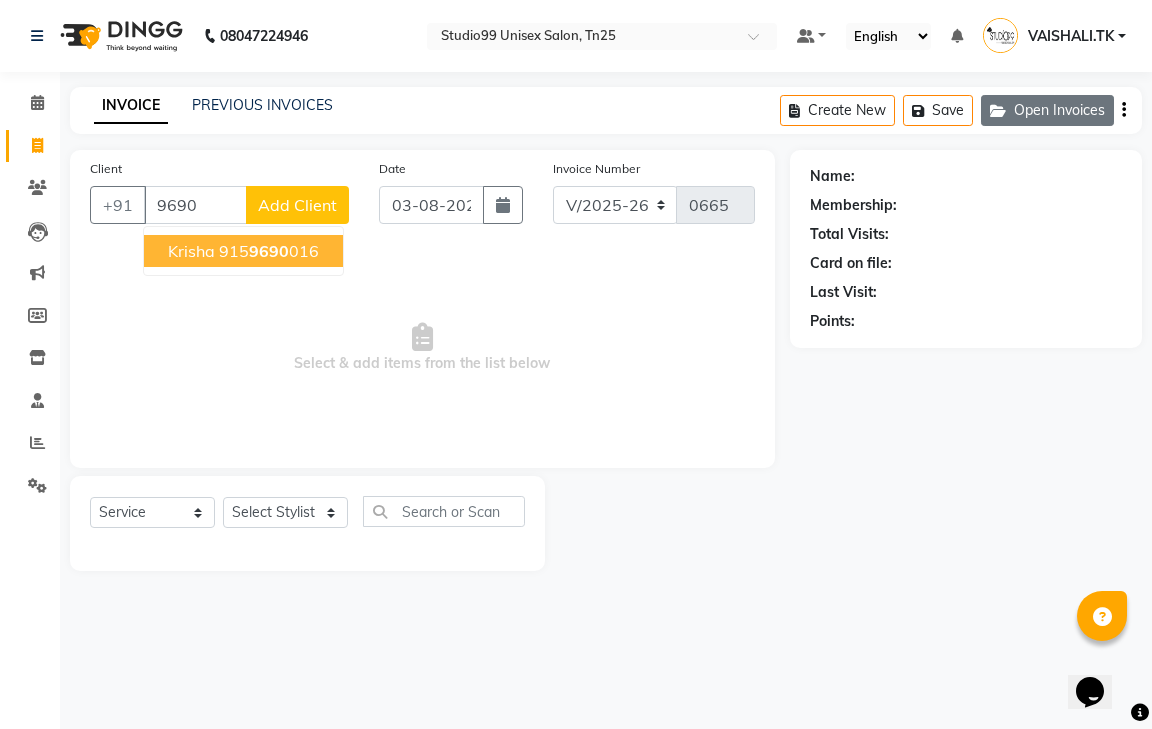 click on "Open Invoices" 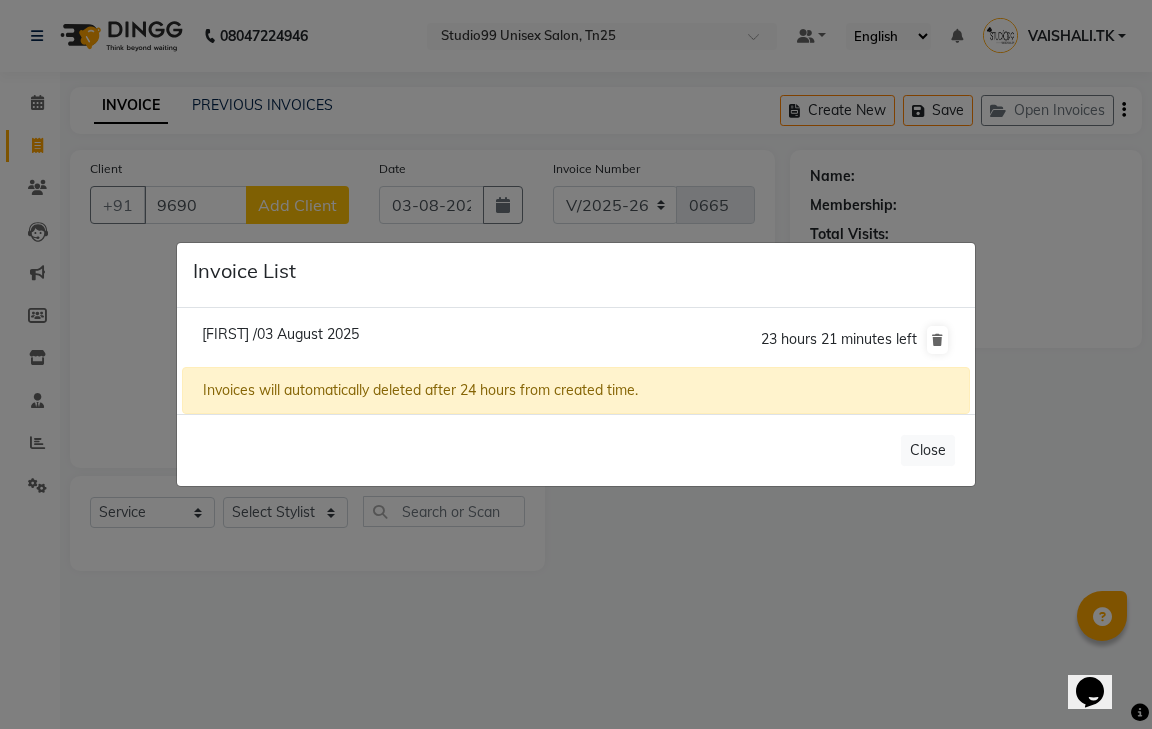 click on "[FIRST] /03 August 2025" 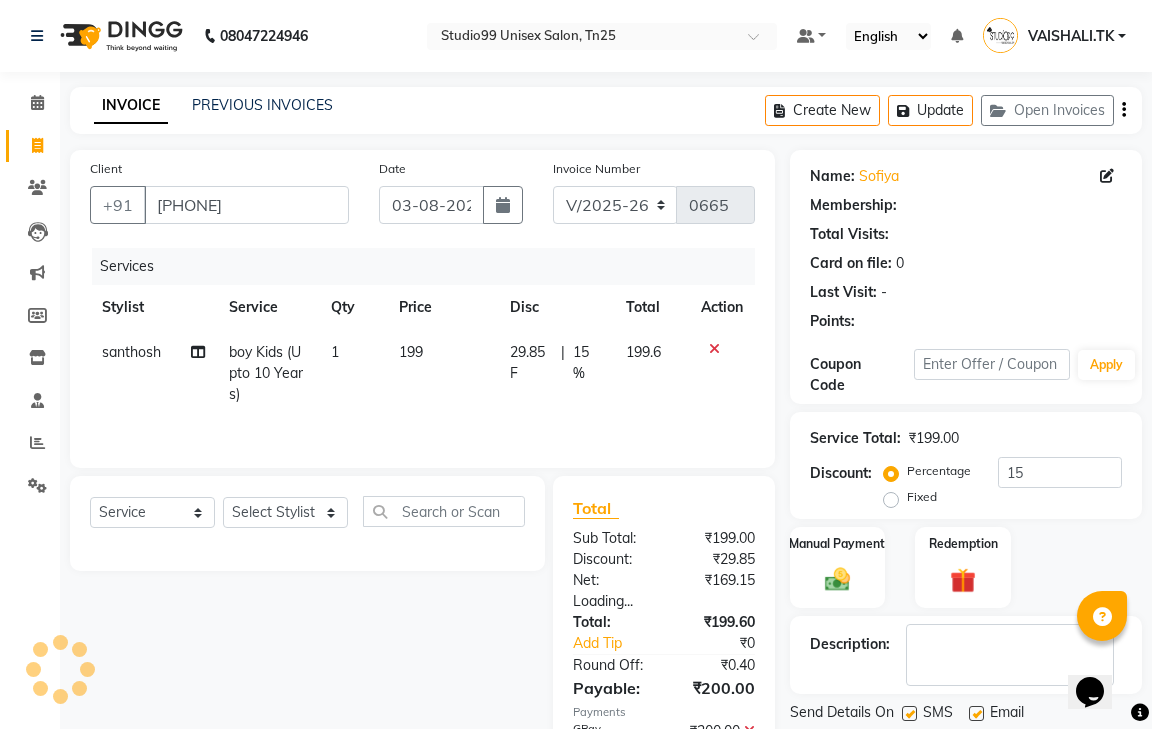 type on "0" 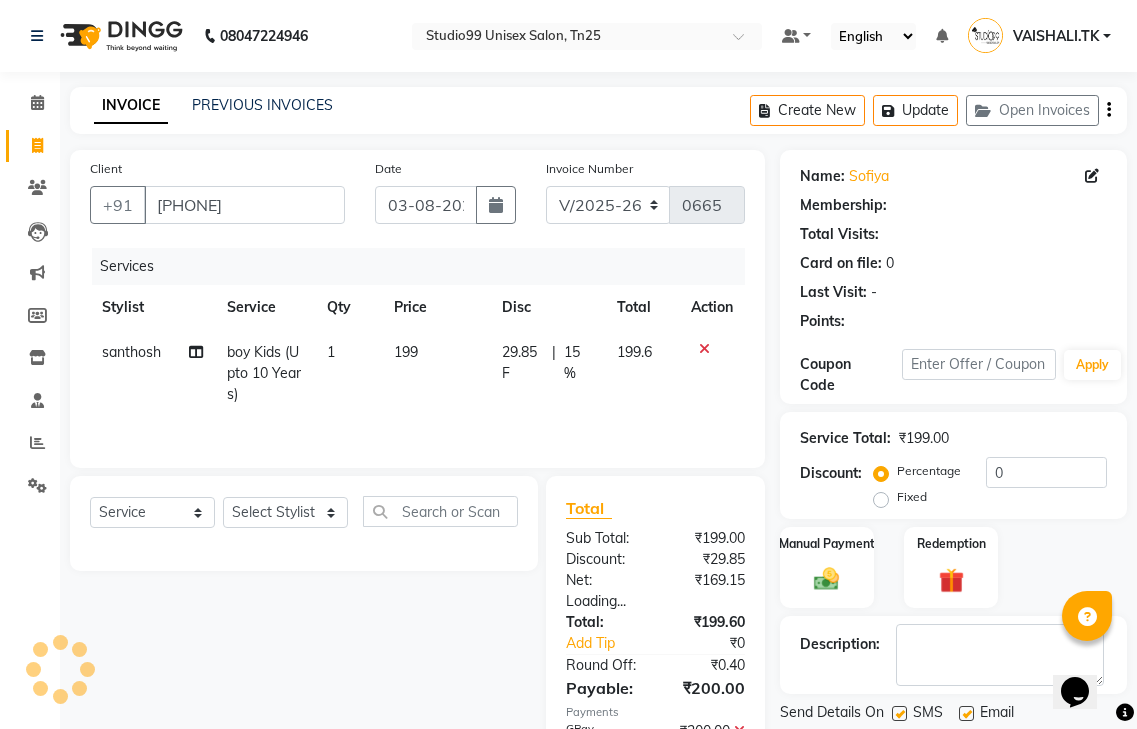 select on "1: Object" 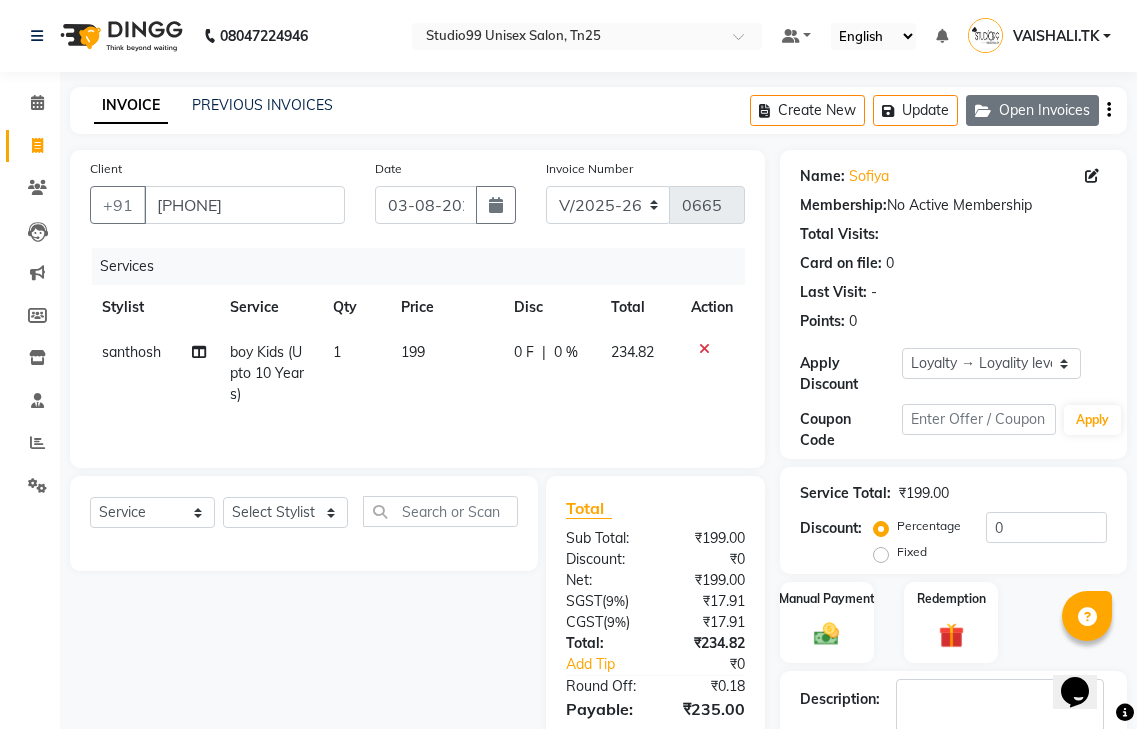 click on "Open Invoices" 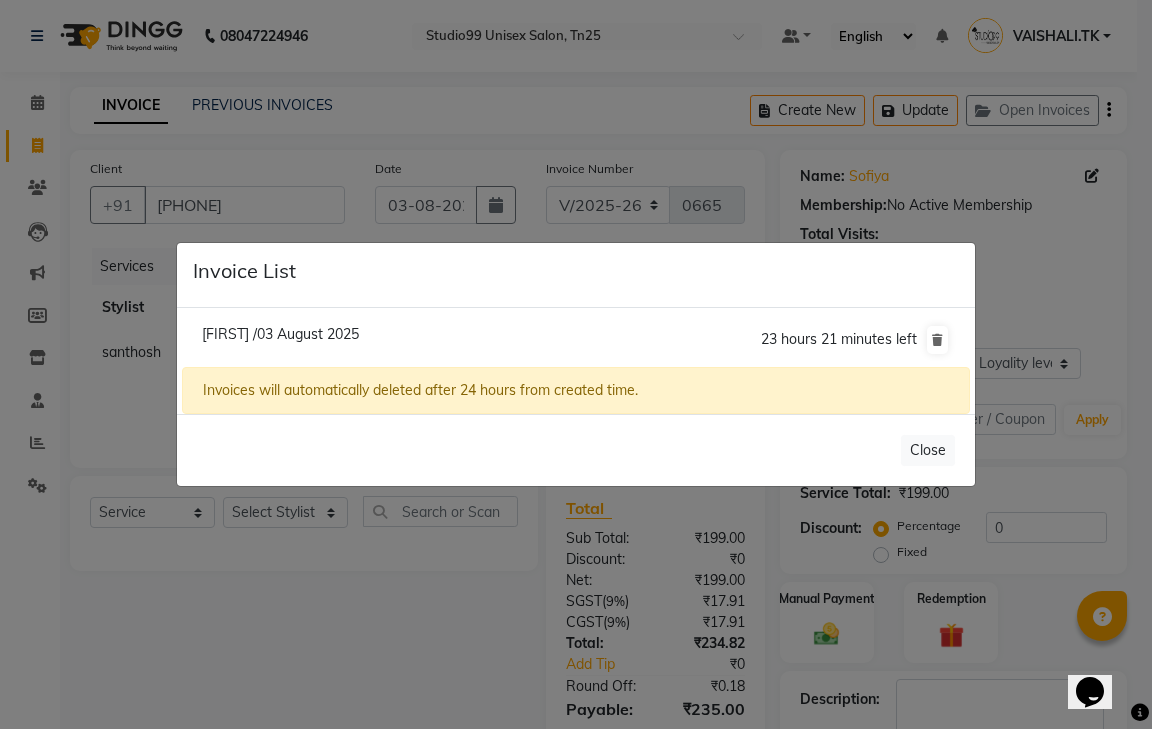 click on "23 hours 21 minutes left" 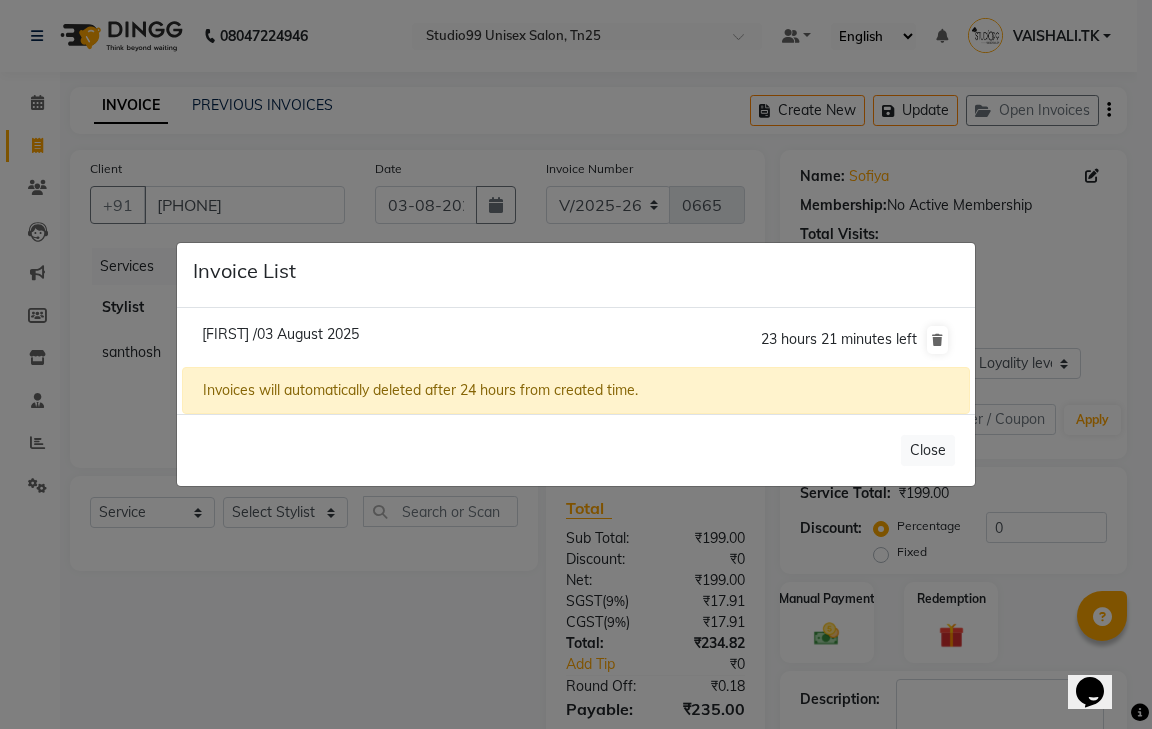 click on "Sofiya /03 August 2025" 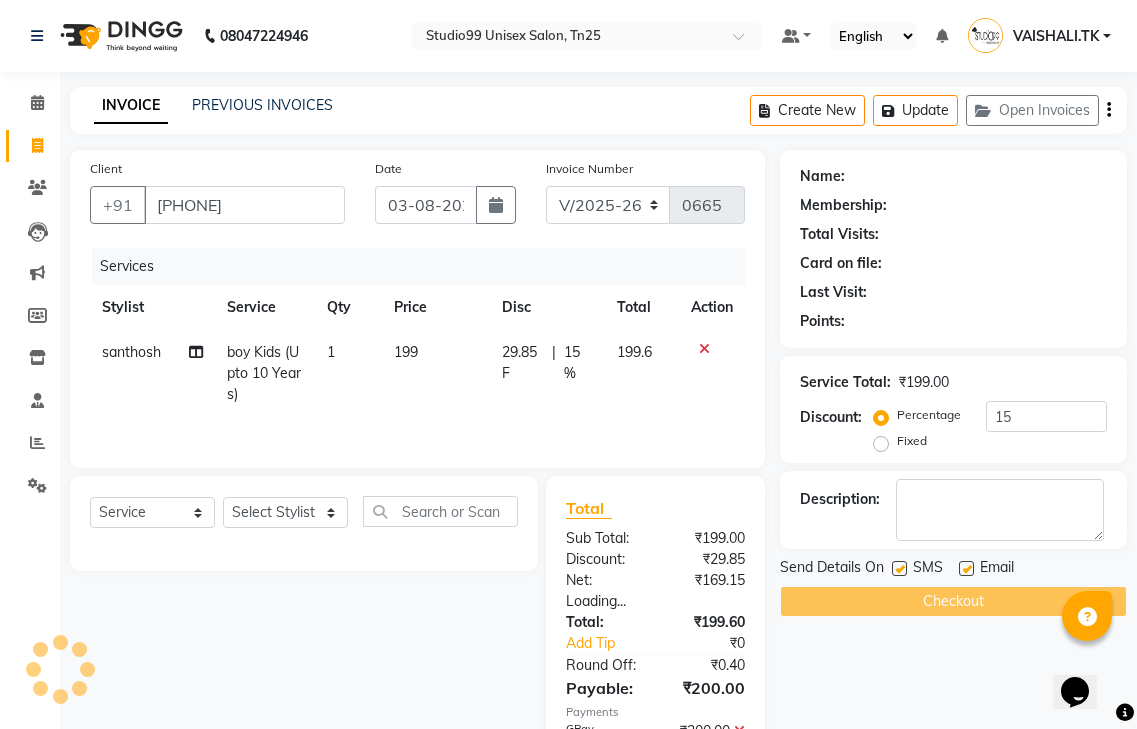 type on "0" 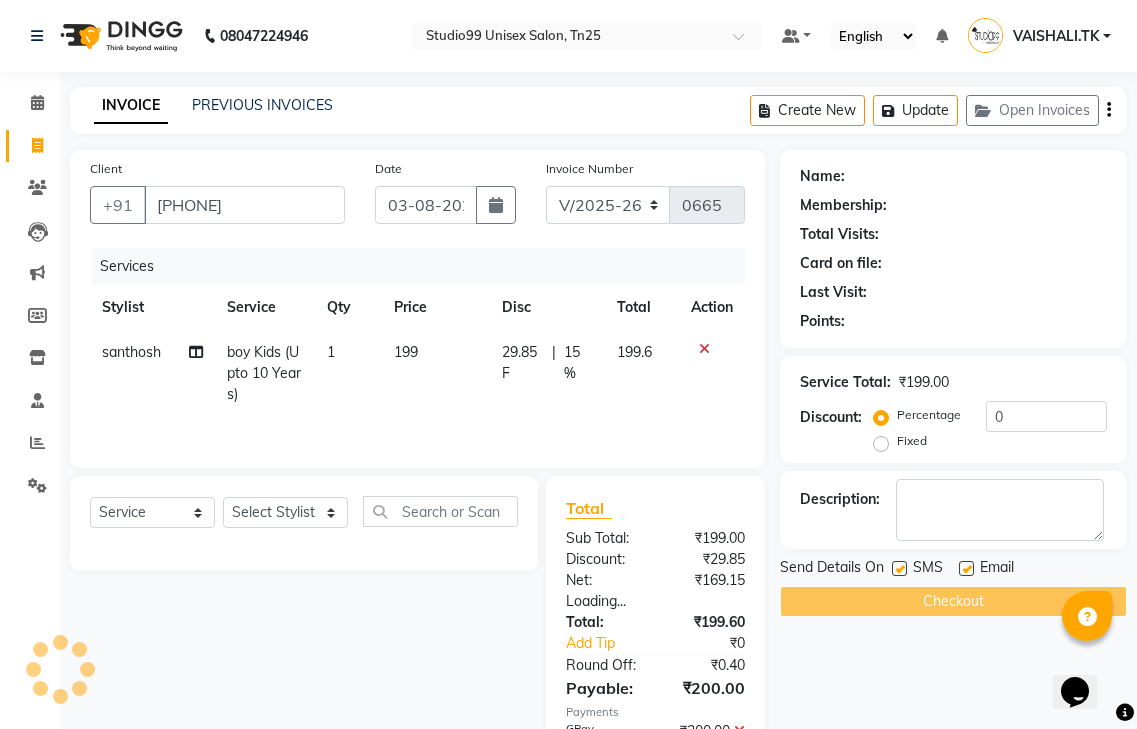 select on "1: Object" 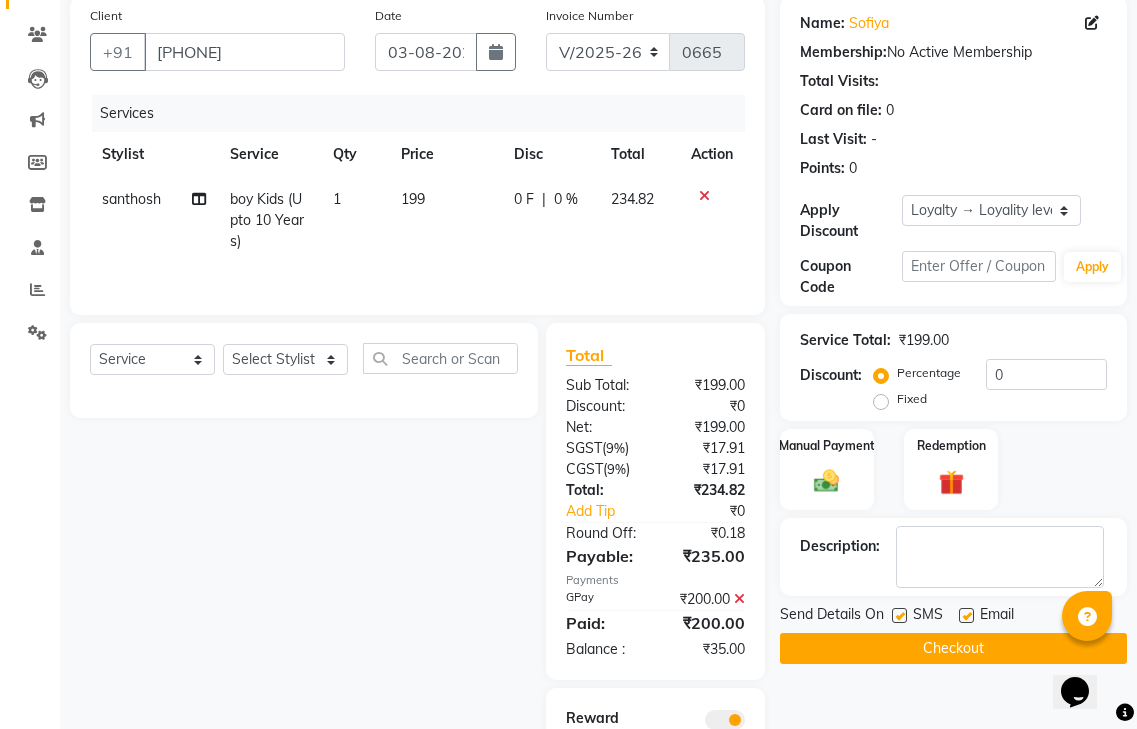 scroll, scrollTop: 295, scrollLeft: 0, axis: vertical 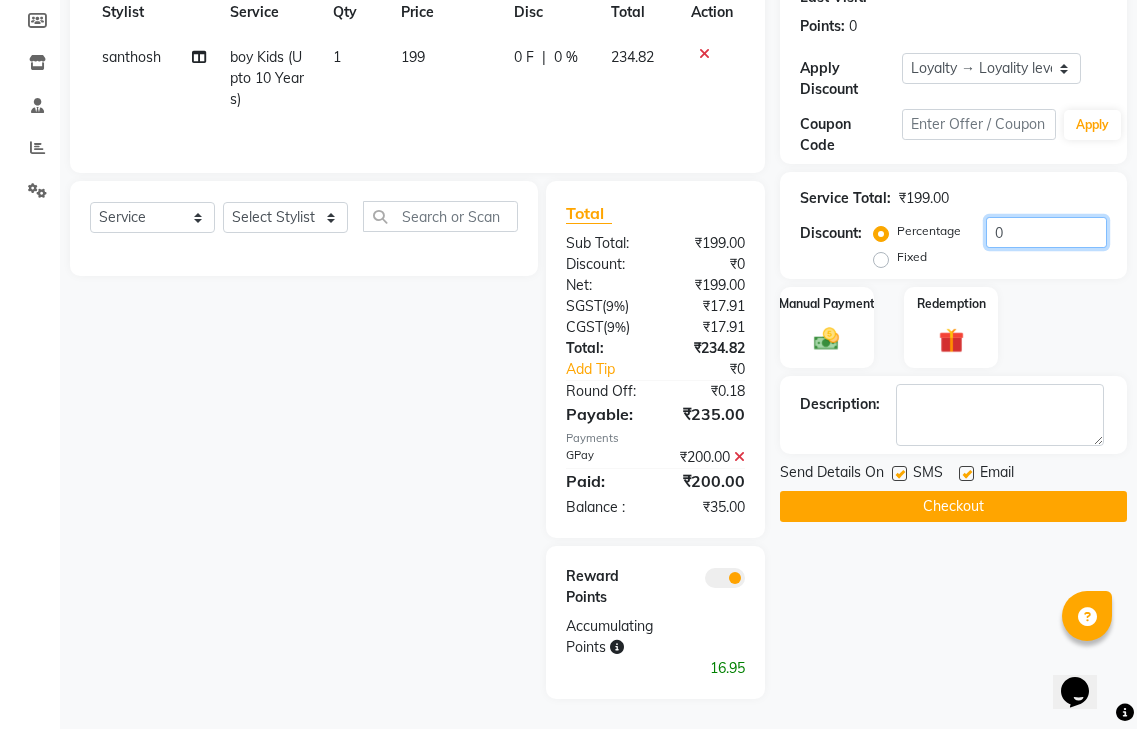 click on "0" 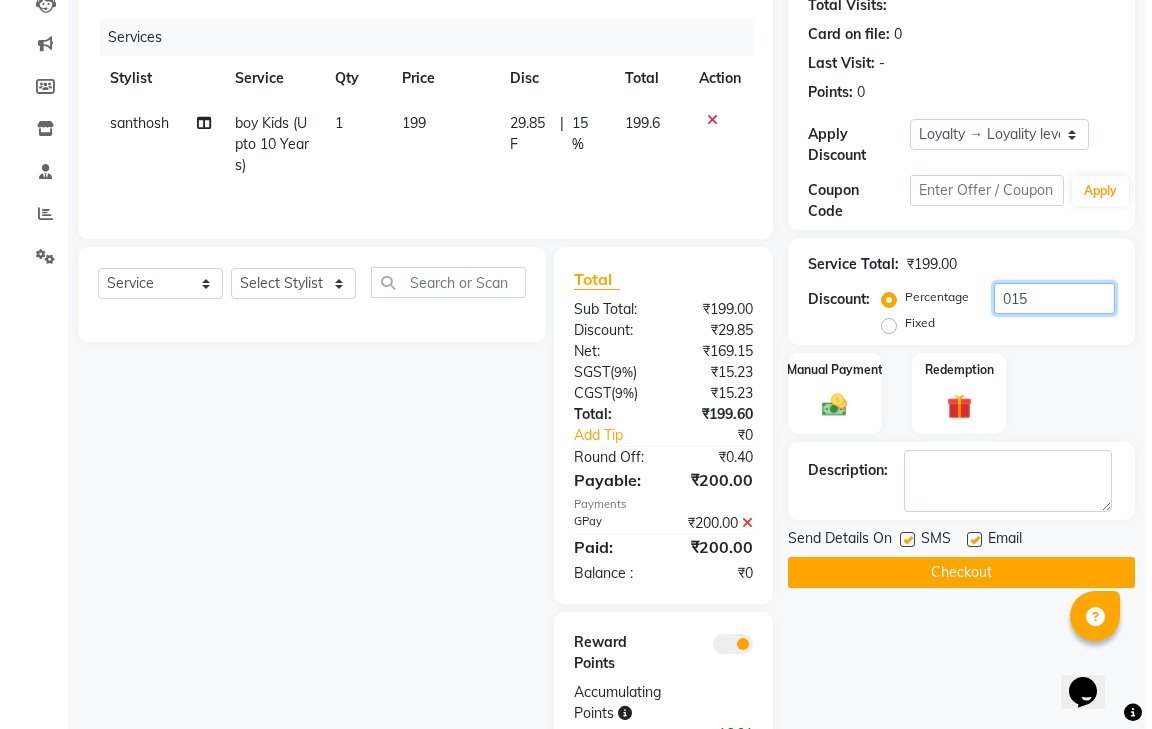 scroll, scrollTop: 295, scrollLeft: 0, axis: vertical 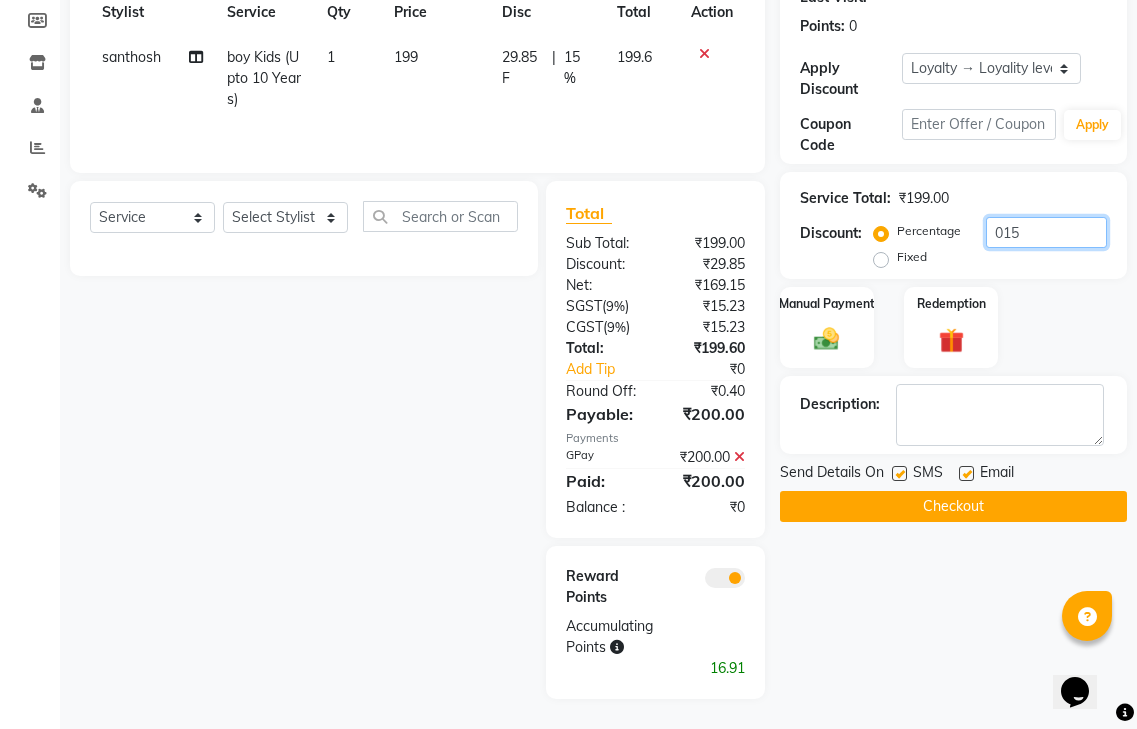 type on "015" 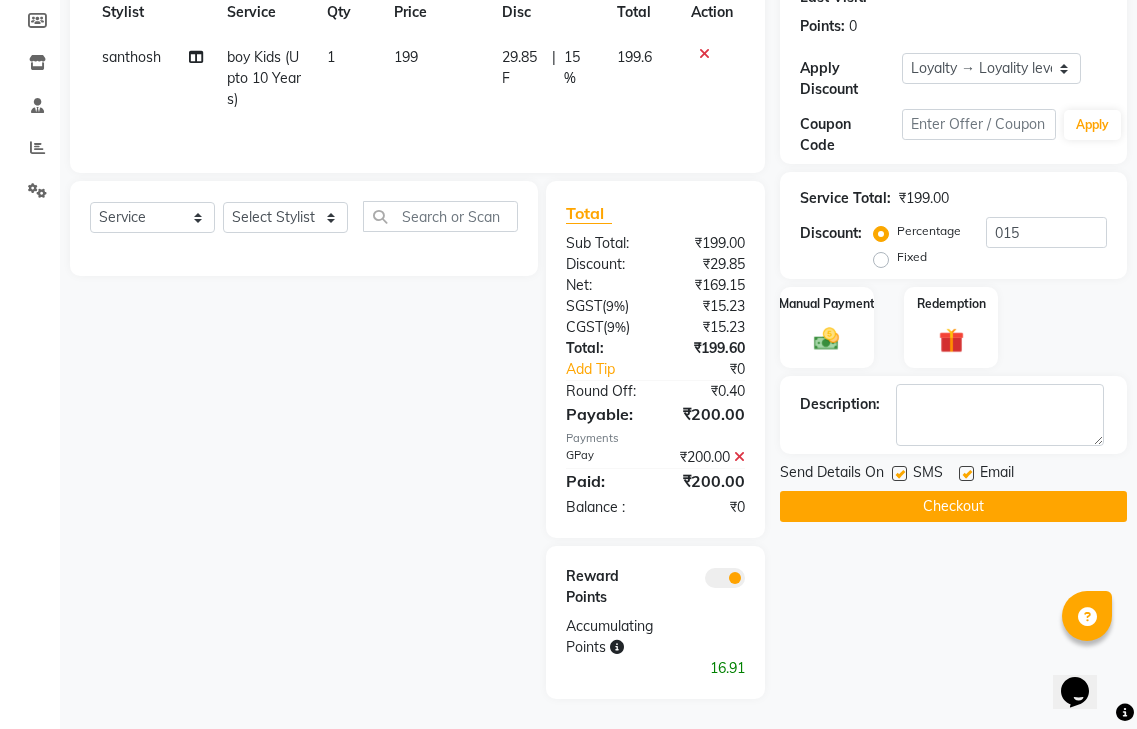click 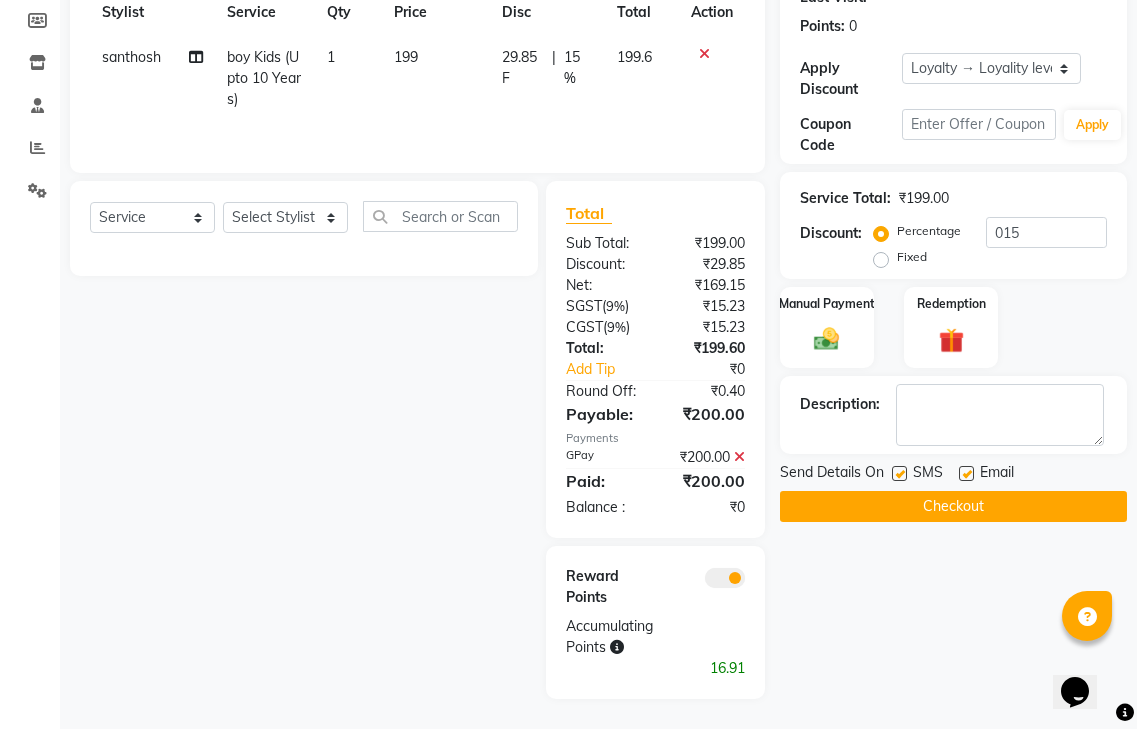 click 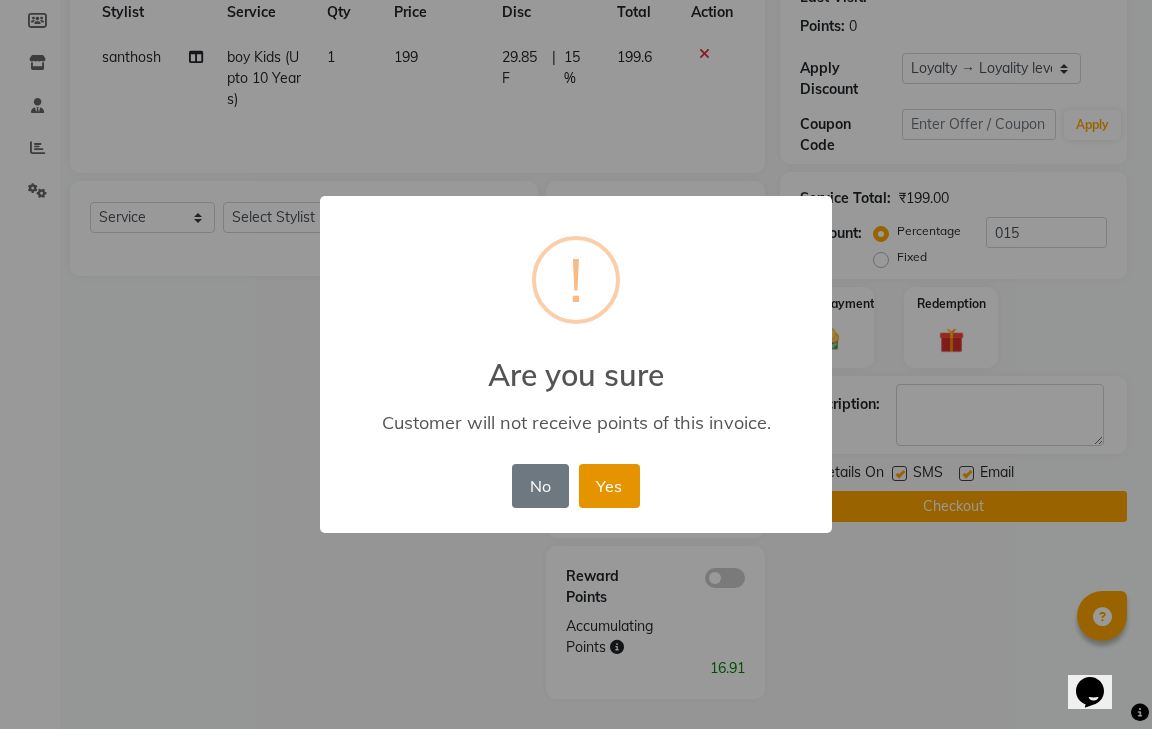 click on "Yes" at bounding box center [609, 486] 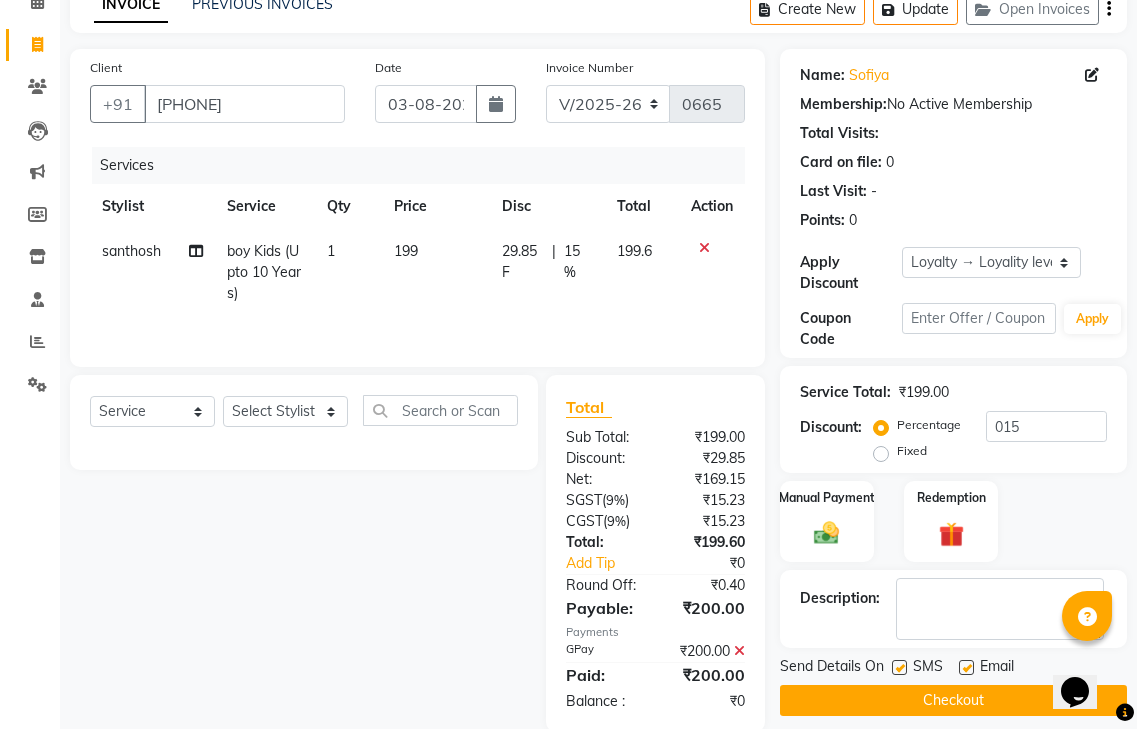 scroll, scrollTop: 224, scrollLeft: 0, axis: vertical 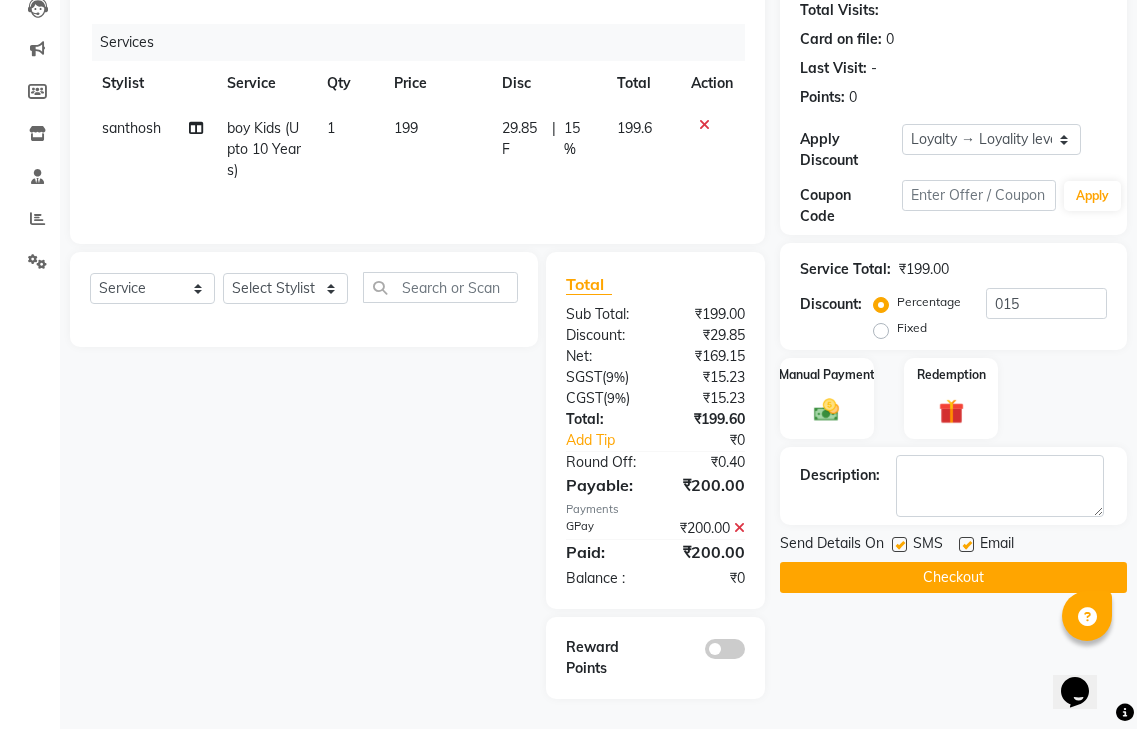 click on "Checkout" 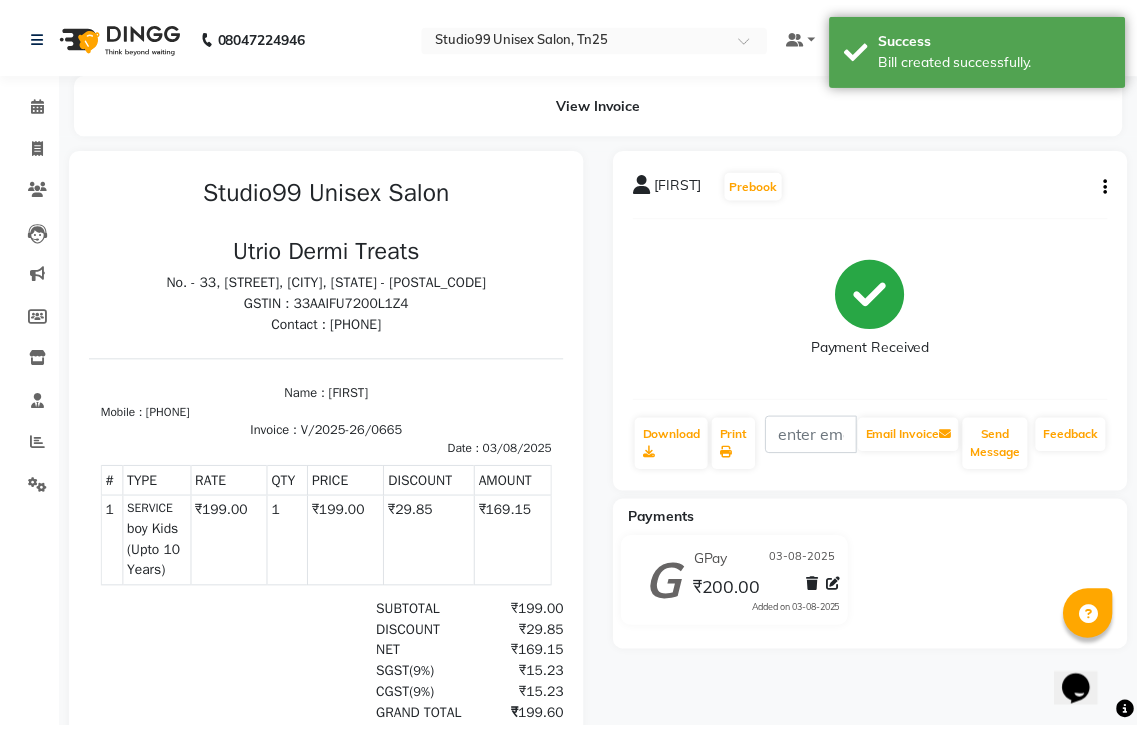 scroll, scrollTop: 0, scrollLeft: 0, axis: both 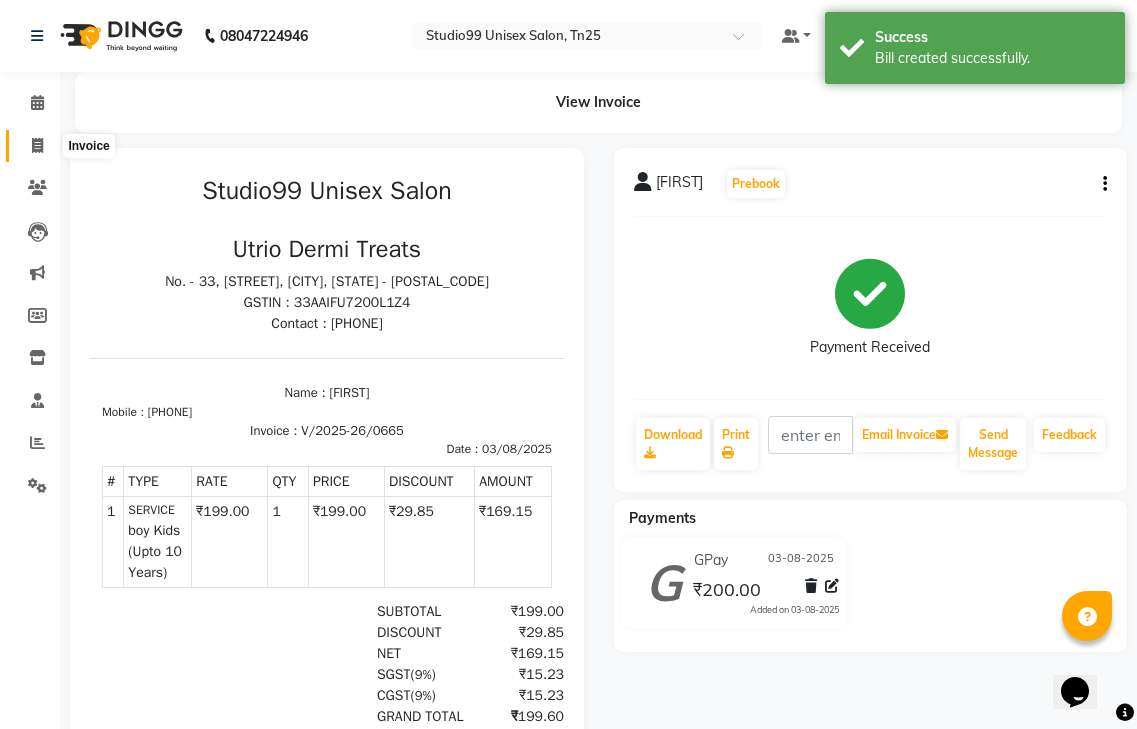 click 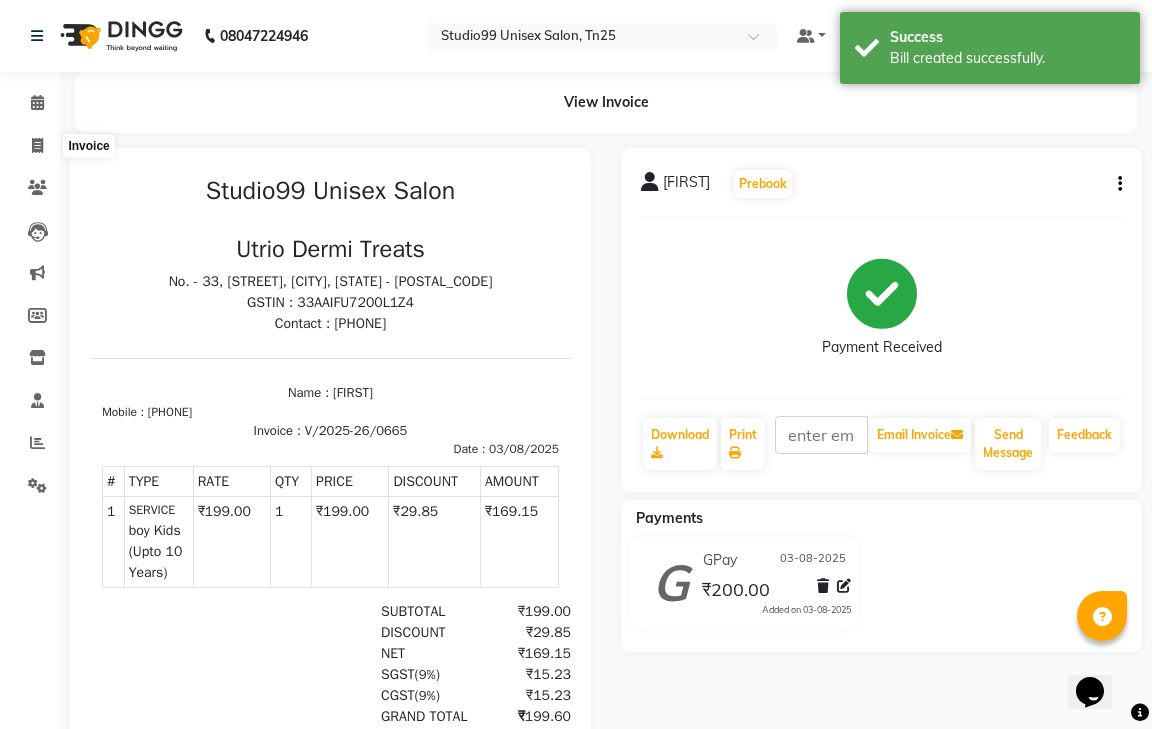 select on "service" 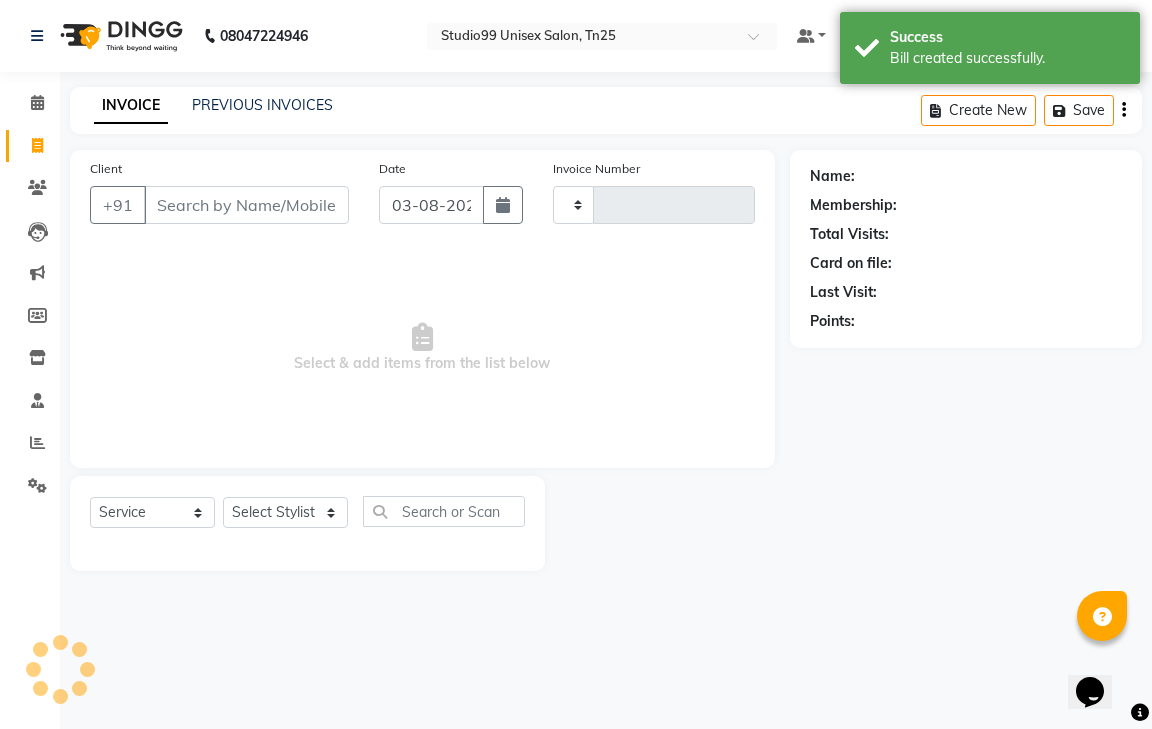 type on "0666" 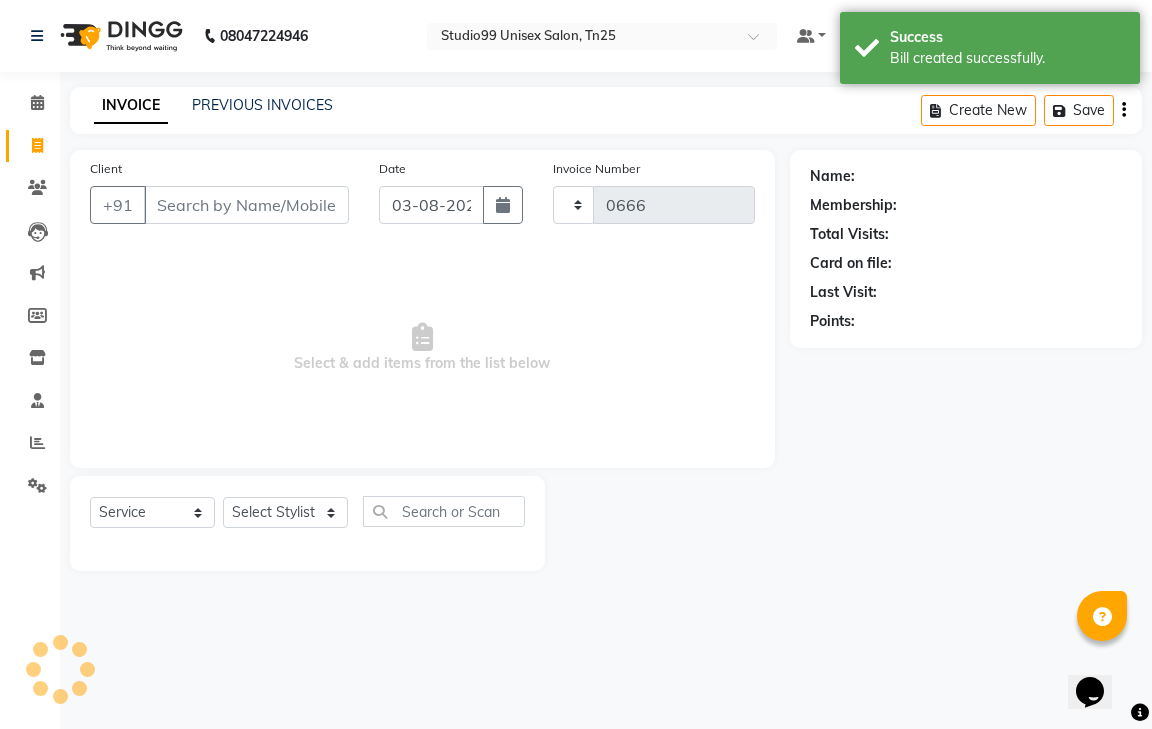 select on "8331" 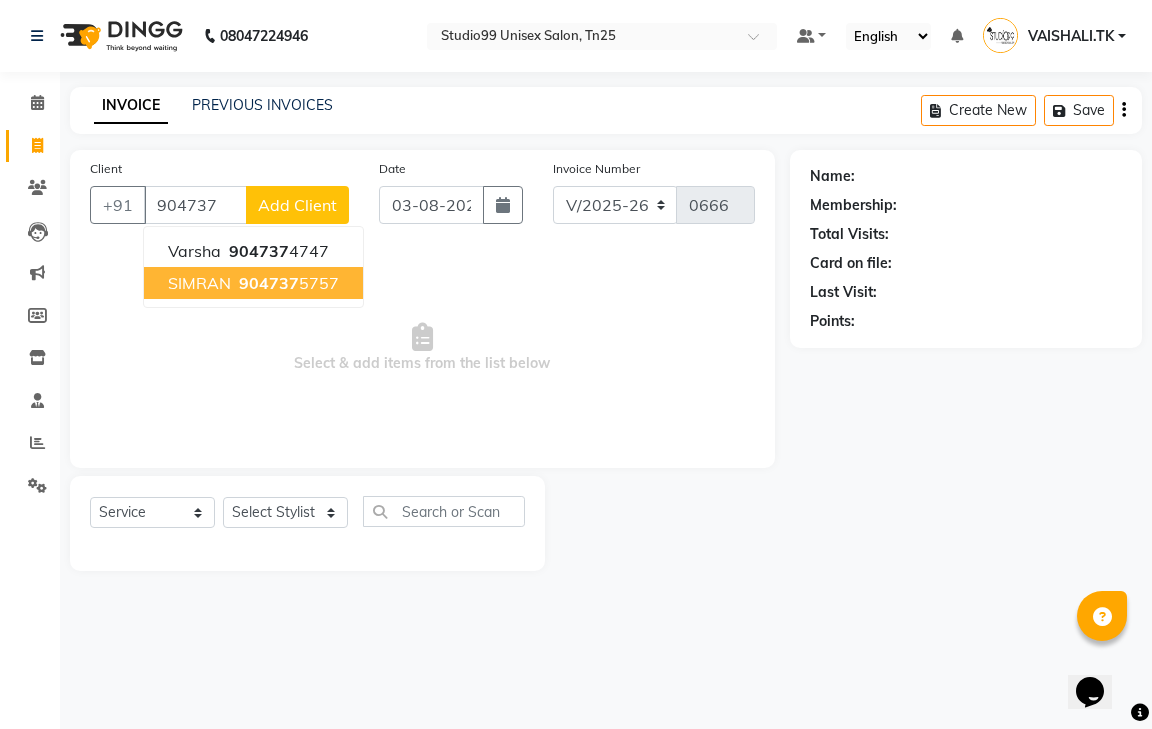 click on "904737" at bounding box center (269, 283) 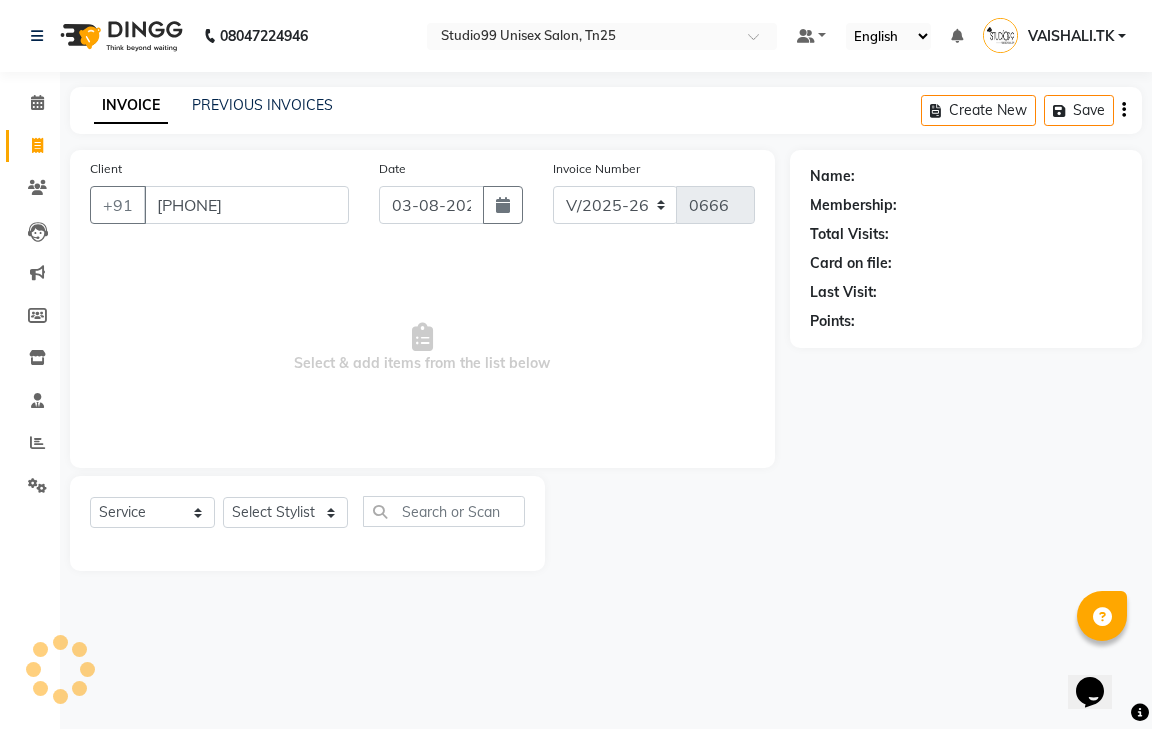 type on "9047375757" 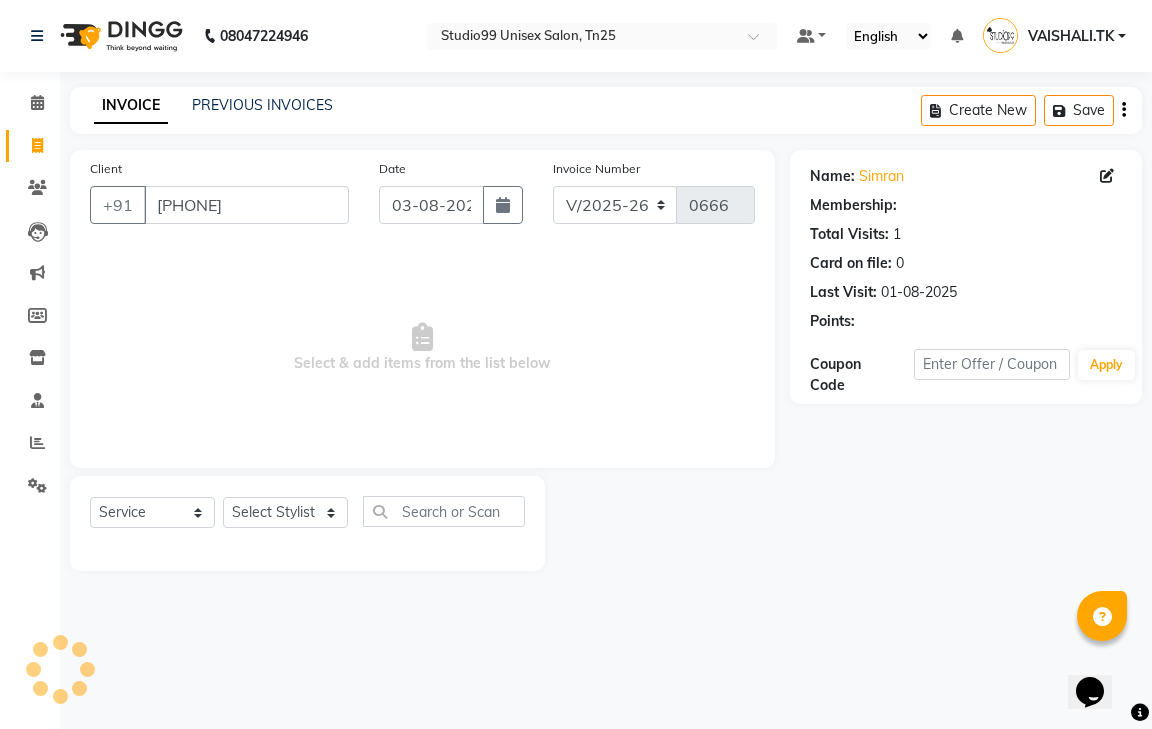 select on "1: Object" 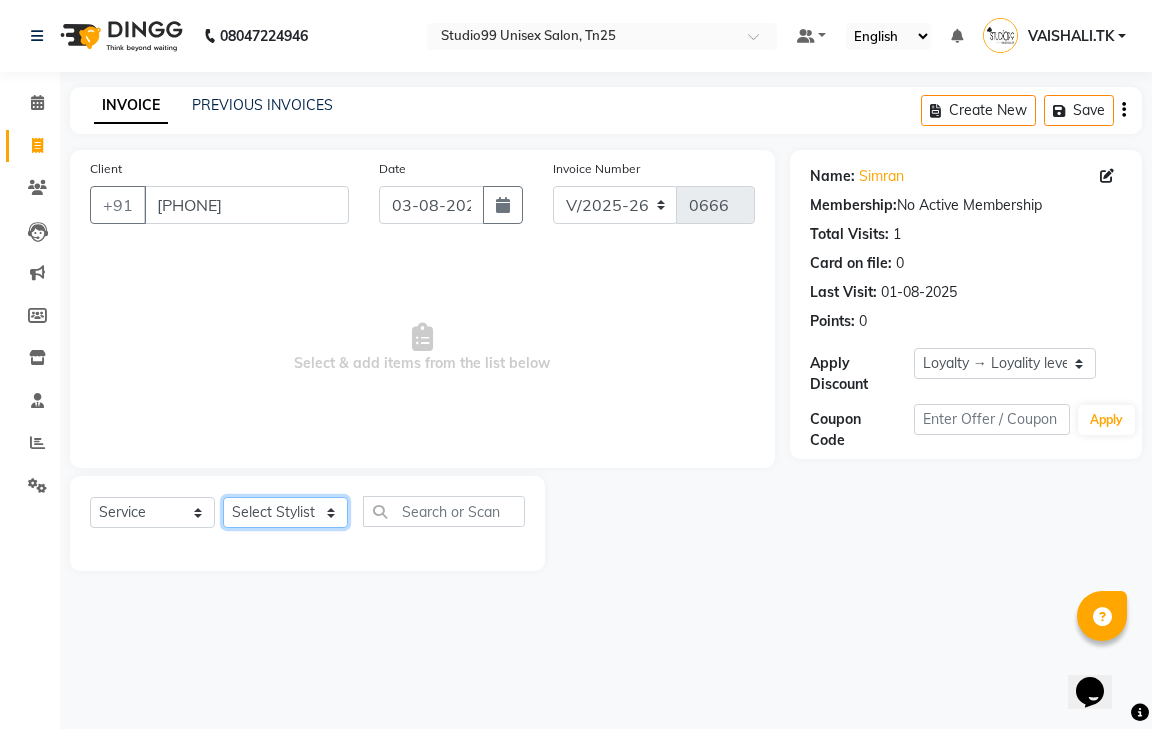 click on "Select Stylist gendral giri-ja  jaya priya kothai TK raja sanjay santhosh VAISHALI.TK" 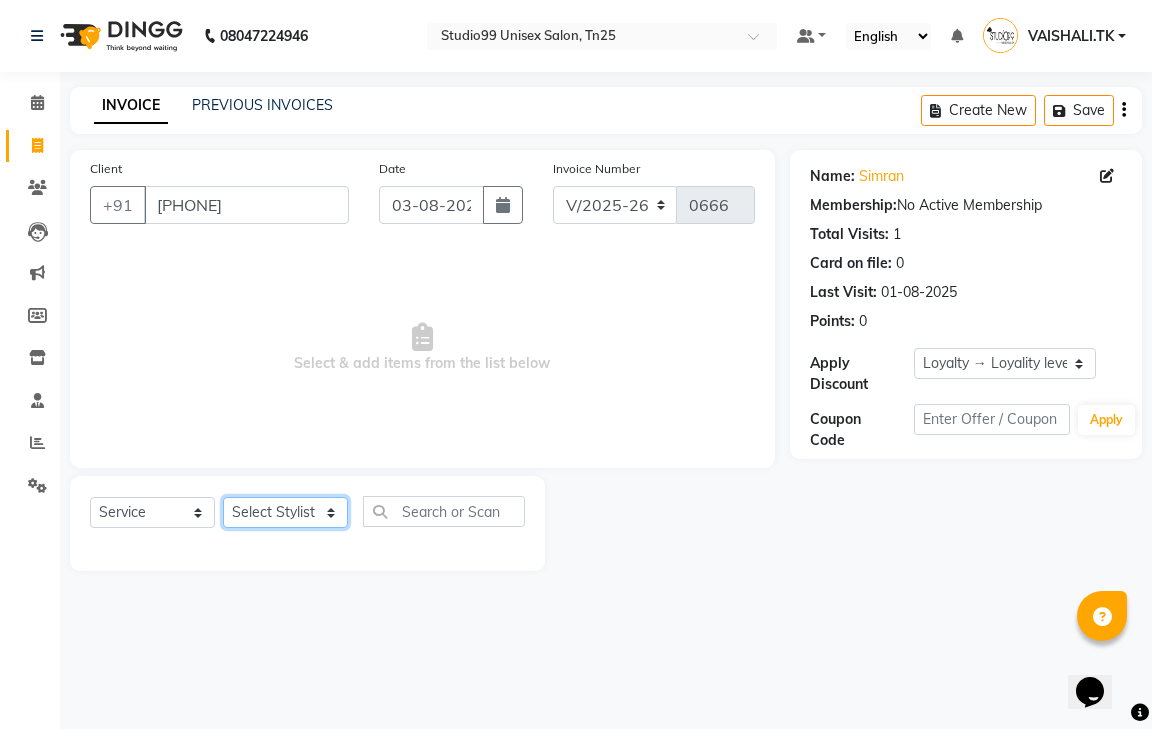 select on "80760" 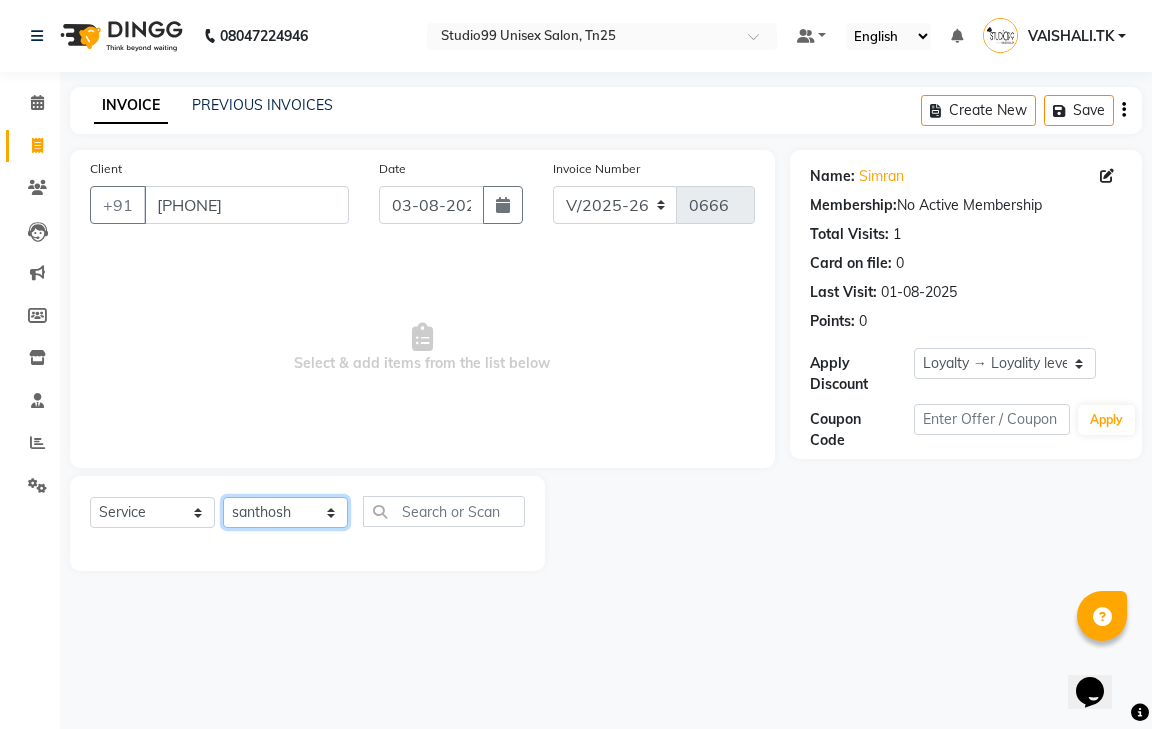 click on "Select Stylist gendral giri-ja  jaya priya kothai TK raja sanjay santhosh VAISHALI.TK" 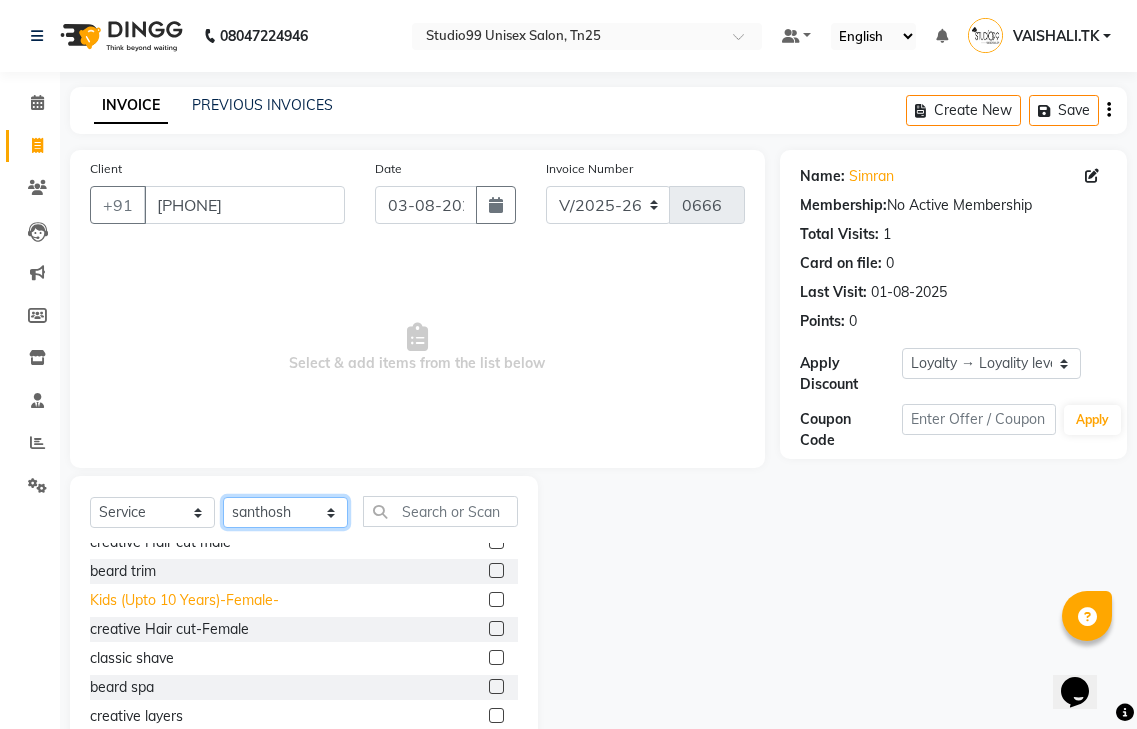 scroll, scrollTop: 0, scrollLeft: 0, axis: both 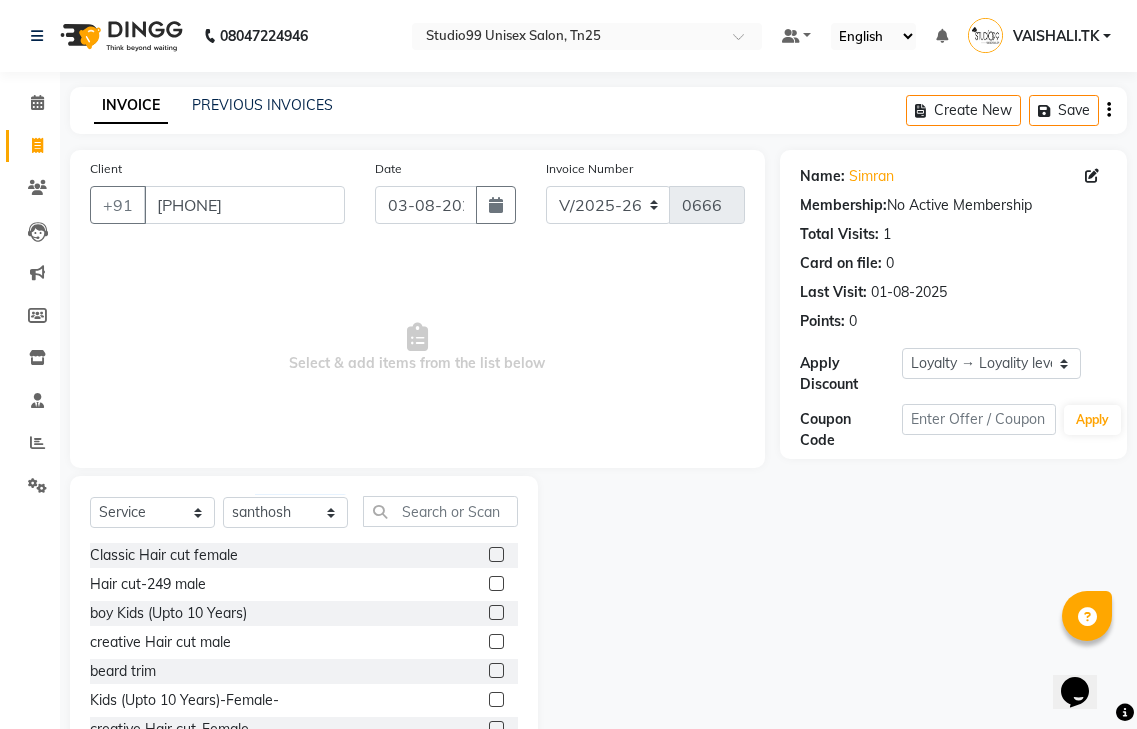 click 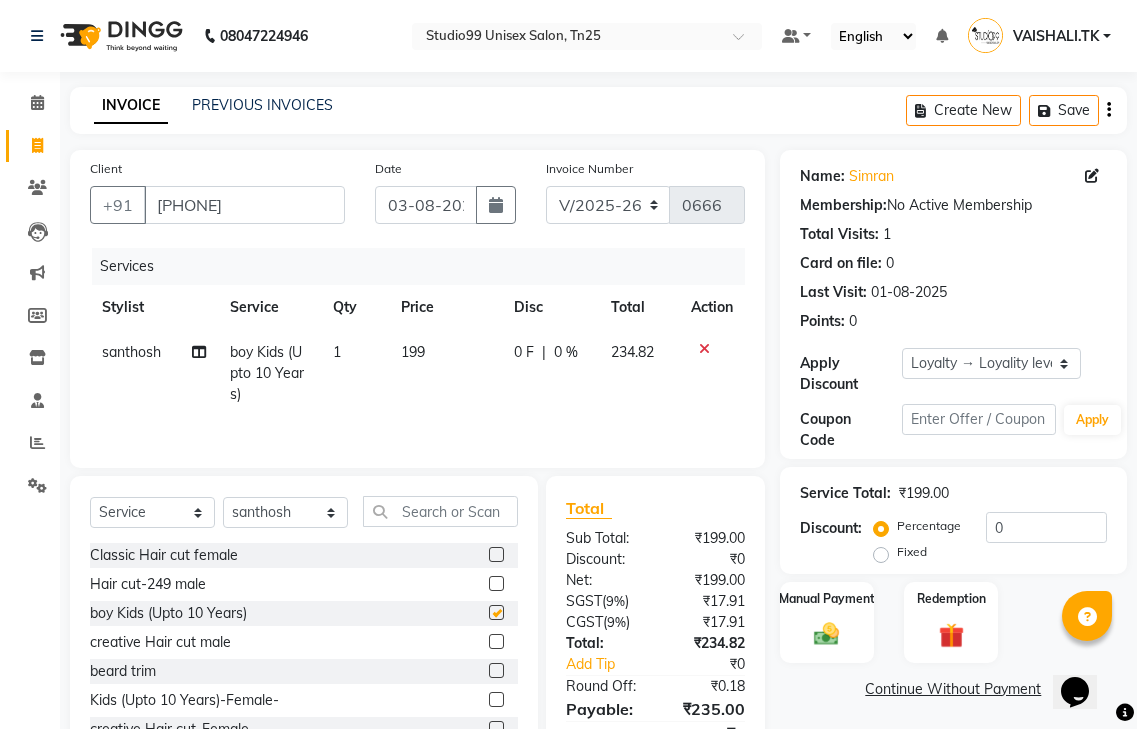 checkbox on "false" 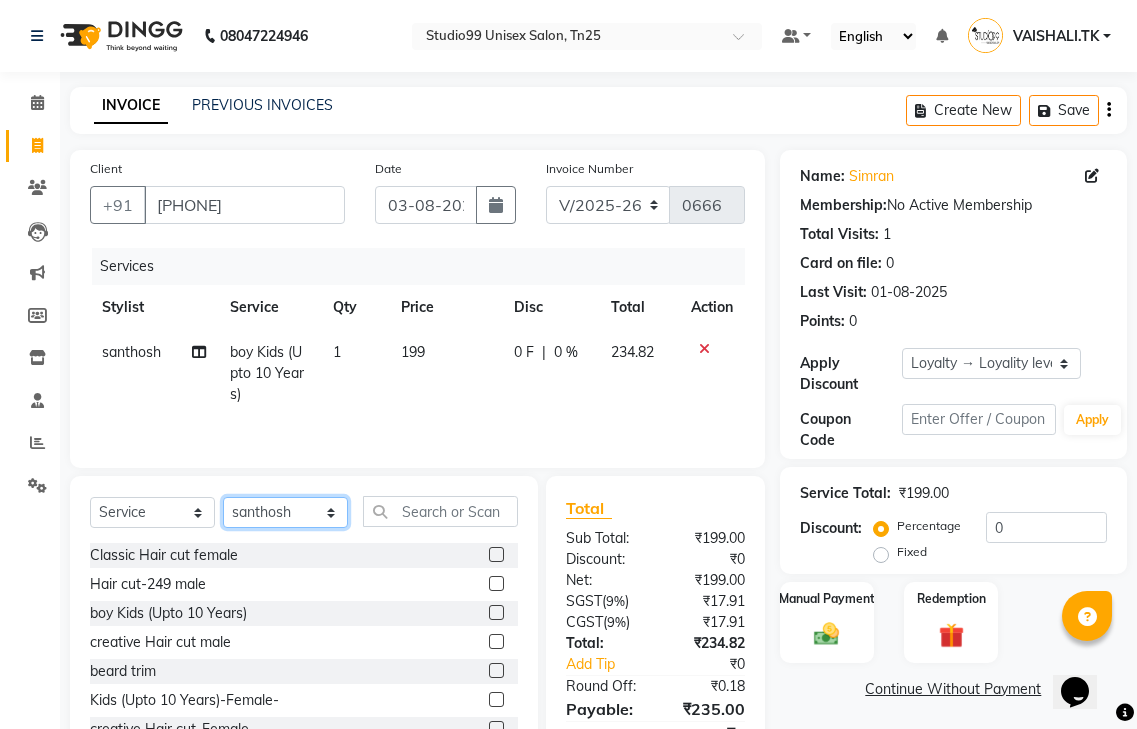 click on "Select Stylist gendral giri-ja  jaya priya kothai TK raja sanjay santhosh VAISHALI.TK" 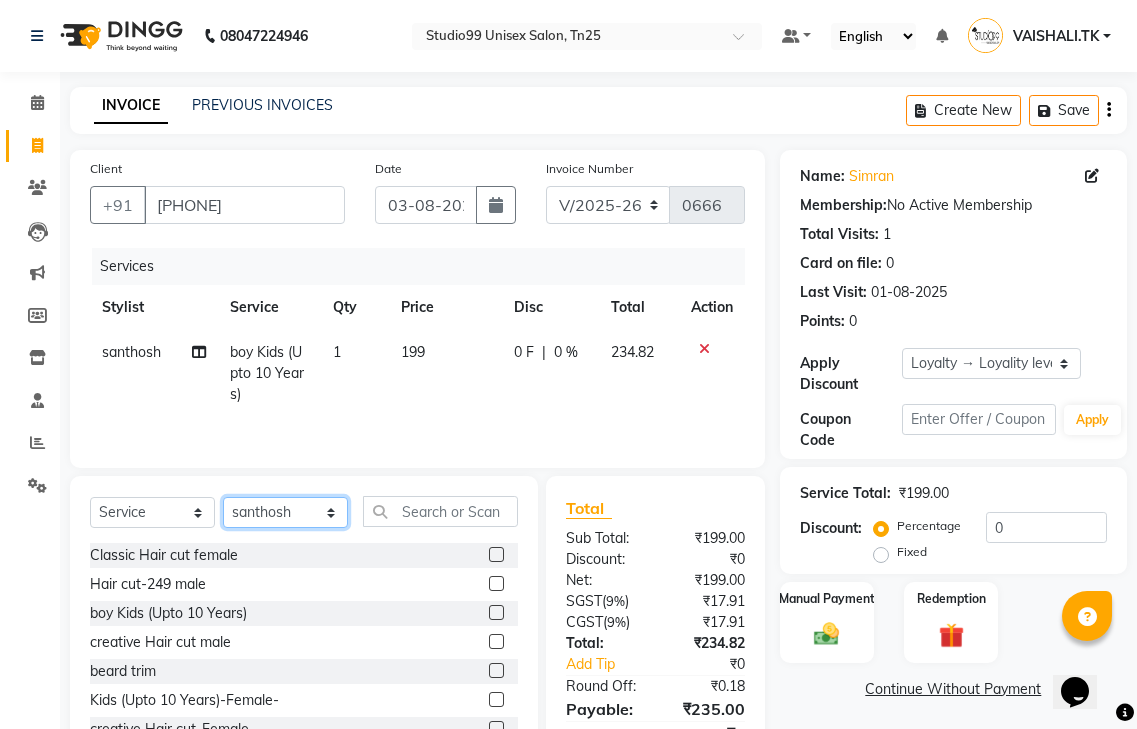 select on "80761" 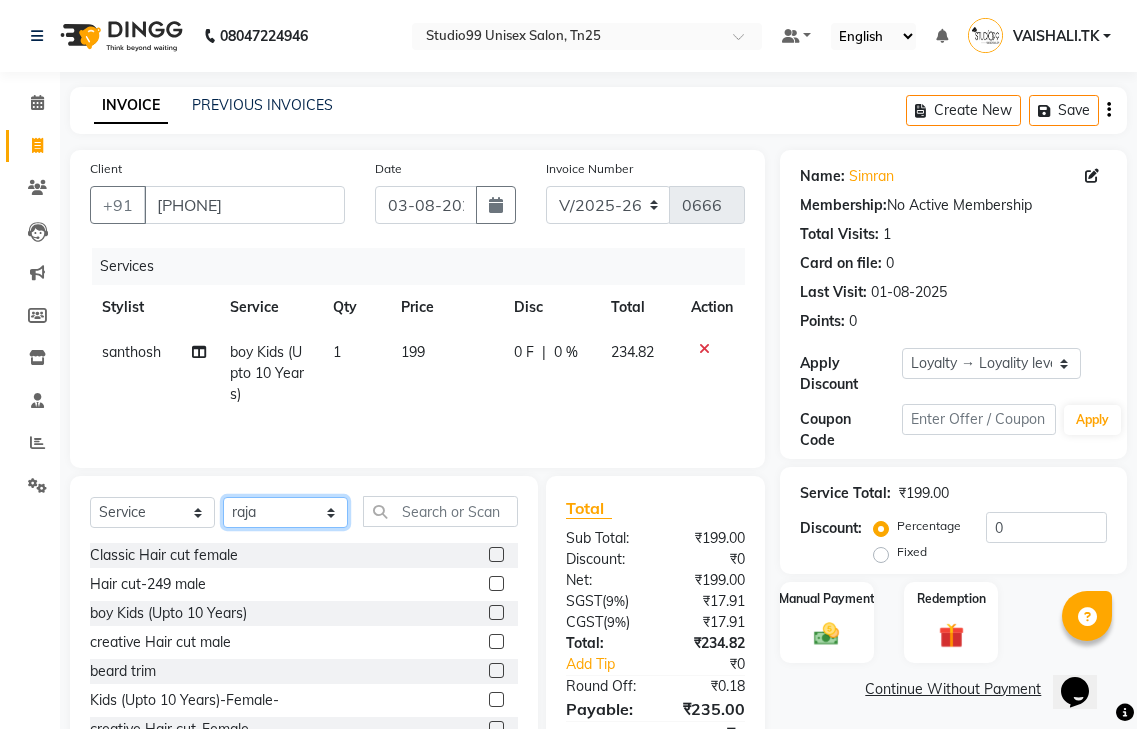 click on "Select Stylist gendral giri-ja  jaya priya kothai TK raja sanjay santhosh VAISHALI.TK" 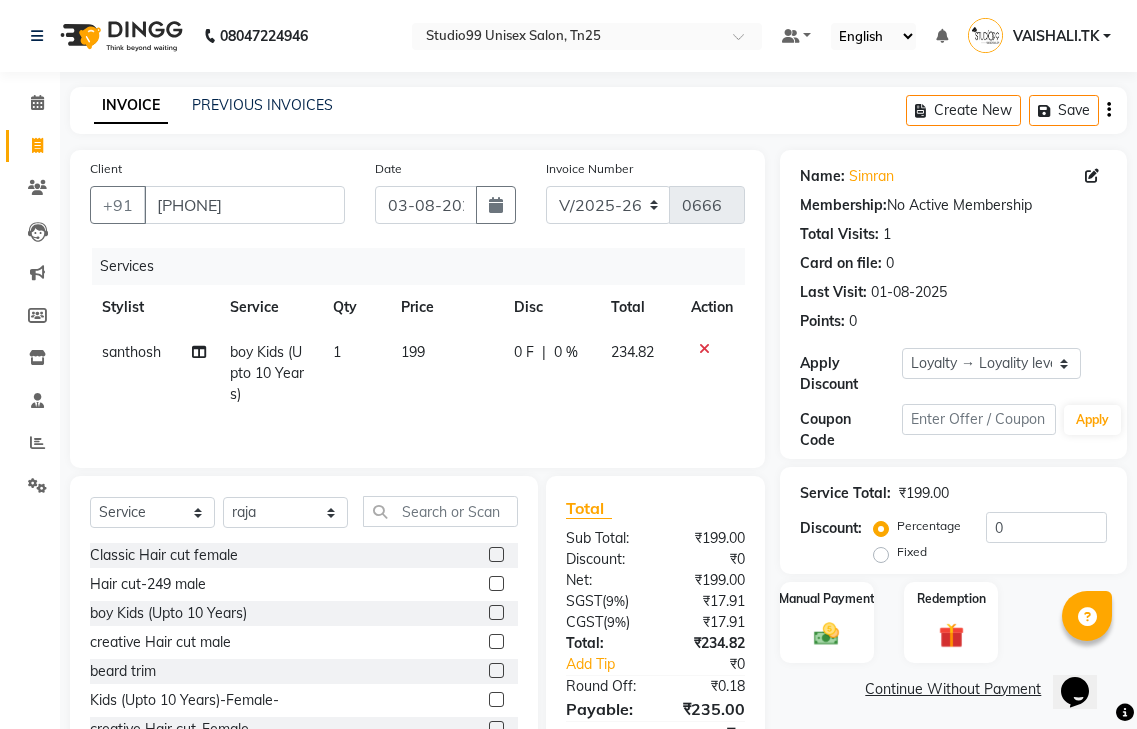 click 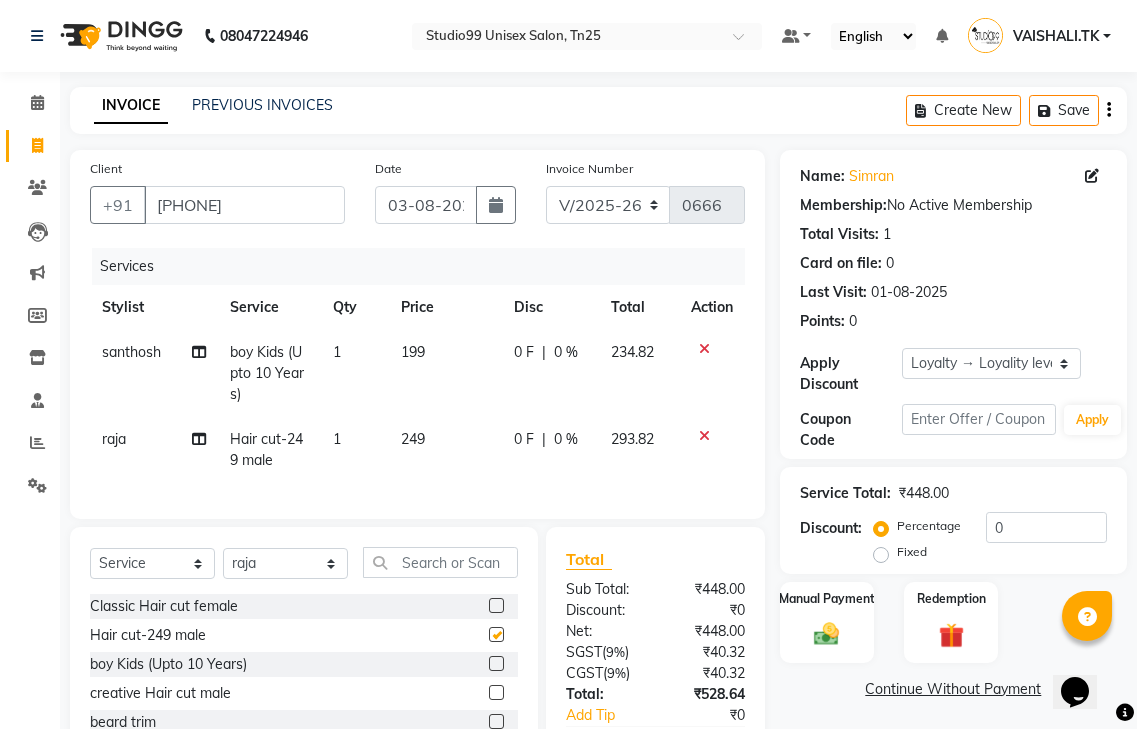 checkbox on "false" 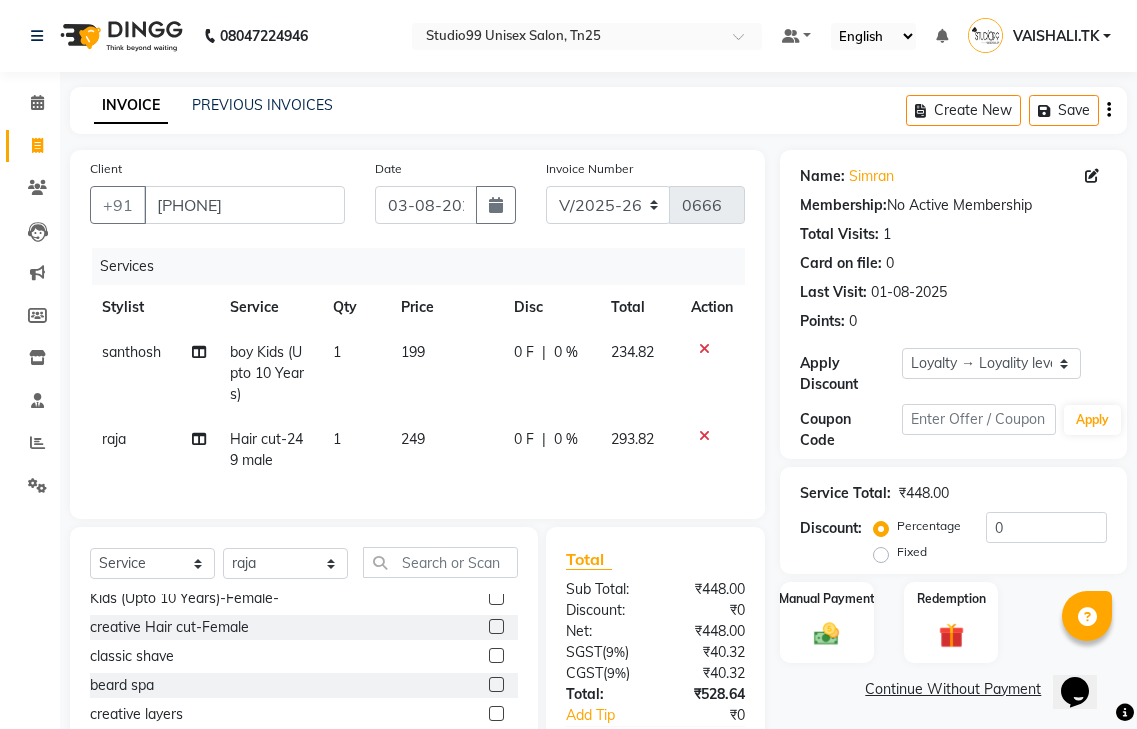 scroll, scrollTop: 200, scrollLeft: 0, axis: vertical 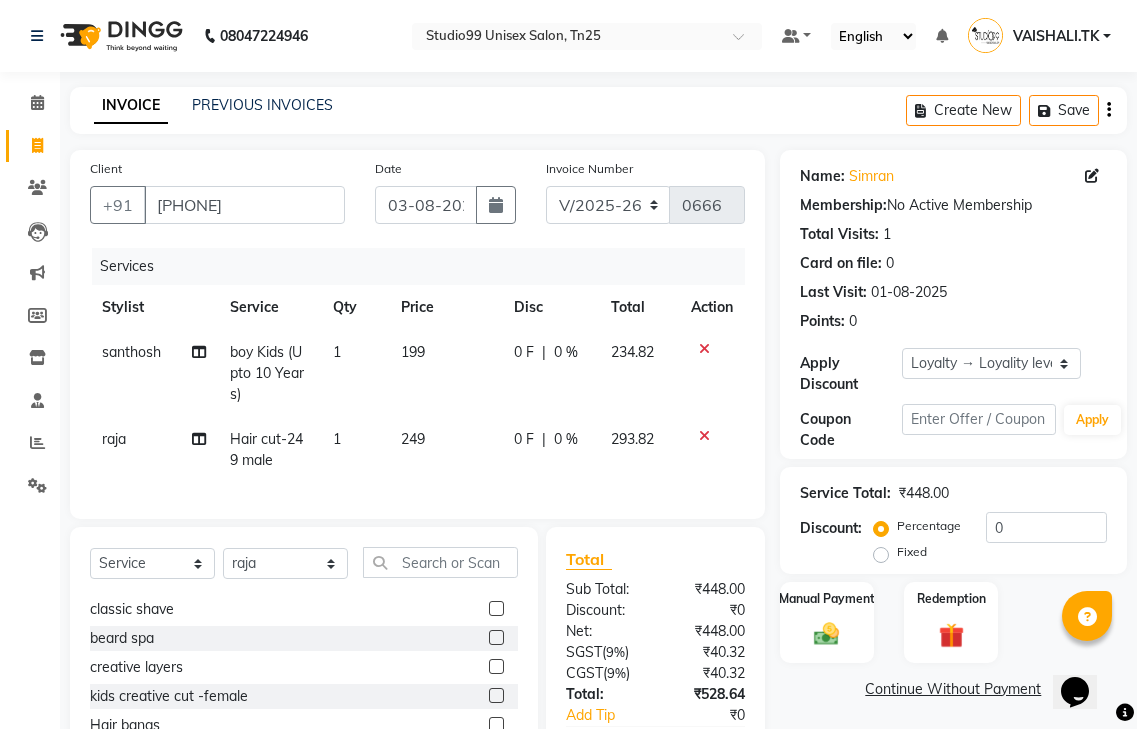 click 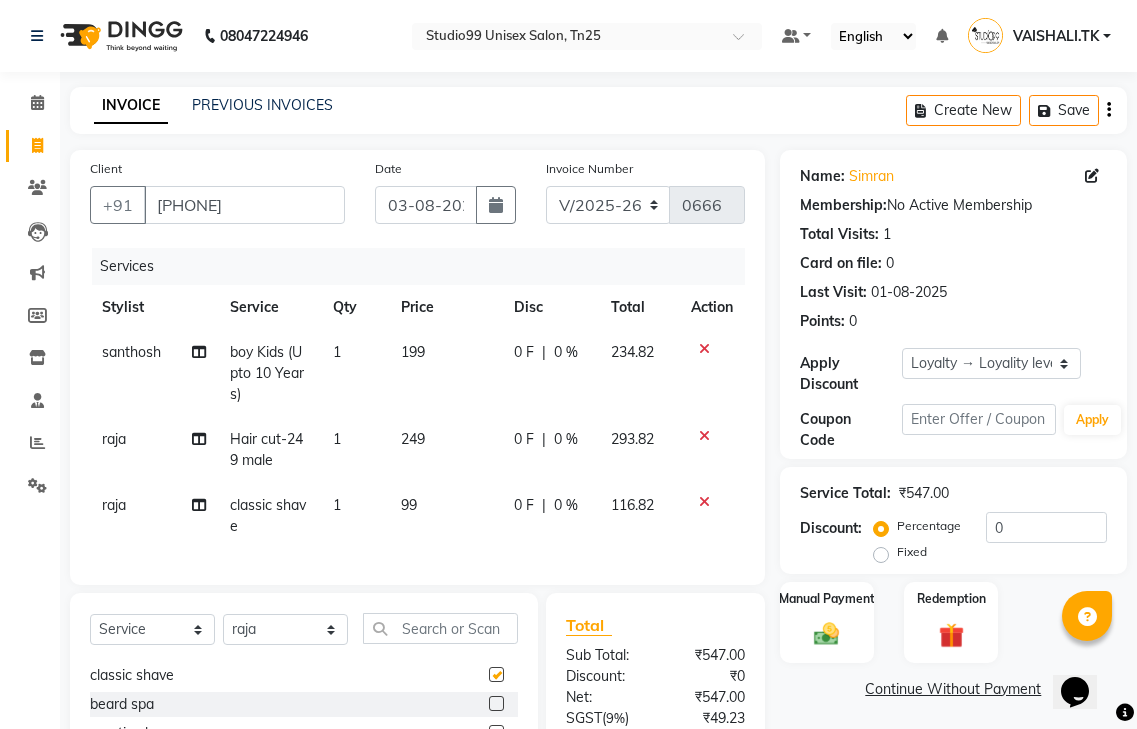 checkbox on "false" 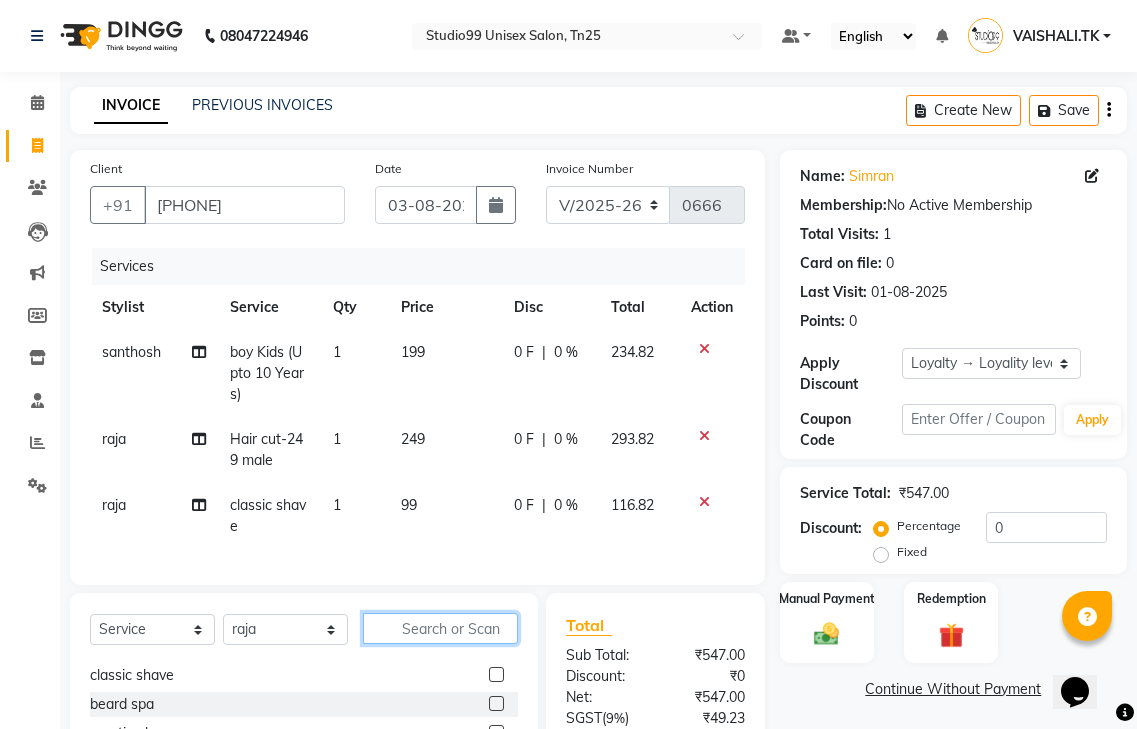 click 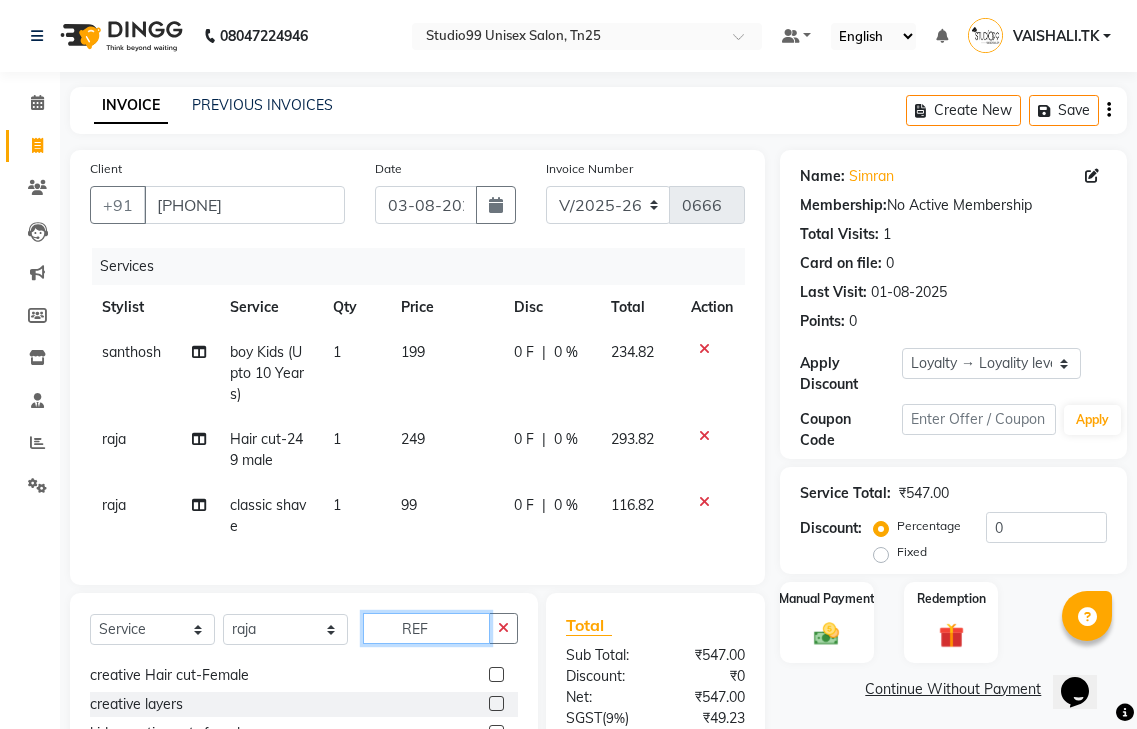 scroll, scrollTop: 0, scrollLeft: 0, axis: both 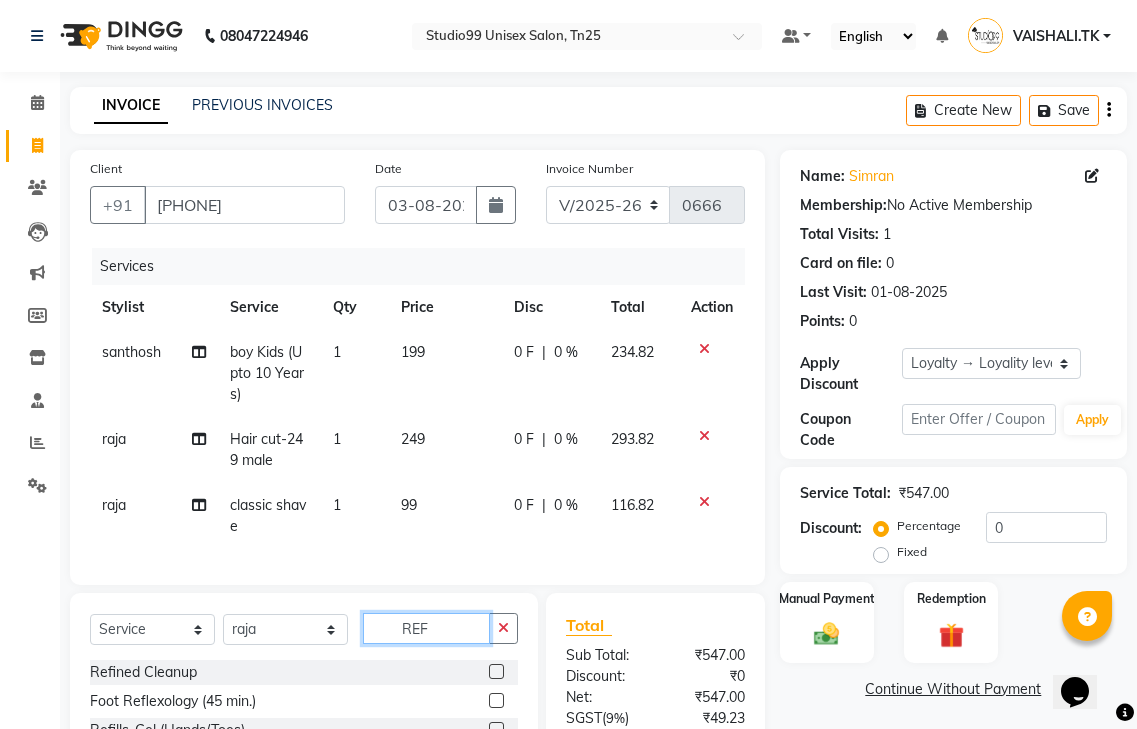type on "REF" 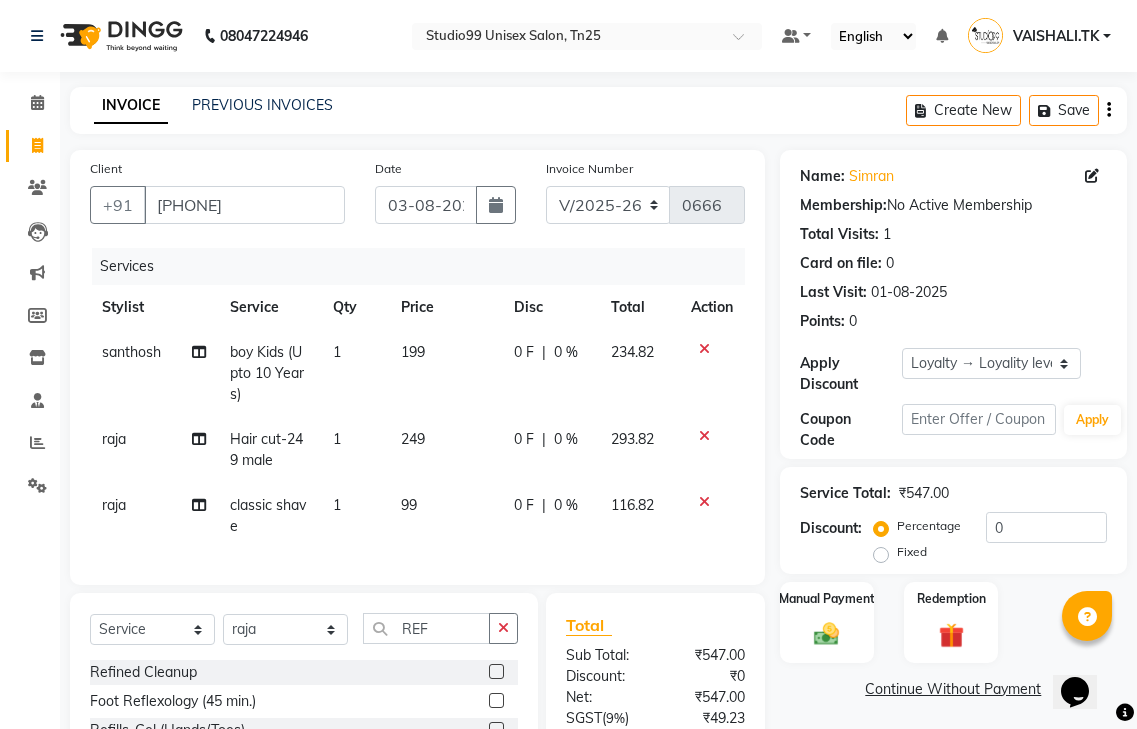 click 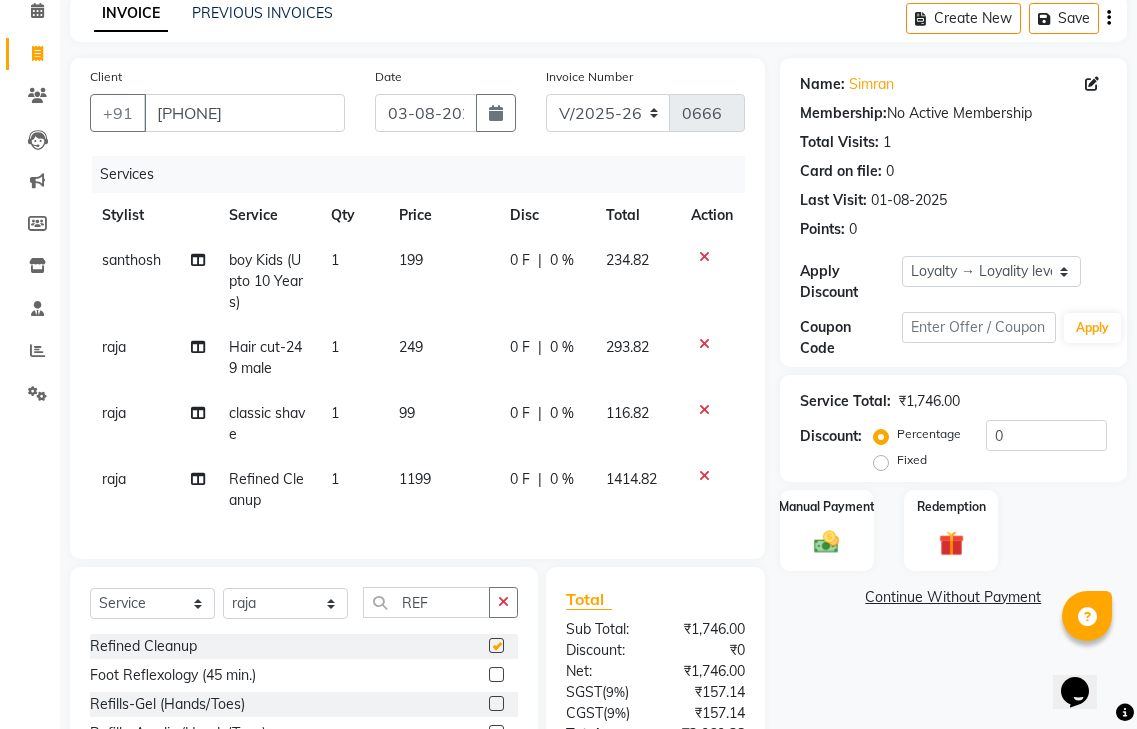 checkbox on "false" 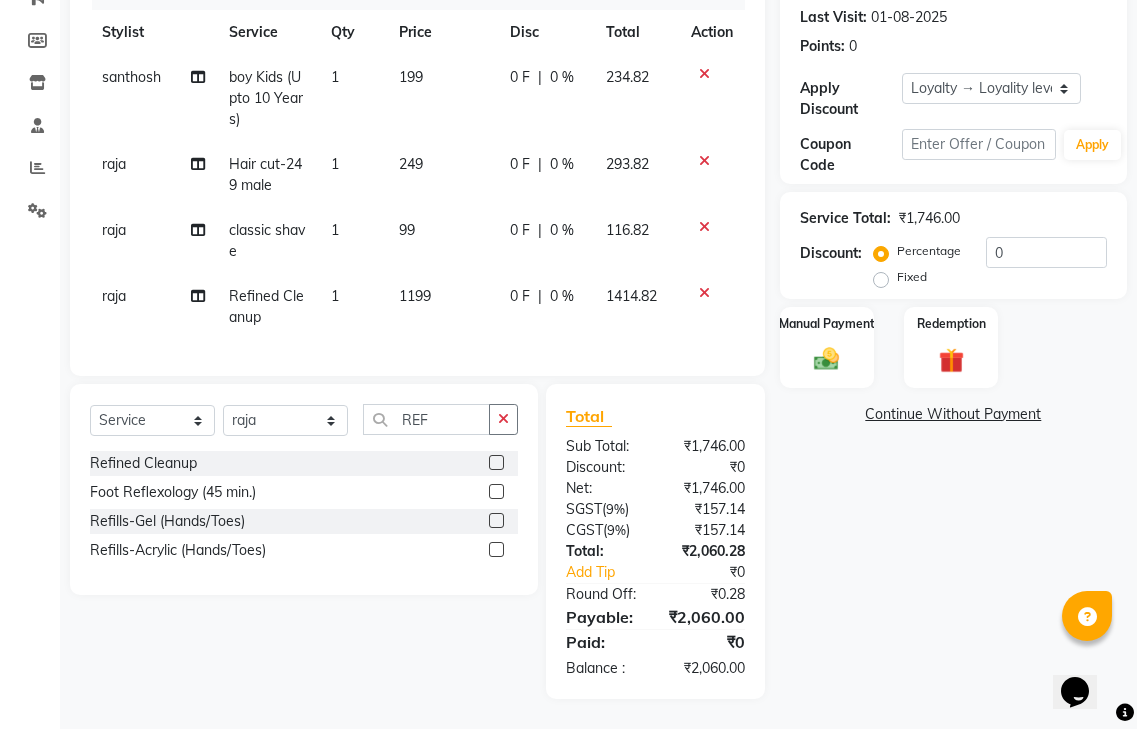 scroll, scrollTop: 290, scrollLeft: 0, axis: vertical 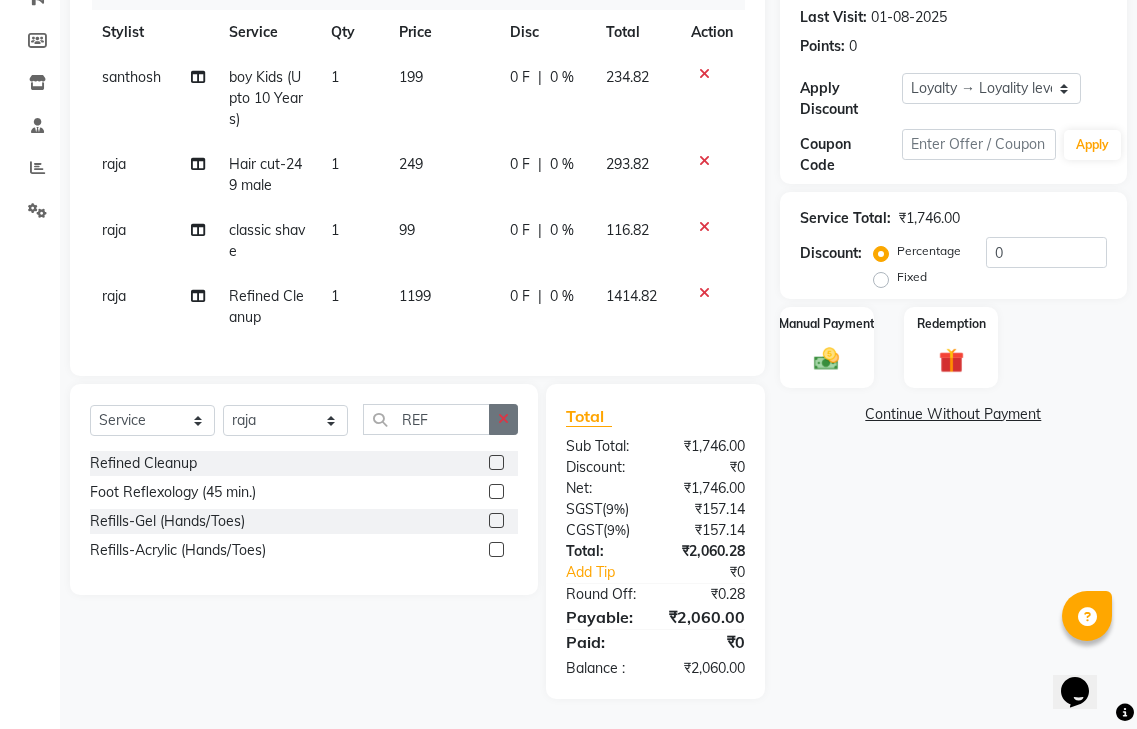 click 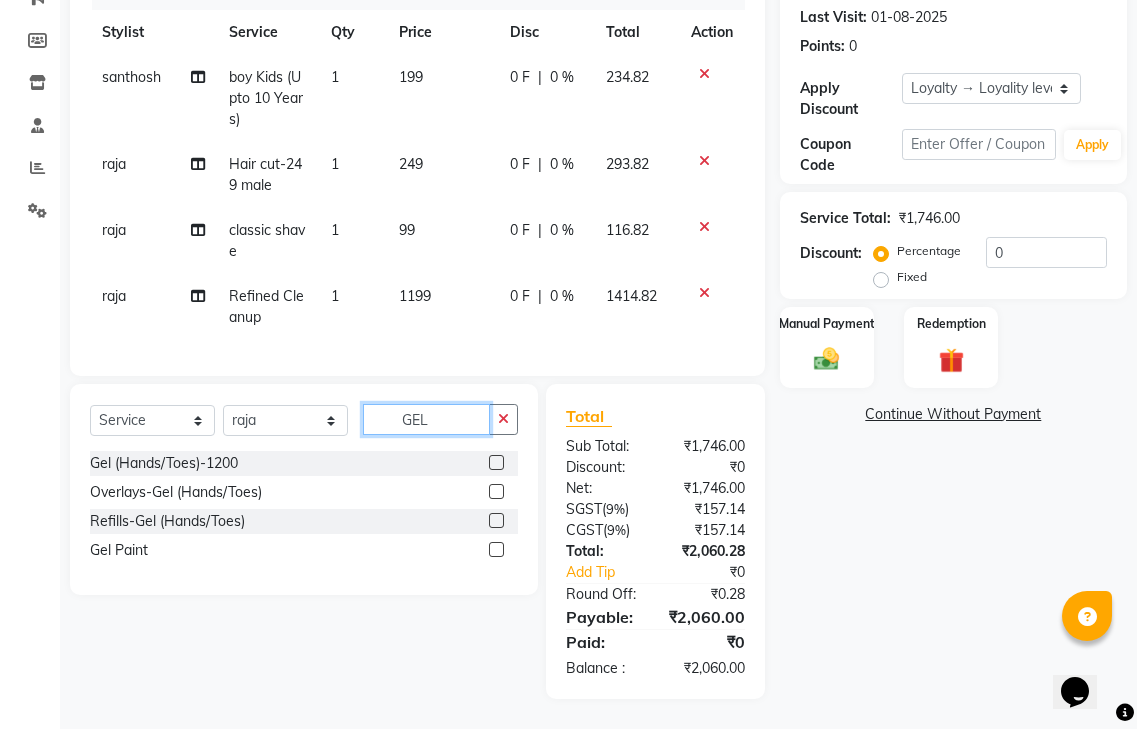 type on "GEL" 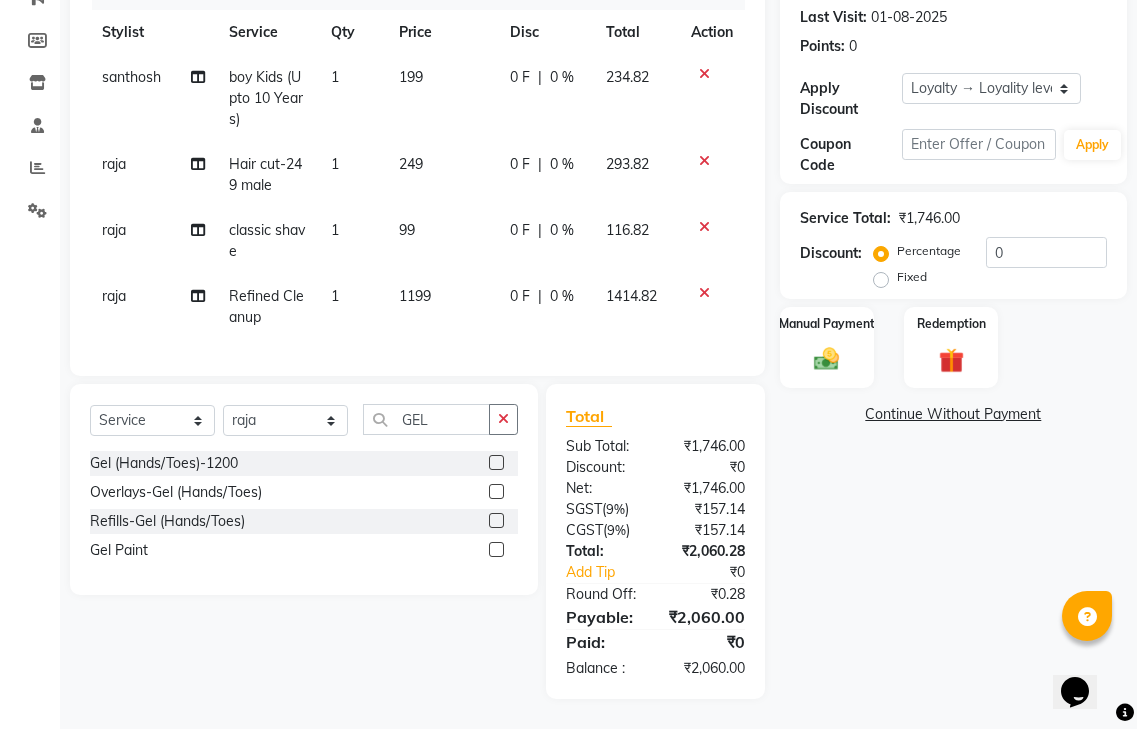 click 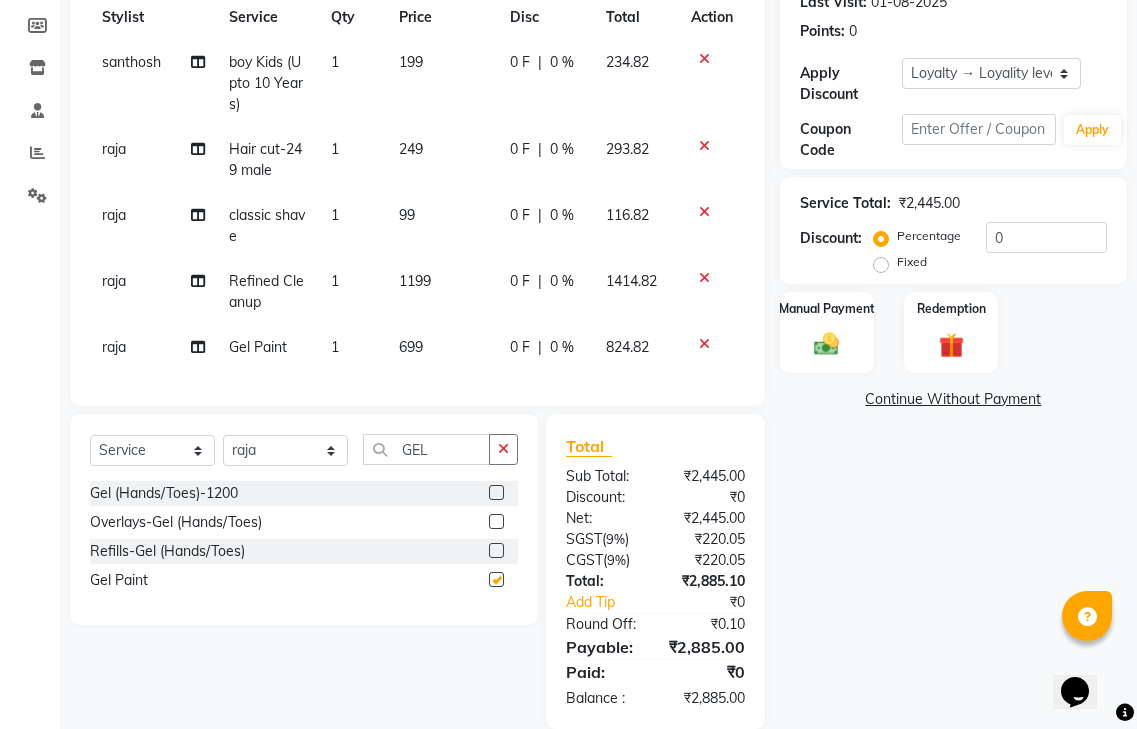 checkbox on "false" 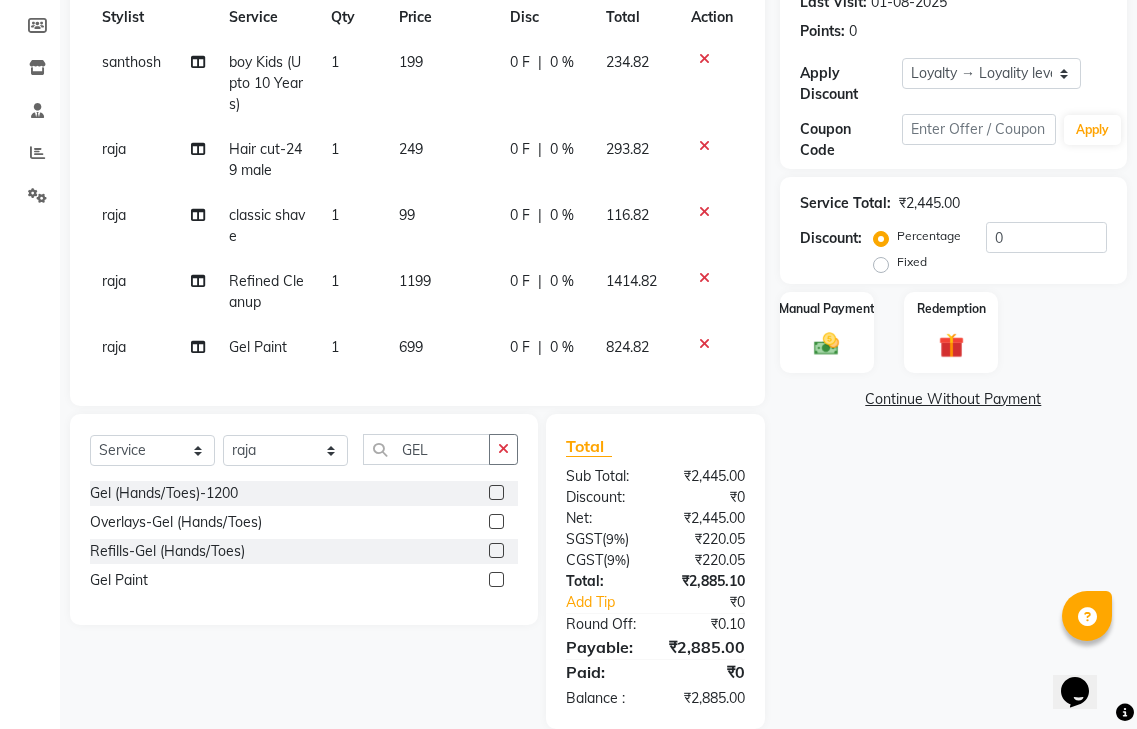 click on "raja" 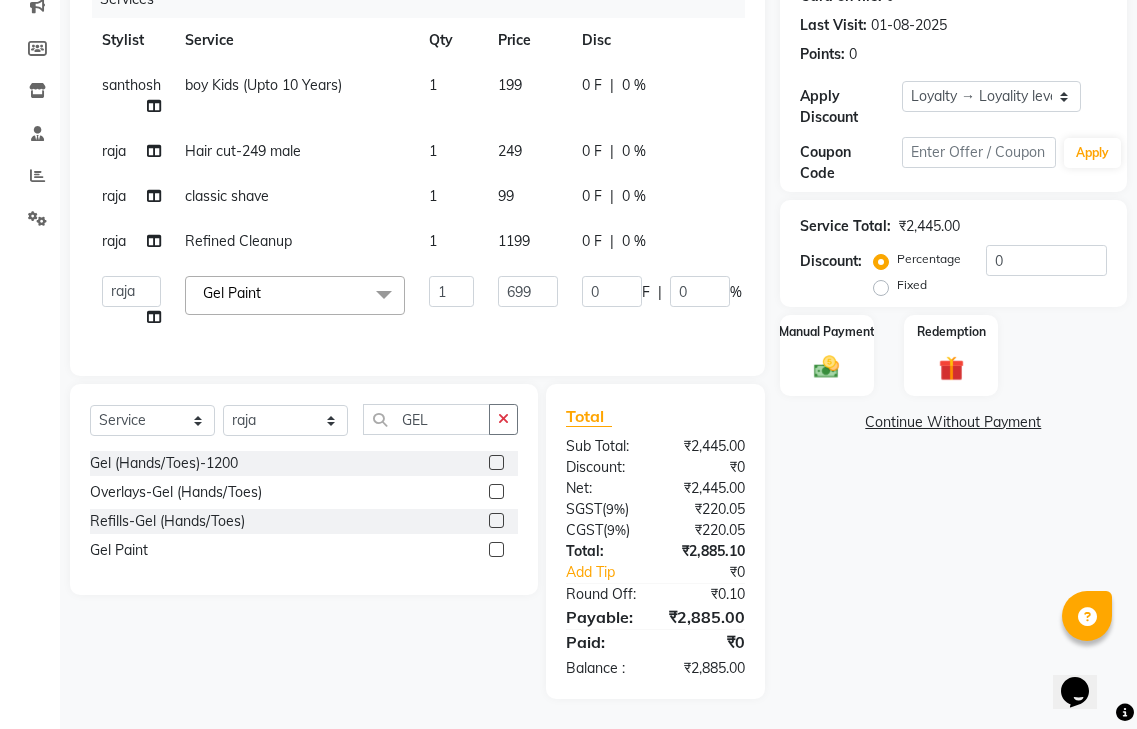 scroll, scrollTop: 282, scrollLeft: 0, axis: vertical 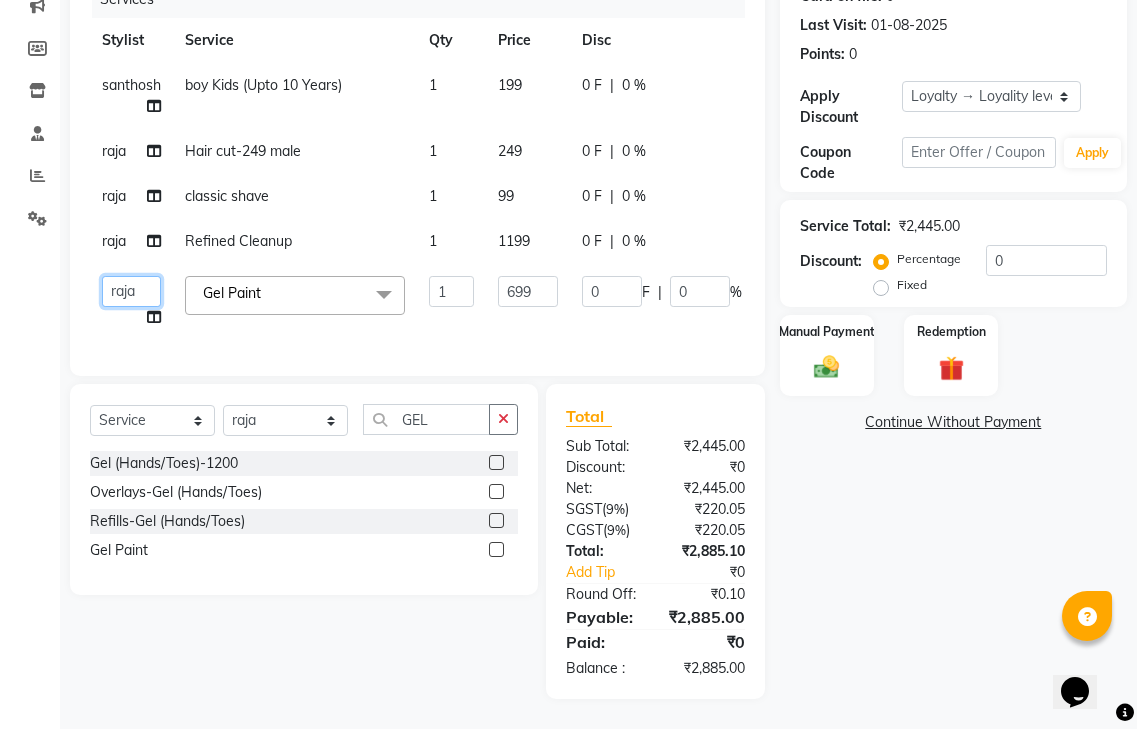 click on "gendral   giri-ja    jaya priya   kothai TK   raja   sanjay   santhosh   VAISHALI.TK" 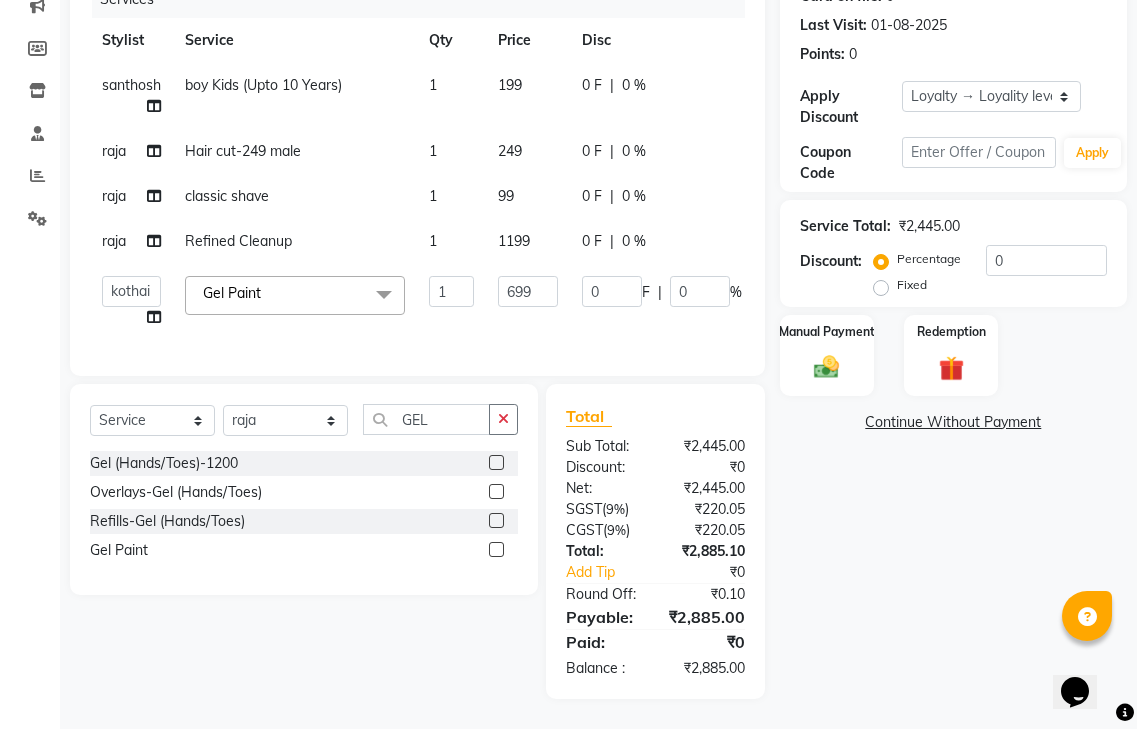 select on "82463" 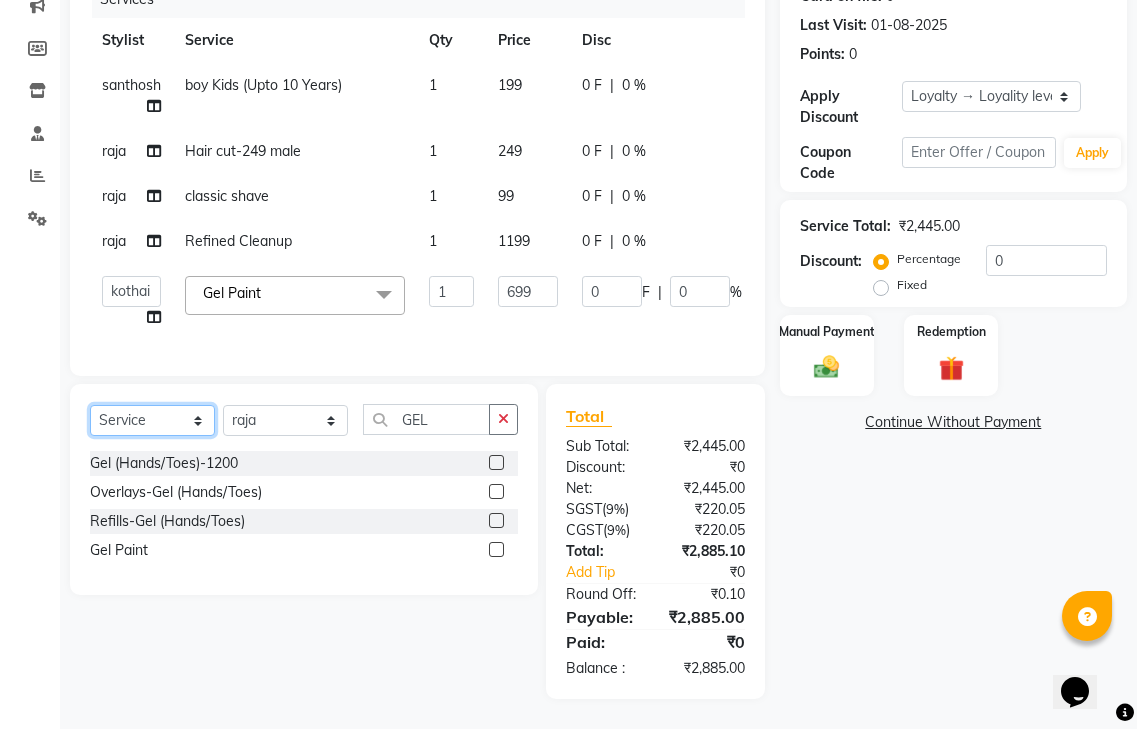 click on "Select  Service  Product  Membership  Package Voucher Prepaid Gift Card" 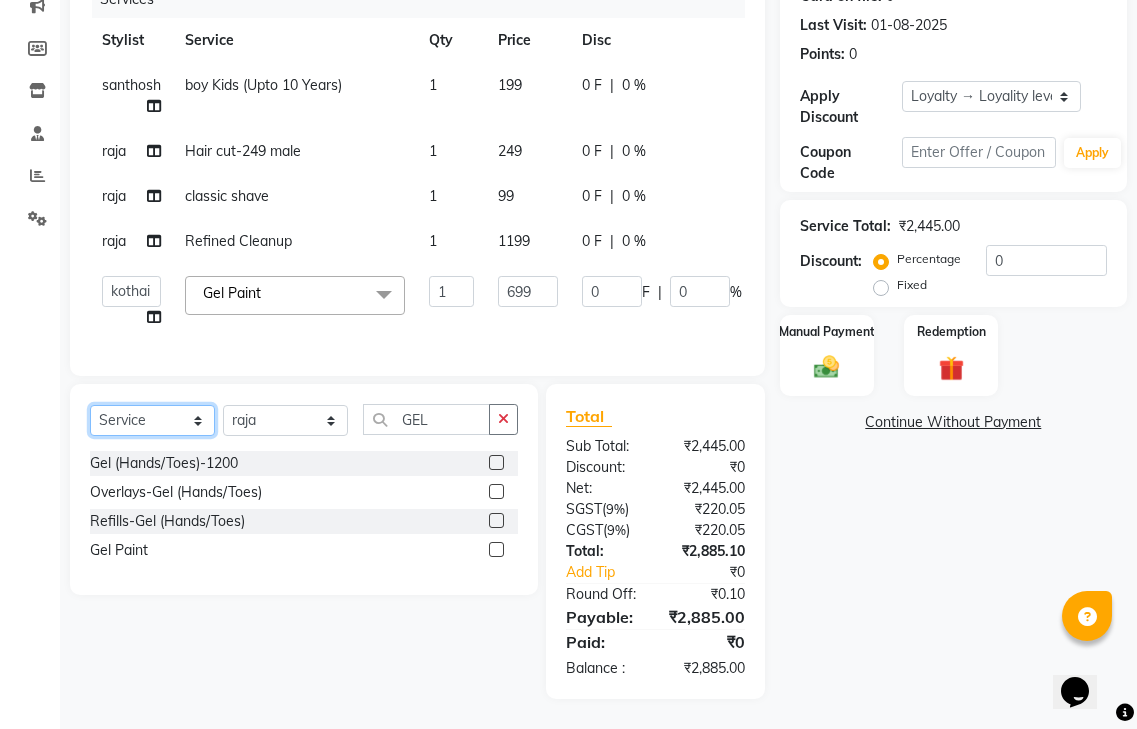 select on "product" 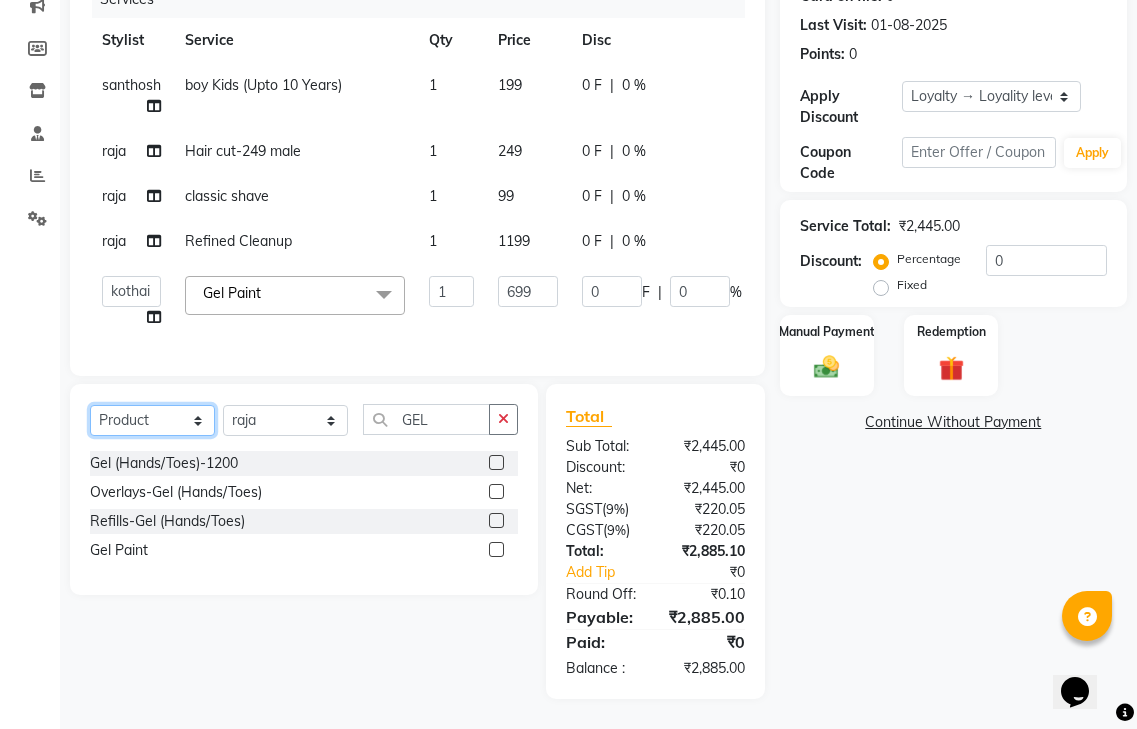 click on "Select  Service  Product  Membership  Package Voucher Prepaid Gift Card" 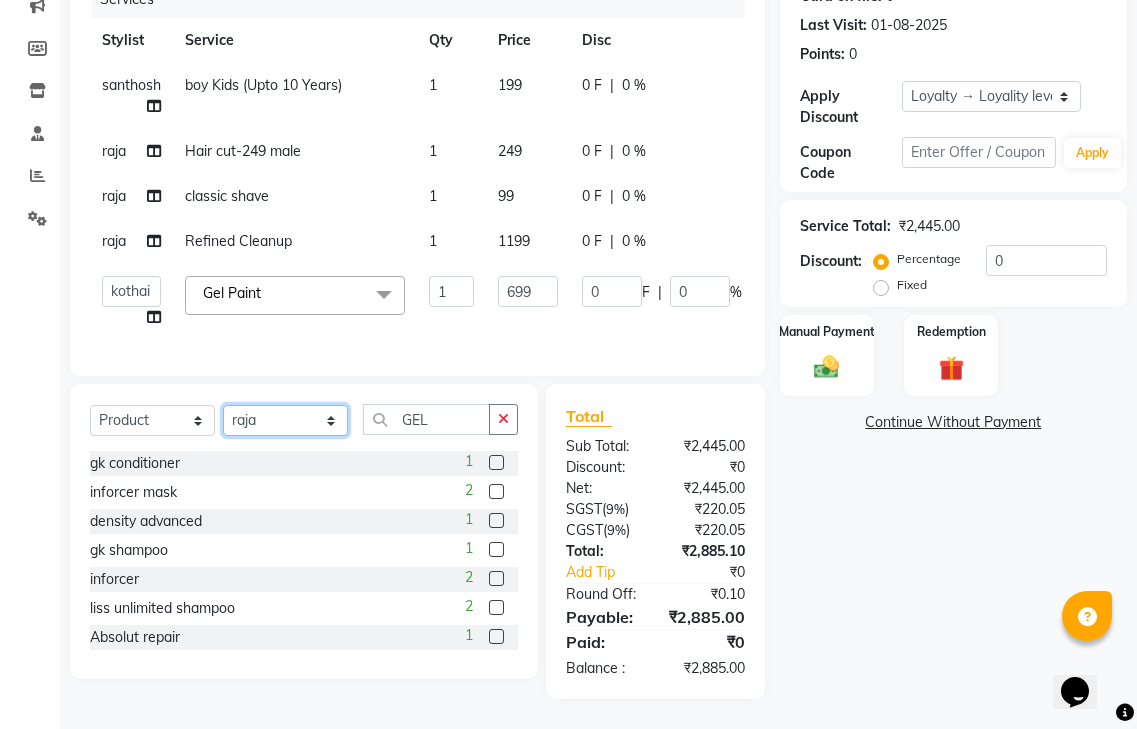 click on "Select Stylist gendral giri-ja  jaya priya kothai TK raja sanjay santhosh VAISHALI.TK" 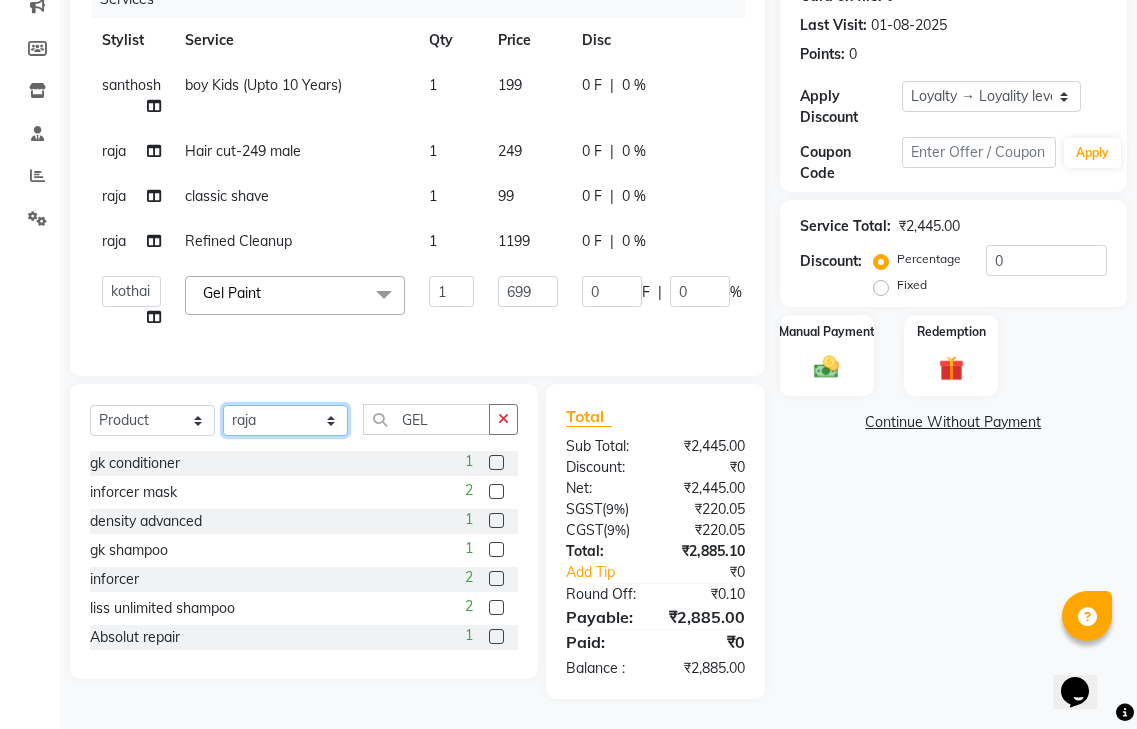 select on "80847" 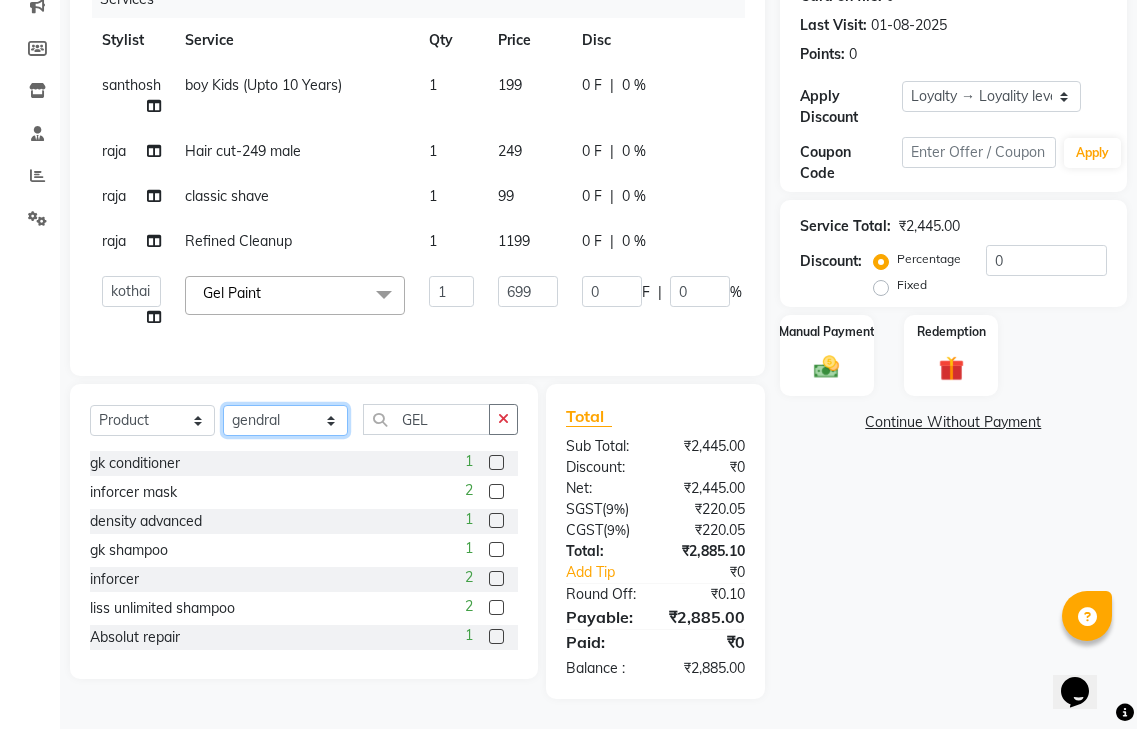 click on "Select Stylist gendral giri-ja  jaya priya kothai TK raja sanjay santhosh VAISHALI.TK" 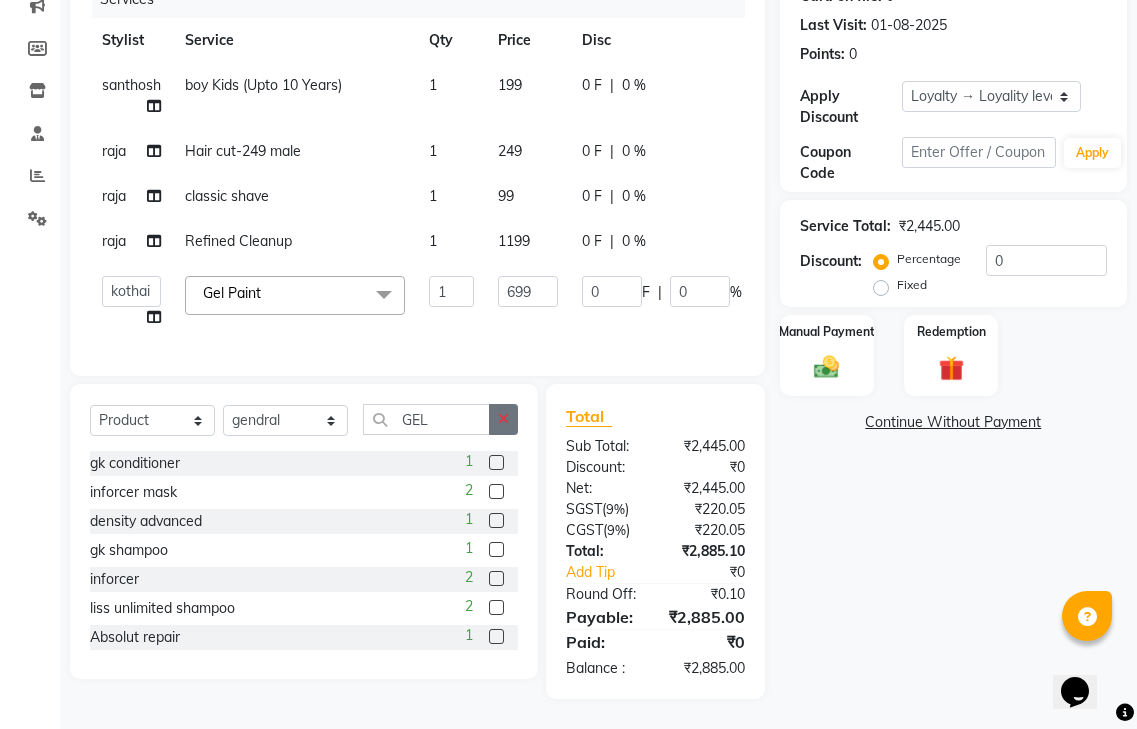 click 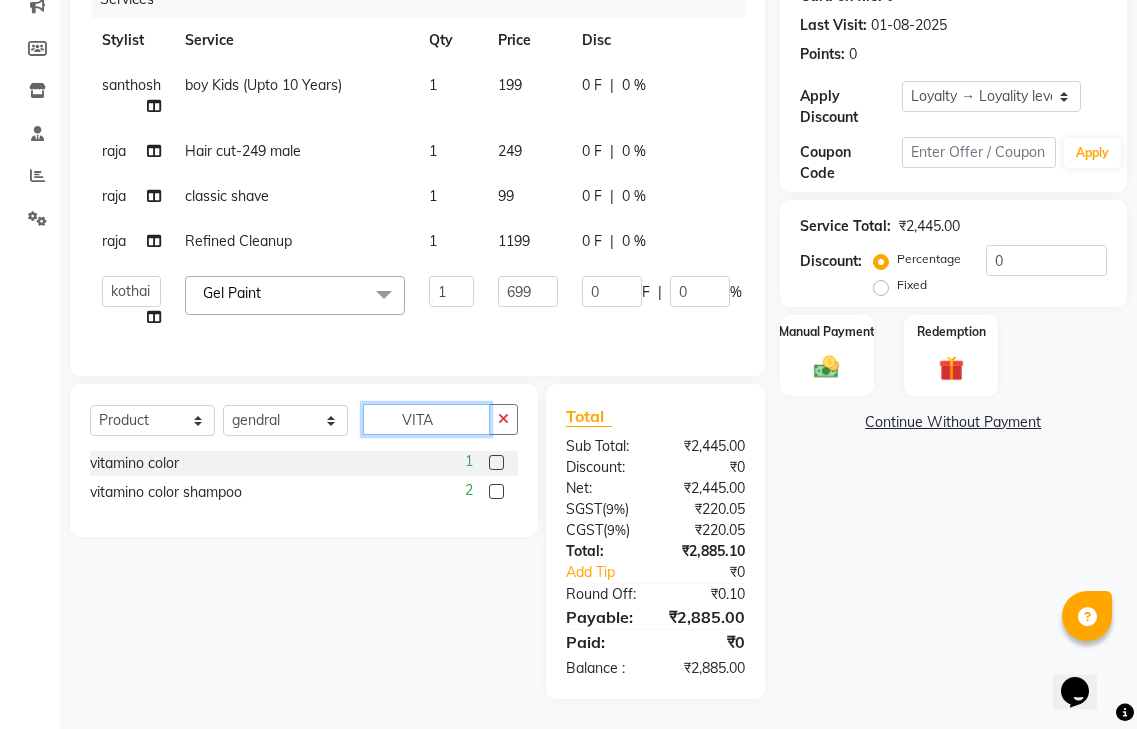 type on "VITA" 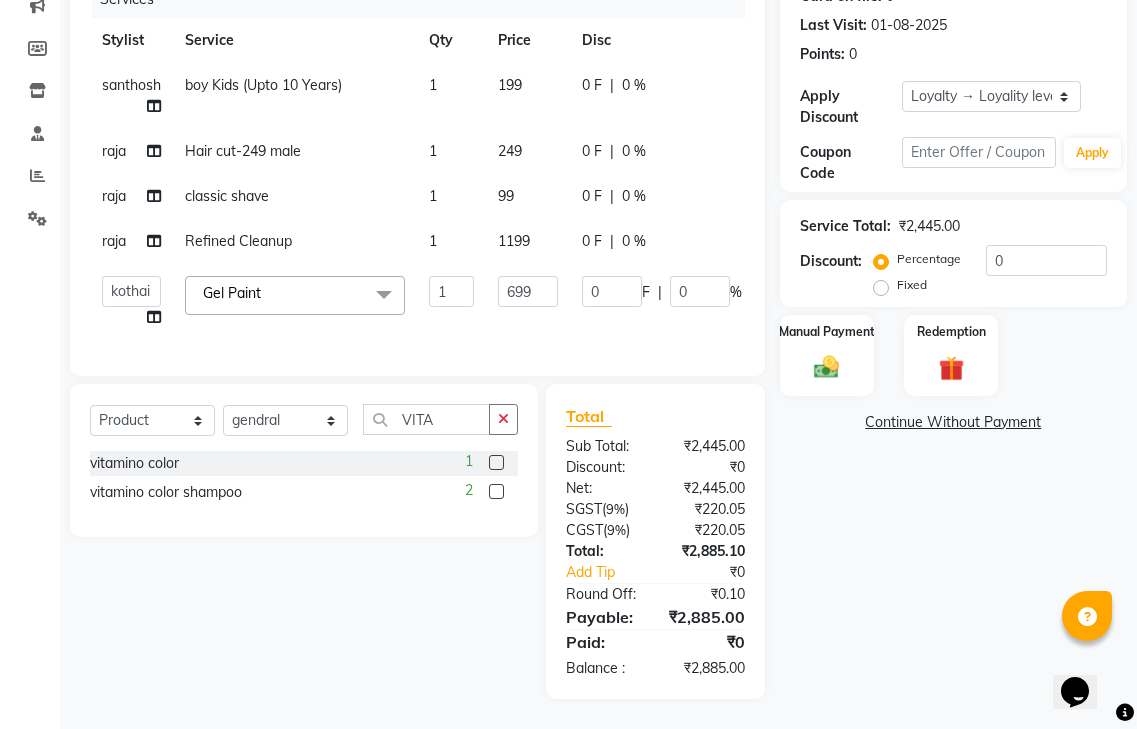 click 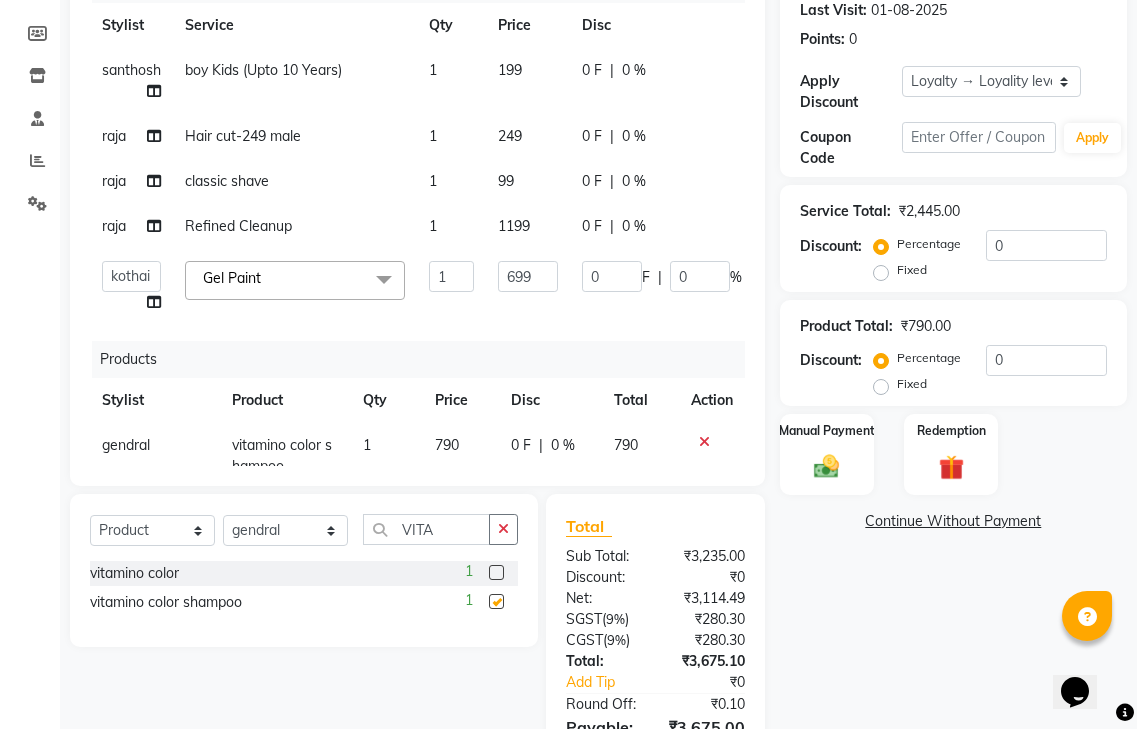 checkbox on "false" 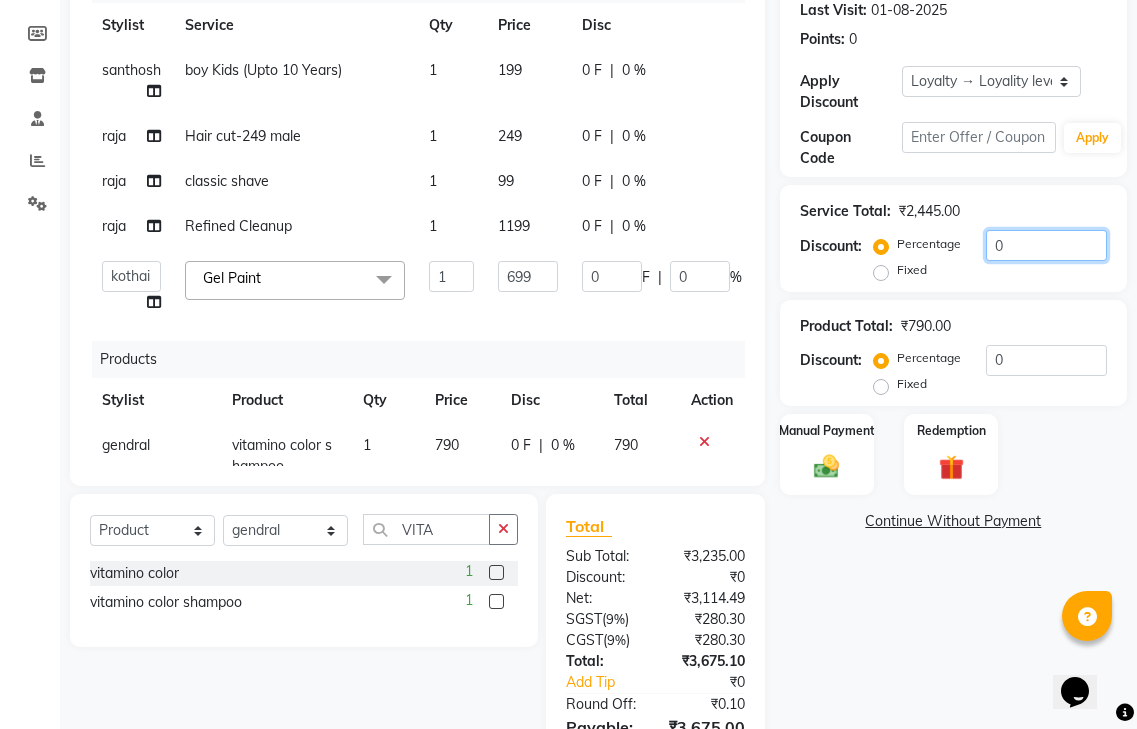 click on "0" 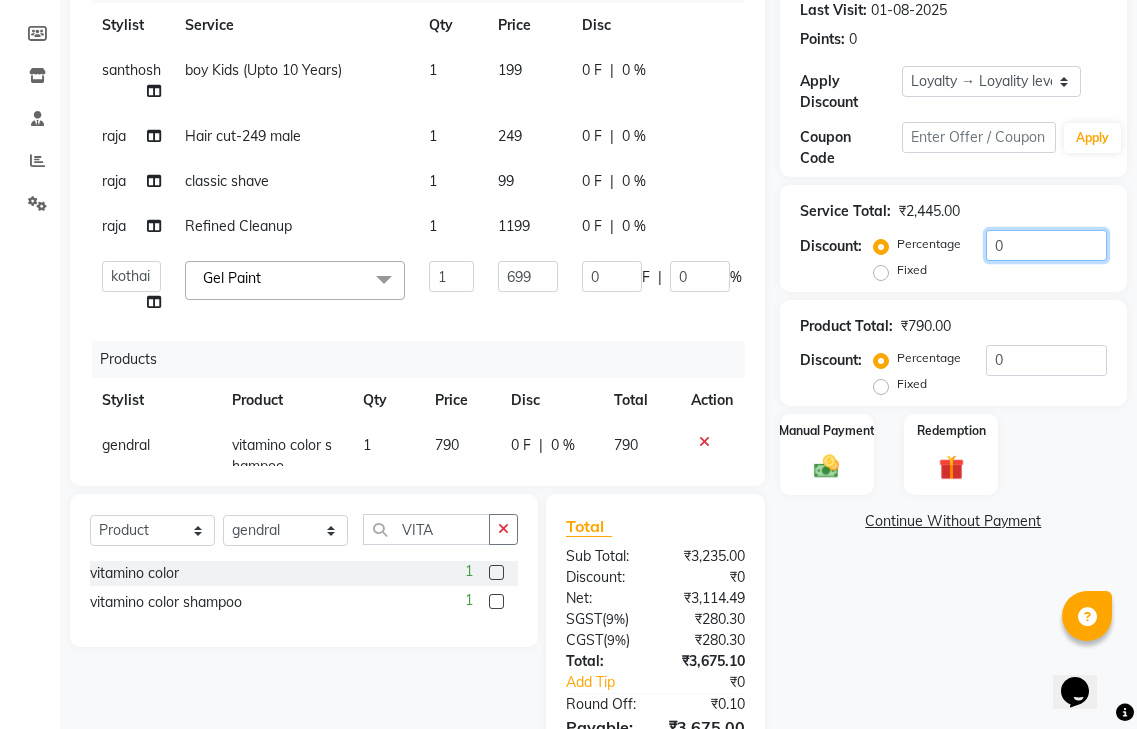 type on "01" 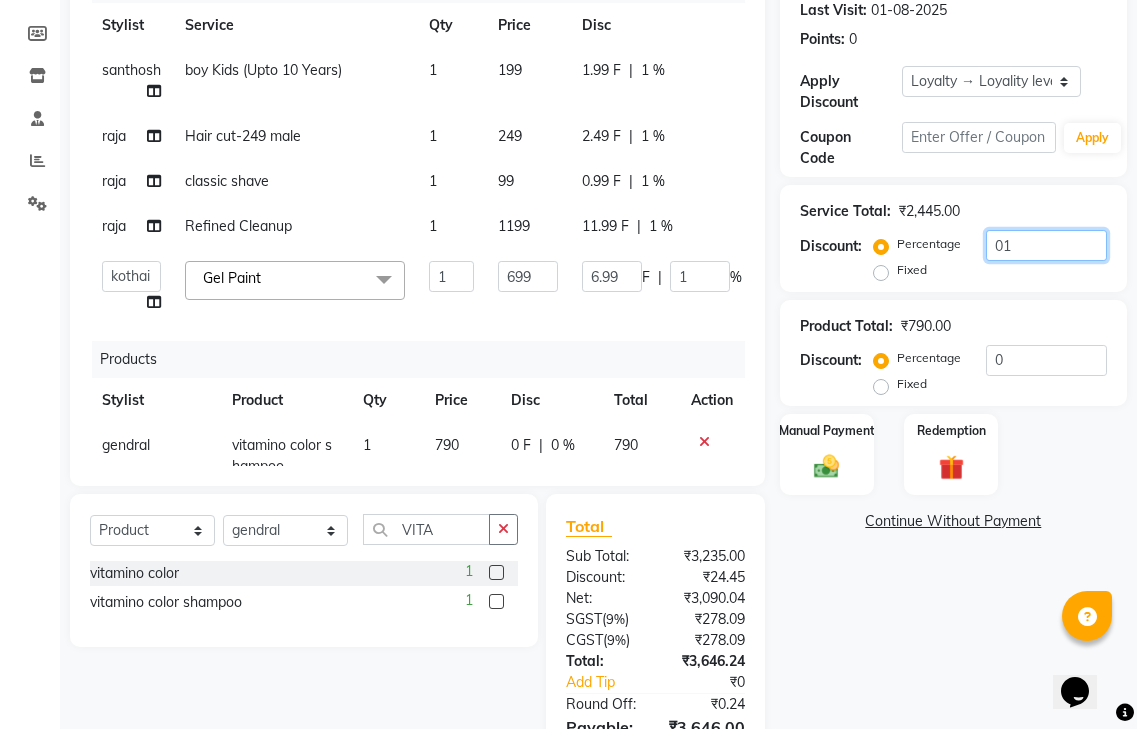 type on "015" 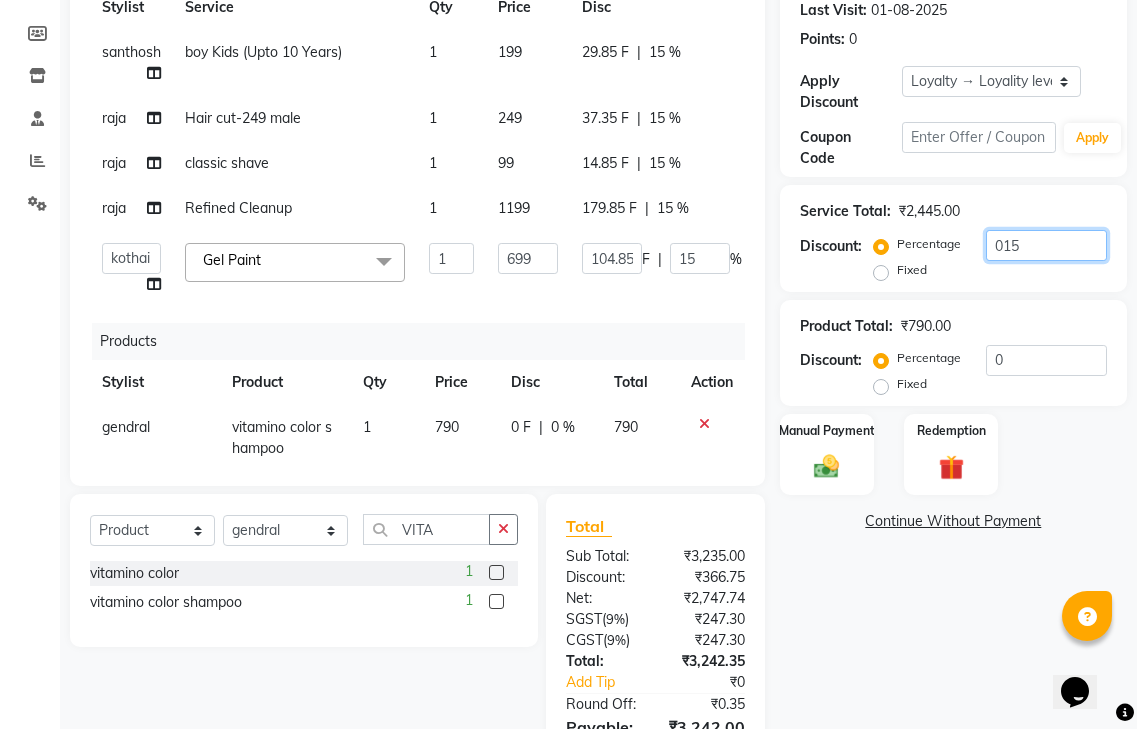 scroll, scrollTop: 0, scrollLeft: 0, axis: both 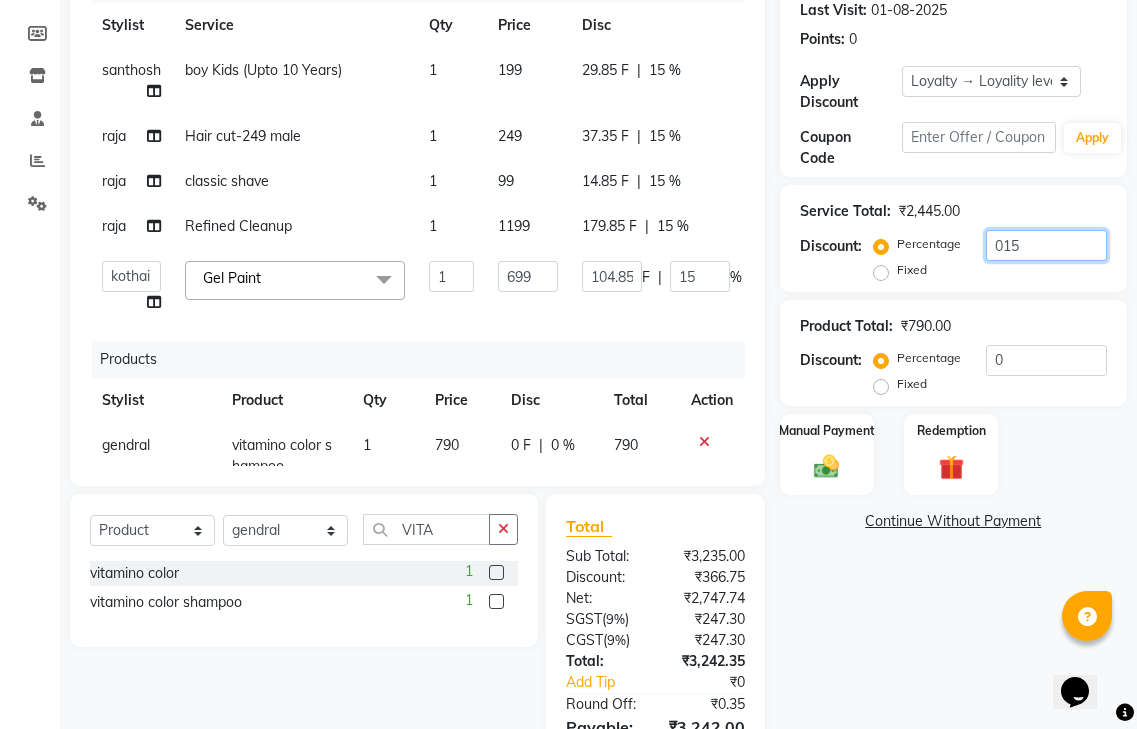 type on "015" 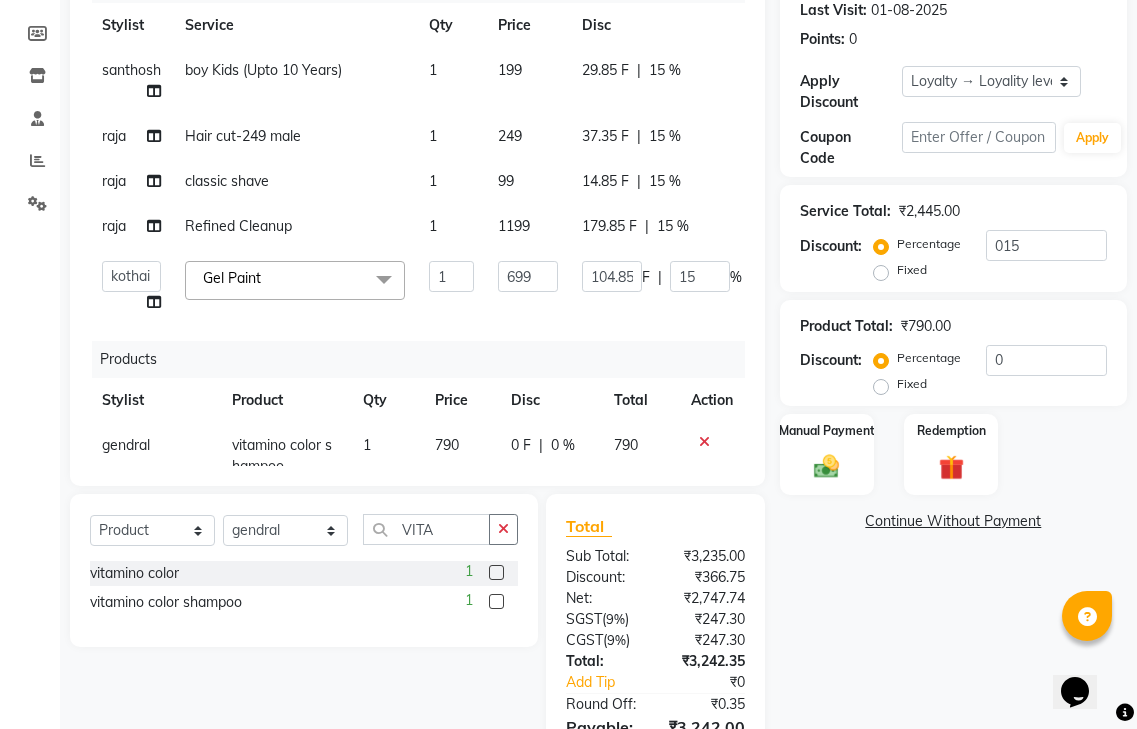 click on "15 %" 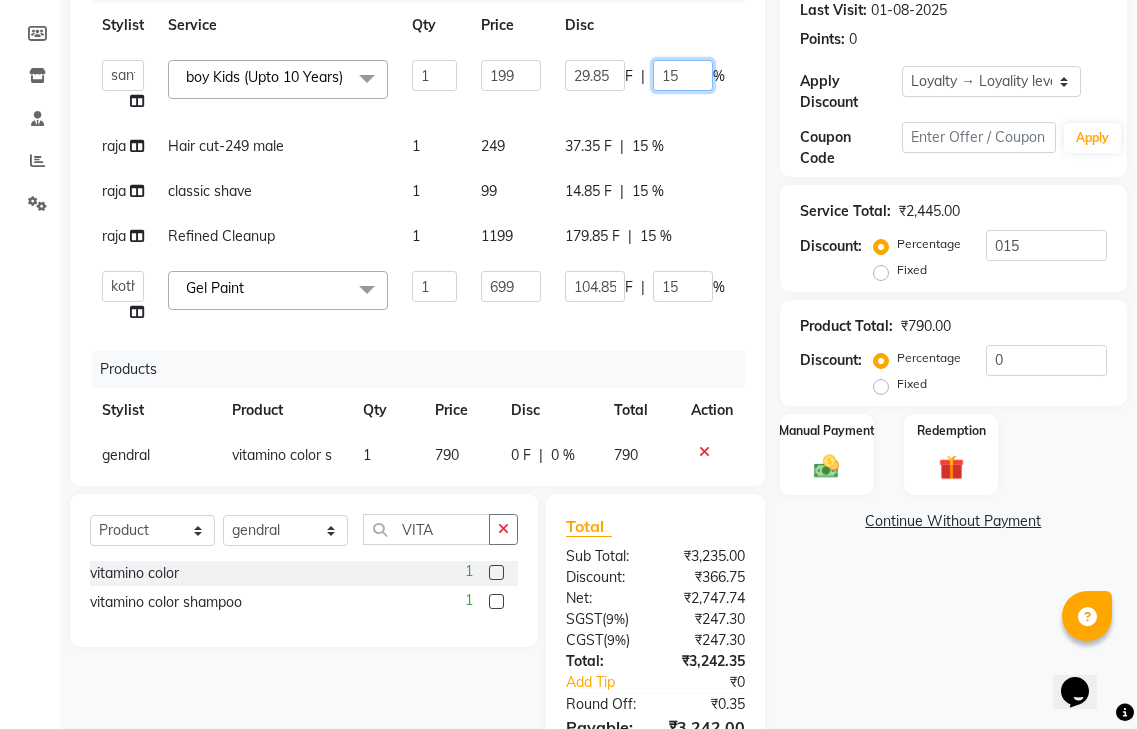 click on "15" 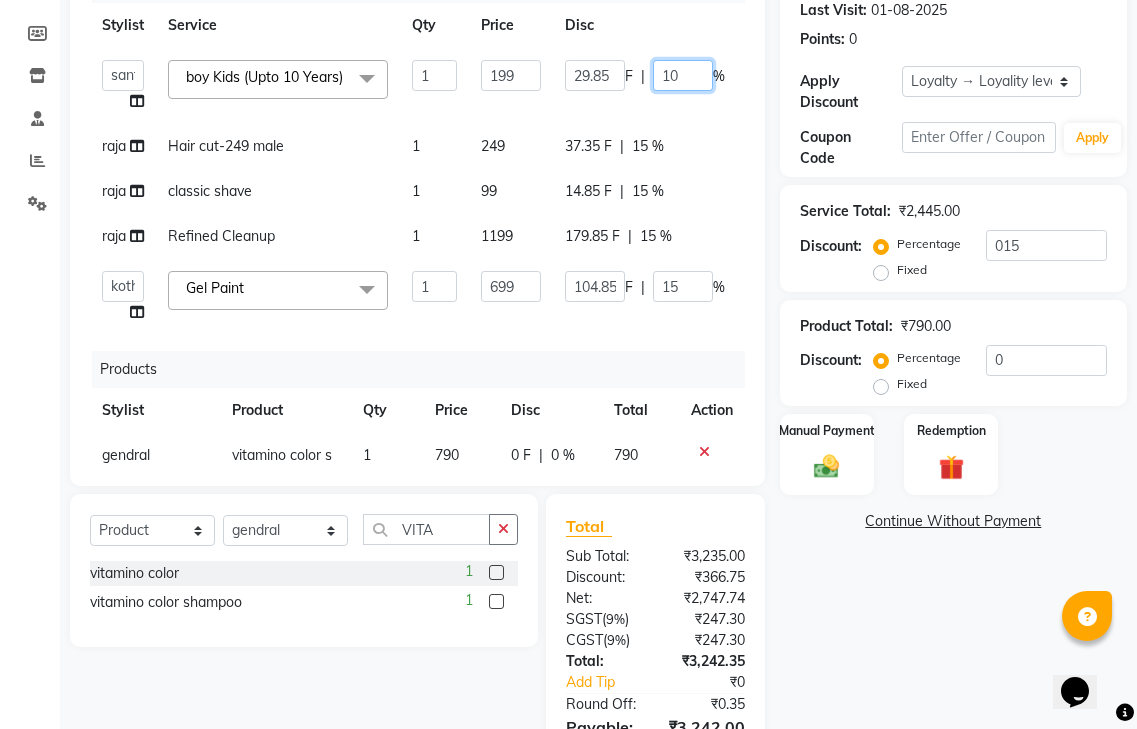 type on "100" 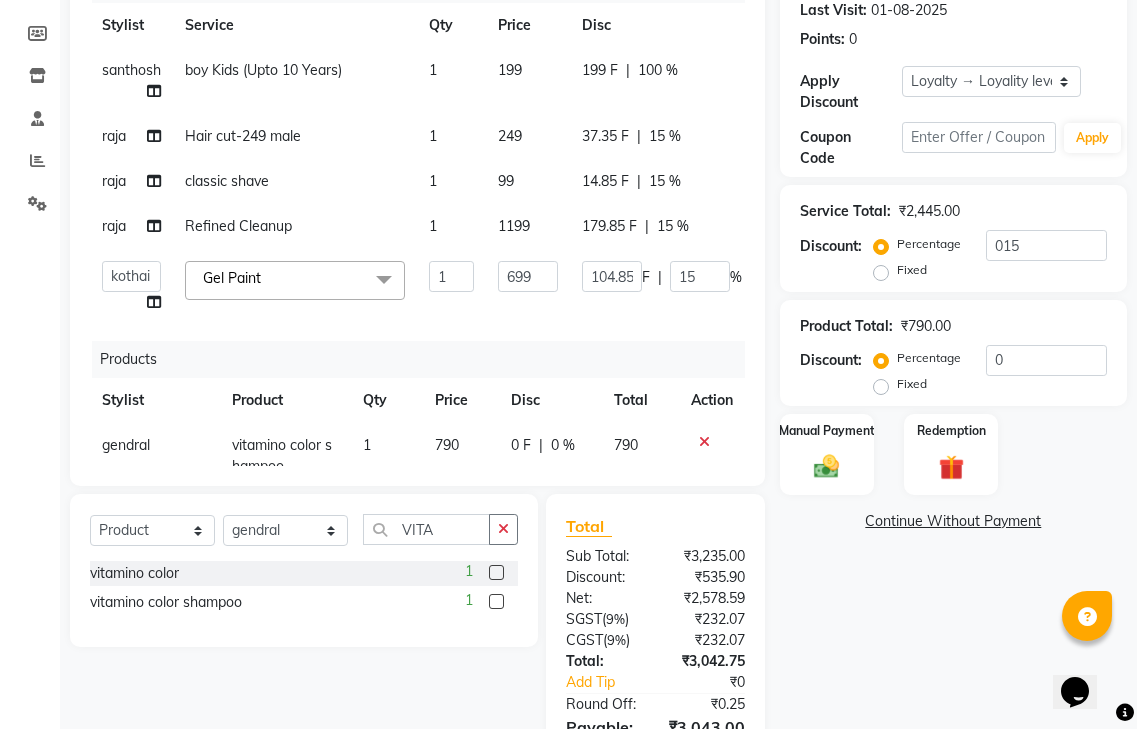 click on "37.35 F | 15 %" 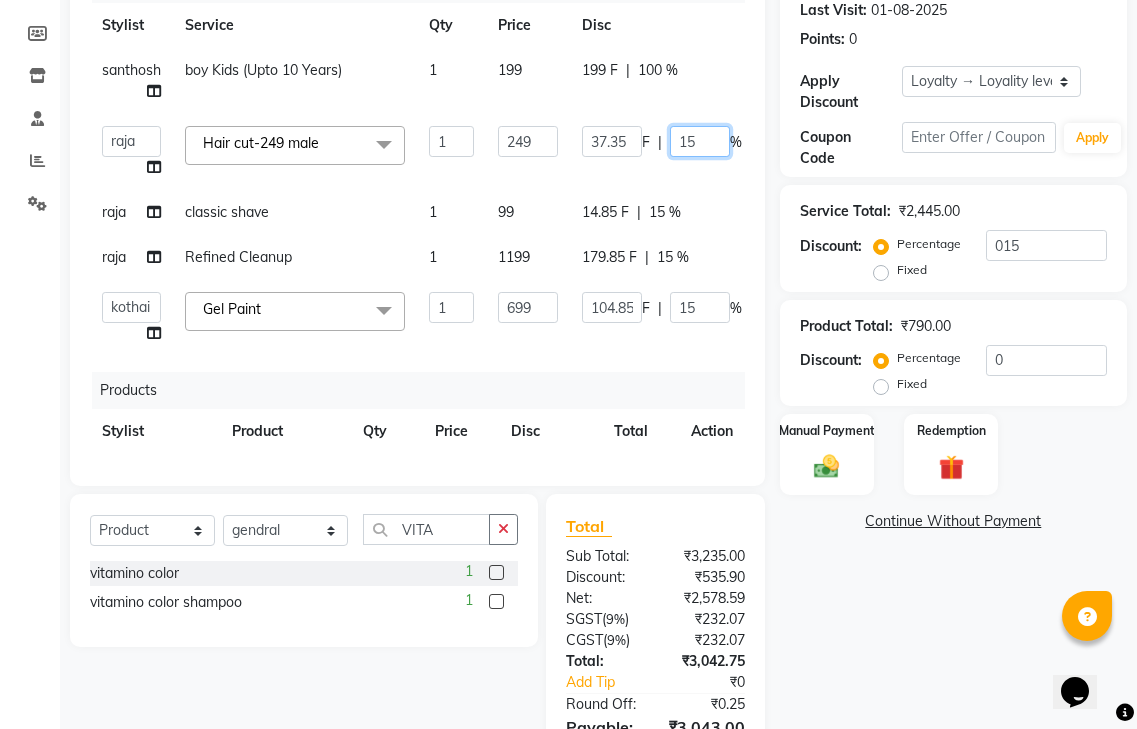 click on "15" 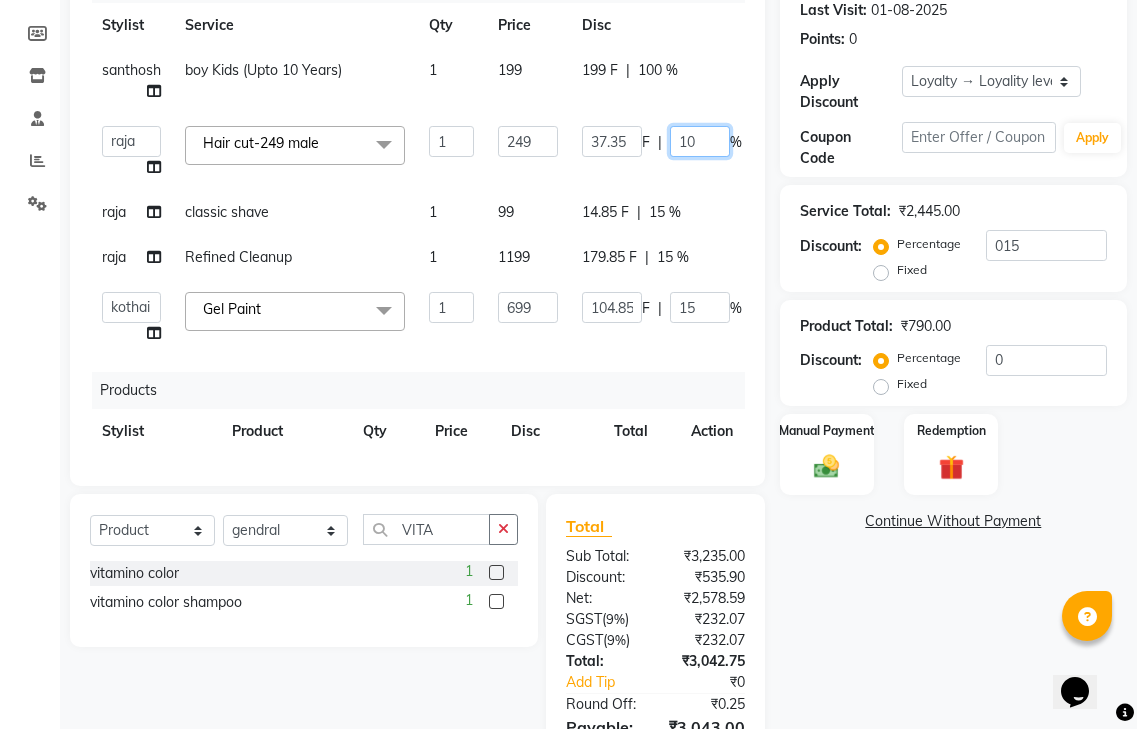 type on "100" 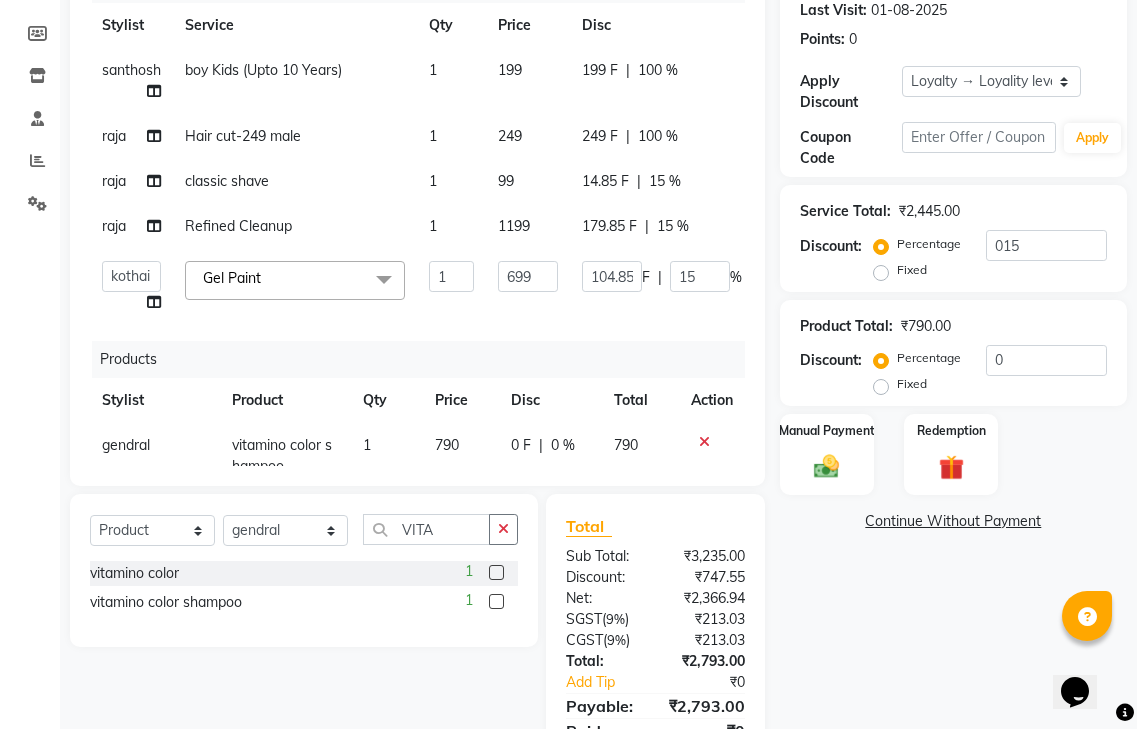 click on "Name: Simran  Membership:  No Active Membership  Total Visits:  1 Card on file:  0 Last Visit:   01-08-2025 Points:   0  Apply Discount Select  Loyalty → Loyality level 1  Coupon Code Apply Service Total:  ₹2,445.00  Discount:  Percentage   Fixed  015 Product Total:  ₹790.00  Discount:  Percentage   Fixed  0 Manual Payment Redemption  Continue Without Payment" 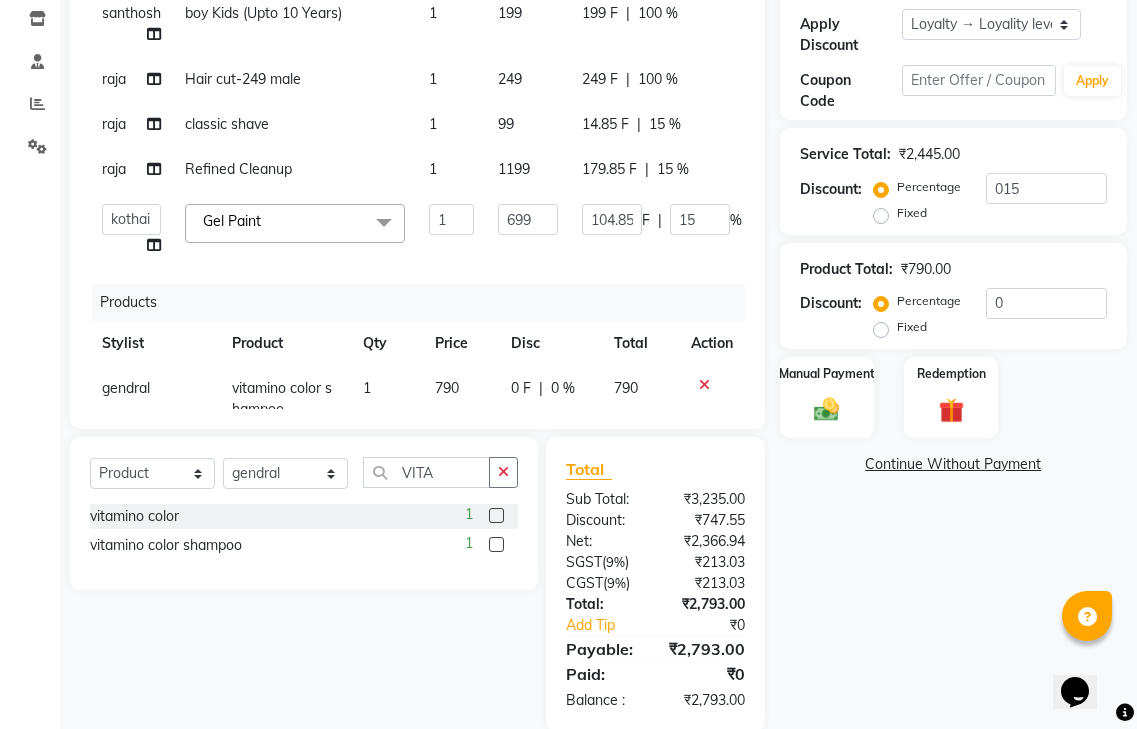 scroll, scrollTop: 371, scrollLeft: 0, axis: vertical 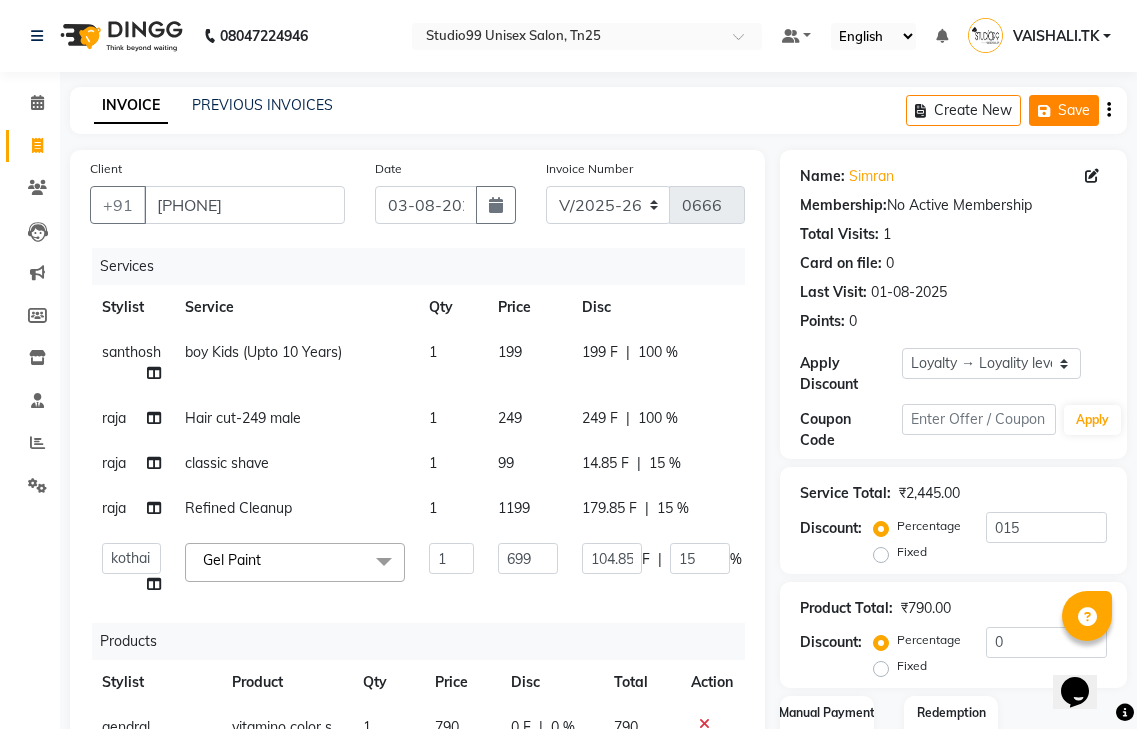 click on "Save" 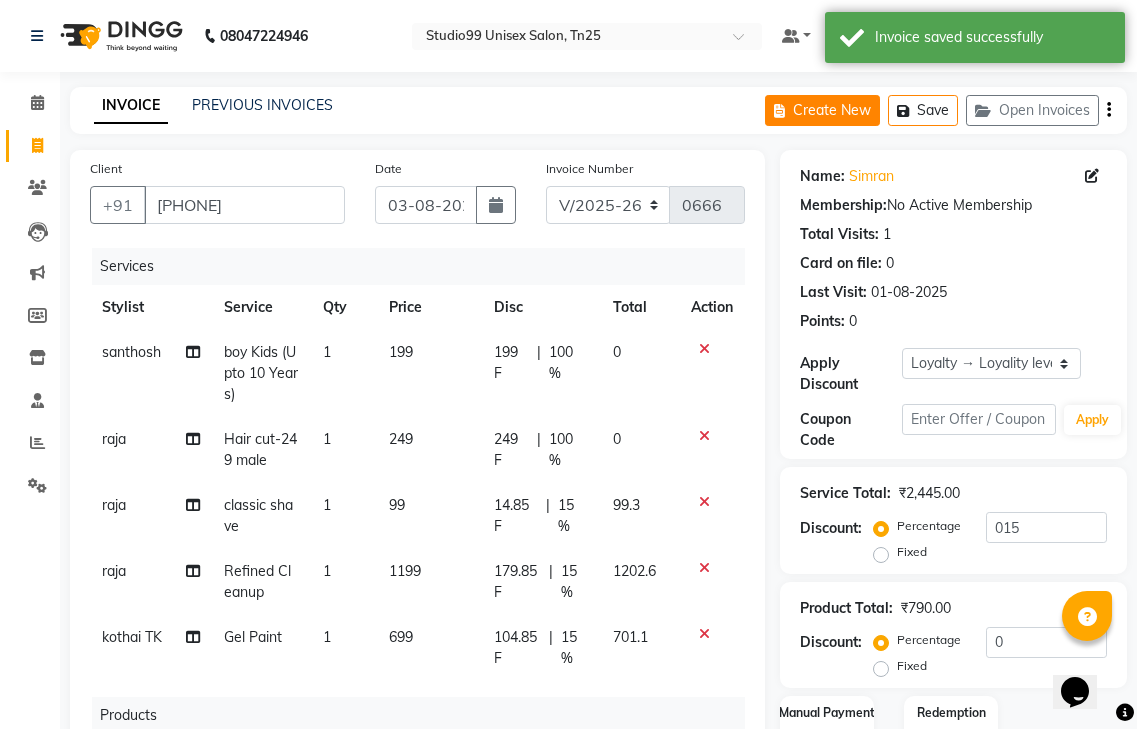 click on "Create New" 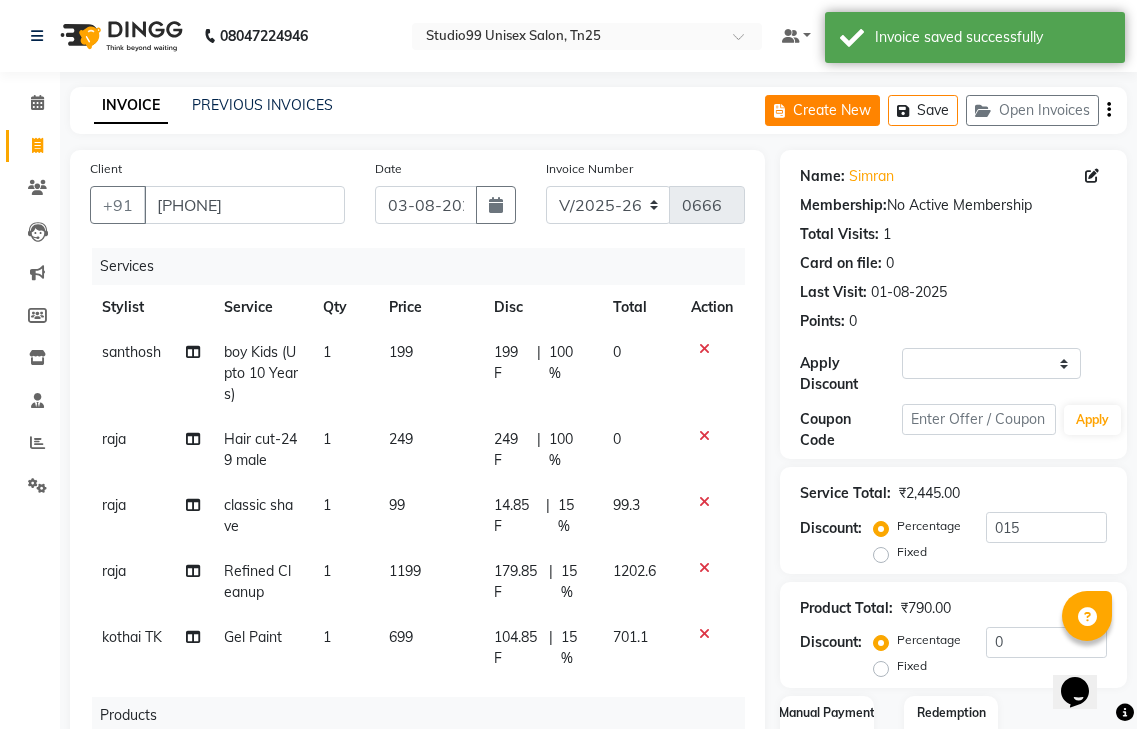 select on "service" 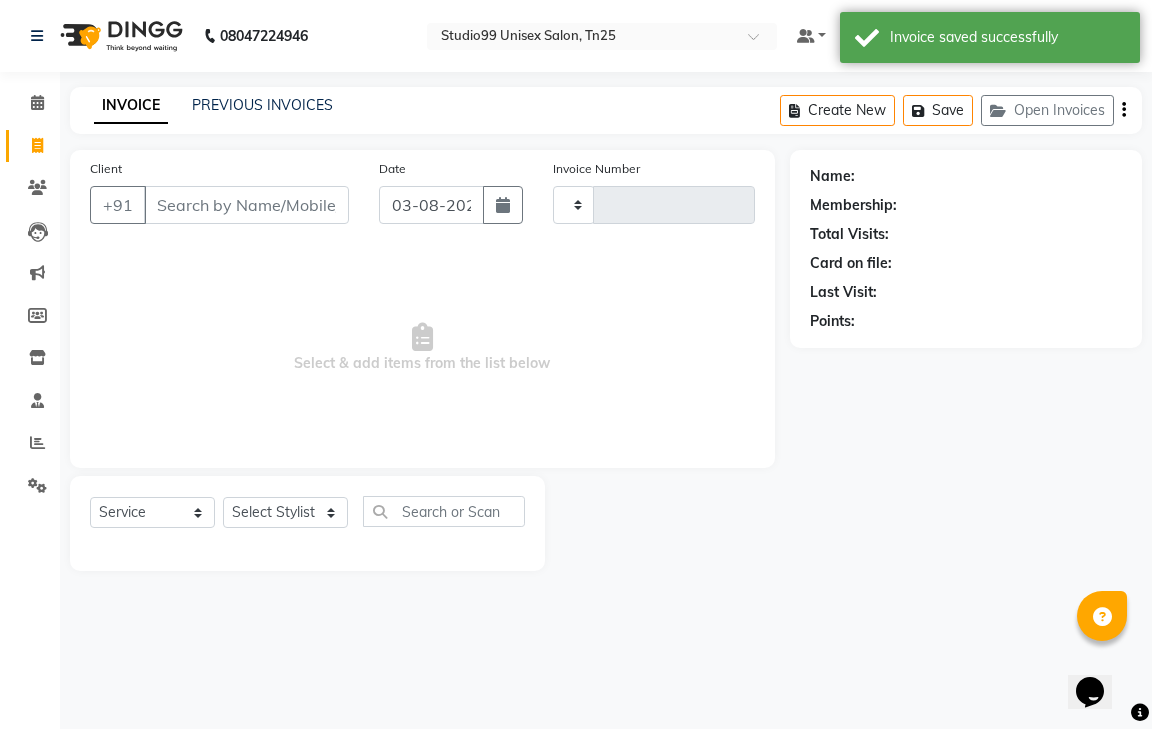 type on "0666" 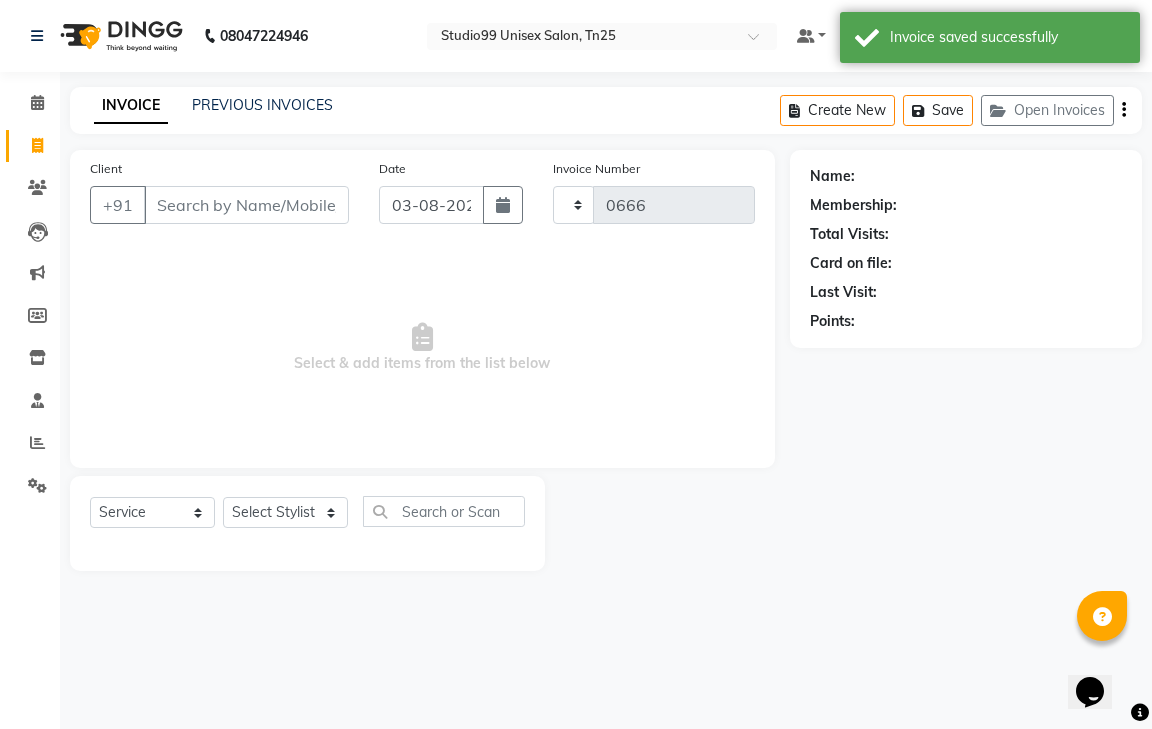 select on "8331" 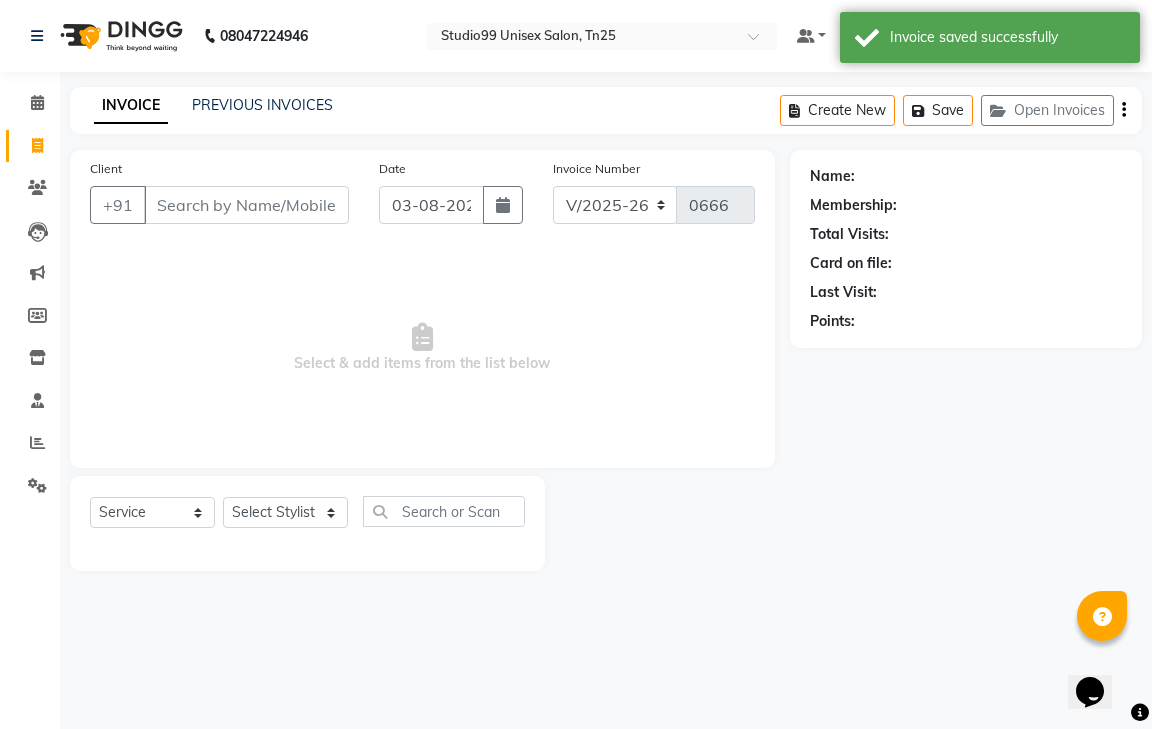 click on "08047224946 Select Location × Studio99 Unisex Salon, Tn25 Default Panel My Panel English ENGLISH Español العربية मराठी हिंदी ગુજરાતી தமிழ் 中文 Notifications nothing to show VAISHALI.TK Manage Profile Change Password Sign out  Version:3.15.11  ☀ Studio99 Unisex Salon, TN25  Calendar  Invoice  Clients  Leads   Marketing  Members  Inventory  Staff  Reports  Settings Completed InProgress Upcoming Dropped Tentative Check-In Confirm Bookings Generate Report Segments Page Builder INVOICE PREVIOUS INVOICES Create New   Save   Open Invoices  Client +91 Date 03-08-2025 Invoice Number V/2025 V/2025-26 0666  Select & add items from the list below  Select  Service  Product  Membership  Package Voucher Prepaid Gift Card  Select Stylist gendral giri-ja  jaya priya kothai TK raja sanjay santhosh VAISHALI.TK Name: Membership: Total Visits: Card on file: Last Visit:  Points:" at bounding box center [576, 364] 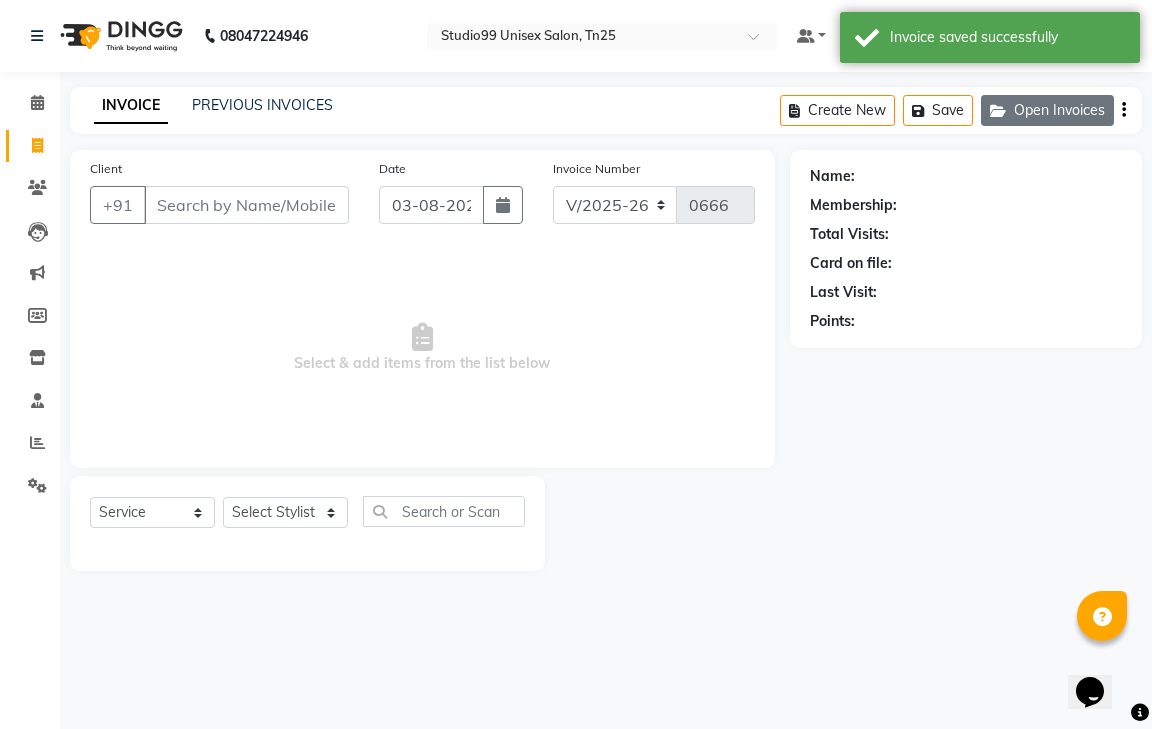 click on "Open Invoices" 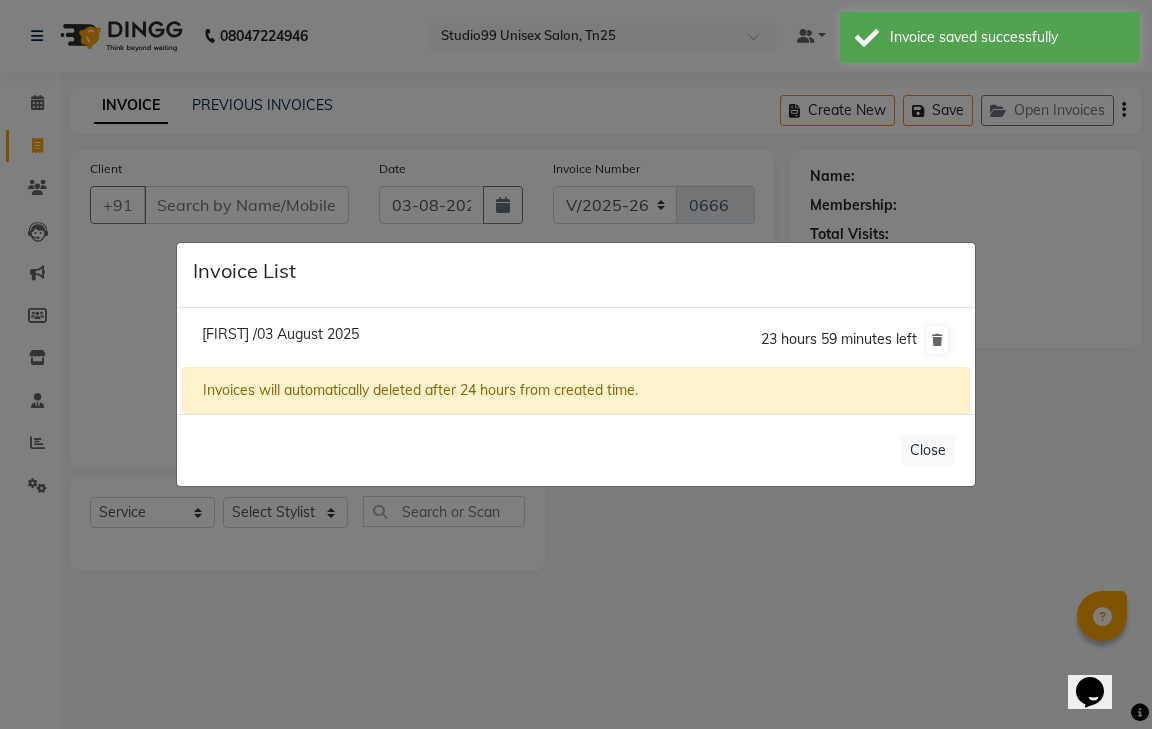 click on "Invoice List  Simran /03 August 2025  23 hours 59 minutes left  Invoices will automatically deleted after 24 hours from created time.   Close" 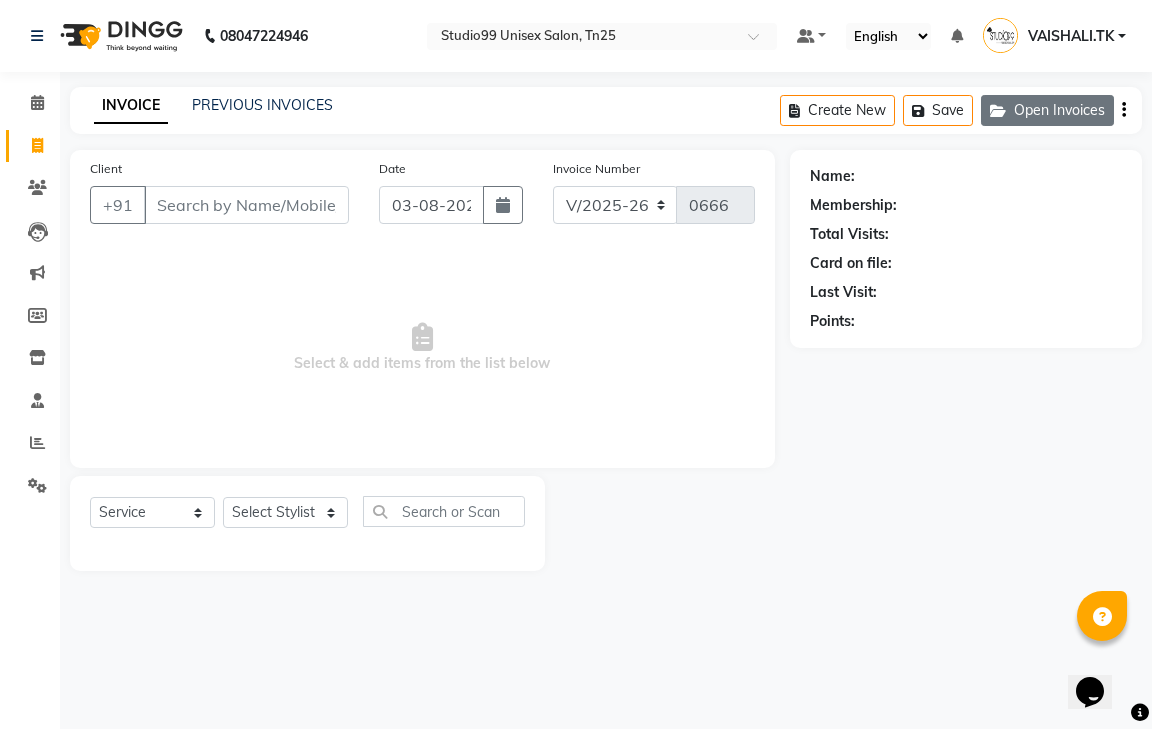 click on "Open Invoices" 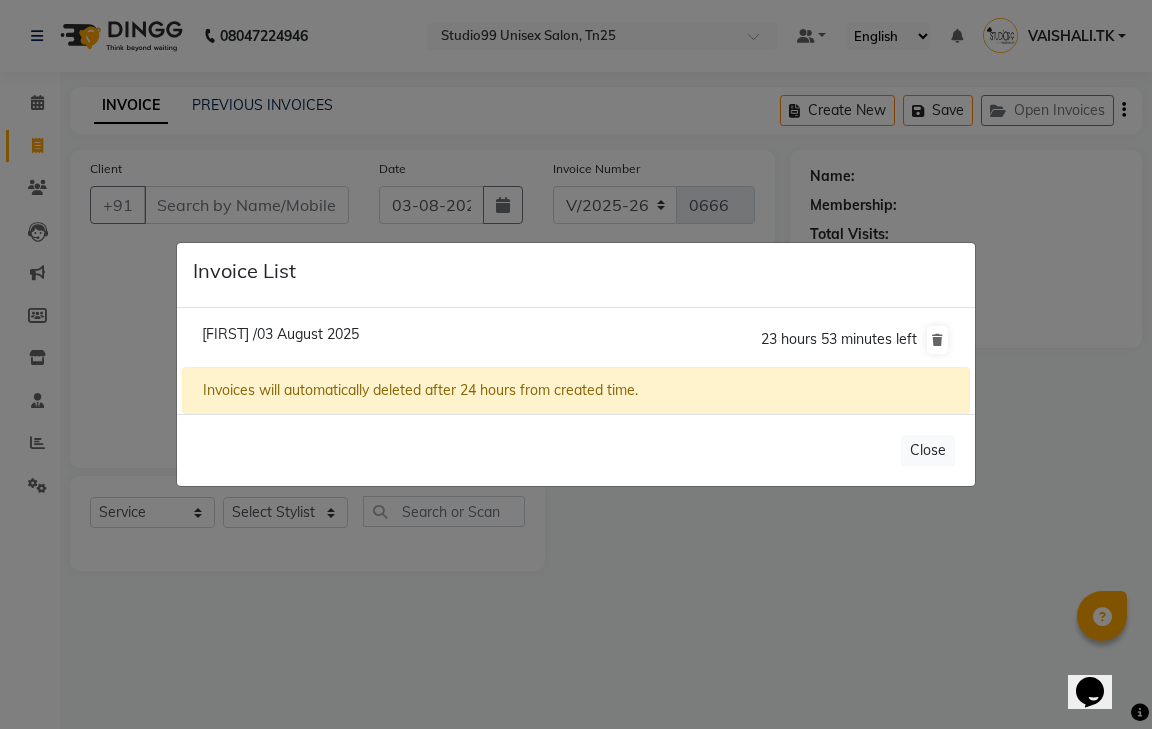 click on "Simran /03 August 2025  23 hours 53 minutes left" 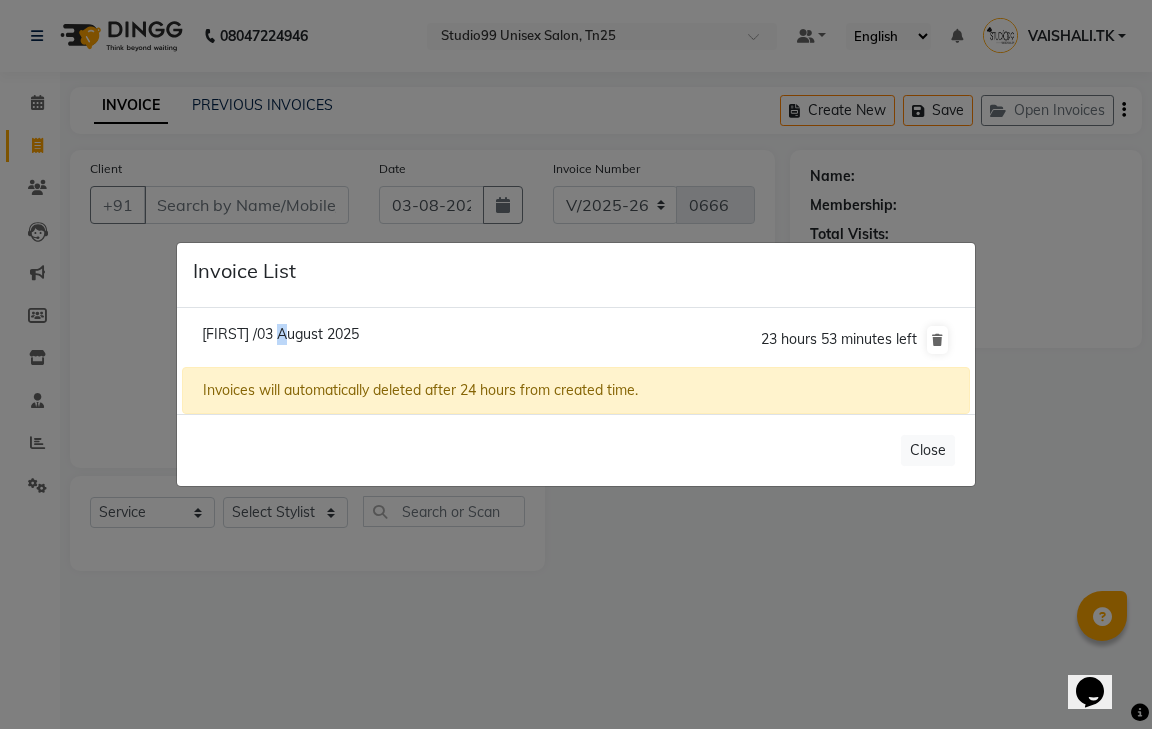click on "Simran /03 August 2025  23 hours 53 minutes left" 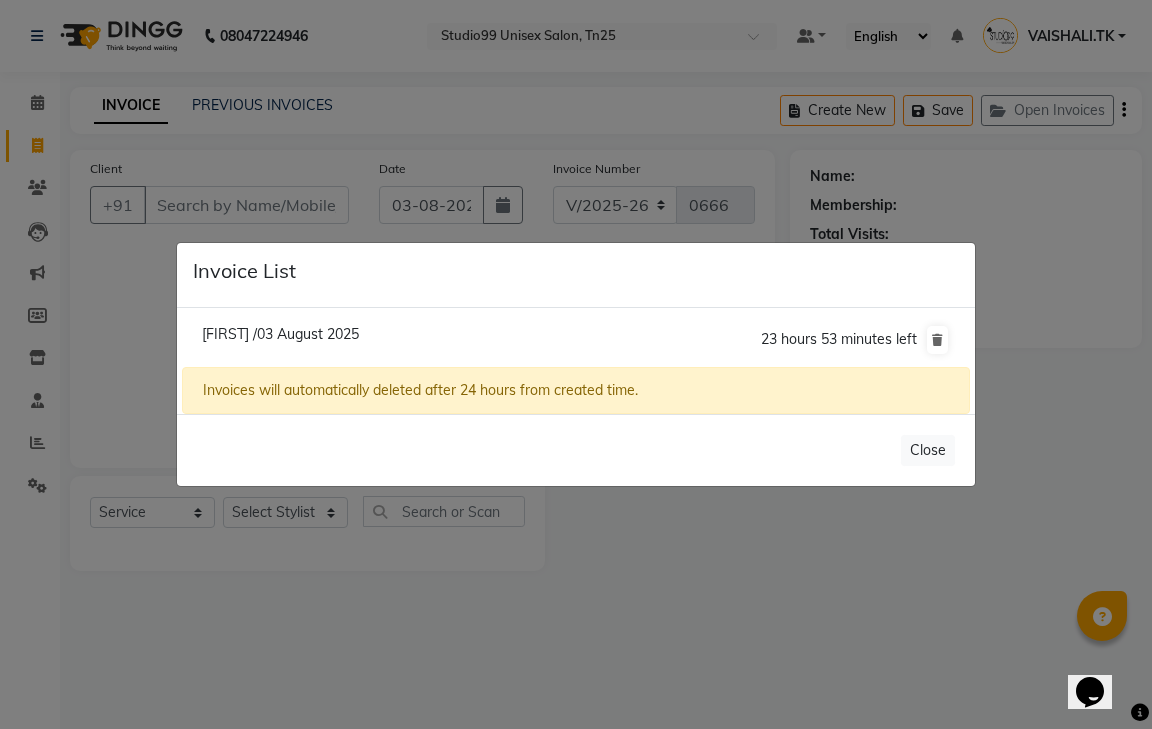 click on "Simran /03 August 2025" 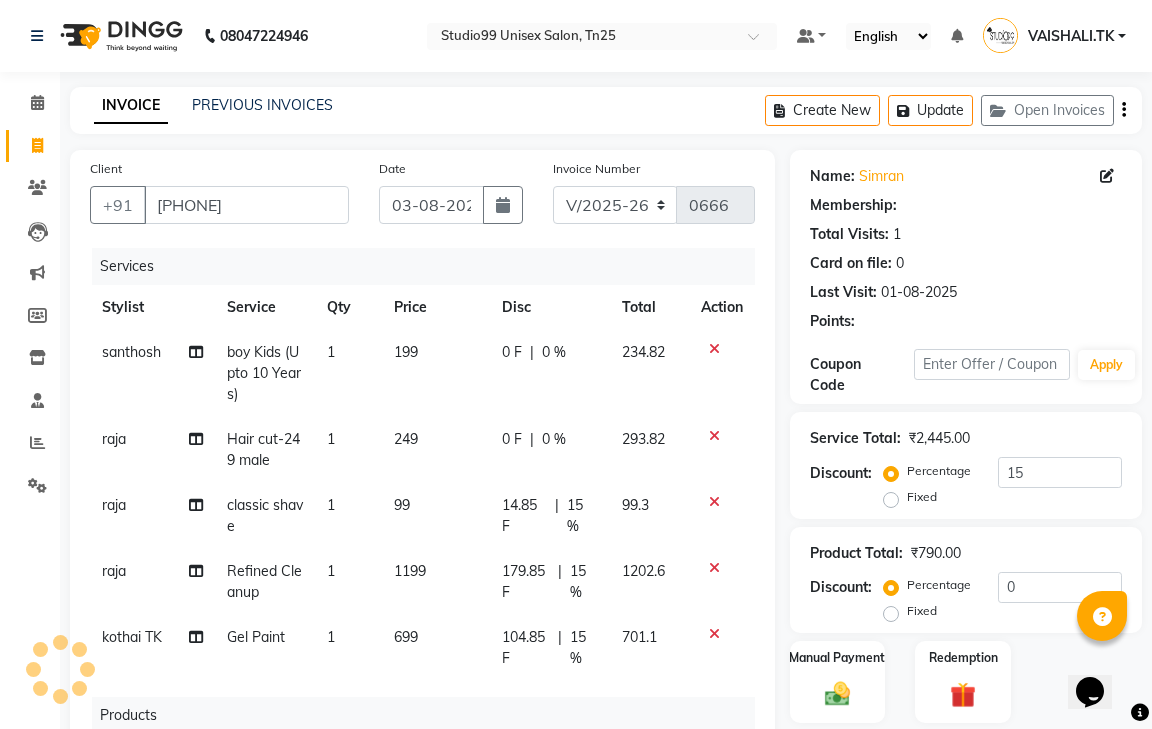 type on "0" 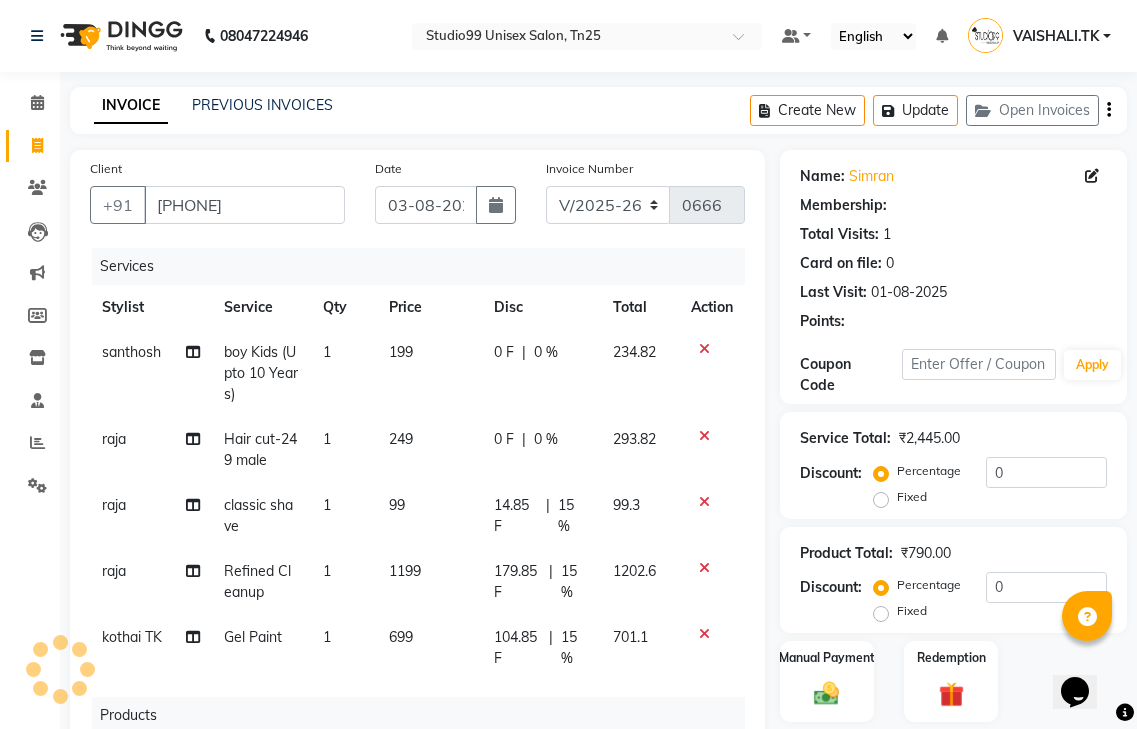 select on "1: Object" 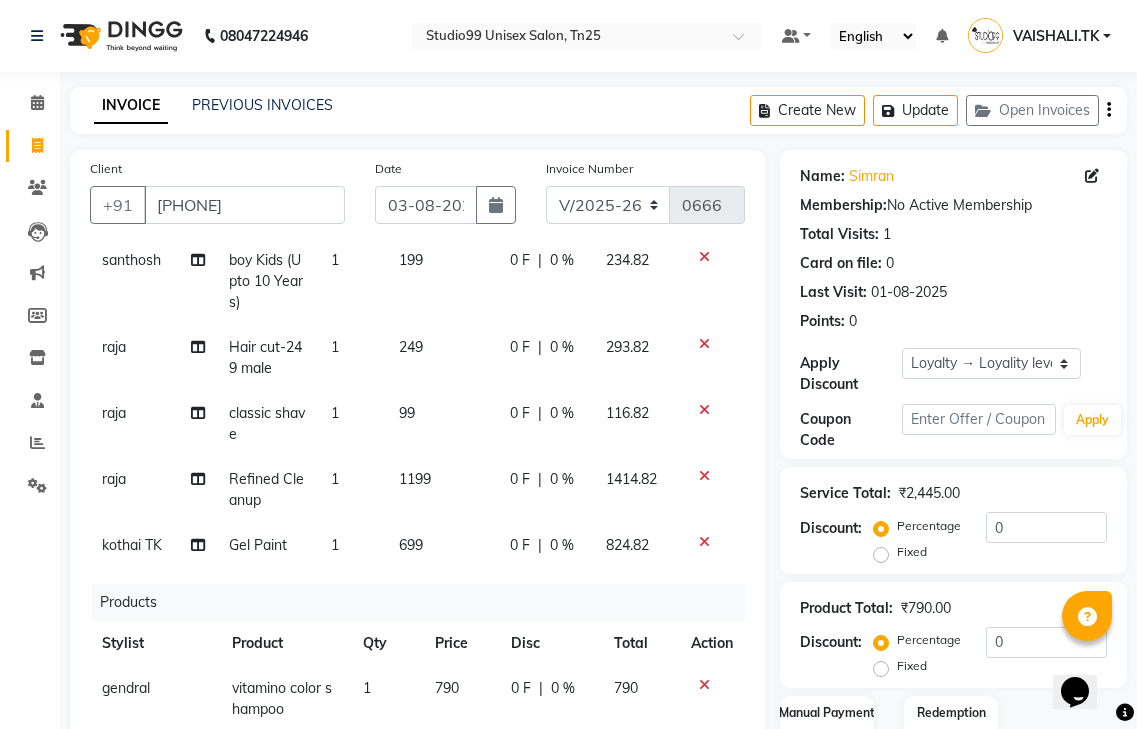 scroll, scrollTop: 107, scrollLeft: 0, axis: vertical 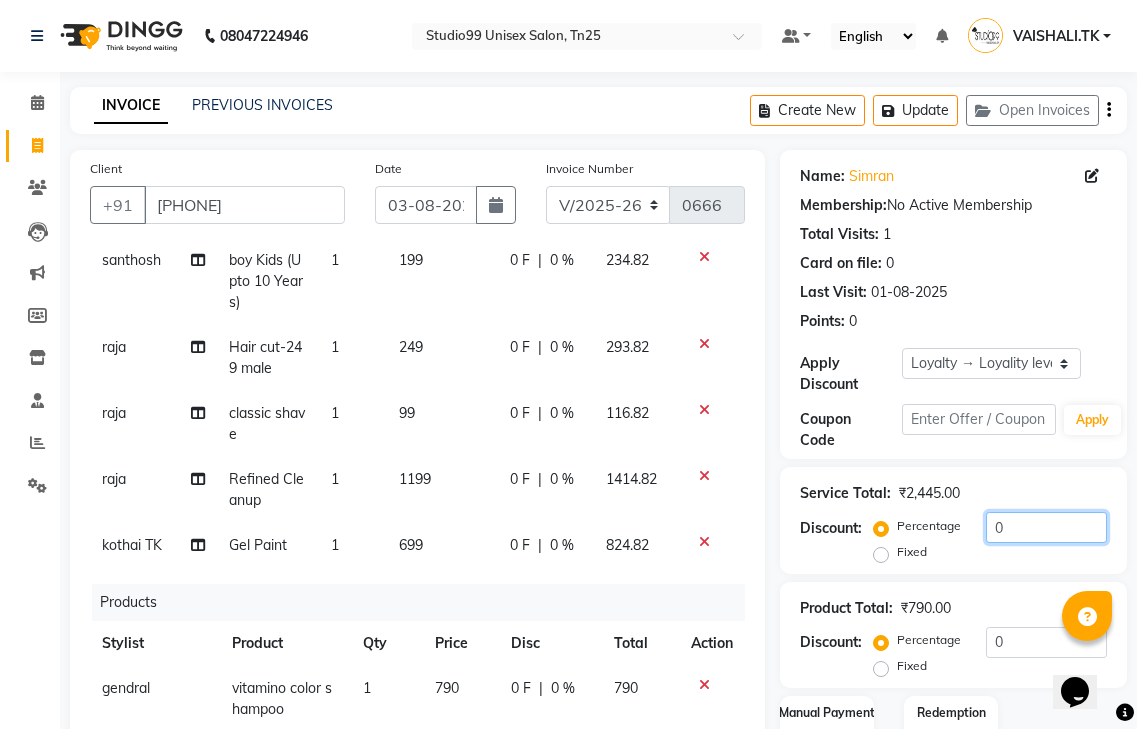 click on "0" 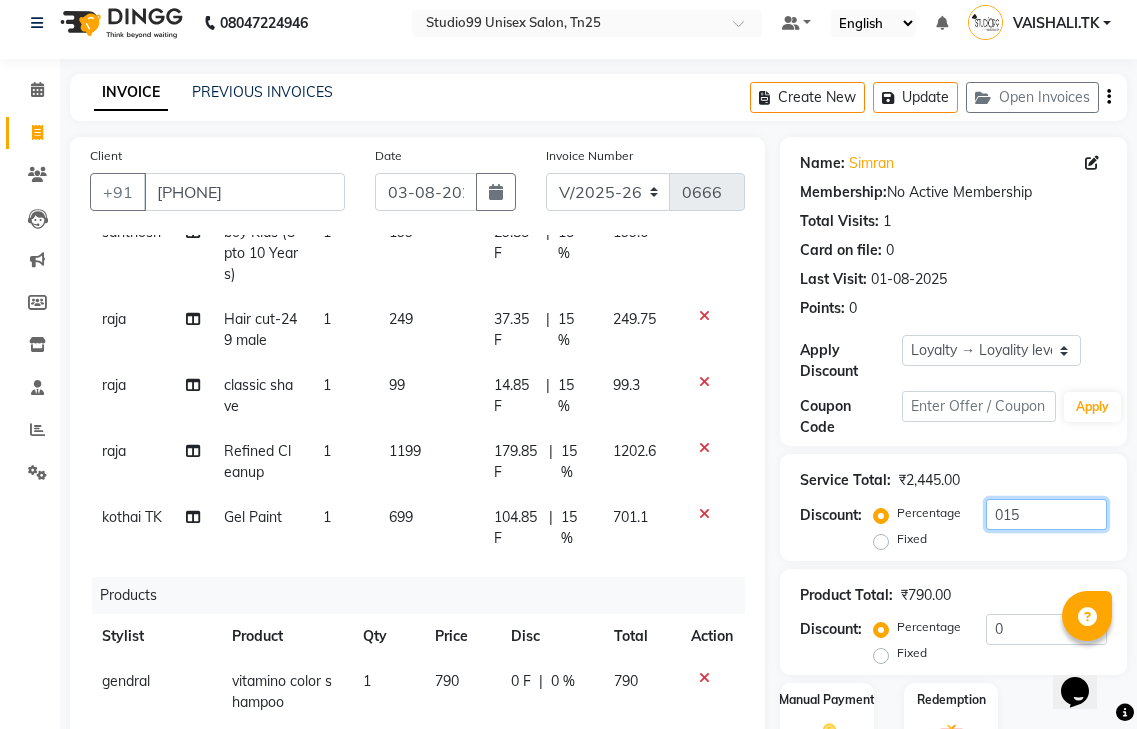 scroll, scrollTop: 392, scrollLeft: 0, axis: vertical 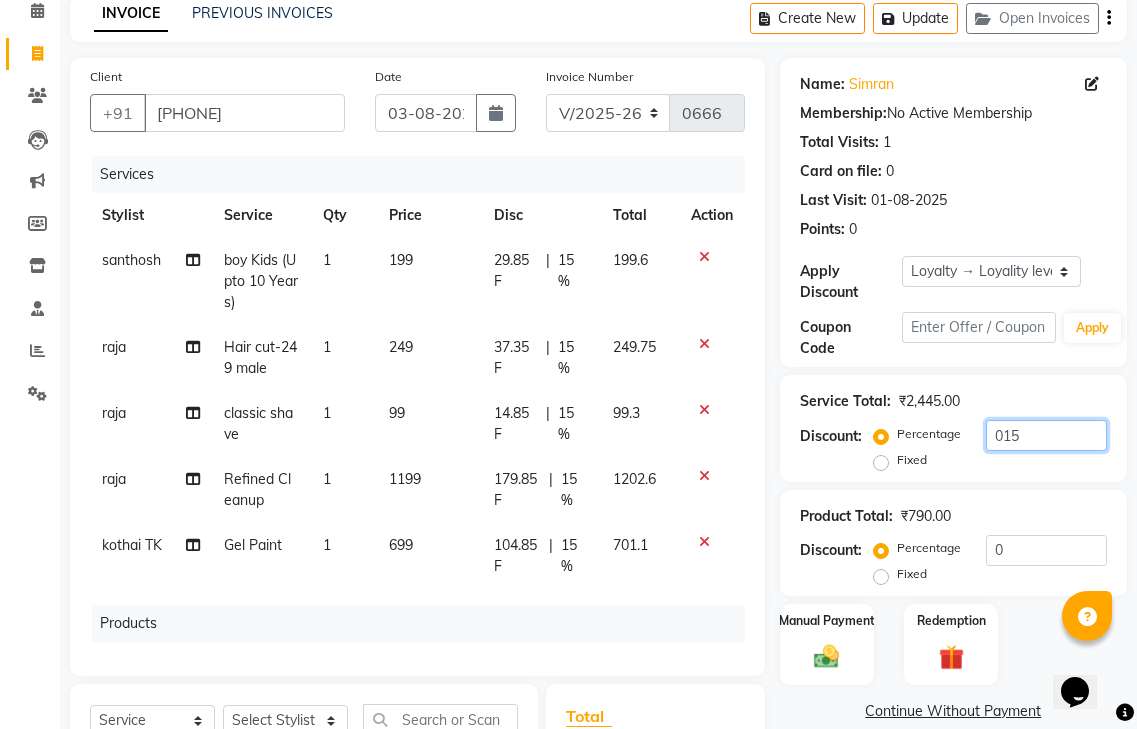 type on "015" 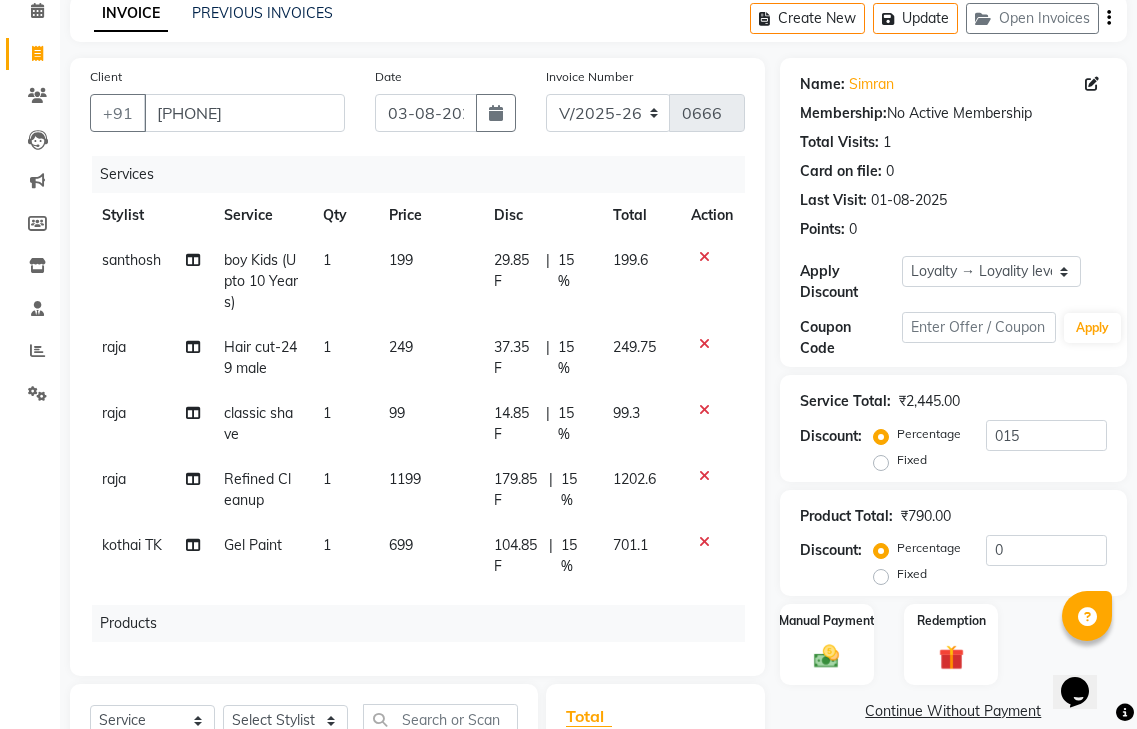 click on "15 %" 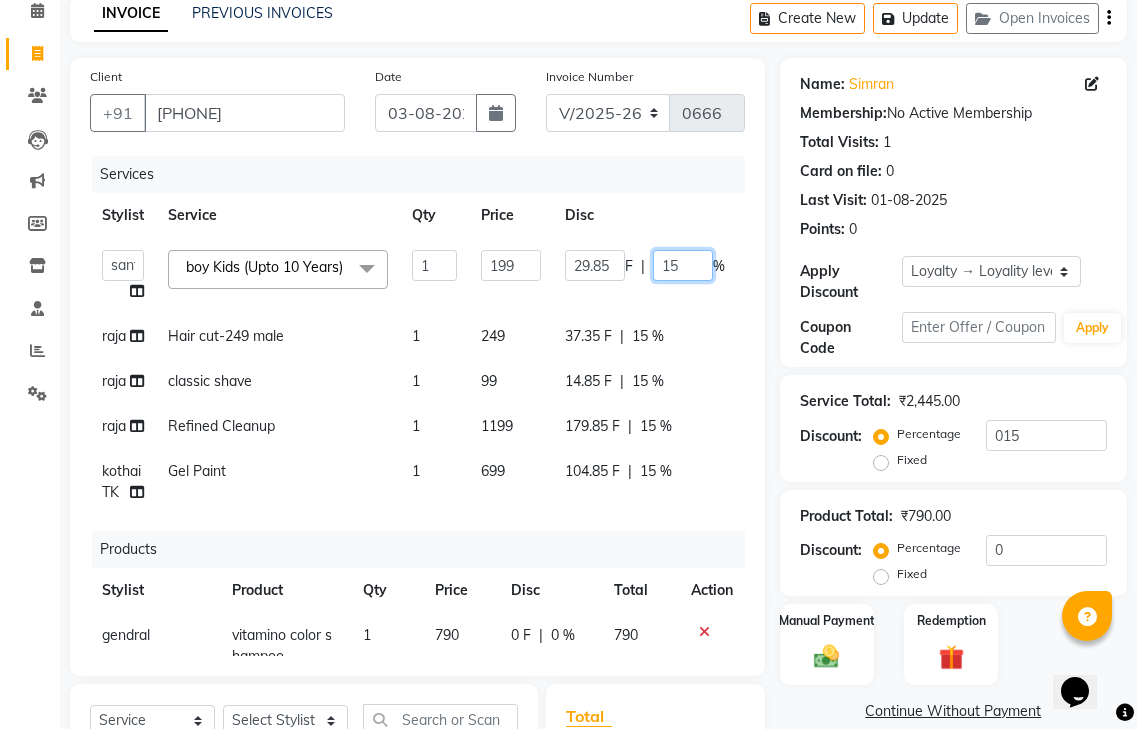 click on "15" 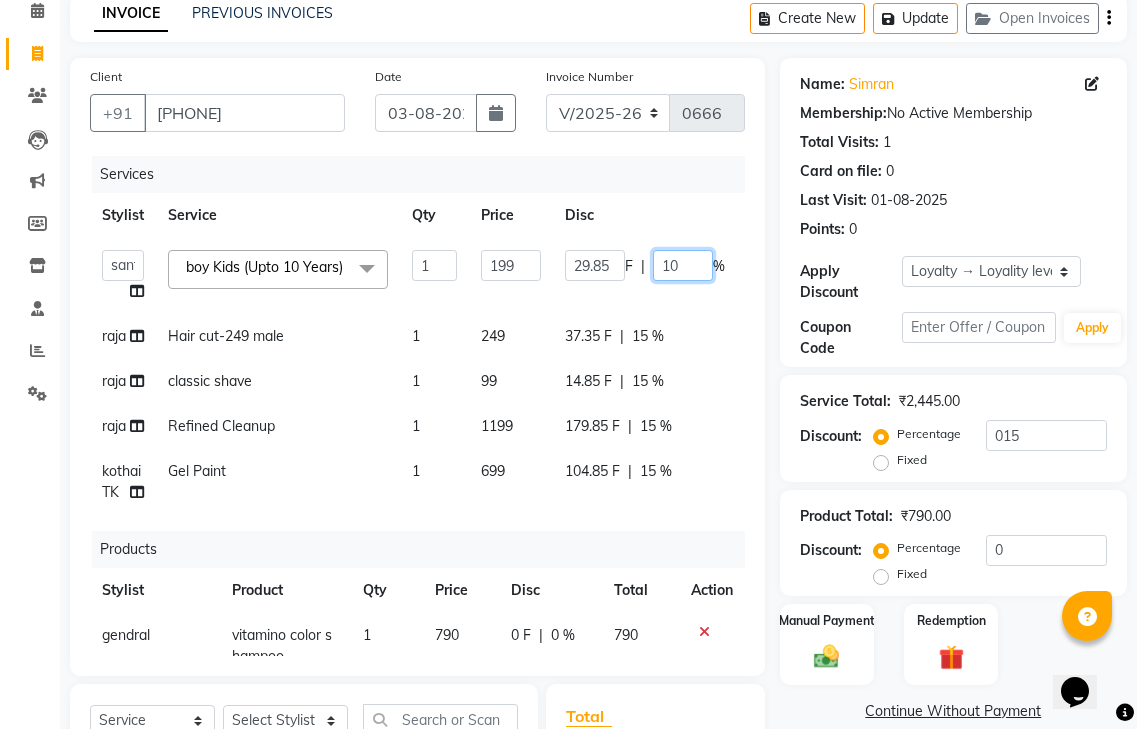type on "100" 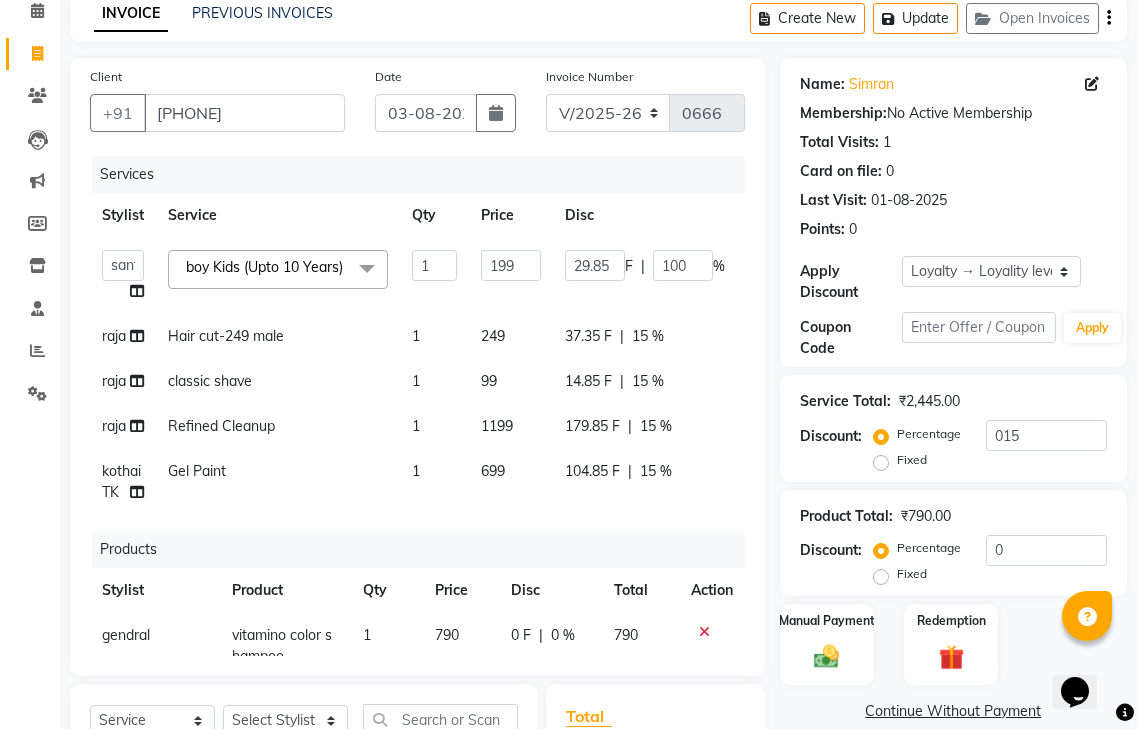 click on "raja Hair cut-249 male 1 249 37.35 F | 15 % 249.75" 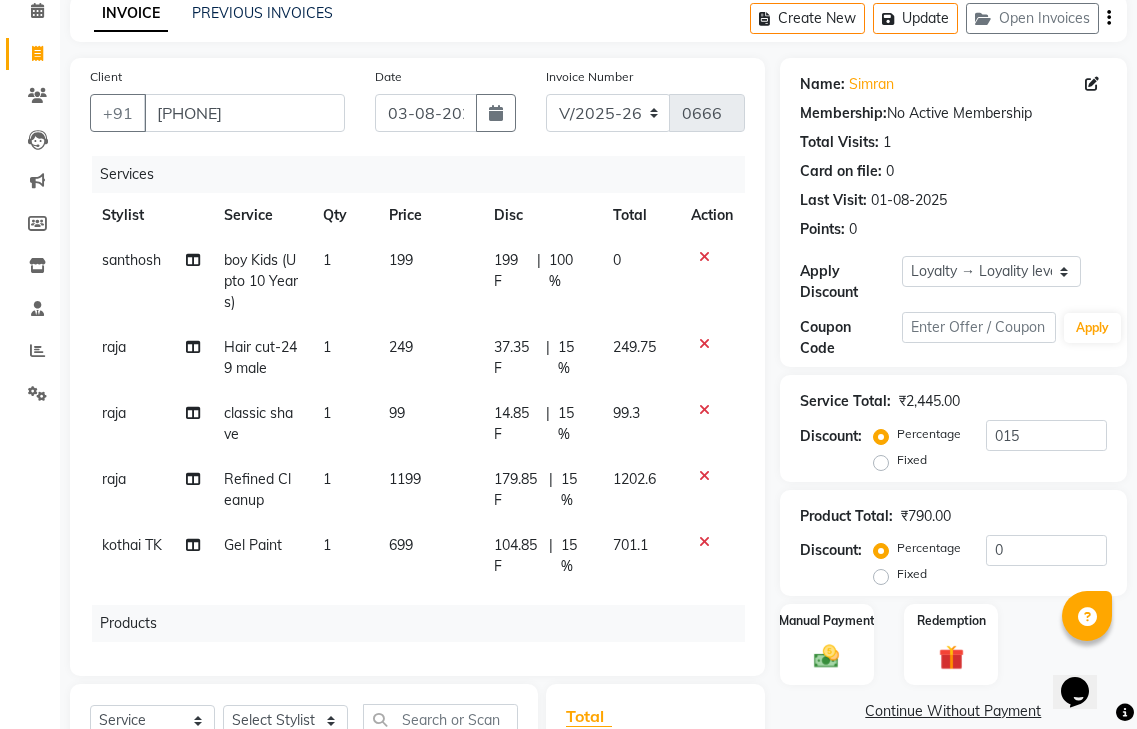 click on "15 %" 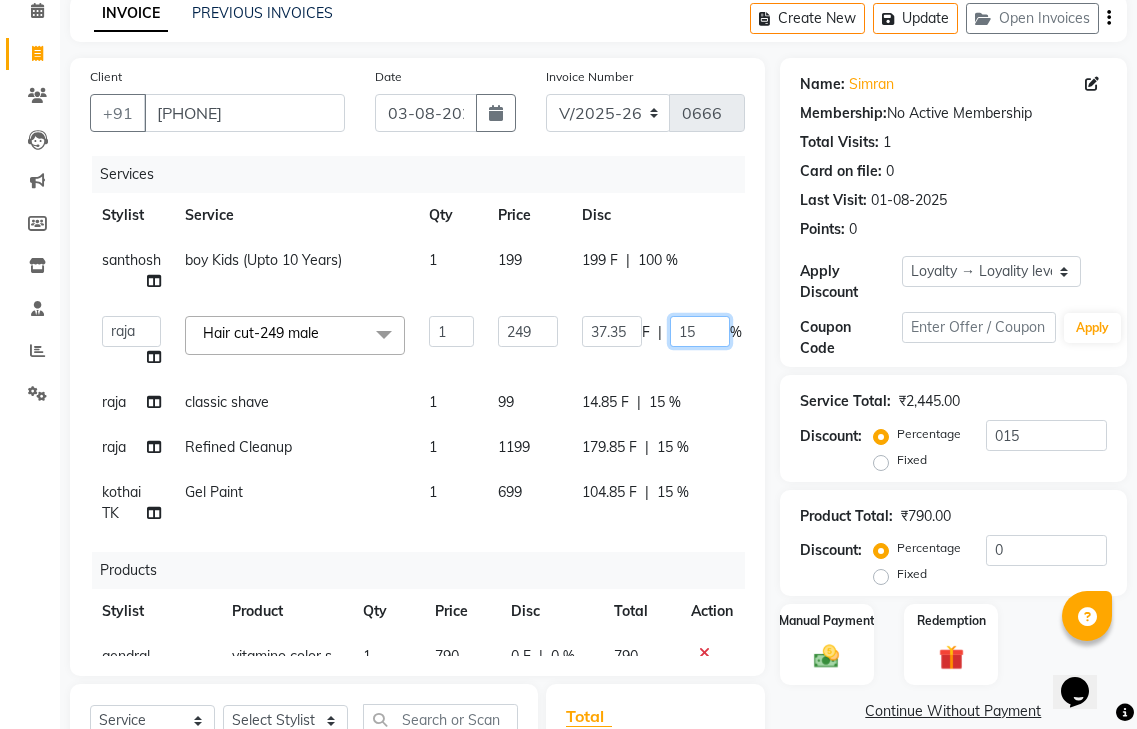 click on "15" 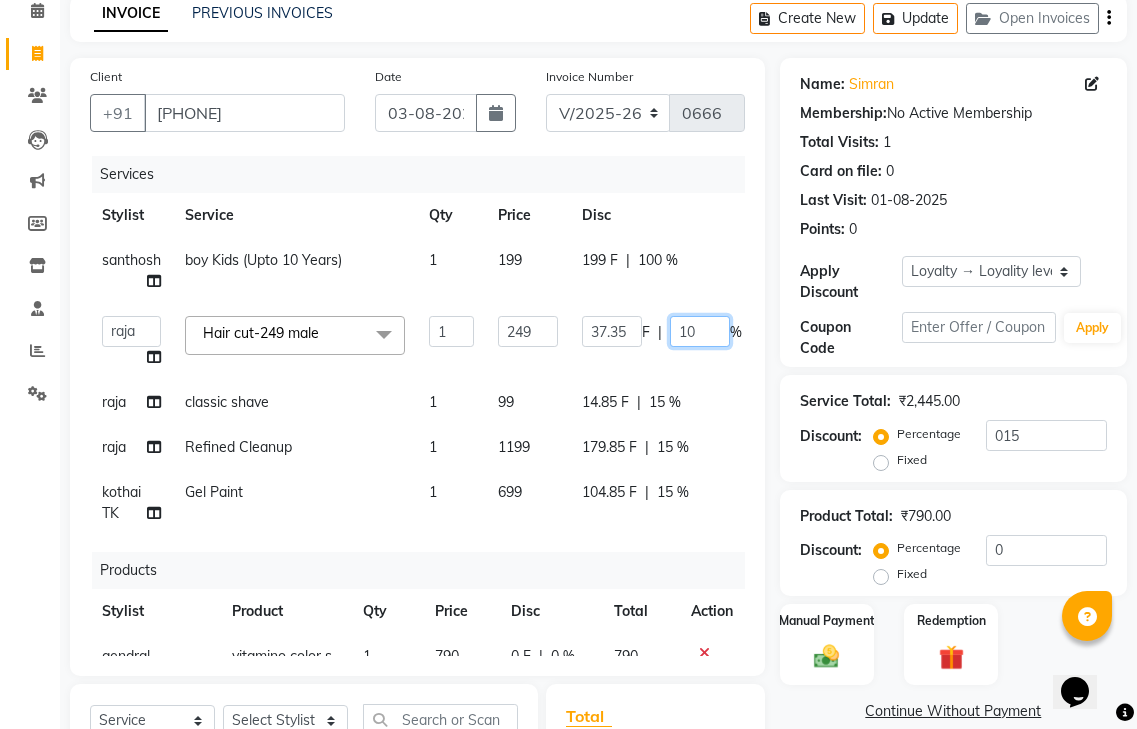 type on "100" 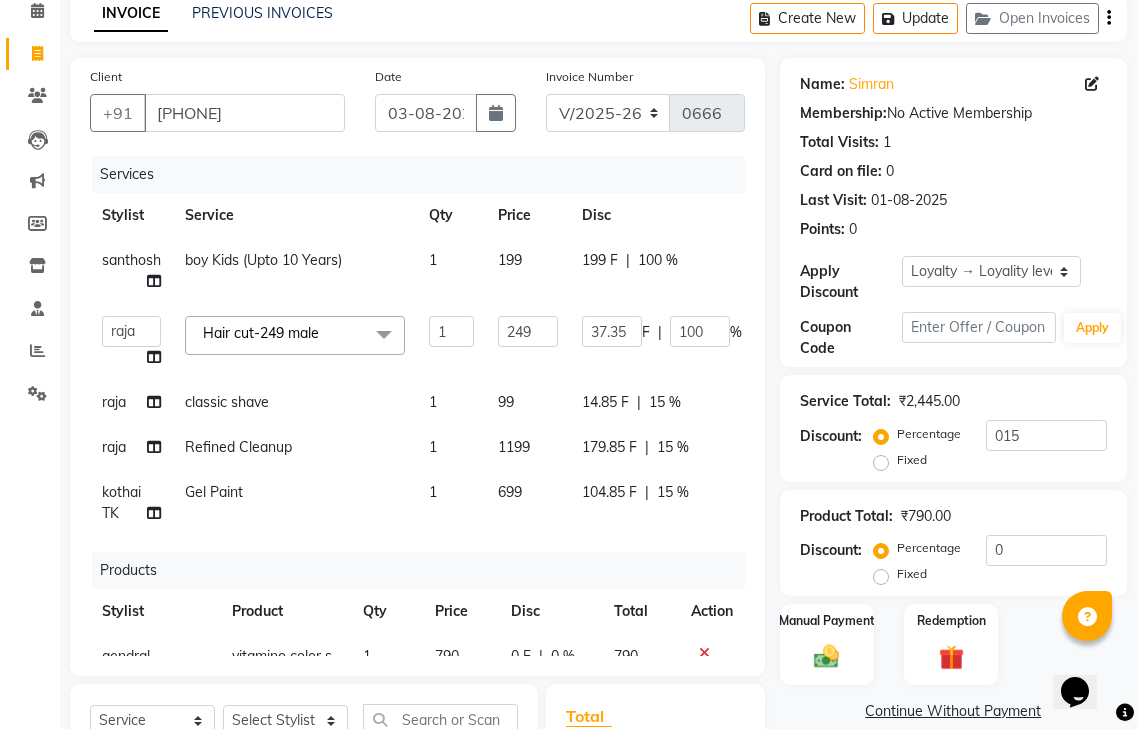click on "Manual Payment Redemption" 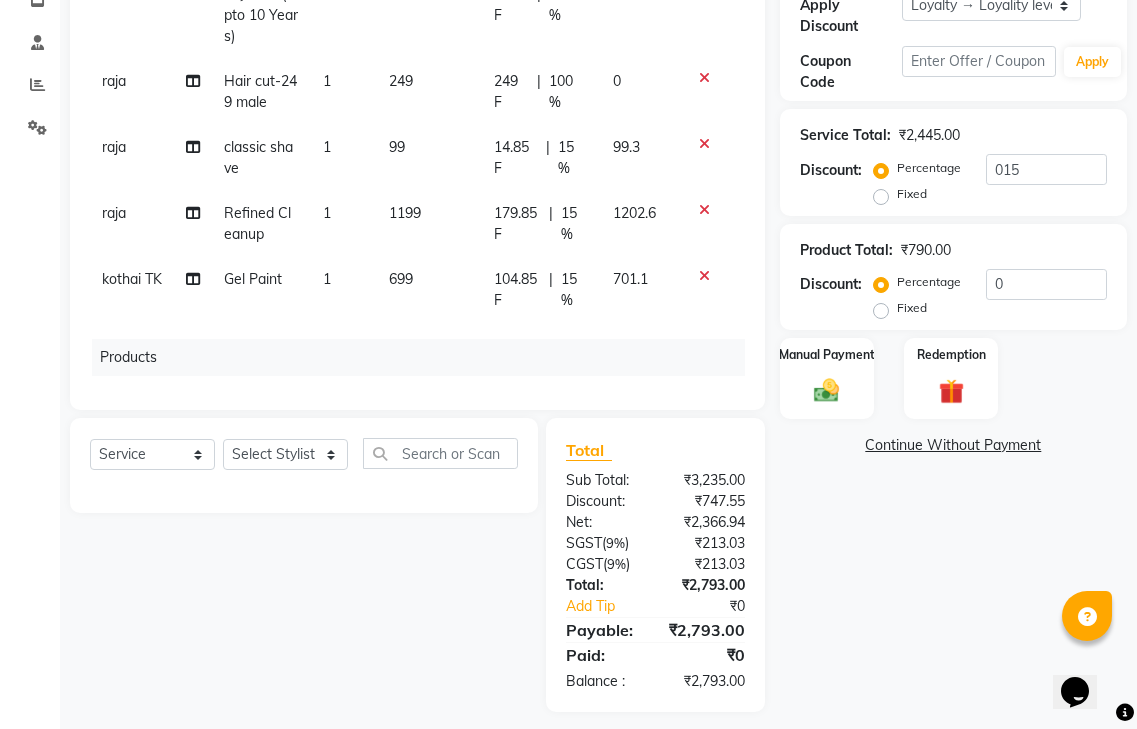 scroll, scrollTop: 371, scrollLeft: 0, axis: vertical 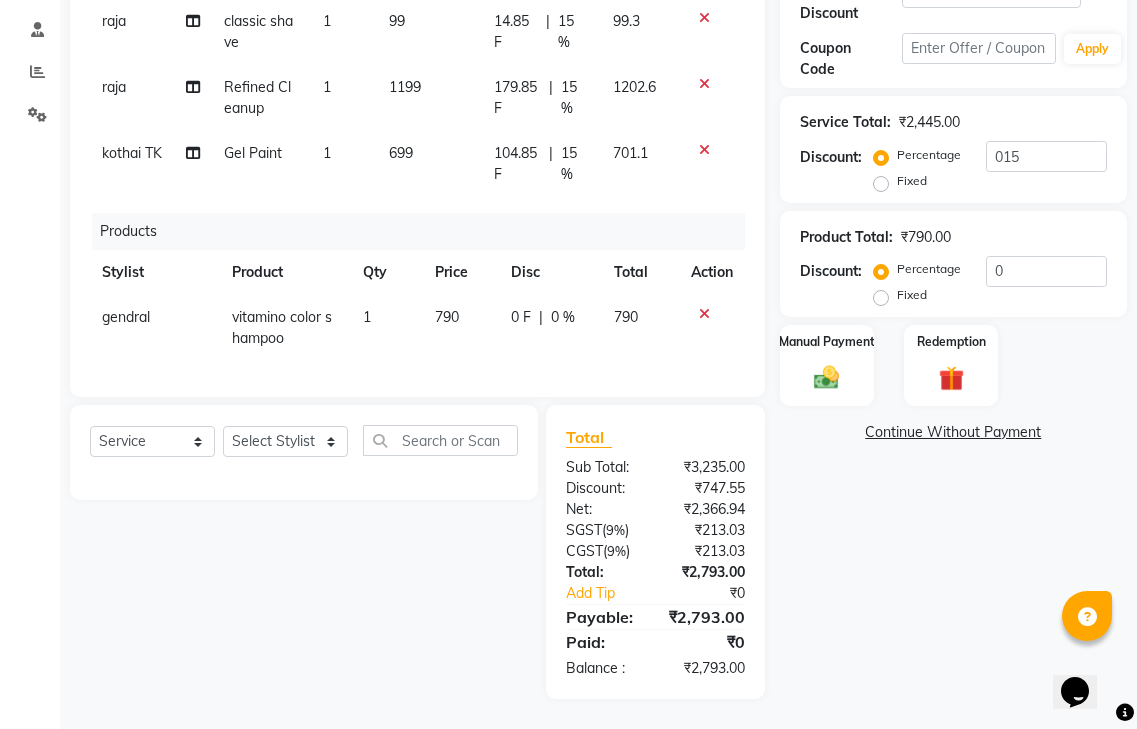 click on "Fixed" 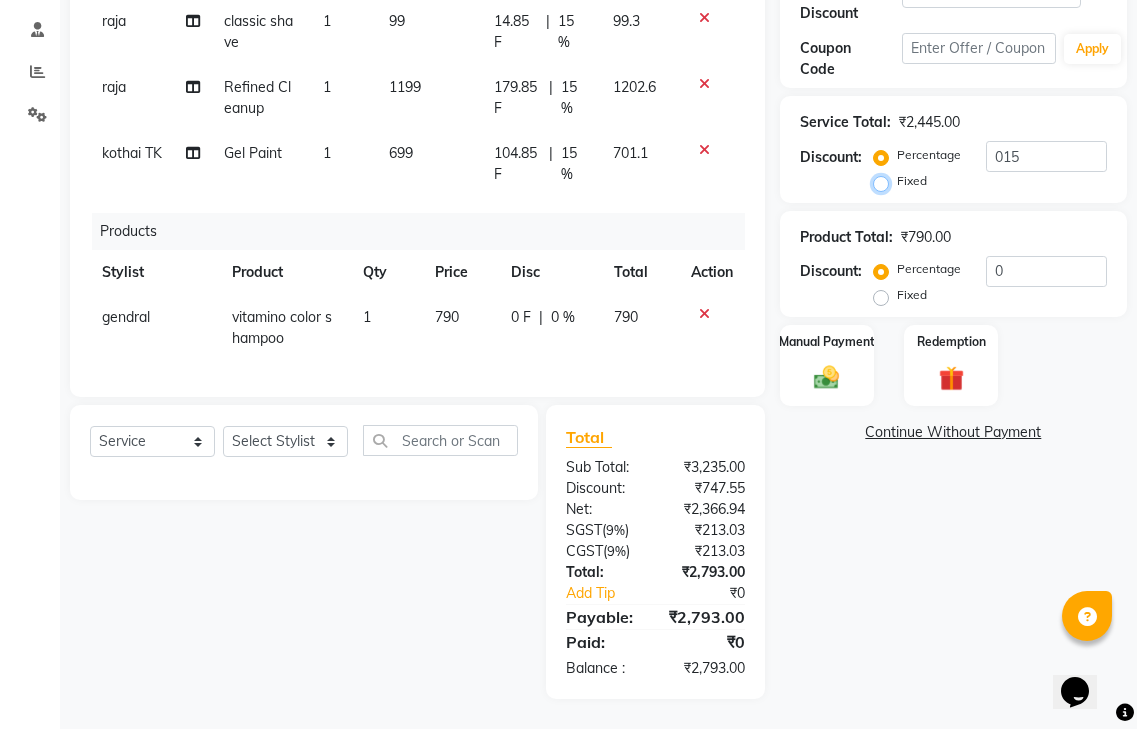 click on "Fixed" at bounding box center (885, 181) 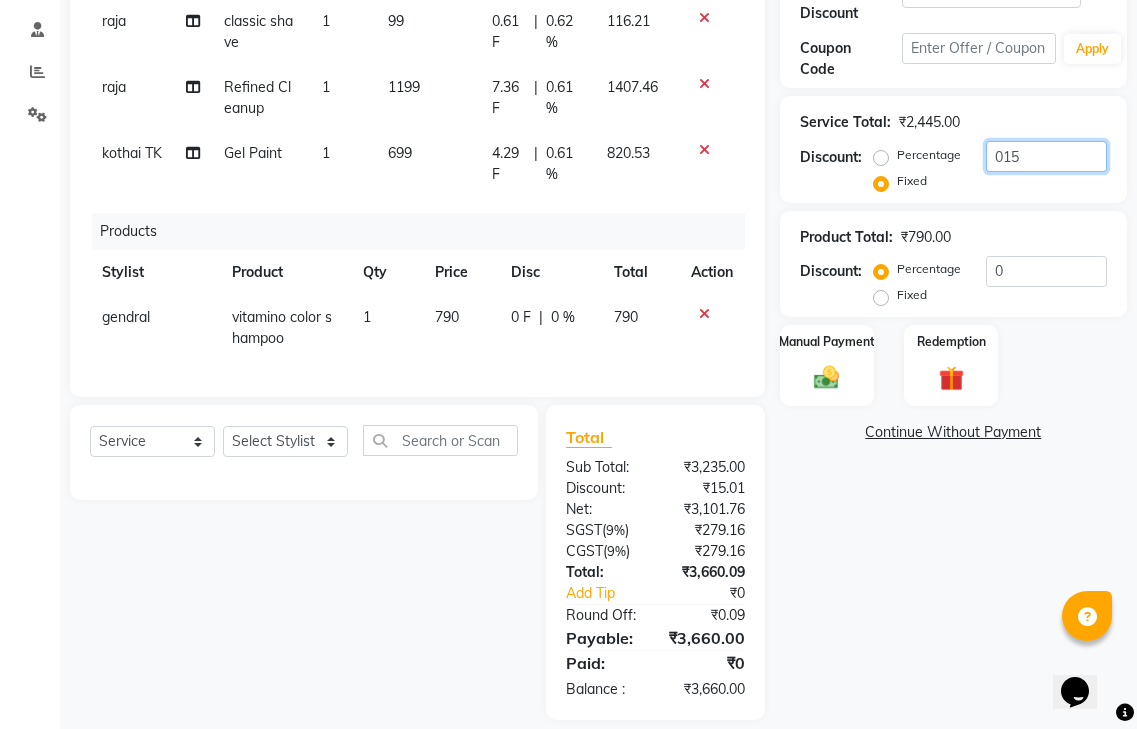 click on "015" 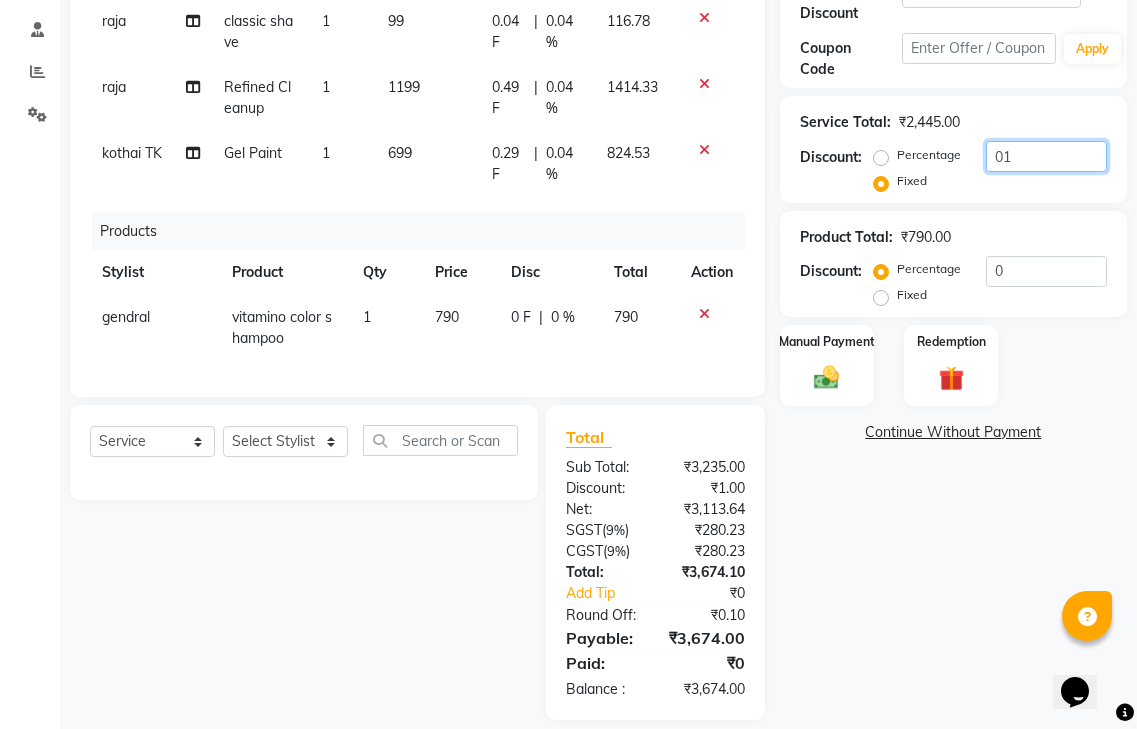 type on "0" 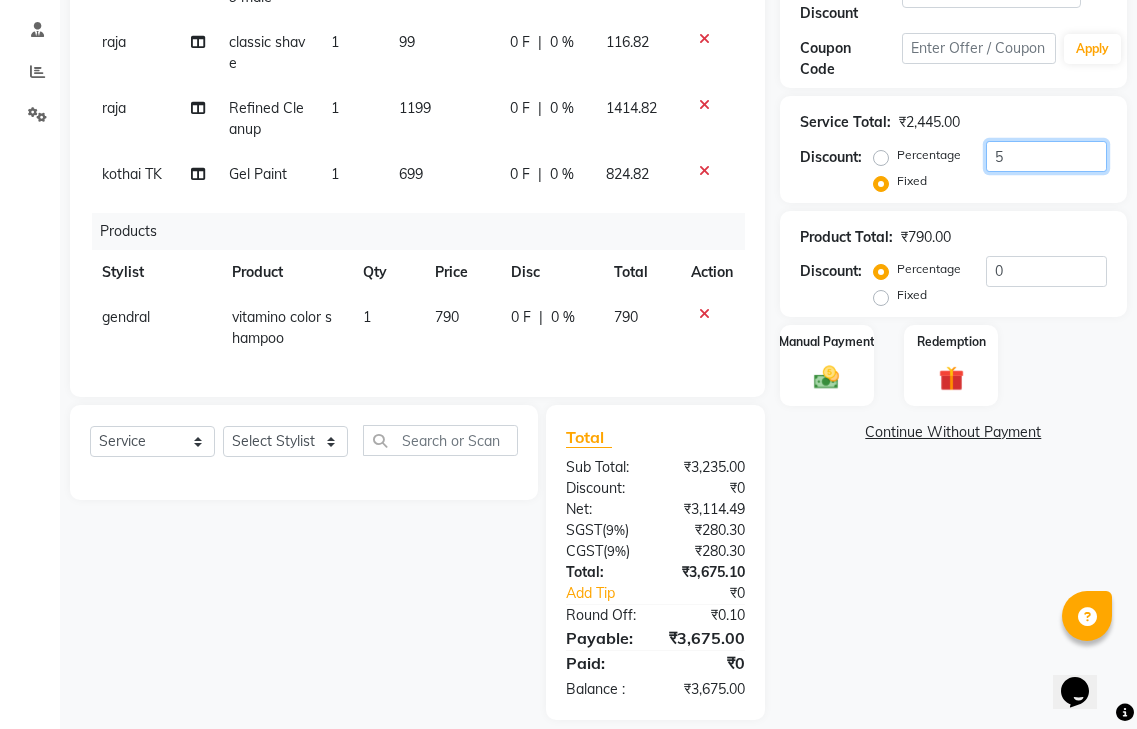 scroll, scrollTop: 128, scrollLeft: 0, axis: vertical 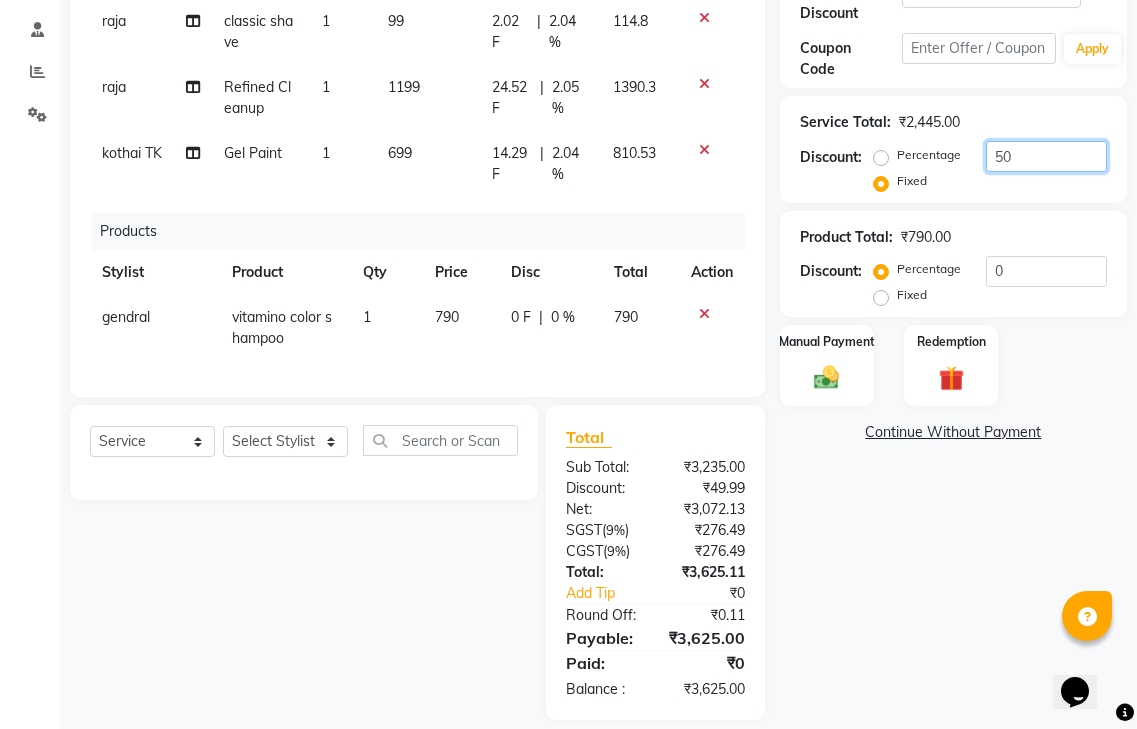 type on "5" 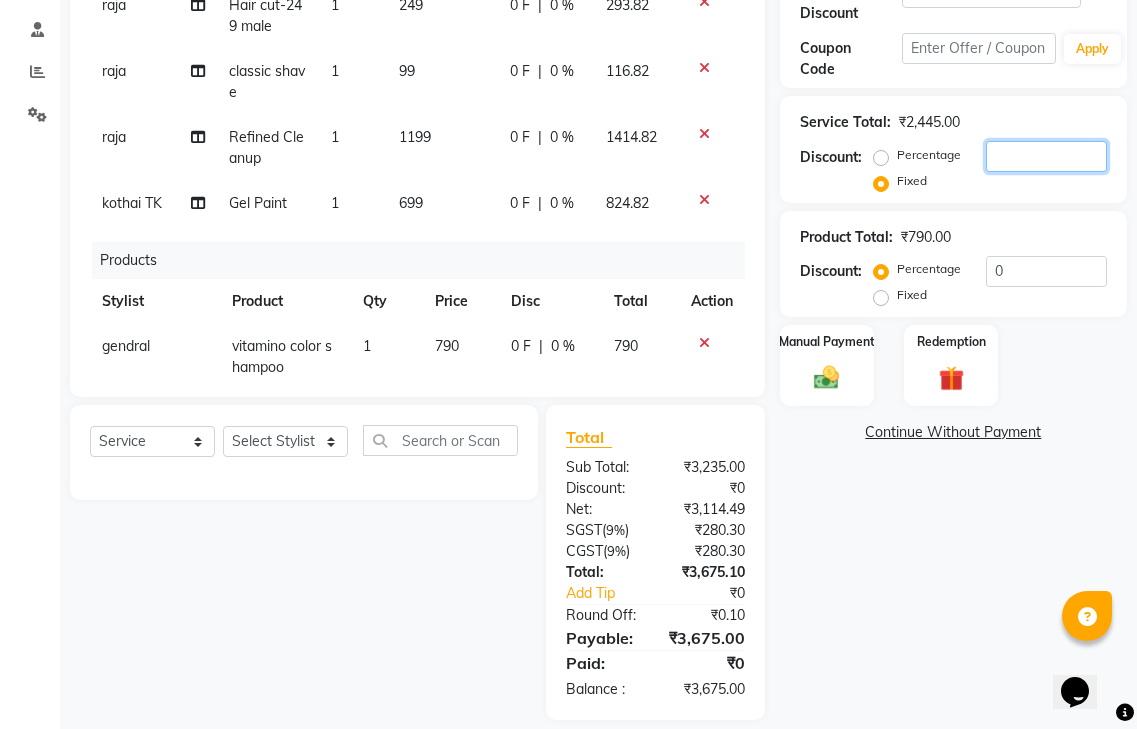 scroll, scrollTop: 0, scrollLeft: 0, axis: both 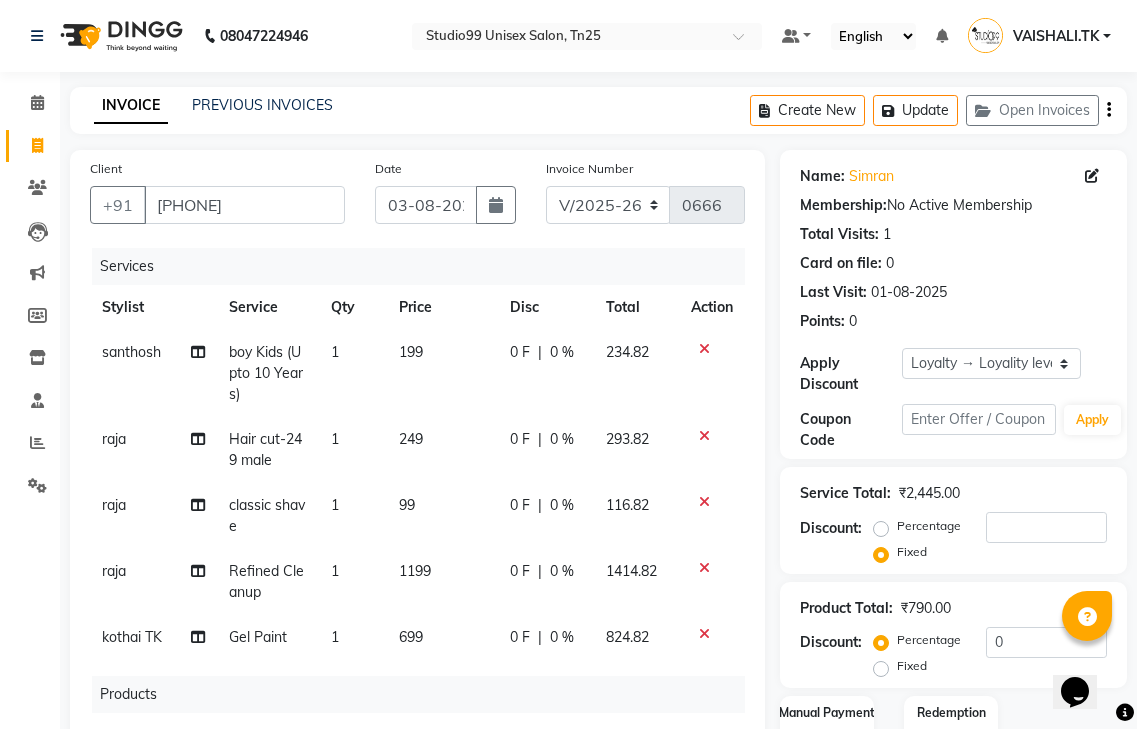 click 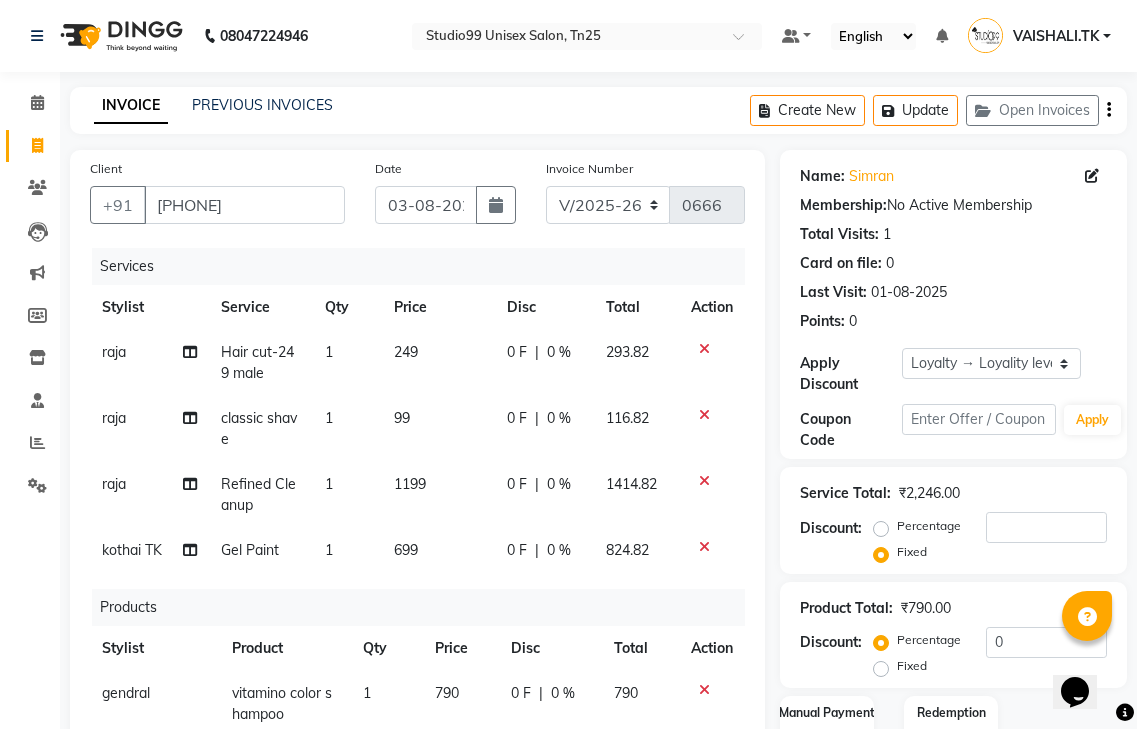 click 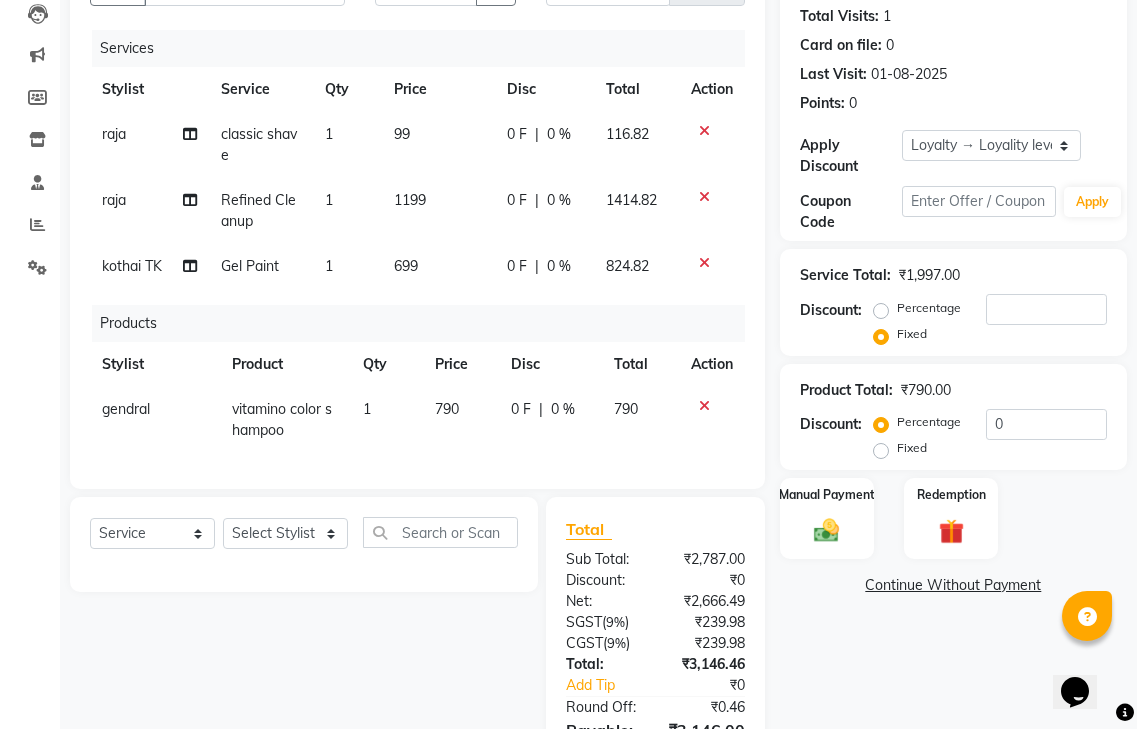 scroll, scrollTop: 331, scrollLeft: 0, axis: vertical 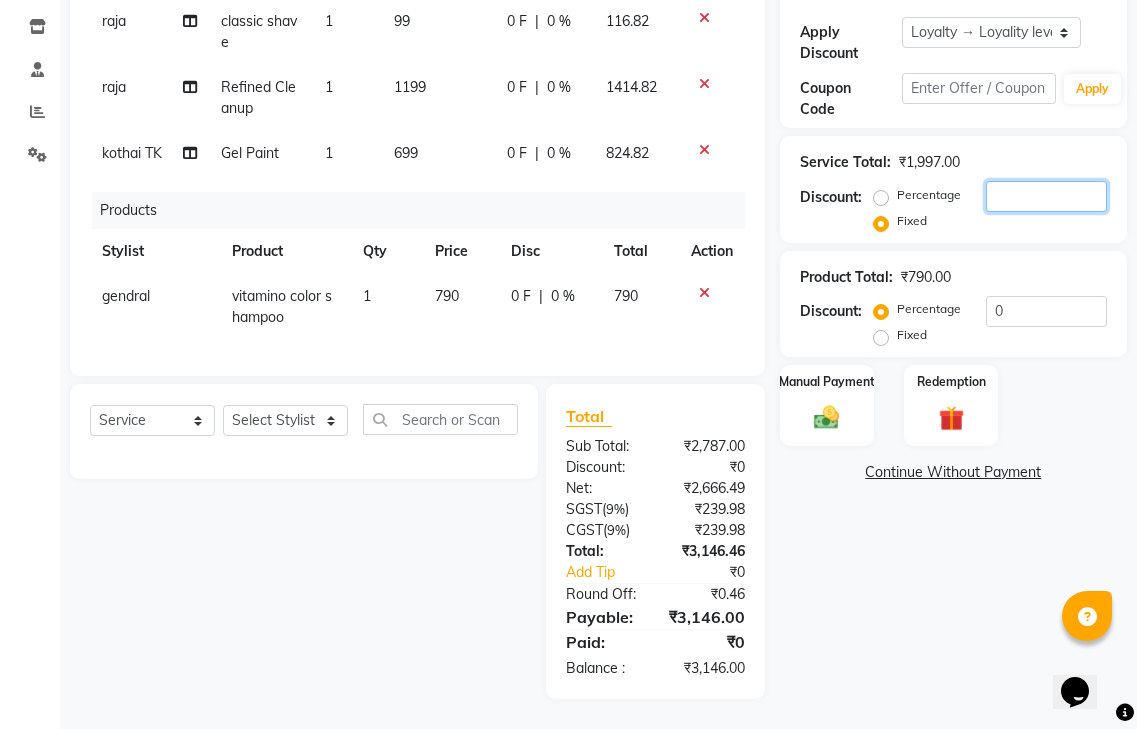 click 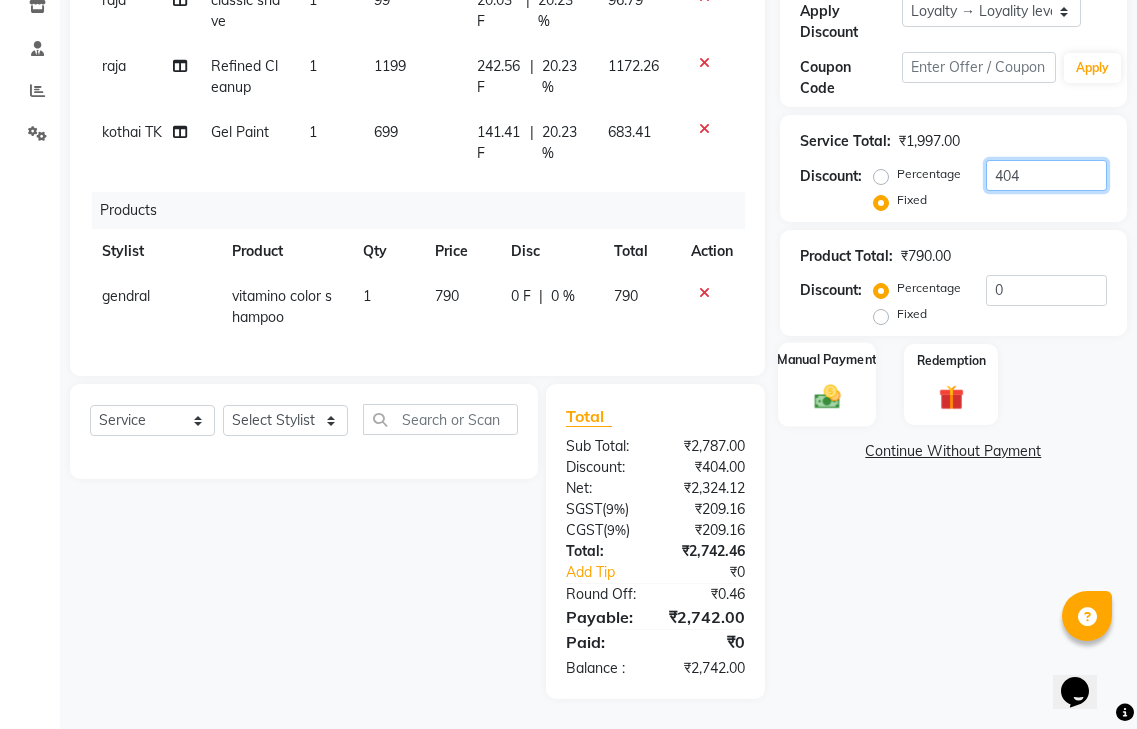 scroll, scrollTop: 367, scrollLeft: 0, axis: vertical 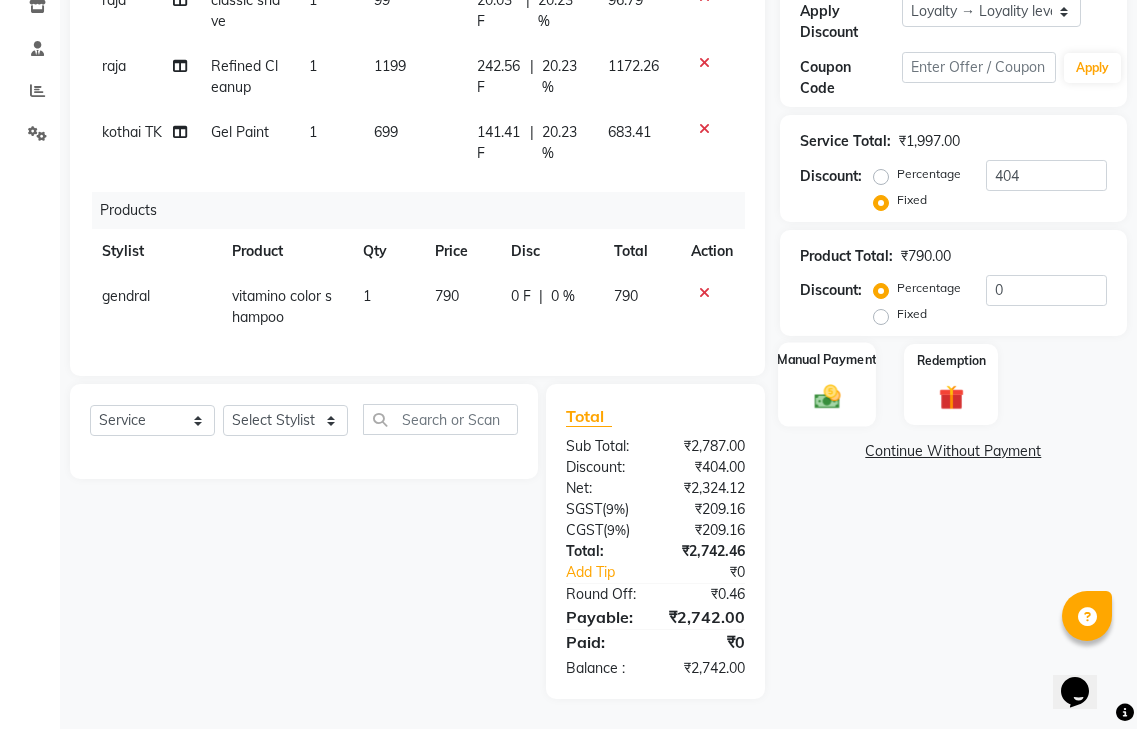 click 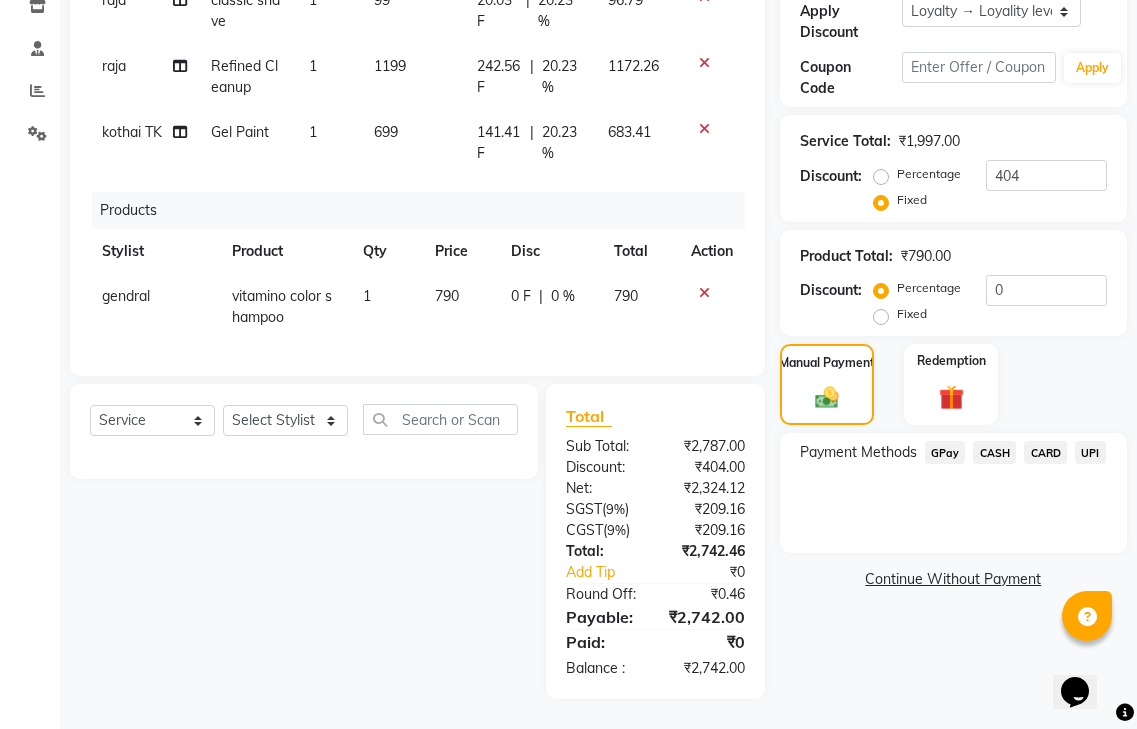 drag, startPoint x: 993, startPoint y: 439, endPoint x: 986, endPoint y: 457, distance: 19.313208 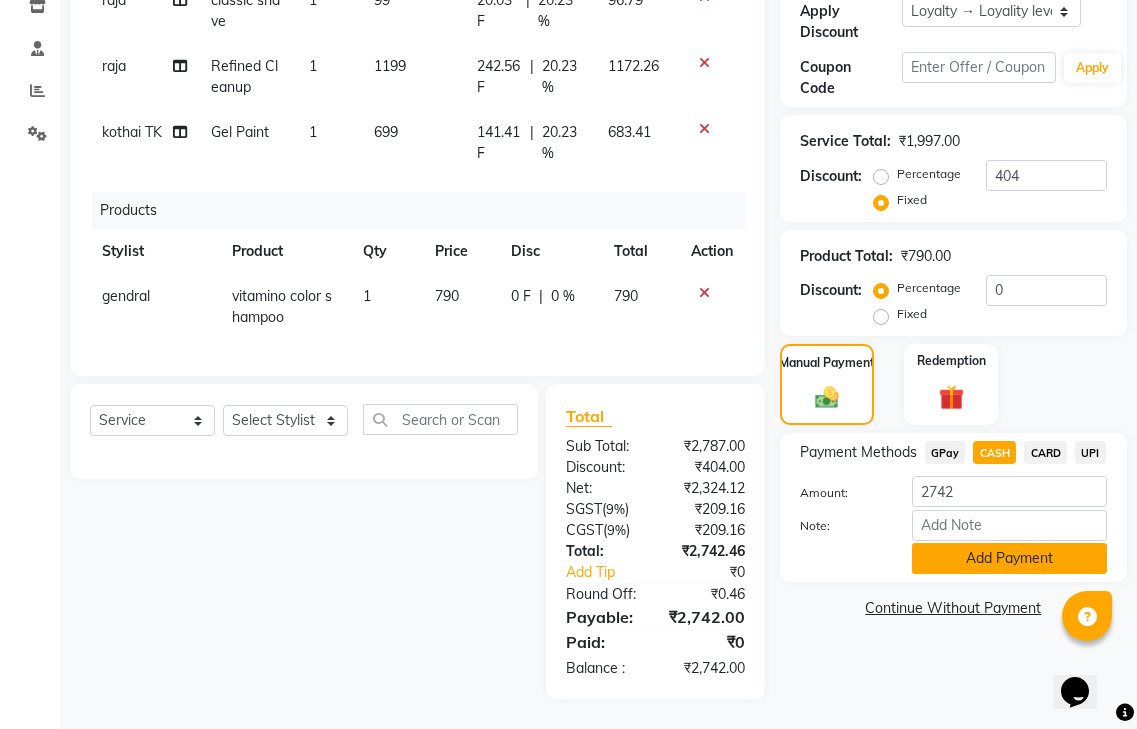 click on "Add Payment" 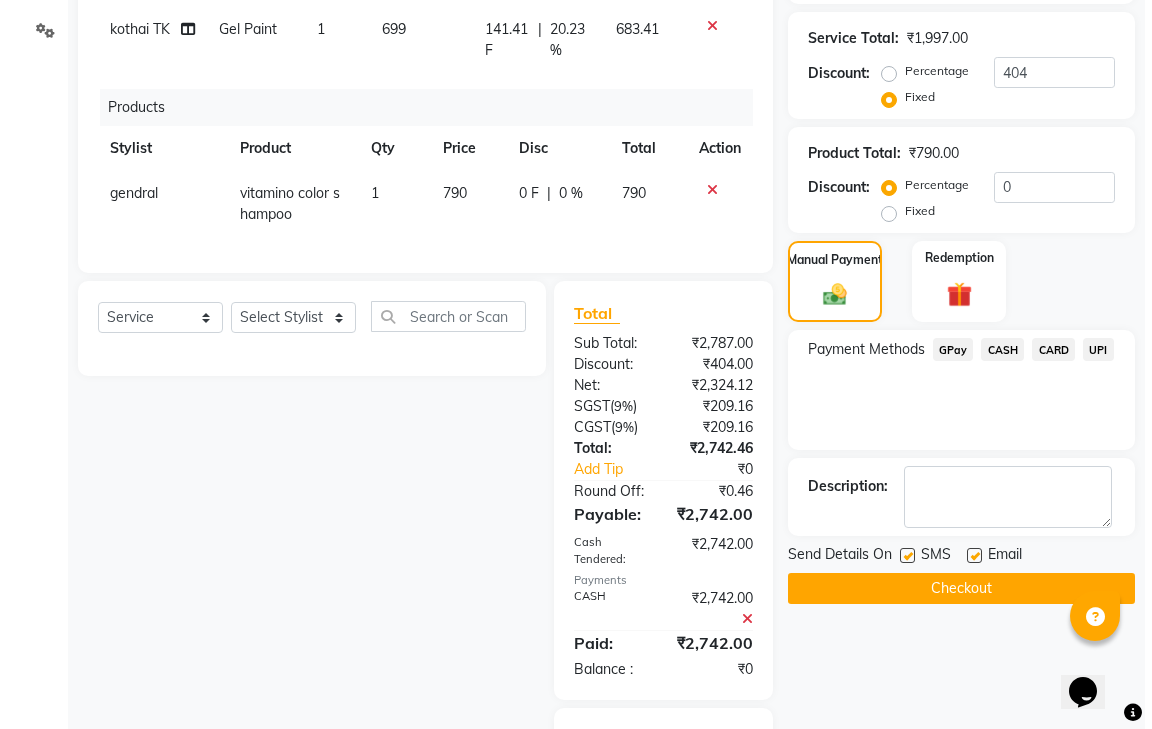 scroll, scrollTop: 632, scrollLeft: 0, axis: vertical 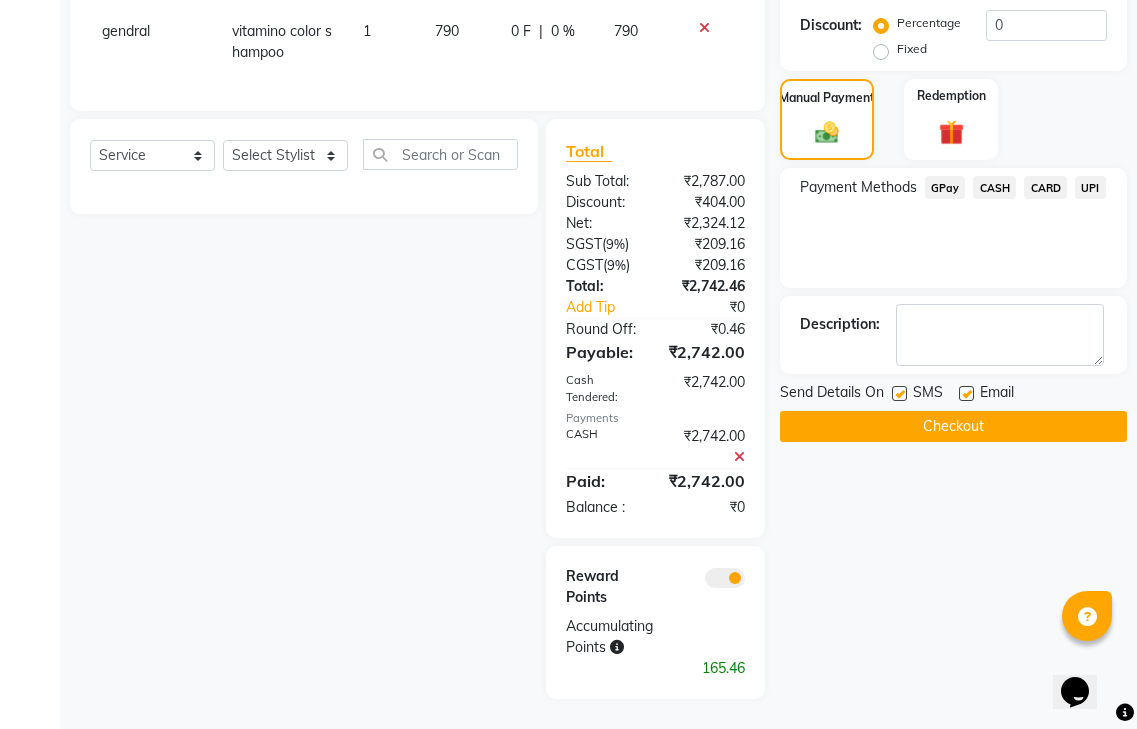 click 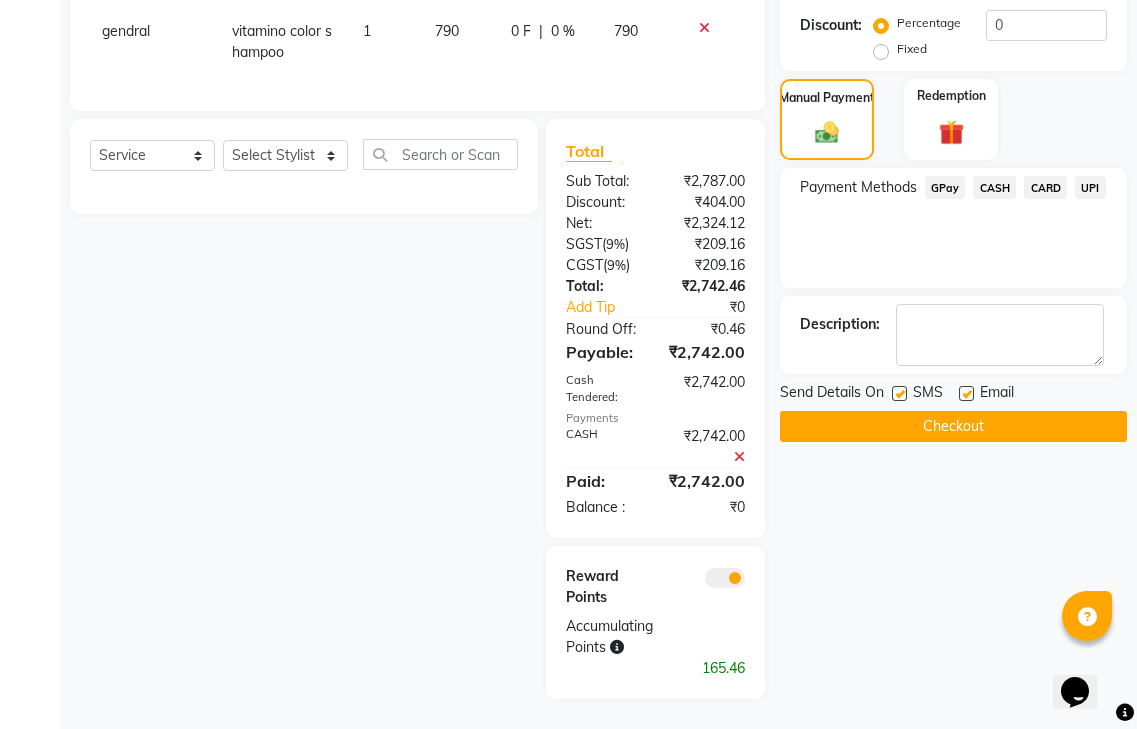 click 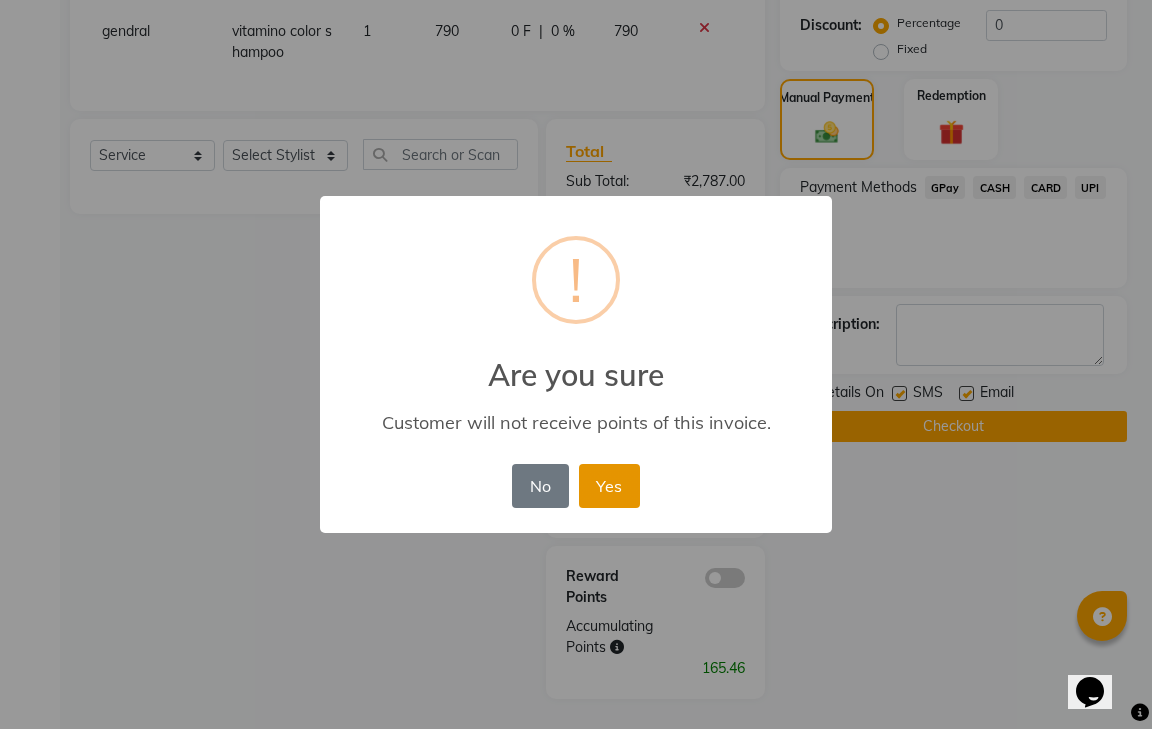 click on "Yes" at bounding box center [609, 486] 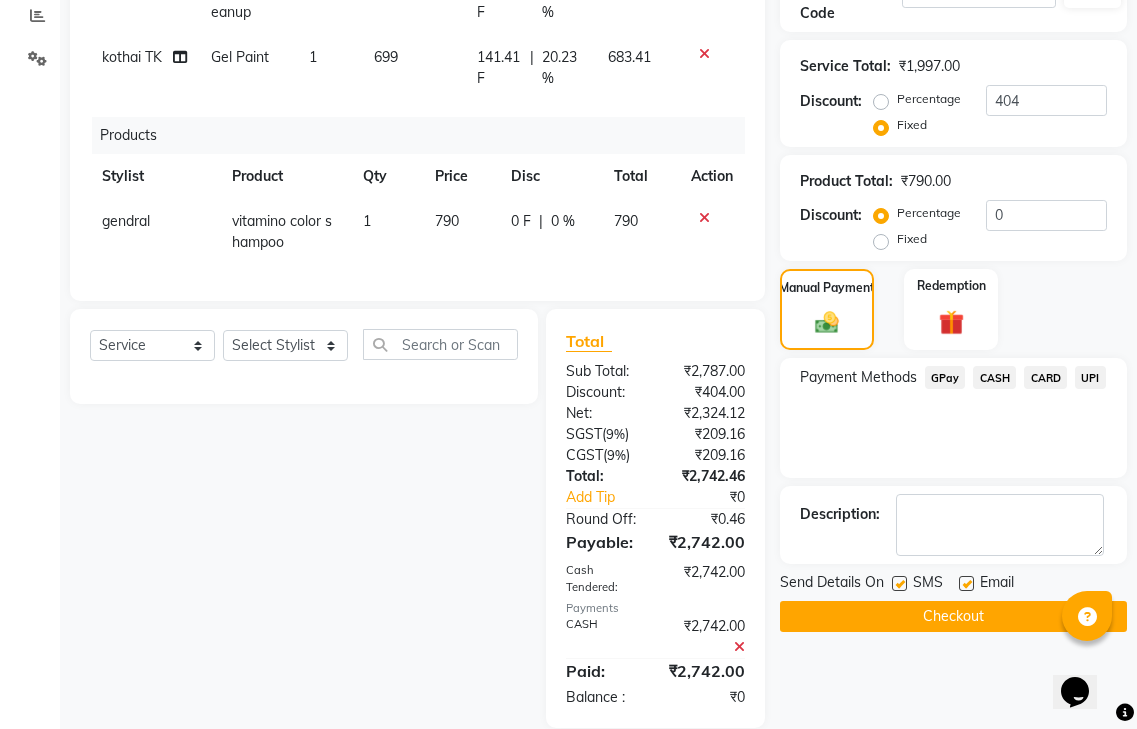 scroll, scrollTop: 500, scrollLeft: 0, axis: vertical 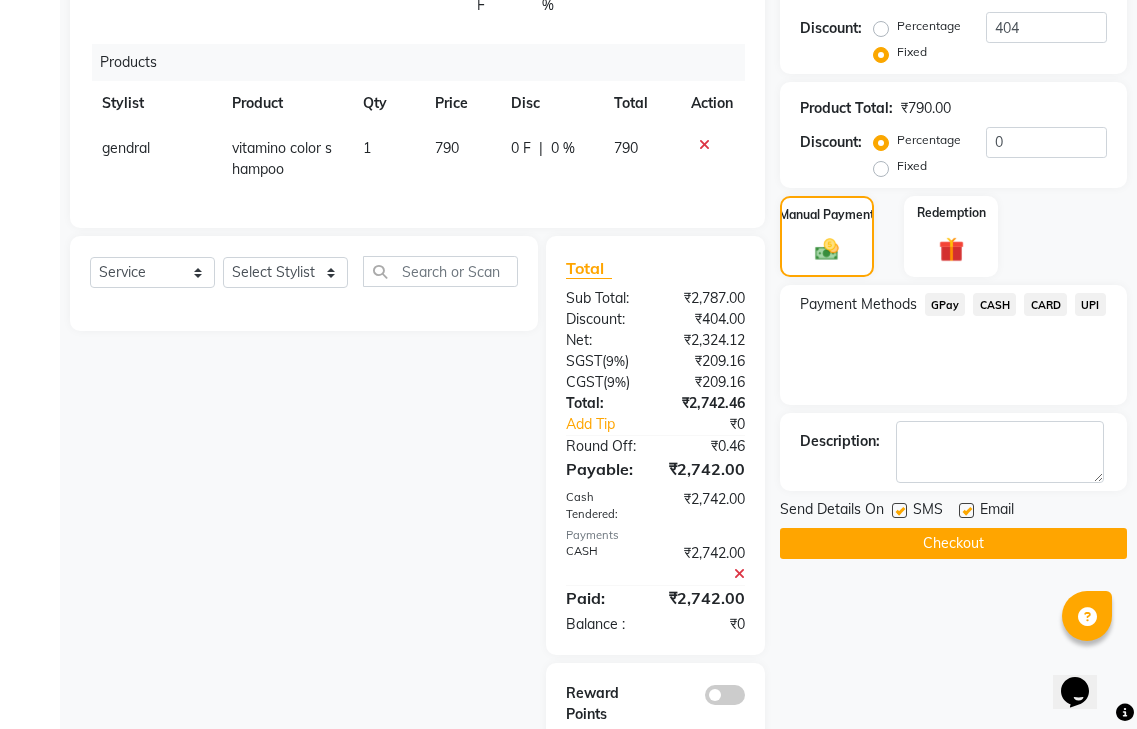 click on "Checkout" 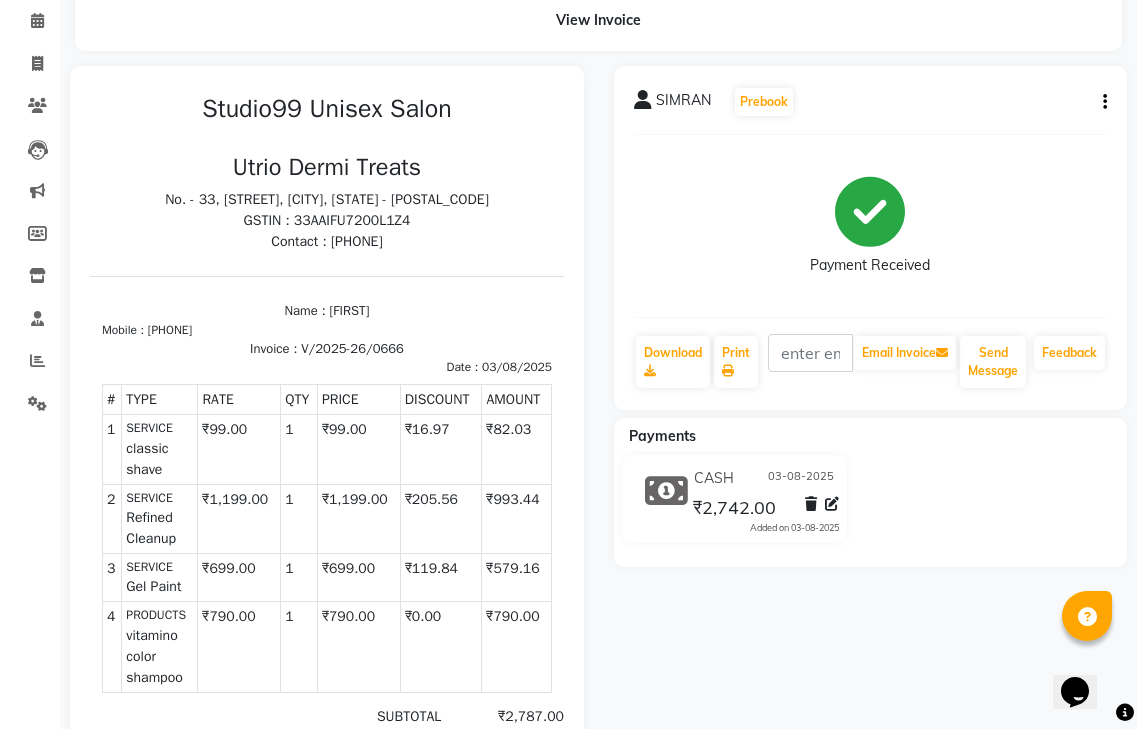 scroll, scrollTop: 0, scrollLeft: 0, axis: both 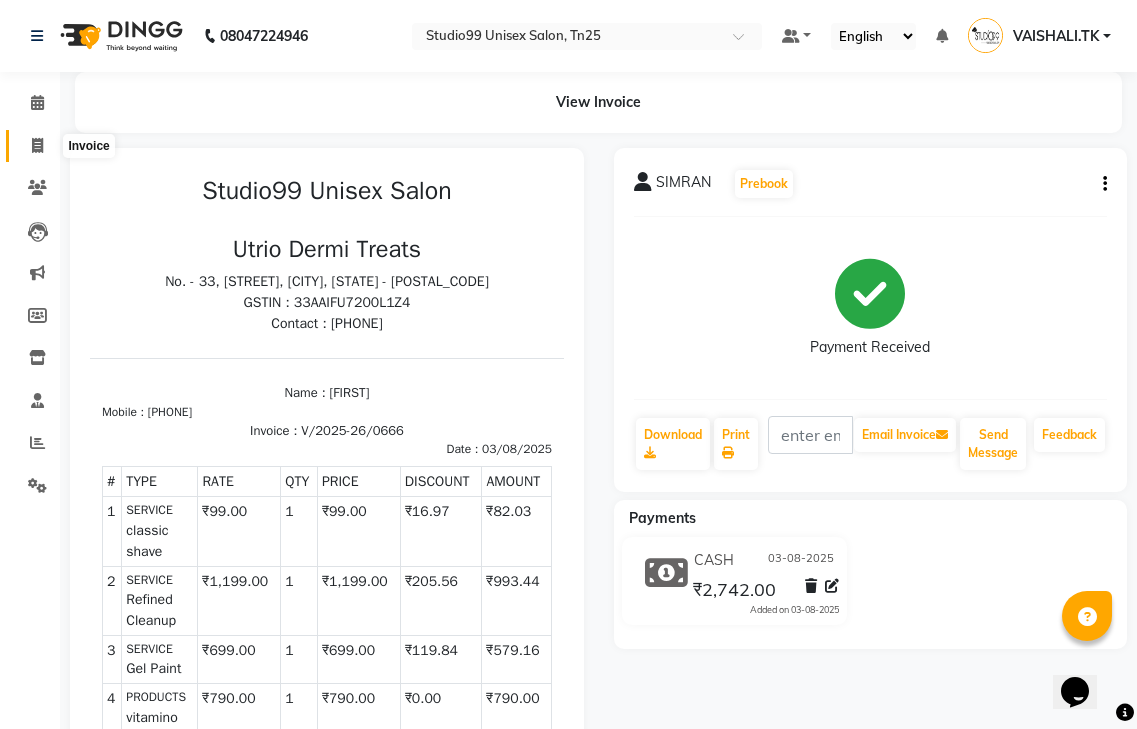 click 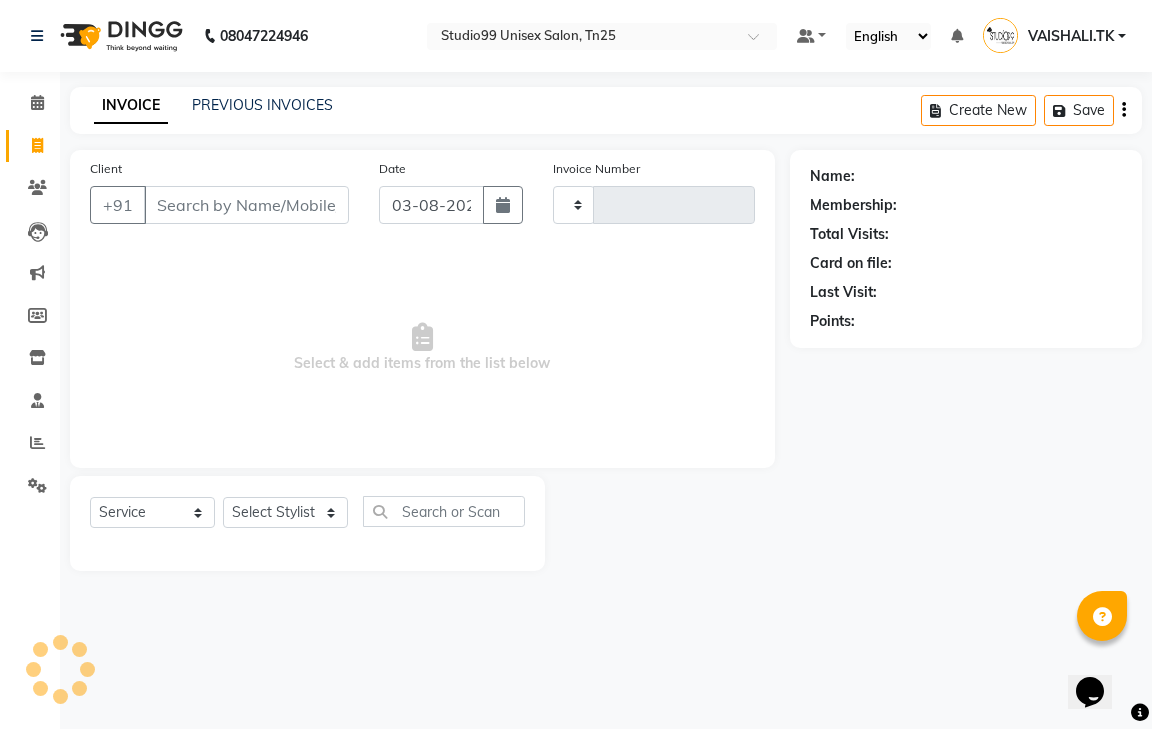 type on "0667" 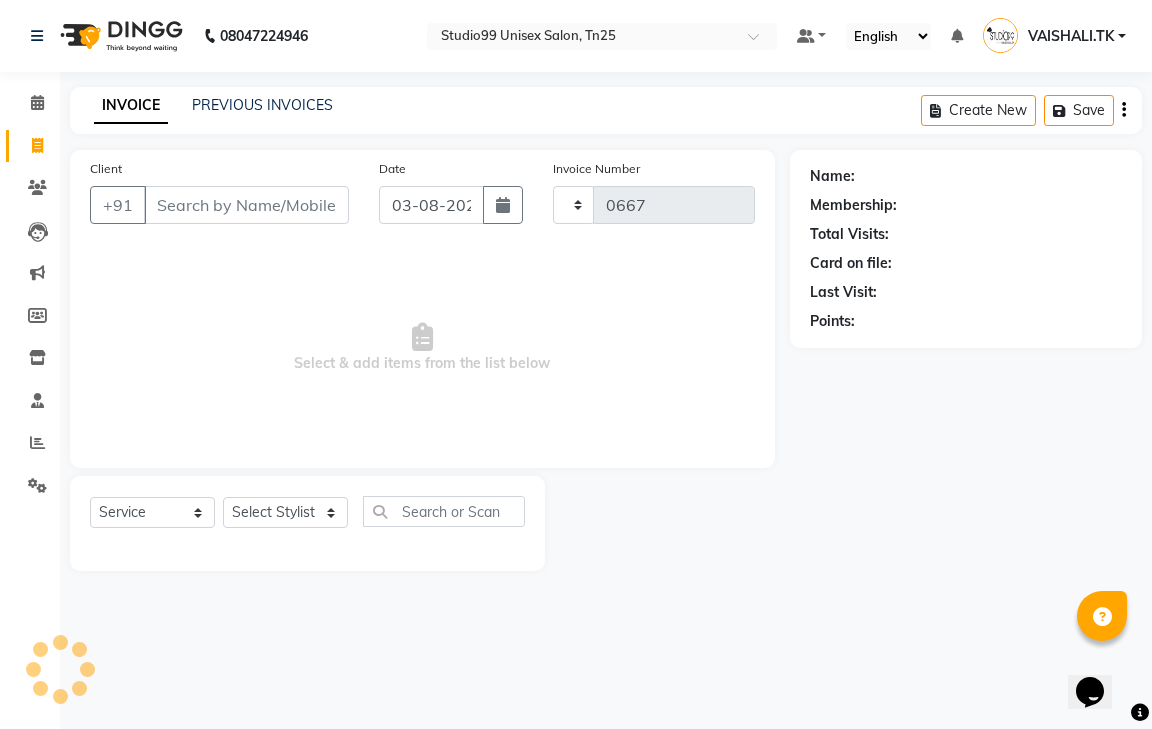 select on "8331" 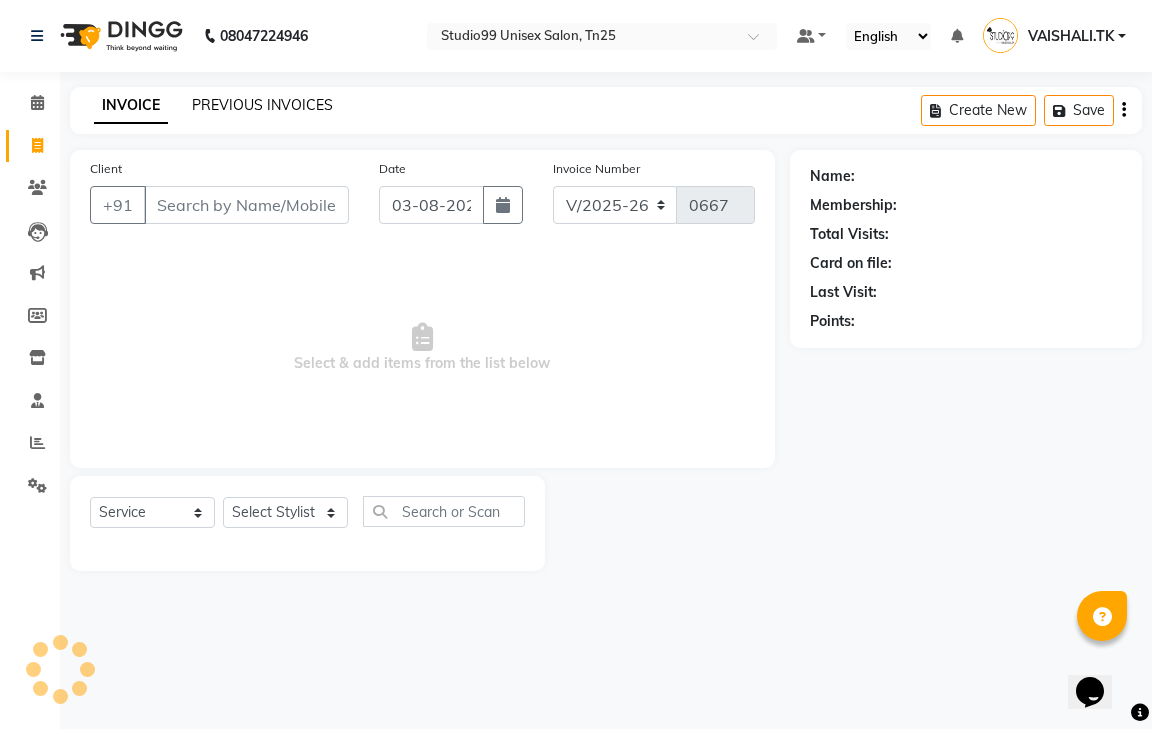click on "PREVIOUS INVOICES" 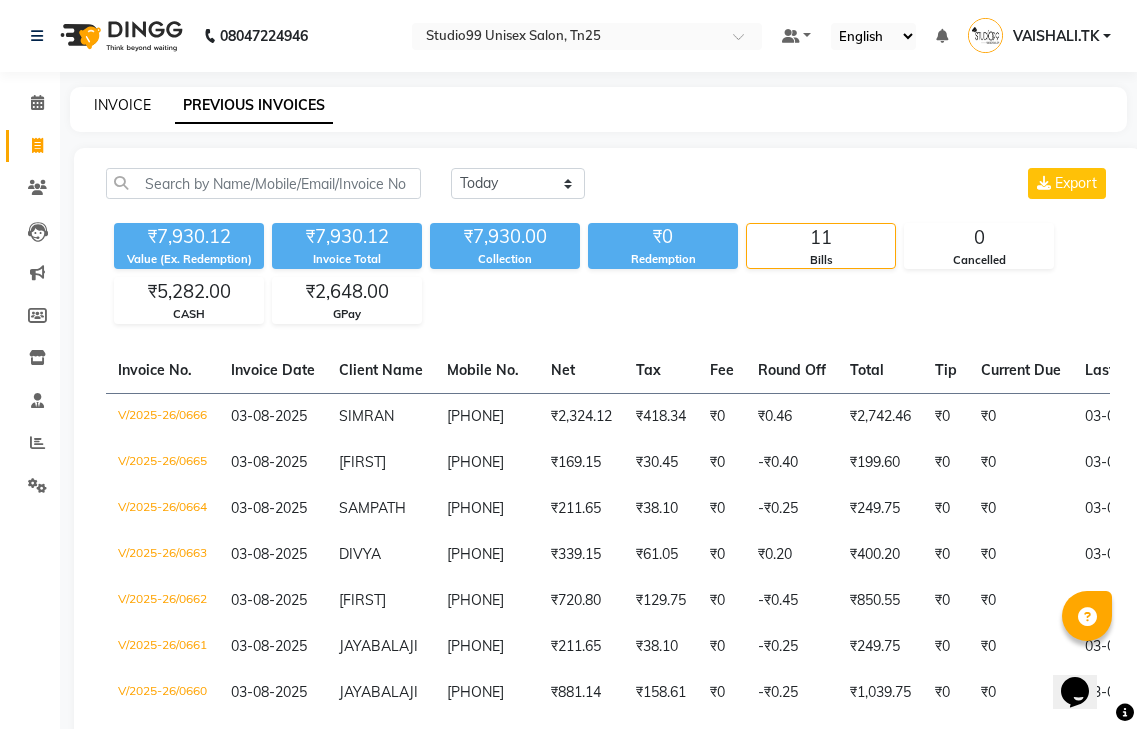 click on "INVOICE" 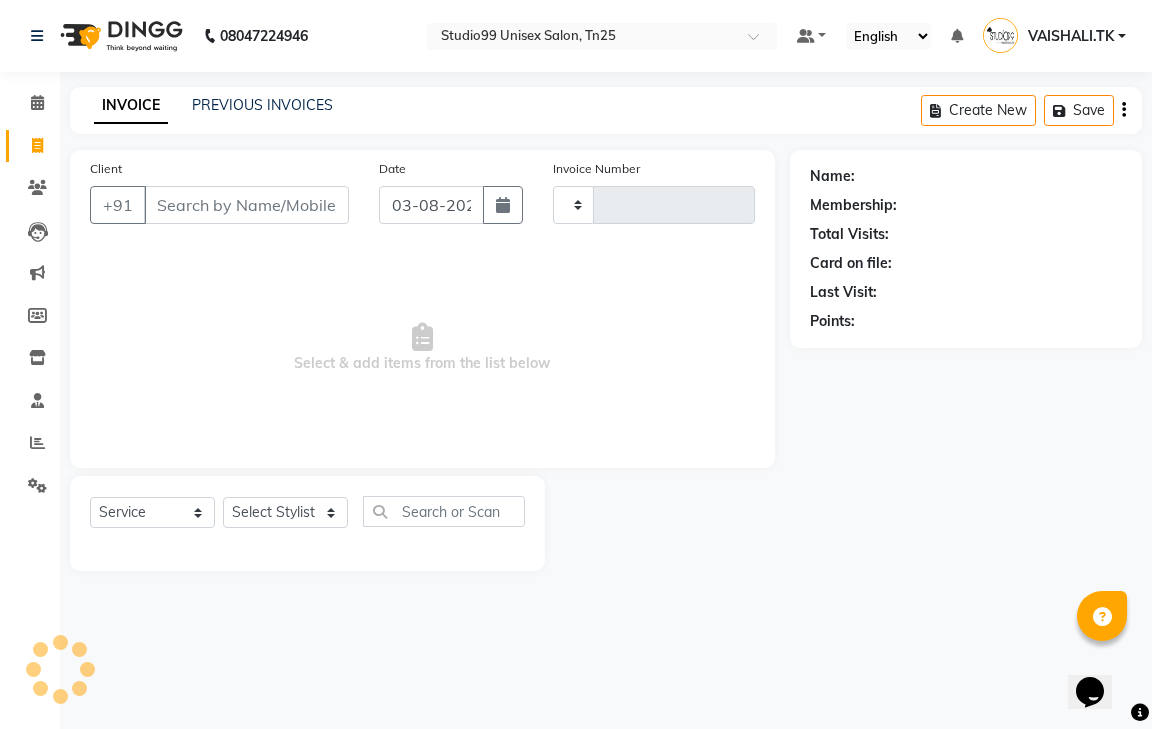 type on "0667" 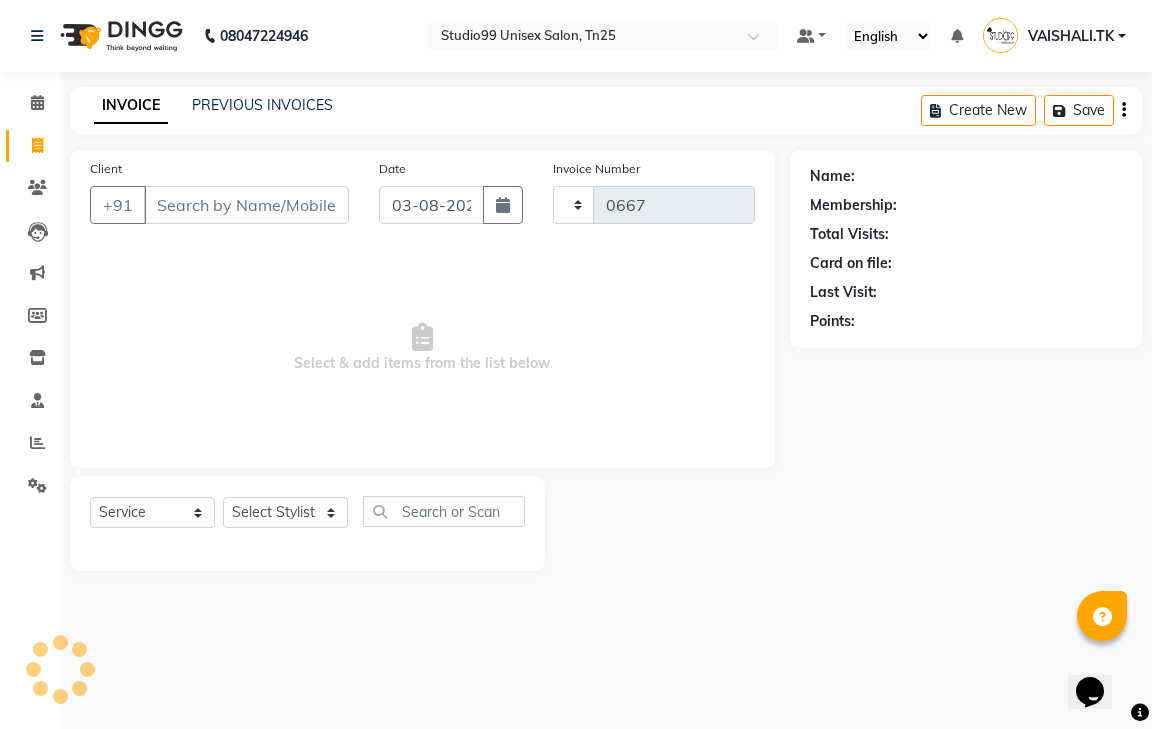 select on "8331" 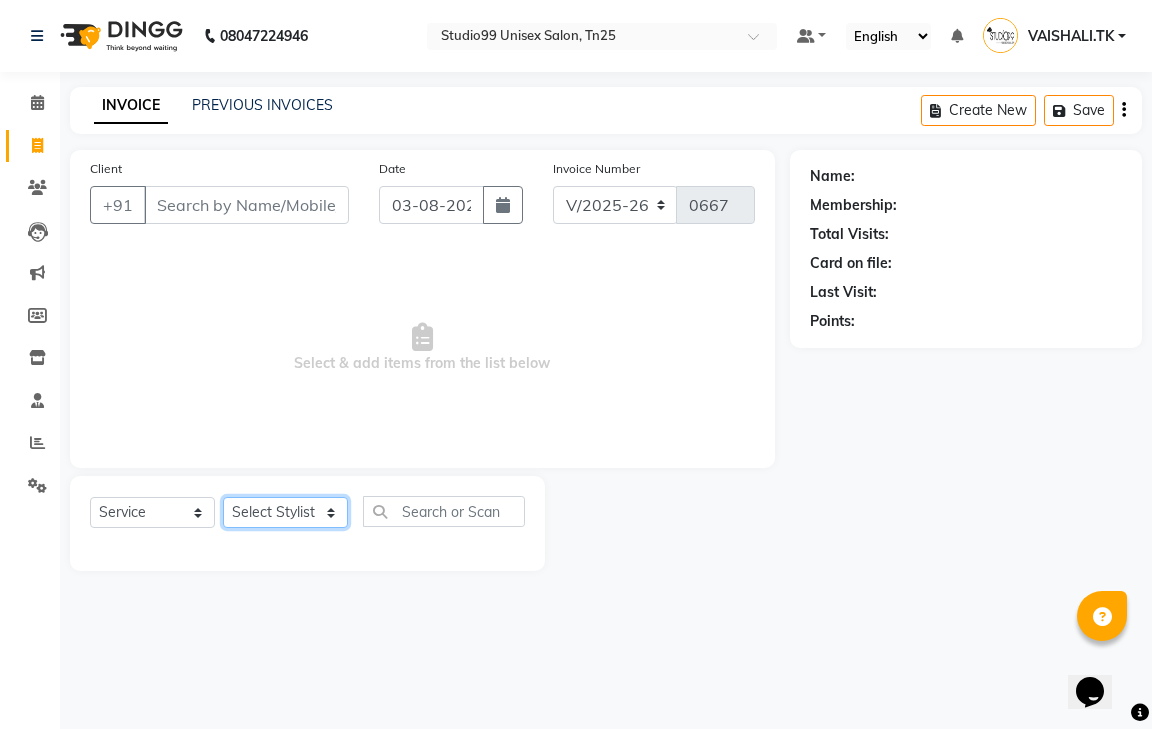 click on "Select Stylist gendral giri-ja  jaya priya kothai TK raja sanjay santhosh VAISHALI.TK" 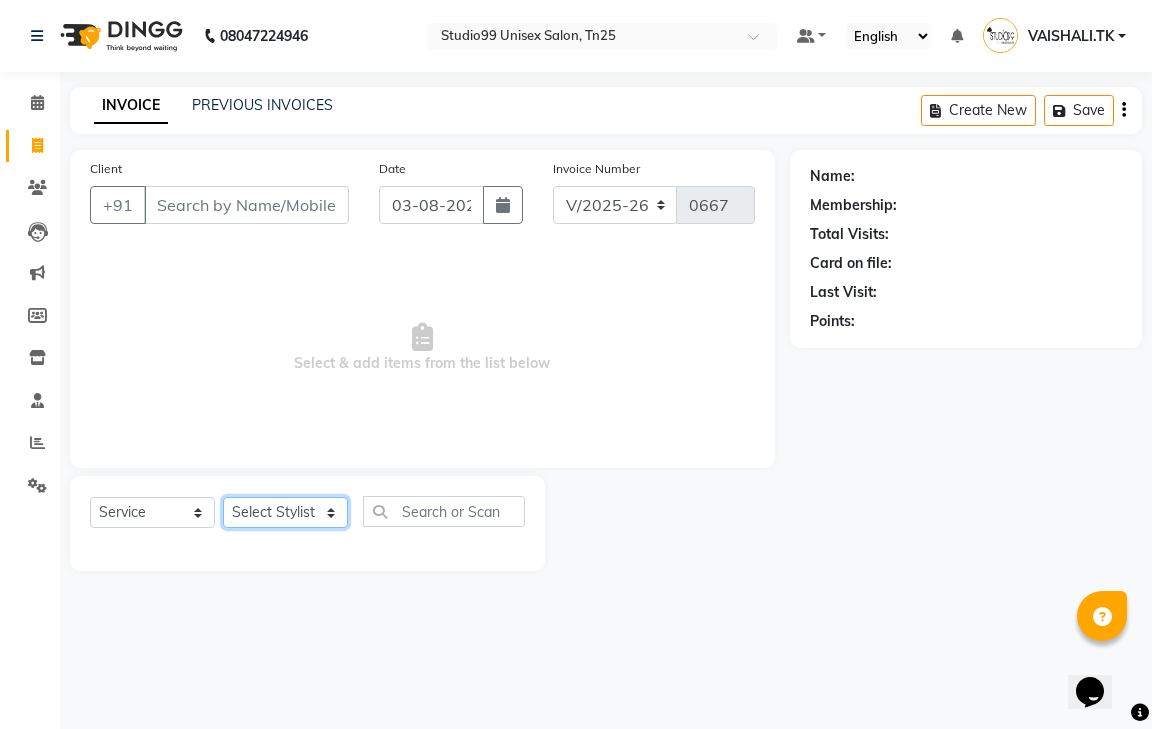 select on "80755" 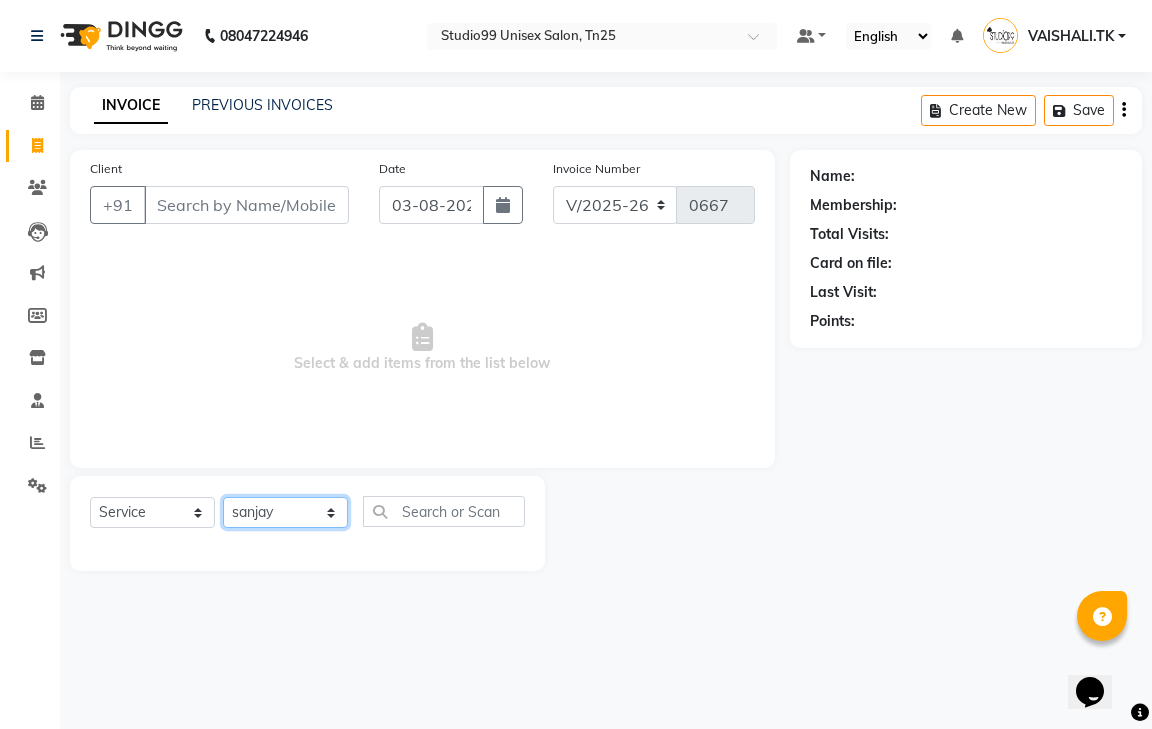 click on "Select Stylist gendral giri-ja  jaya priya kothai TK raja sanjay santhosh VAISHALI.TK" 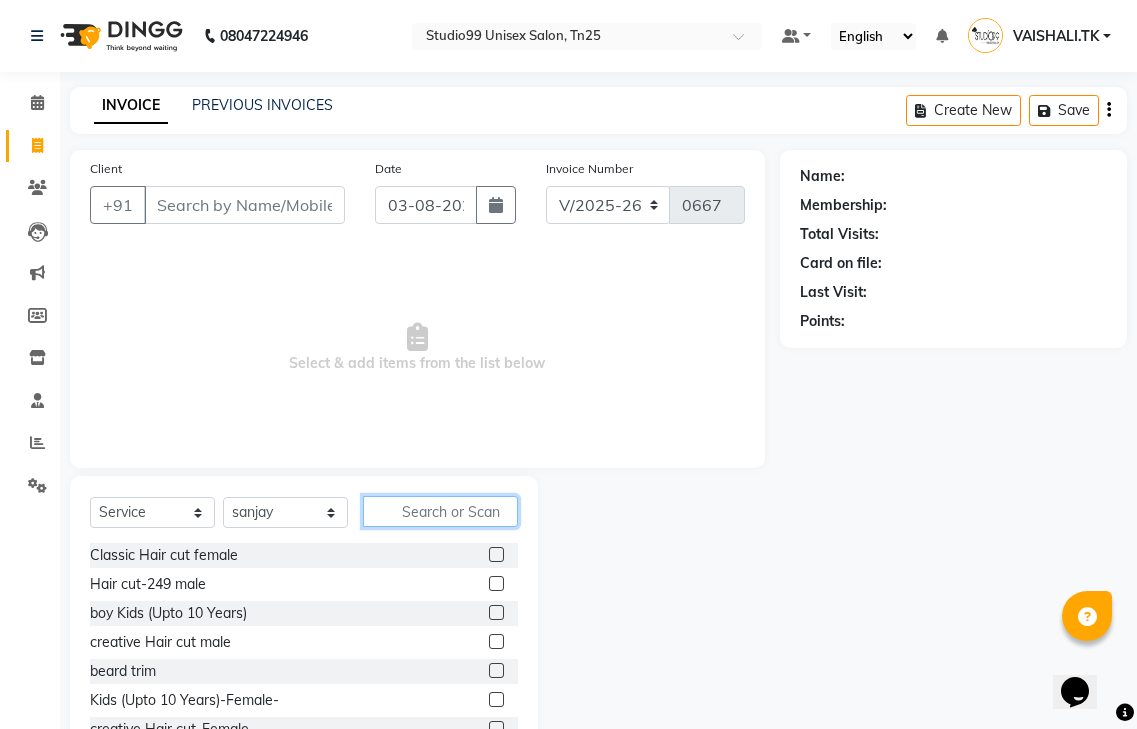click 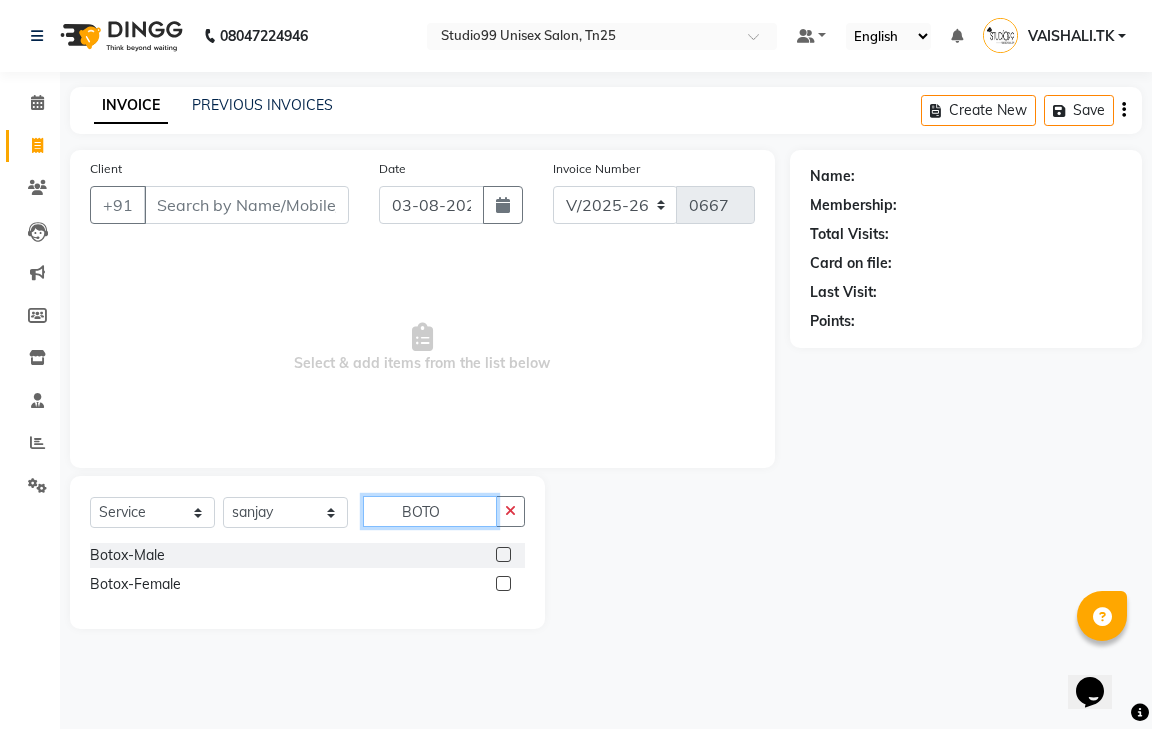 type on "BOTO" 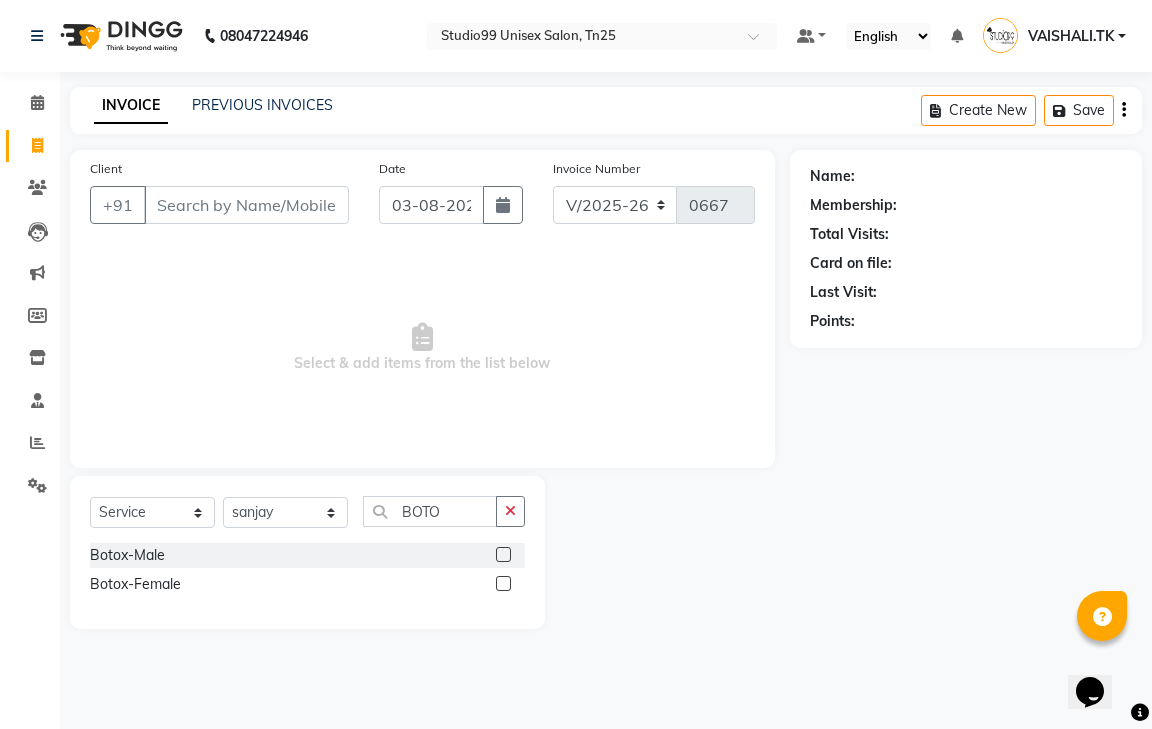 click 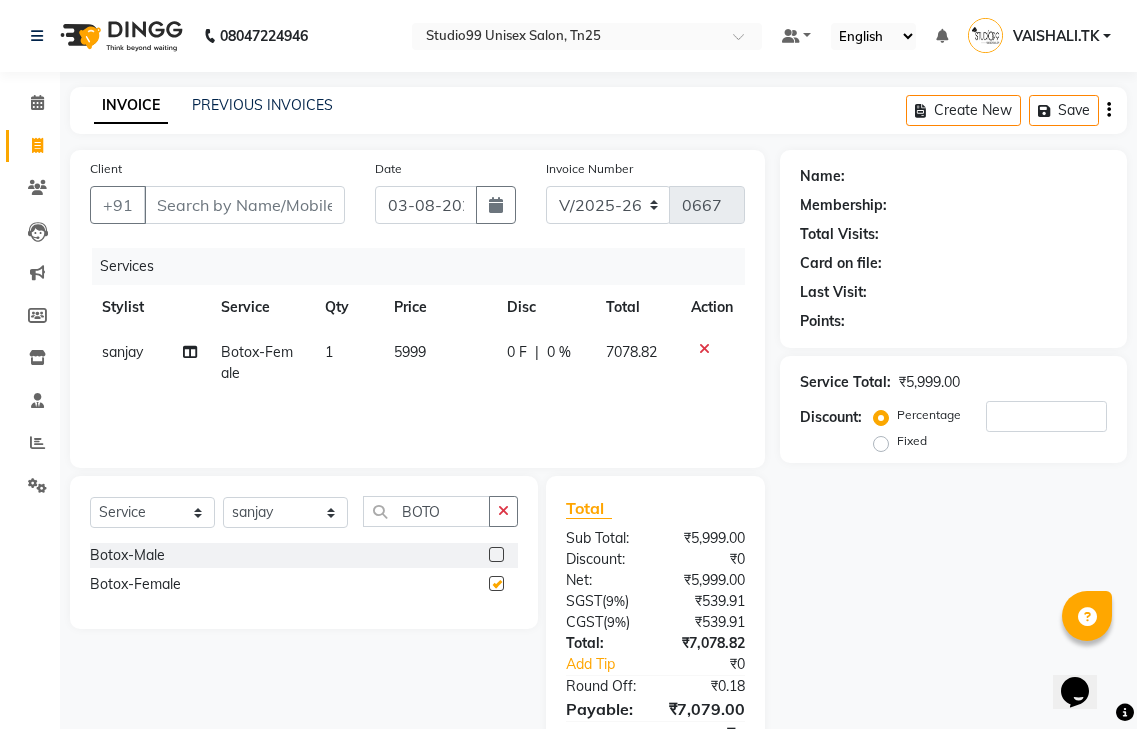 checkbox on "false" 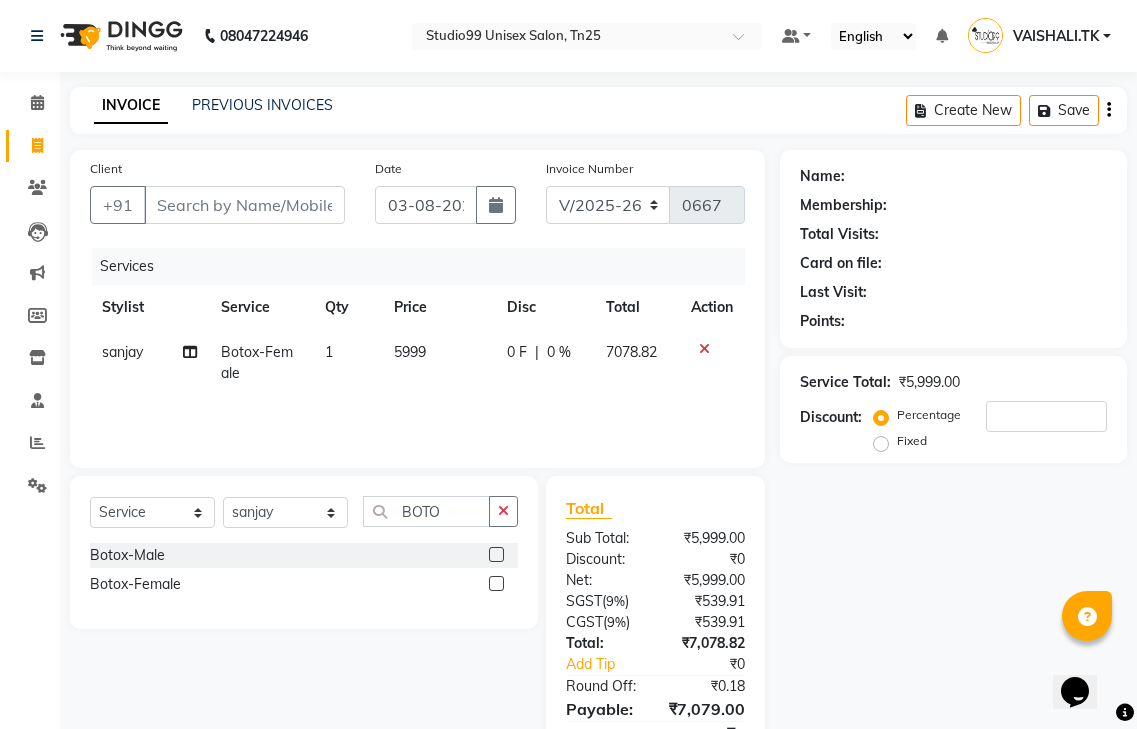 click on "5999" 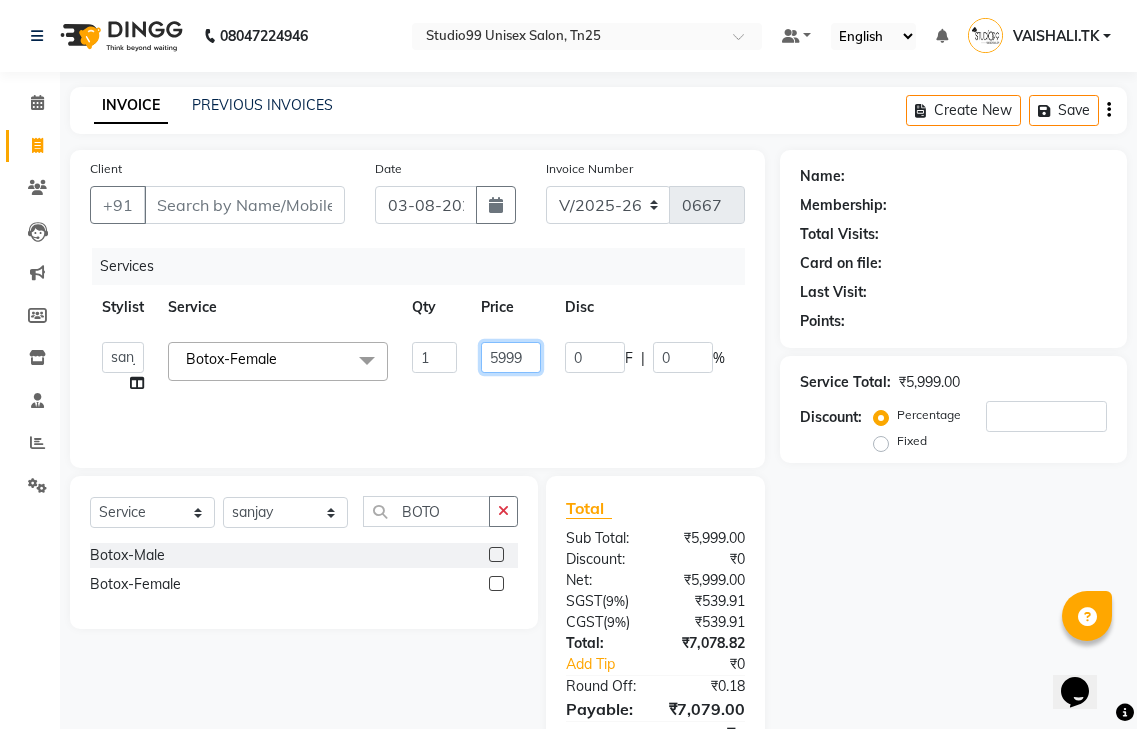 click on "5999" 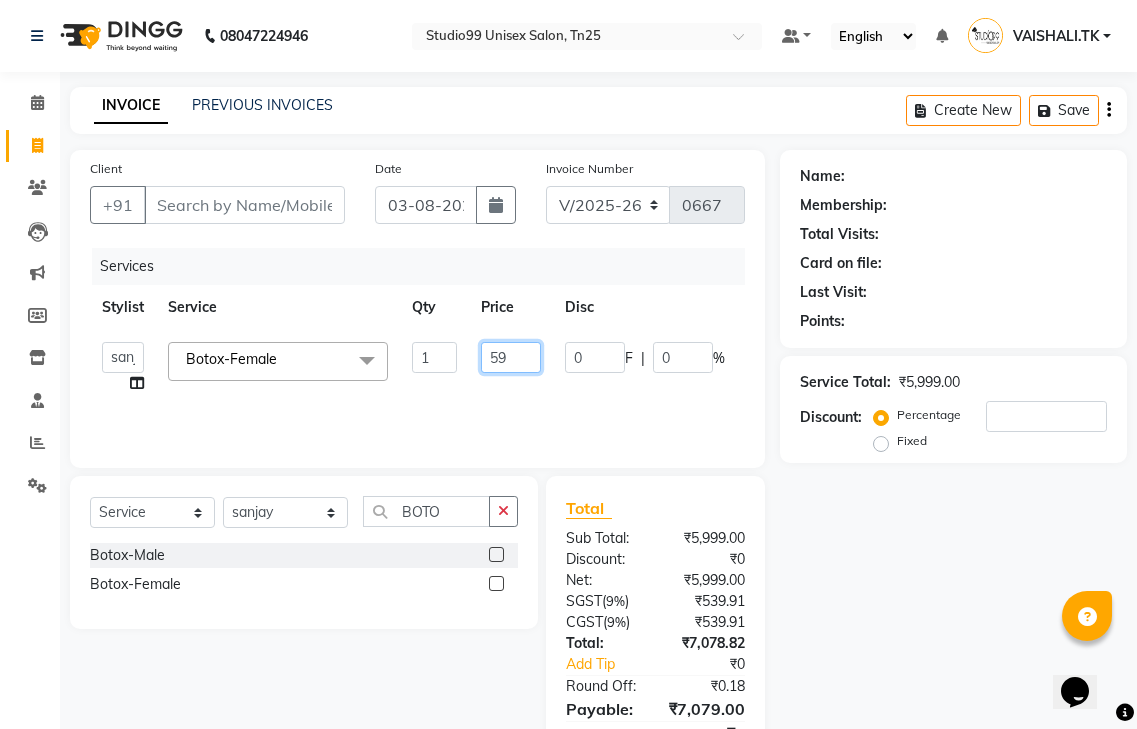 type on "5" 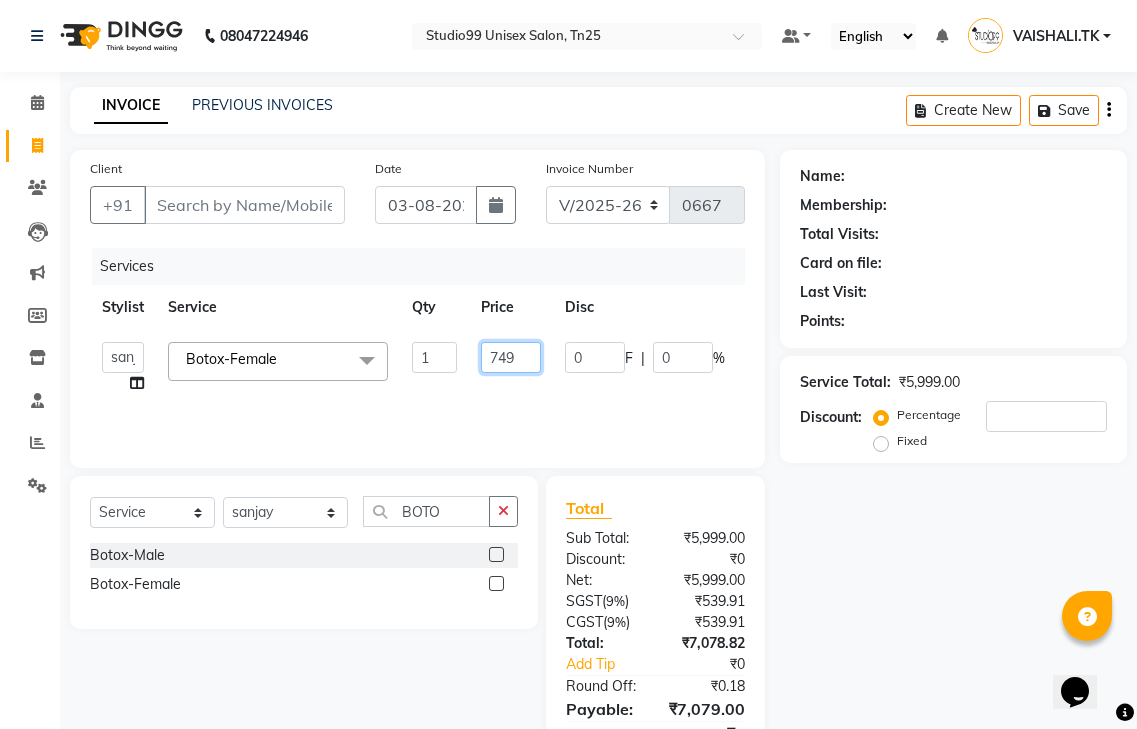 type on "7499" 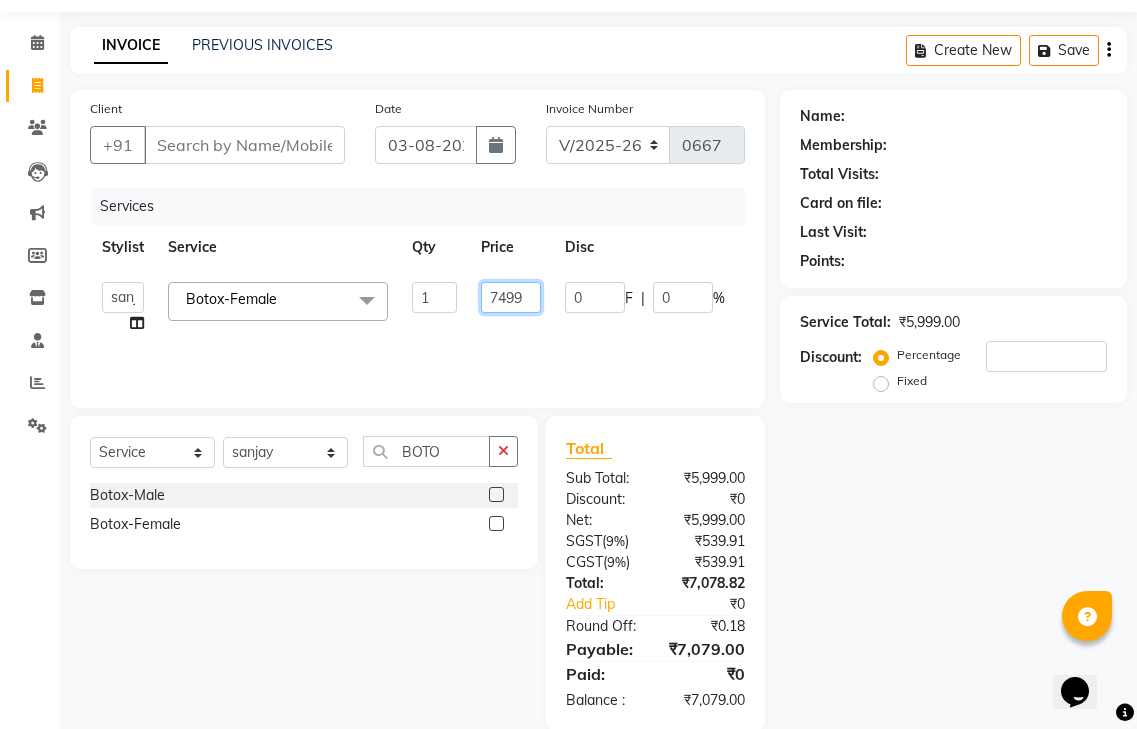 scroll, scrollTop: 92, scrollLeft: 0, axis: vertical 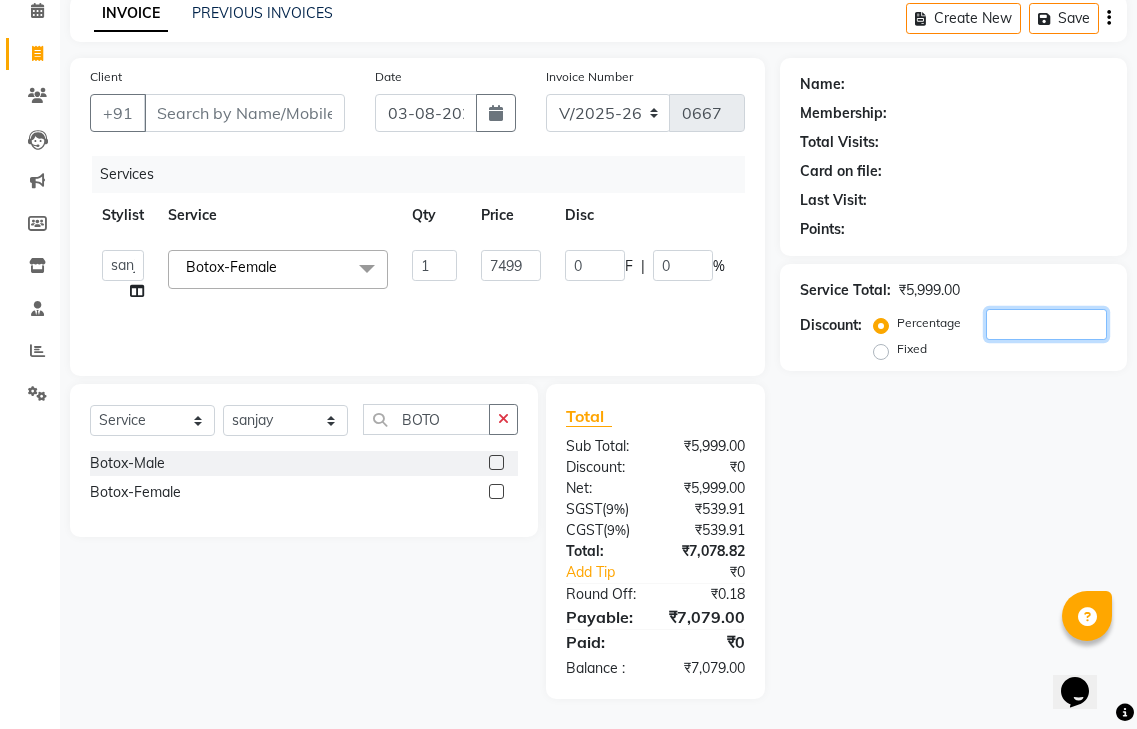 click 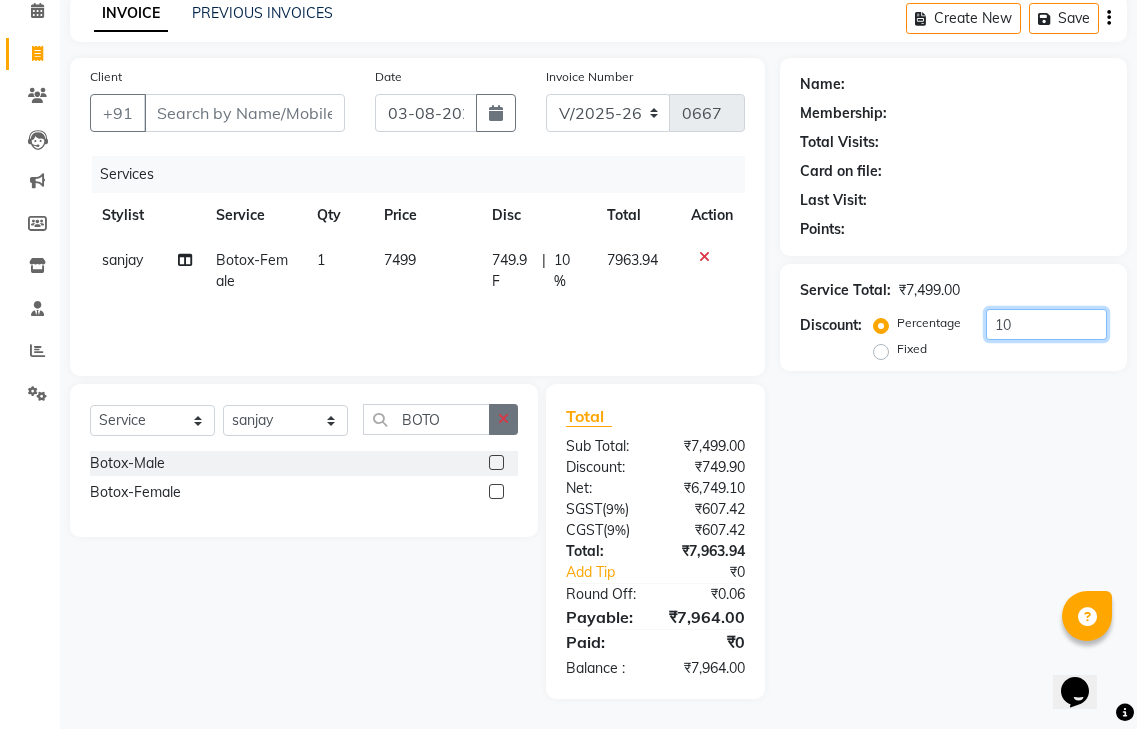 type on "10" 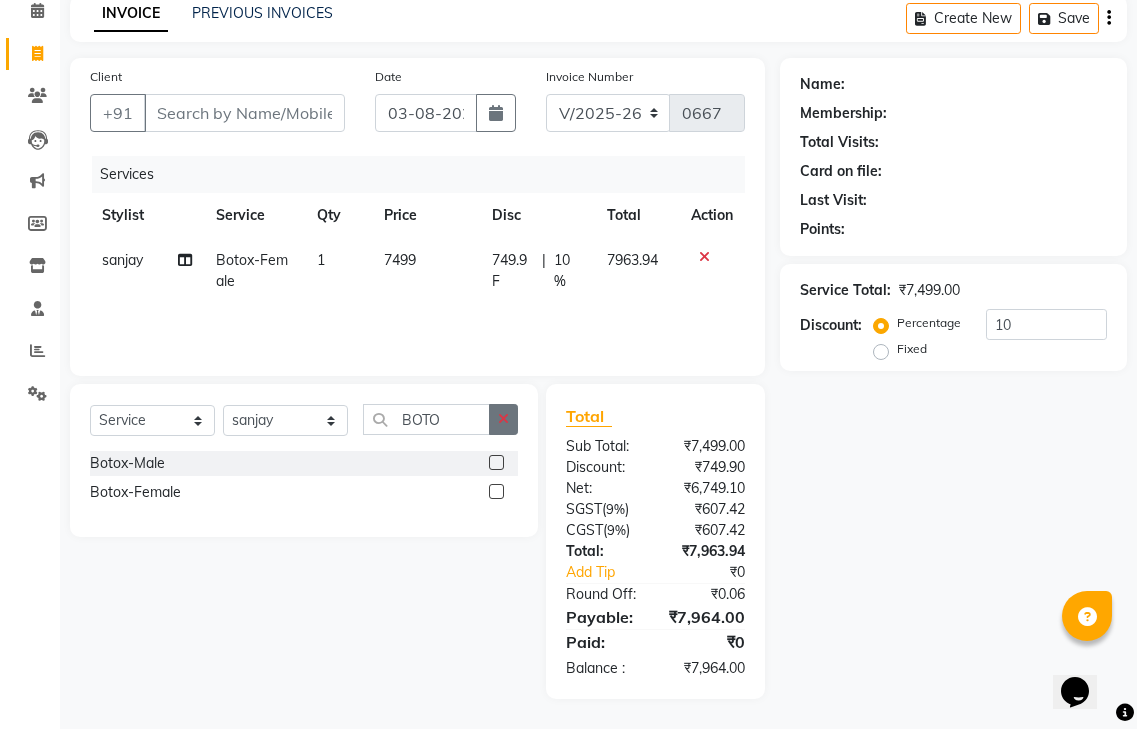 click 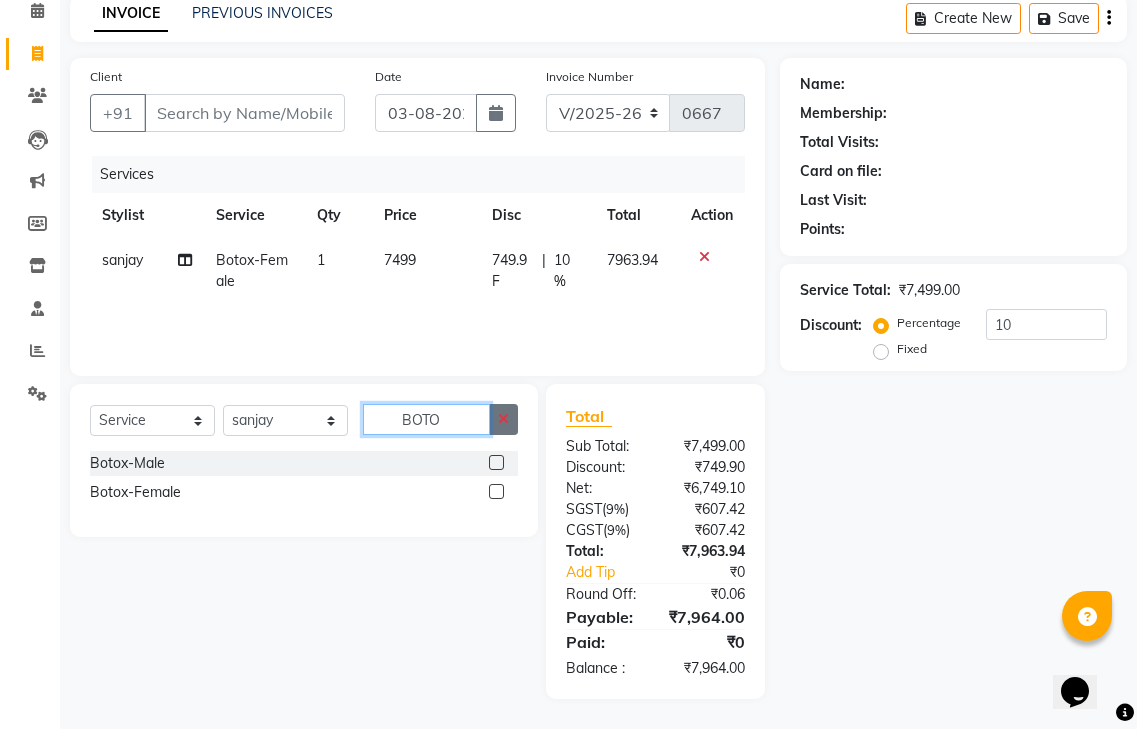 type 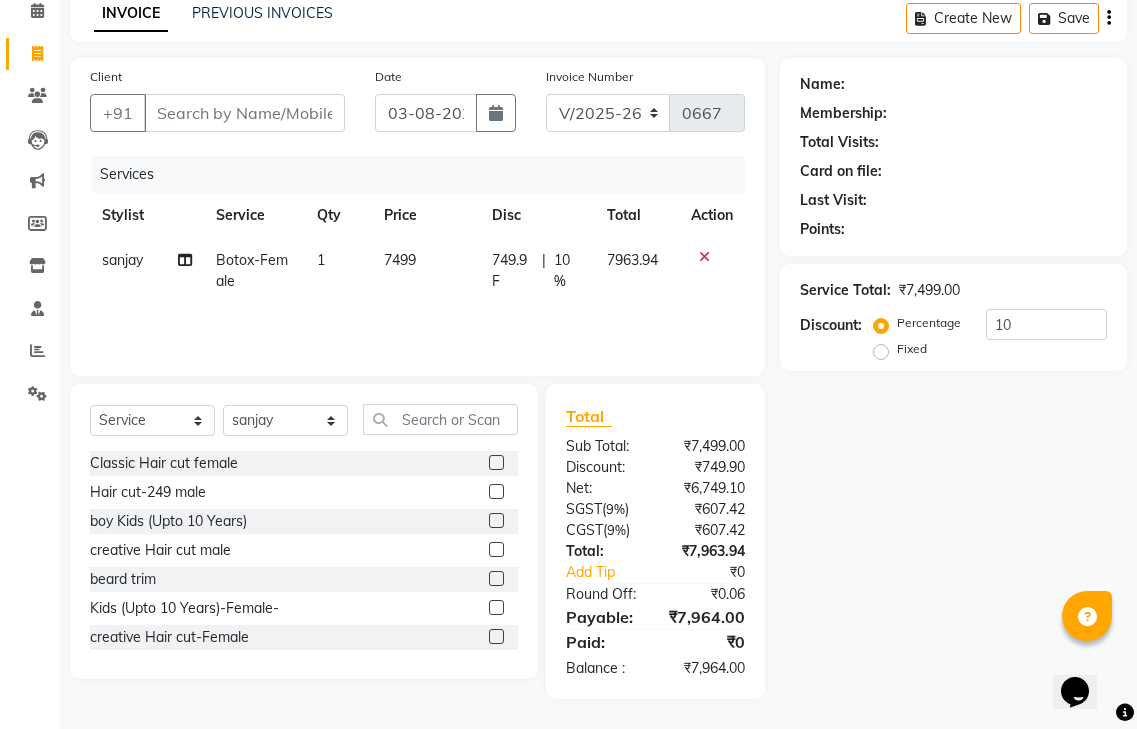 click 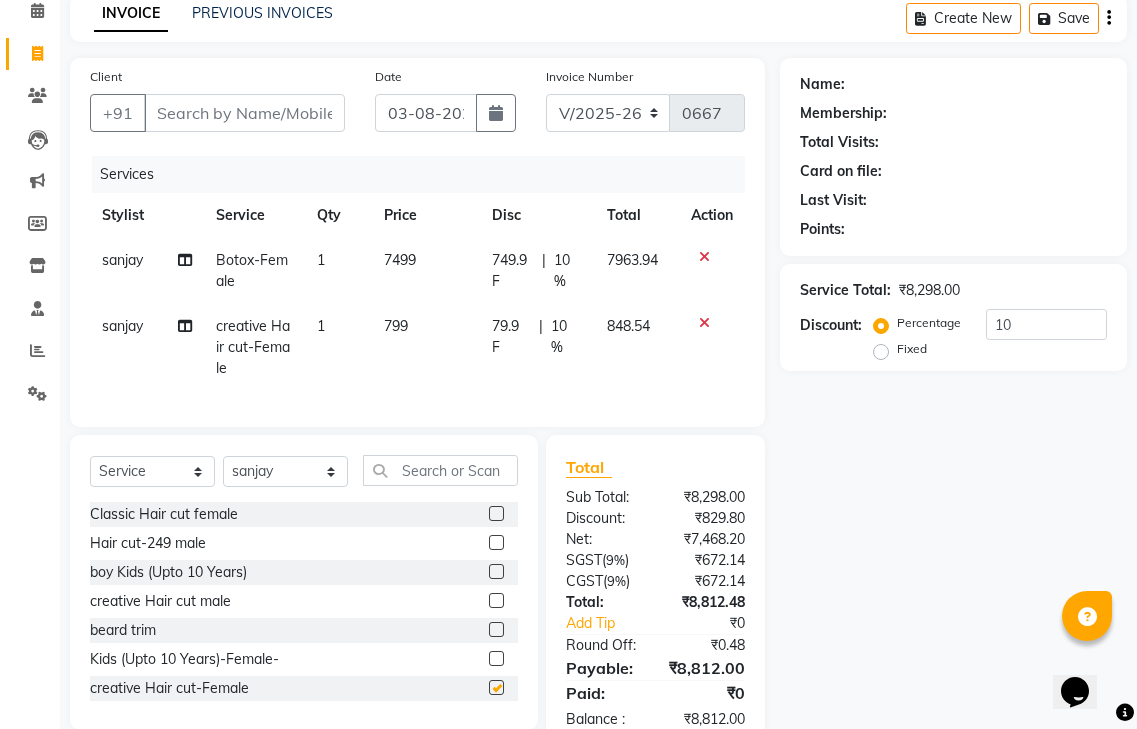 checkbox on "false" 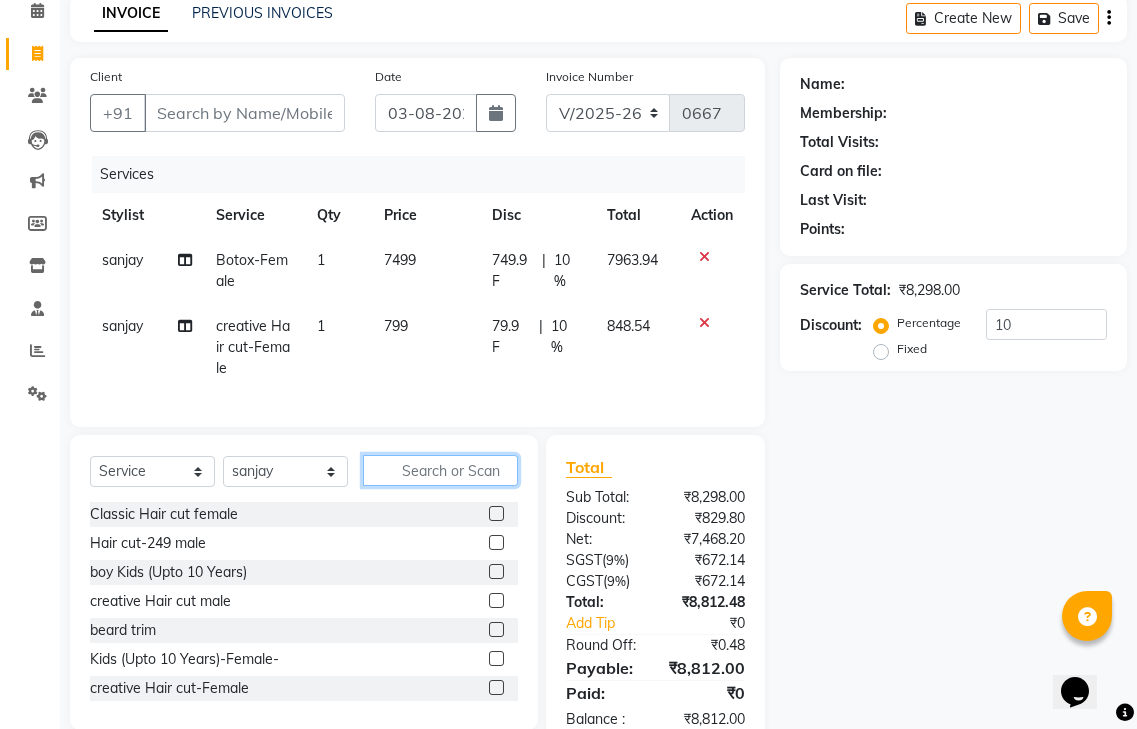 click 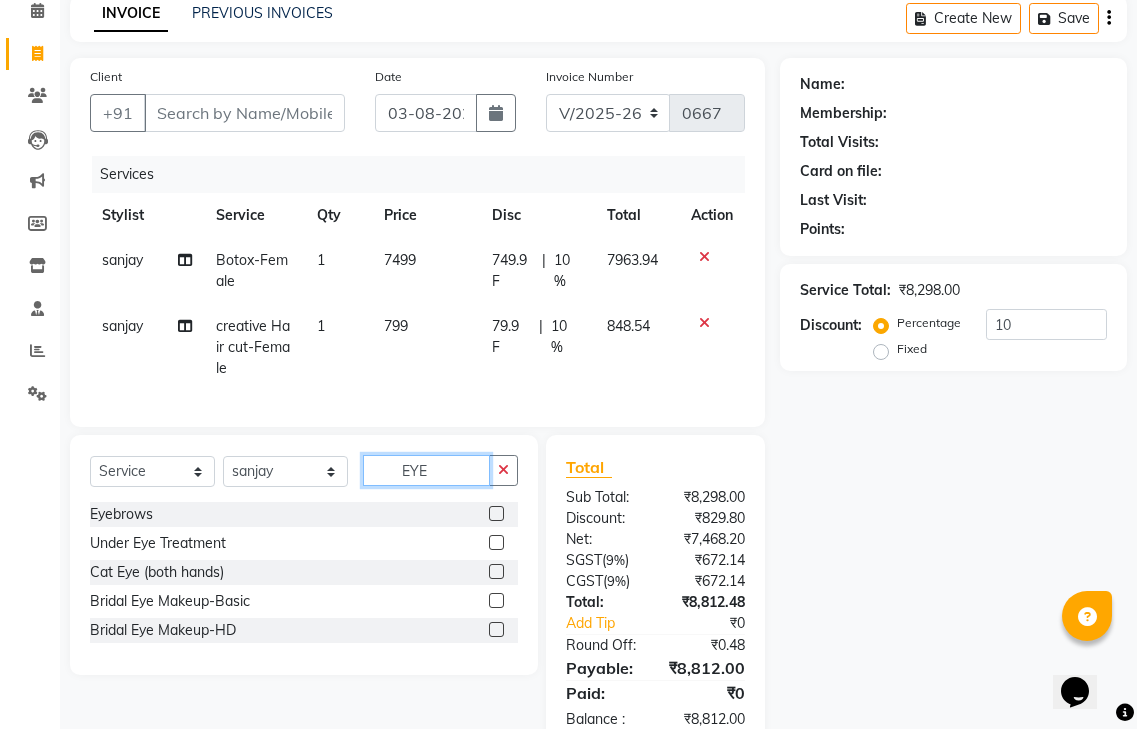 type on "EYE" 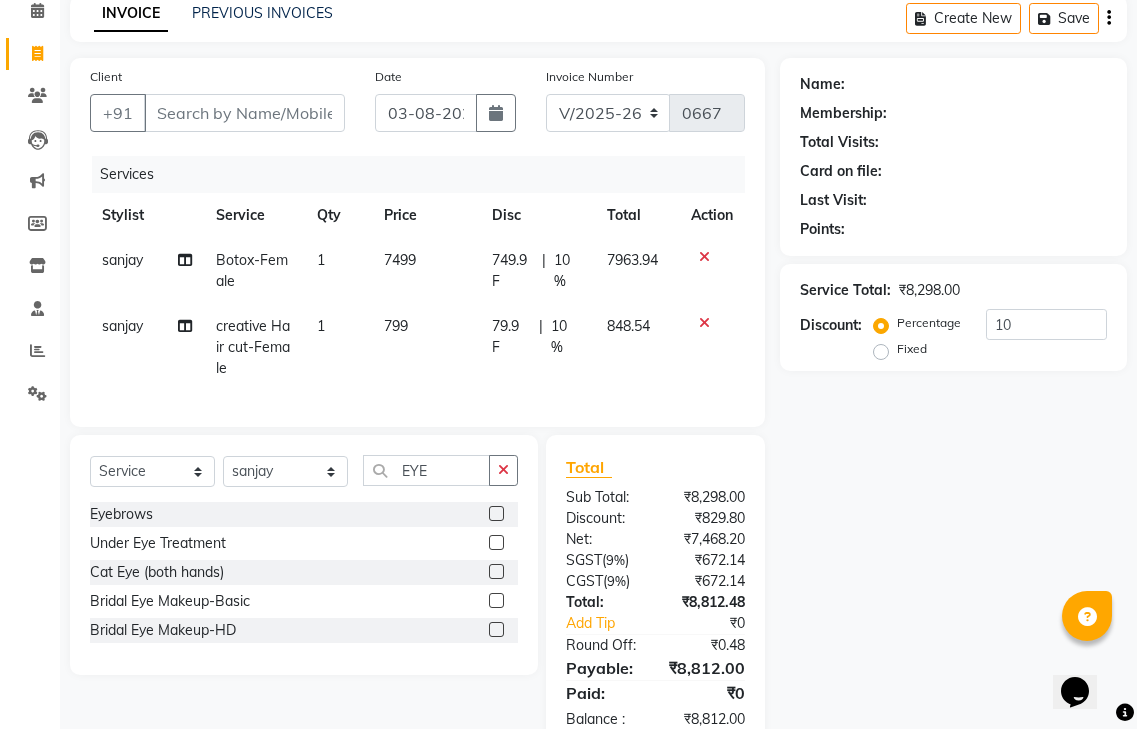 click 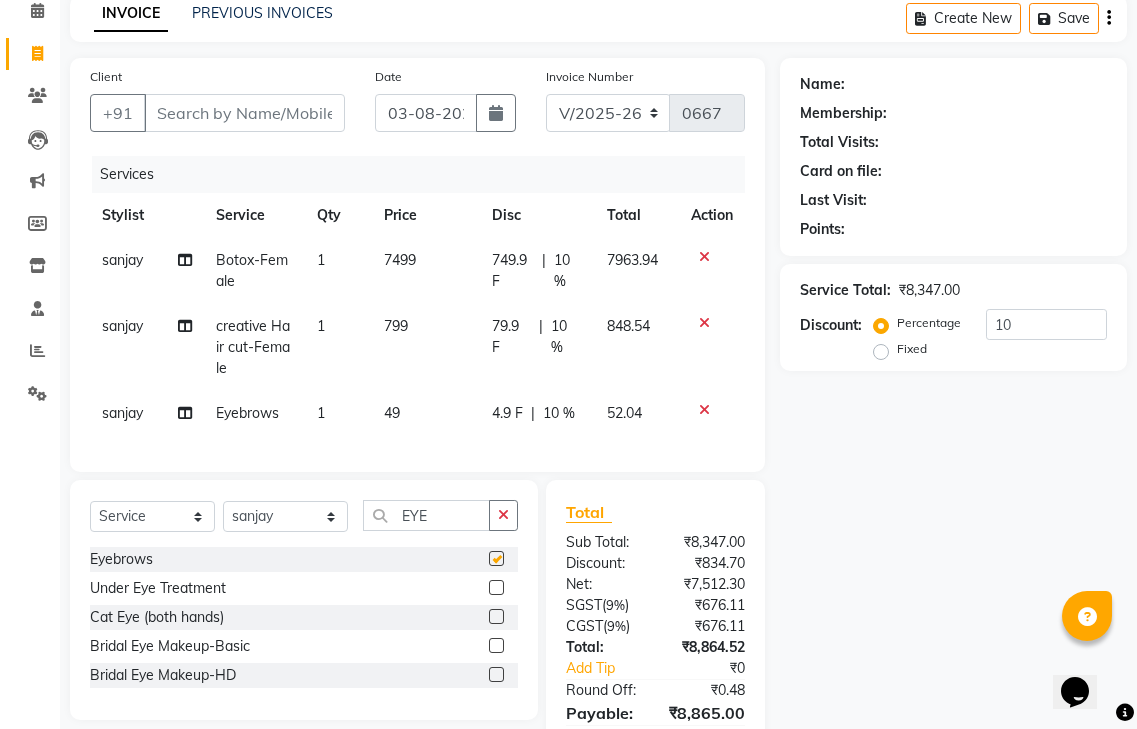 checkbox on "false" 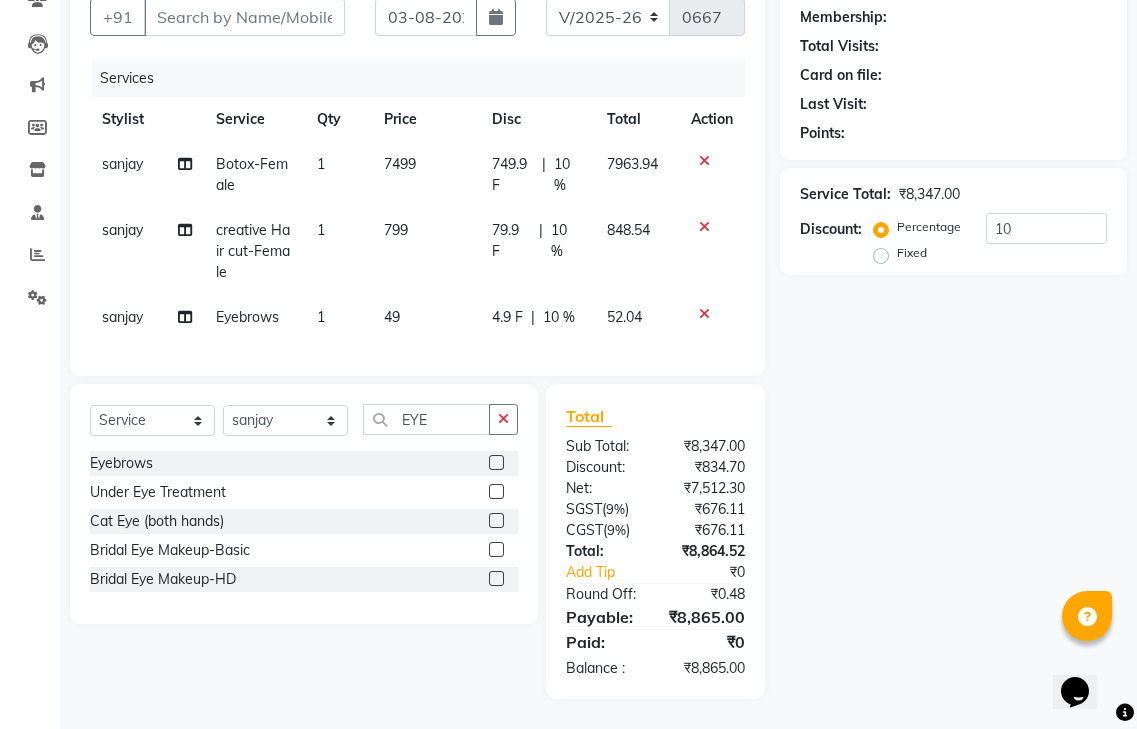 scroll, scrollTop: 203, scrollLeft: 0, axis: vertical 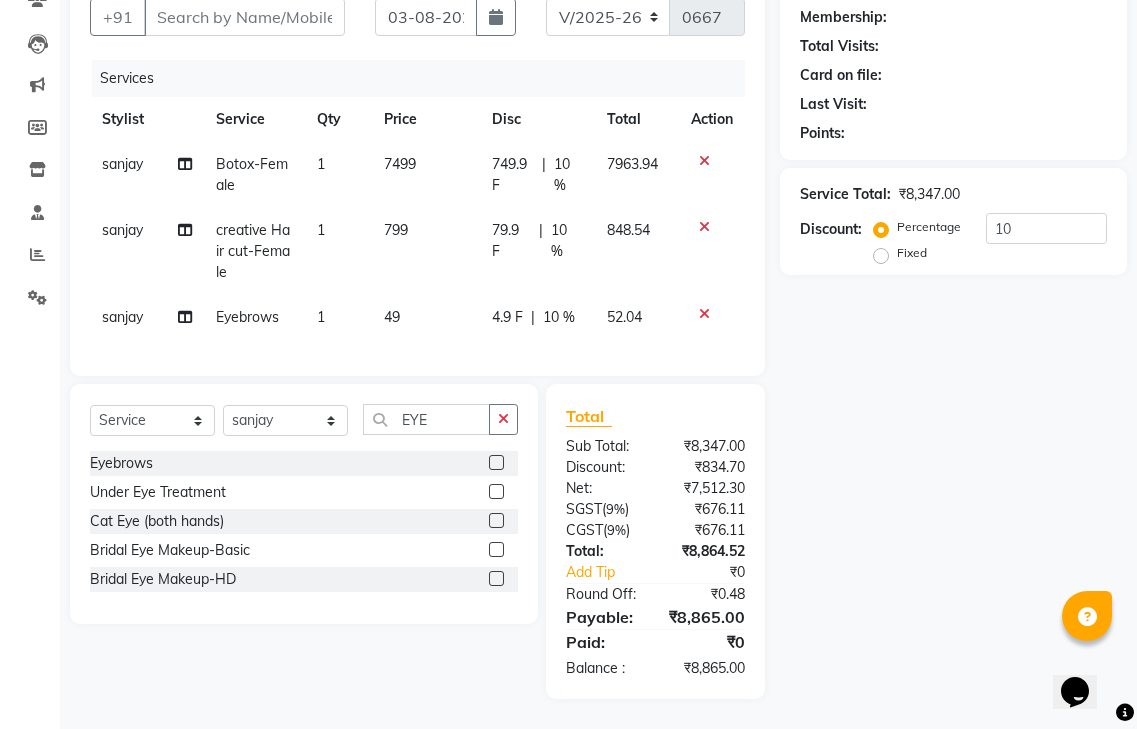 click on "10 %" 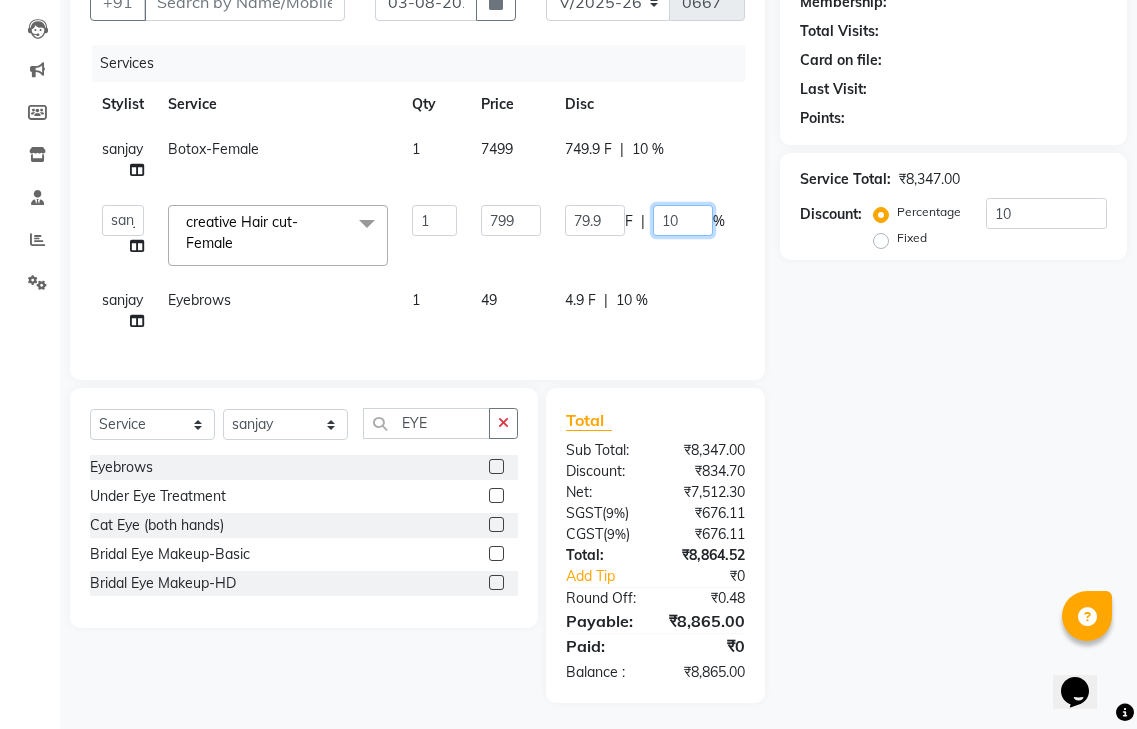 click on "10" 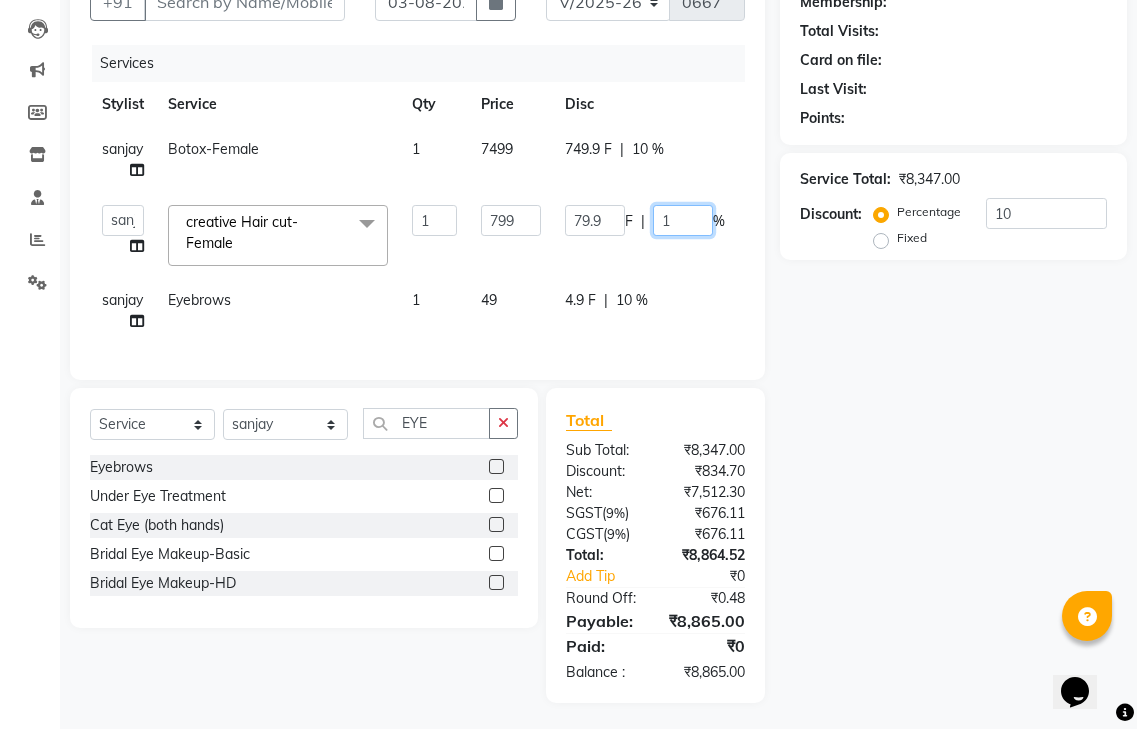 type on "15" 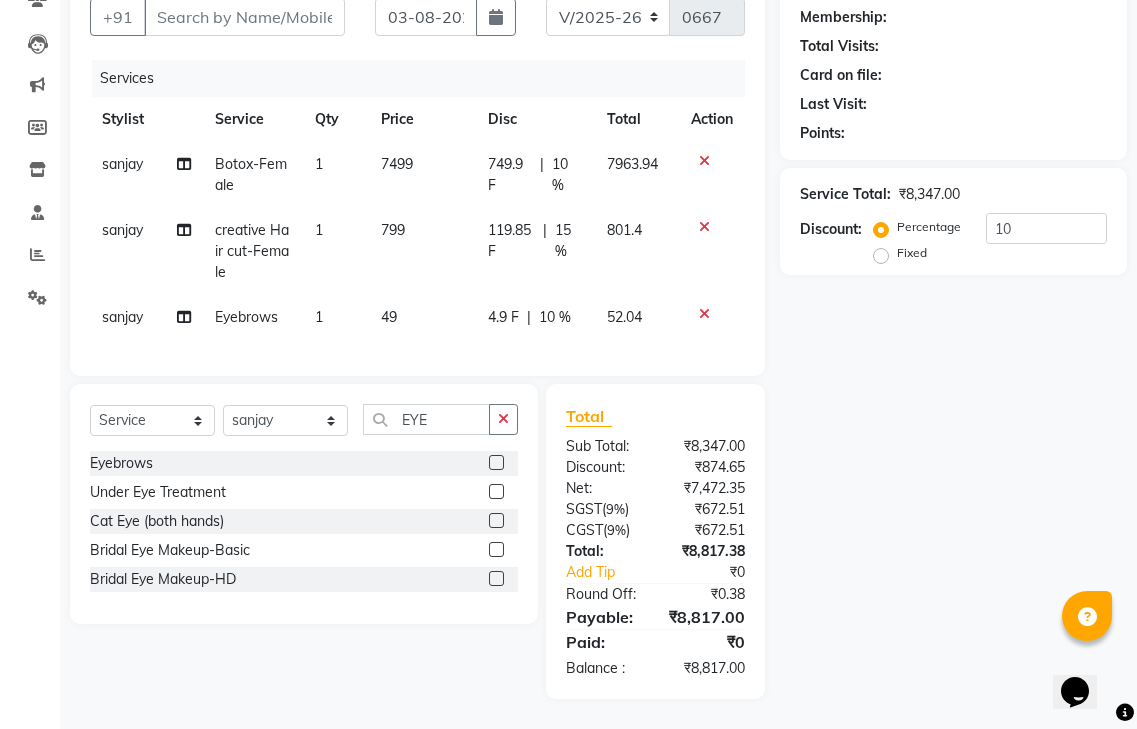 click on "sanjay Eyebrows 1 49 4.9 F | 10 % 52.04" 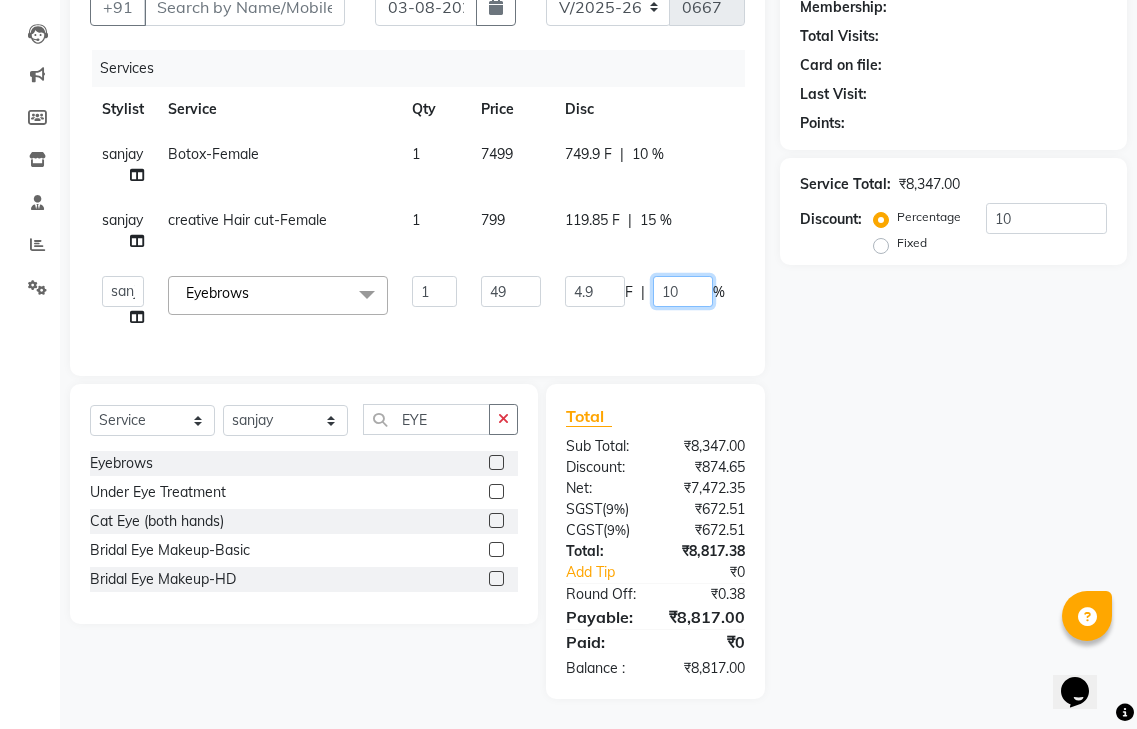 click on "10" 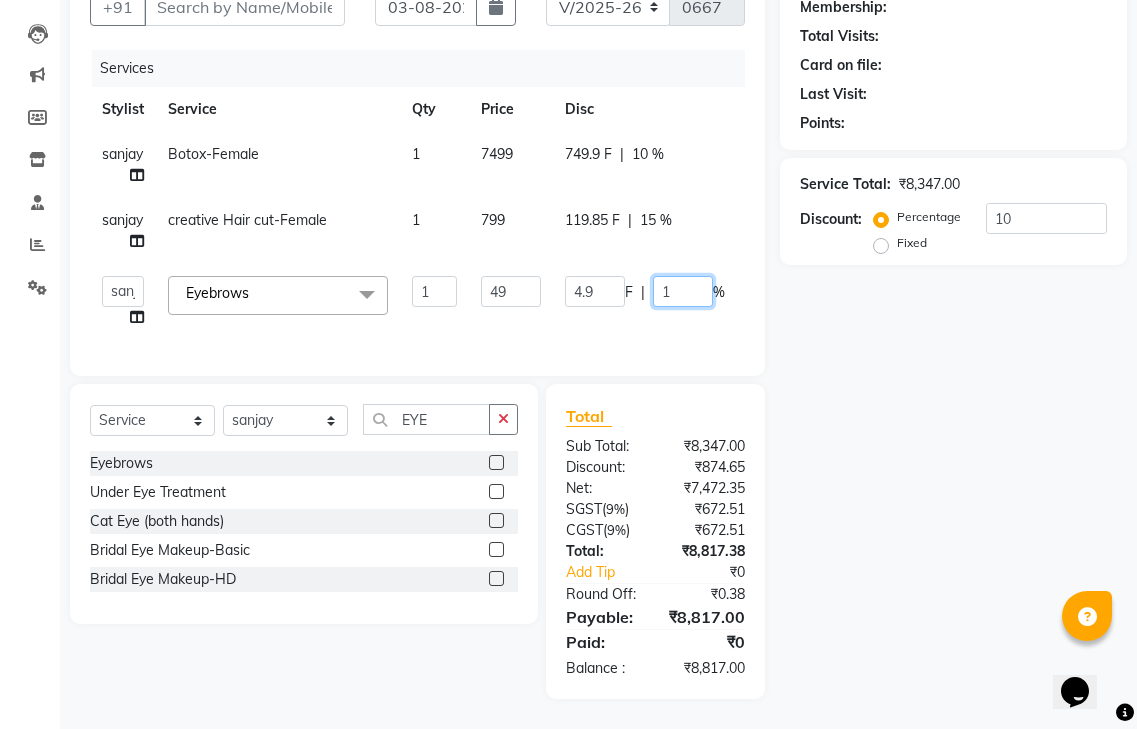 type on "15" 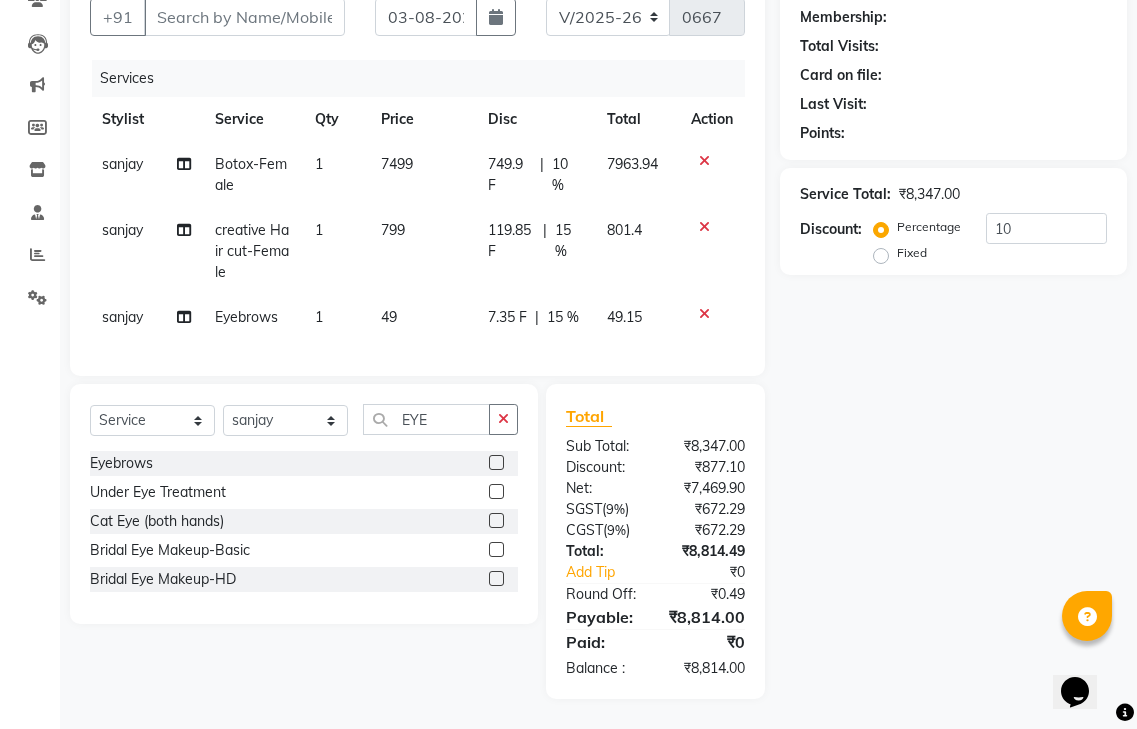 click on "Name: Membership: Total Visits: Card on file: Last Visit:  Points:  Service Total:  ₹8,347.00  Discount:  Percentage   Fixed  10" 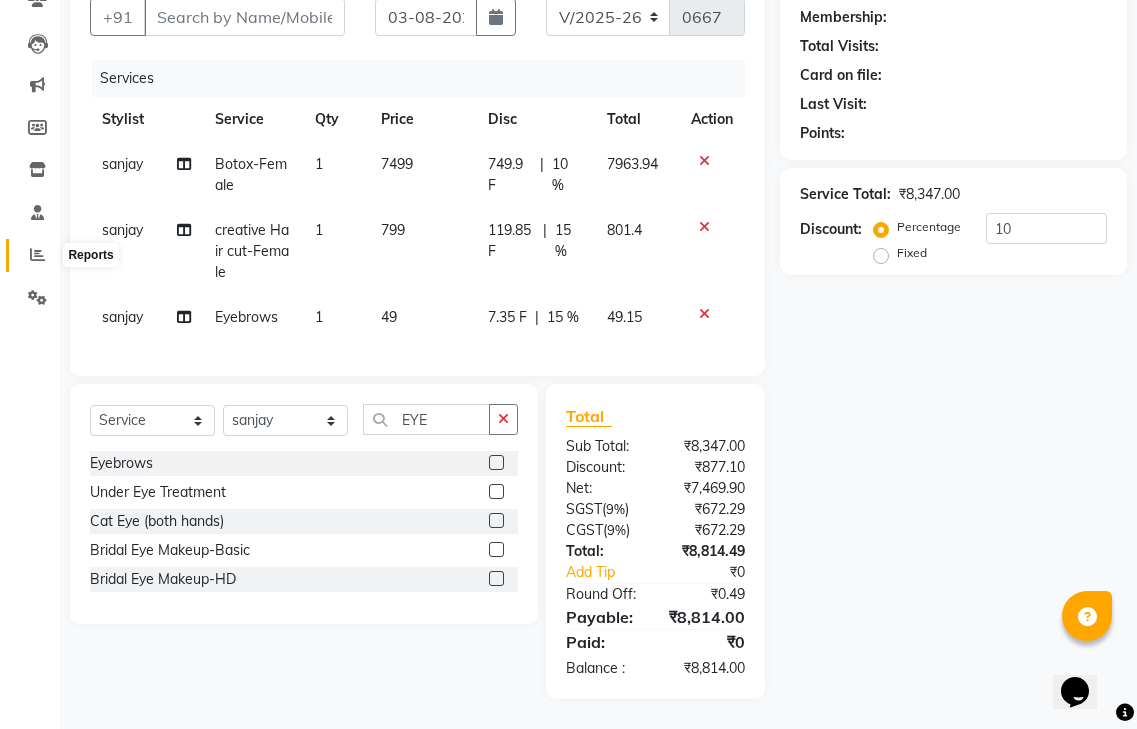click 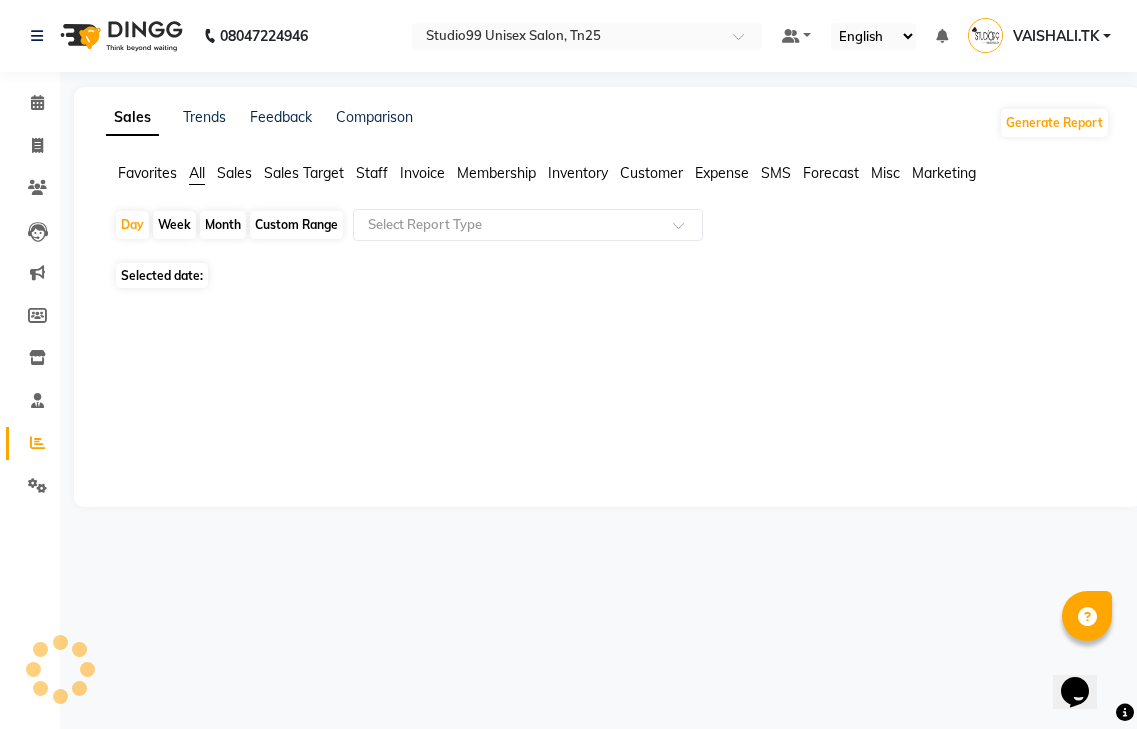 scroll, scrollTop: 0, scrollLeft: 0, axis: both 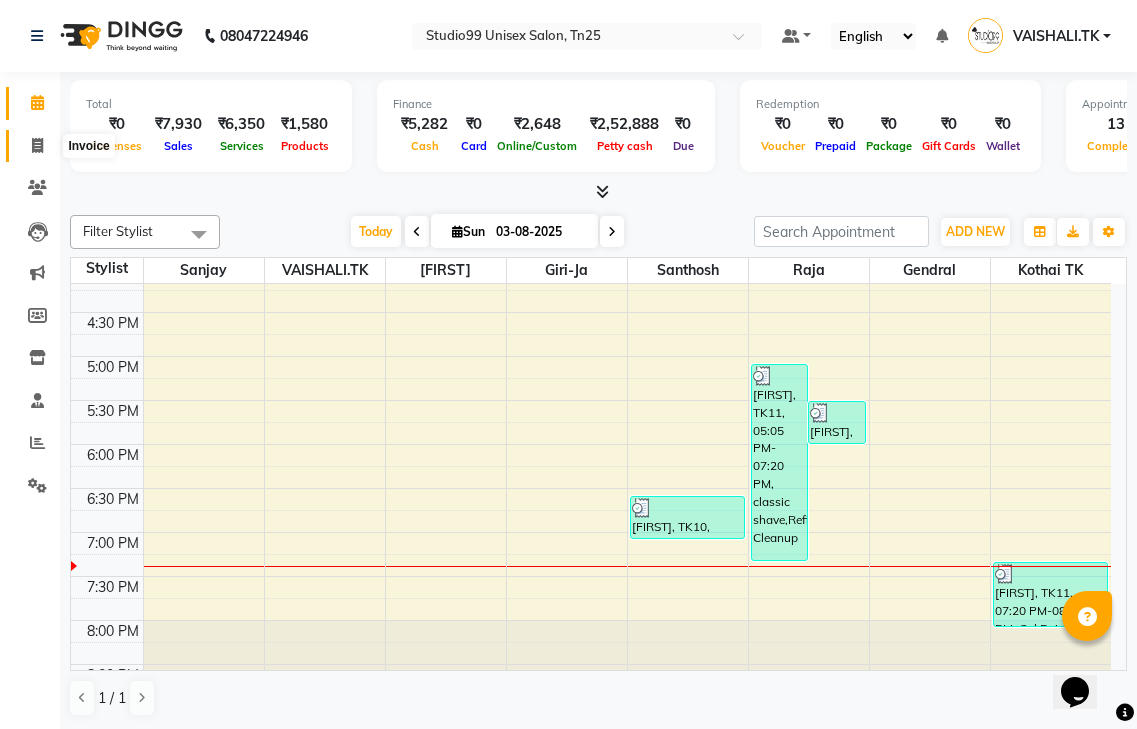 click 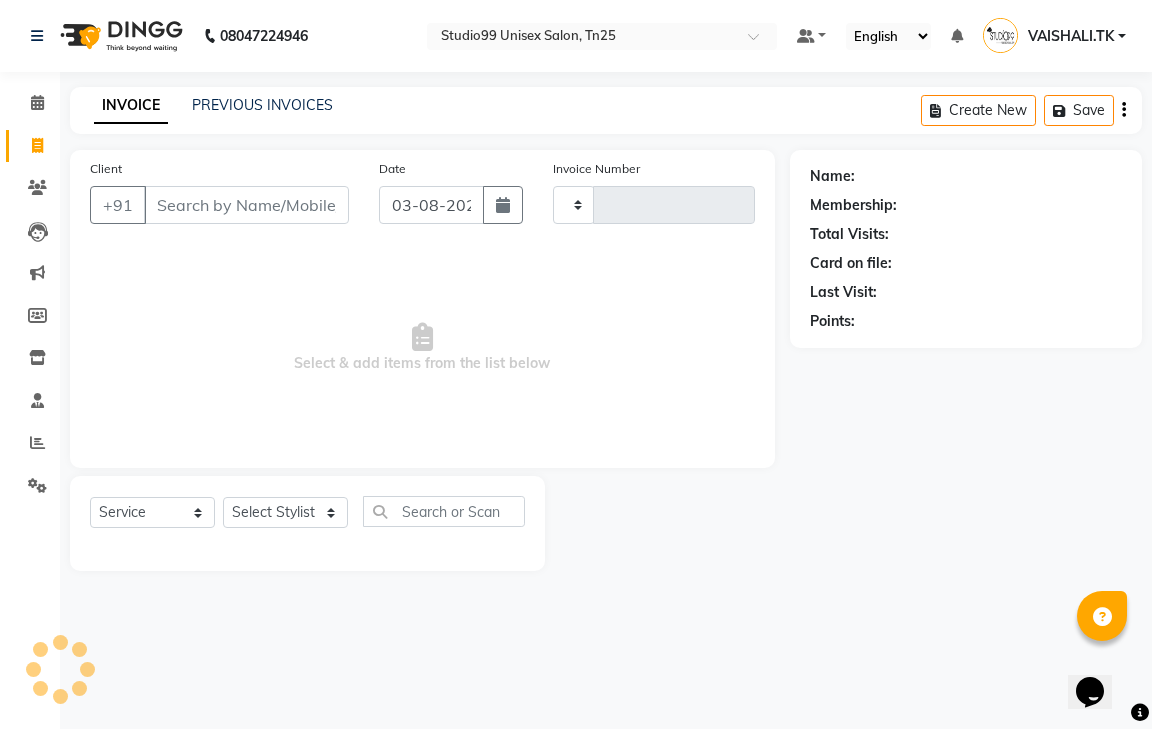 type on "0667" 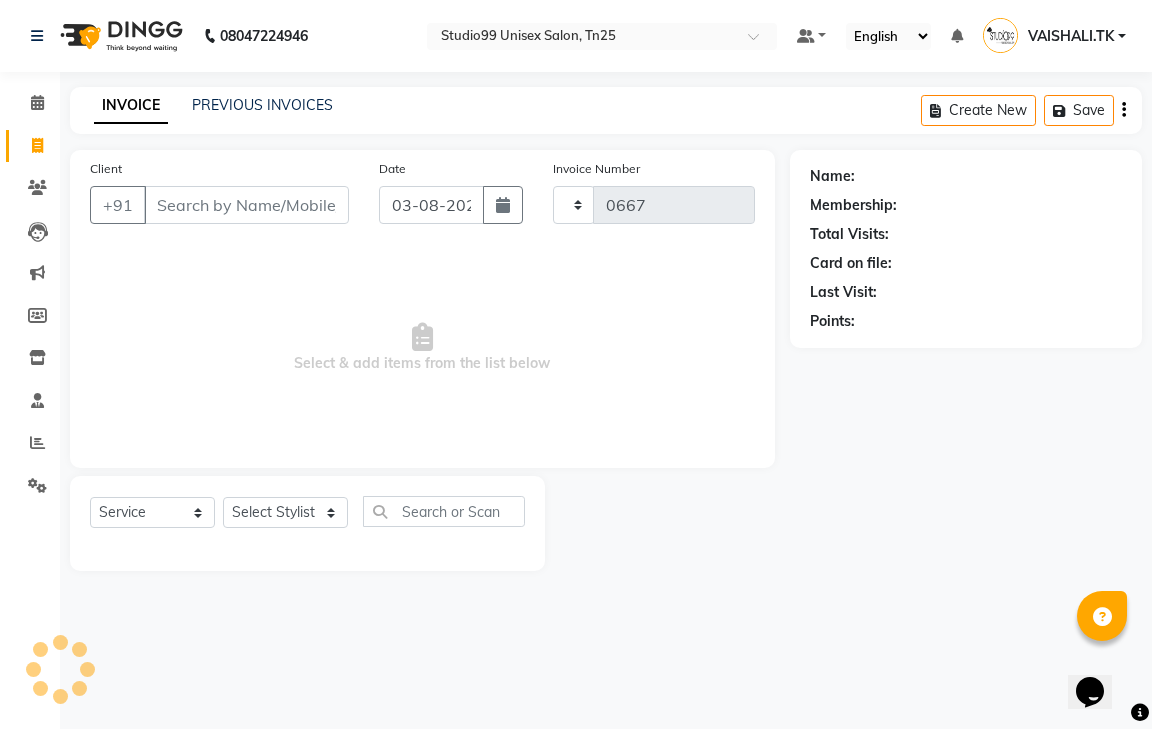 select on "8331" 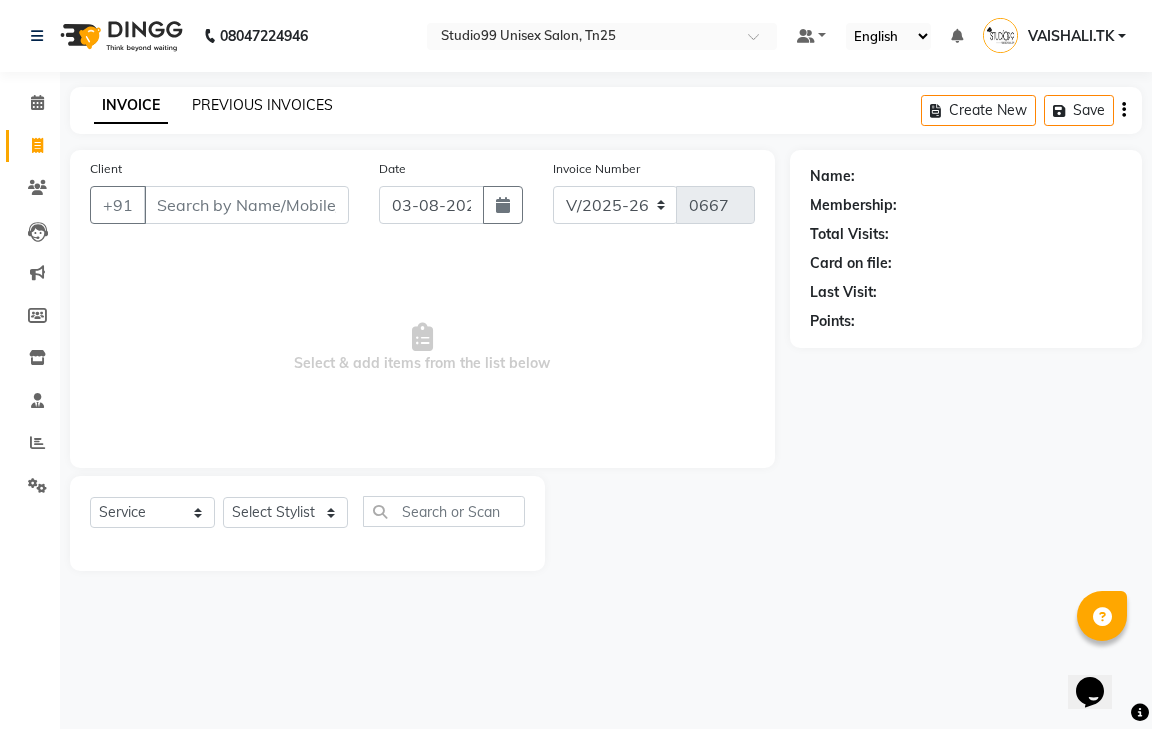 click on "PREVIOUS INVOICES" 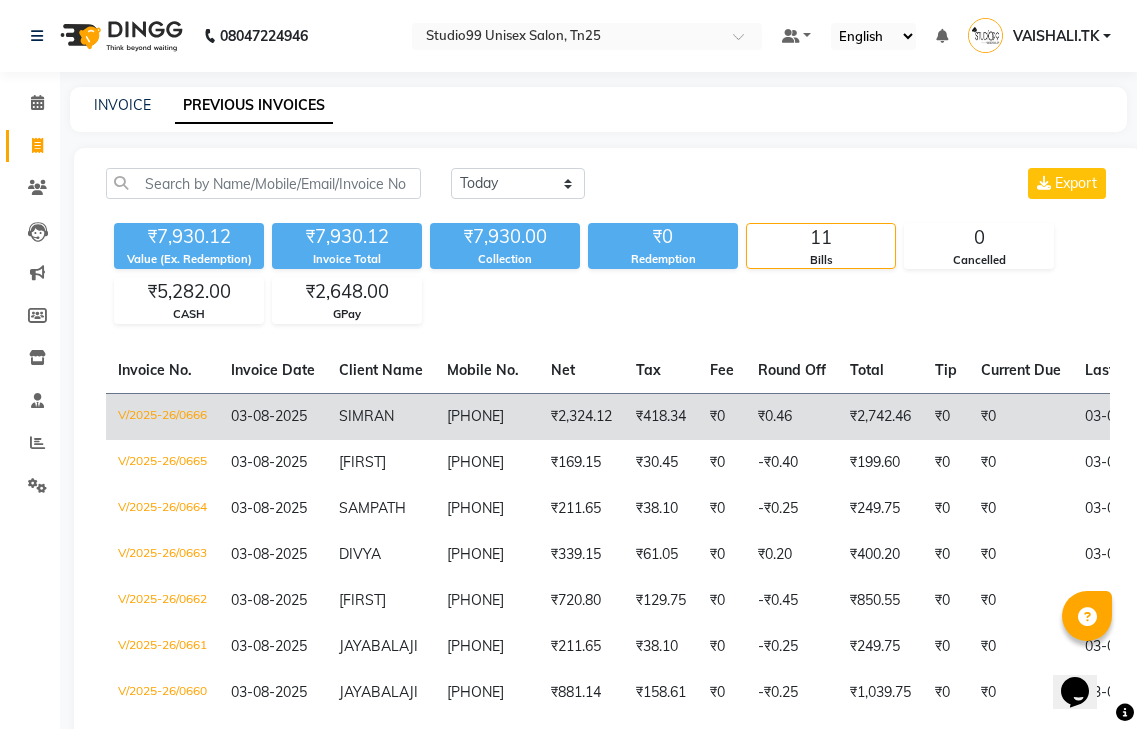 click on "SIMRAN" 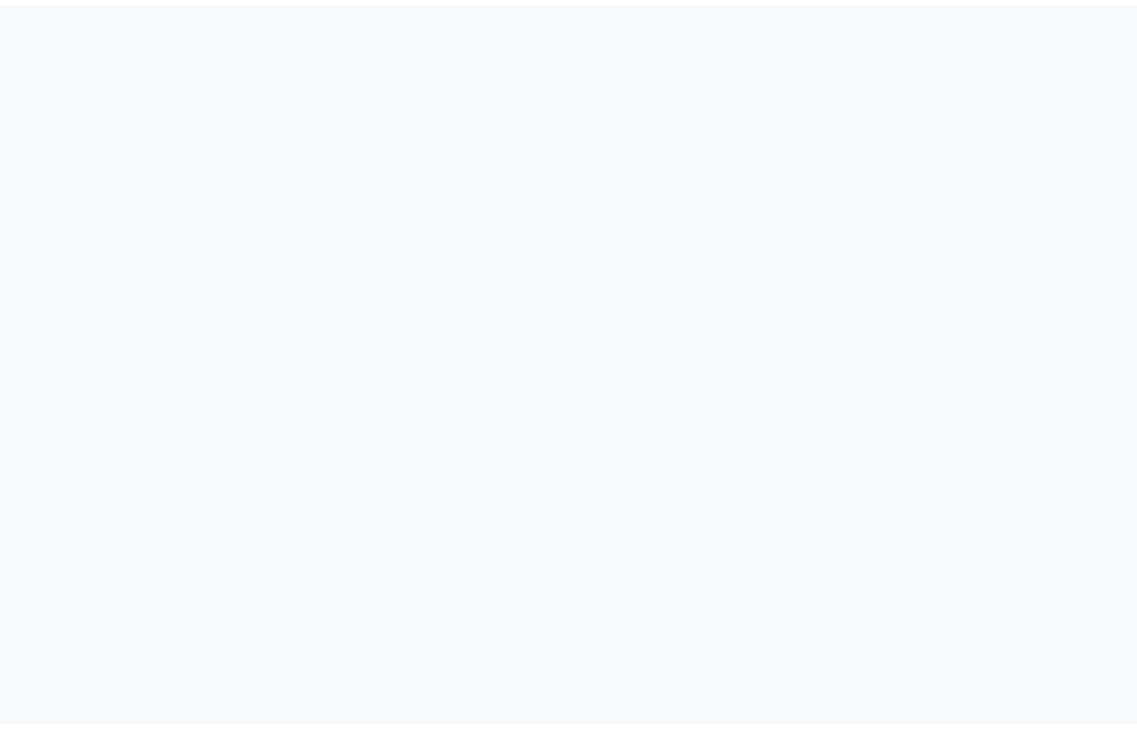scroll, scrollTop: 0, scrollLeft: 0, axis: both 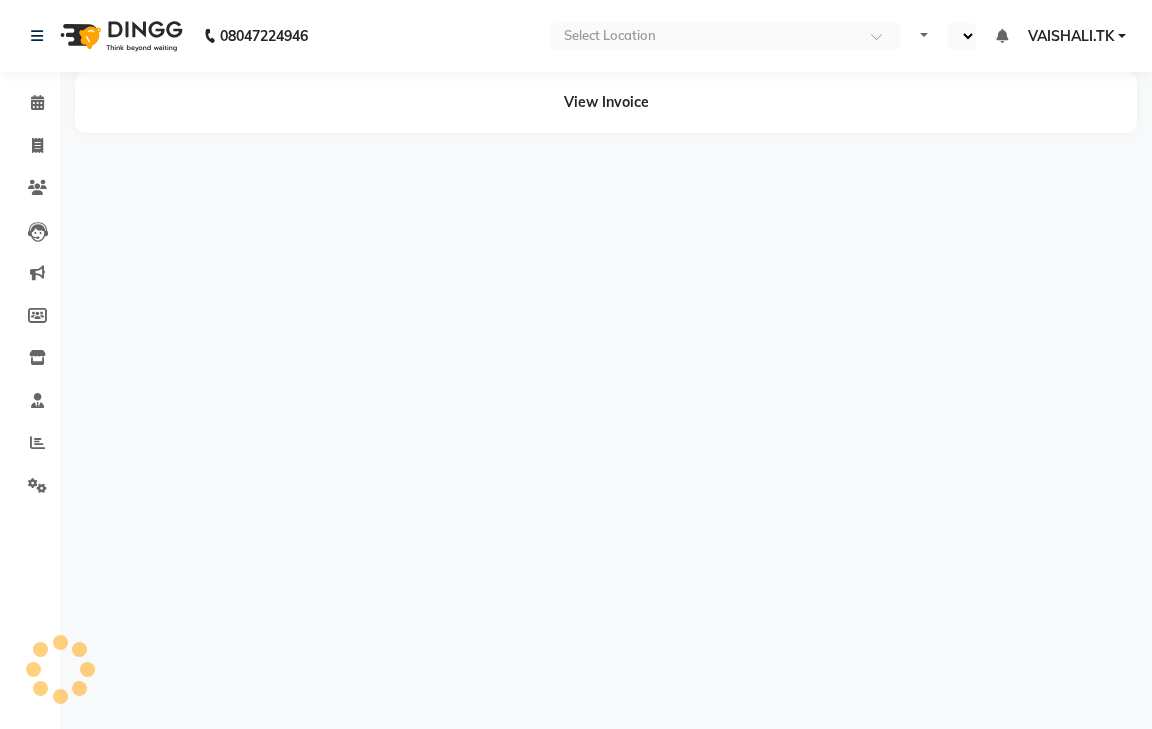 select on "en" 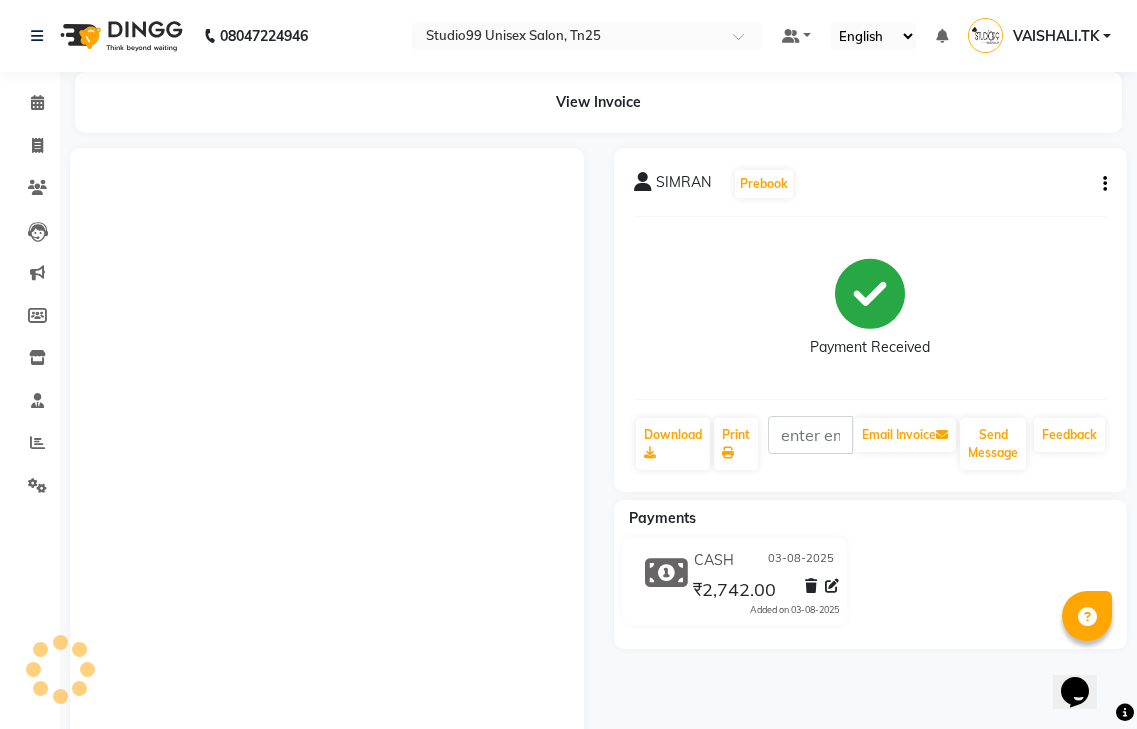 scroll, scrollTop: 0, scrollLeft: 0, axis: both 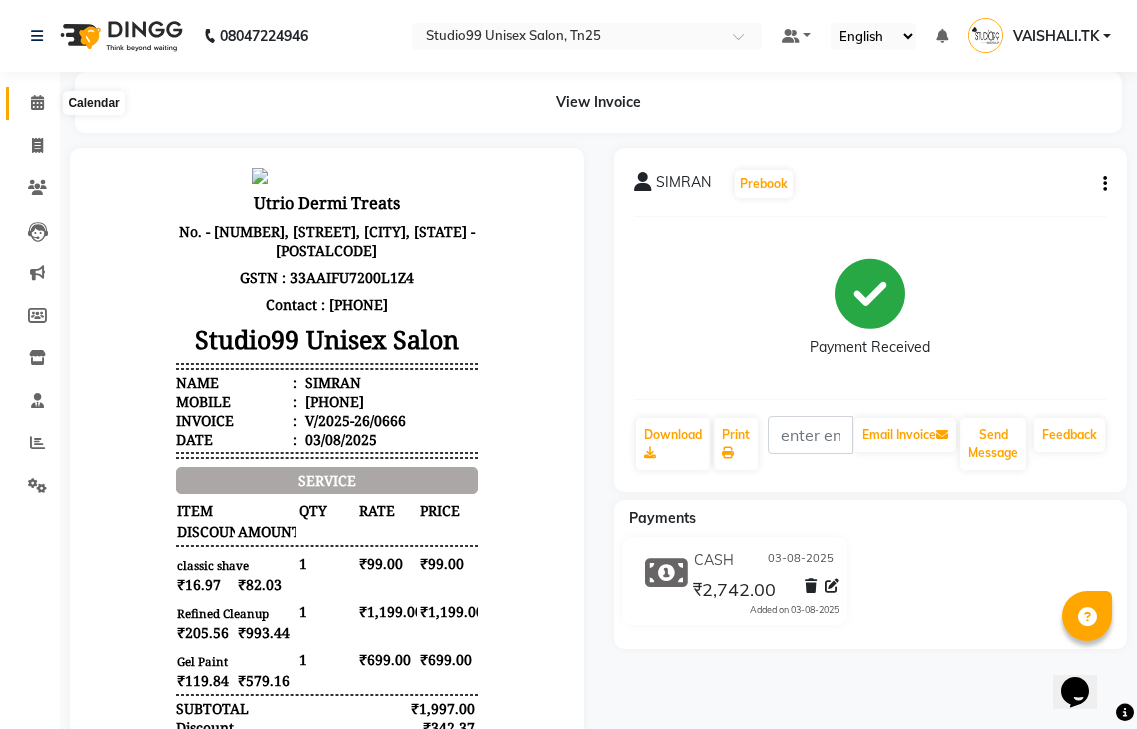 click 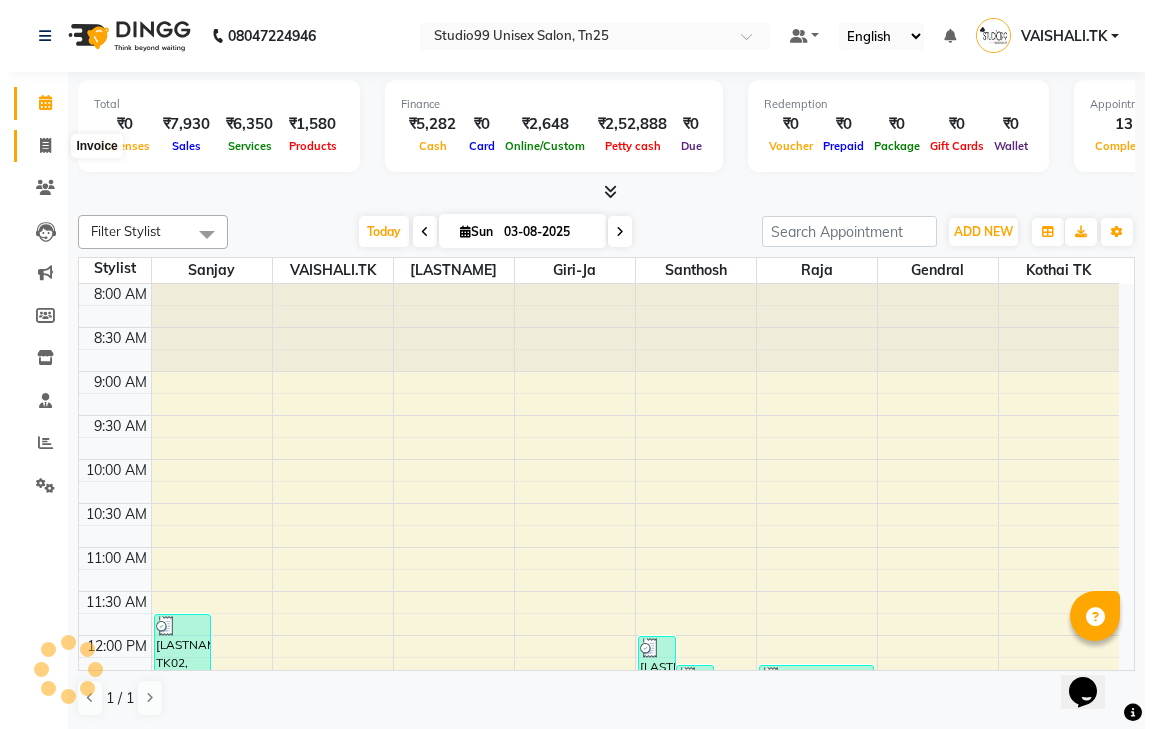 scroll, scrollTop: 757, scrollLeft: 0, axis: vertical 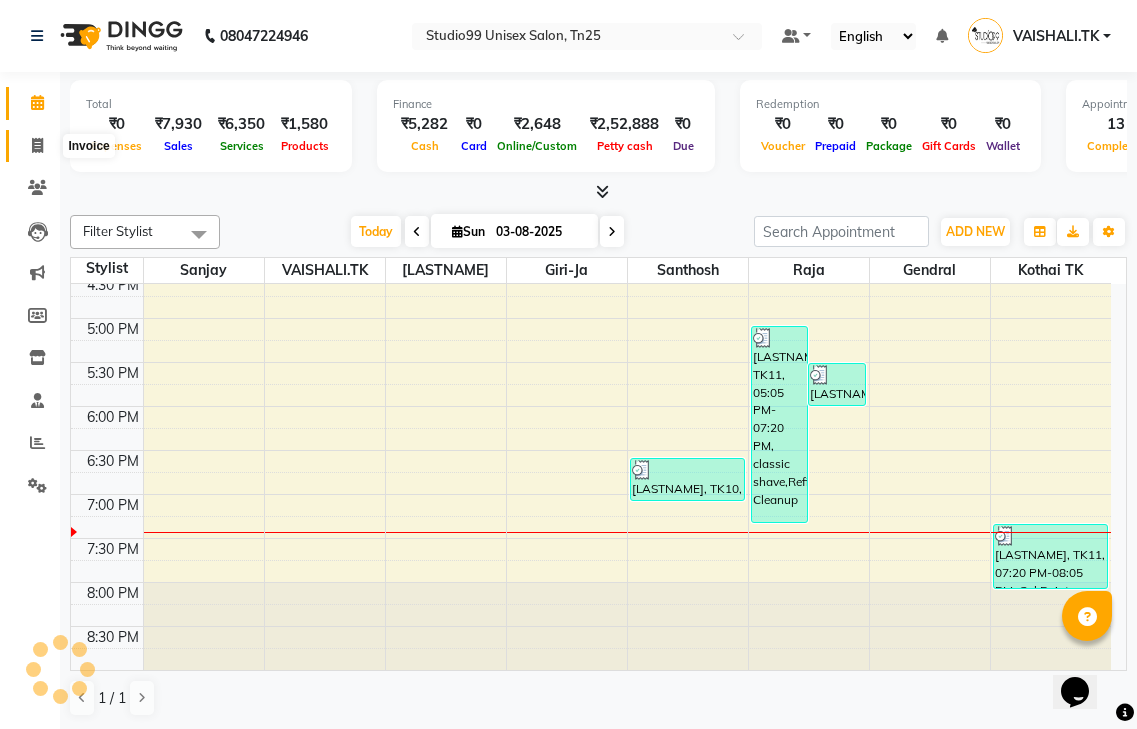 click 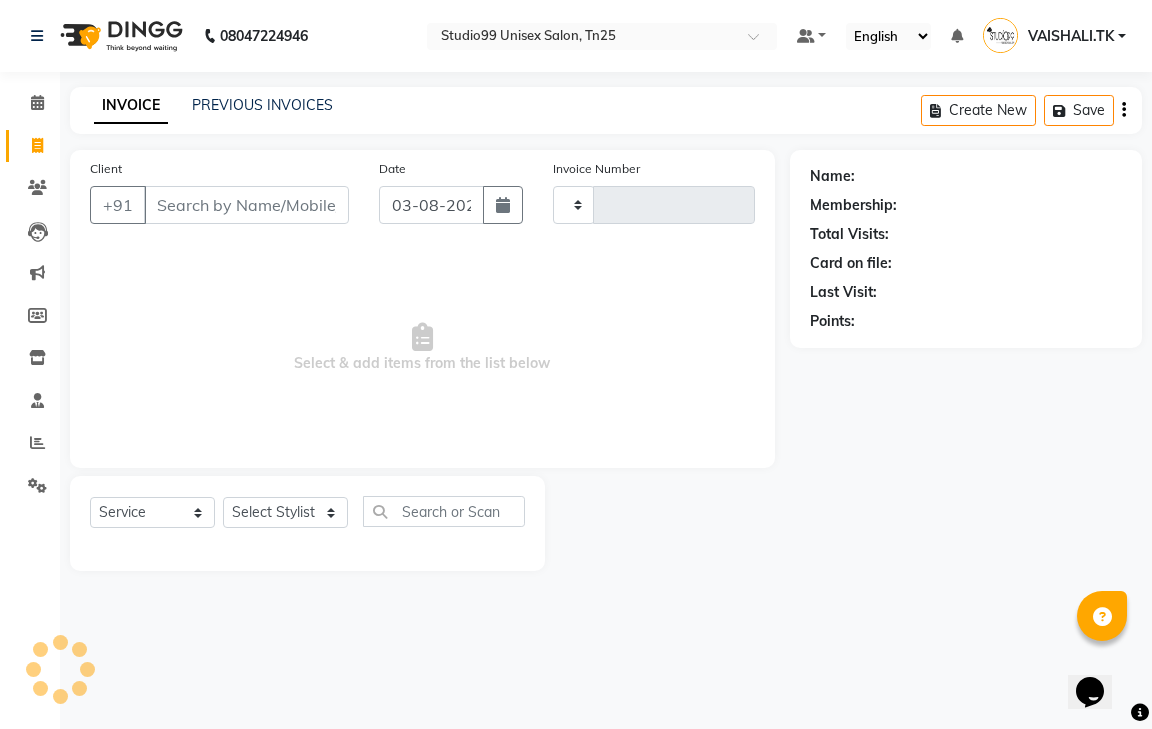 type on "0667" 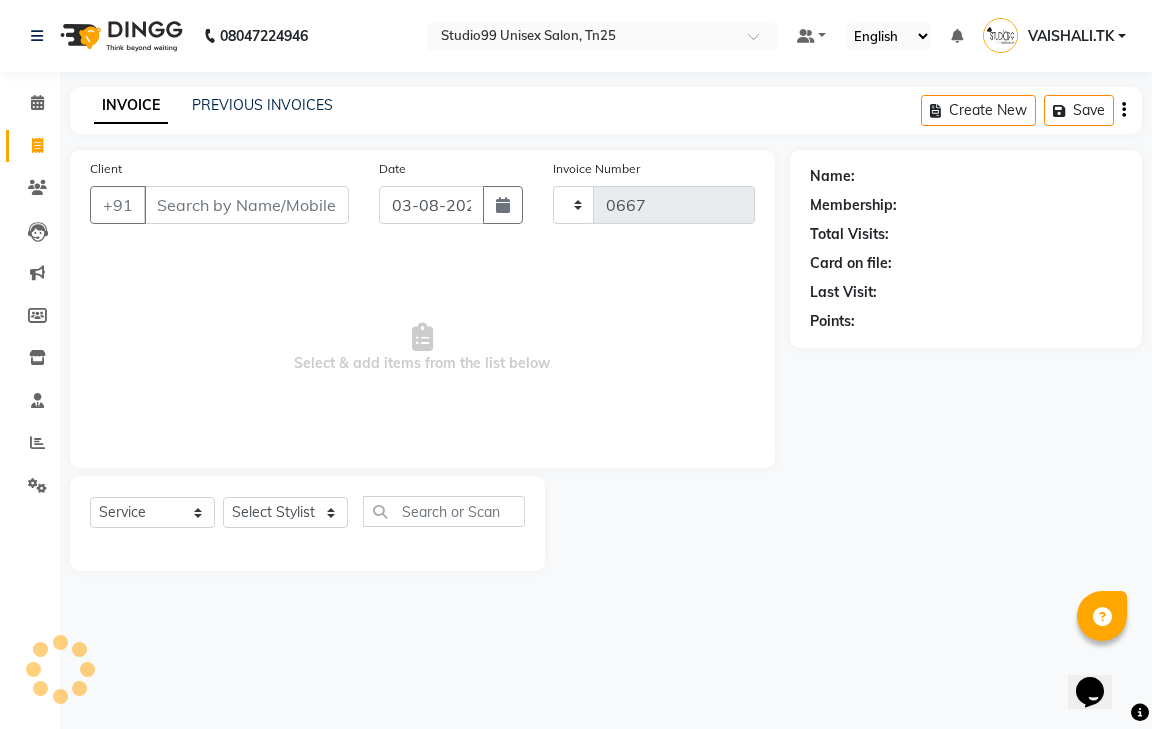 select on "8331" 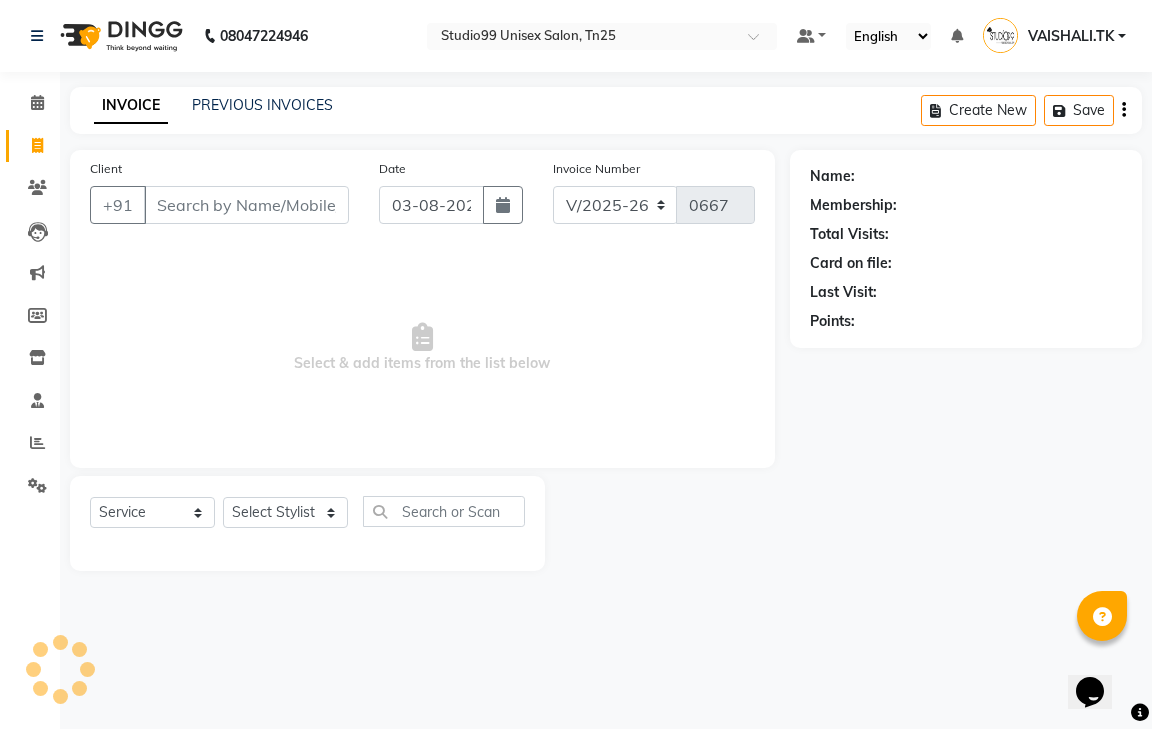 click on "Client" at bounding box center (246, 205) 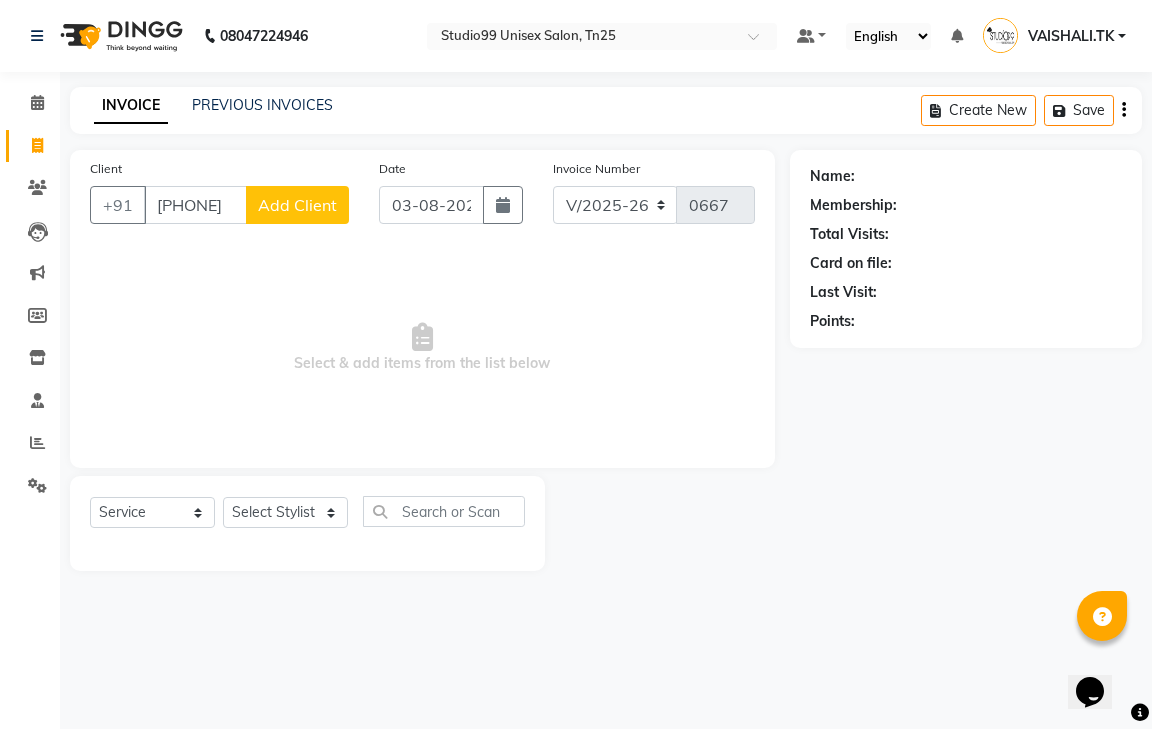 type on "[PHONE]" 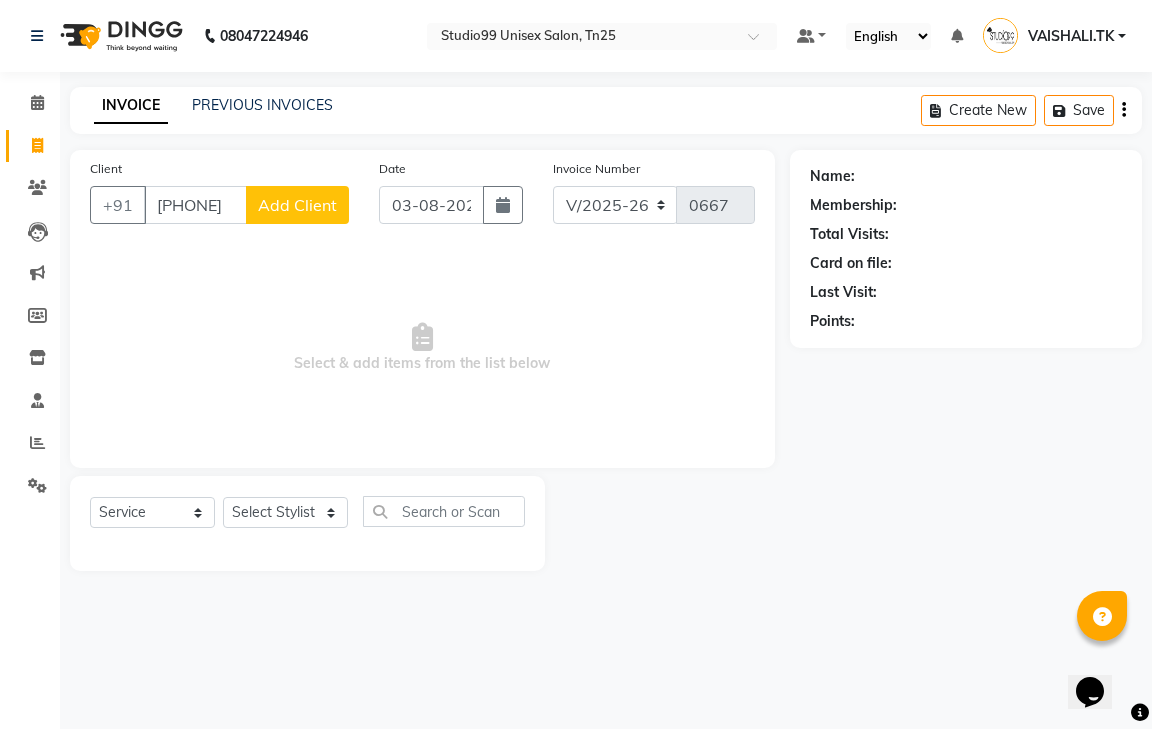click on "Add Client" 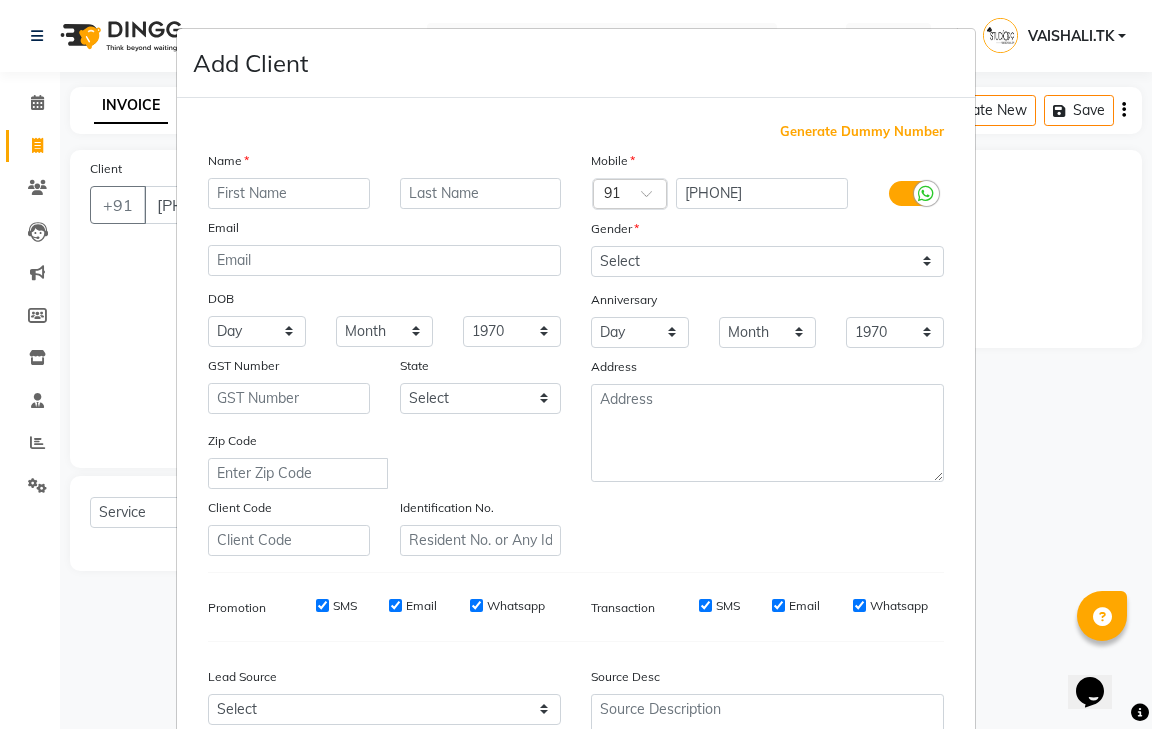 click at bounding box center (289, 193) 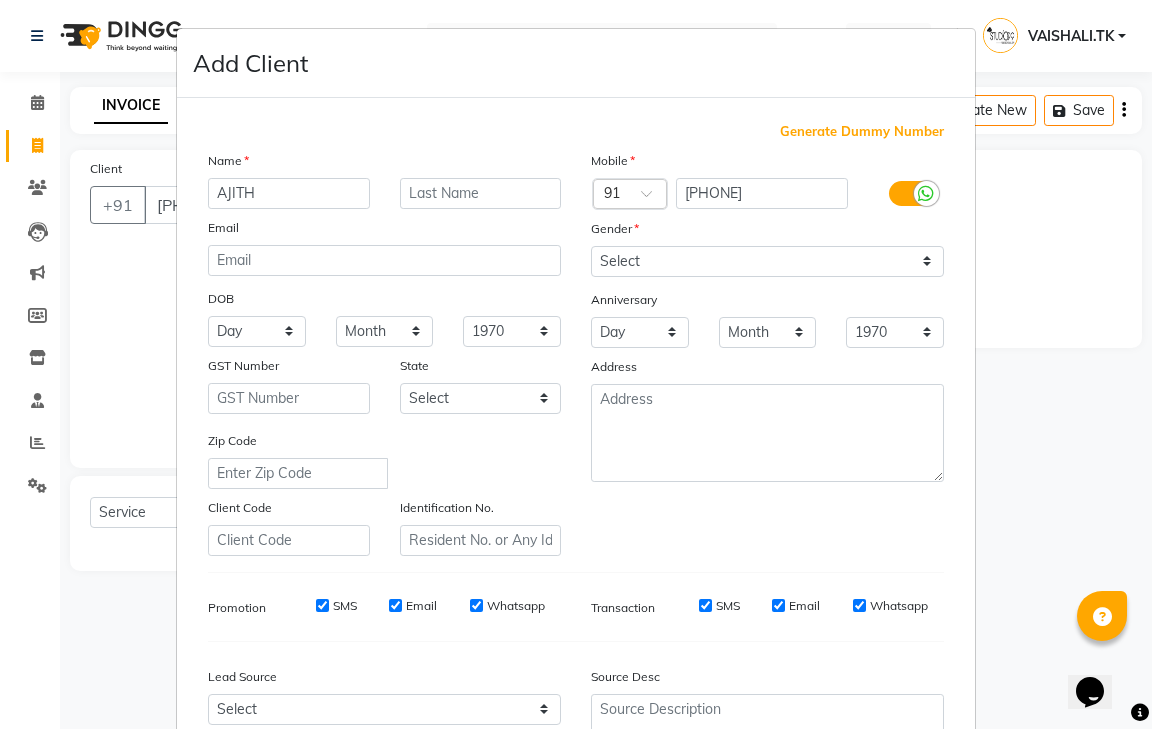 type on "AJITH" 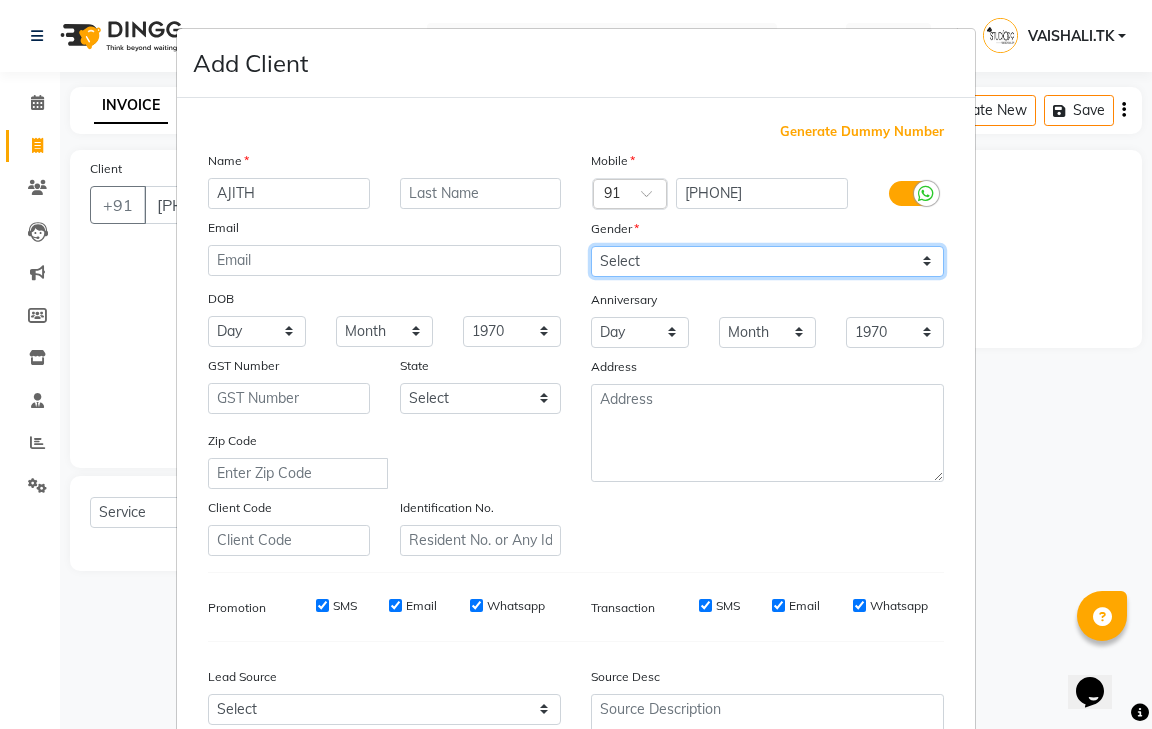 click on "Select Male Female Other Prefer Not To Say" at bounding box center (767, 261) 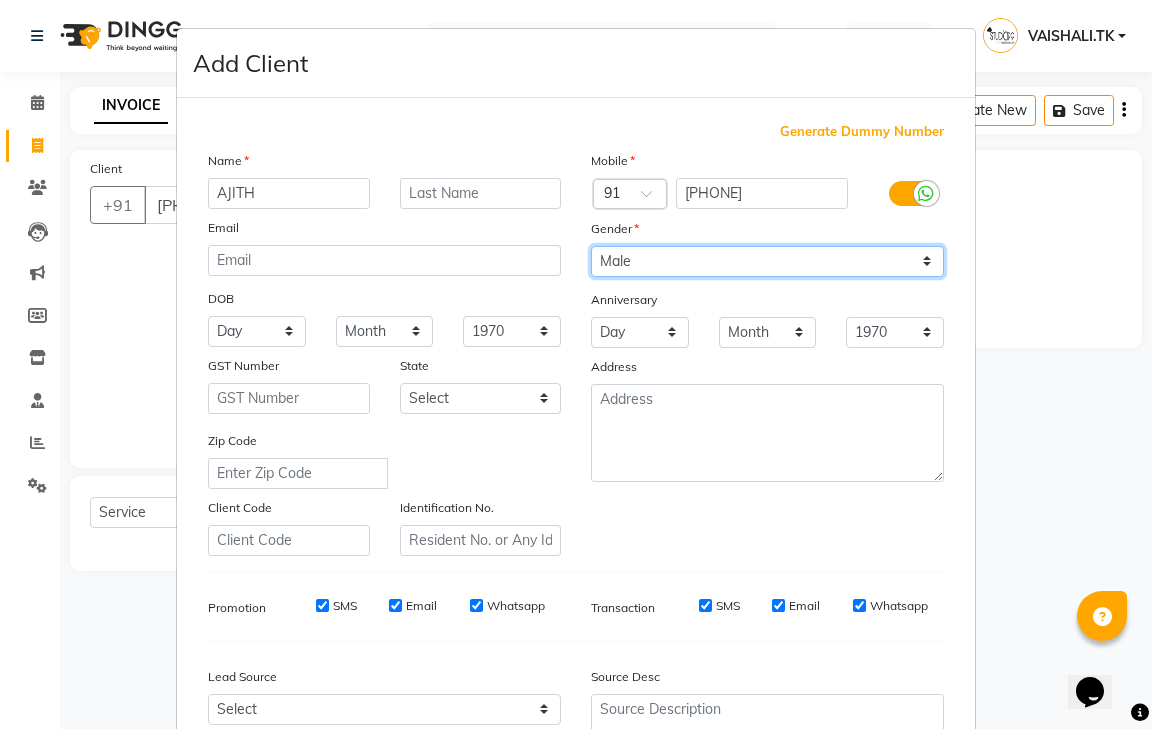 click on "Select Male Female Other Prefer Not To Say" at bounding box center (767, 261) 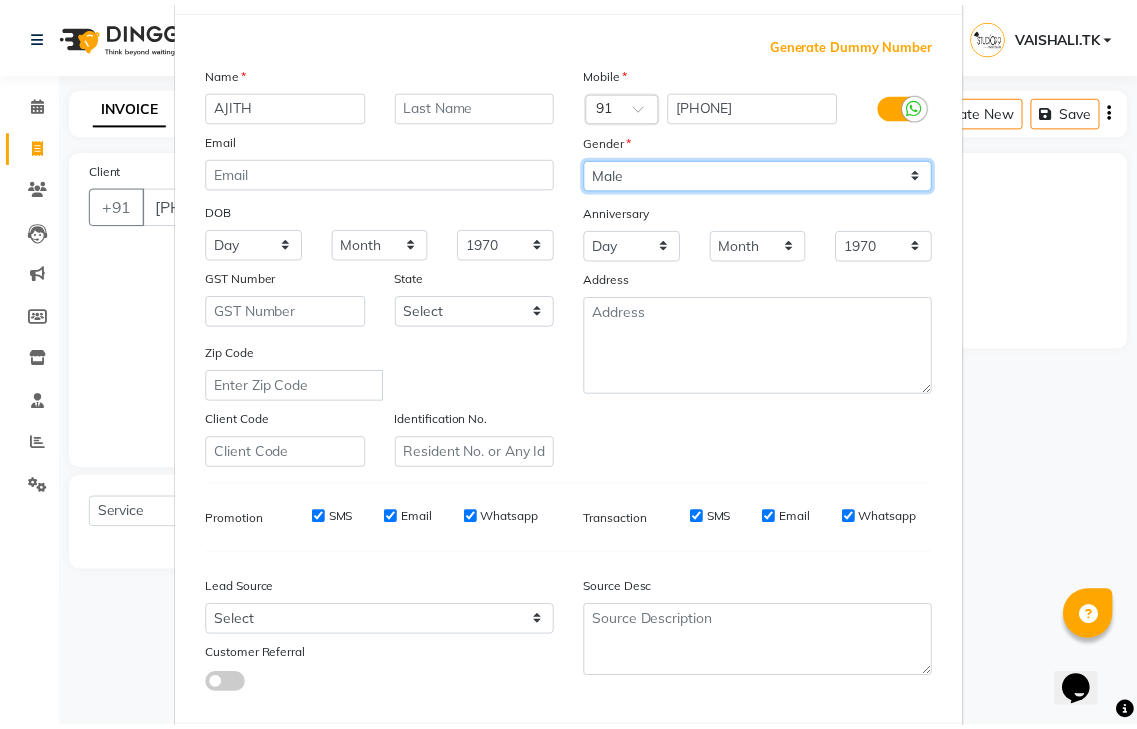 scroll, scrollTop: 194, scrollLeft: 0, axis: vertical 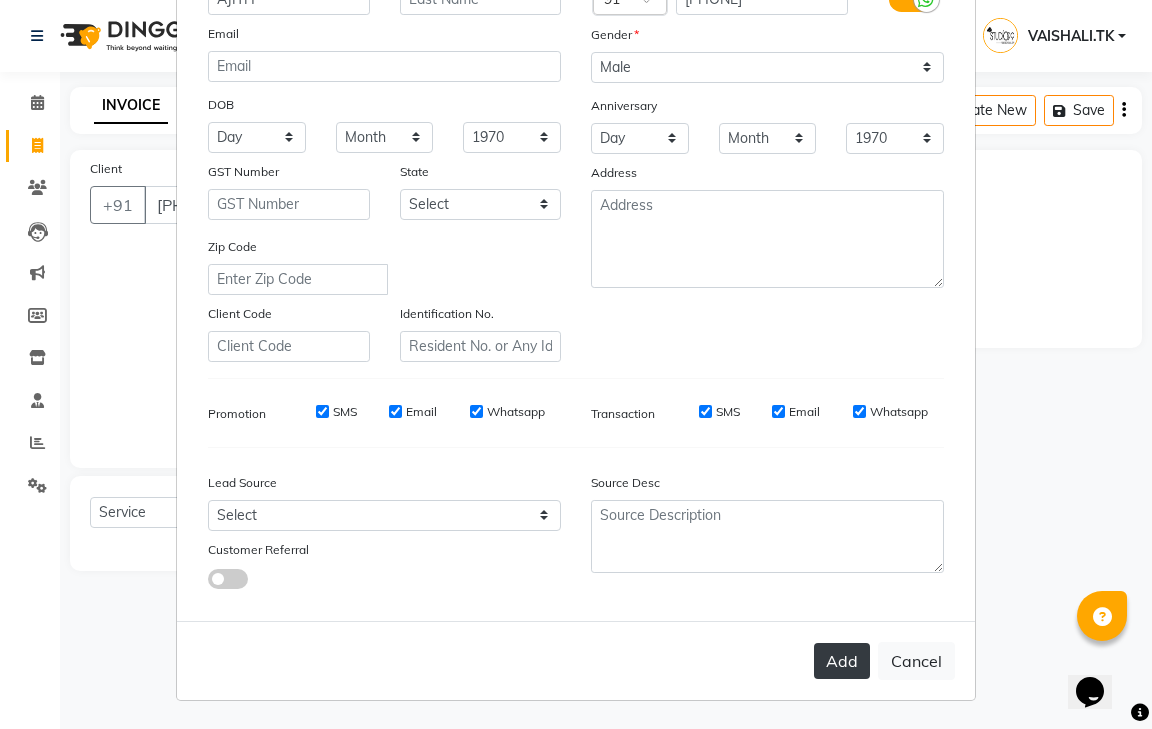 click on "Add" at bounding box center (842, 661) 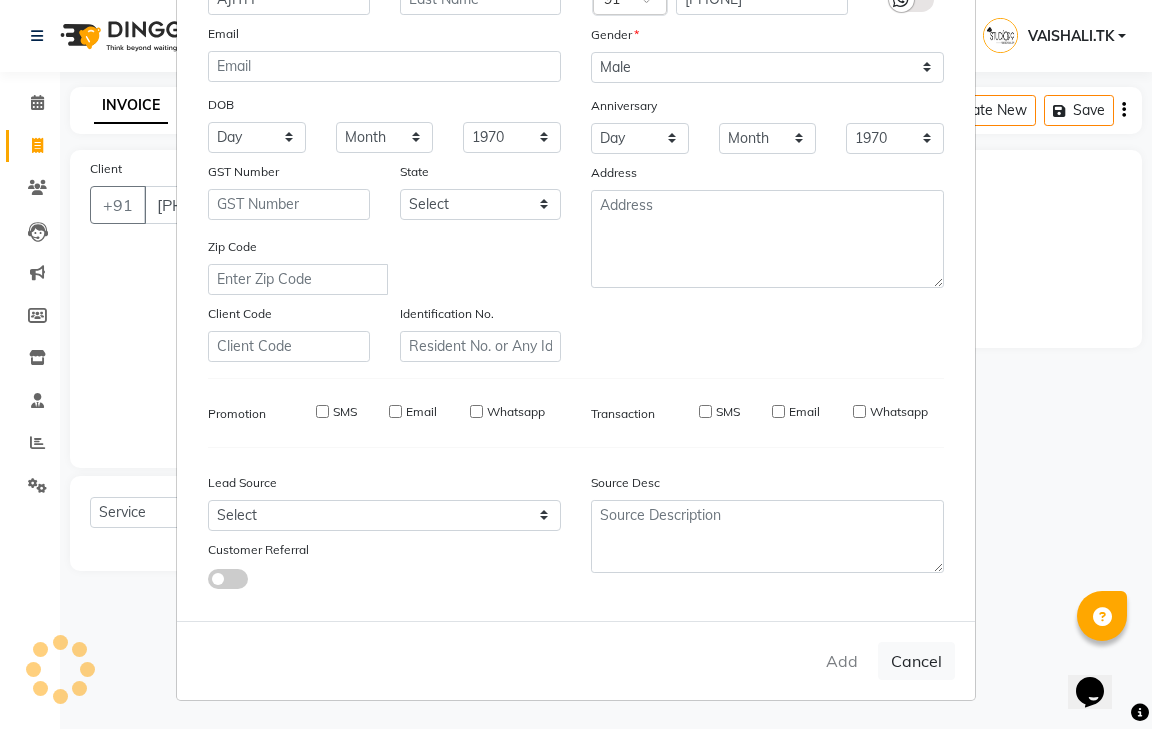 type 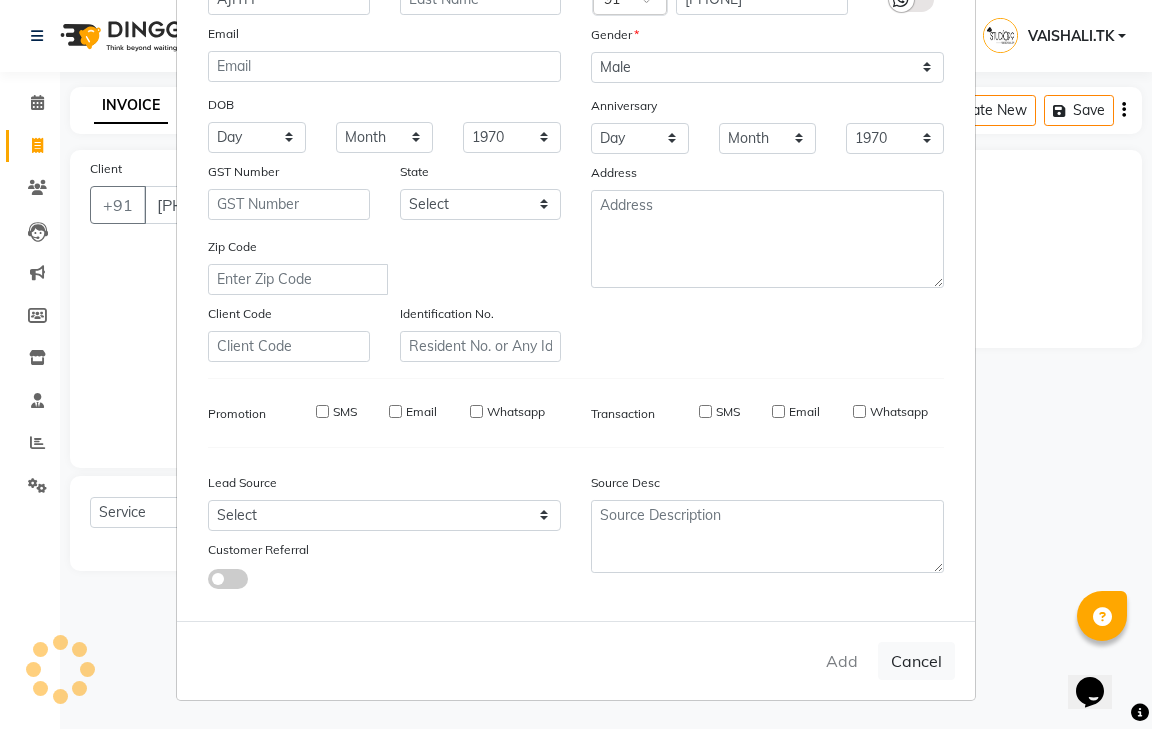 select 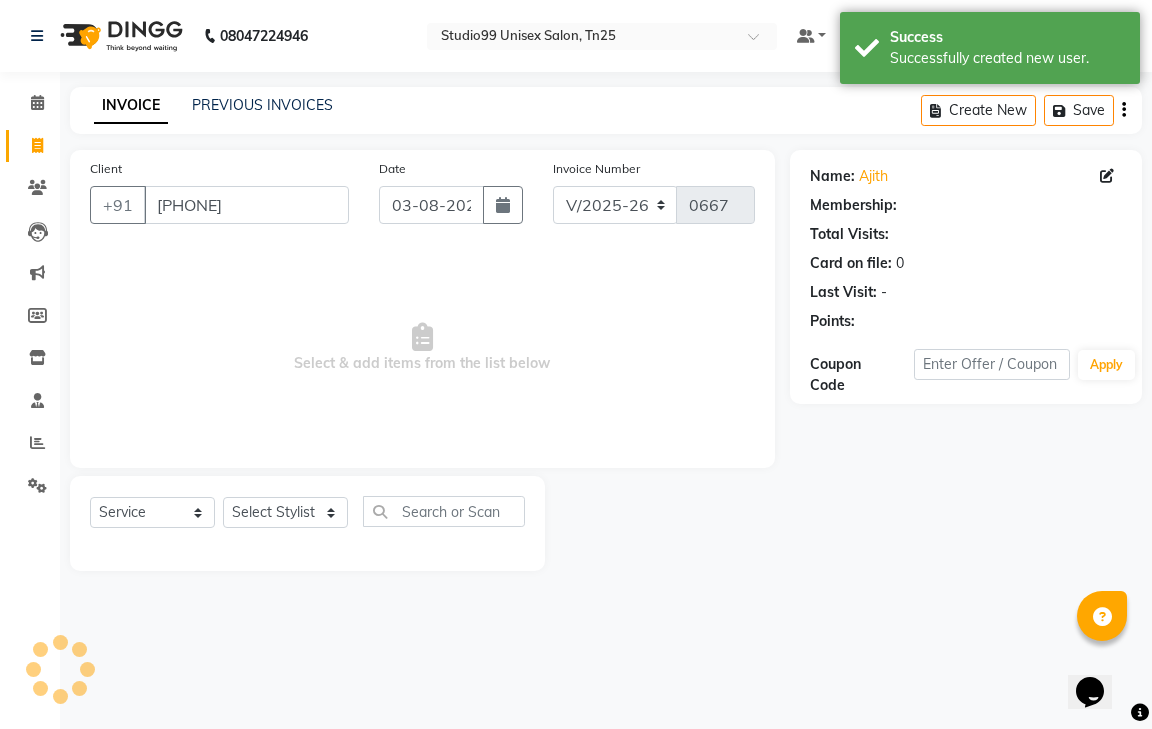 select on "1: Object" 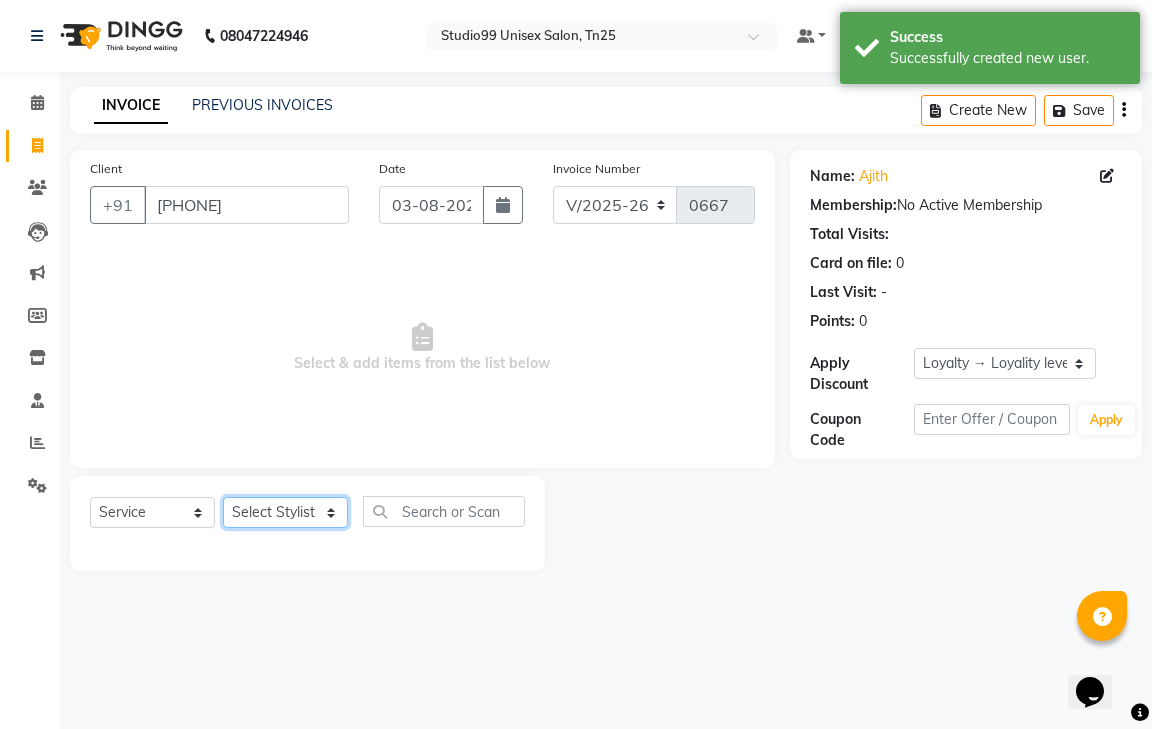 click on "Select Stylist gendral giri-ja  jaya priya kothai TK raja sanjay santhosh VAISHALI.TK" 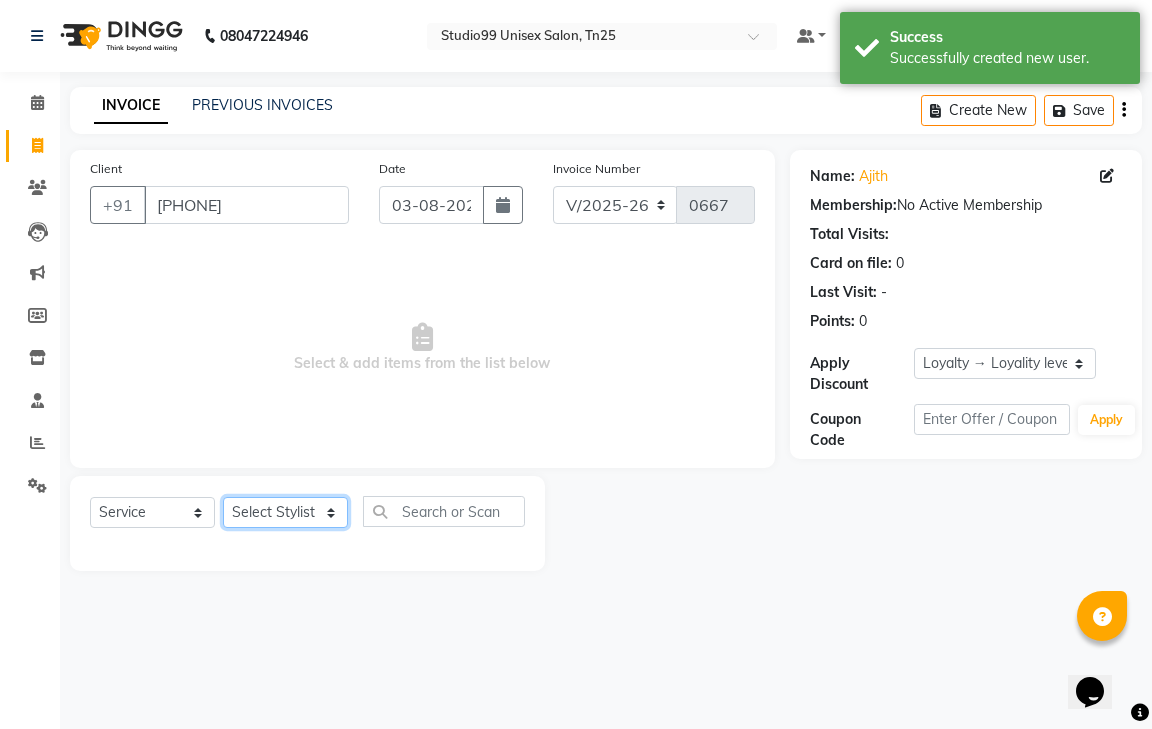 select on "80760" 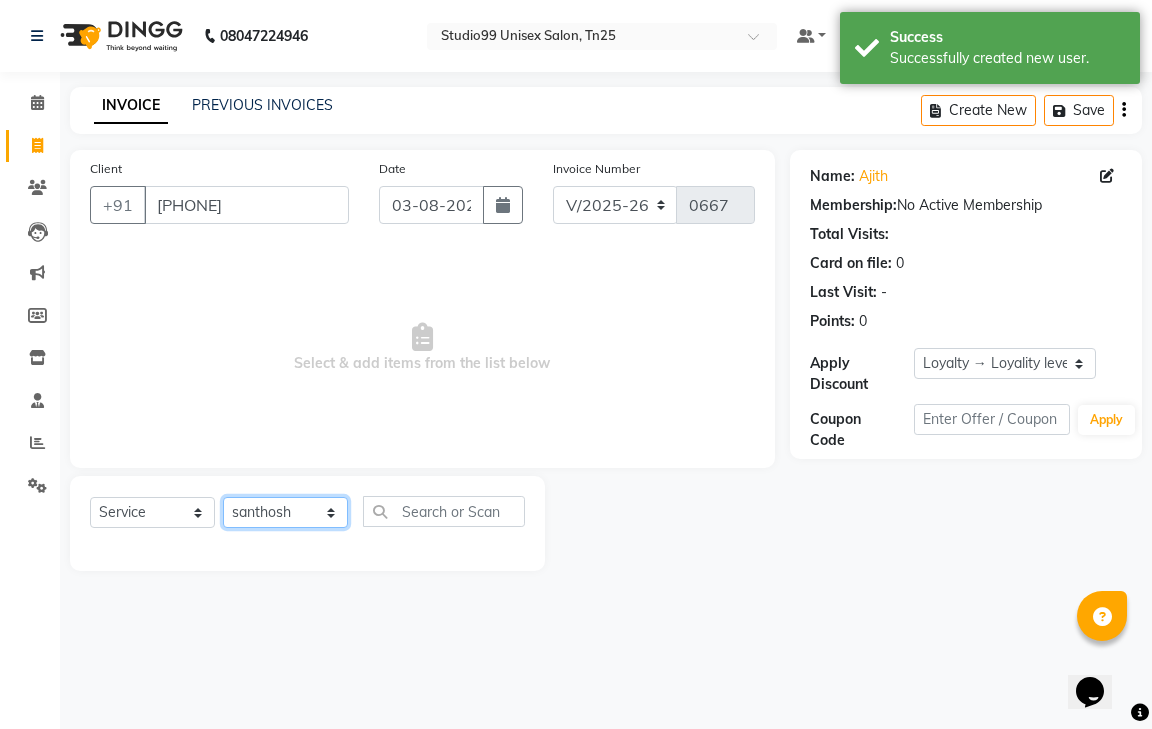 click on "Select Stylist gendral giri-ja  jaya priya kothai TK raja sanjay santhosh VAISHALI.TK" 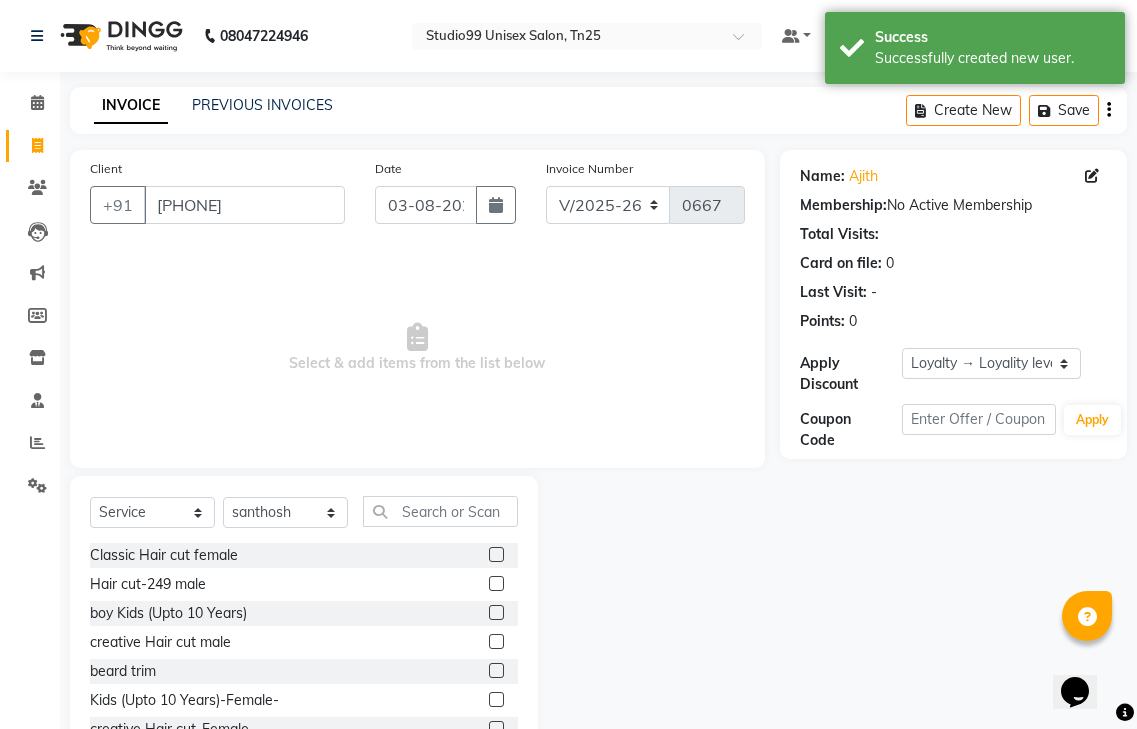 click 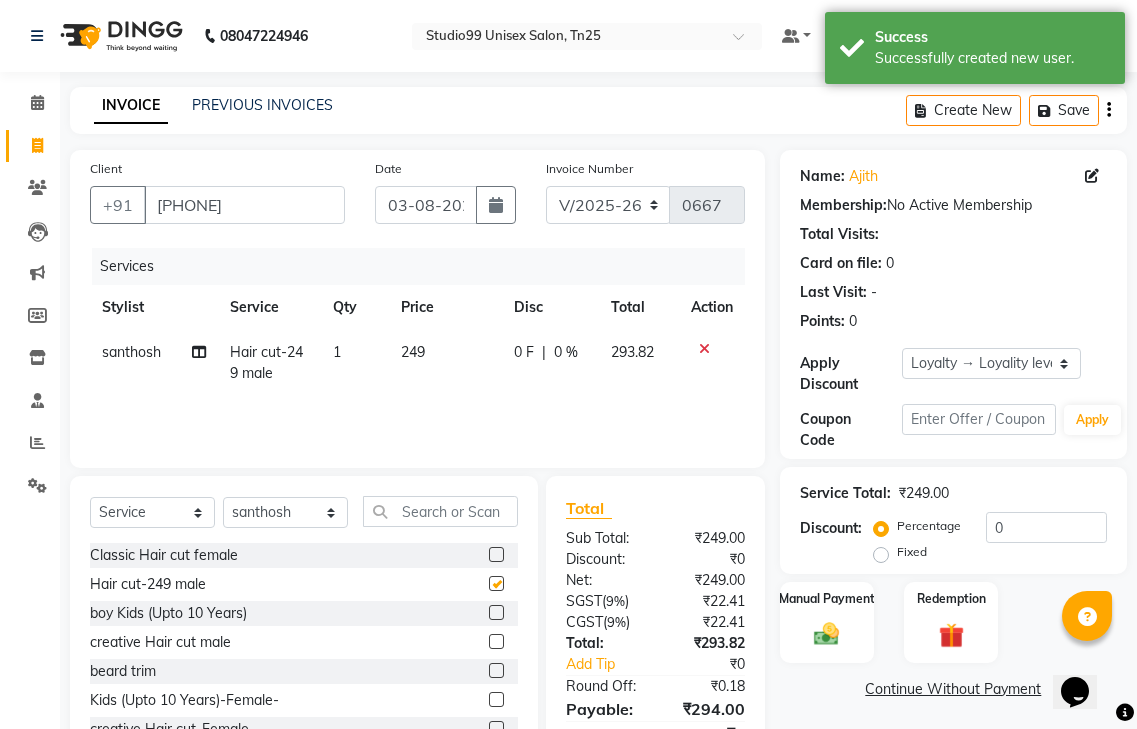 scroll, scrollTop: 100, scrollLeft: 0, axis: vertical 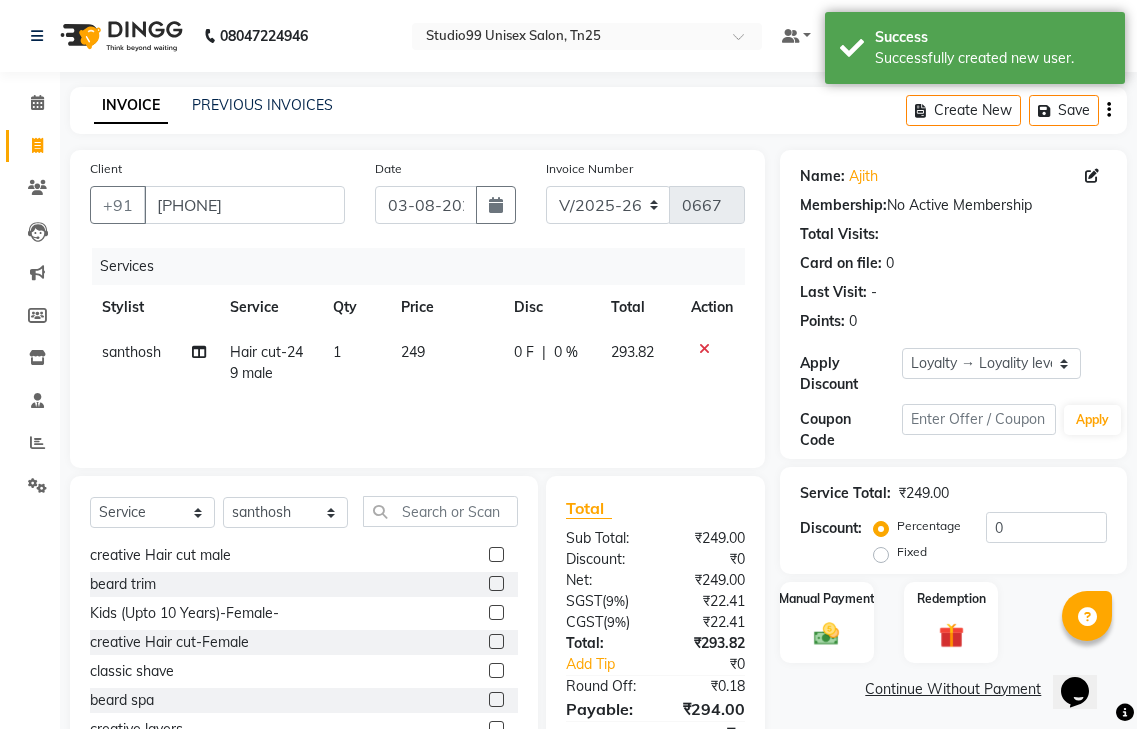 checkbox on "false" 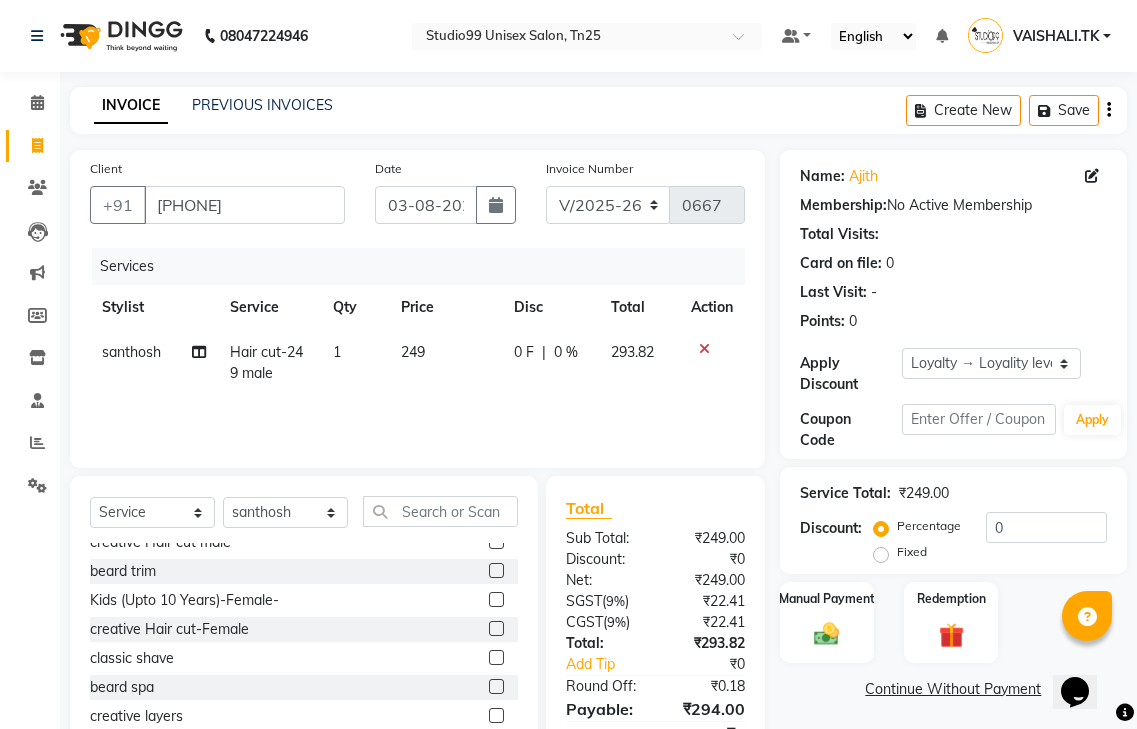 click 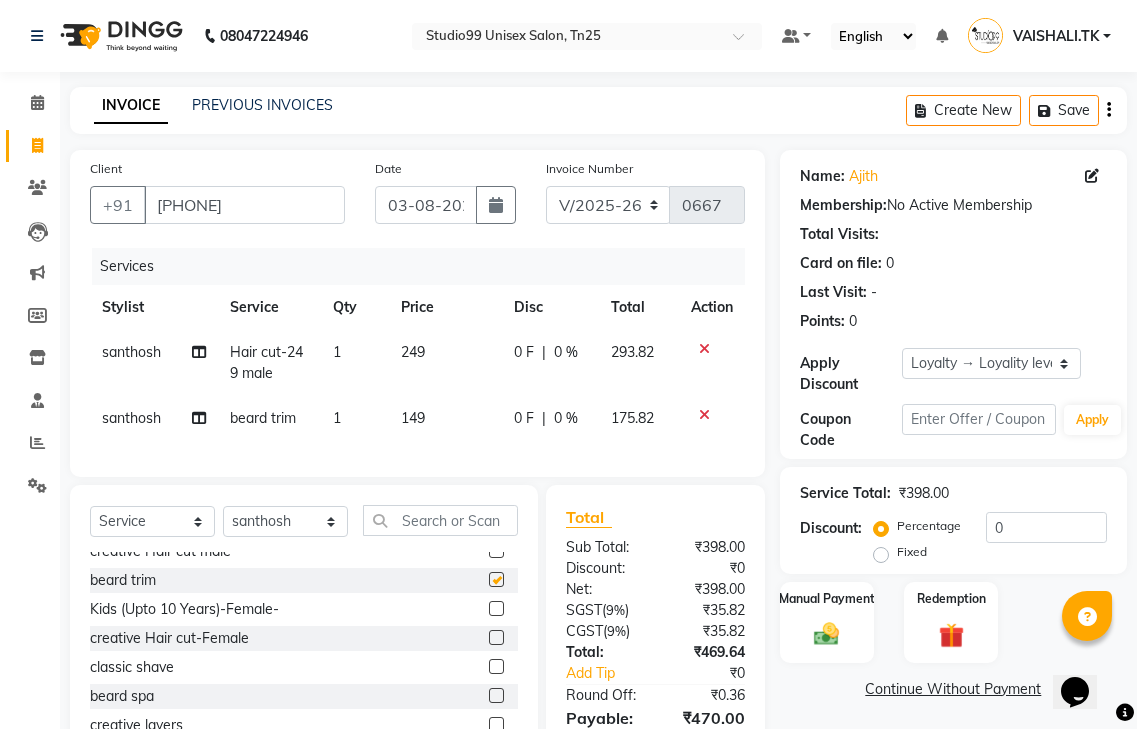 checkbox on "false" 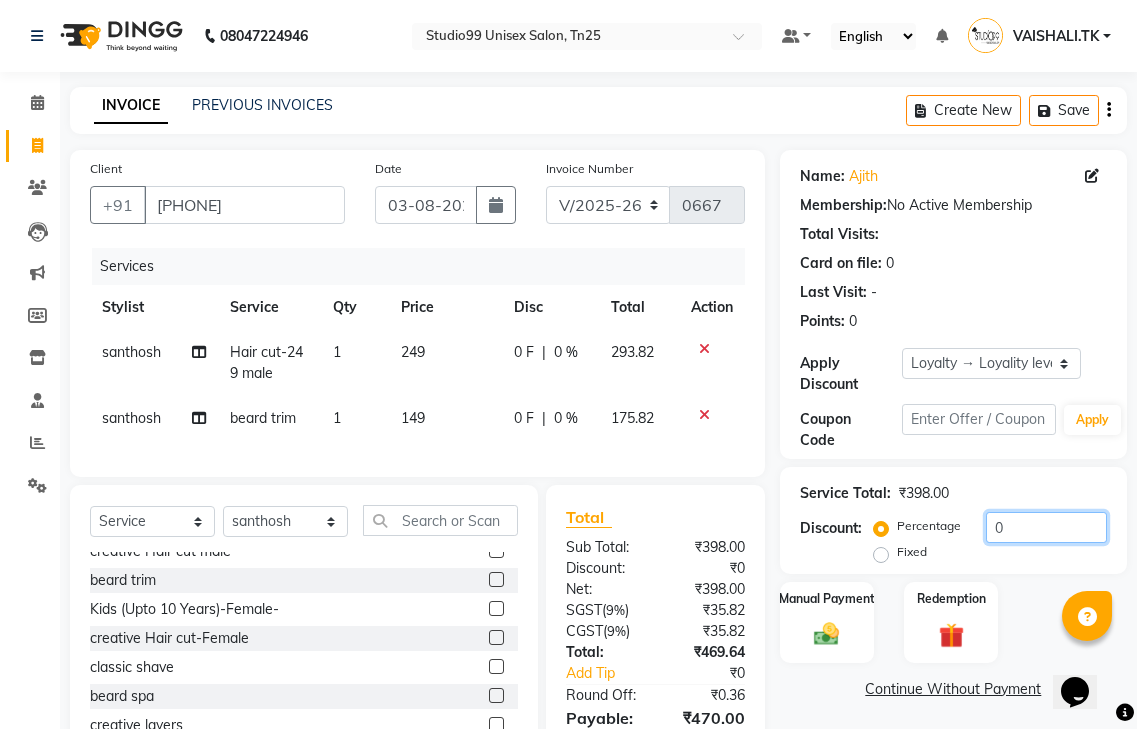 drag, startPoint x: 1045, startPoint y: 531, endPoint x: 1072, endPoint y: 565, distance: 43.416588 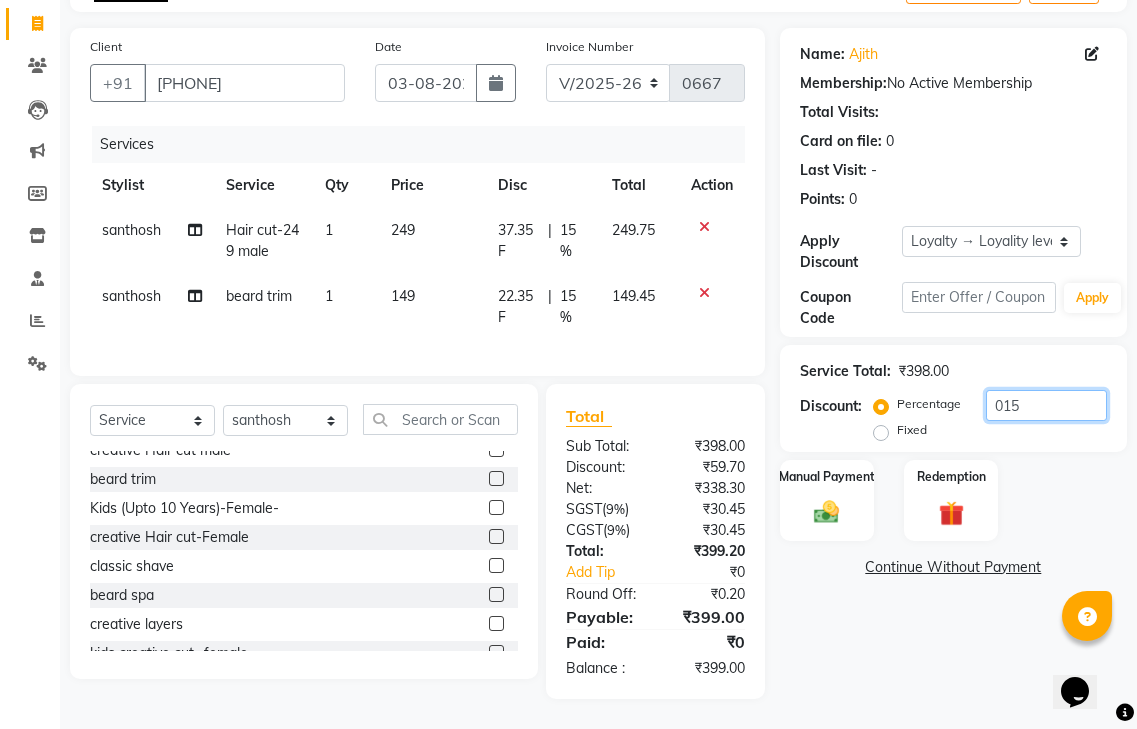scroll, scrollTop: 137, scrollLeft: 0, axis: vertical 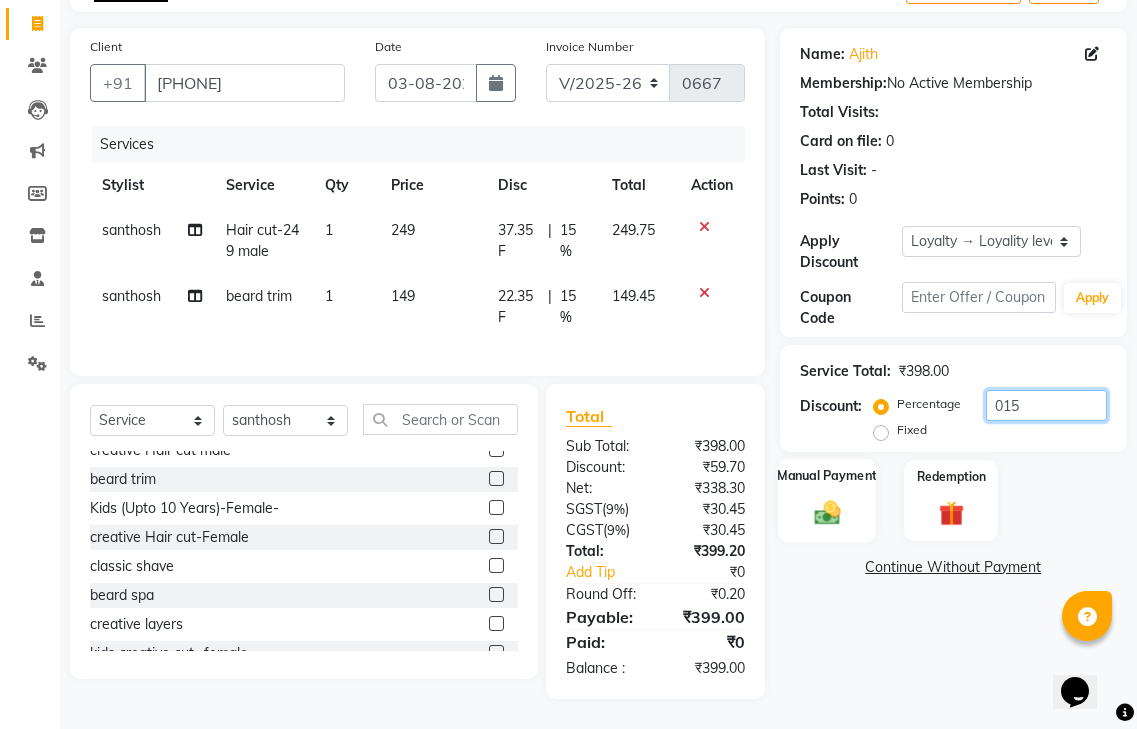 type on "015" 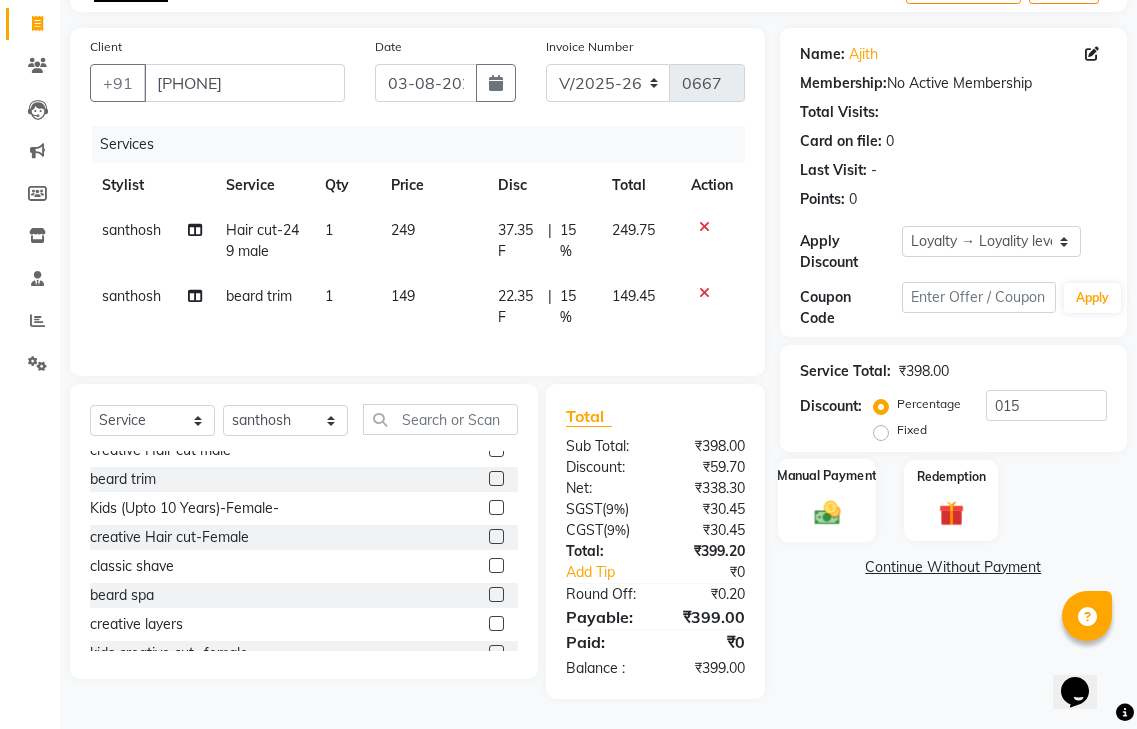 click on "Manual Payment" 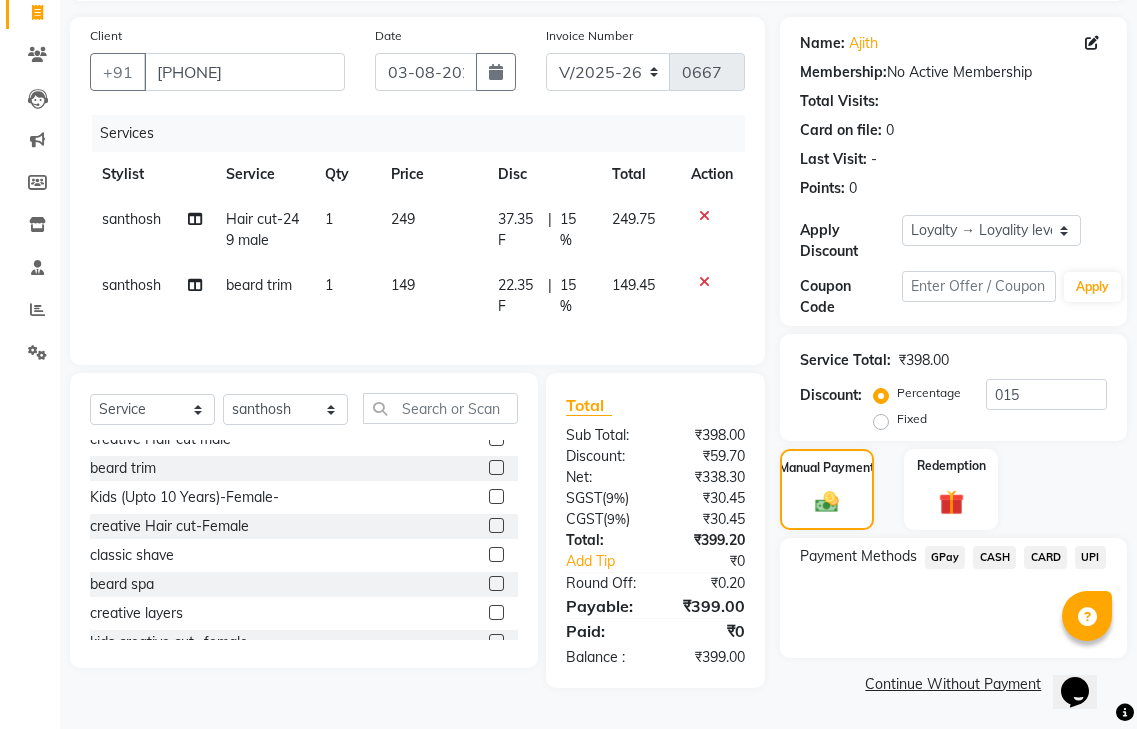 click on "GPay" 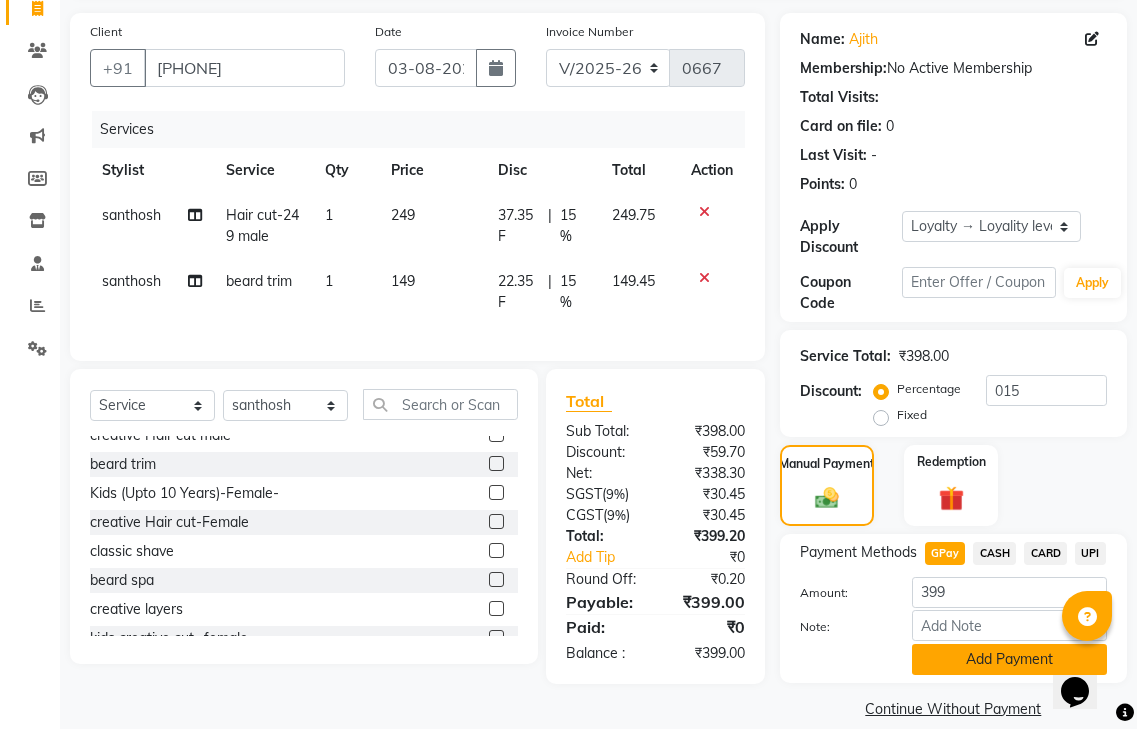 click on "Add Payment" 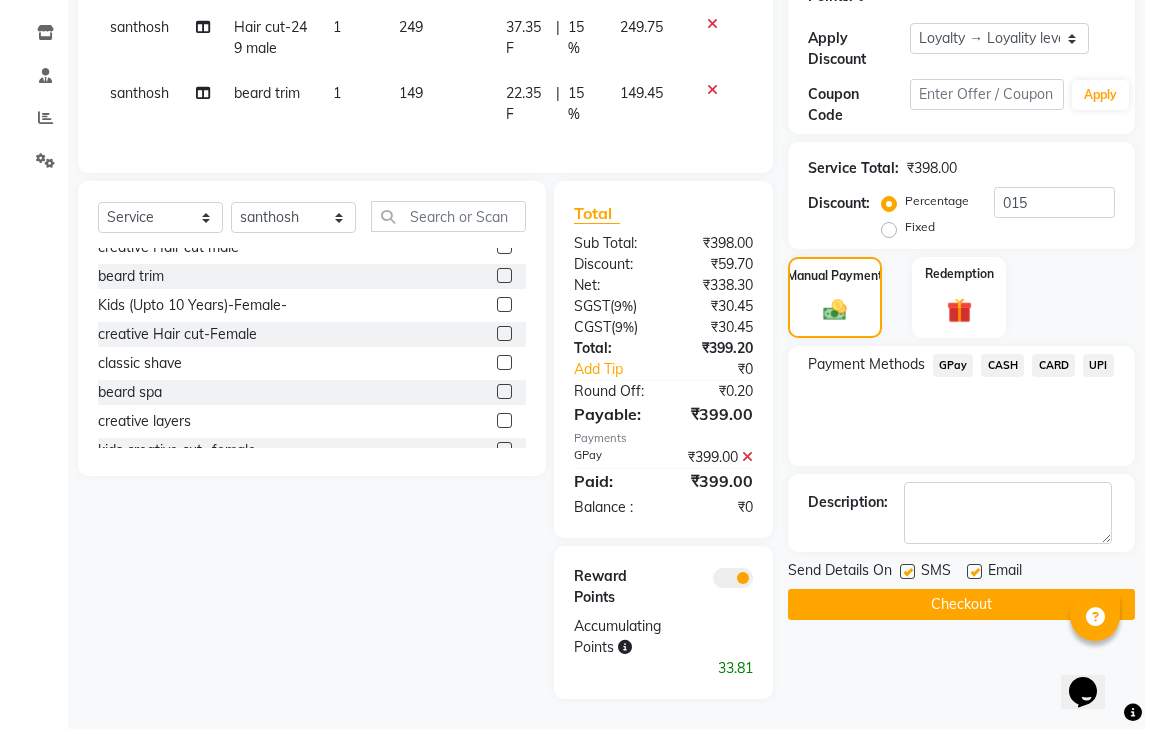 scroll, scrollTop: 340, scrollLeft: 0, axis: vertical 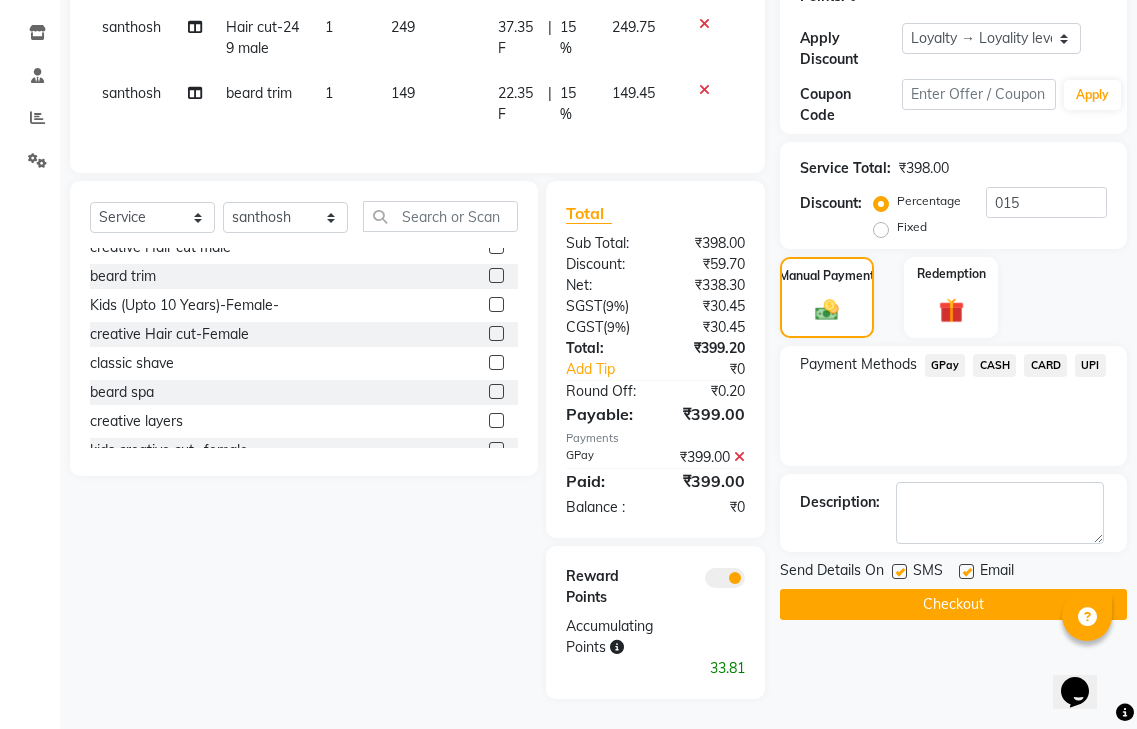 click 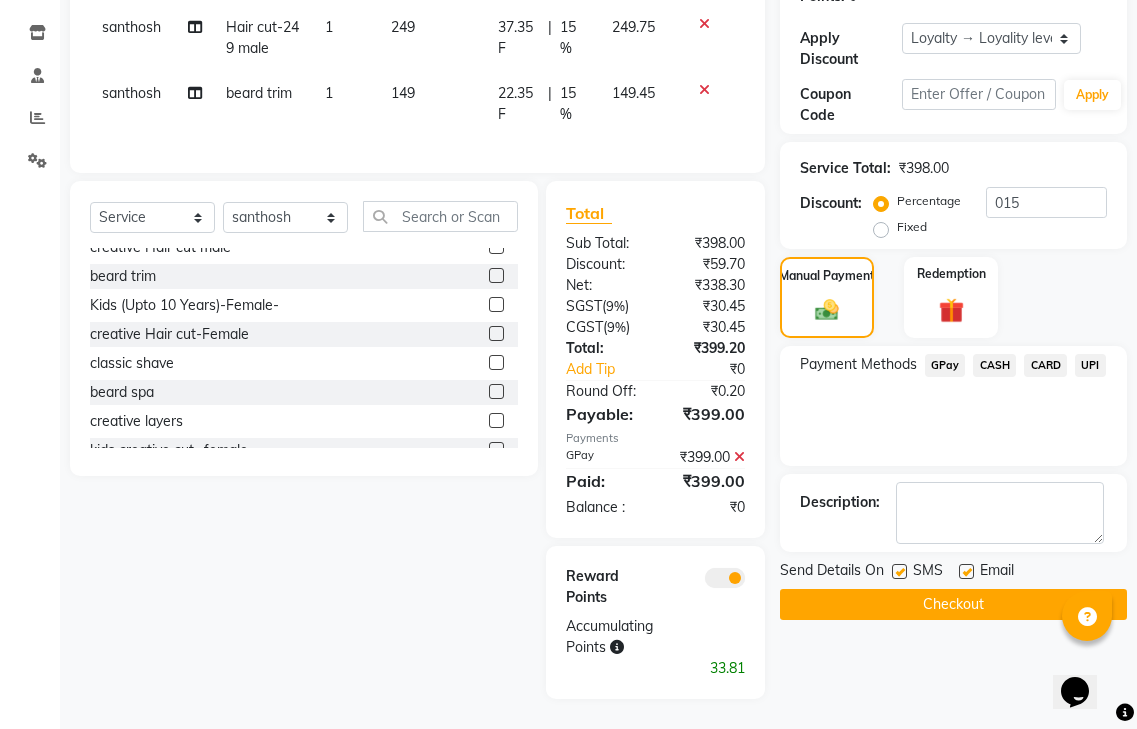 click 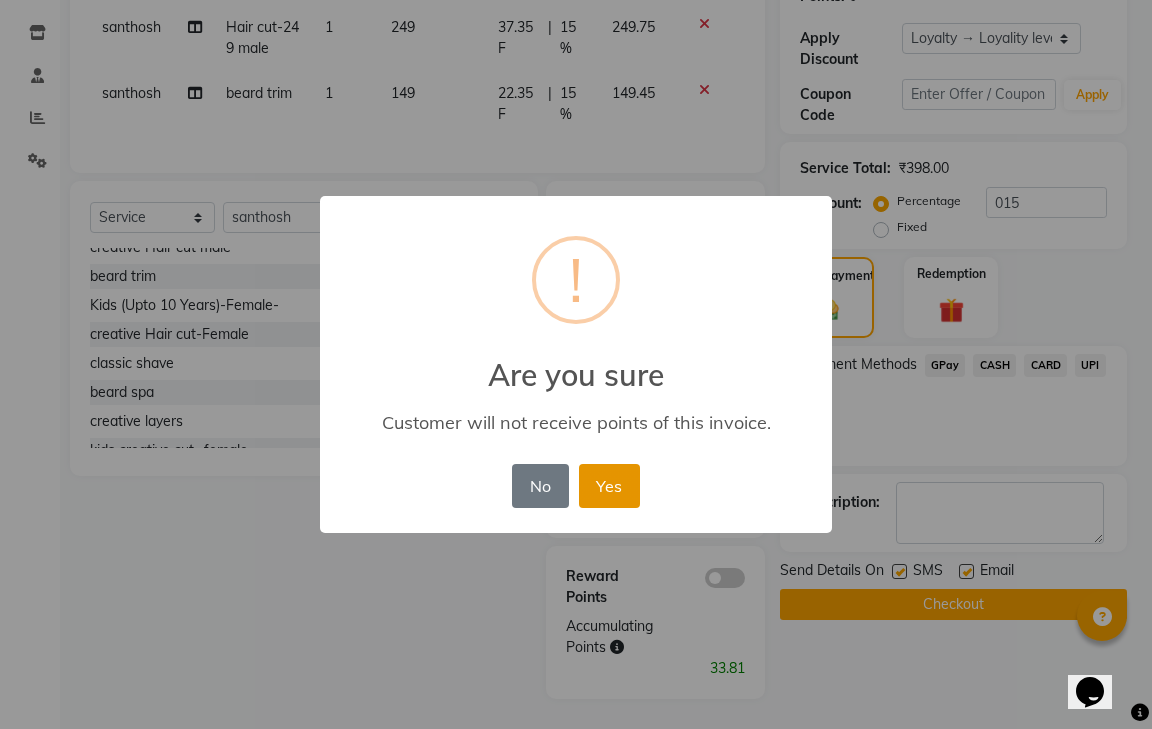 click on "Yes" at bounding box center [609, 486] 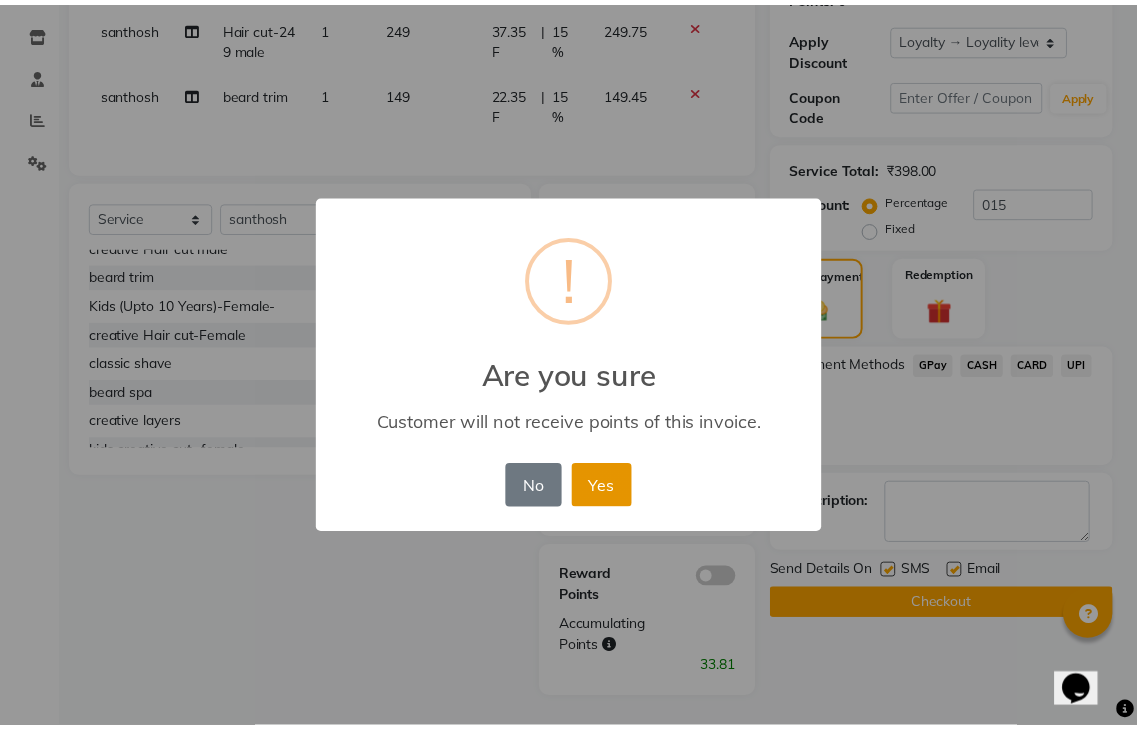 scroll, scrollTop: 269, scrollLeft: 0, axis: vertical 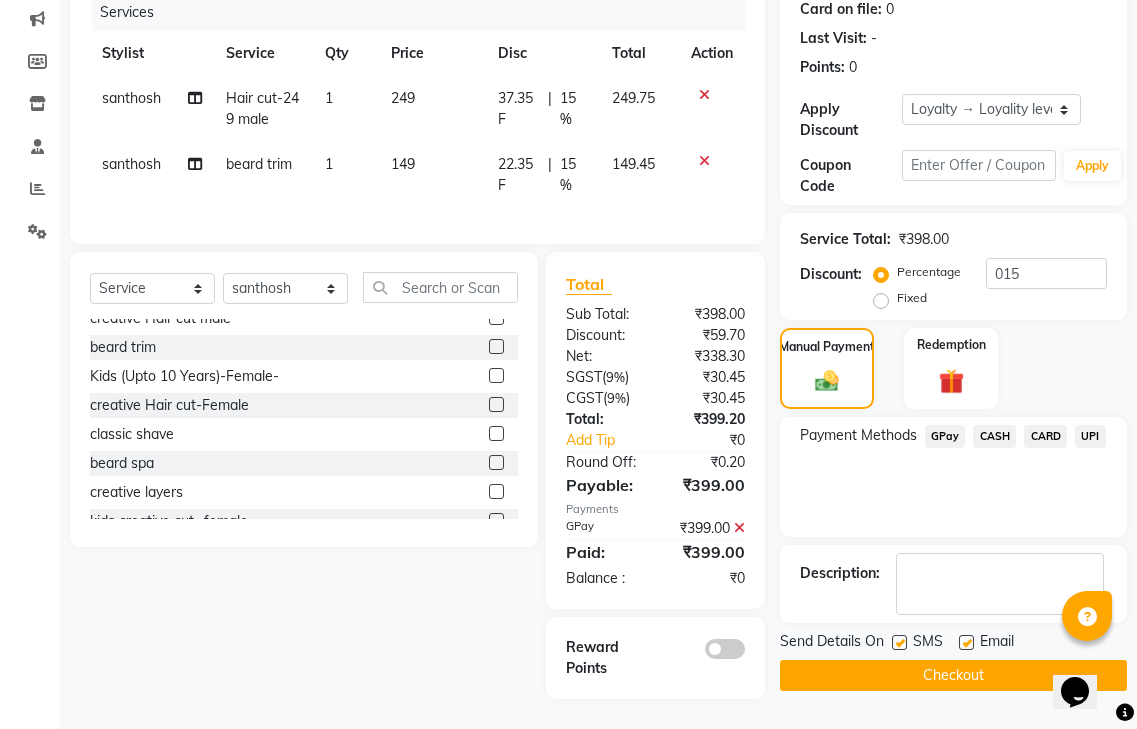 click on "Checkout" 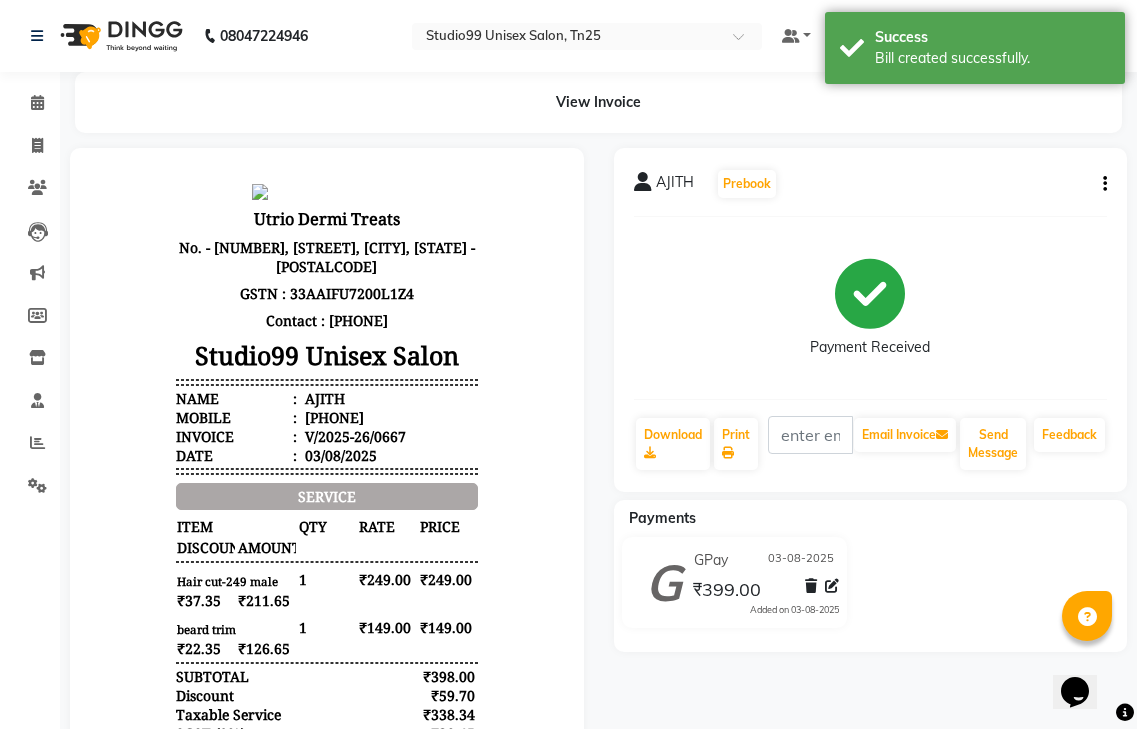 scroll, scrollTop: 0, scrollLeft: 0, axis: both 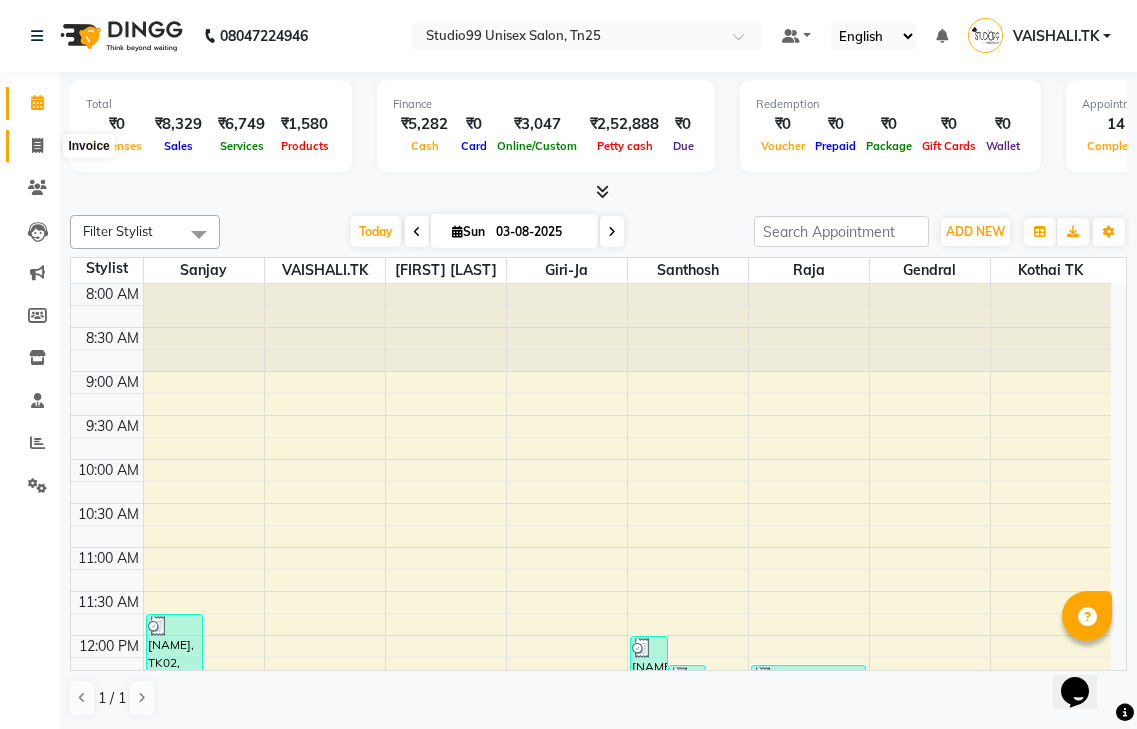 click 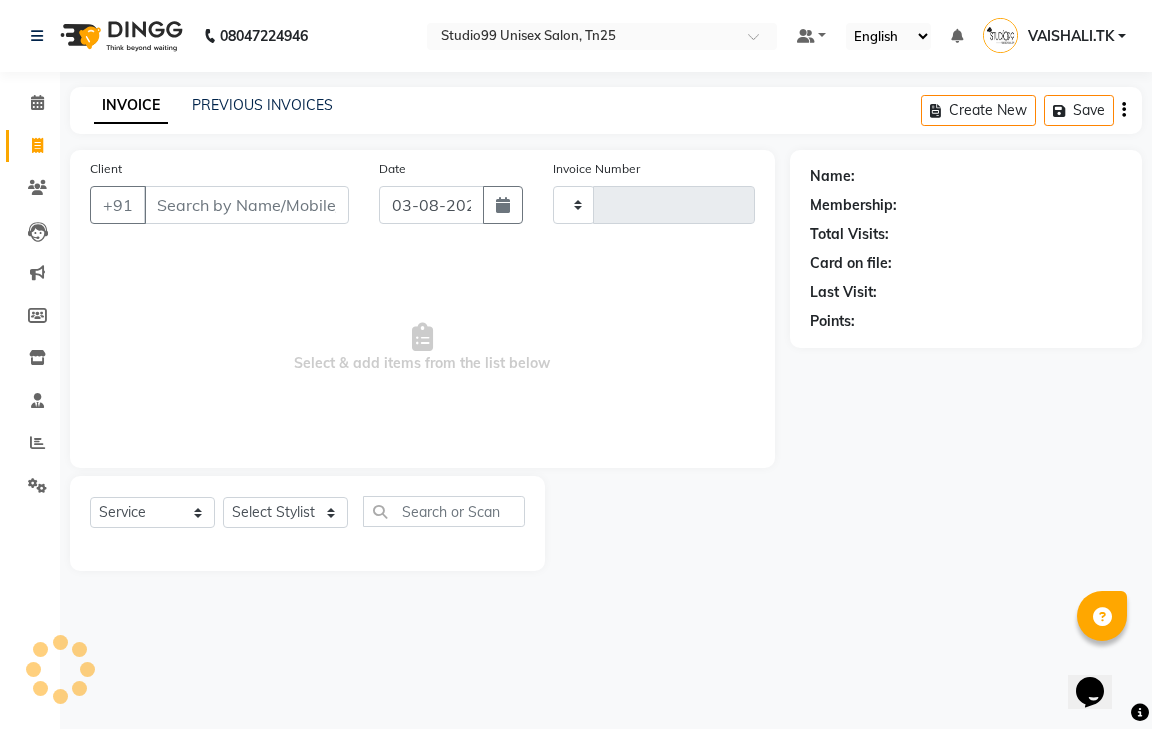 type on "0668" 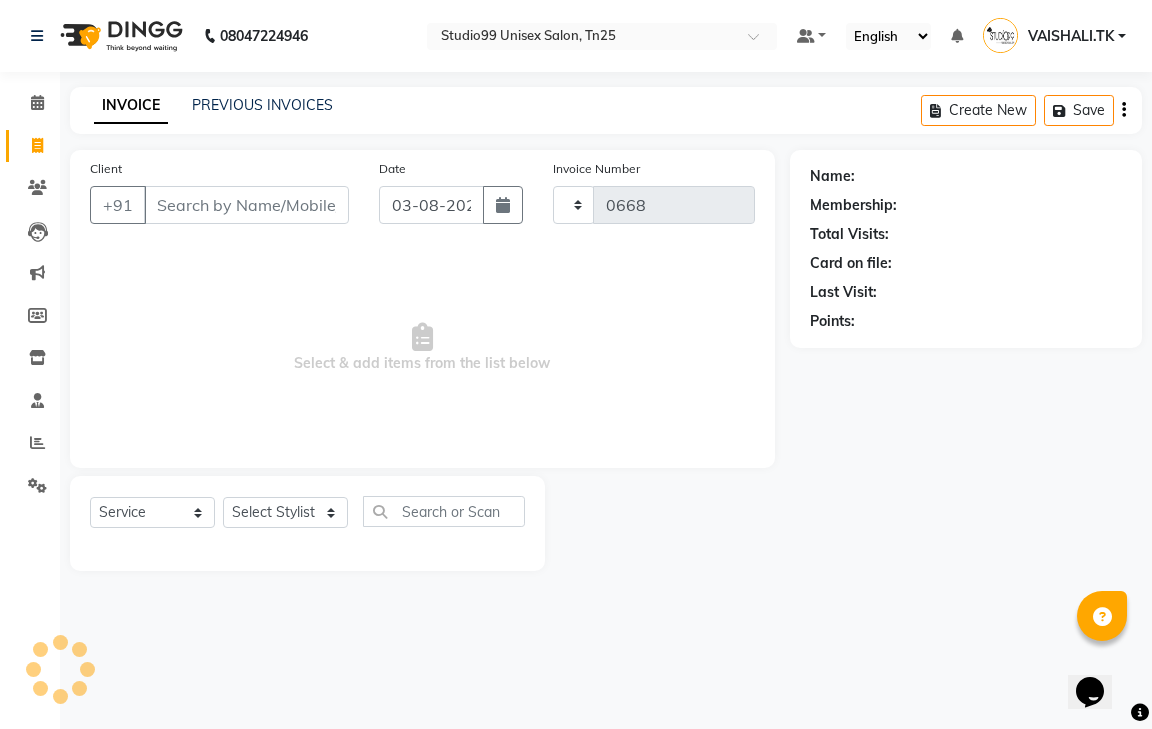 select on "8331" 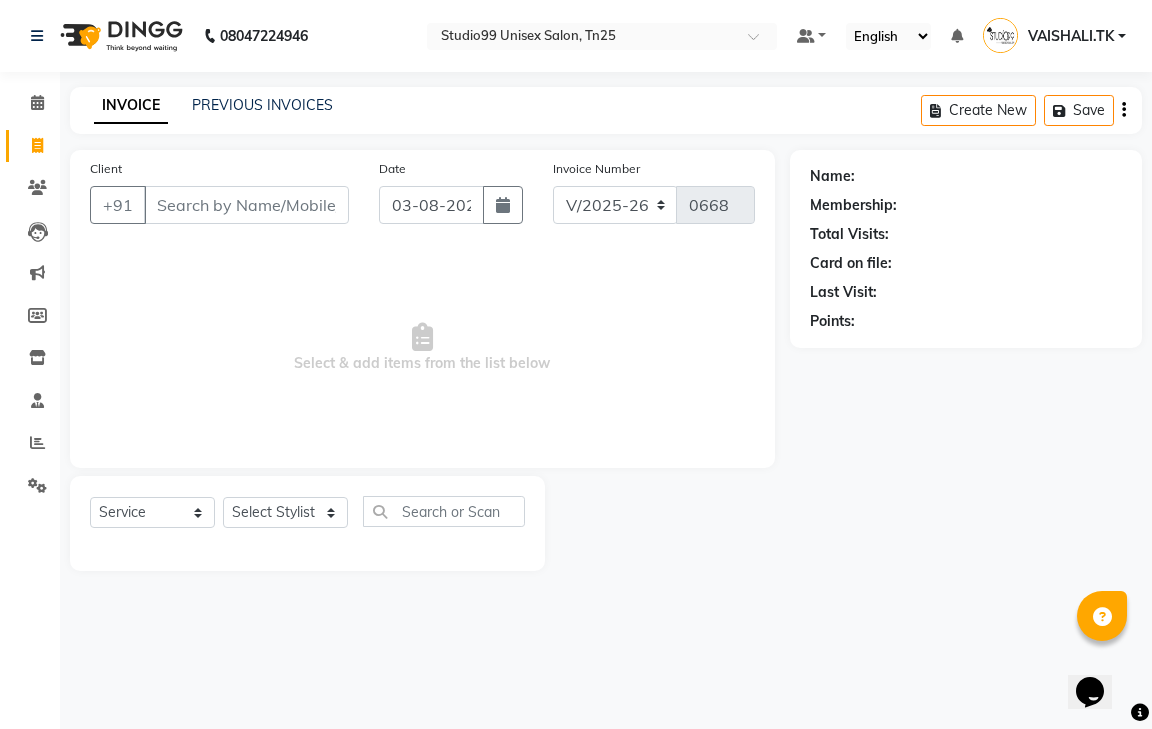 click on "Client" at bounding box center [246, 205] 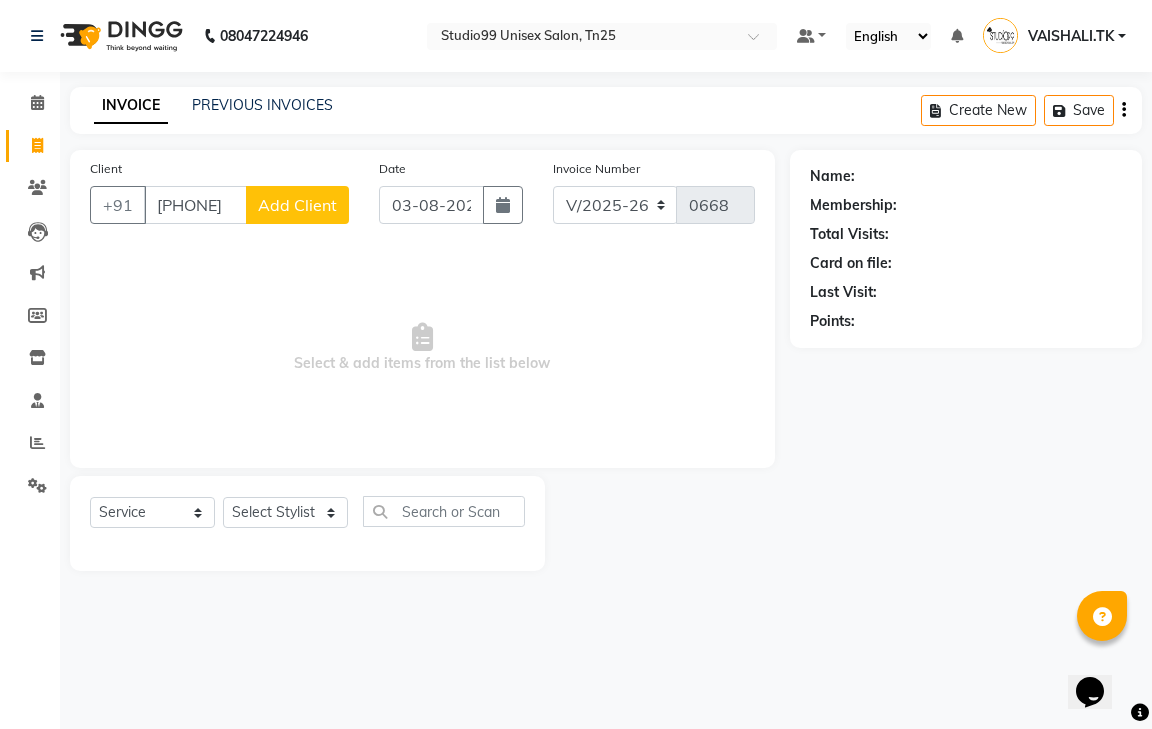 type on "[PHONE]" 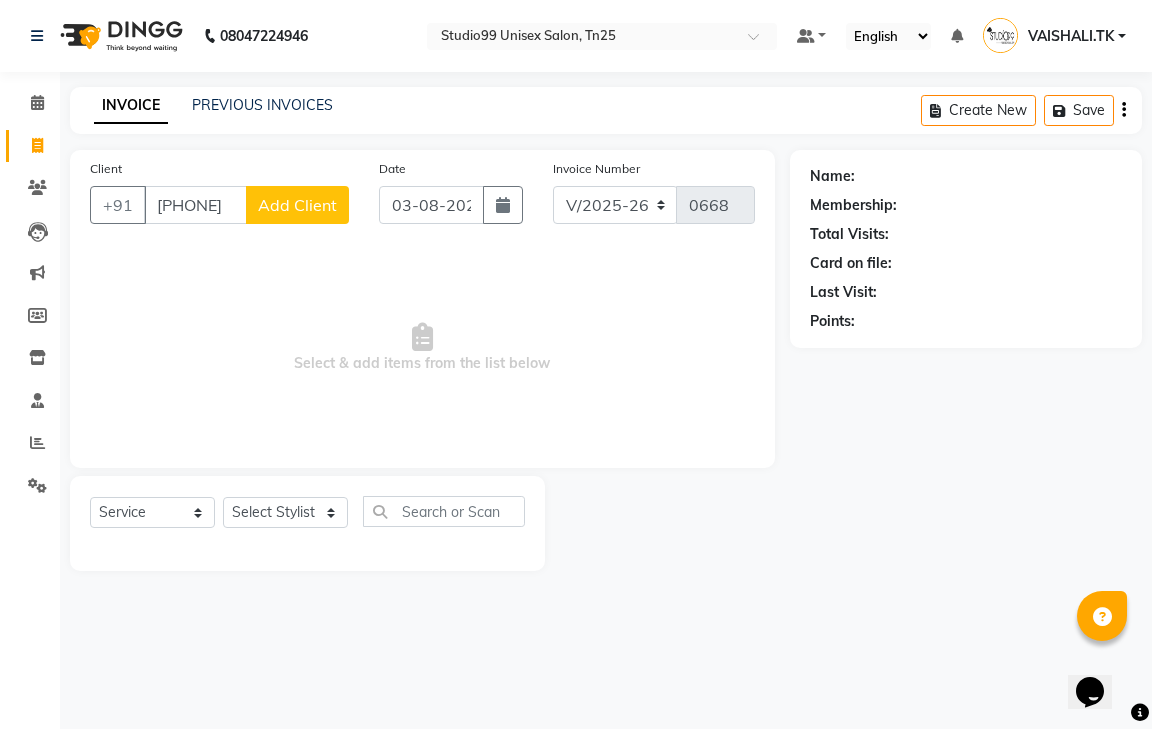 click on "Add Client" 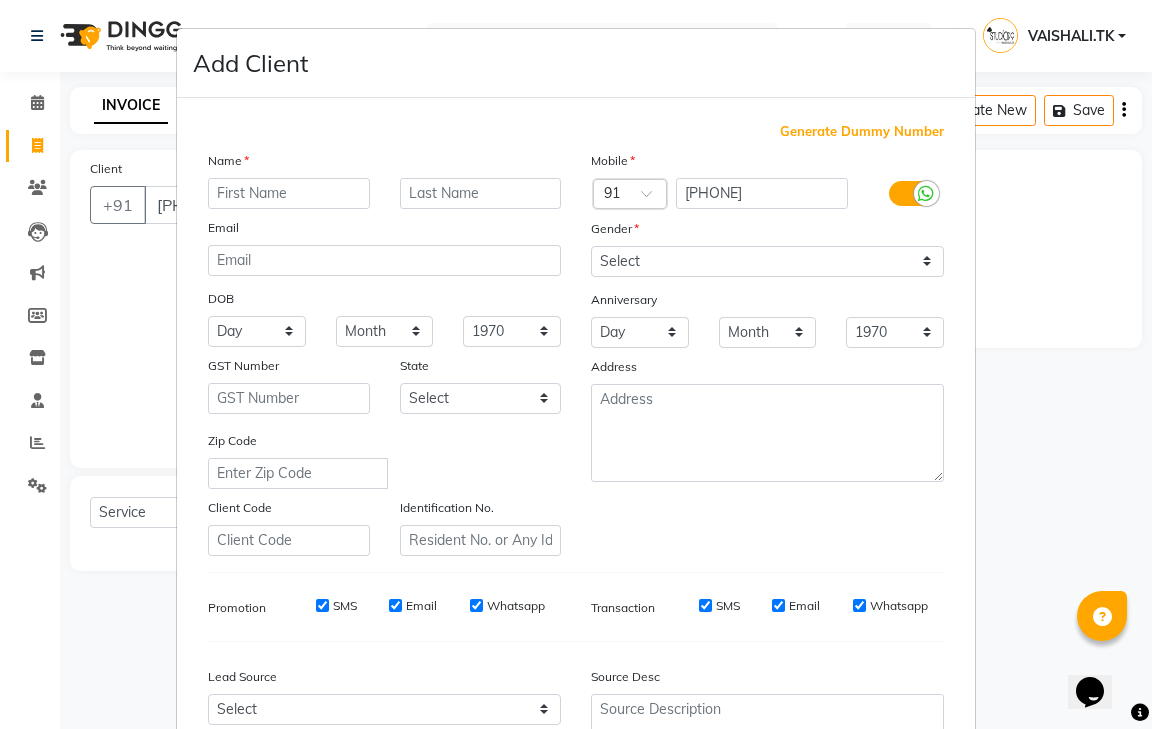 click at bounding box center [289, 193] 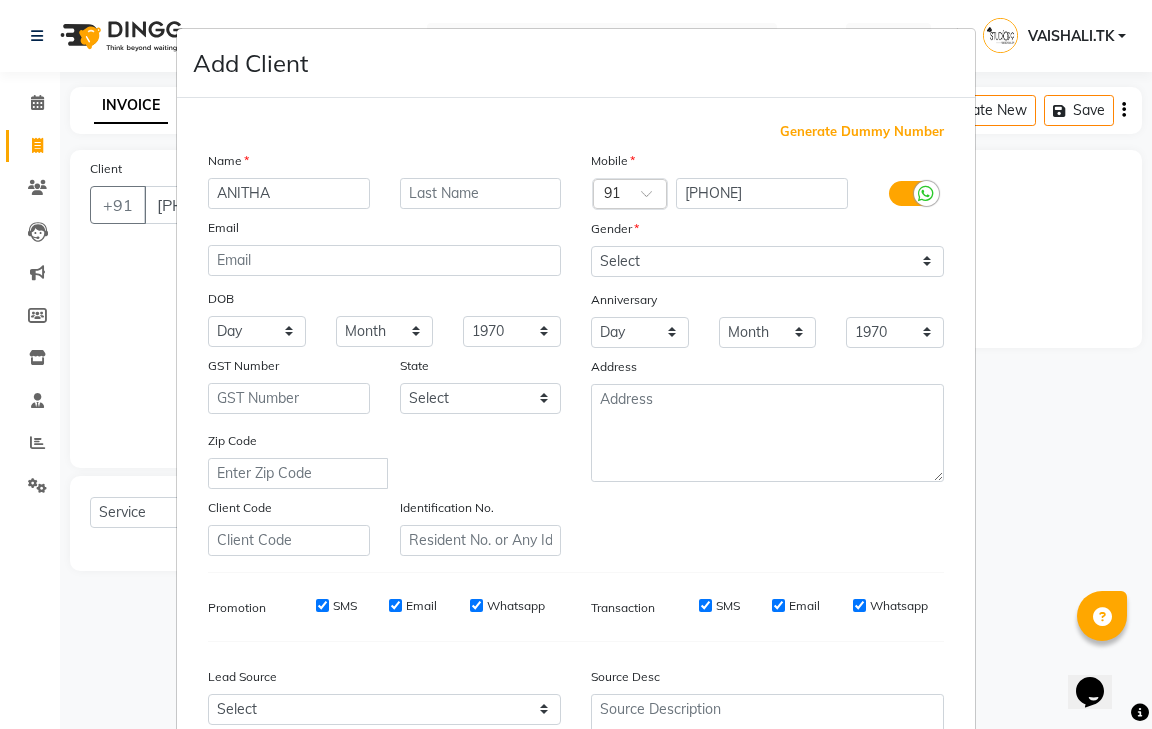 type on "ANITHA" 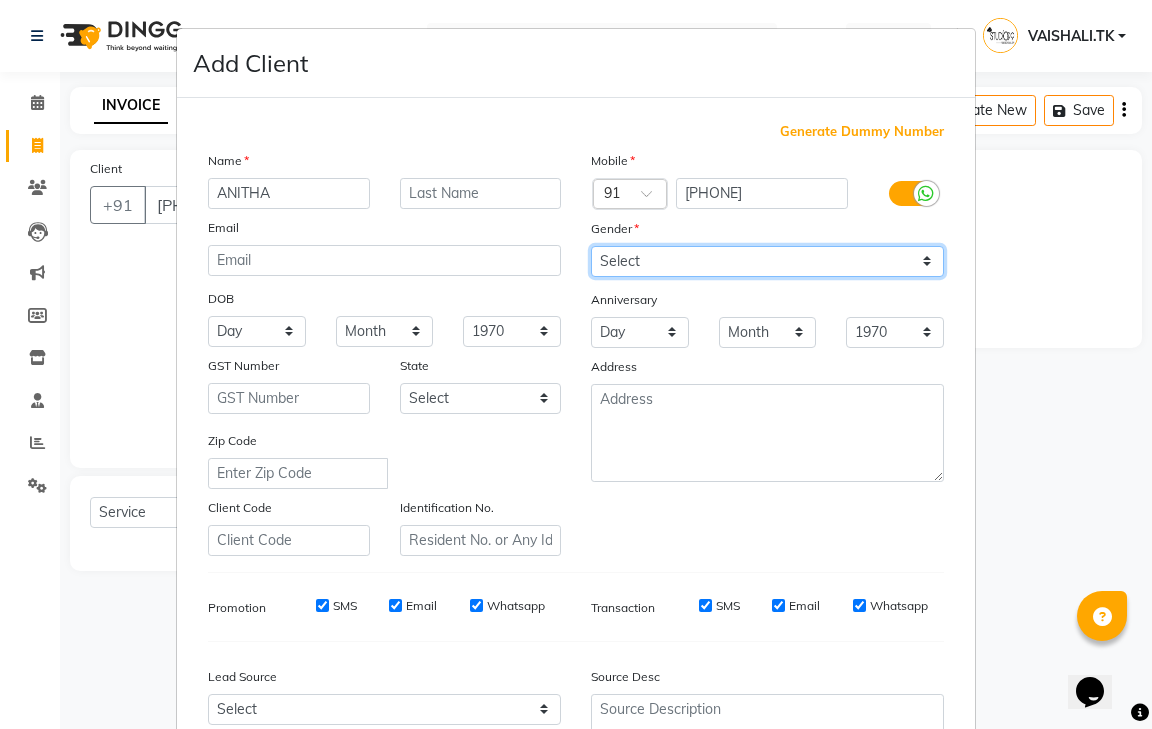 click on "Select Male Female Other Prefer Not To Say" at bounding box center [767, 261] 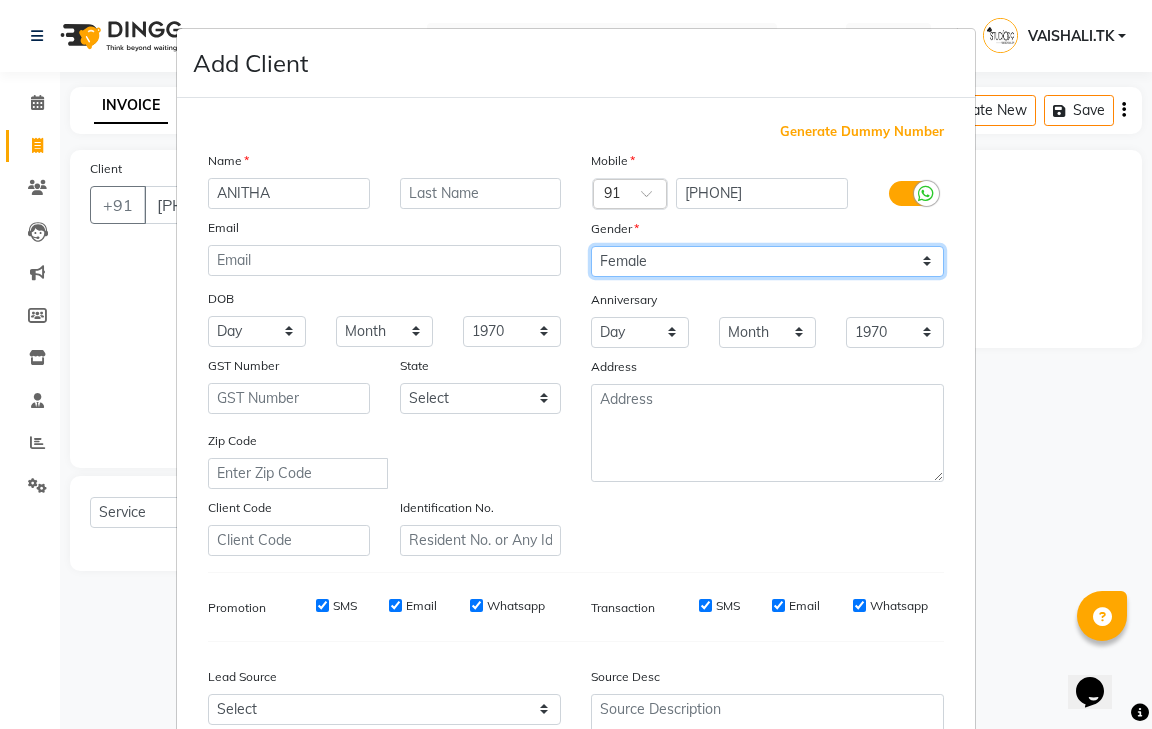 click on "Select Male Female Other Prefer Not To Say" at bounding box center (767, 261) 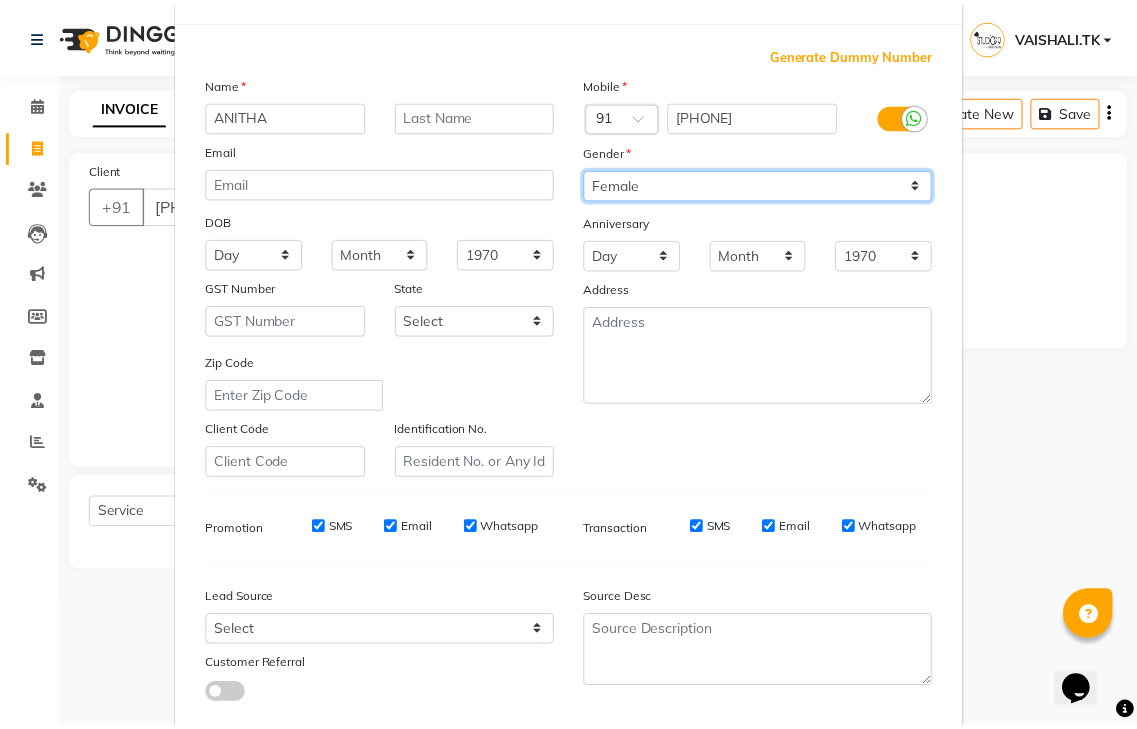 scroll, scrollTop: 194, scrollLeft: 0, axis: vertical 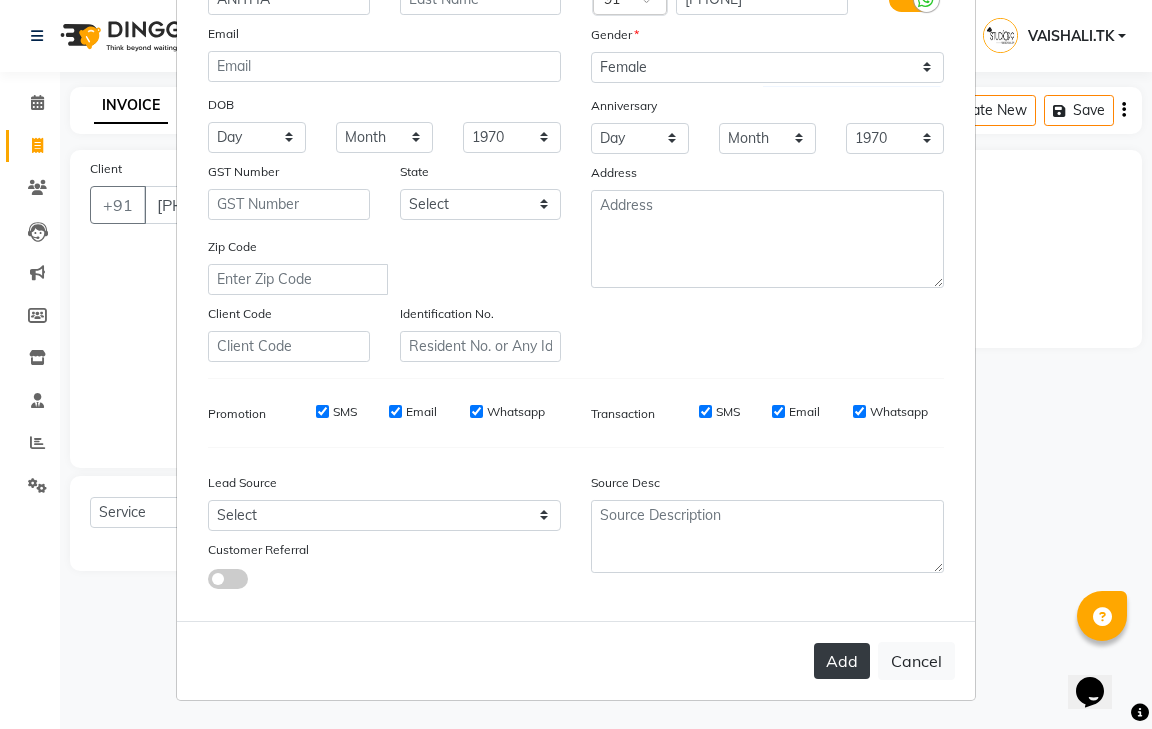 click on "Add" at bounding box center (842, 661) 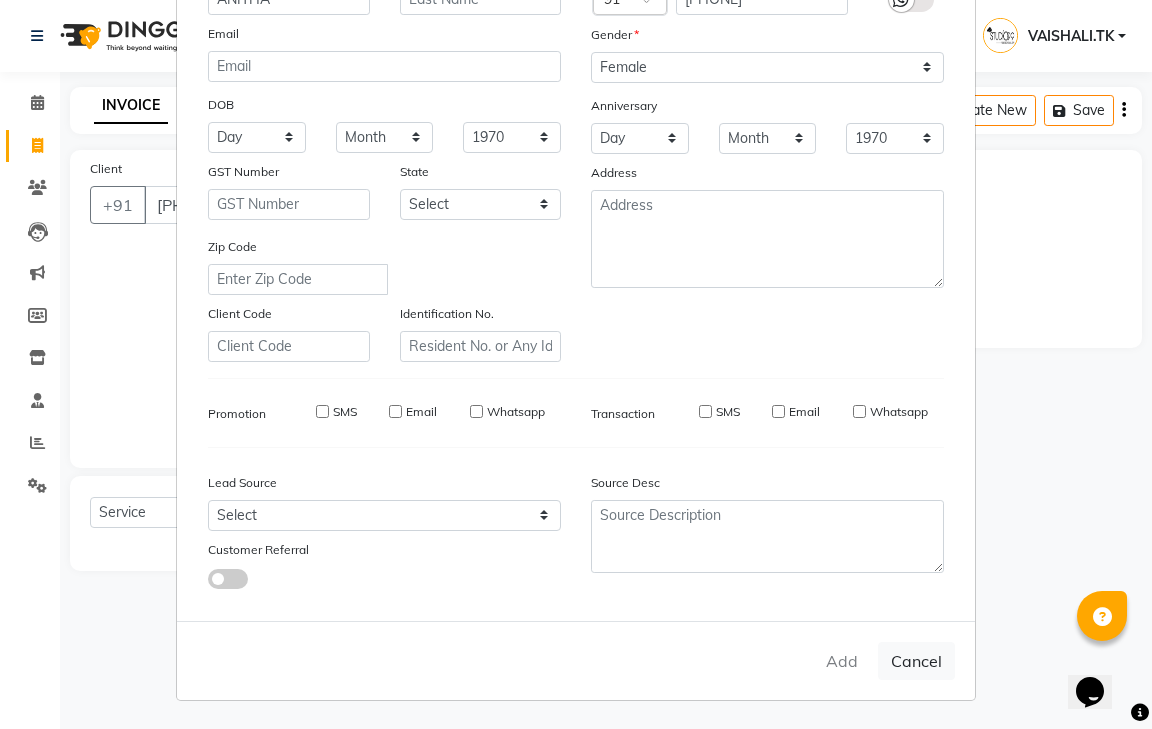 type 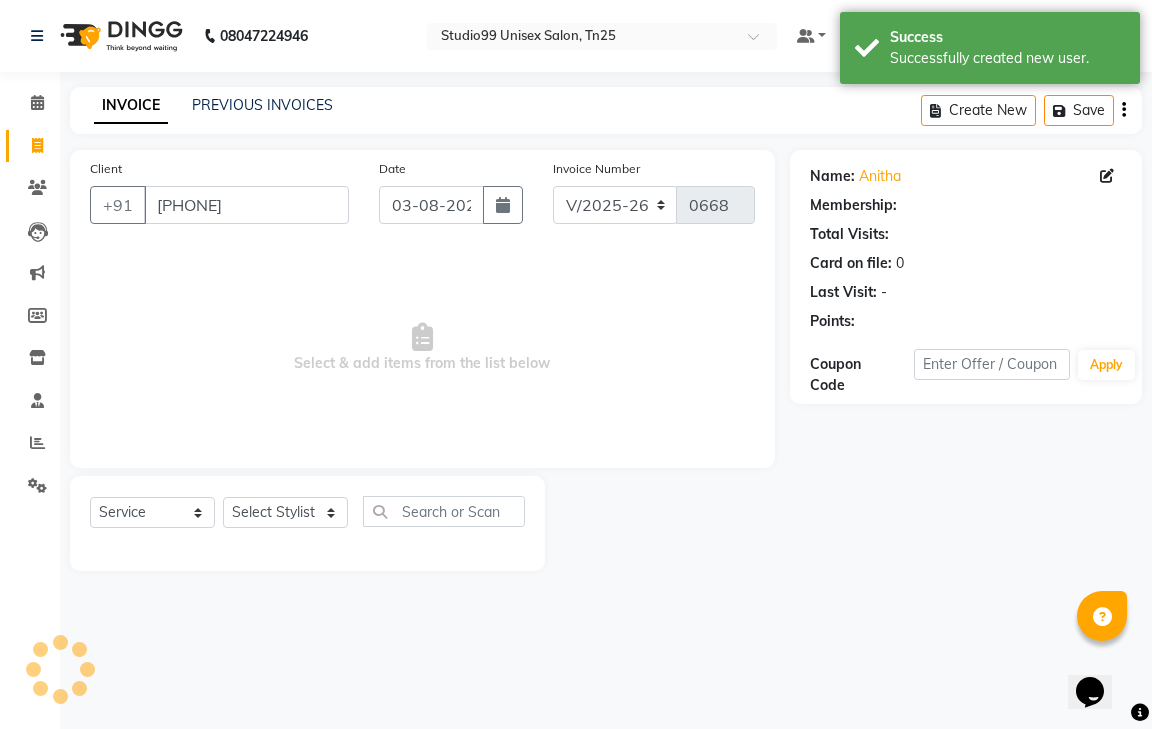 select on "1: Object" 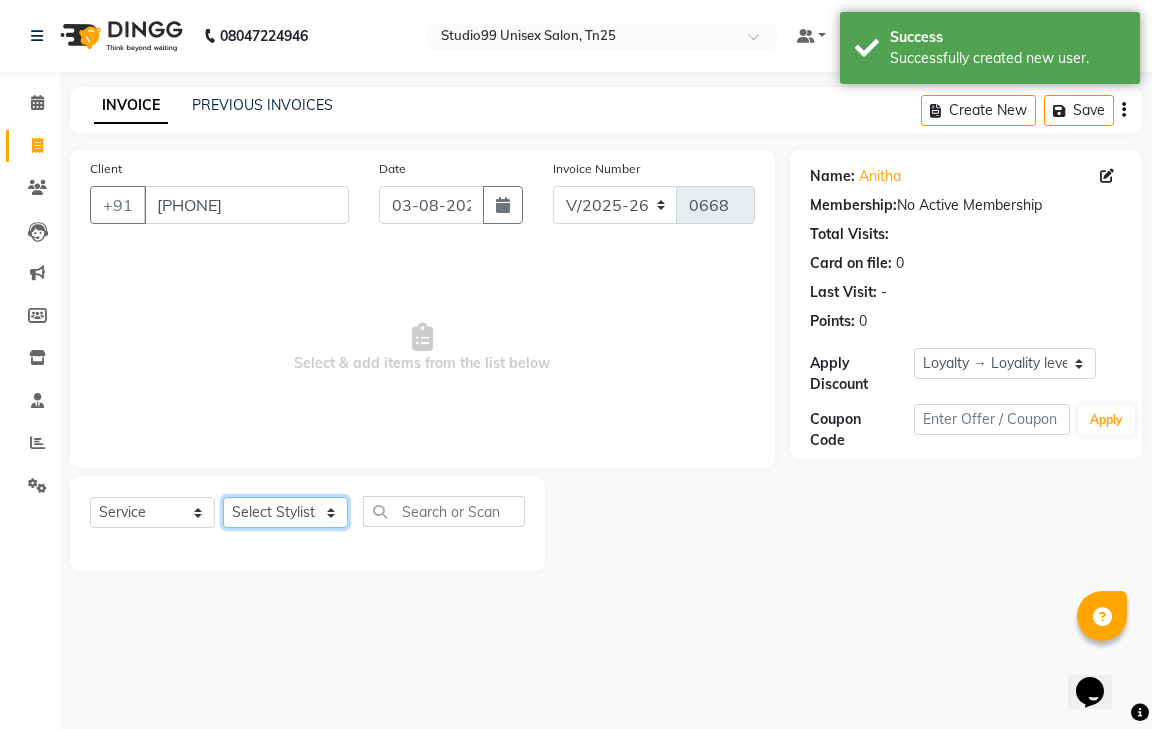 click on "Select Stylist gendral giri-ja  jaya priya kothai TK raja sanjay santhosh VAISHALI.TK" 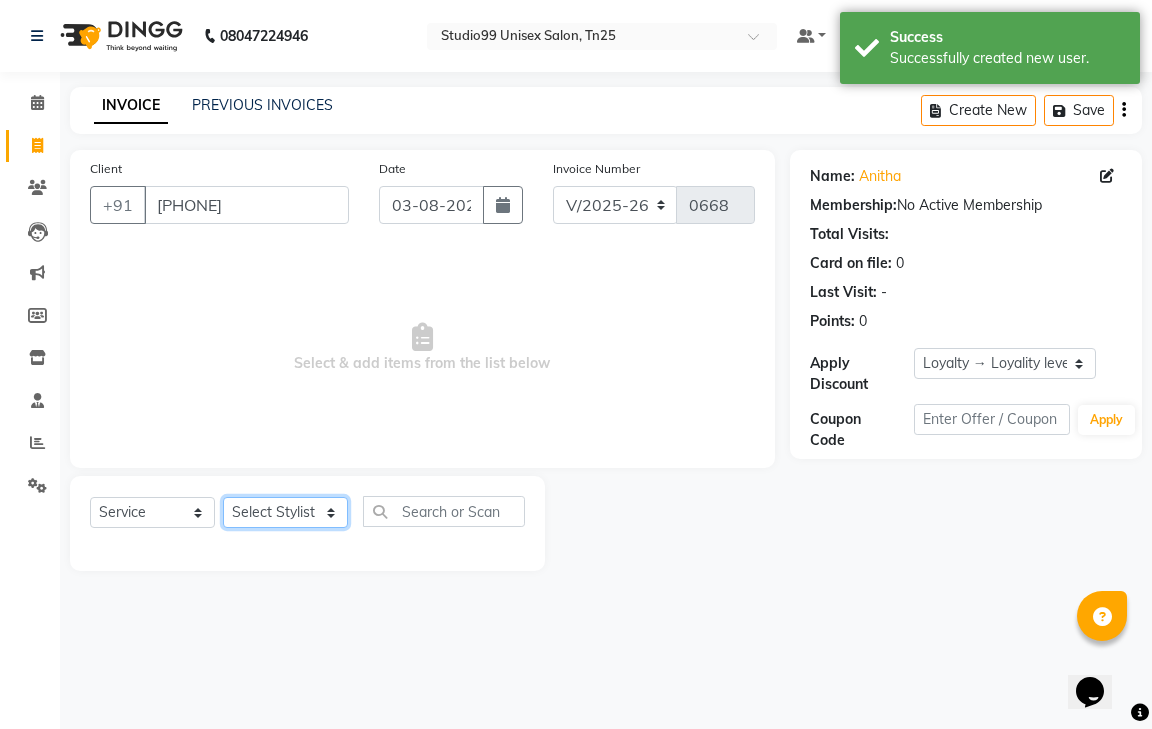 select on "80761" 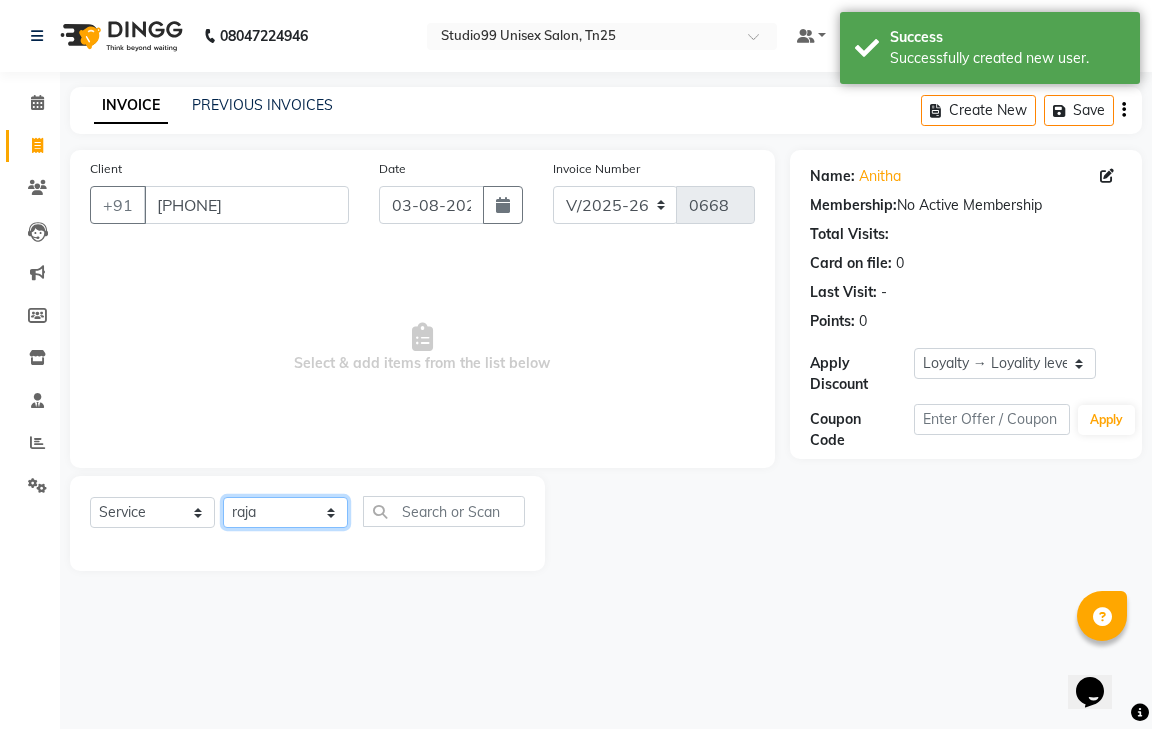 click on "Select Stylist gendral giri-ja  jaya priya kothai TK raja sanjay santhosh VAISHALI.TK" 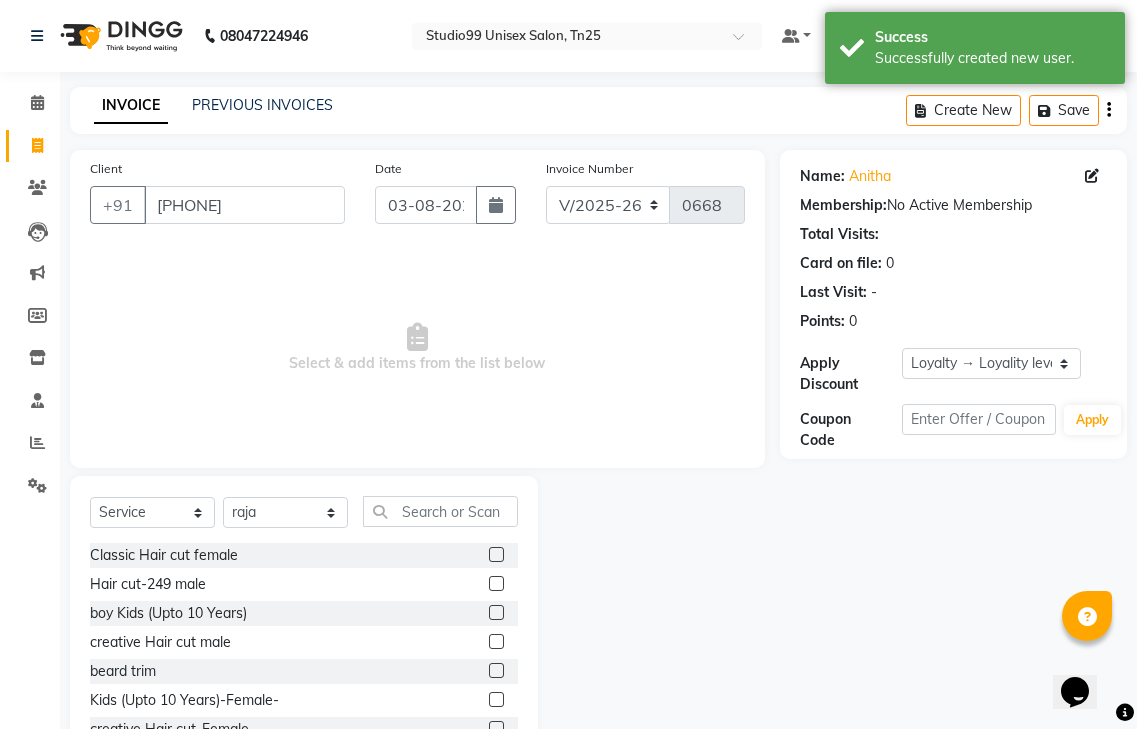 click 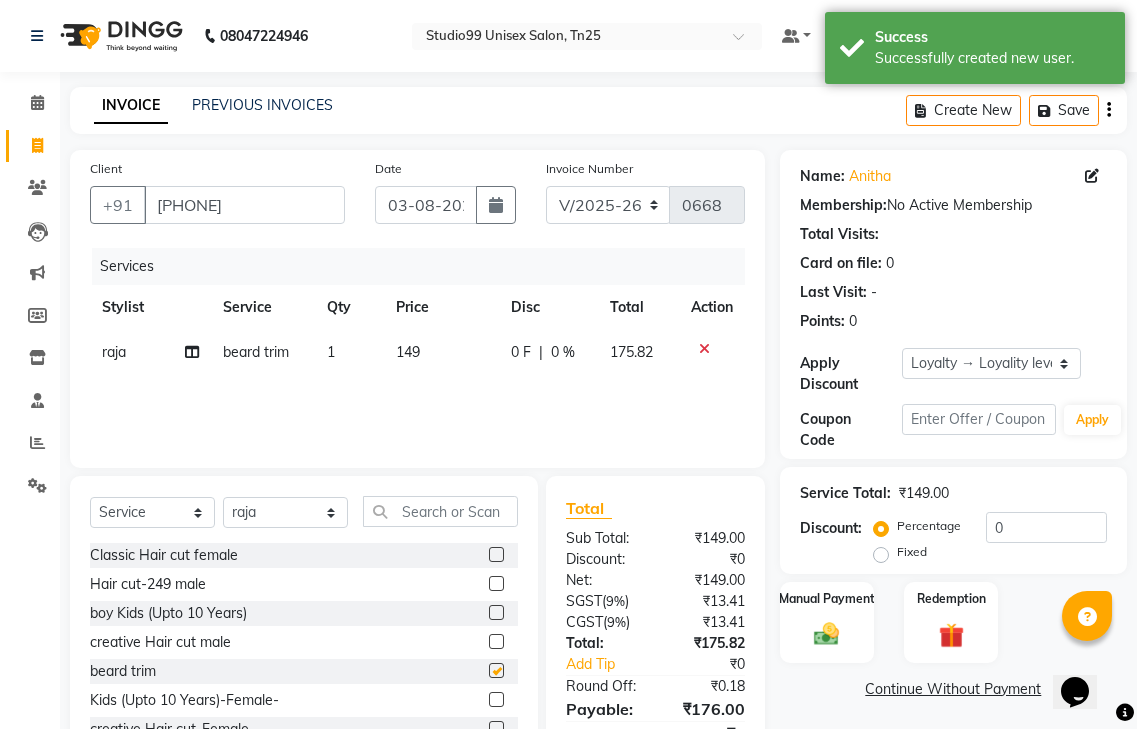 checkbox on "false" 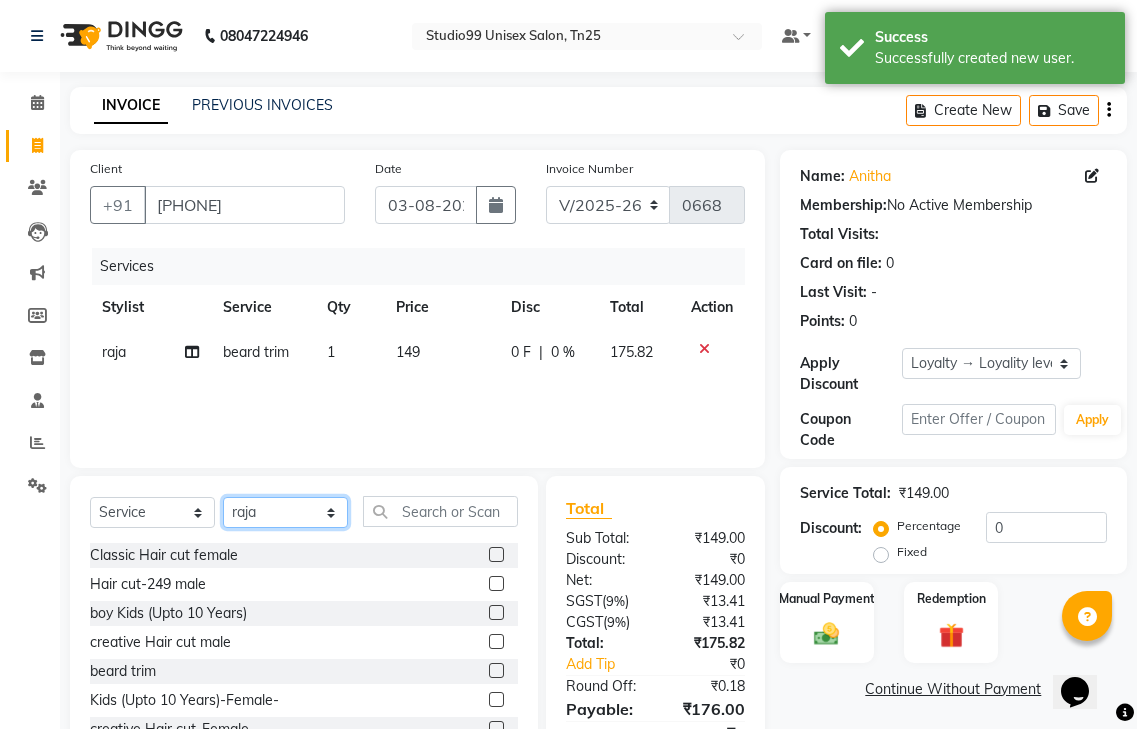 click on "Select Stylist gendral giri-ja  jaya priya kothai TK raja sanjay santhosh VAISHALI.TK" 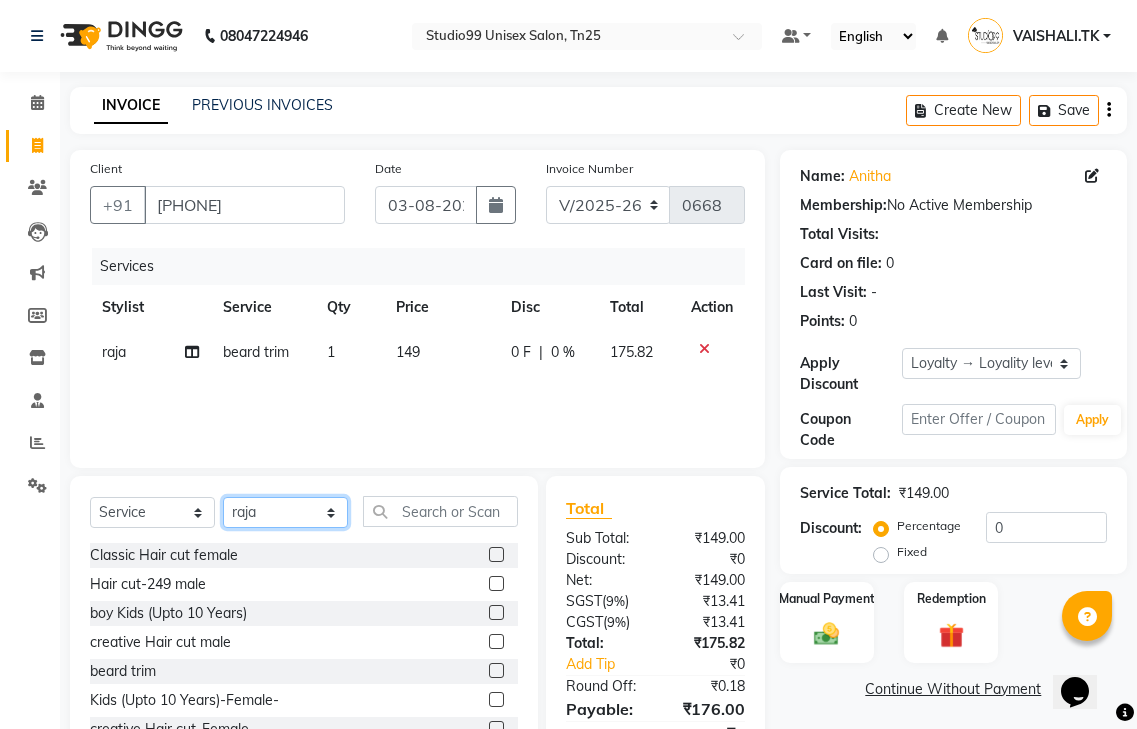 select on "80757" 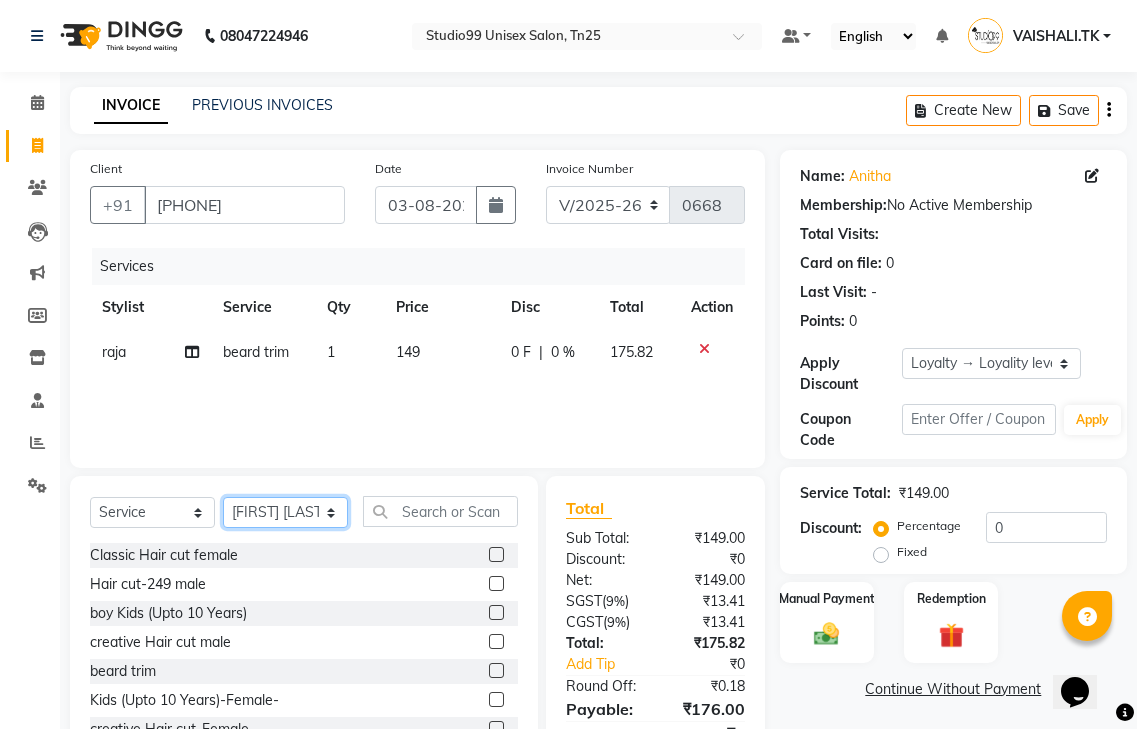 click on "Select Stylist gendral giri-ja  jaya priya kothai TK raja sanjay santhosh VAISHALI.TK" 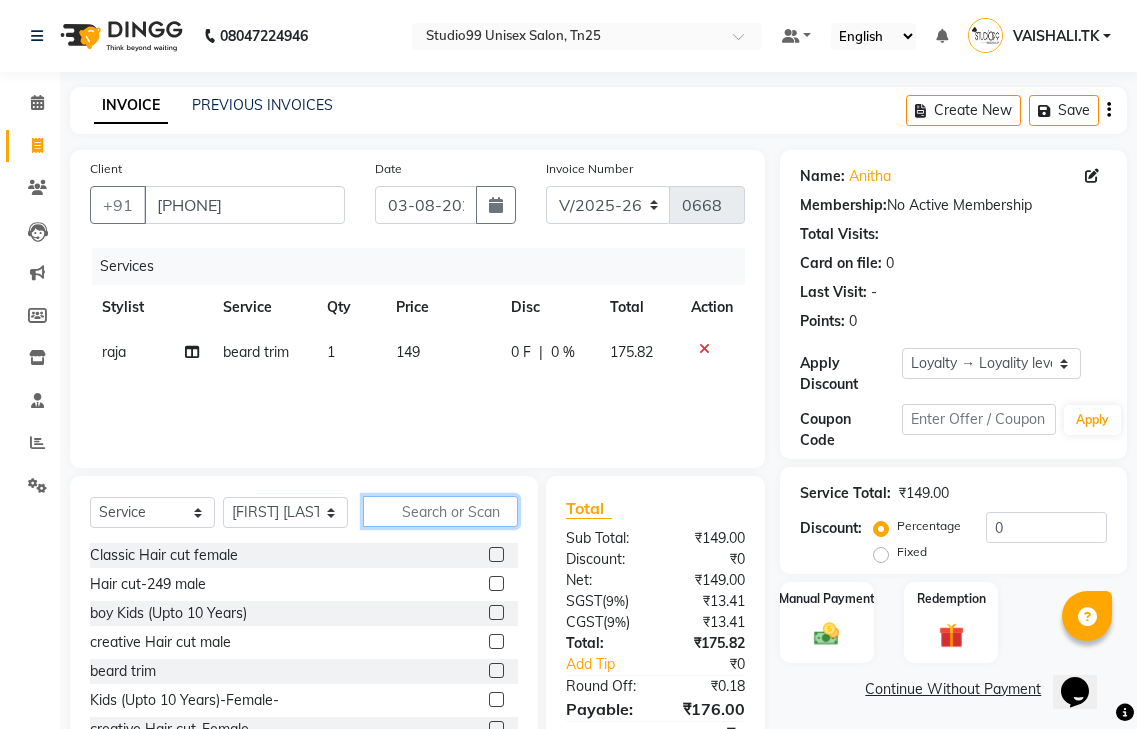 click 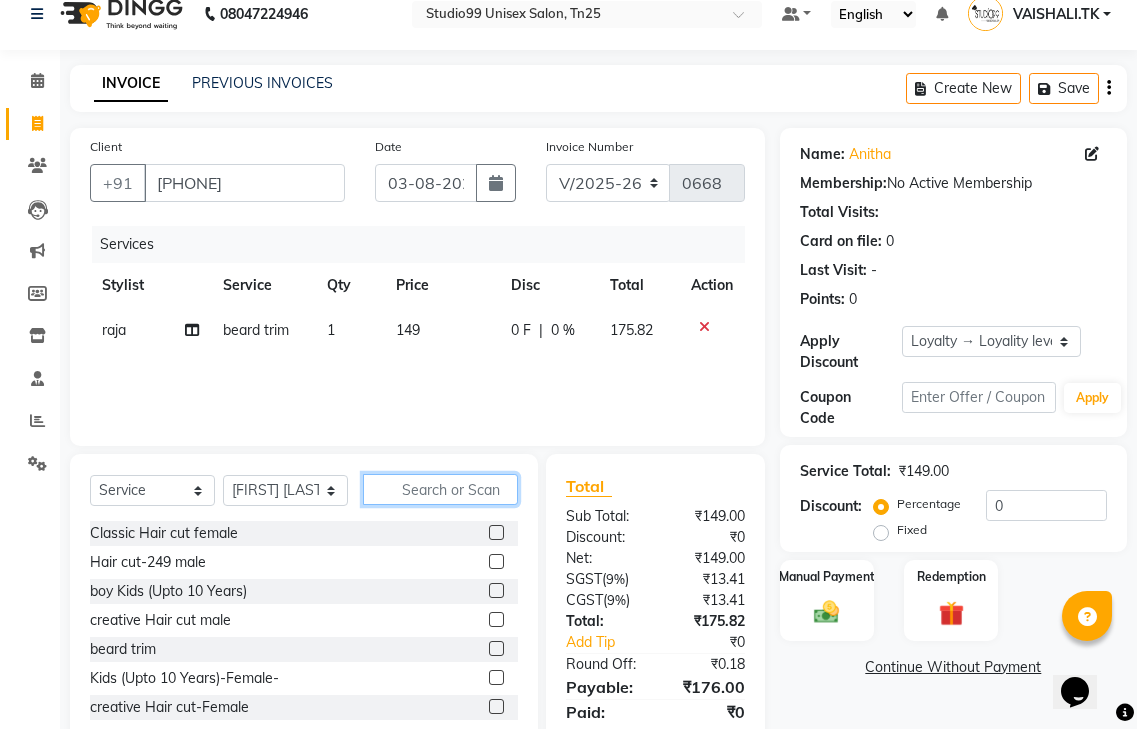 scroll, scrollTop: 92, scrollLeft: 0, axis: vertical 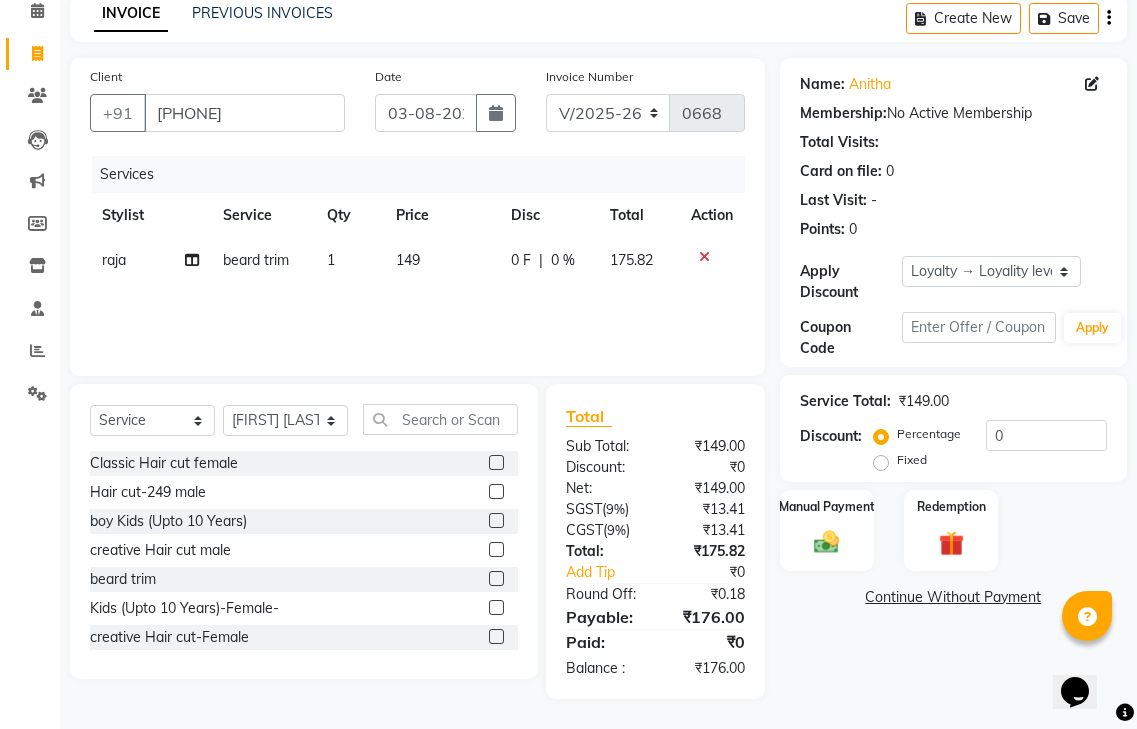 click 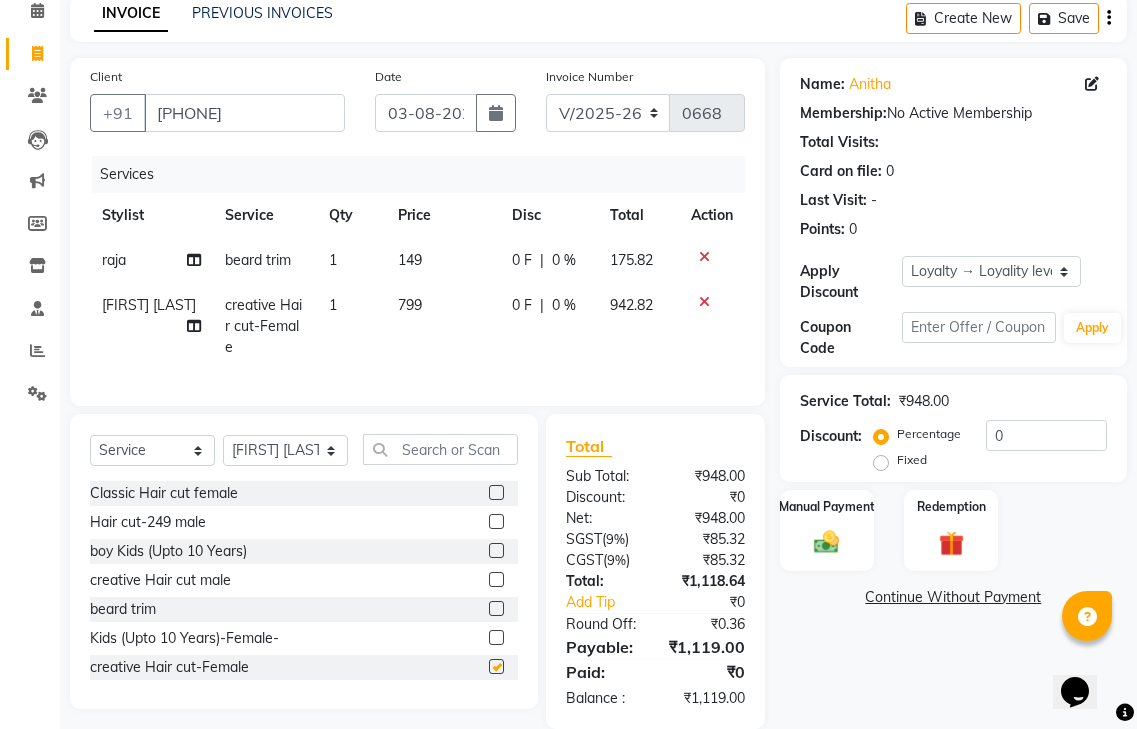 checkbox on "false" 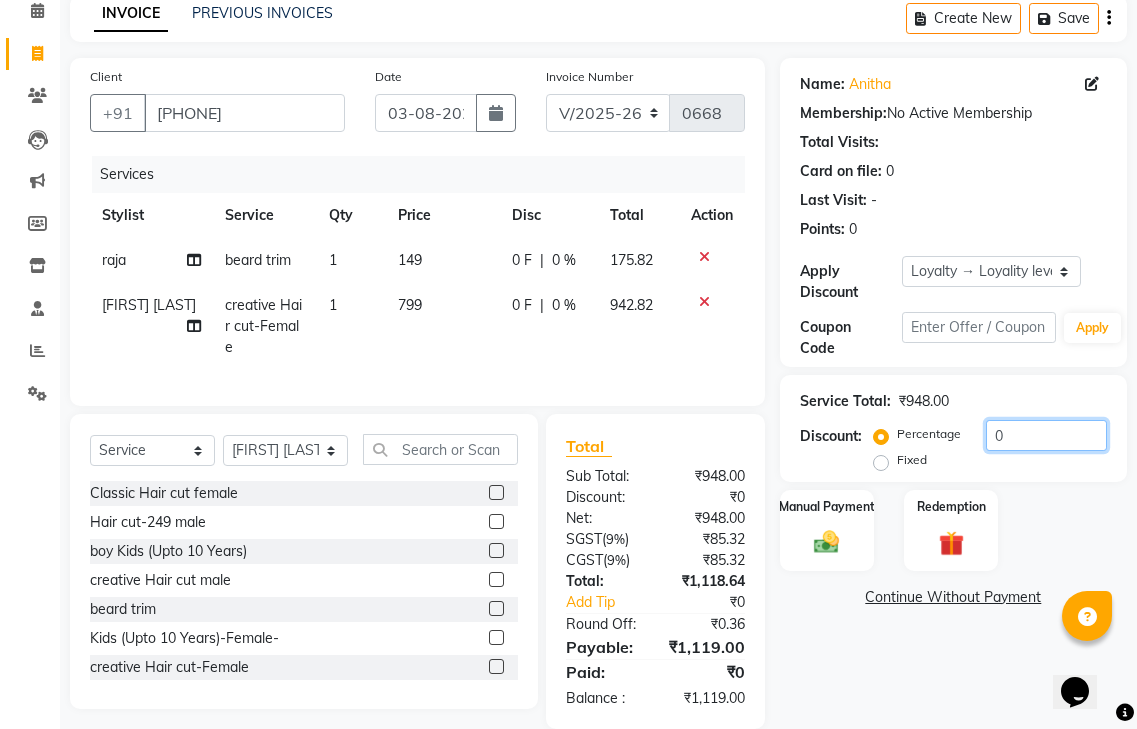 click on "0" 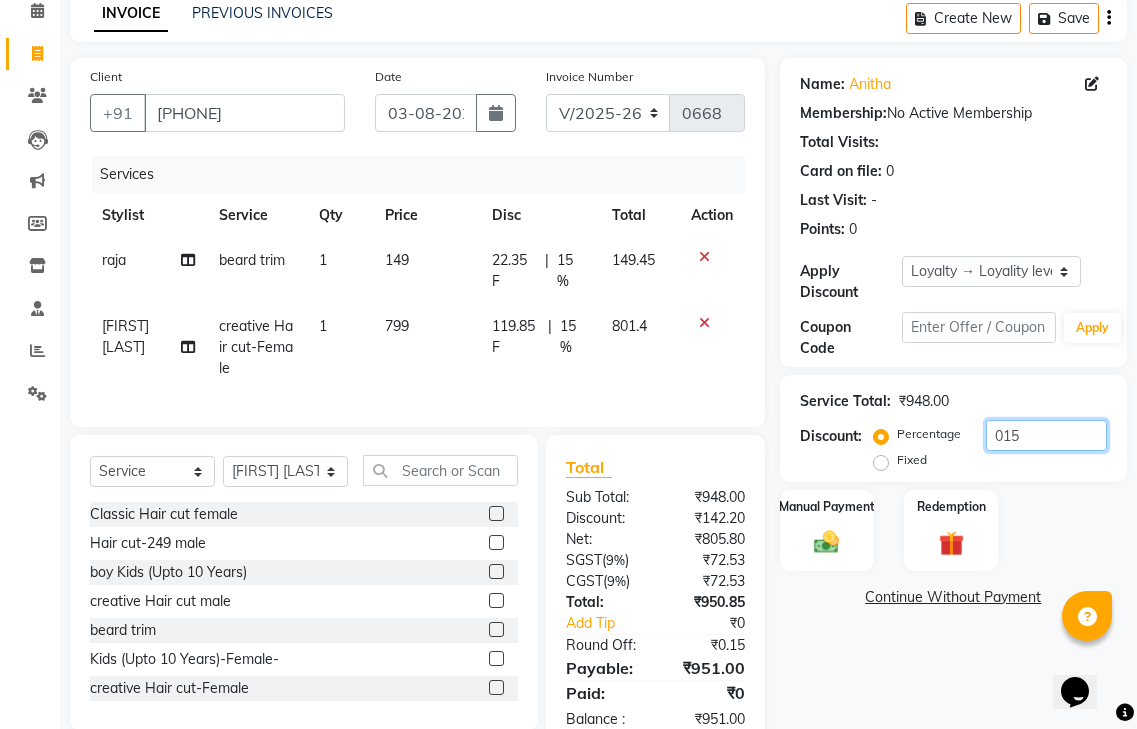 scroll, scrollTop: 158, scrollLeft: 0, axis: vertical 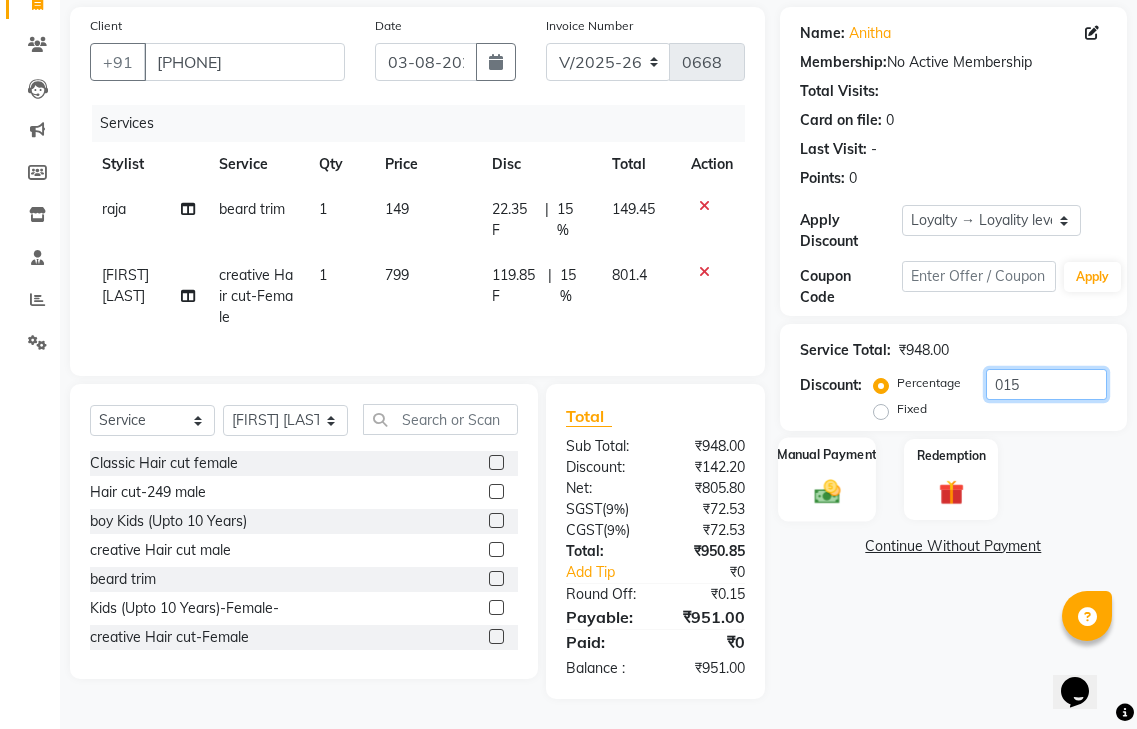 type on "015" 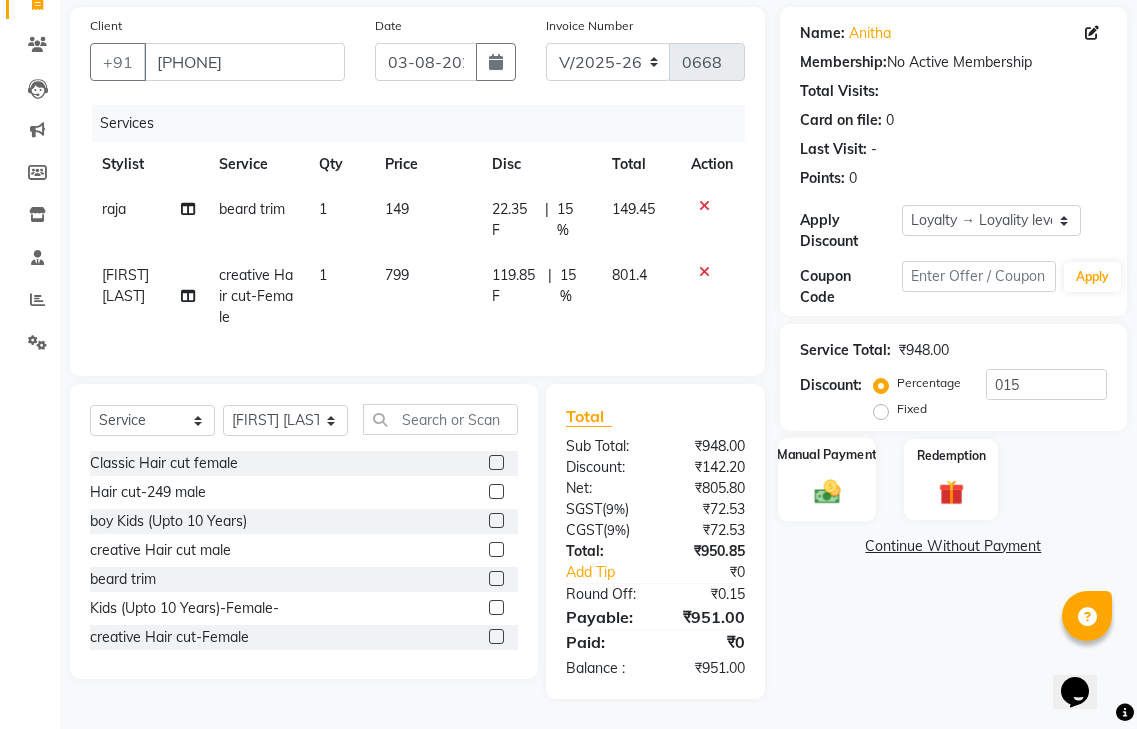 click on "Manual Payment" 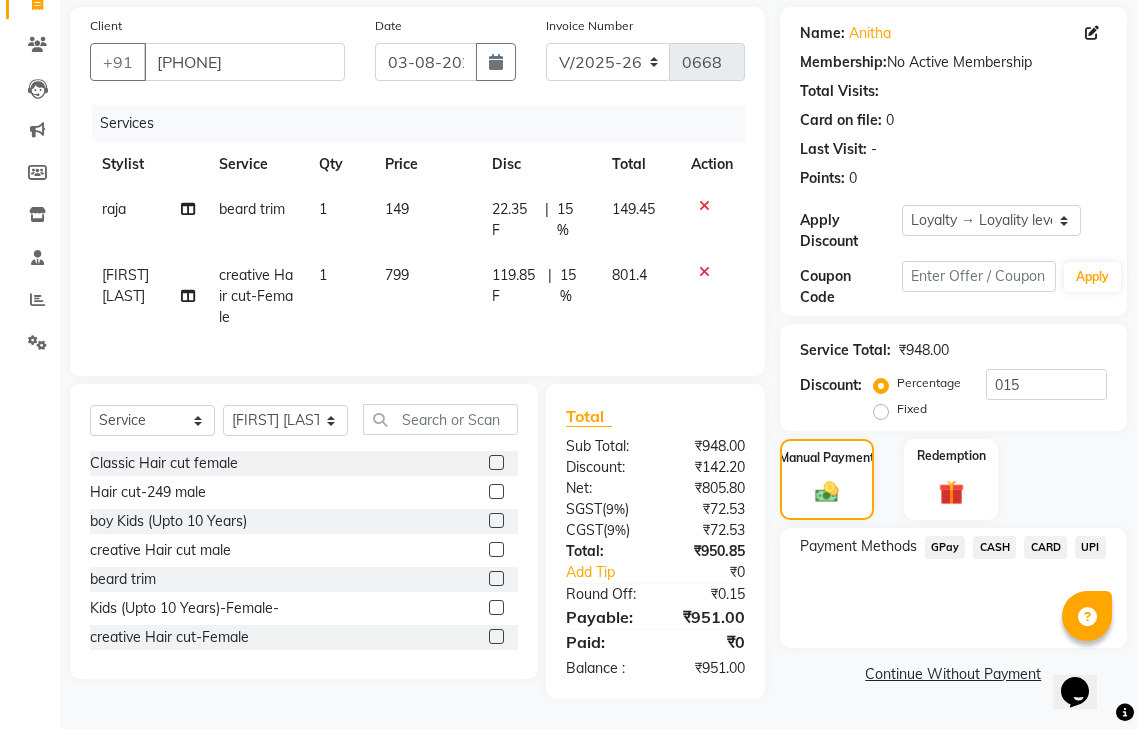 click on "GPay" 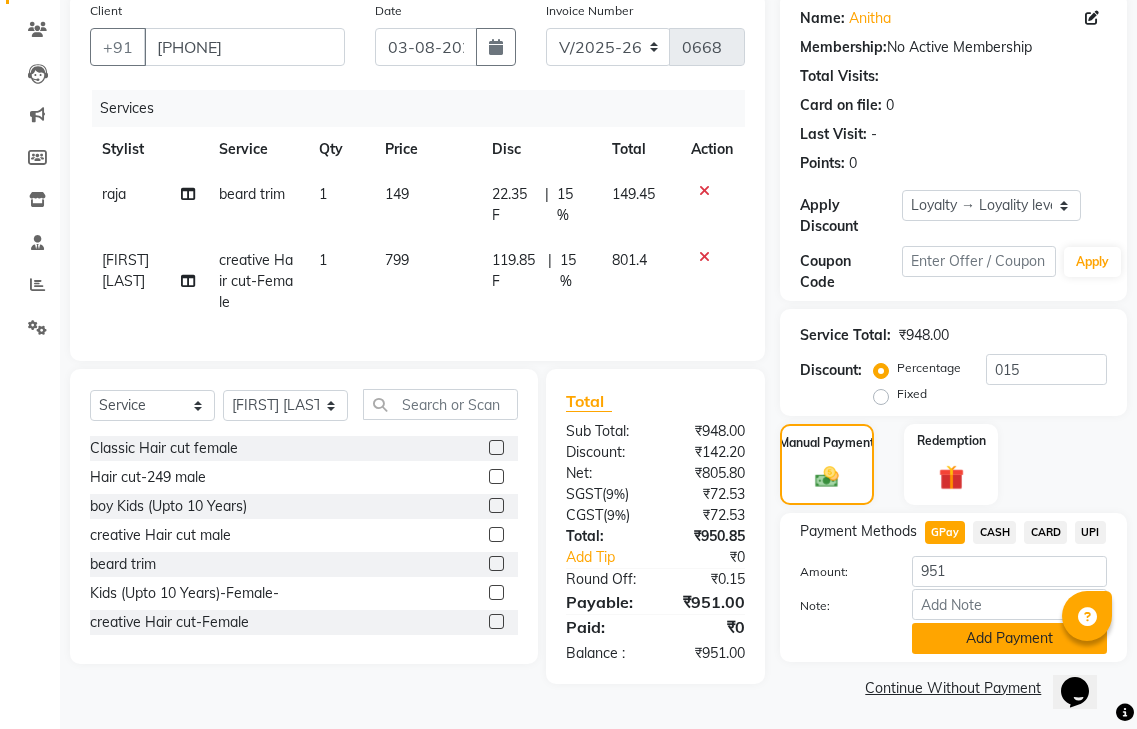 click on "Add Payment" 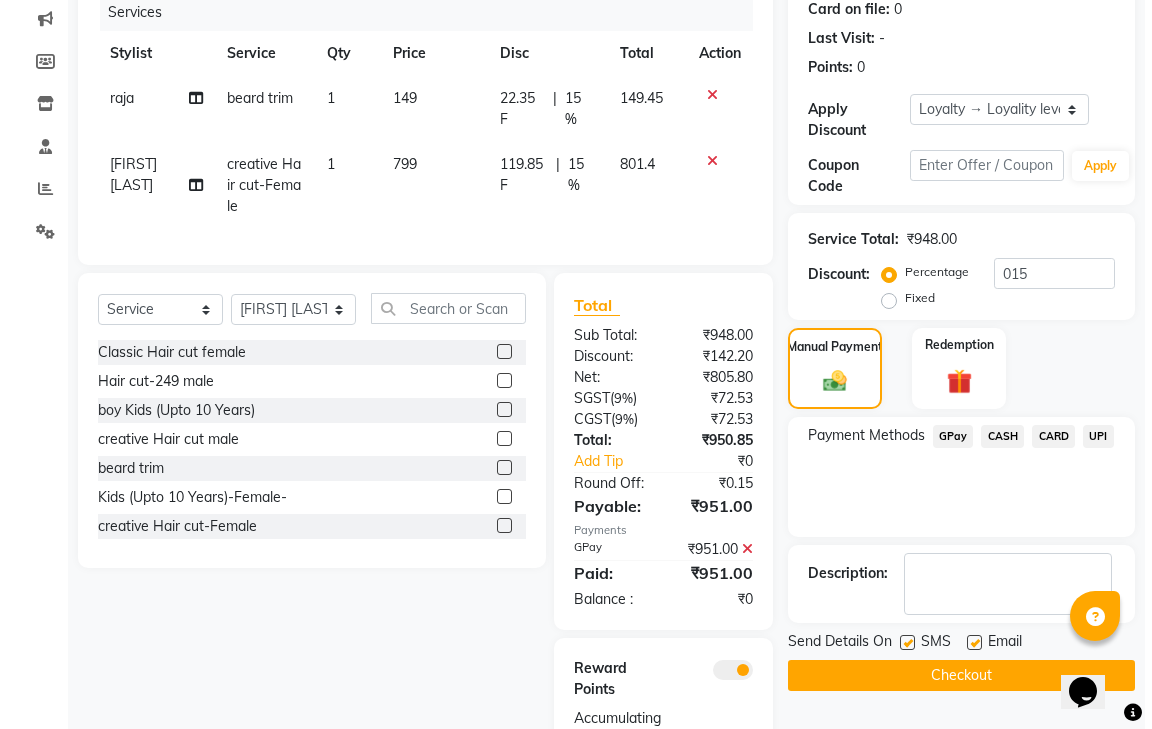 scroll, scrollTop: 361, scrollLeft: 0, axis: vertical 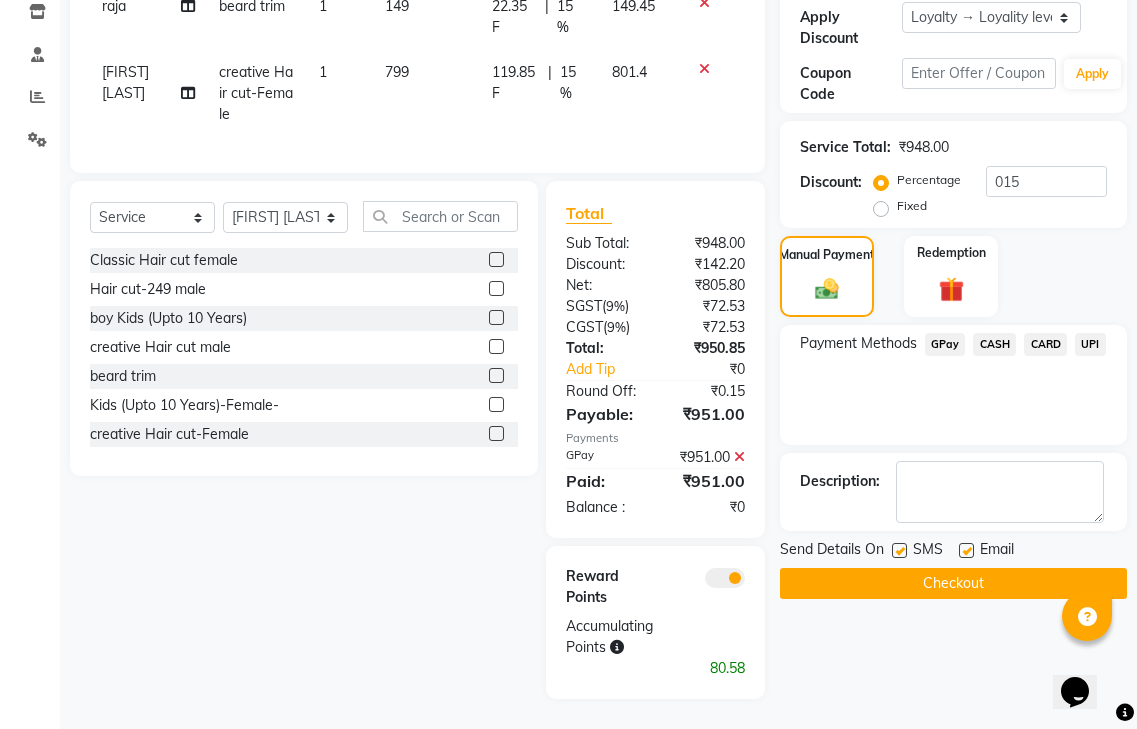 click 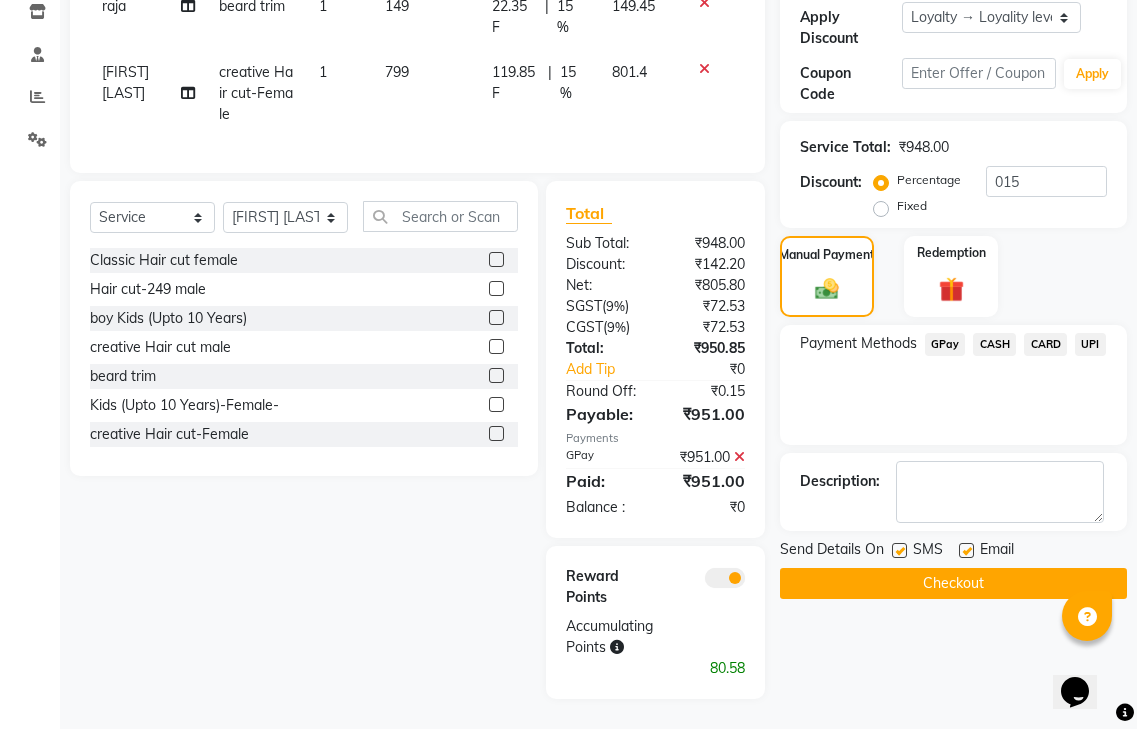 click 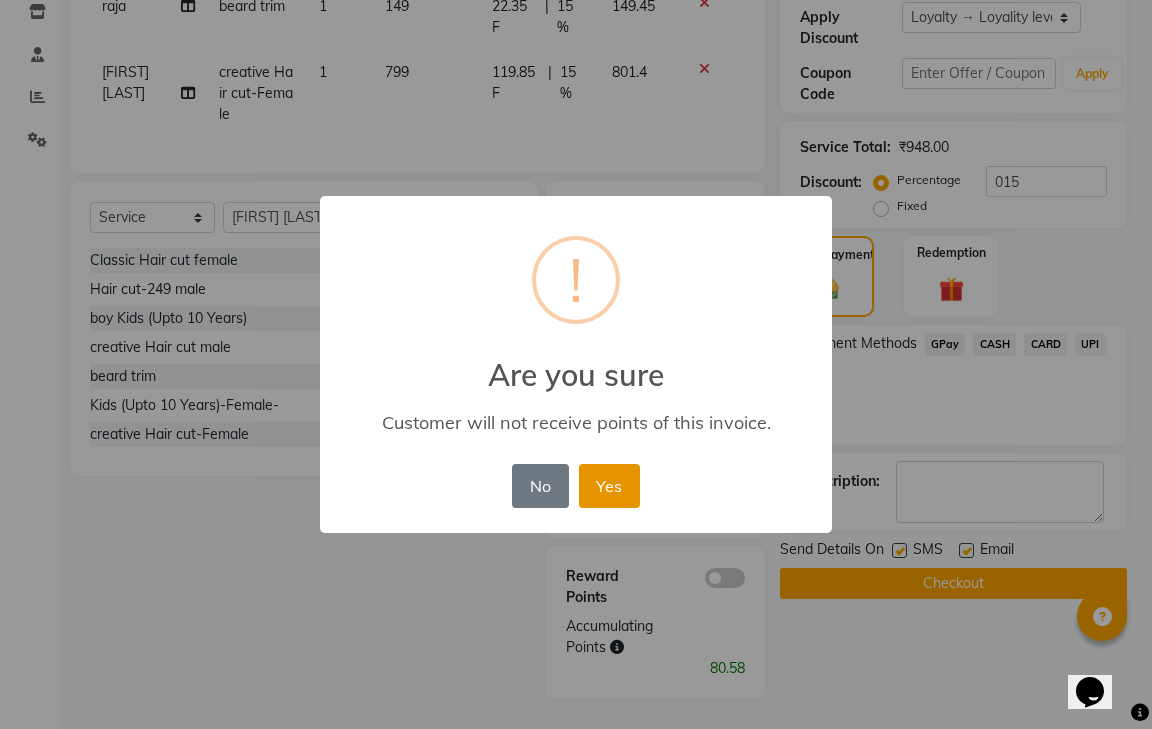 click on "Yes" at bounding box center [609, 486] 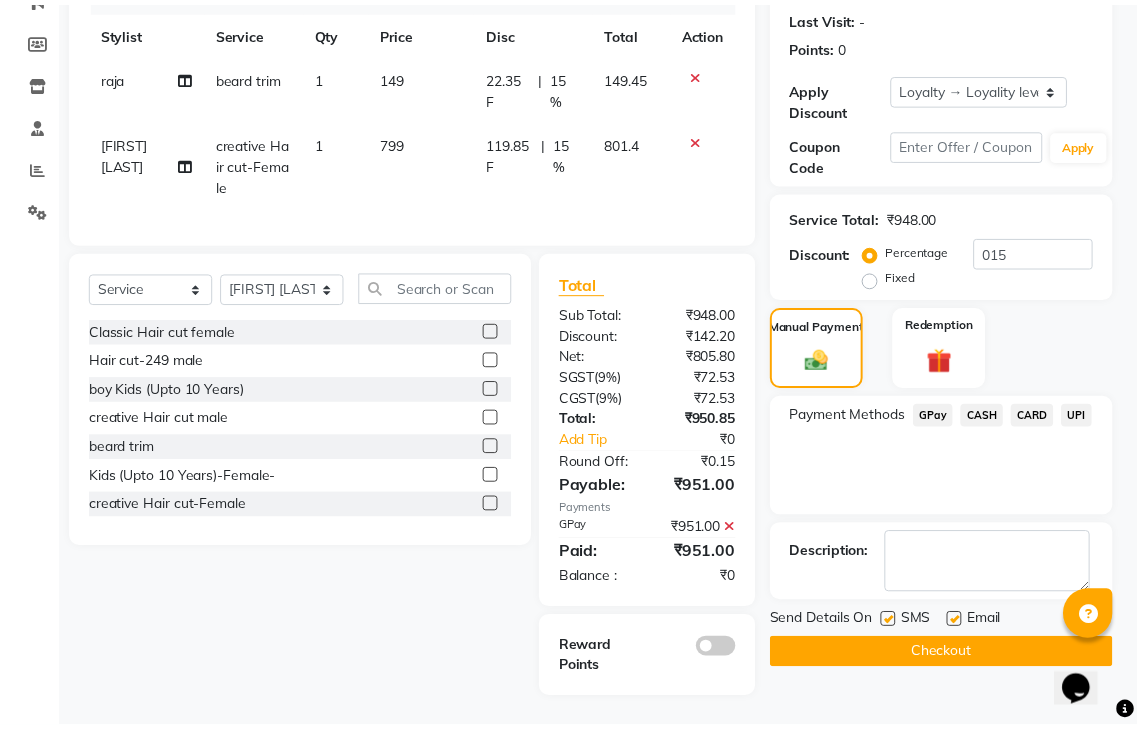 scroll, scrollTop: 290, scrollLeft: 0, axis: vertical 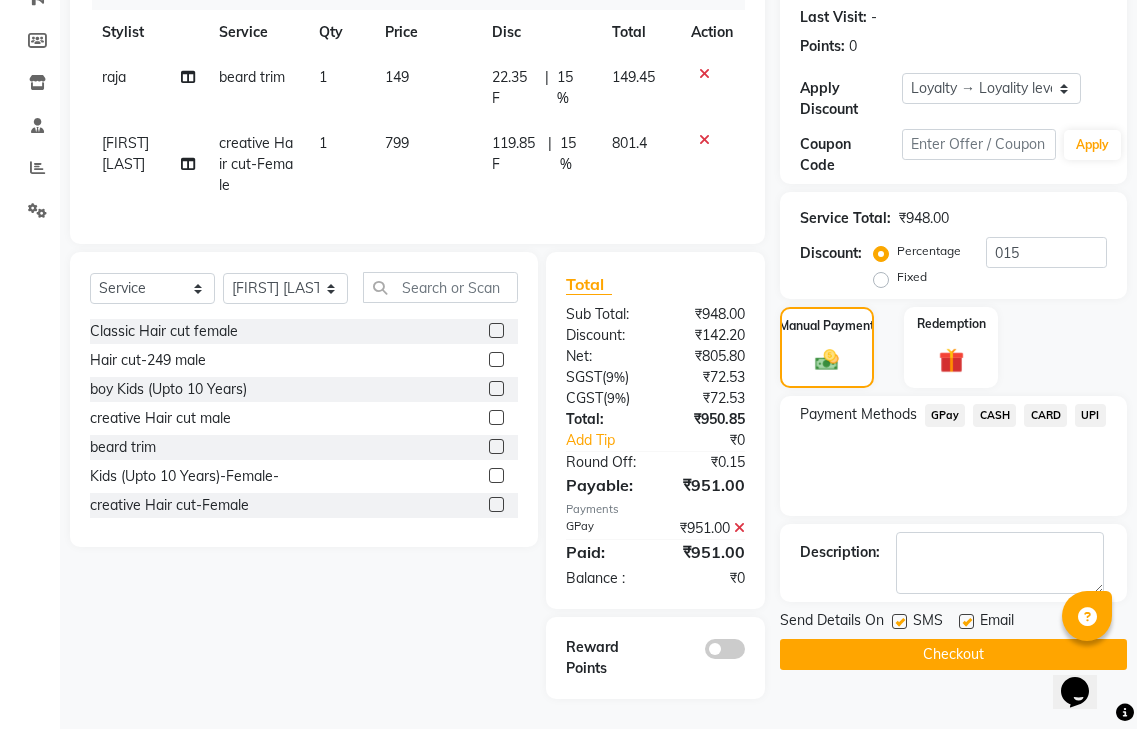 click on "Checkout" 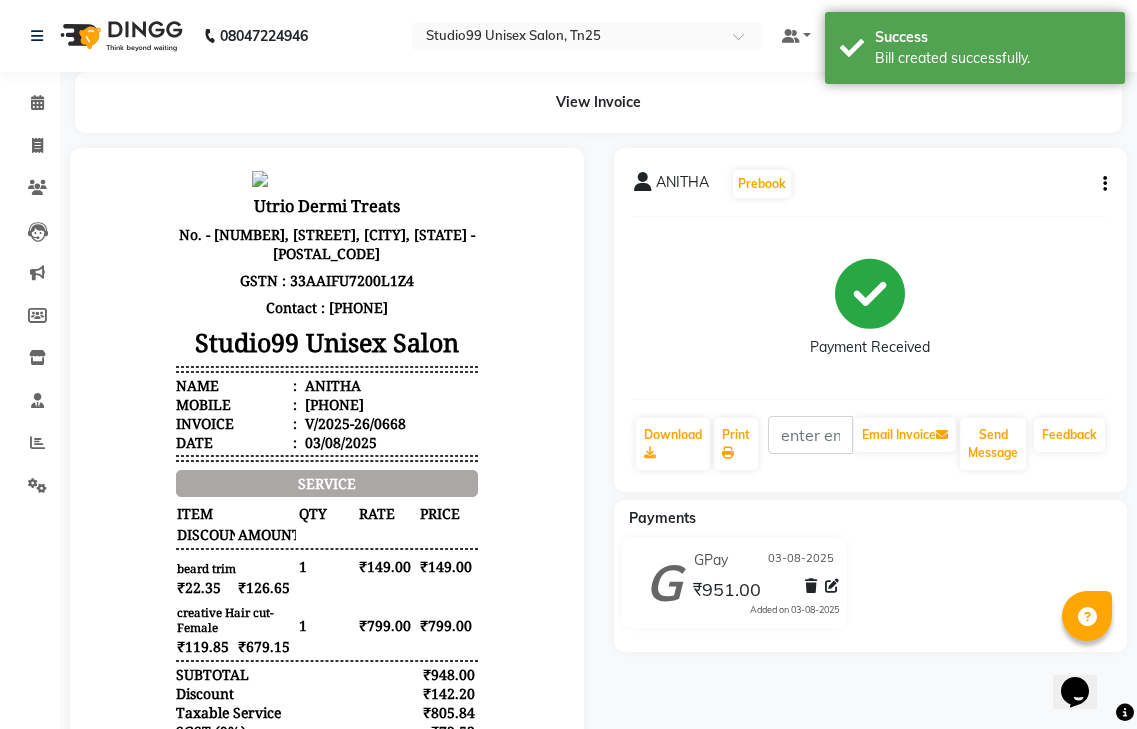 scroll, scrollTop: 16, scrollLeft: 0, axis: vertical 